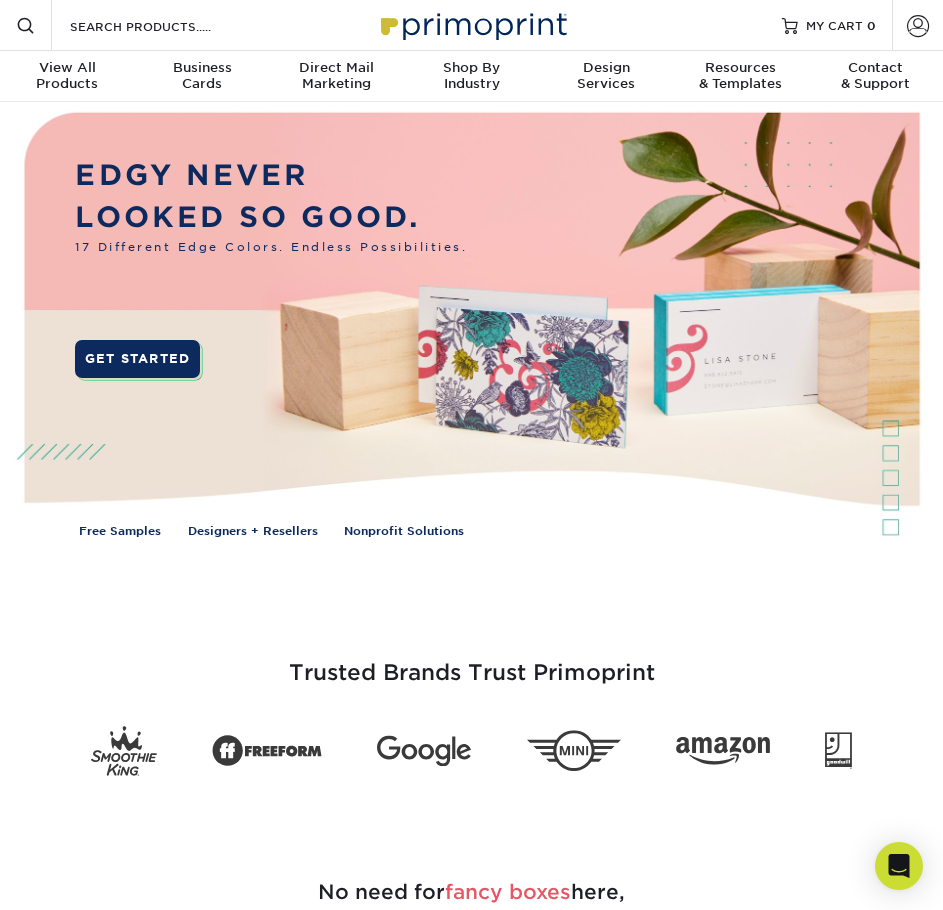 scroll, scrollTop: 0, scrollLeft: 0, axis: both 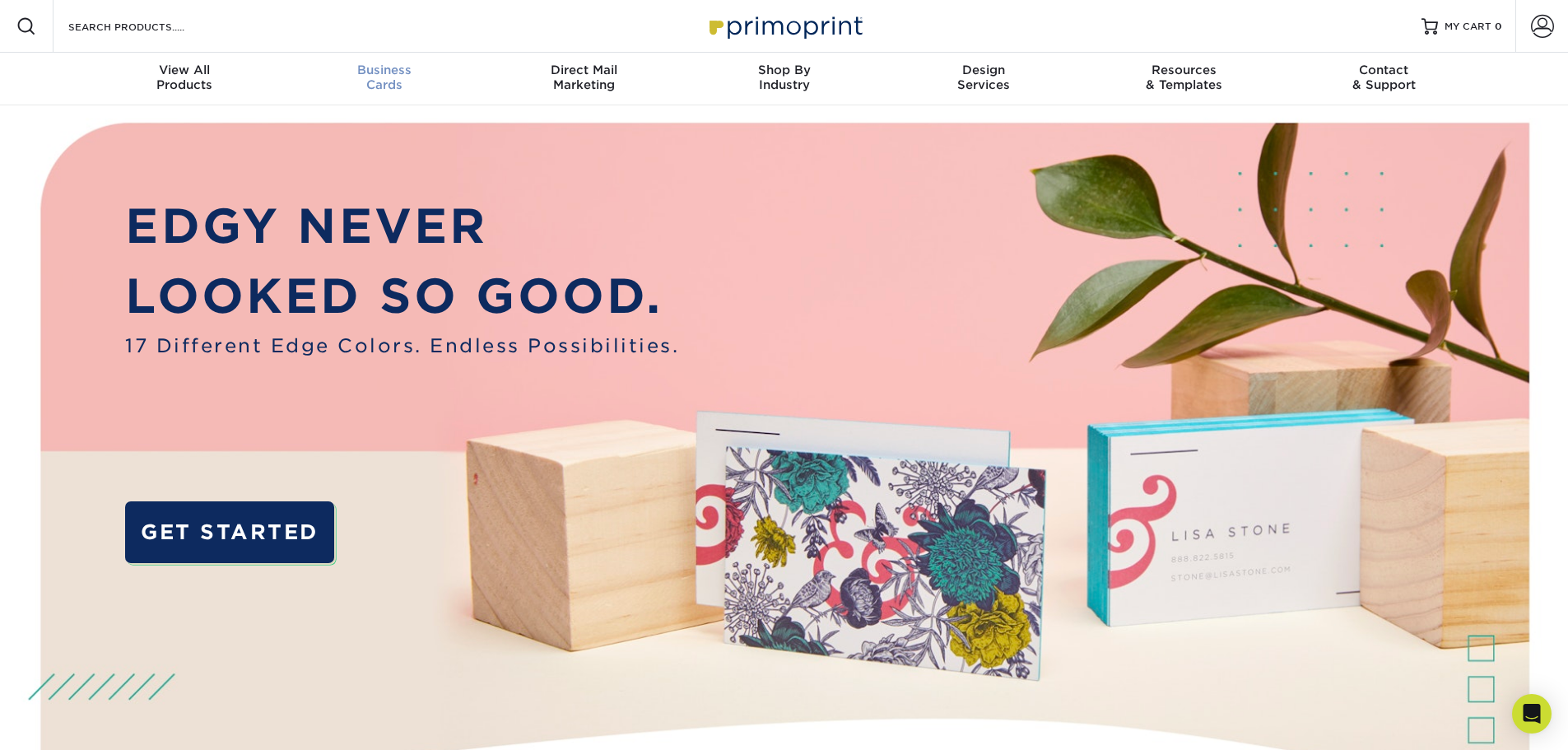 click on "Business  Cards" at bounding box center (384, 77) 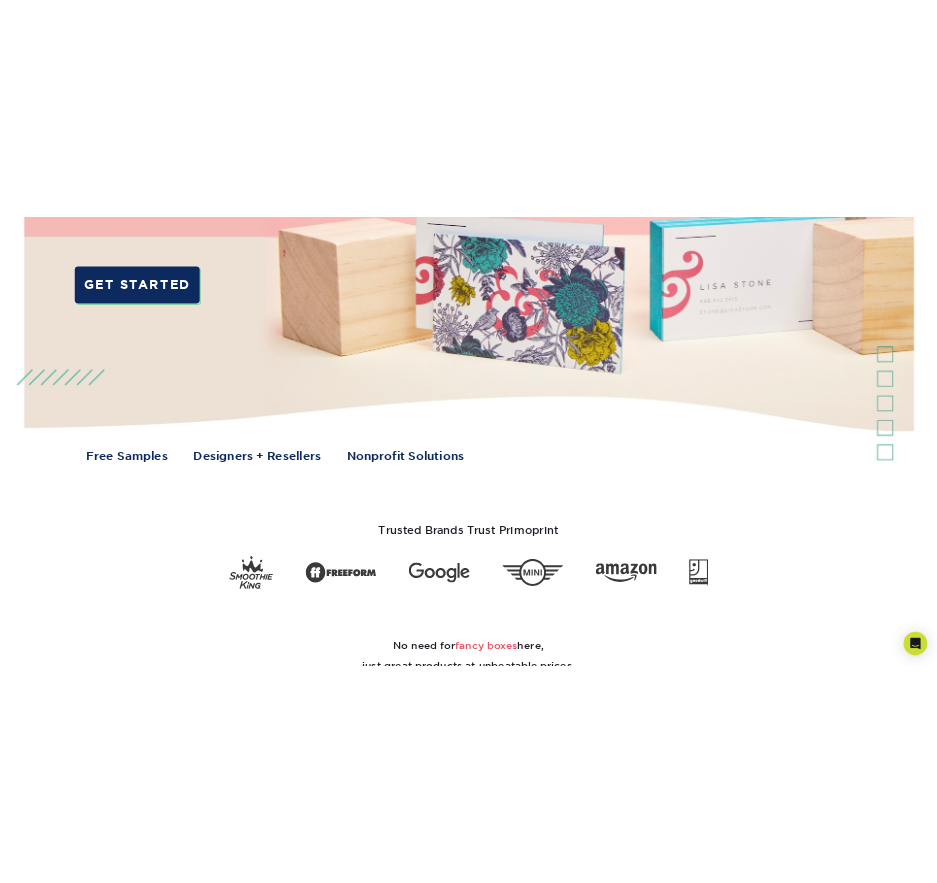 scroll, scrollTop: 0, scrollLeft: 0, axis: both 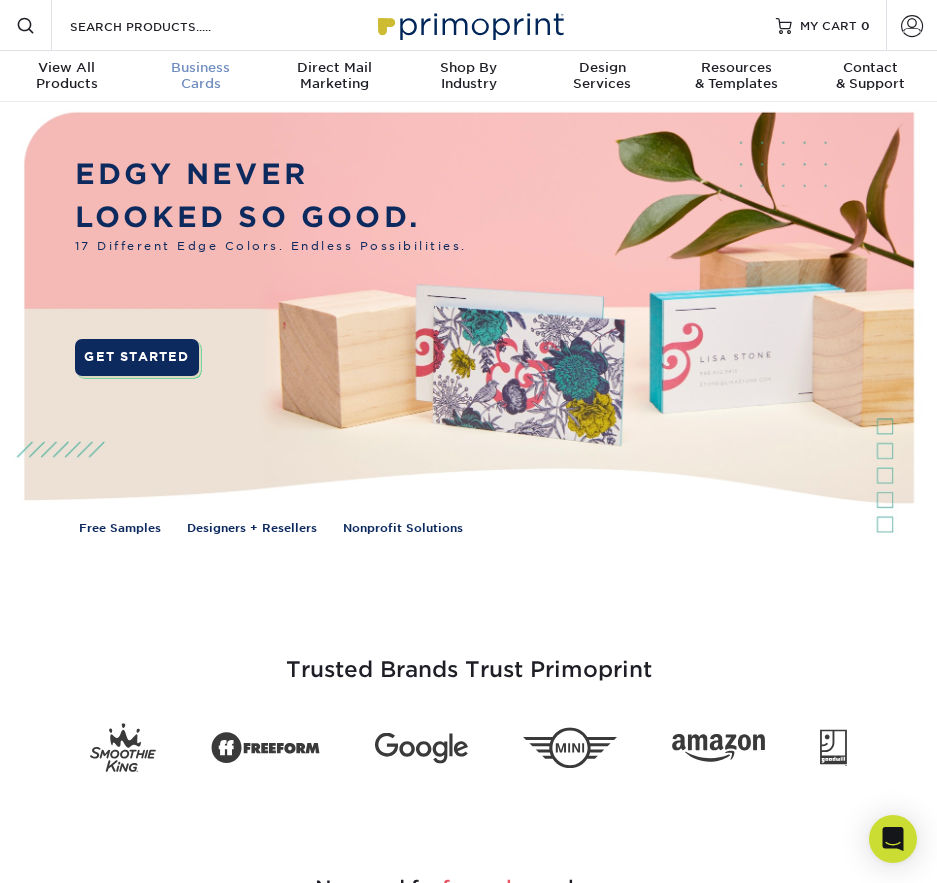 click on "Business" at bounding box center (201, 68) 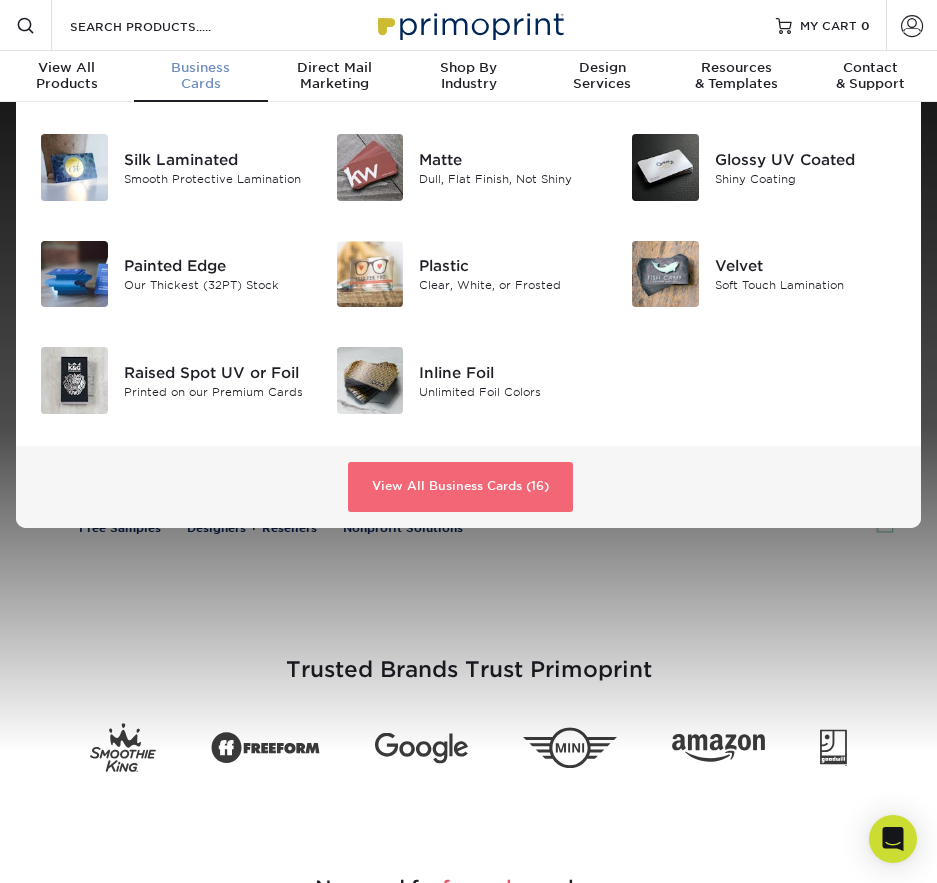 click on "View All Business Cards (16)" at bounding box center (460, 487) 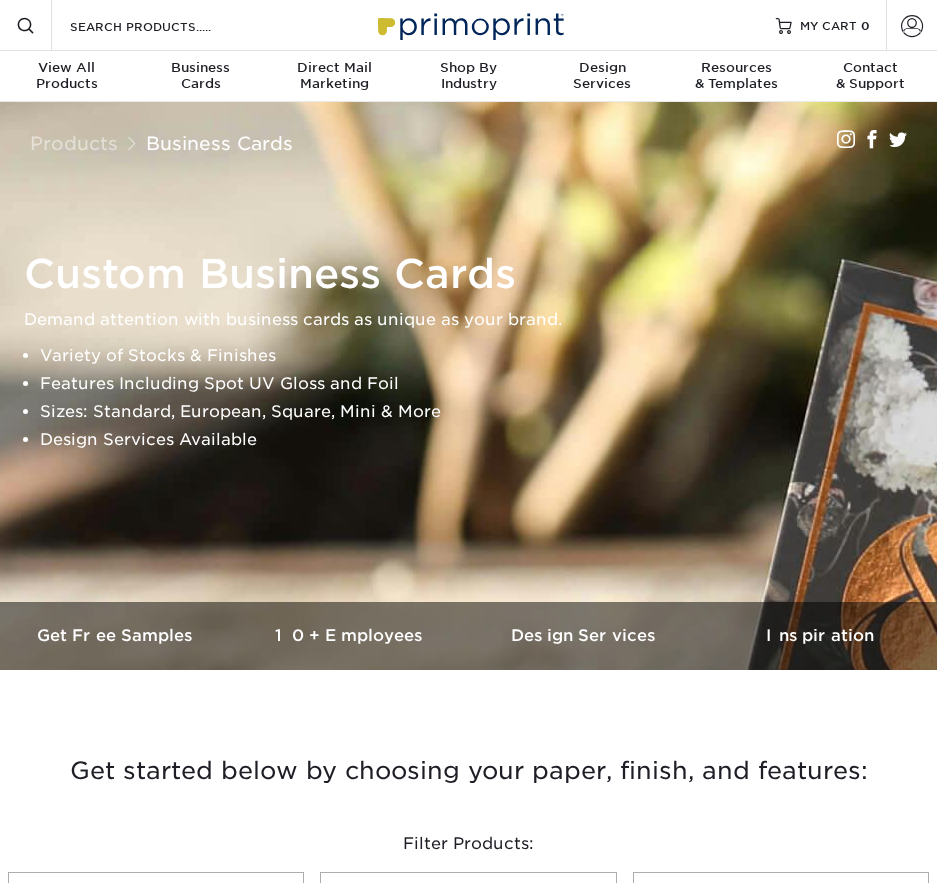 scroll, scrollTop: 0, scrollLeft: 0, axis: both 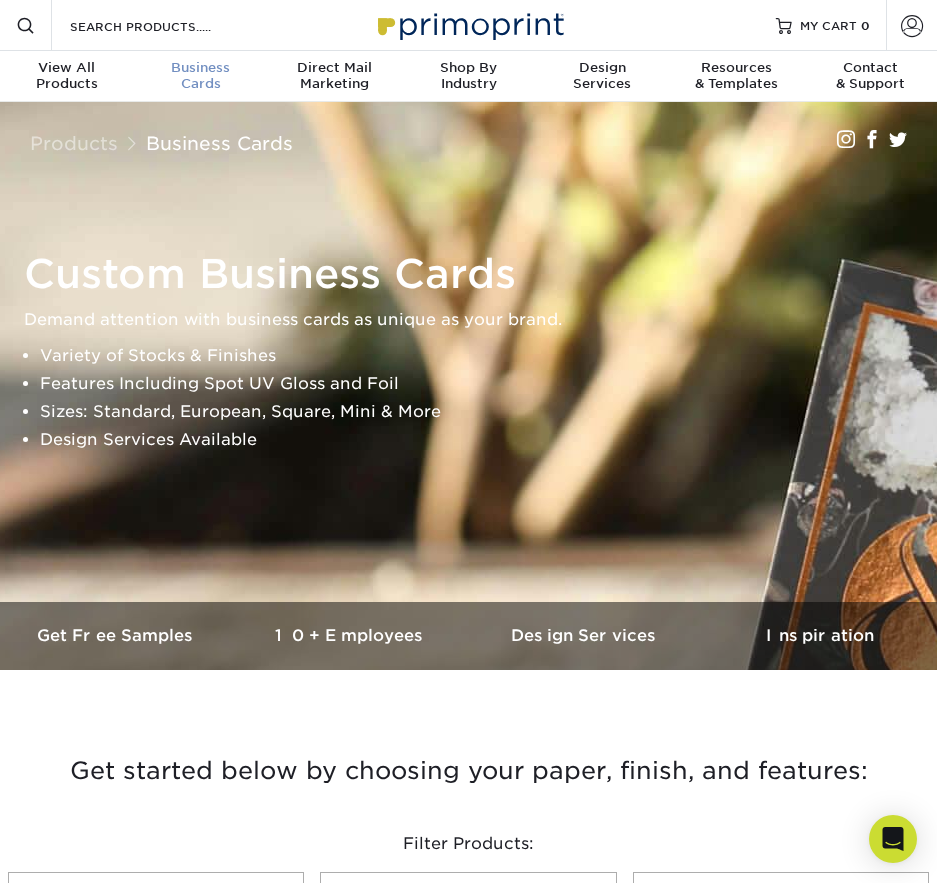 click on "Business  Cards" at bounding box center [201, 76] 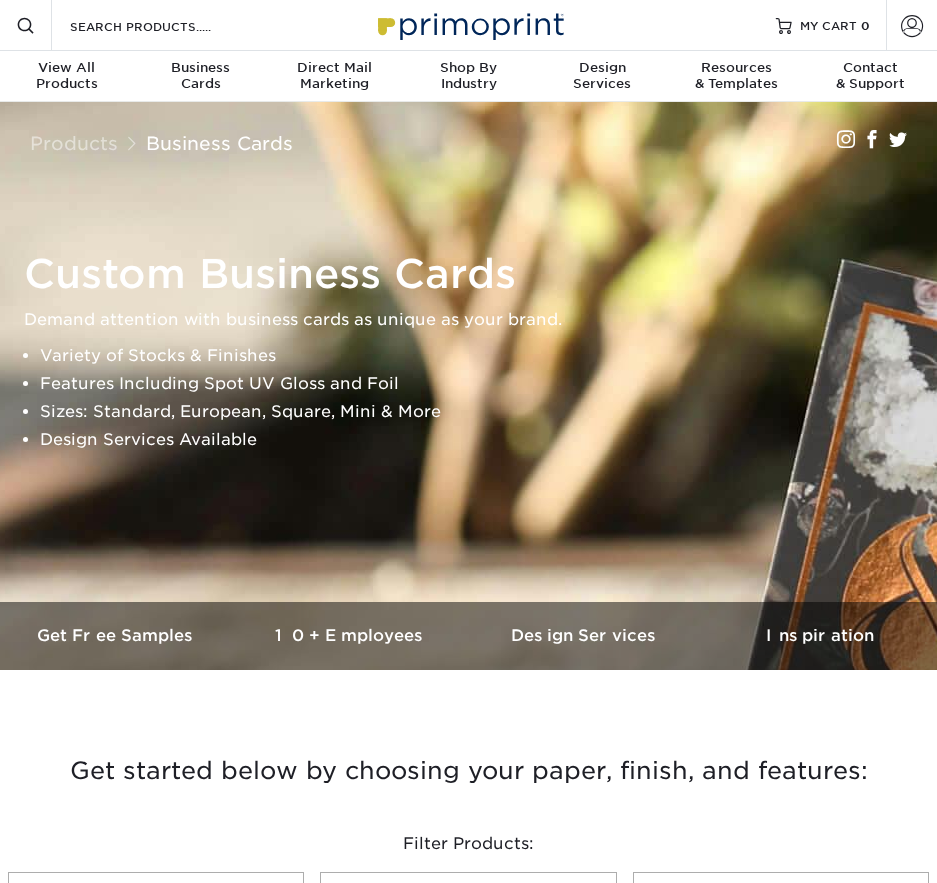 scroll, scrollTop: 0, scrollLeft: 0, axis: both 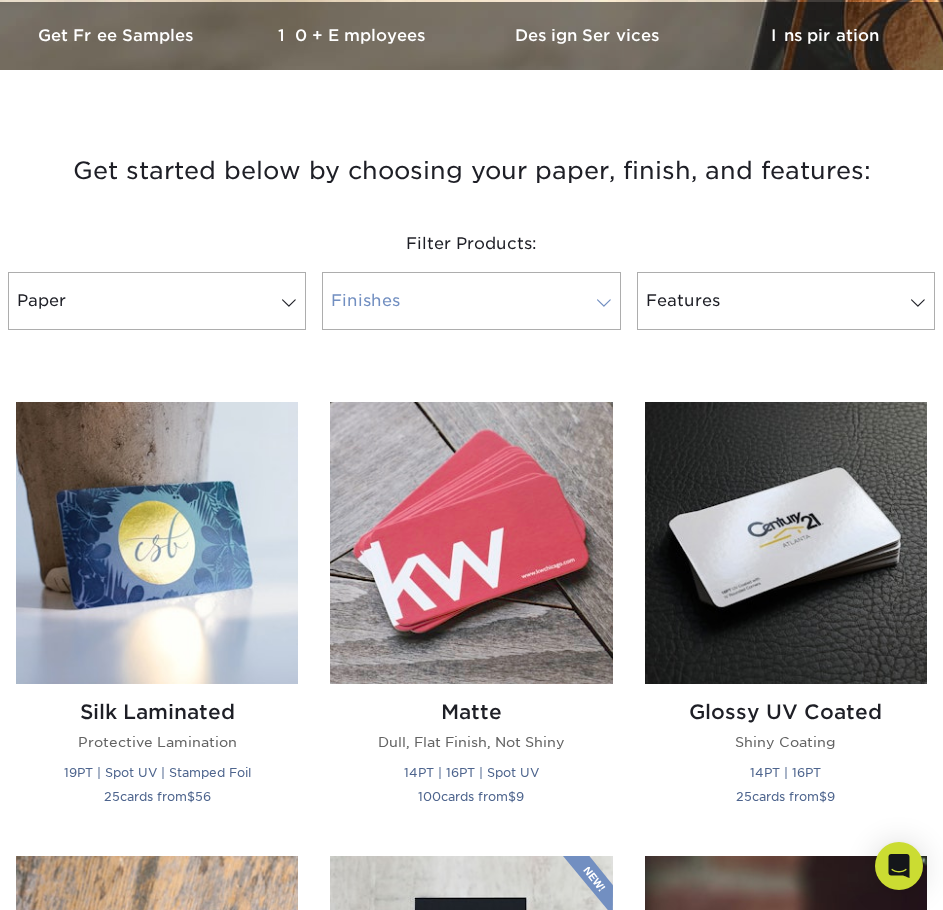click on "Finishes" at bounding box center (471, 301) 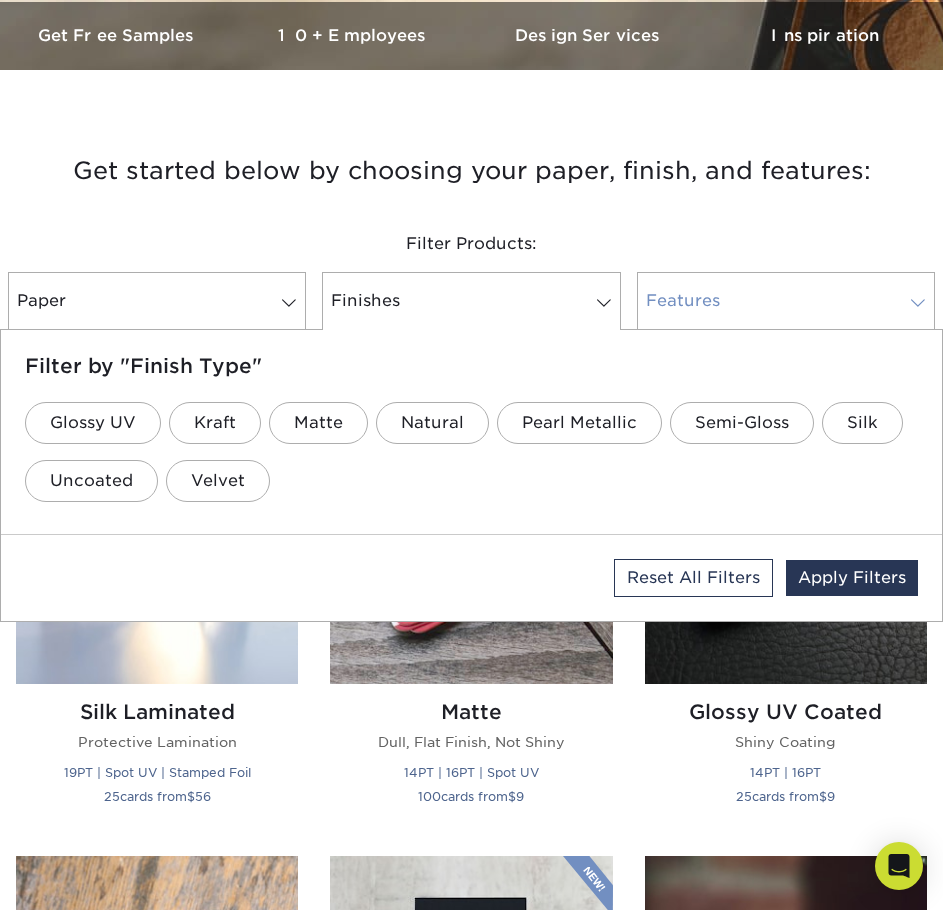 click on "Features" at bounding box center [786, 301] 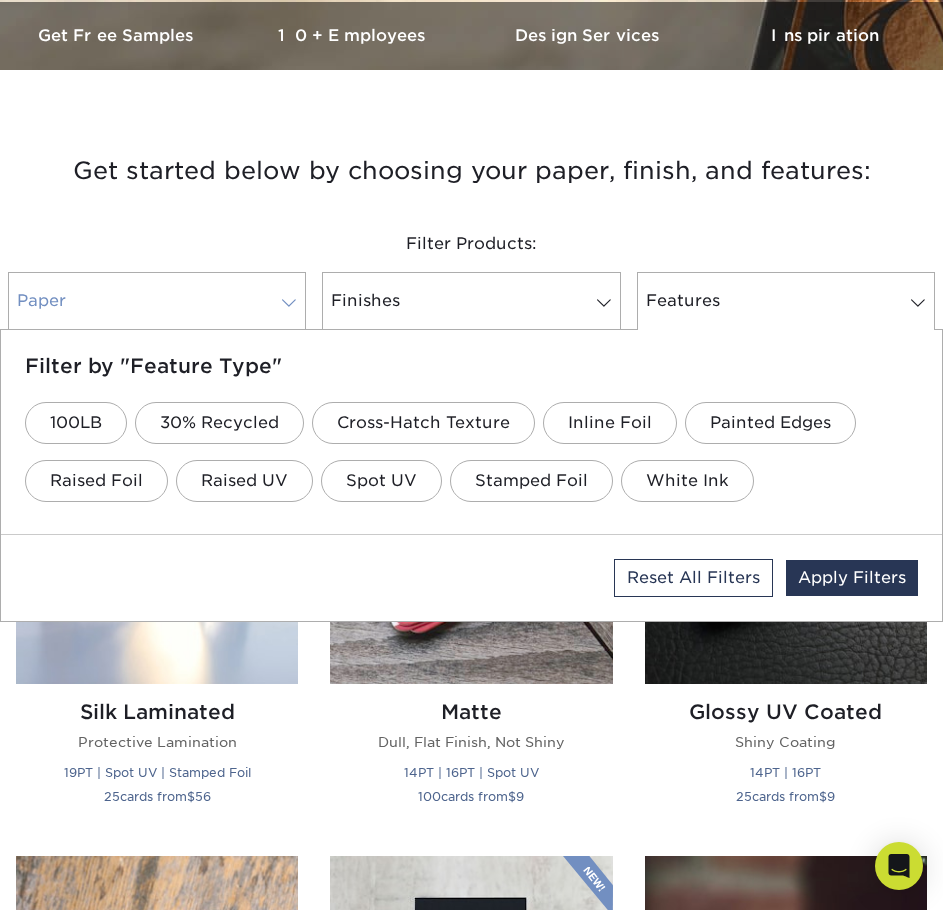click on "Paper" at bounding box center [157, 301] 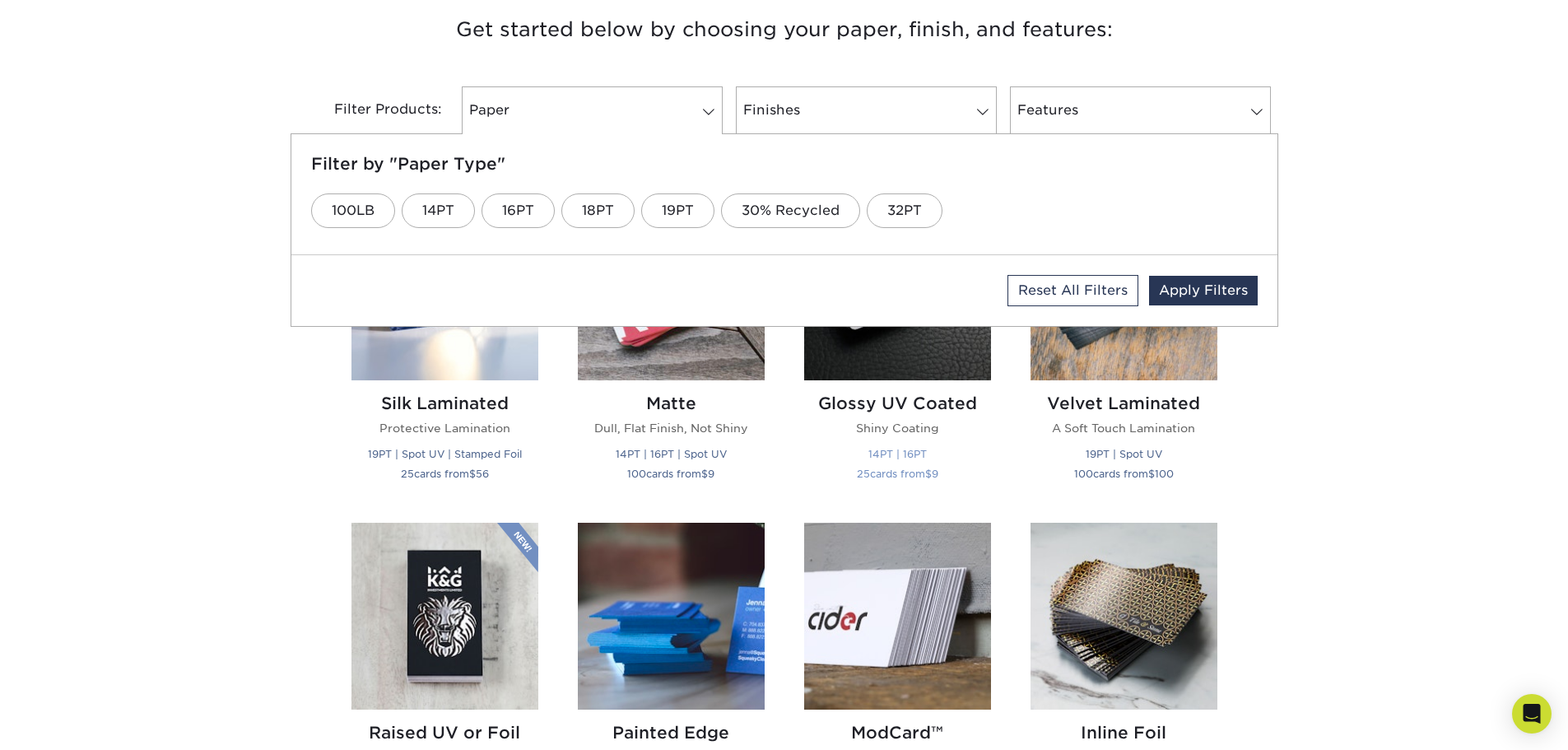 scroll, scrollTop: 680, scrollLeft: 0, axis: vertical 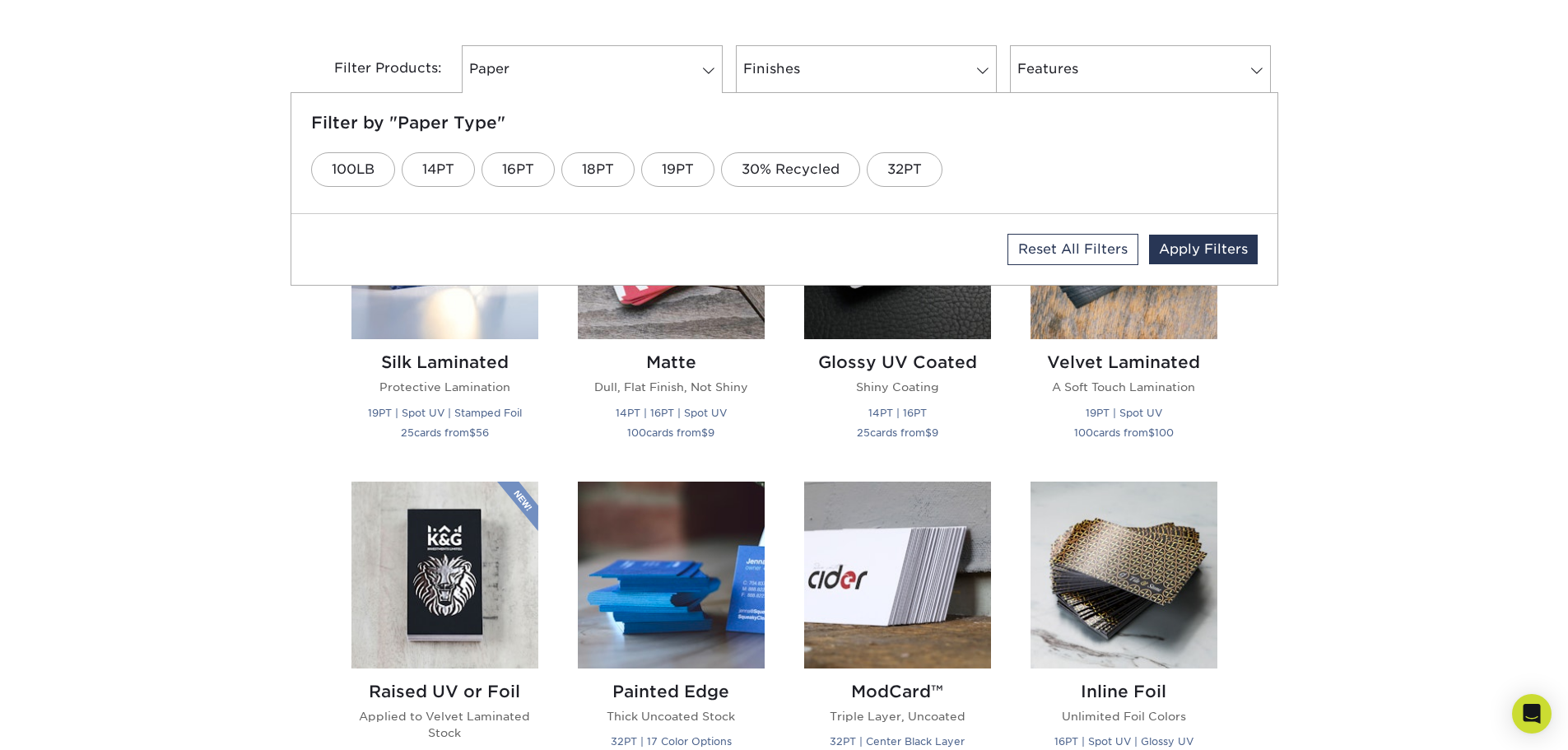 drag, startPoint x: 1397, startPoint y: 444, endPoint x: 1389, endPoint y: 445, distance: 8.062258 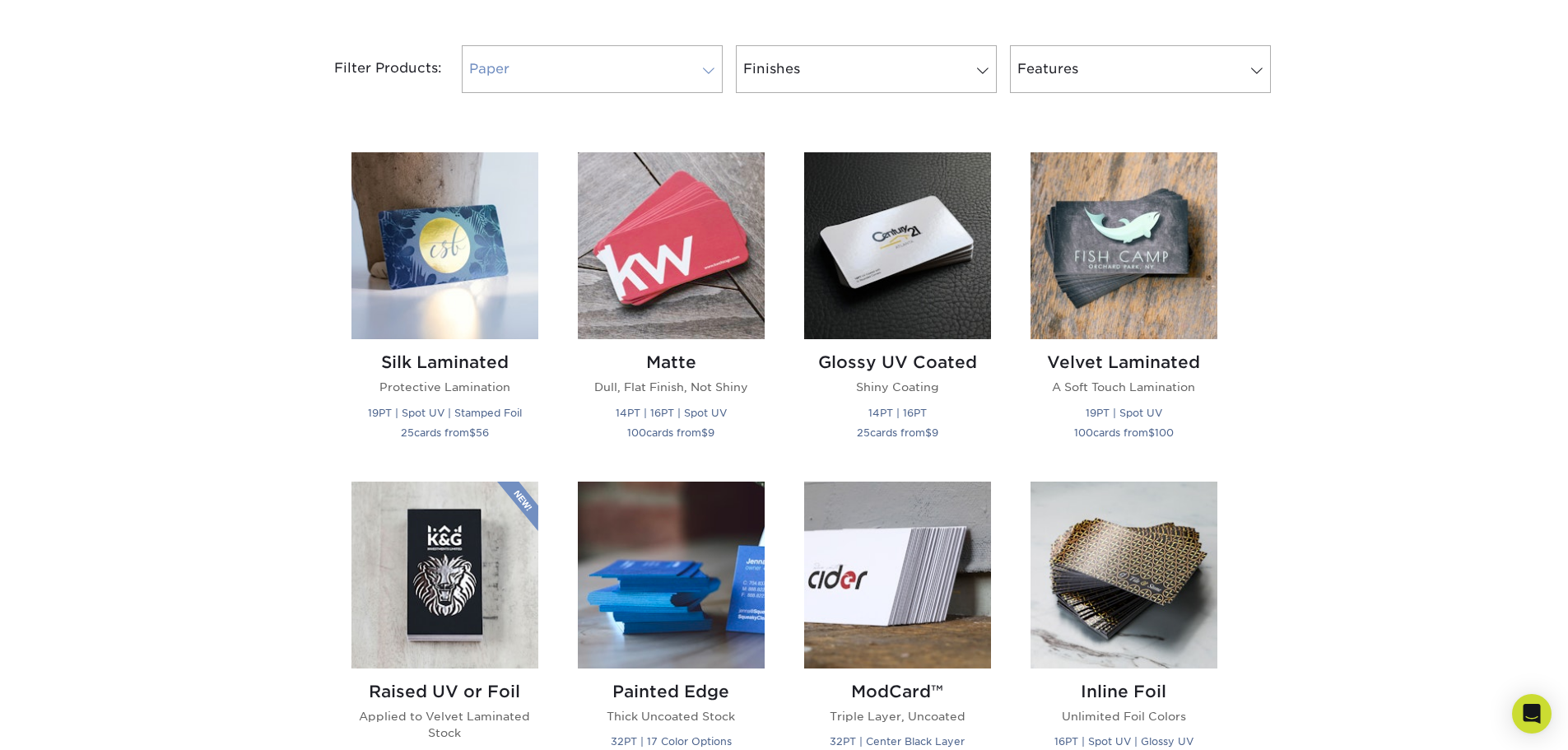 click on "Paper" at bounding box center [592, 69] 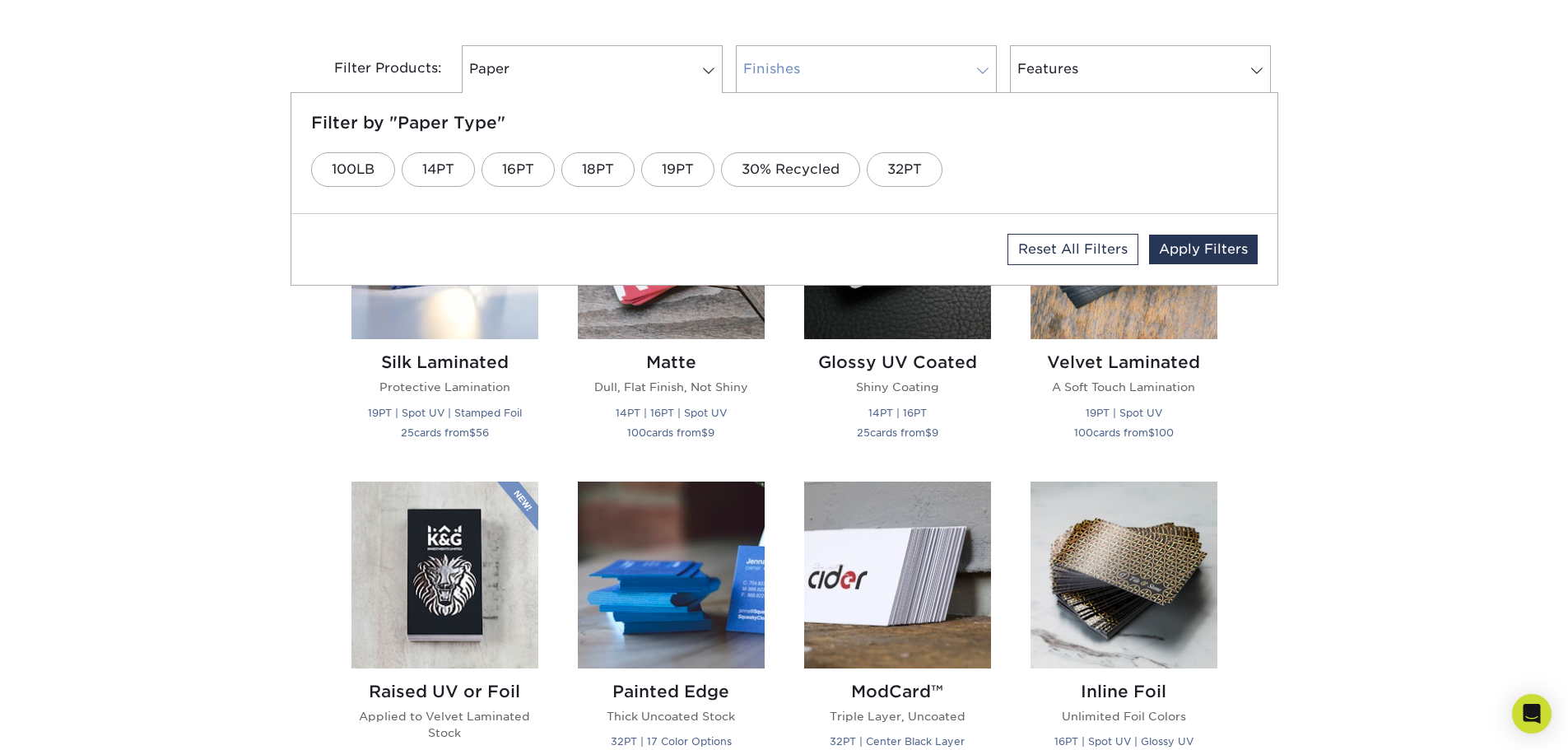 click on "Finishes" at bounding box center [866, 69] 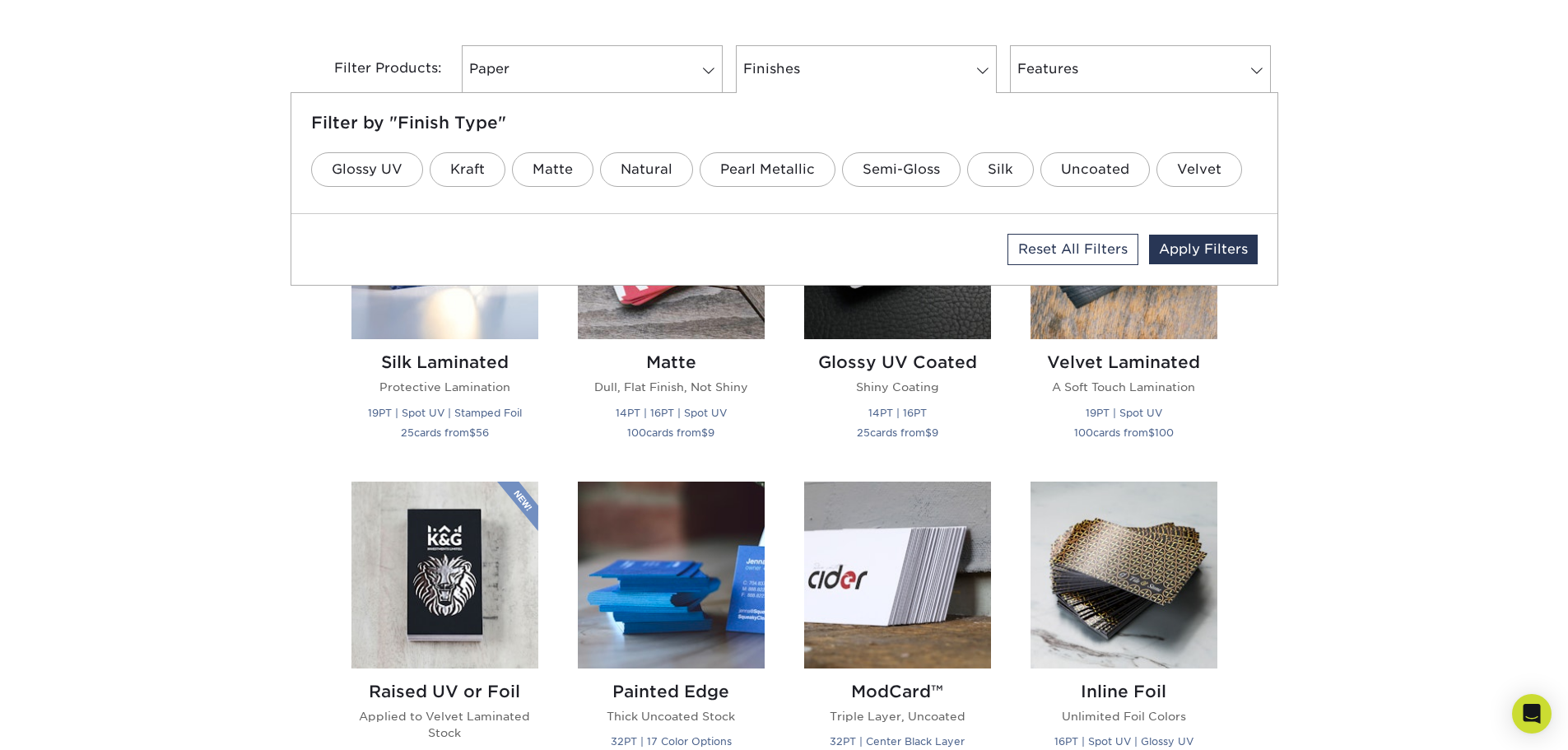 click on "Get started below by choosing your paper, finish, and features:
Filtered Matches
Reset Filters
Filter Products:
Paper
Filter by "Paper Type"
100LB 14PT 16PT 18PT 19PT 30% Recycled 32PT
Reset All Filters
Apply Filters" at bounding box center (784, 832) 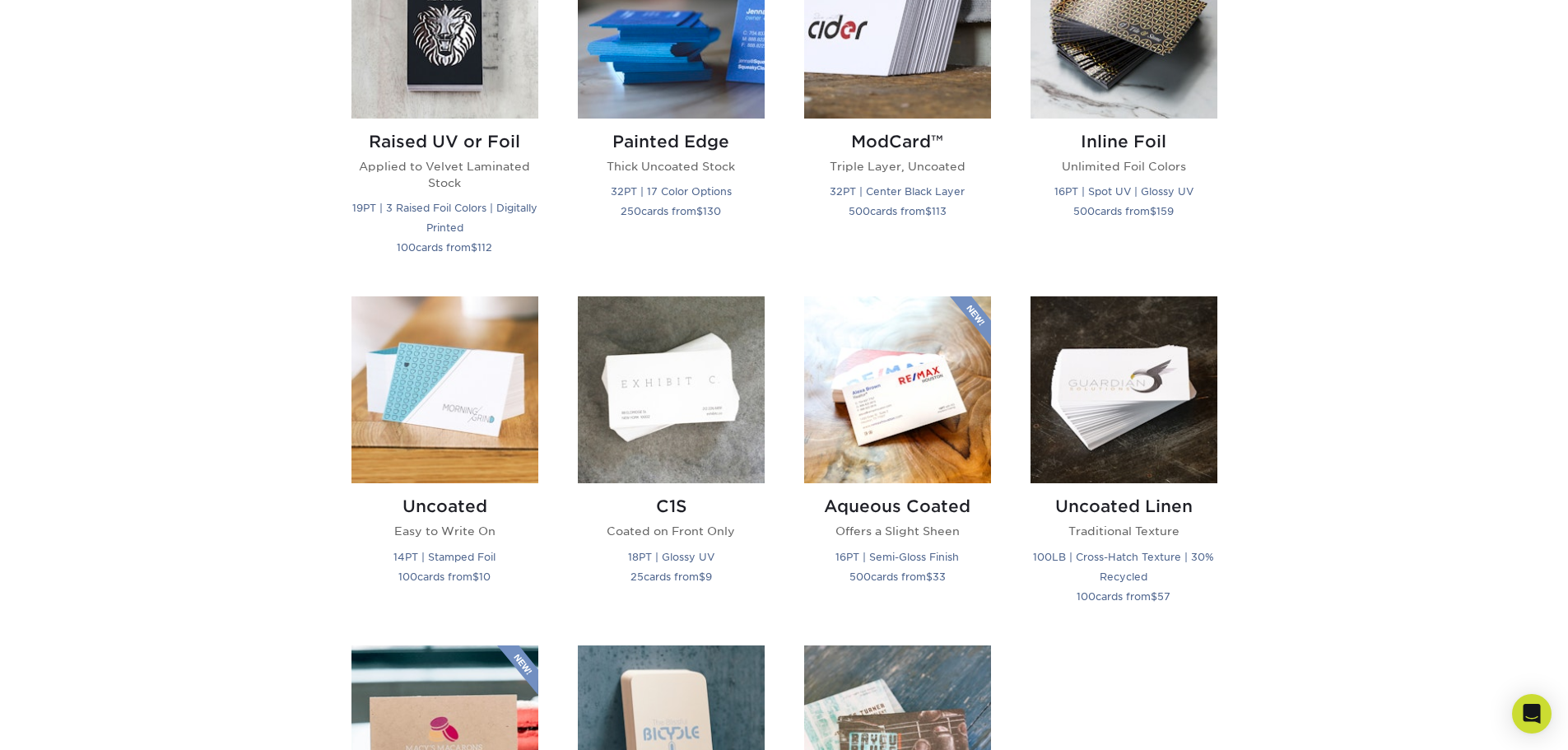 scroll, scrollTop: 1256, scrollLeft: 0, axis: vertical 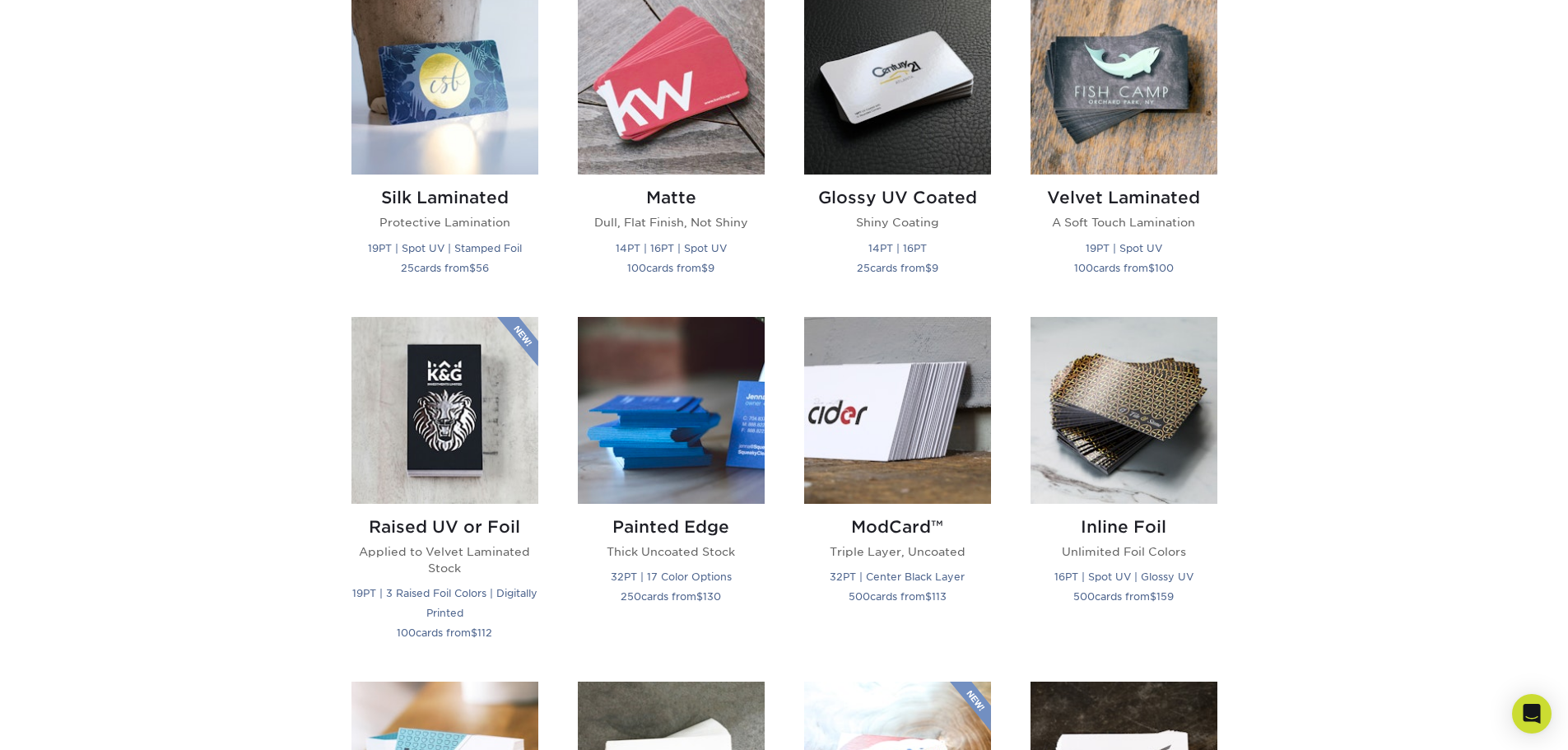 drag, startPoint x: 1379, startPoint y: 133, endPoint x: 1334, endPoint y: 109, distance: 51 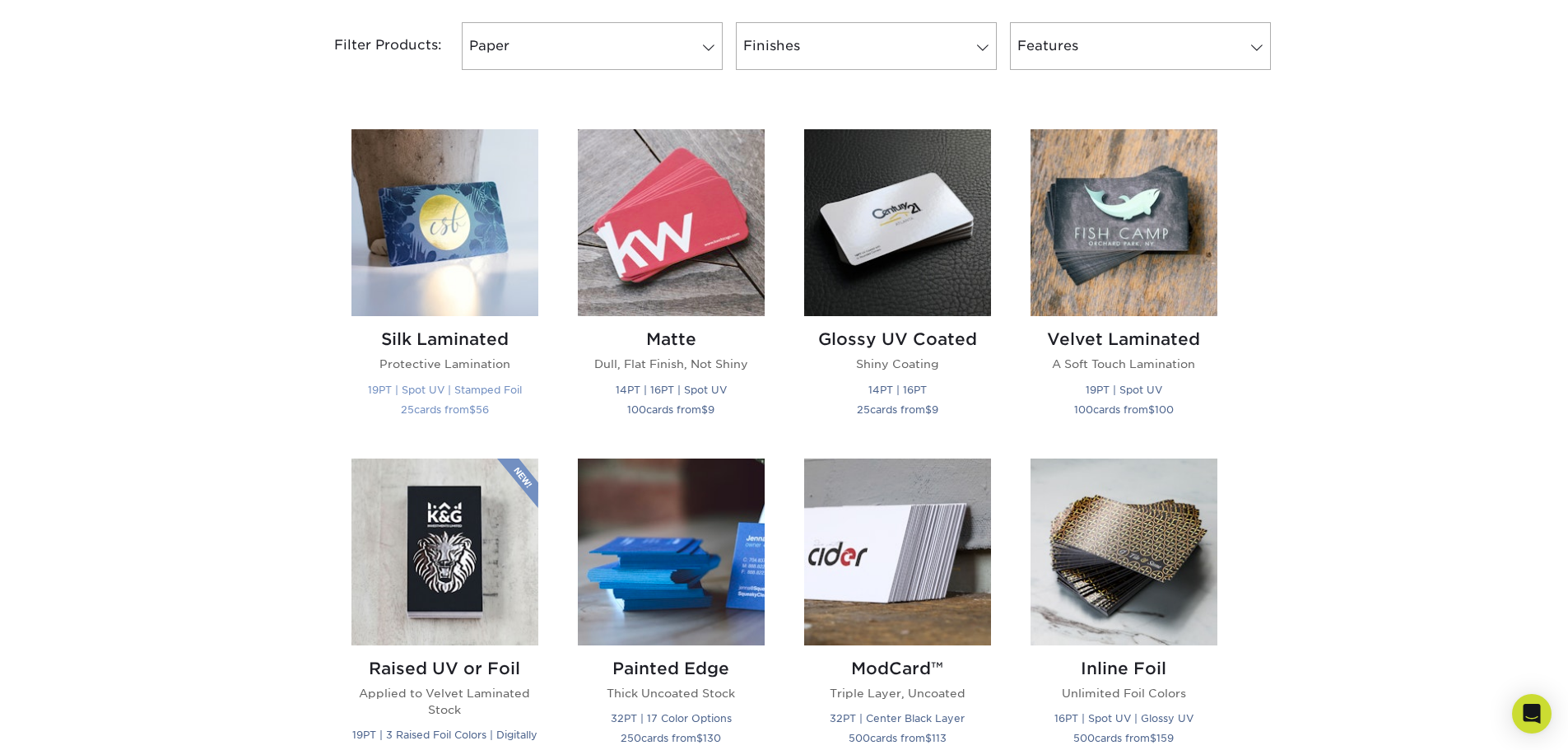 scroll, scrollTop: 762, scrollLeft: 0, axis: vertical 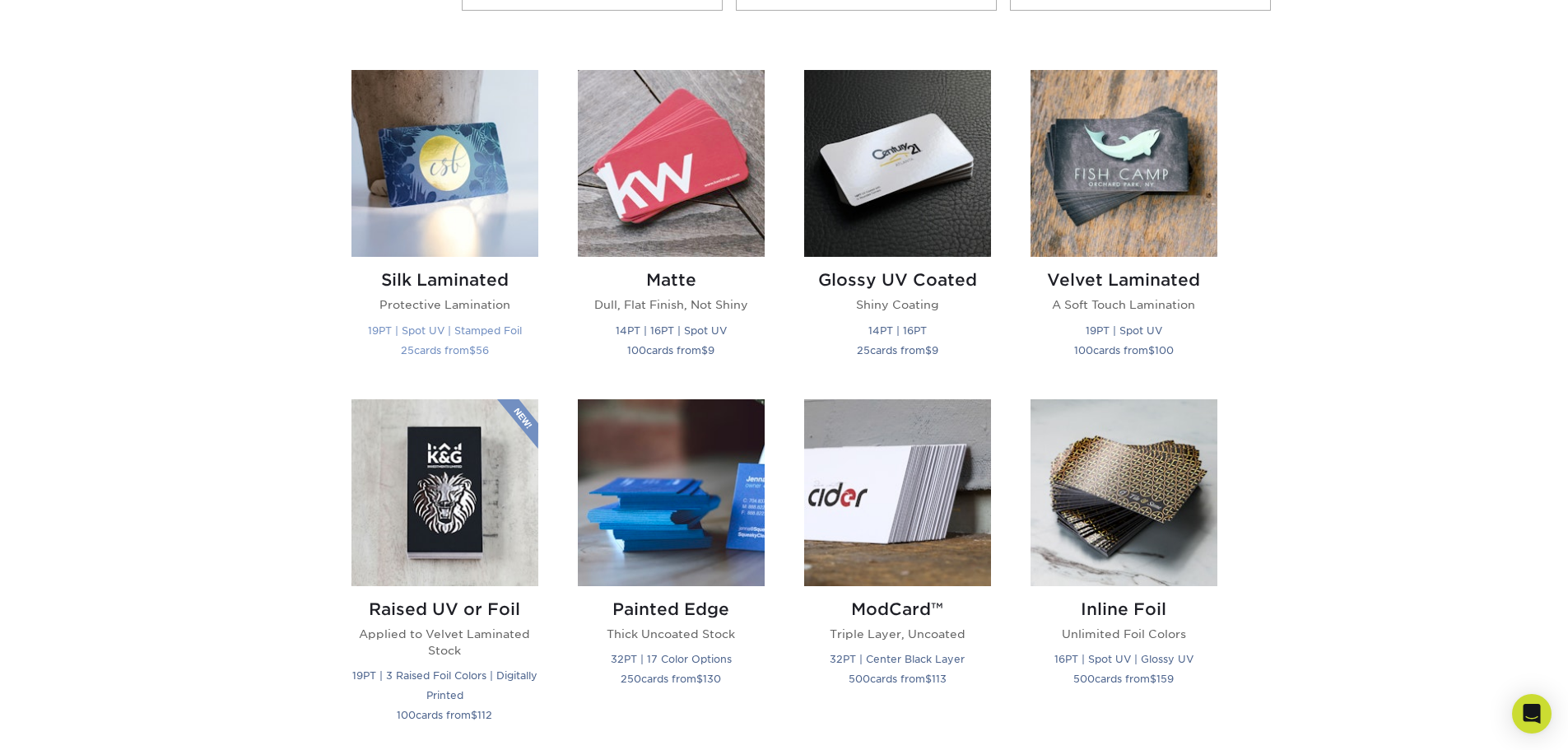 click at bounding box center (444, 163) 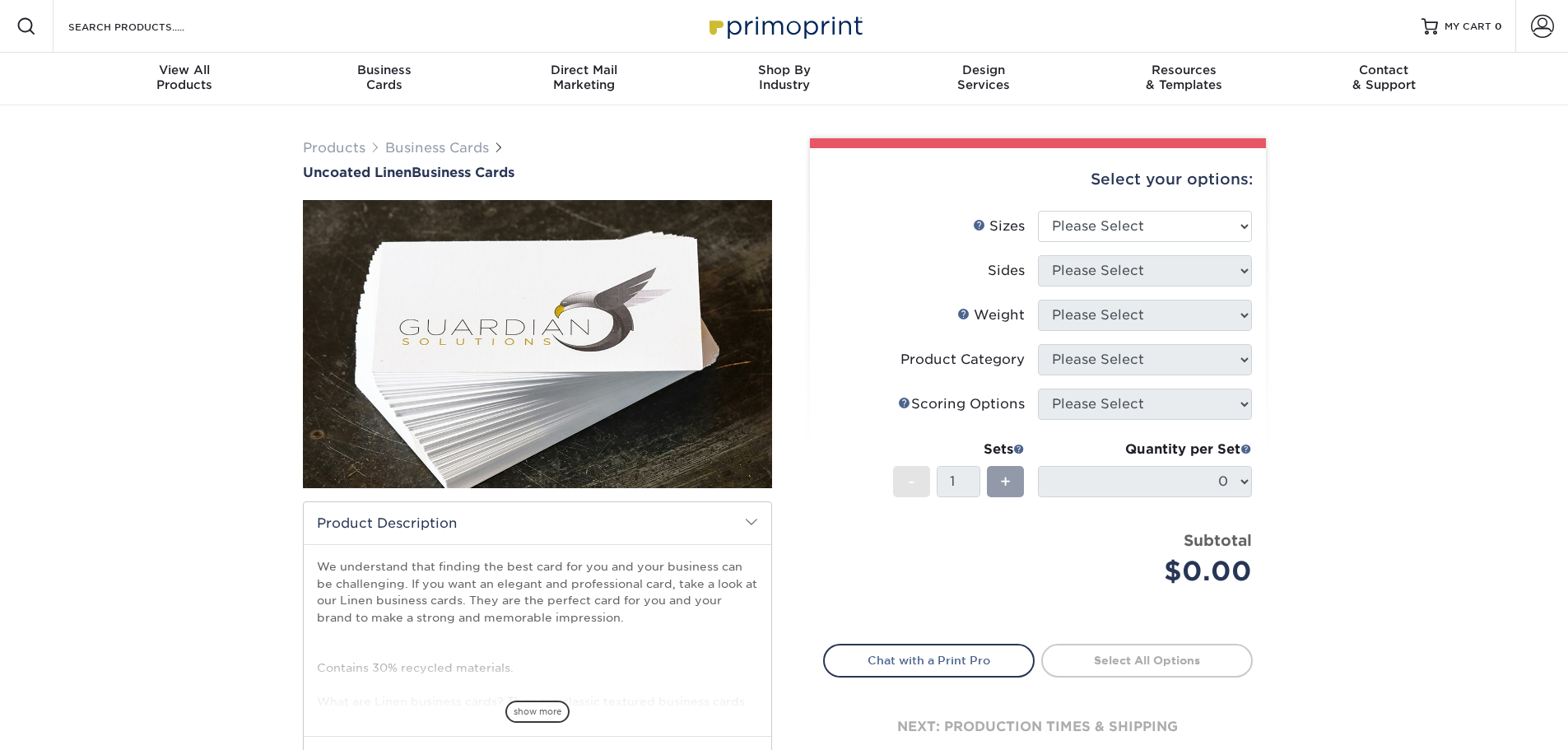 scroll, scrollTop: 0, scrollLeft: 0, axis: both 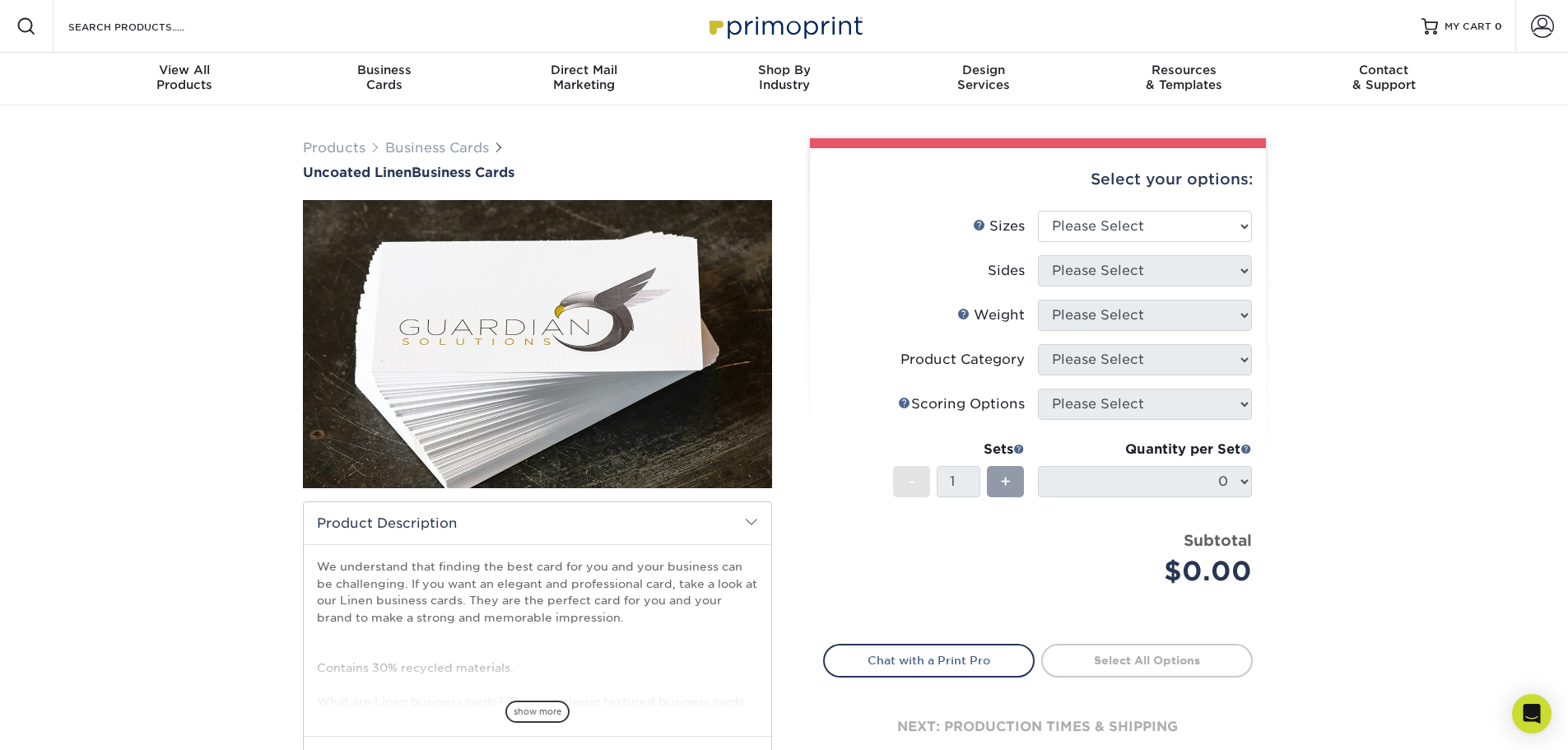 click at bounding box center (537, 344) 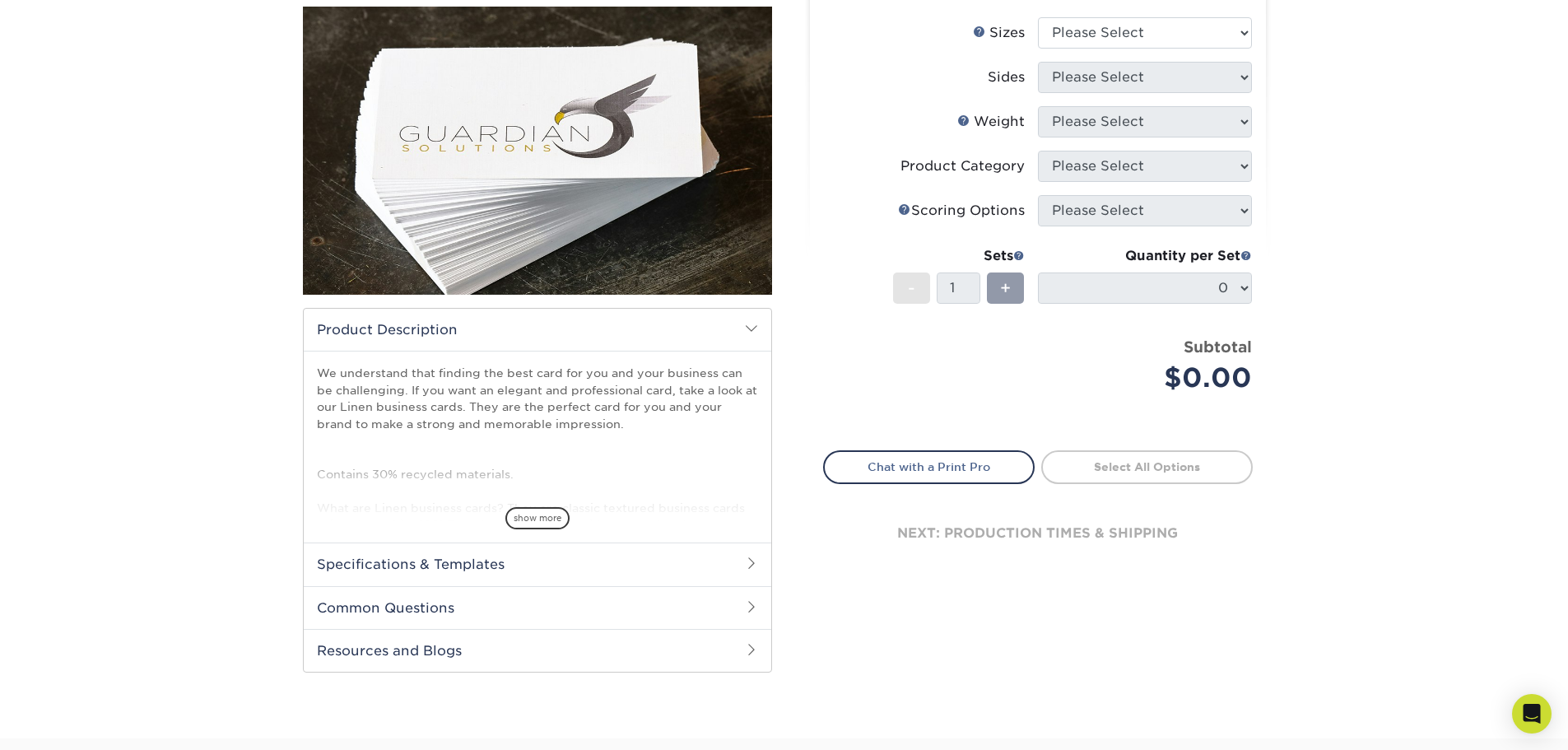 scroll, scrollTop: 247, scrollLeft: 0, axis: vertical 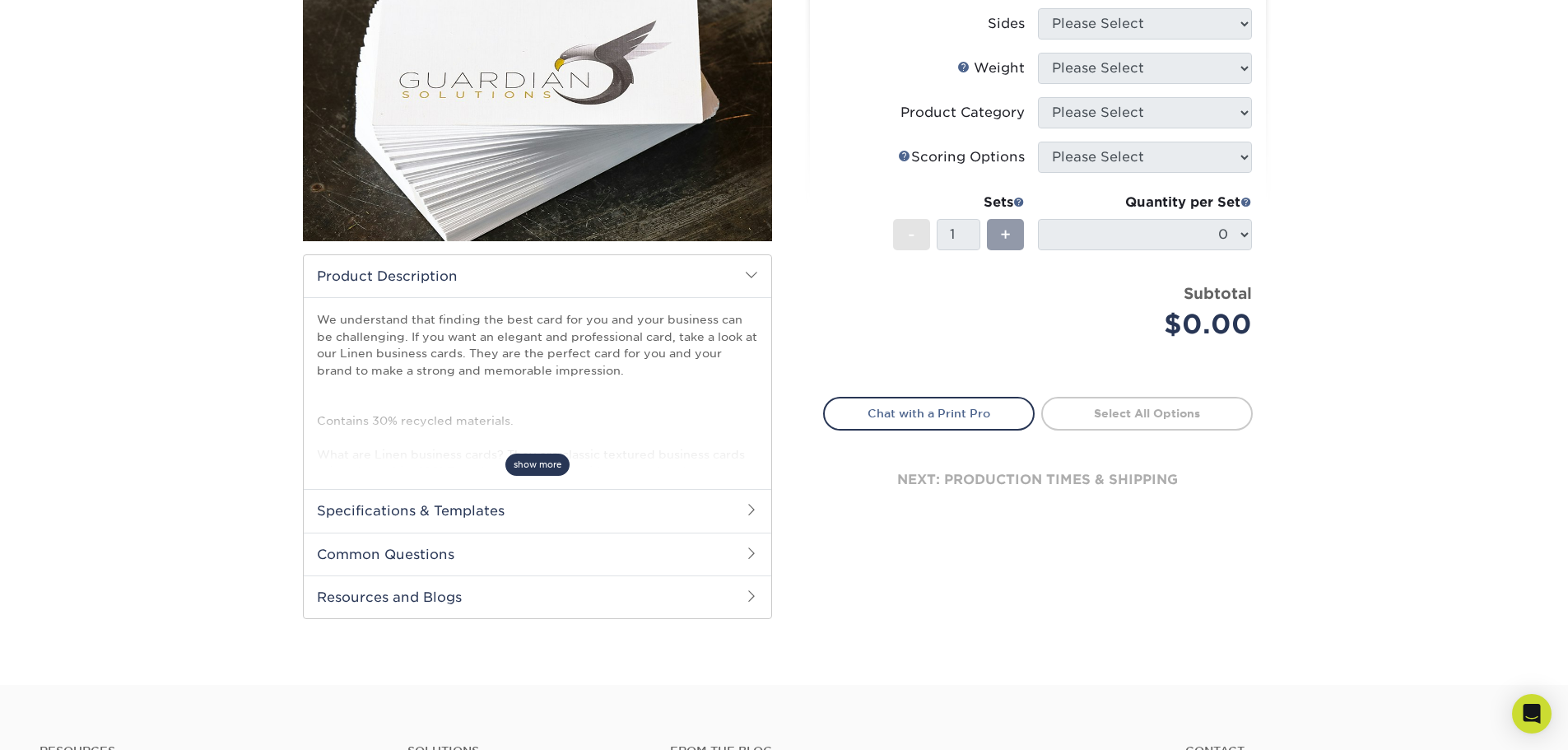 click on "show more" at bounding box center (537, 464) 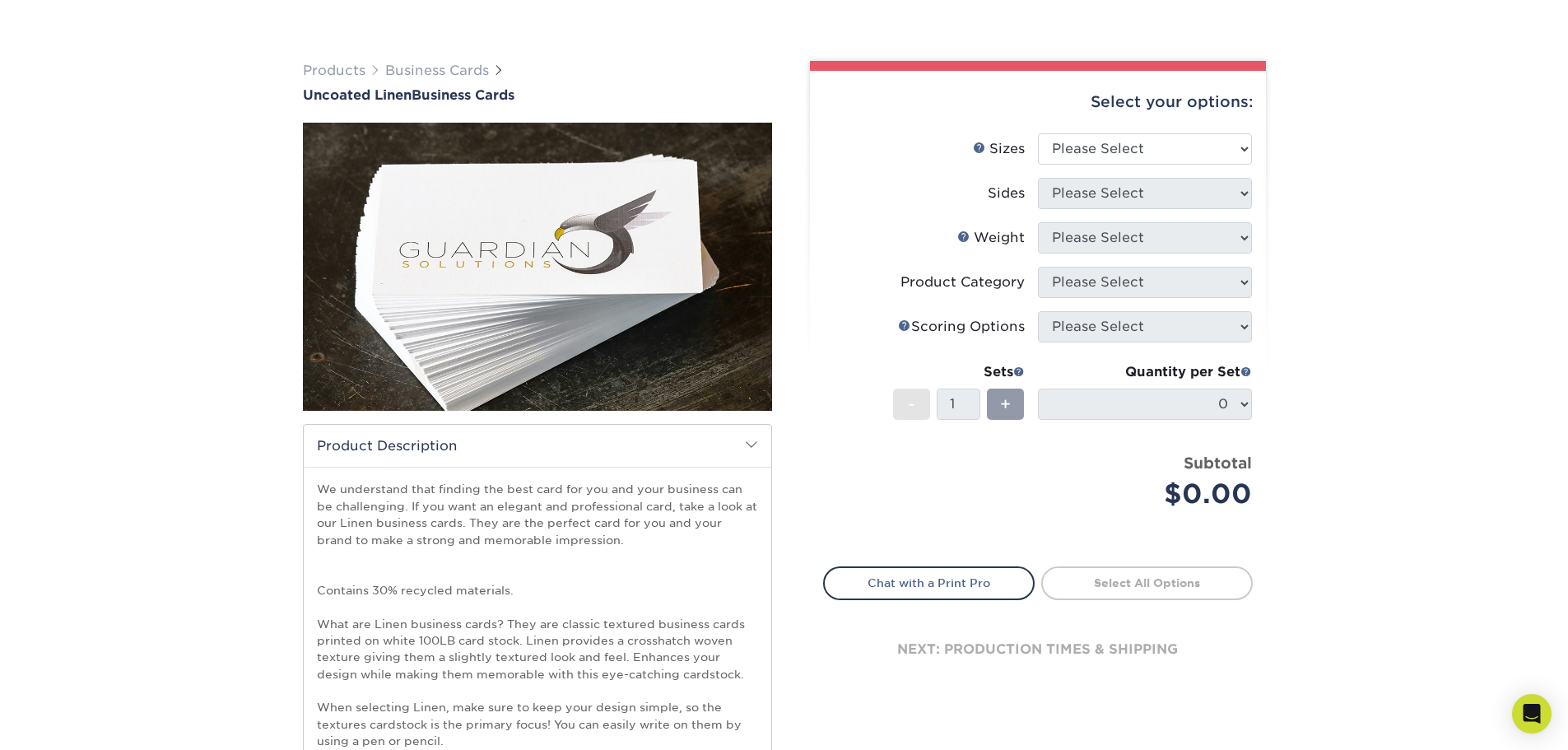 scroll, scrollTop: 0, scrollLeft: 0, axis: both 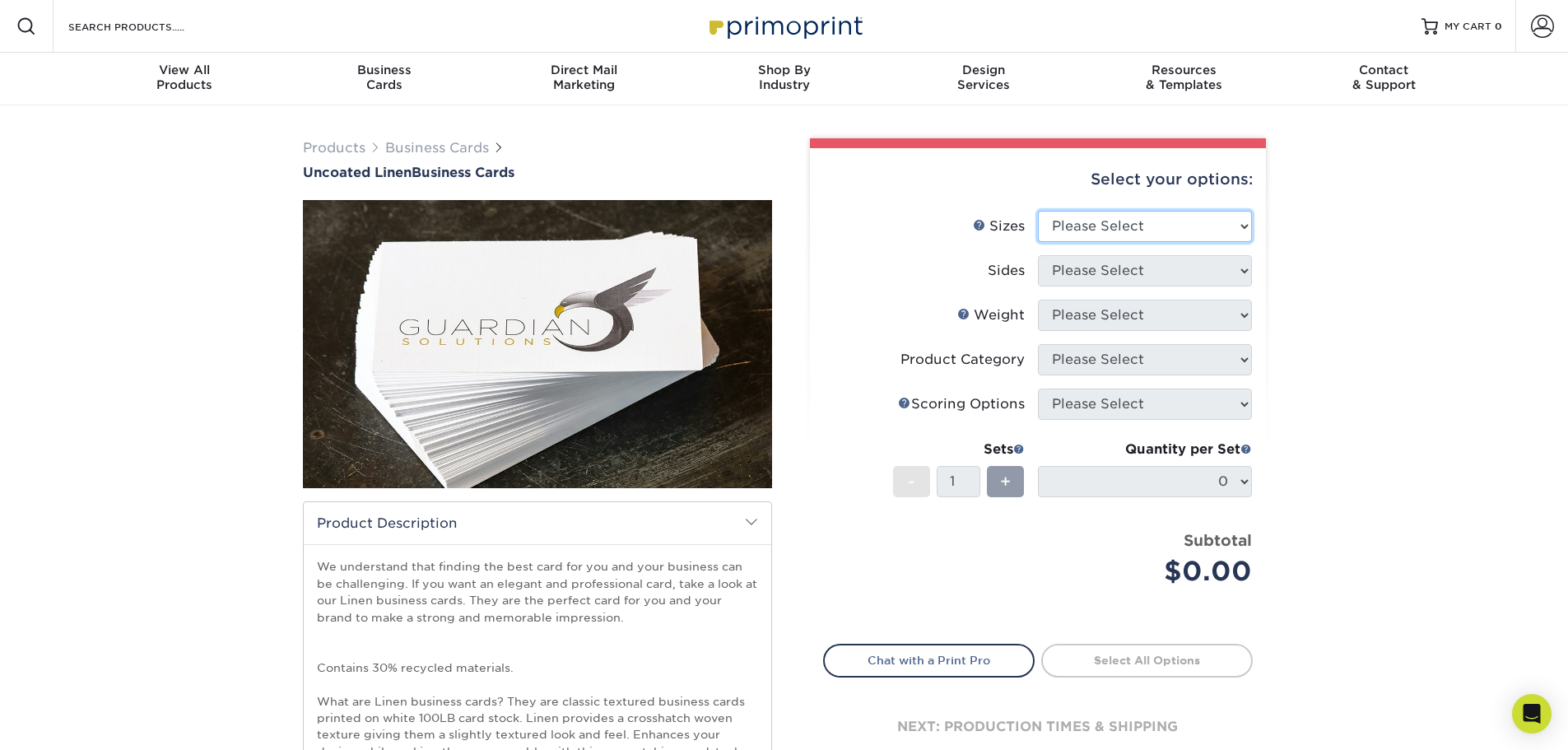 click on "Please Select
2" x 3.5" - Standard
2" x 7" - Foldover Card
2.125" x 3.375" - European
2.5" x 2.5" - Square
3.5" x 4" - Foldover Card" at bounding box center (1145, 226) 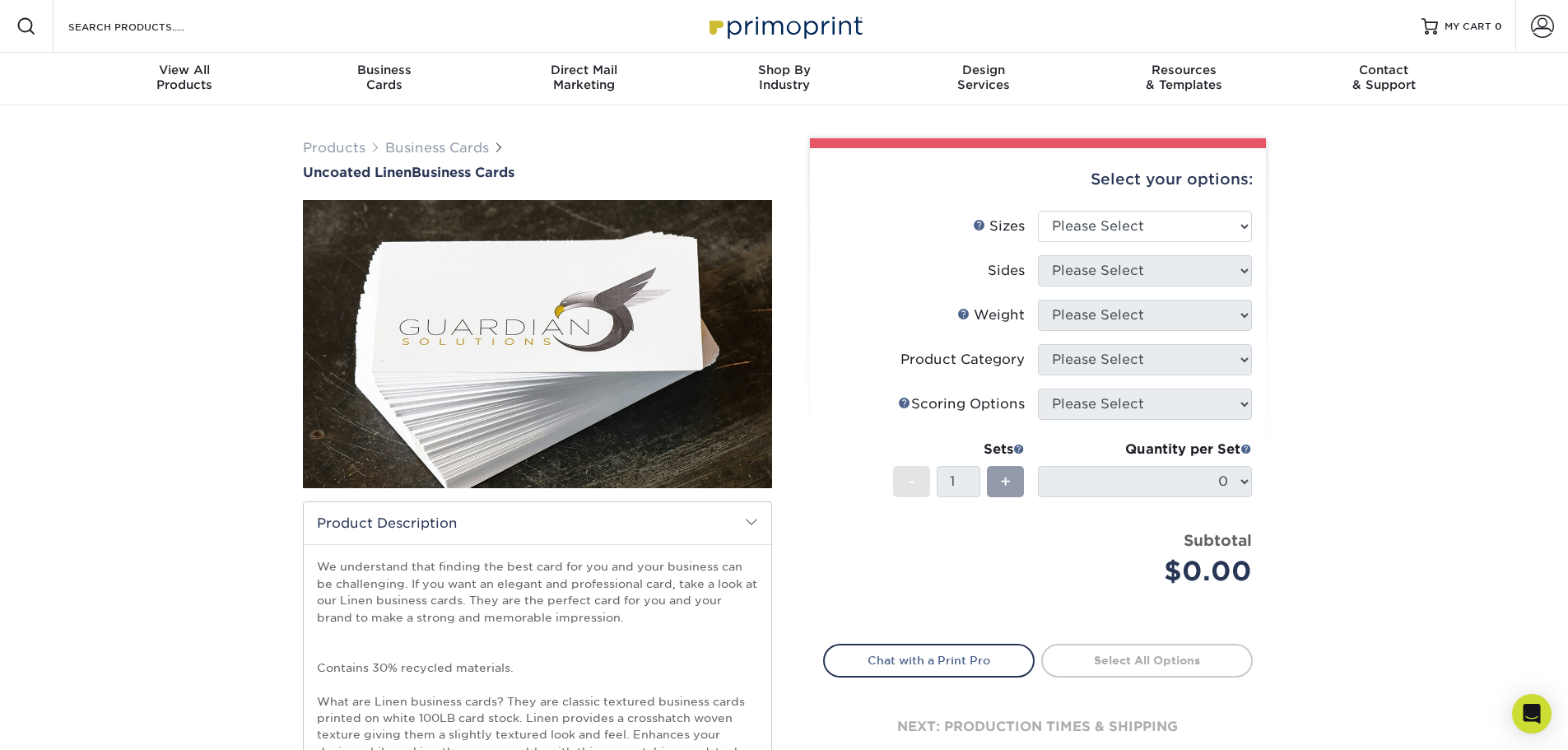 click on "Select your options:" at bounding box center [1038, 179] 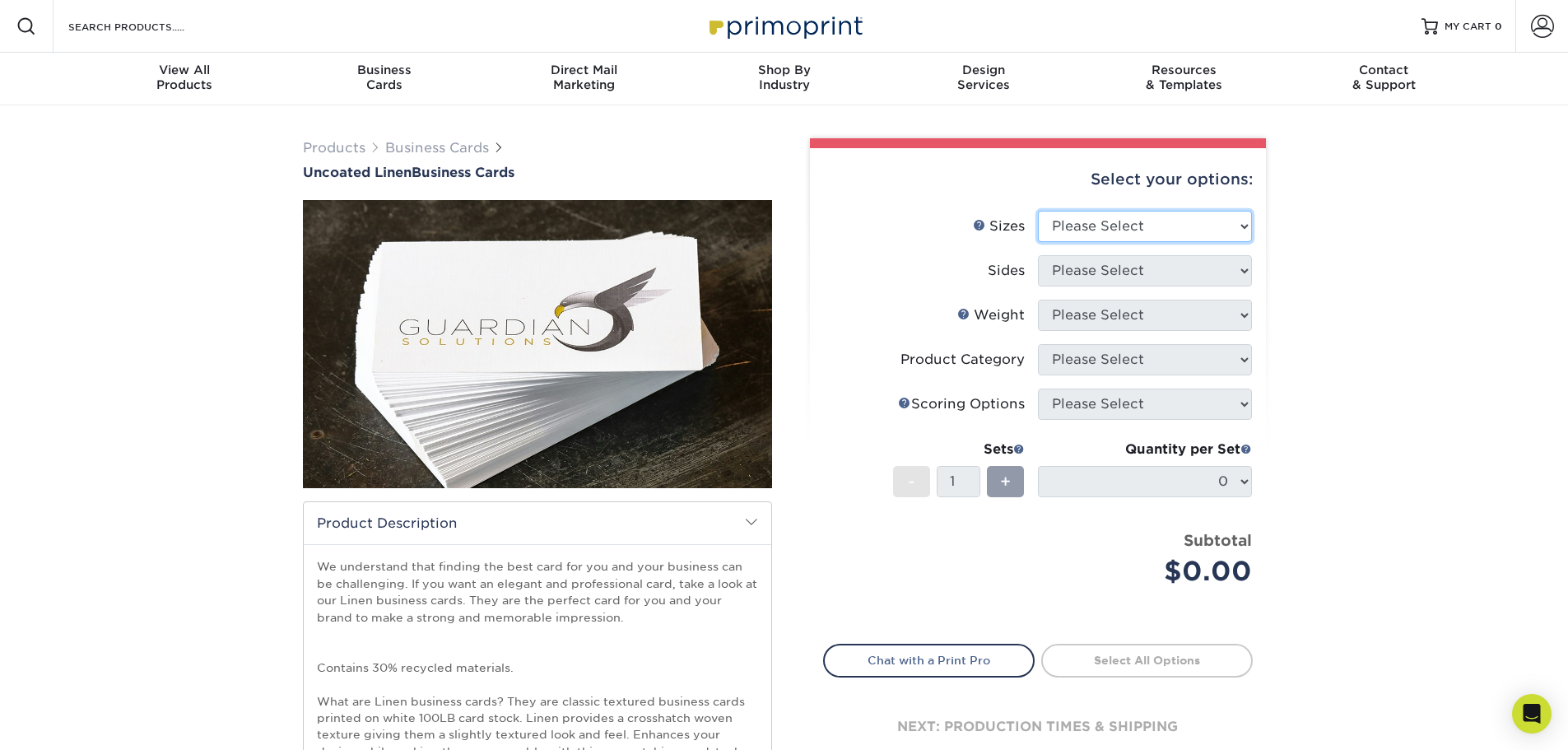 click on "Please Select
2" x 3.5" - Standard
2" x 7" - Foldover Card
2.125" x 3.375" - European
2.5" x 2.5" - Square
3.5" x 4" - Foldover Card" at bounding box center (1145, 226) 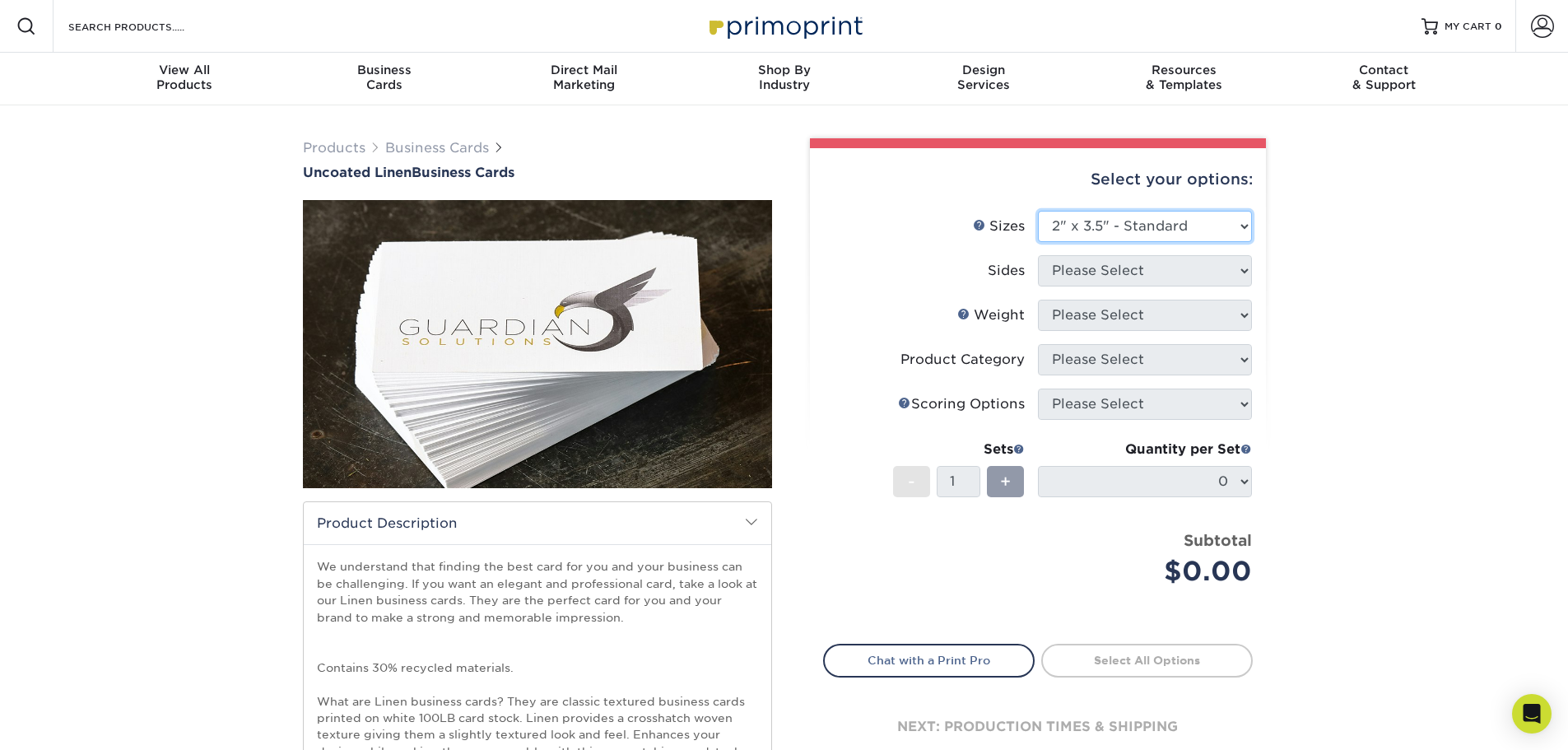click on "Please Select
2" x 3.5" - Standard
2" x 7" - Foldover Card
2.125" x 3.375" - European
2.5" x 2.5" - Square
3.5" x 4" - Foldover Card" at bounding box center (1145, 226) 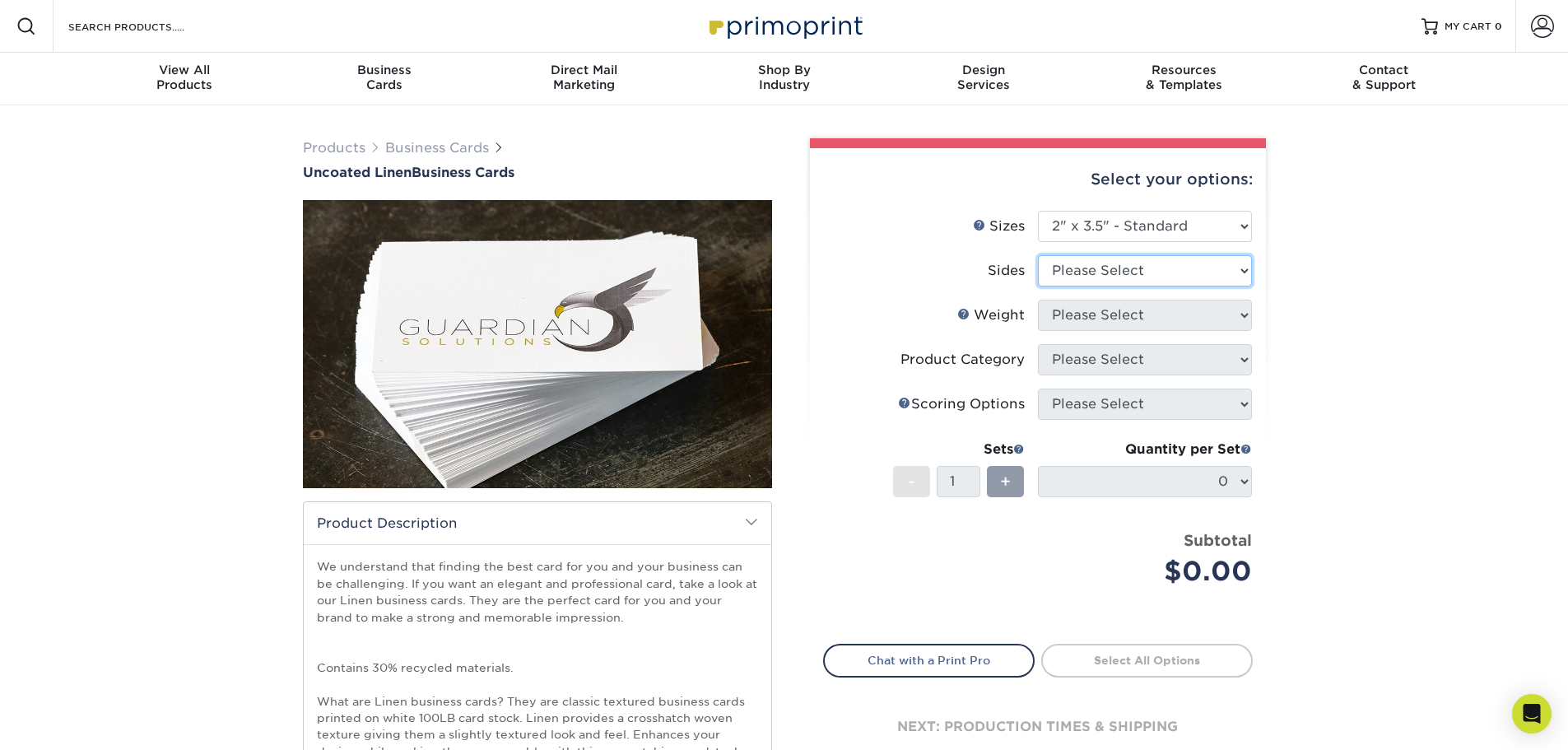 click on "Please Select Print Both Sides Print Front Only" at bounding box center [1145, 271] 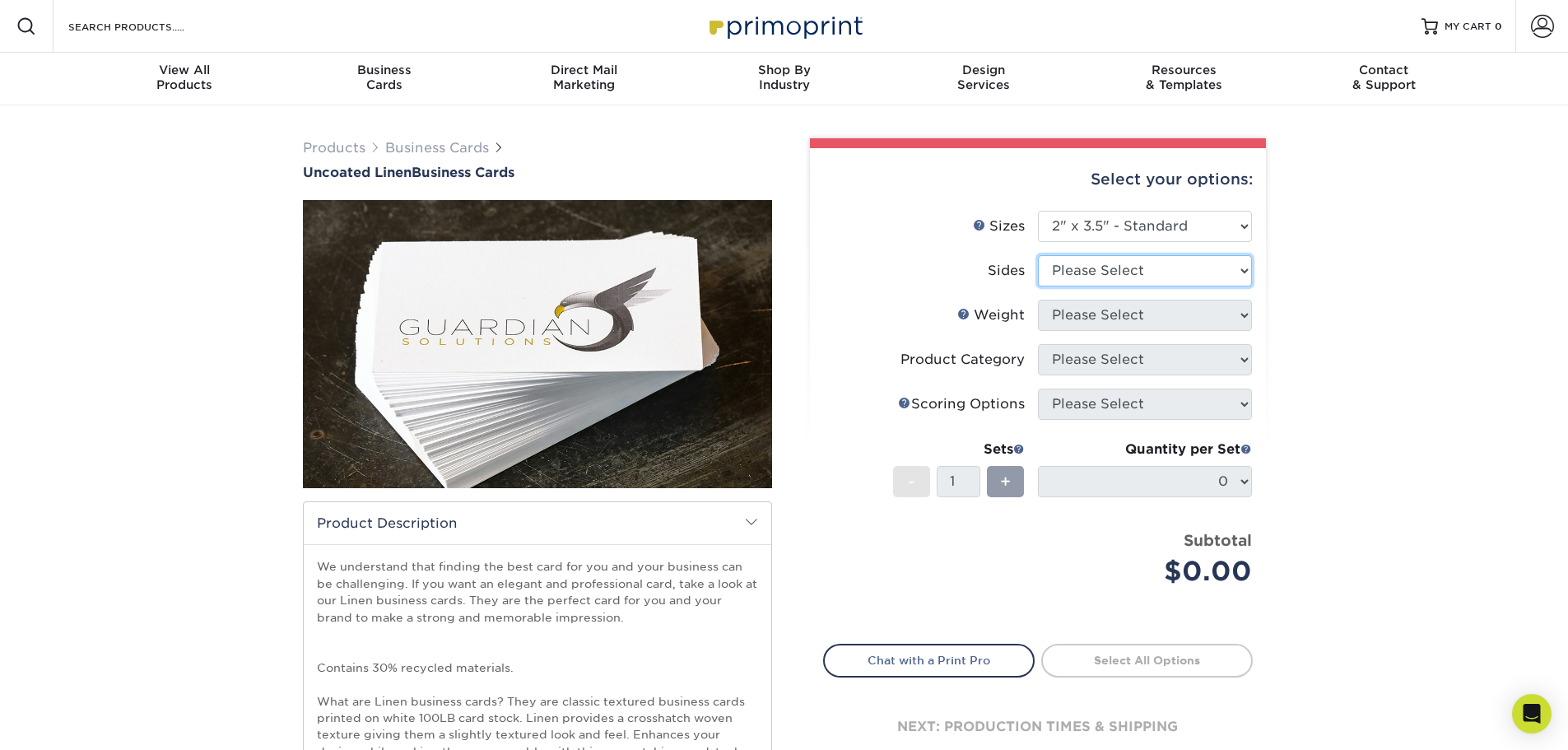 select on "13abbda7-1d64-4f25-8bb2-c179b224825d" 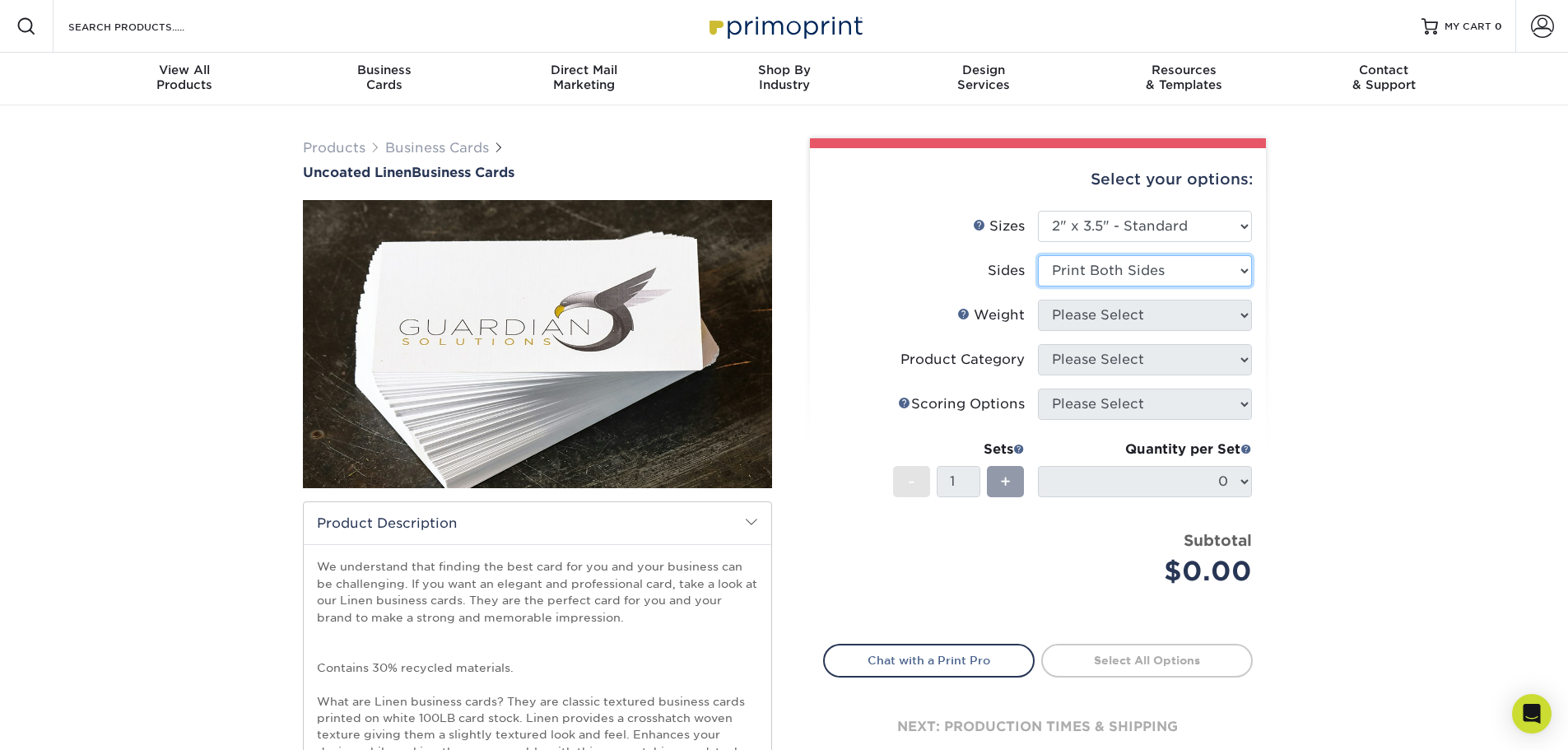 click on "Please Select Print Both Sides Print Front Only" at bounding box center [1145, 271] 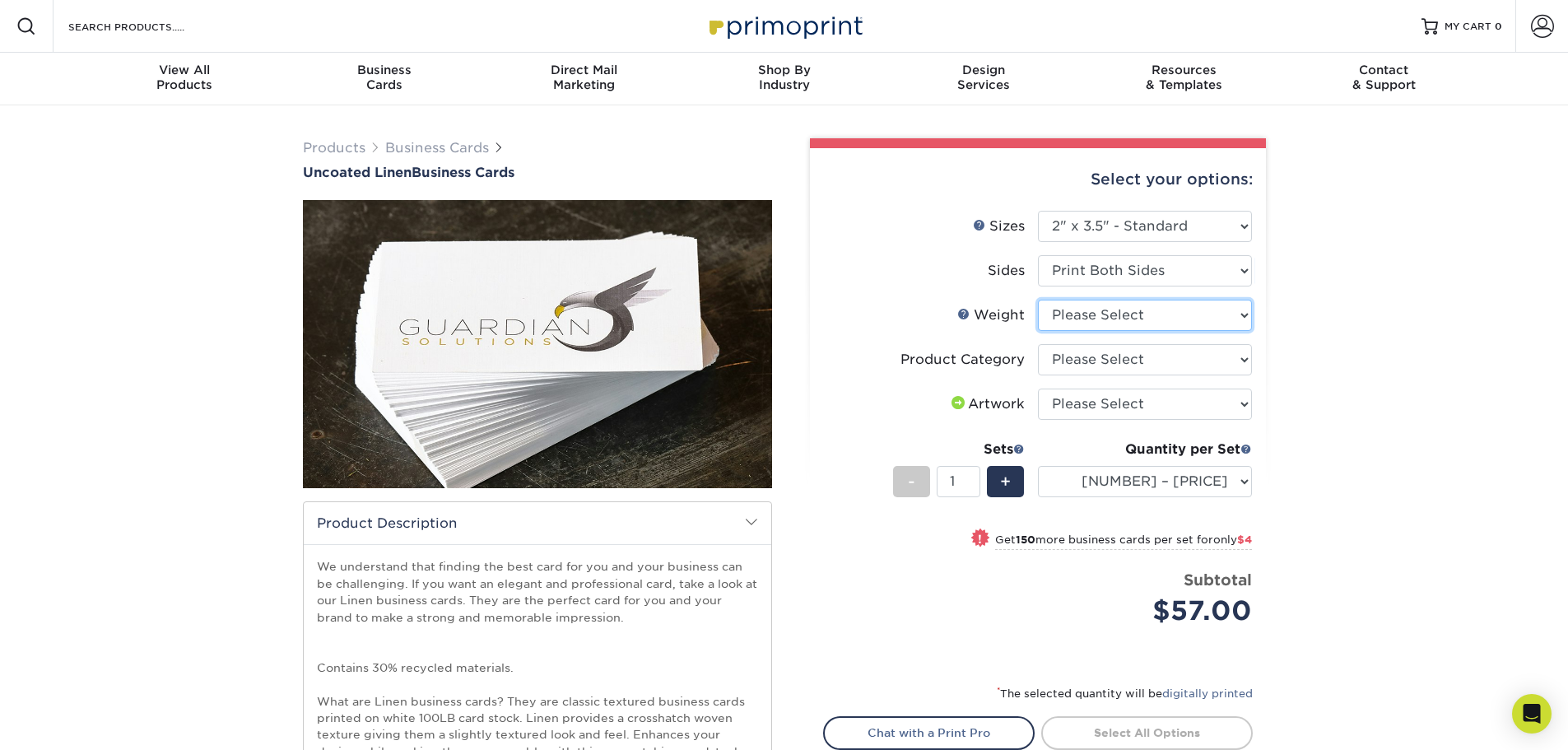click on "Please Select 100LB" at bounding box center [1145, 315] 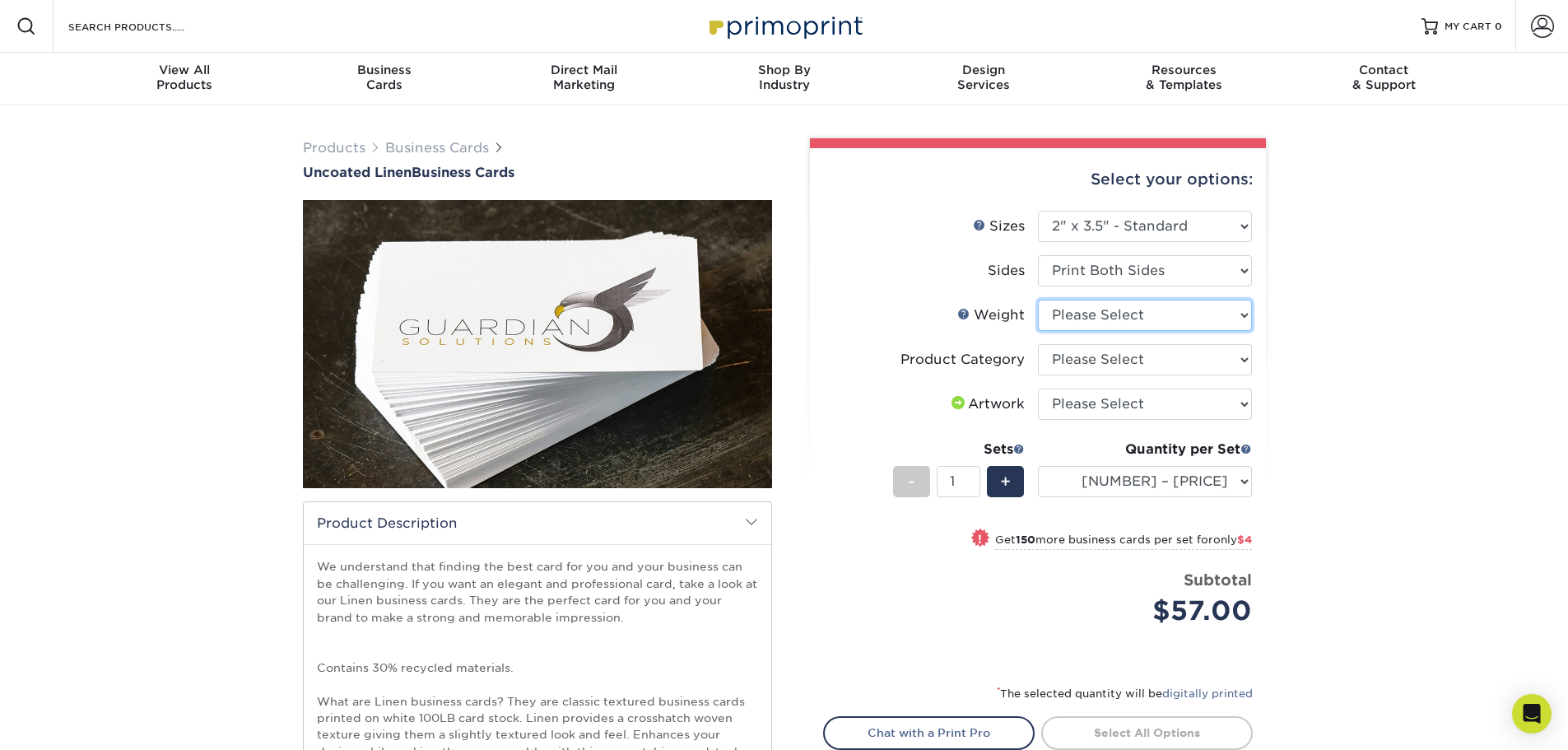 select on "100LB" 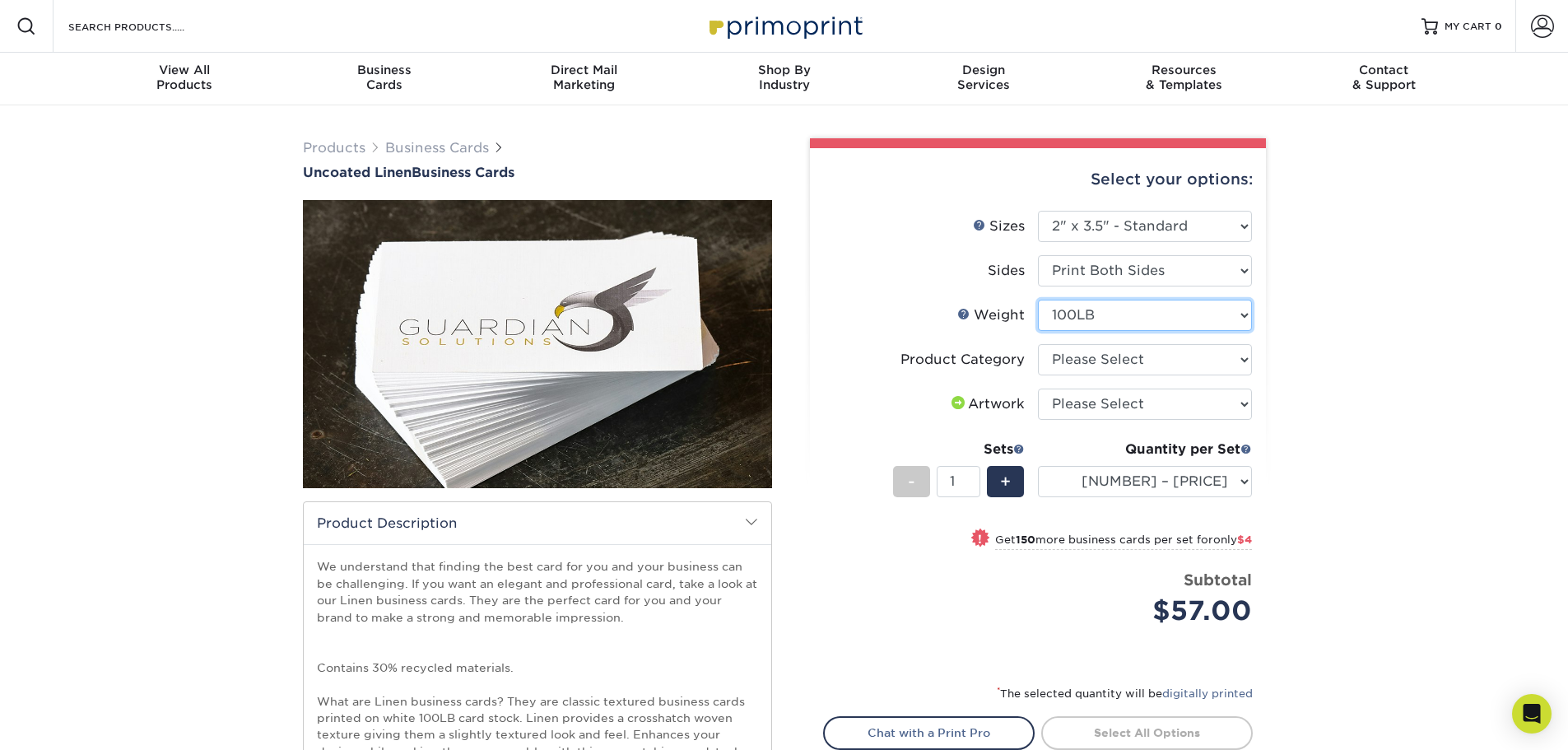 click on "Please Select 100LB" at bounding box center [1145, 315] 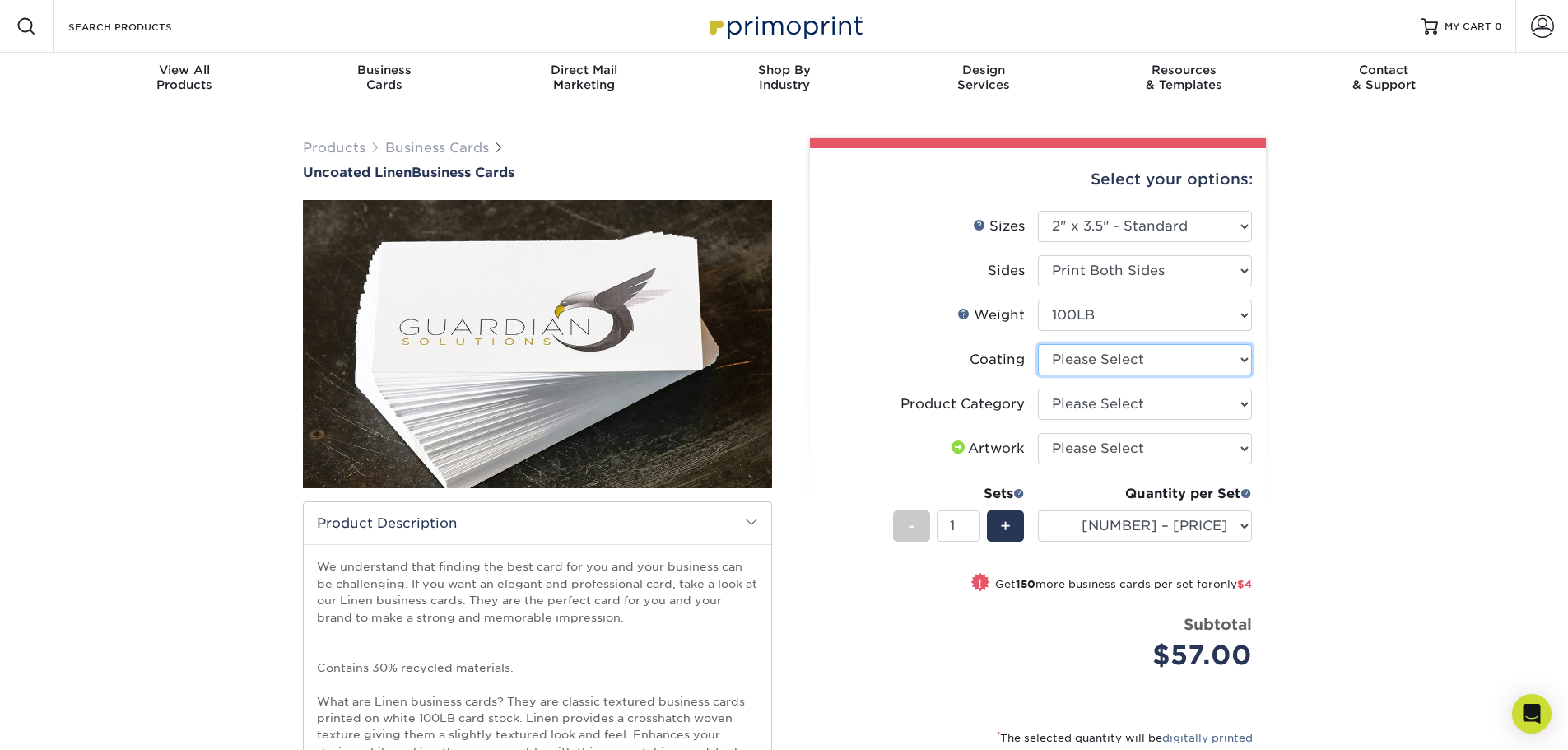 click at bounding box center (1145, 360) 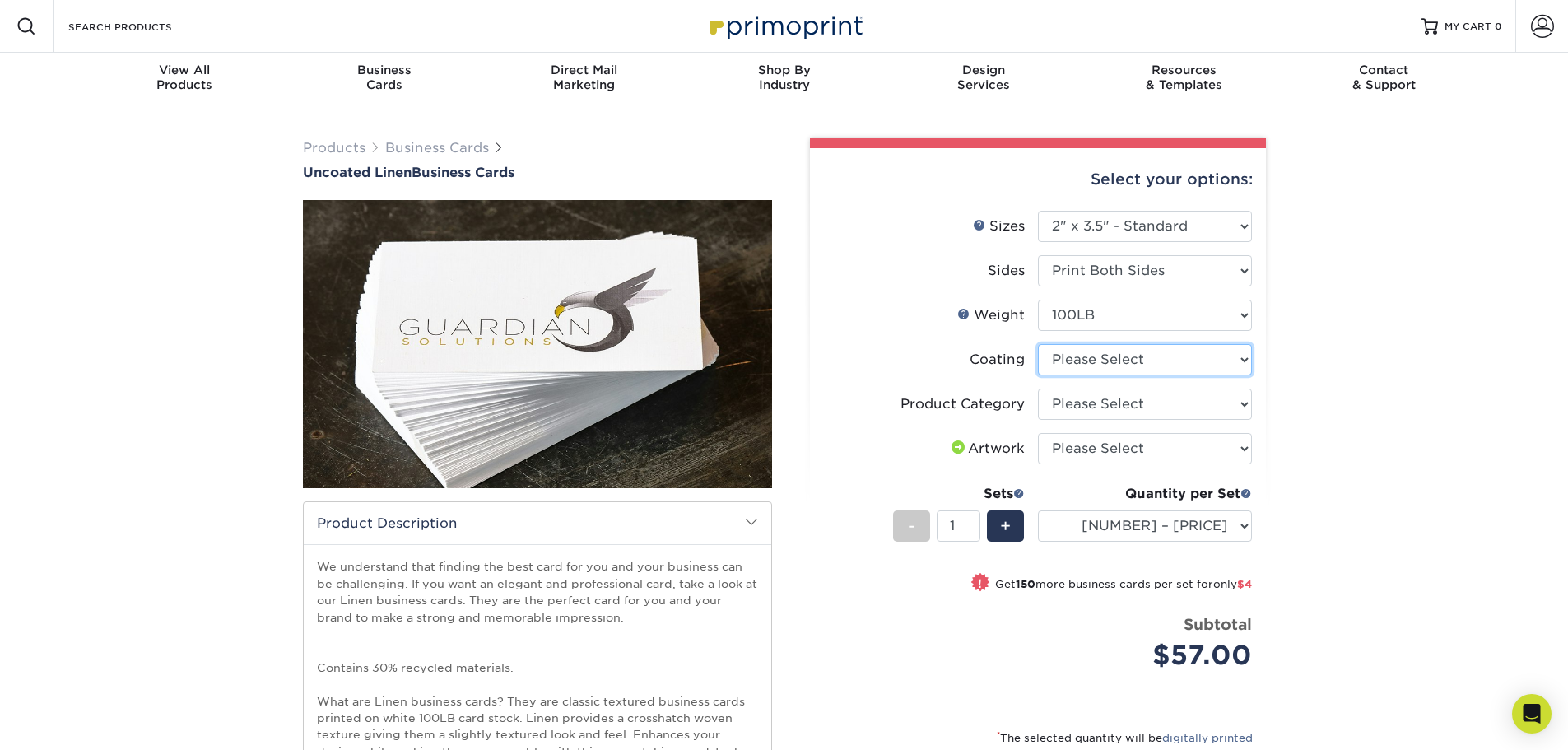 select on "3e7618de-abca-4bda-9f97-8b9129e913d8" 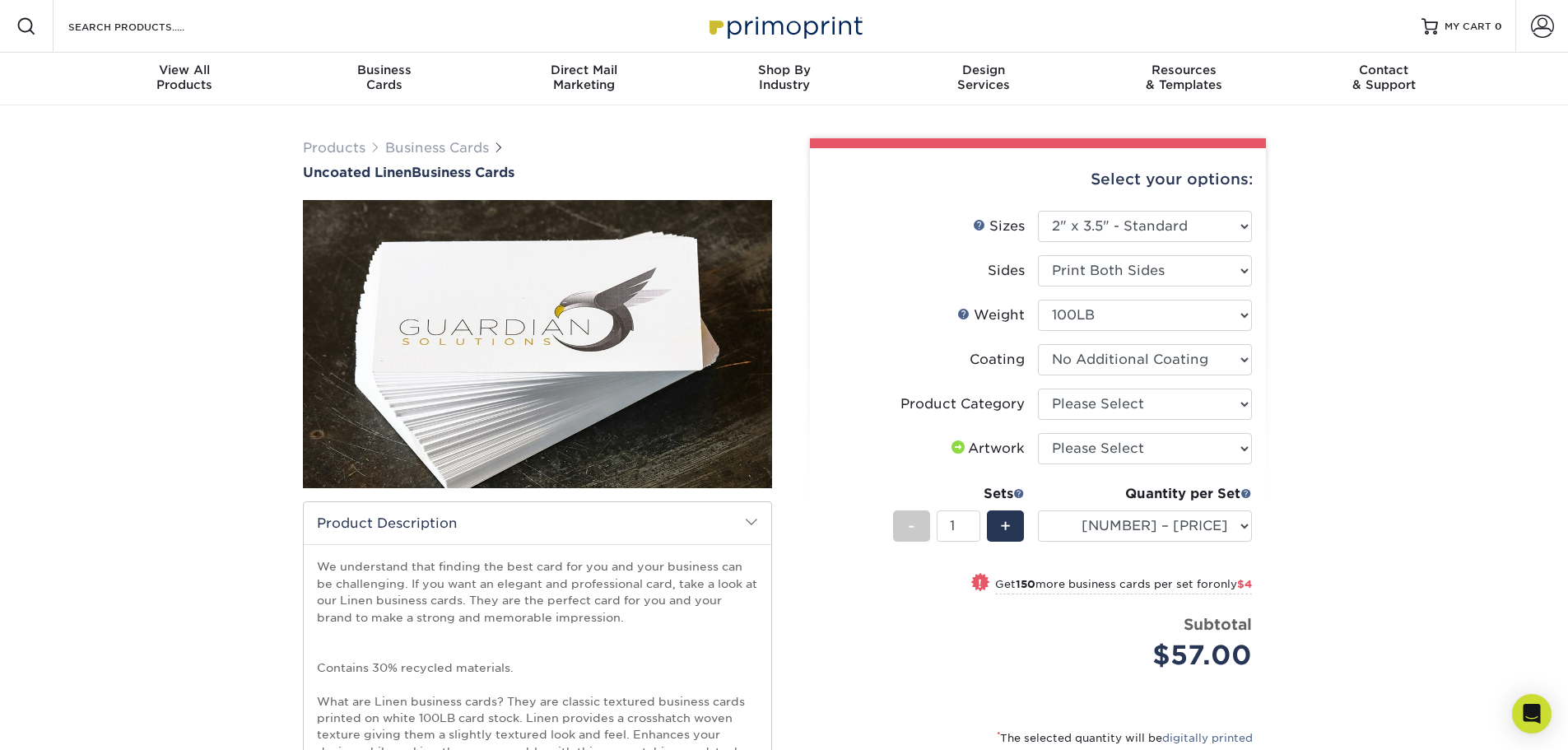 click at bounding box center [1145, 360] 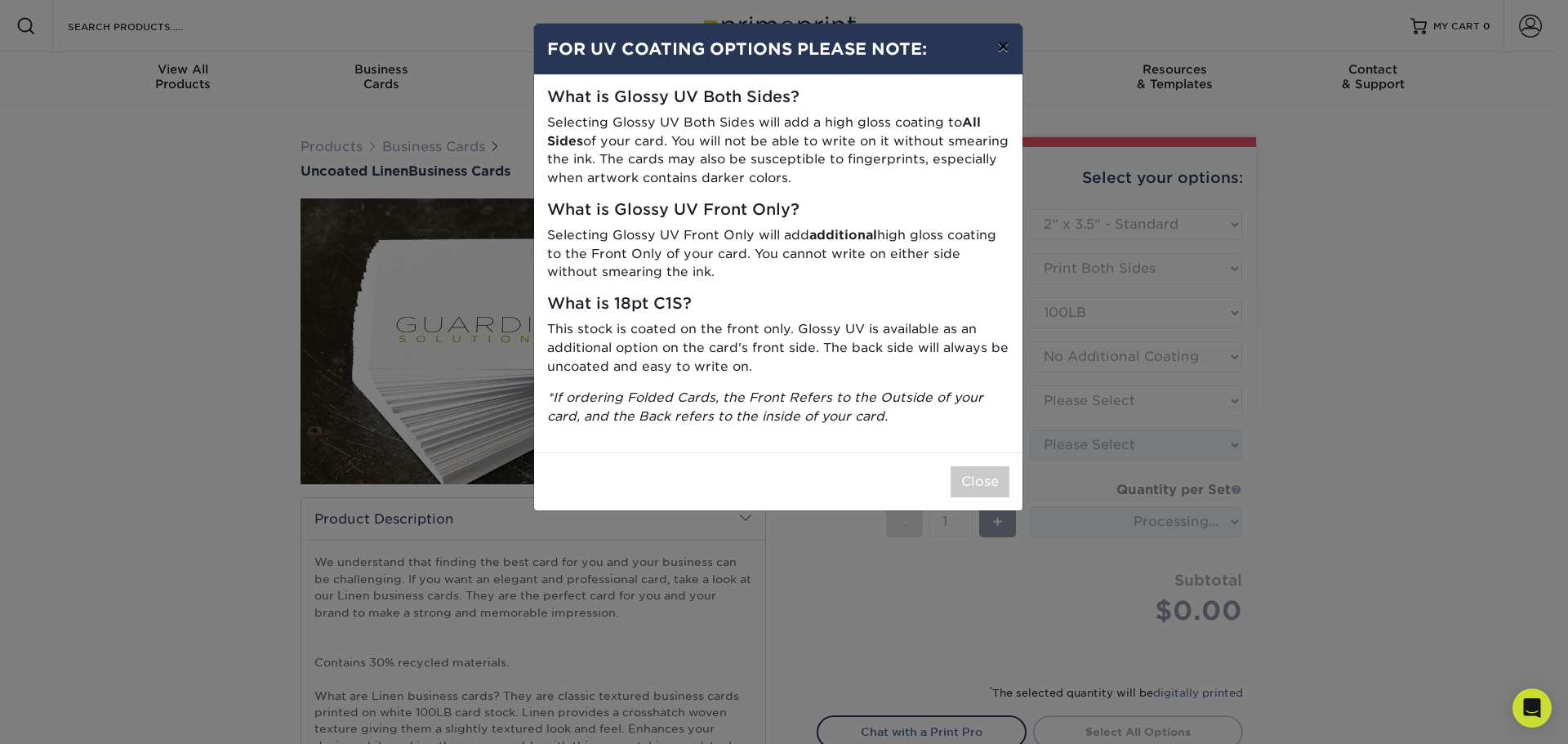 click on "×" at bounding box center (1003, 47) 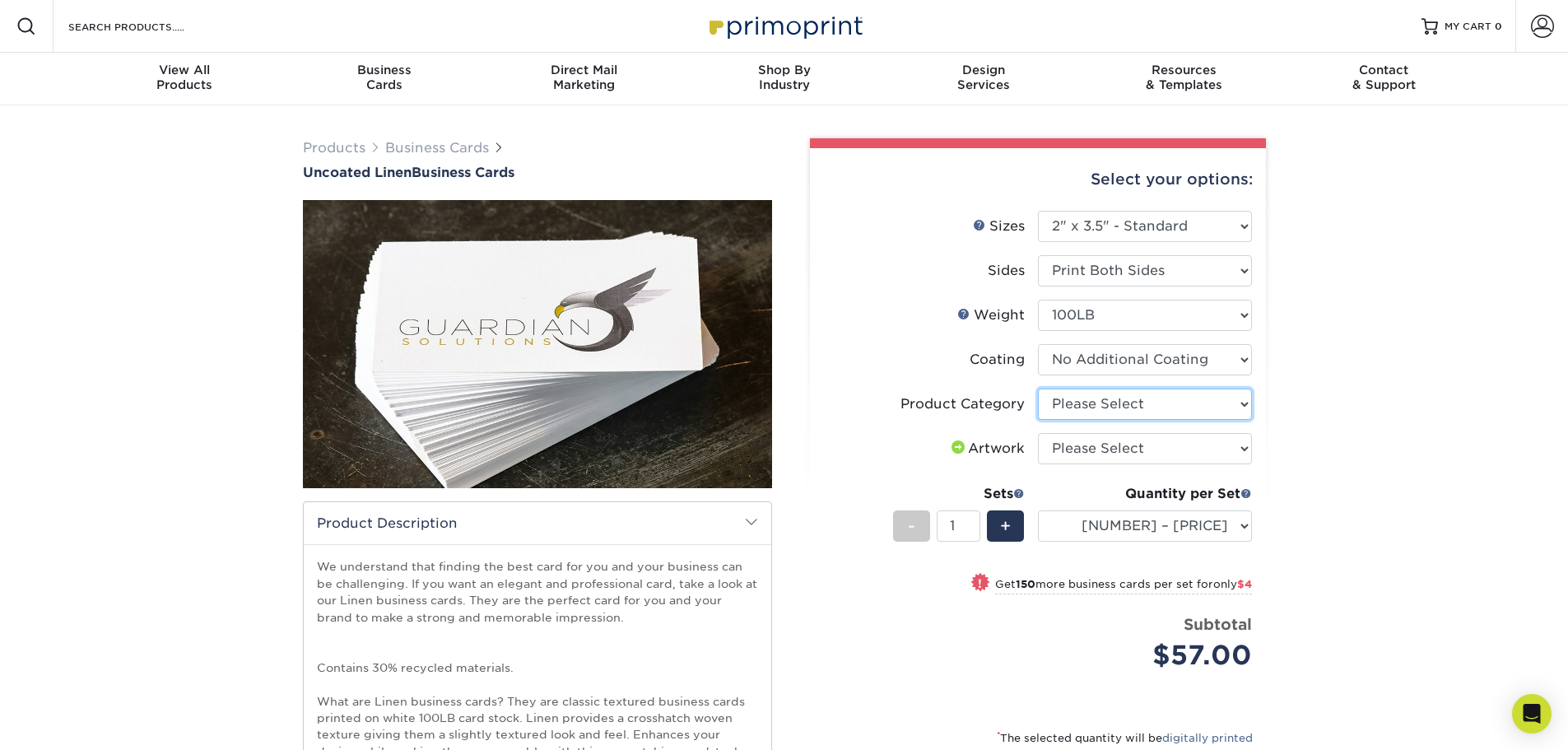 click on "Please Select Business Cards" at bounding box center (1145, 404) 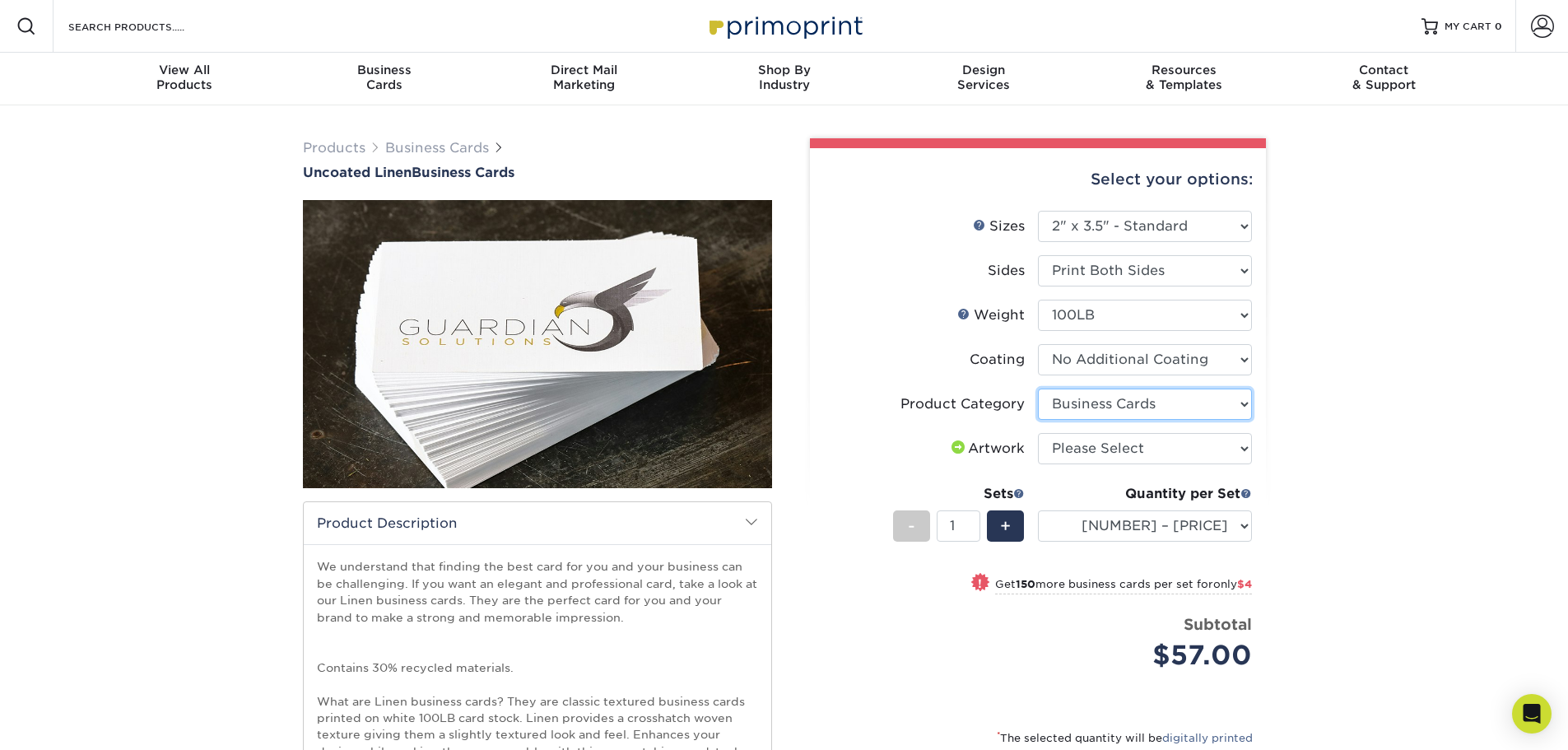 click on "Please Select Business Cards" at bounding box center [1145, 404] 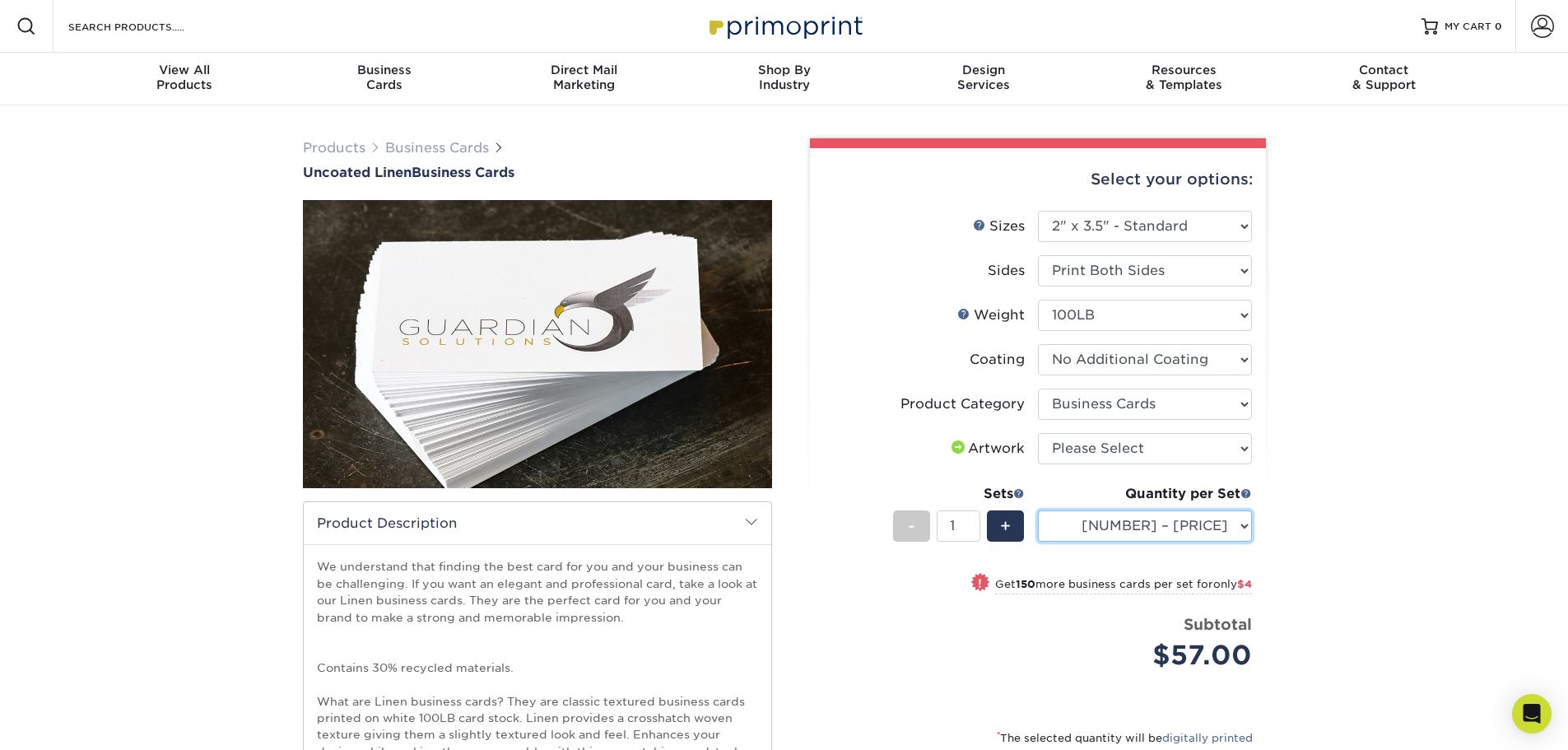 click on "100* – $57.00 250* – $61.00 500* – $69.00 1000 – $72.00 2500 – $114.00 5000 – $190.00 10000 – $372.00 15000 – $557.00 20000 – $739.00 25000 – $929.00 30000 – $1114.00 35000 – $1300.00 40000 – $1485.00 45000 – $1671.00 50000 – $1857.00 55000 – $2042.00 60000 – $2228.00 65000 – $2364.00 70000 – $2546.00 75000 – $2728.00 80000 – $2910.00 85000 – $3092.00 90000 – $3232.00 95000 – $3307.00 100000 – $3349.00" at bounding box center [1145, 526] 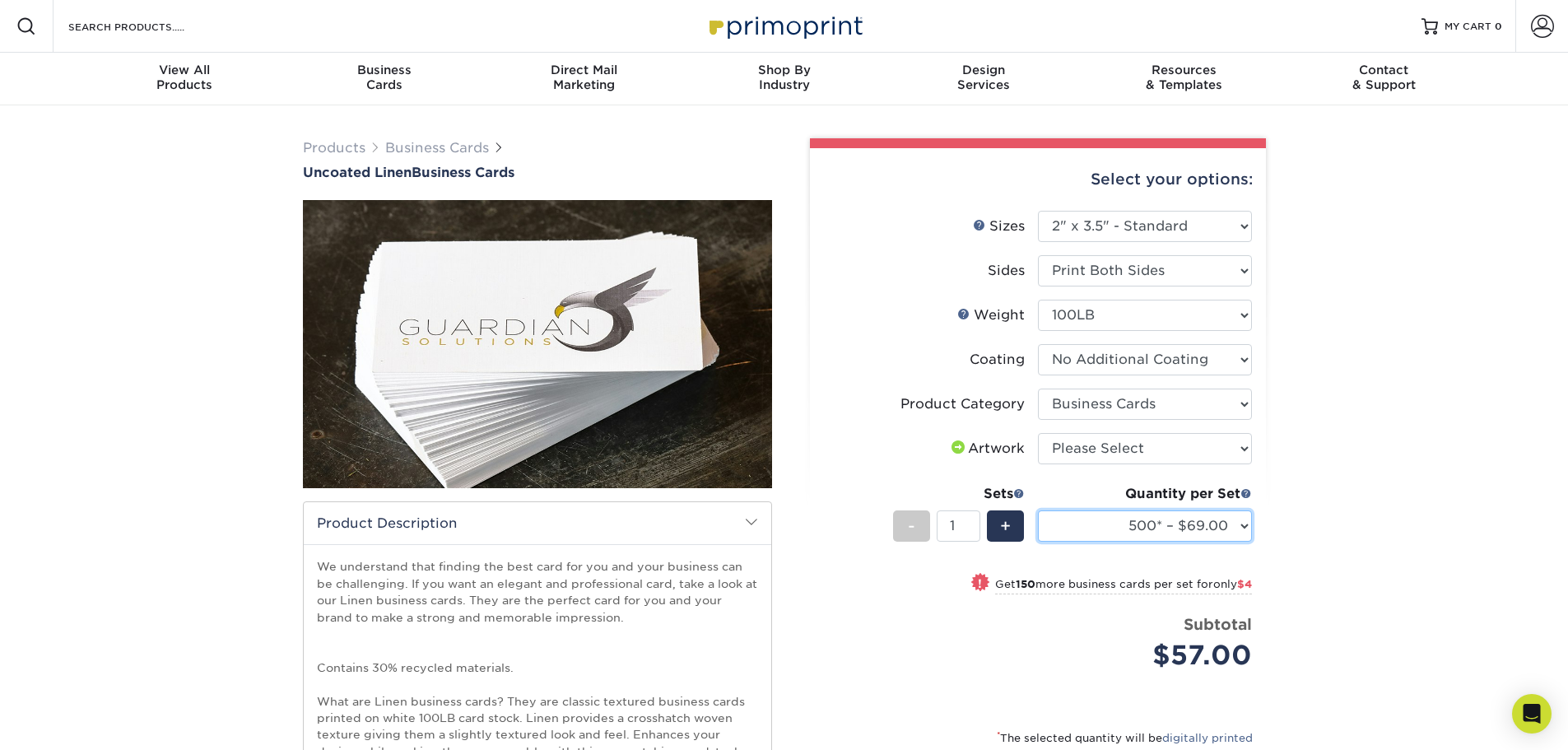 click on "100* – $57.00 250* – $61.00 500* – $69.00 1000 – $72.00 2500 – $114.00 5000 – $190.00 10000 – $372.00 15000 – $557.00 20000 – $739.00 25000 – $929.00 30000 – $1114.00 35000 – $1300.00 40000 – $1485.00 45000 – $1671.00 50000 – $1857.00 55000 – $2042.00 60000 – $2228.00 65000 – $2364.00 70000 – $2546.00 75000 – $2728.00 80000 – $2910.00 85000 – $3092.00 90000 – $3232.00 95000 – $3307.00 100000 – $3349.00" at bounding box center (1145, 526) 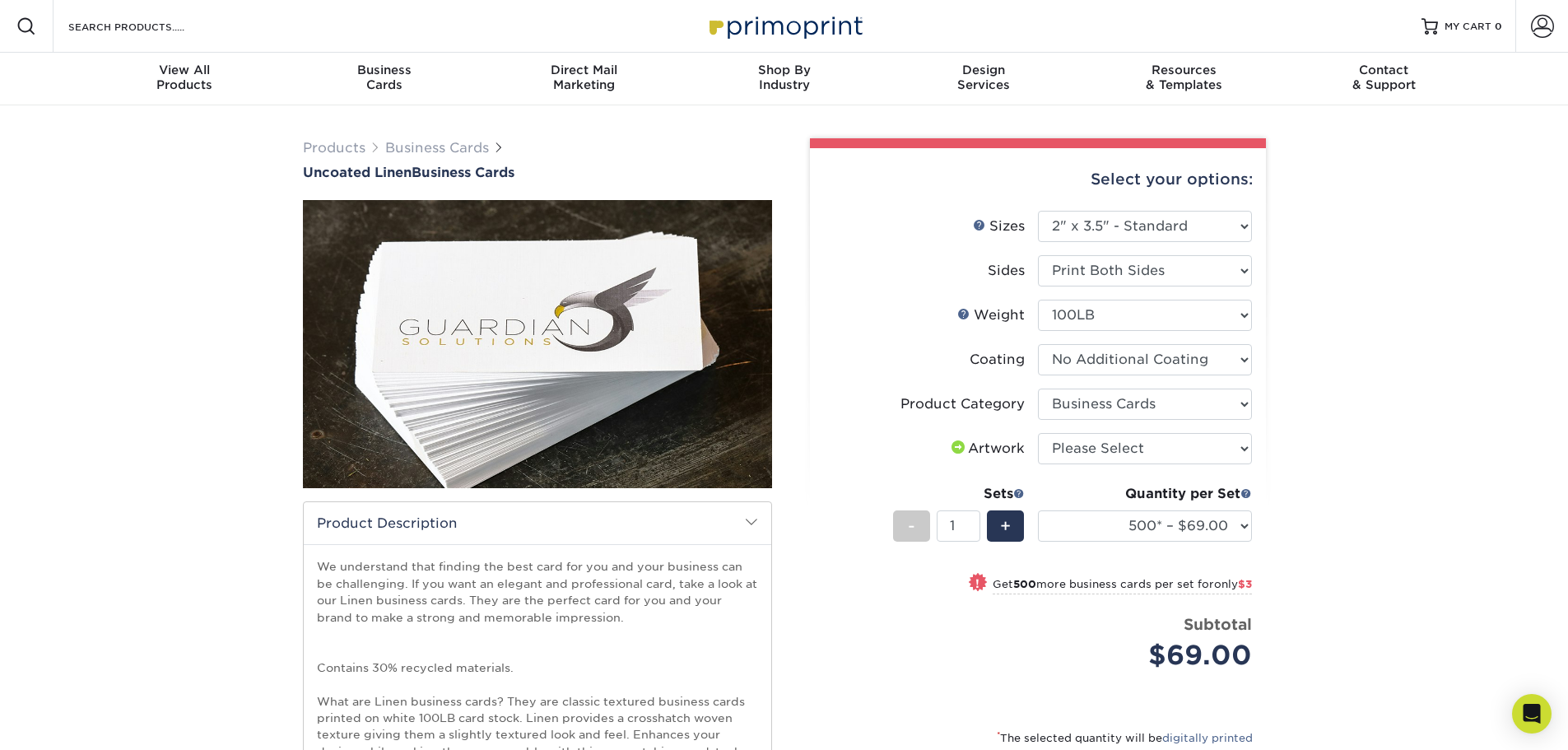click on "Products
Business Cards
Uncoated Linen  Business Cards
show more" at bounding box center [784, 674] 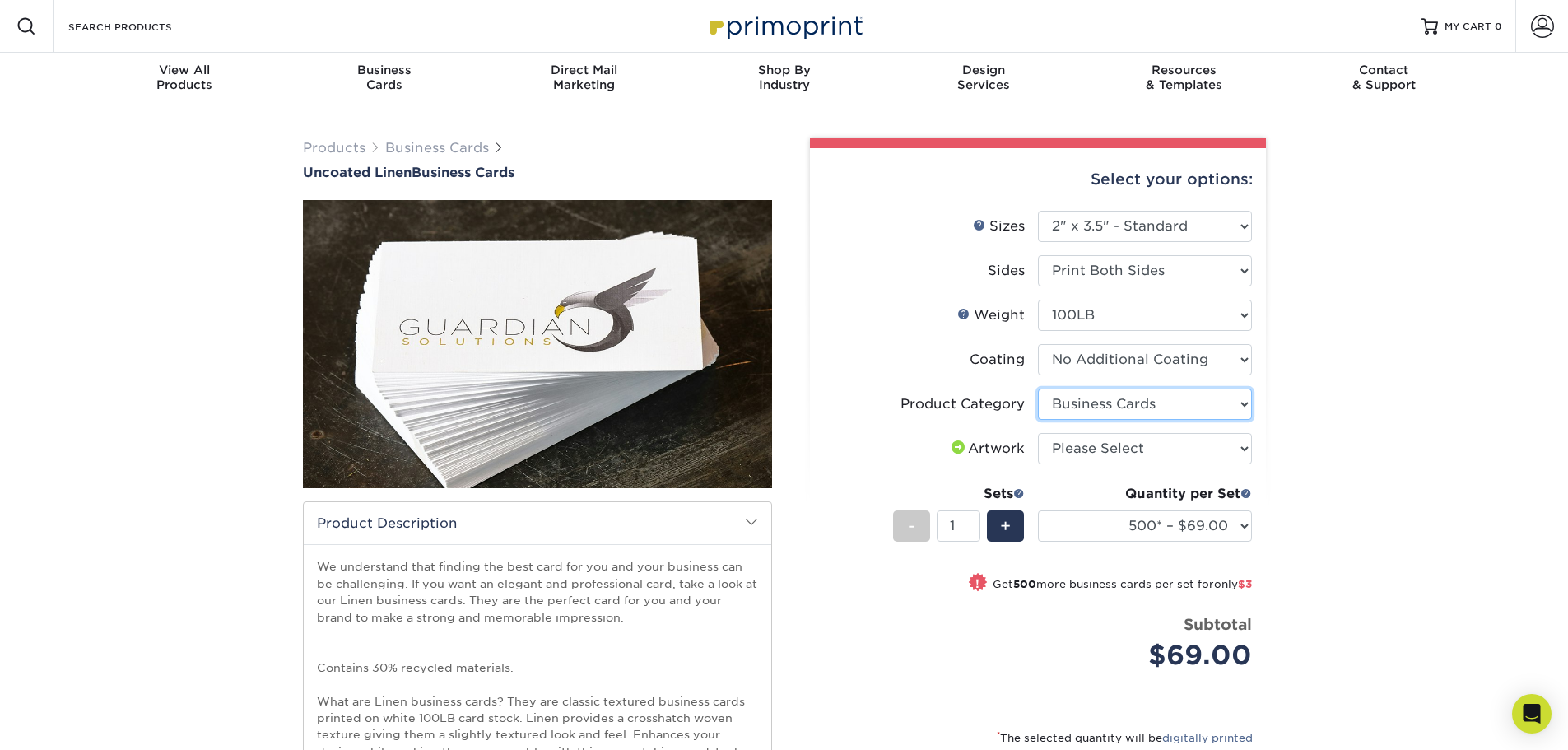 click on "Please Select Business Cards" at bounding box center [1145, 404] 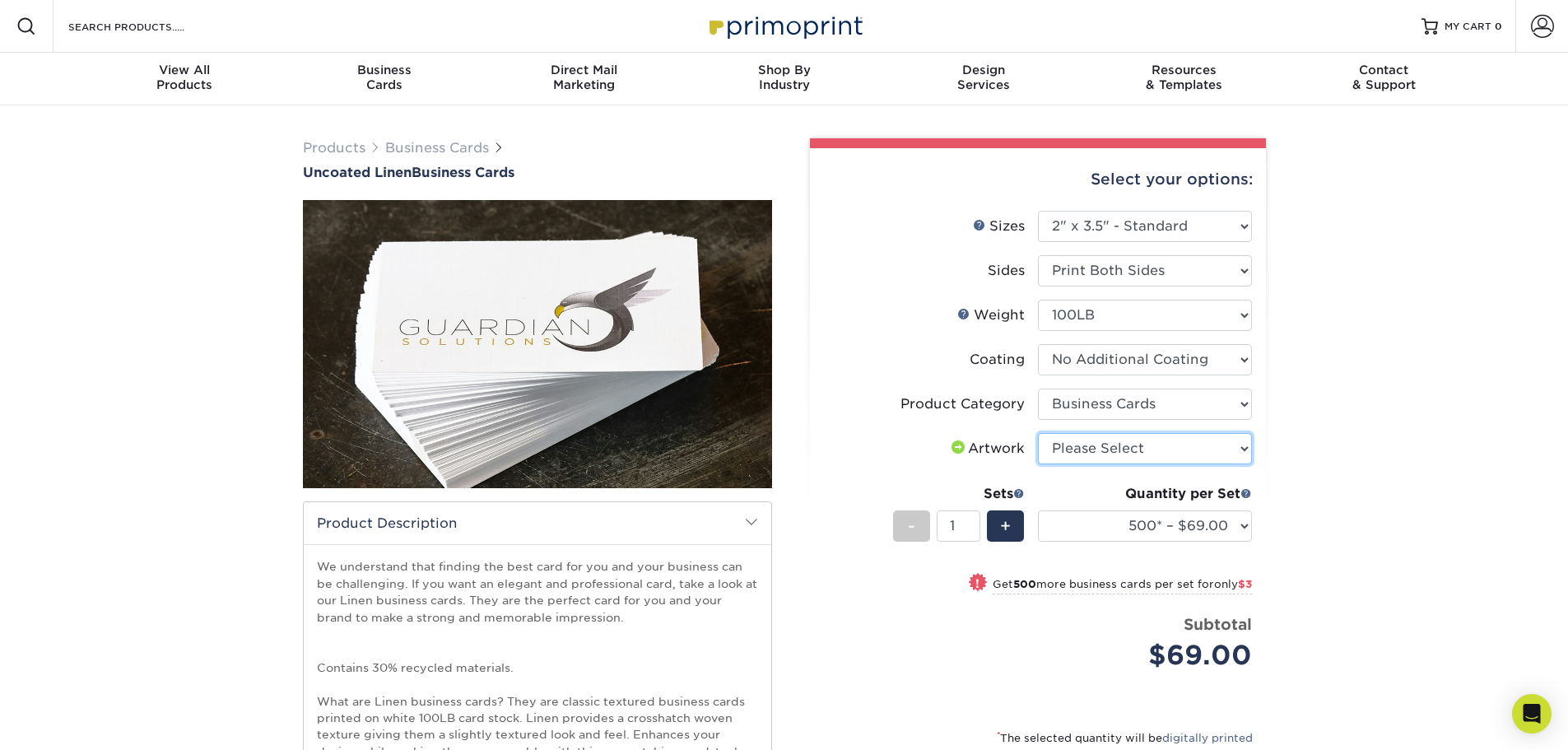 click on "Please Select I will upload files I need a design - $100" at bounding box center (1145, 449) 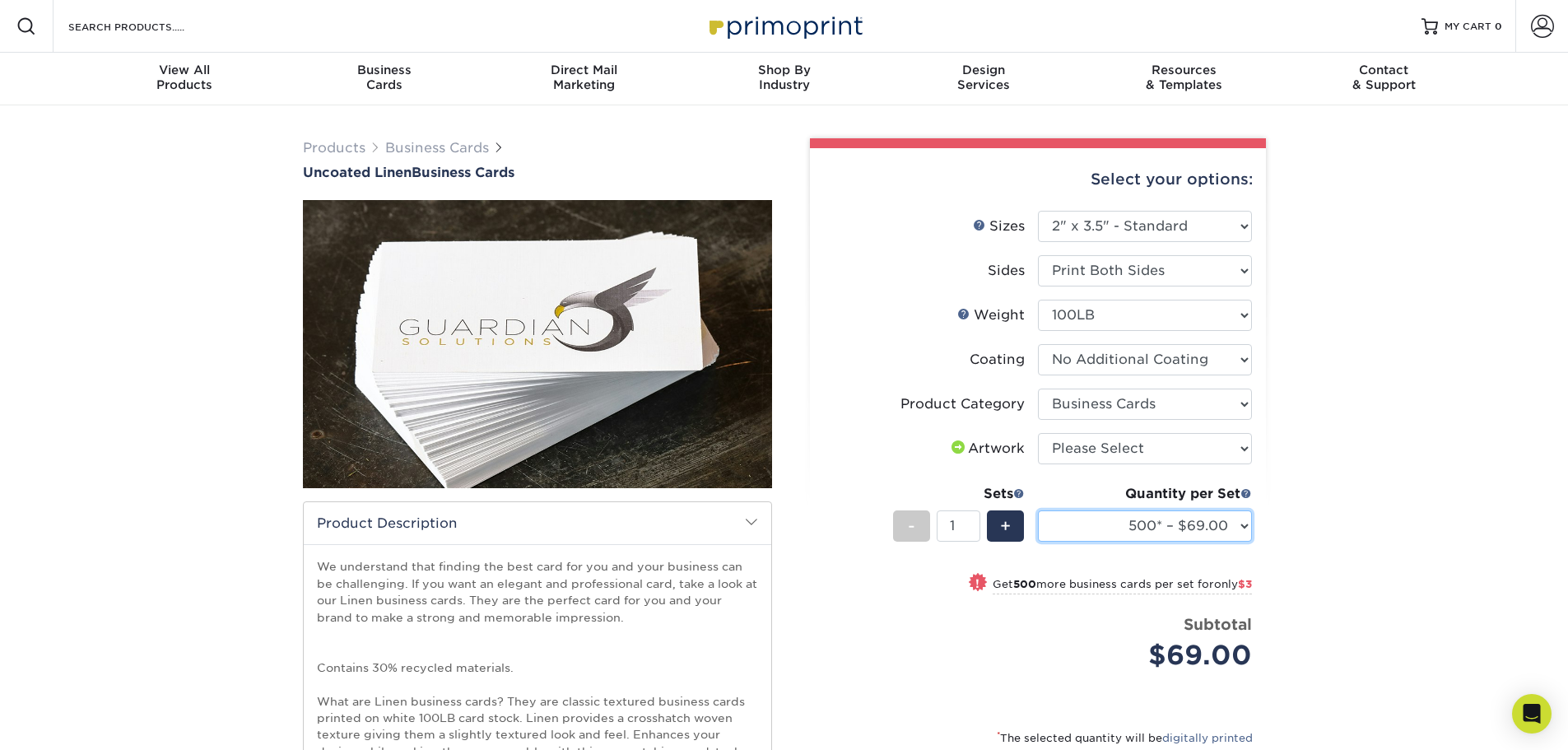 click on "100* – $57.00 250* – $61.00 500* – $69.00 1000 – $72.00 2500 – $114.00 5000 – $190.00 10000 – $372.00 15000 – $557.00 20000 – $739.00 25000 – $929.00 30000 – $1114.00 35000 – $1300.00 40000 – $1485.00 45000 – $1671.00 50000 – $1857.00 55000 – $2042.00 60000 – $2228.00 65000 – $2364.00 70000 – $2546.00 75000 – $2728.00 80000 – $2910.00 85000 – $3092.00 90000 – $3232.00 95000 – $3307.00 100000 – $3349.00" at bounding box center (1145, 526) 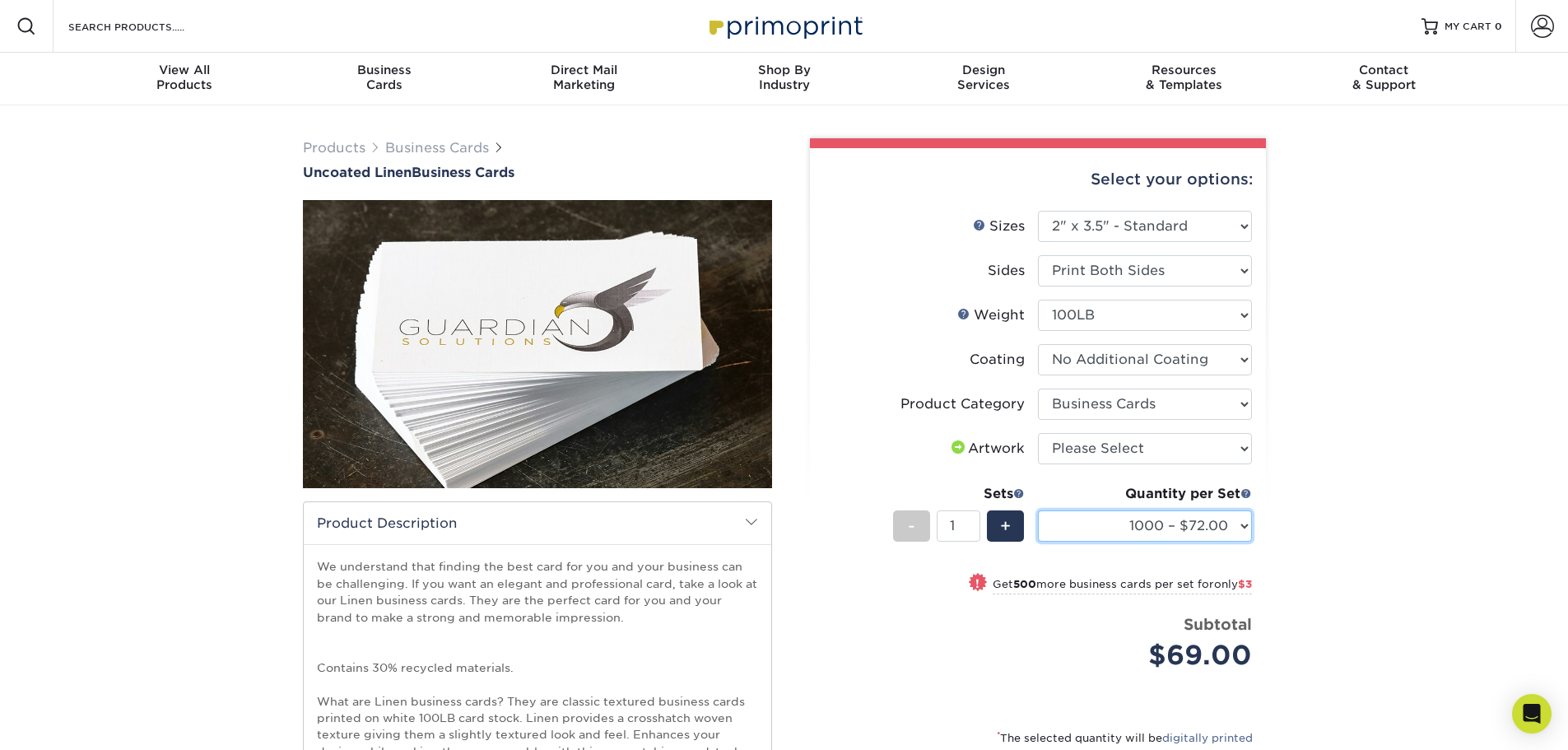 click on "100* – $57.00 250* – $61.00 500* – $69.00 1000 – $72.00 2500 – $114.00 5000 – $190.00 10000 – $372.00 15000 – $557.00 20000 – $739.00 25000 – $929.00 30000 – $1114.00 35000 – $1300.00 40000 – $1485.00 45000 – $1671.00 50000 – $1857.00 55000 – $2042.00 60000 – $2228.00 65000 – $2364.00 70000 – $2546.00 75000 – $2728.00 80000 – $2910.00 85000 – $3092.00 90000 – $3232.00 95000 – $3307.00 100000 – $3349.00" at bounding box center (1145, 526) 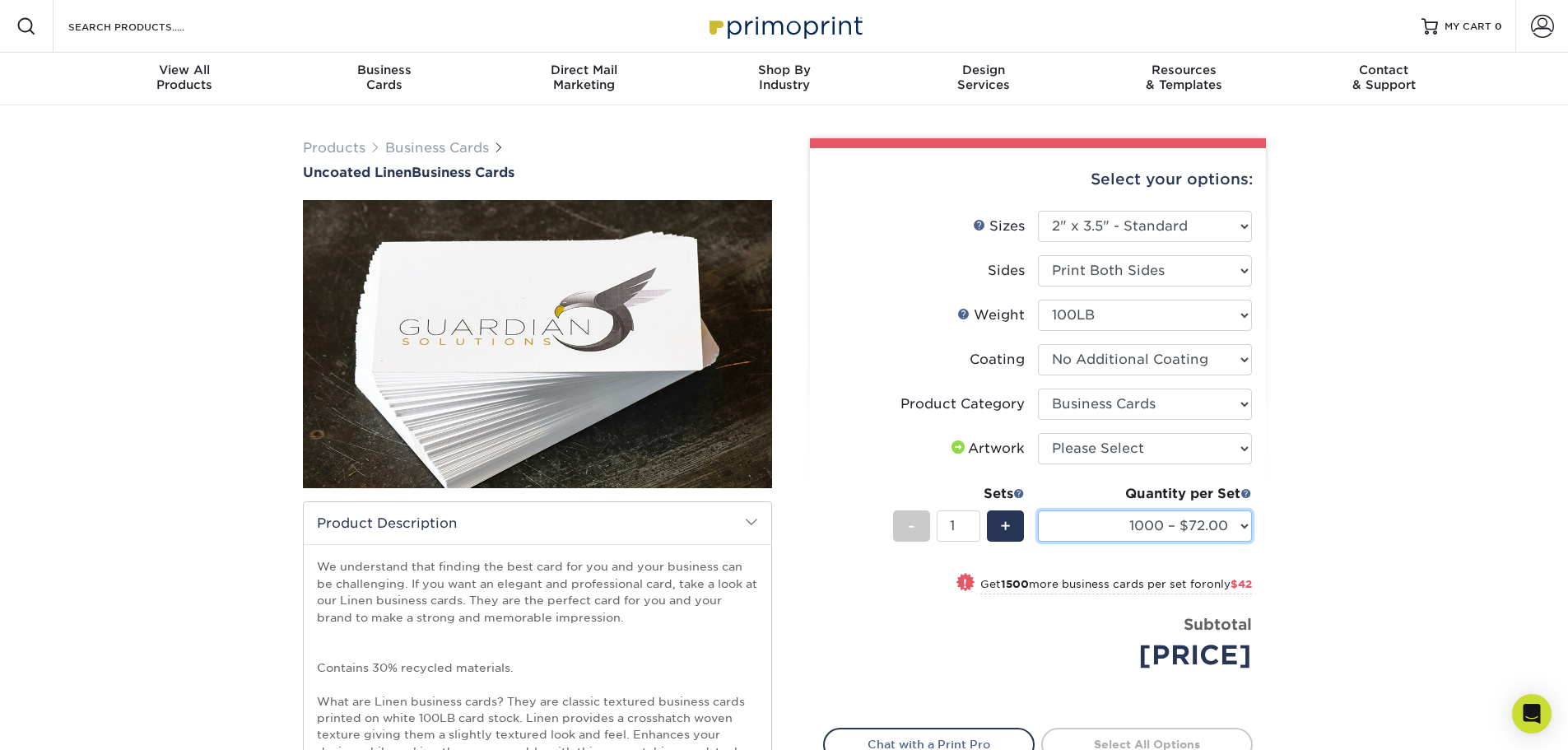 click on "100* – $57.00 250* – $61.00 500* – $69.00 1000 – $72.00 2500 – $114.00 5000 – $190.00 10000 – $372.00 15000 – $557.00 20000 – $739.00 25000 – $929.00 30000 – $1114.00 35000 – $1300.00 40000 – $1485.00 45000 – $1671.00 50000 – $1857.00 55000 – $2042.00 60000 – $2228.00 65000 – $2364.00 70000 – $2546.00 75000 – $2728.00 80000 – $2910.00 85000 – $3092.00 90000 – $3232.00 95000 – $3307.00 100000 – $3349.00" at bounding box center [1145, 526] 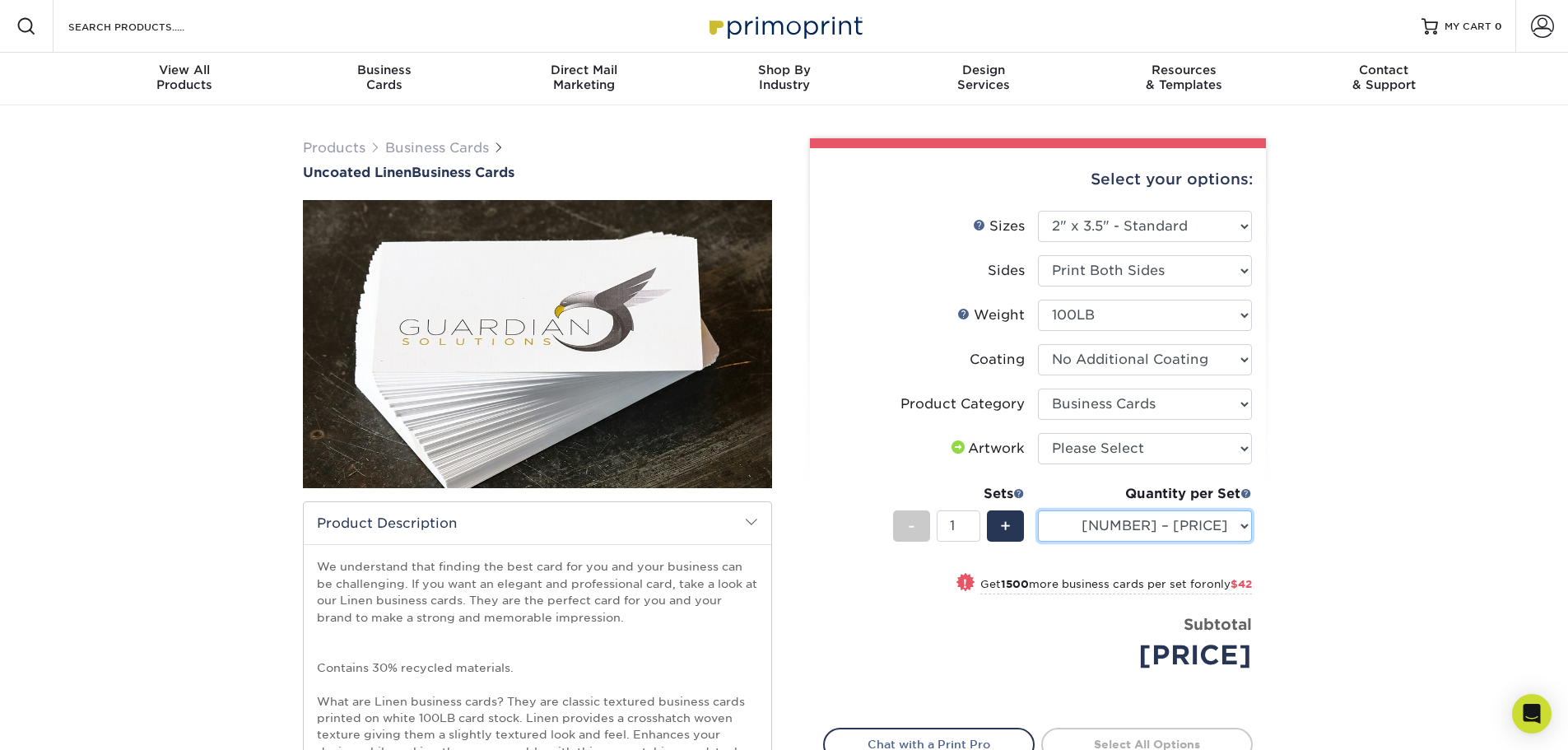 click on "100* – $57.00 250* – $61.00 500* – $69.00 1000 – $72.00 2500 – $114.00 5000 – $190.00 10000 – $372.00 15000 – $557.00 20000 – $739.00 25000 – $929.00 30000 – $1114.00 35000 – $1300.00 40000 – $1485.00 45000 – $1671.00 50000 – $1857.00 55000 – $2042.00 60000 – $2228.00 65000 – $2364.00 70000 – $2546.00 75000 – $2728.00 80000 – $2910.00 85000 – $3092.00 90000 – $3232.00 95000 – $3307.00 100000 – $3349.00" at bounding box center [1145, 526] 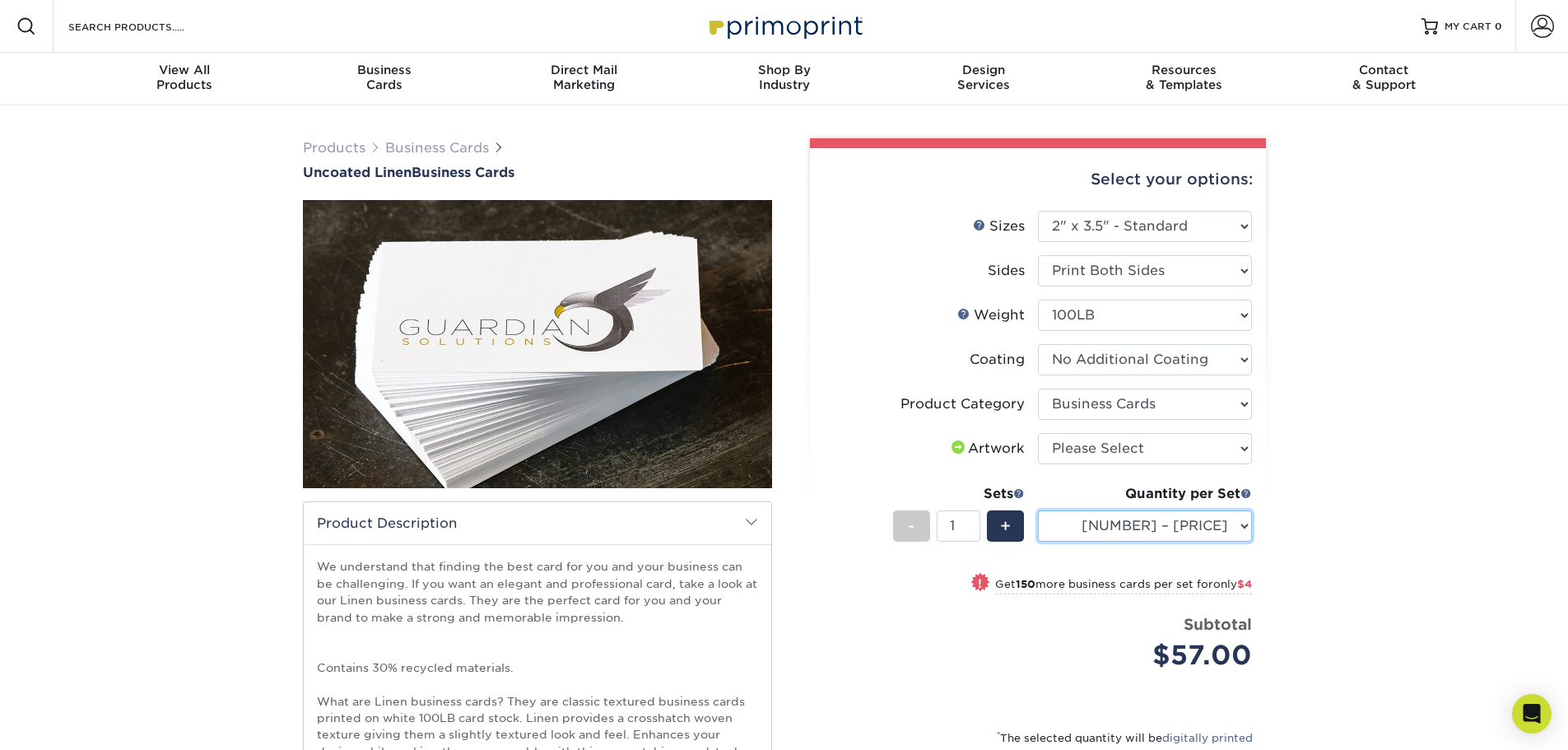 click on "100* – $57.00 250* – $61.00 500* – $69.00 1000 – $72.00 2500 – $114.00 5000 – $190.00 10000 – $372.00 15000 – $557.00 20000 – $739.00 25000 – $929.00 30000 – $1114.00 35000 – $1300.00 40000 – $1485.00 45000 – $1671.00 50000 – $1857.00 55000 – $2042.00 60000 – $2228.00 65000 – $2364.00 70000 – $2546.00 75000 – $2728.00 80000 – $2910.00 85000 – $3092.00 90000 – $3232.00 95000 – $3307.00 100000 – $3349.00" at bounding box center (1145, 526) 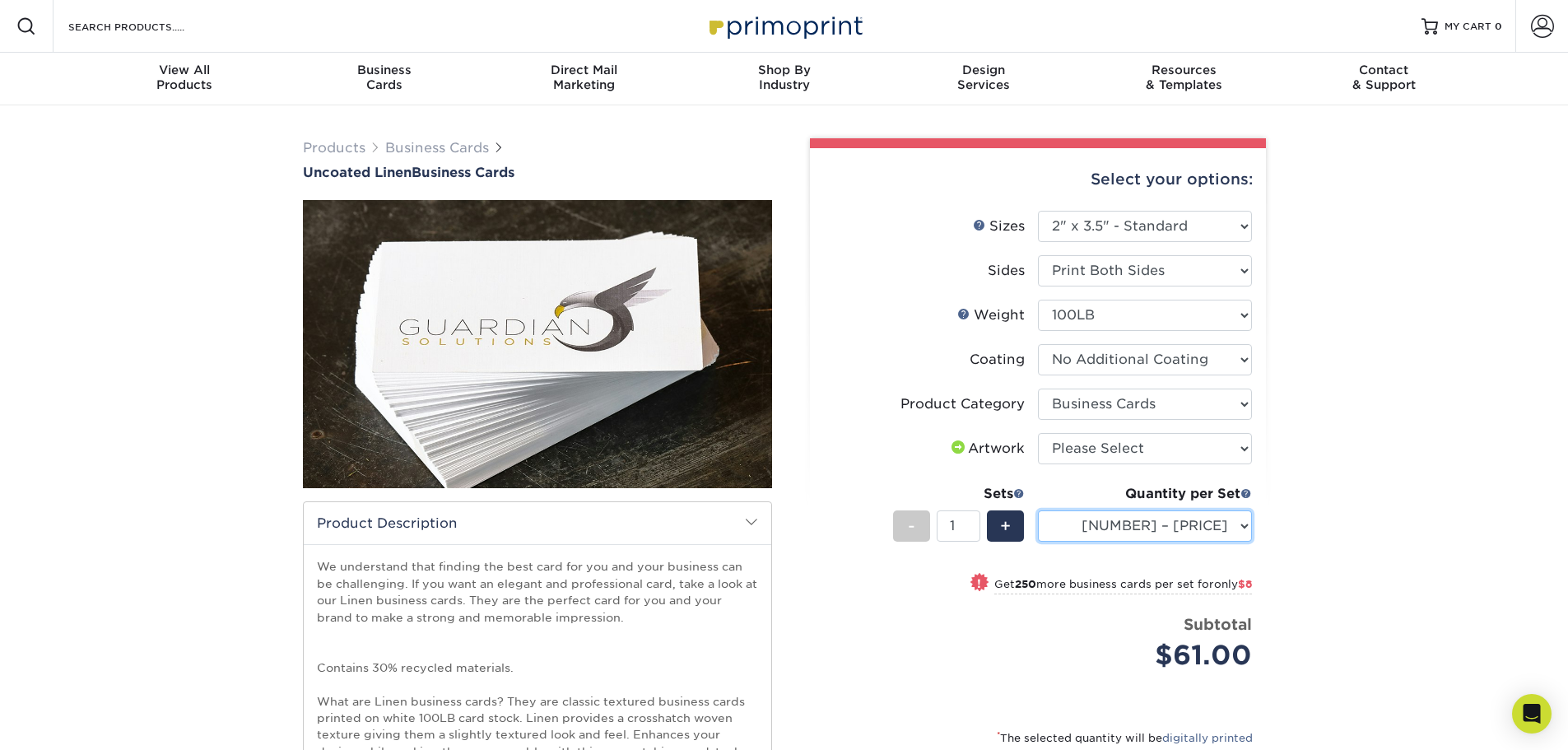 click on "100* – $57.00 250* – $61.00 500* – $69.00 1000 – $72.00 2500 – $114.00 5000 – $190.00 10000 – $372.00 15000 – $557.00 20000 – $739.00 25000 – $929.00 30000 – $1114.00 35000 – $1300.00 40000 – $1485.00 45000 – $1671.00 50000 – $1857.00 55000 – $2042.00 60000 – $2228.00 65000 – $2364.00 70000 – $2546.00 75000 – $2728.00 80000 – $2910.00 85000 – $3092.00 90000 – $3232.00 95000 – $3307.00 100000 – $3349.00" at bounding box center [1145, 526] 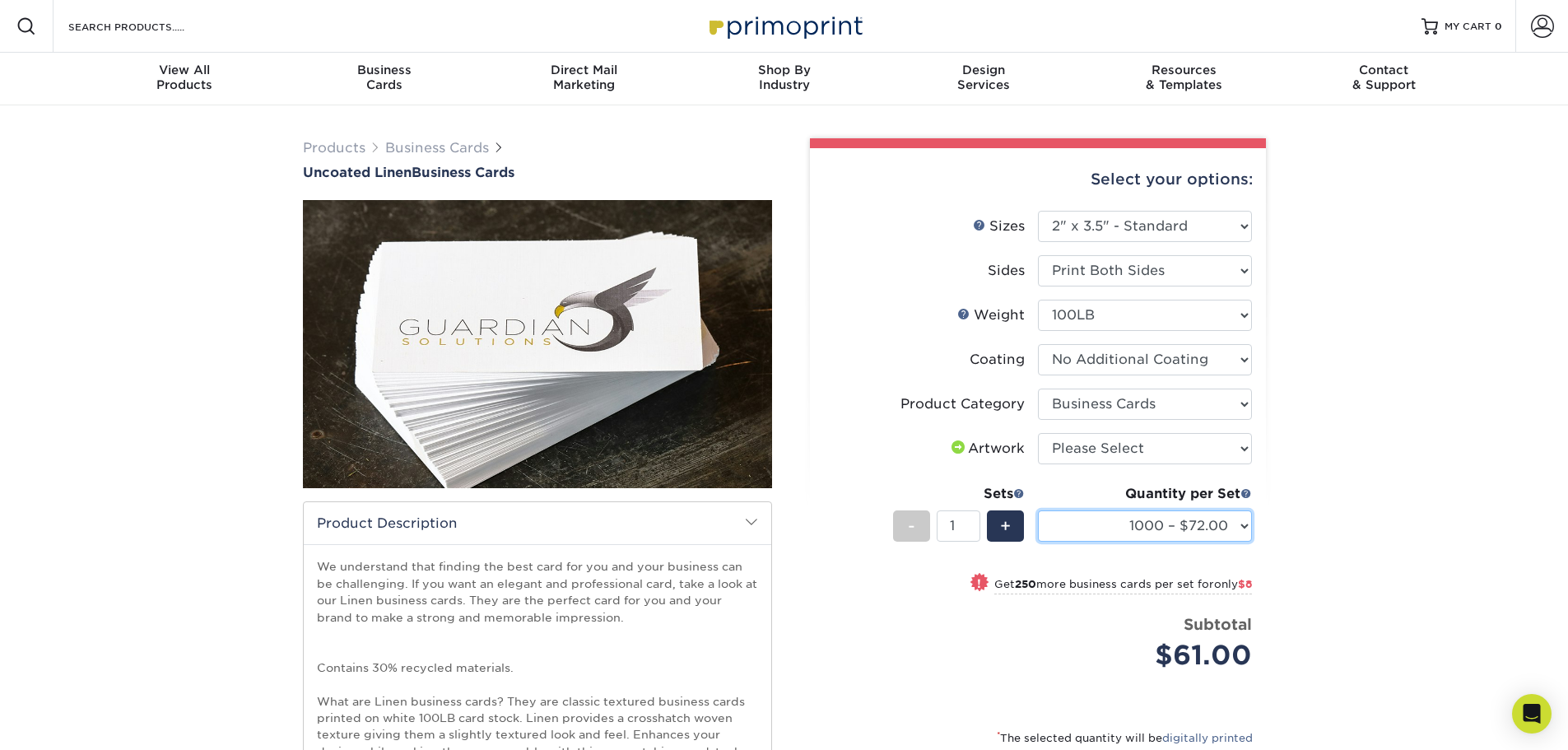 click on "100* – $57.00 250* – $61.00 500* – $69.00 1000 – $72.00 2500 – $114.00 5000 – $190.00 10000 – $372.00 15000 – $557.00 20000 – $739.00 25000 – $929.00 30000 – $1114.00 35000 – $1300.00 40000 – $1485.00 45000 – $1671.00 50000 – $1857.00 55000 – $2042.00 60000 – $2228.00 65000 – $2364.00 70000 – $2546.00 75000 – $2728.00 80000 – $2910.00 85000 – $3092.00 90000 – $3232.00 95000 – $3307.00 100000 – $3349.00" at bounding box center (1145, 526) 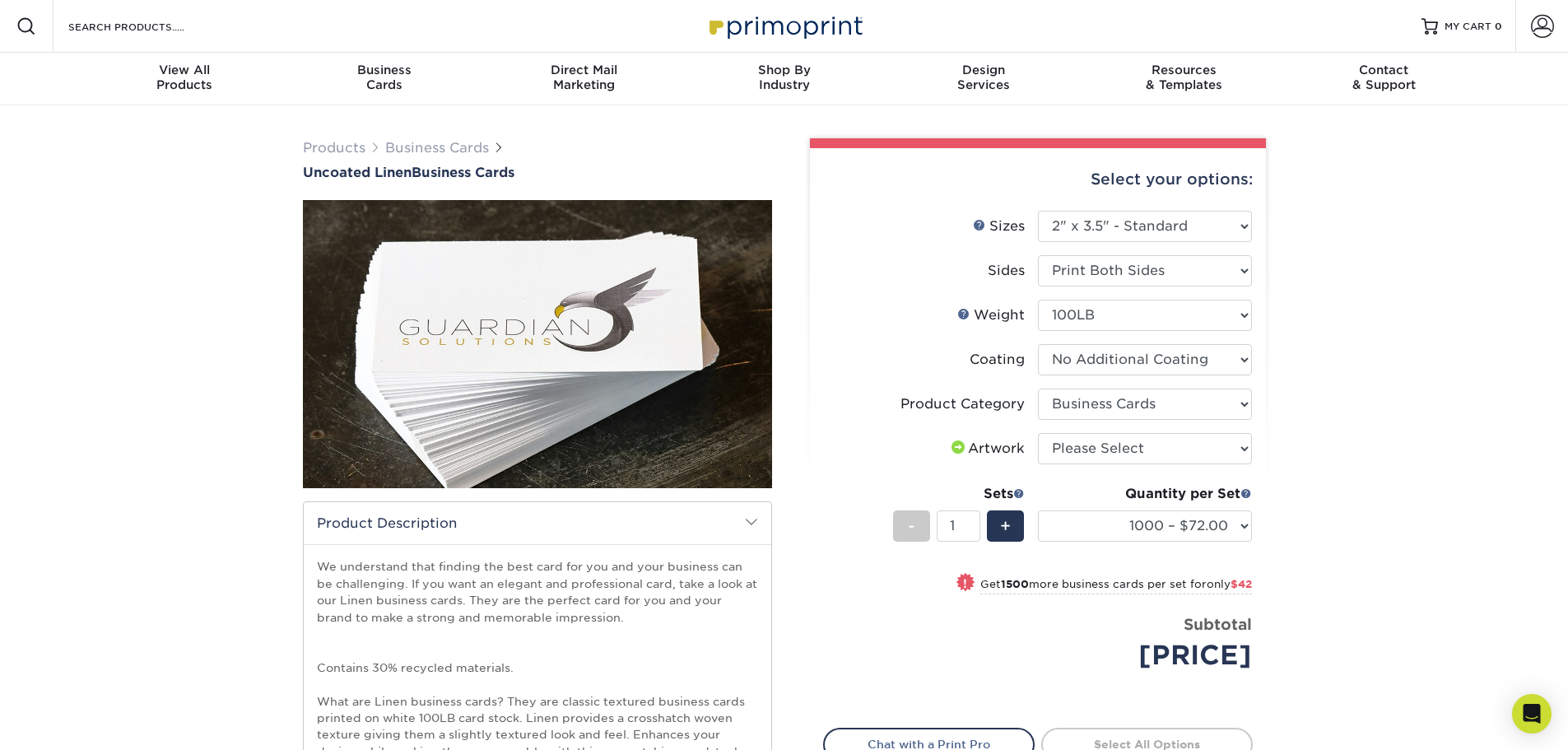 click on "Products
Business Cards
Uncoated Linen  Business Cards
show more" at bounding box center [784, 674] 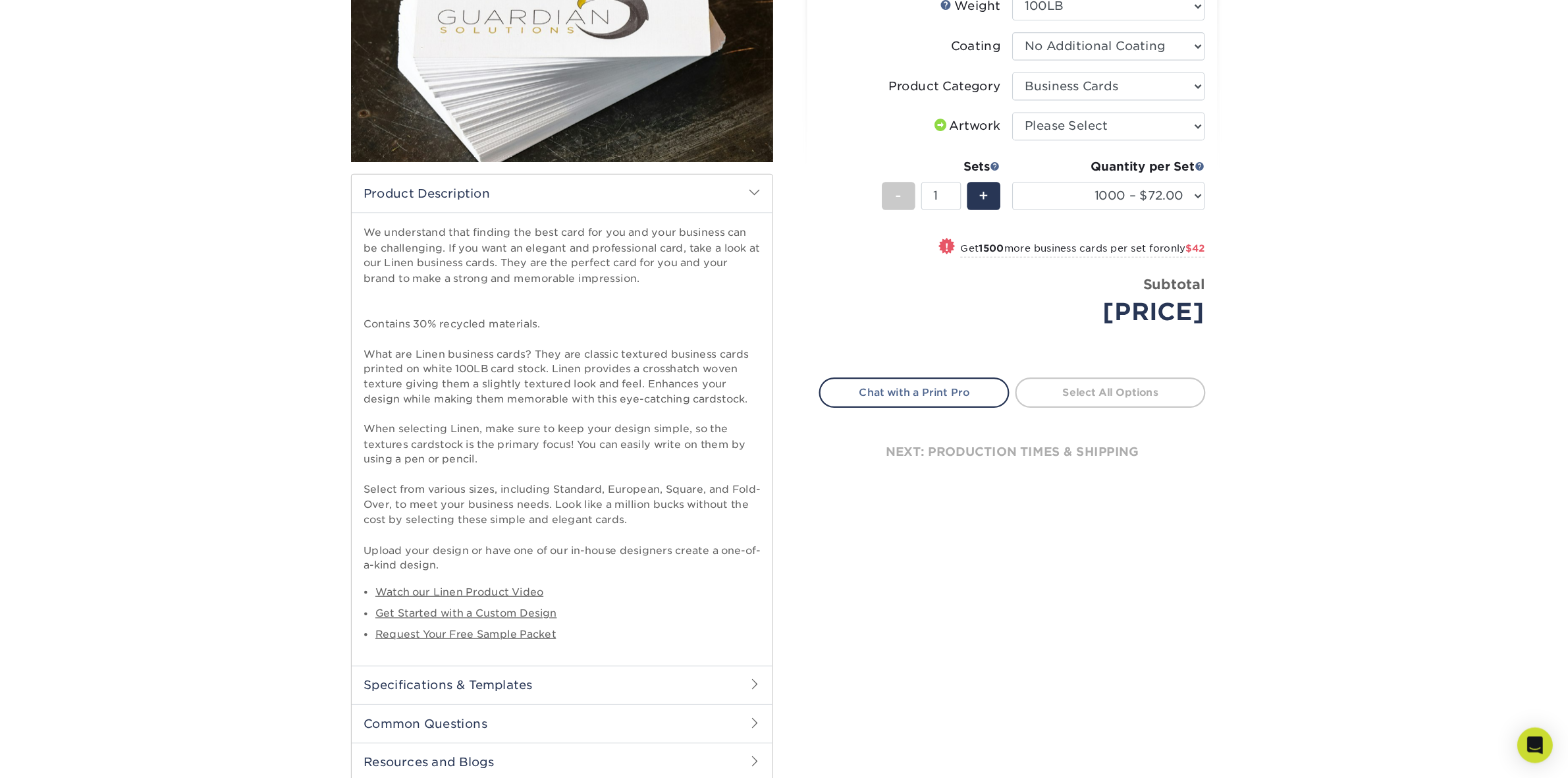 scroll, scrollTop: 0, scrollLeft: 0, axis: both 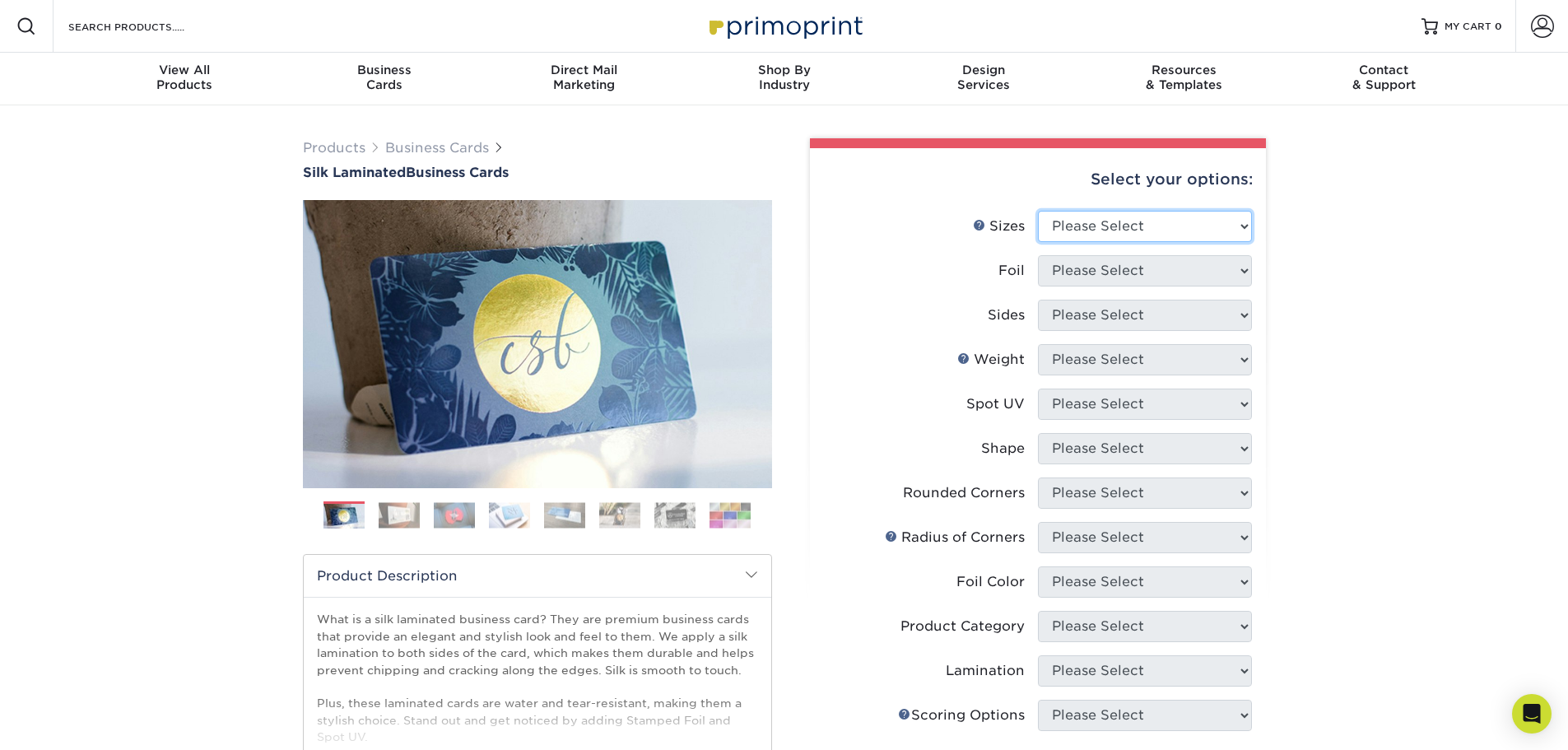 click on "Please Select
1.5" x 3.5"  - Mini
1.75" x 3.5" - Mini
2" x 2" - Square
2" x 3" - Mini
2" x 3.5" - Standard
2" x 7" - Foldover Card
2.125" x 3.375" - European
2.5" x 2.5" - Square 3.5" x 4" - Foldover Card" at bounding box center (1145, 226) 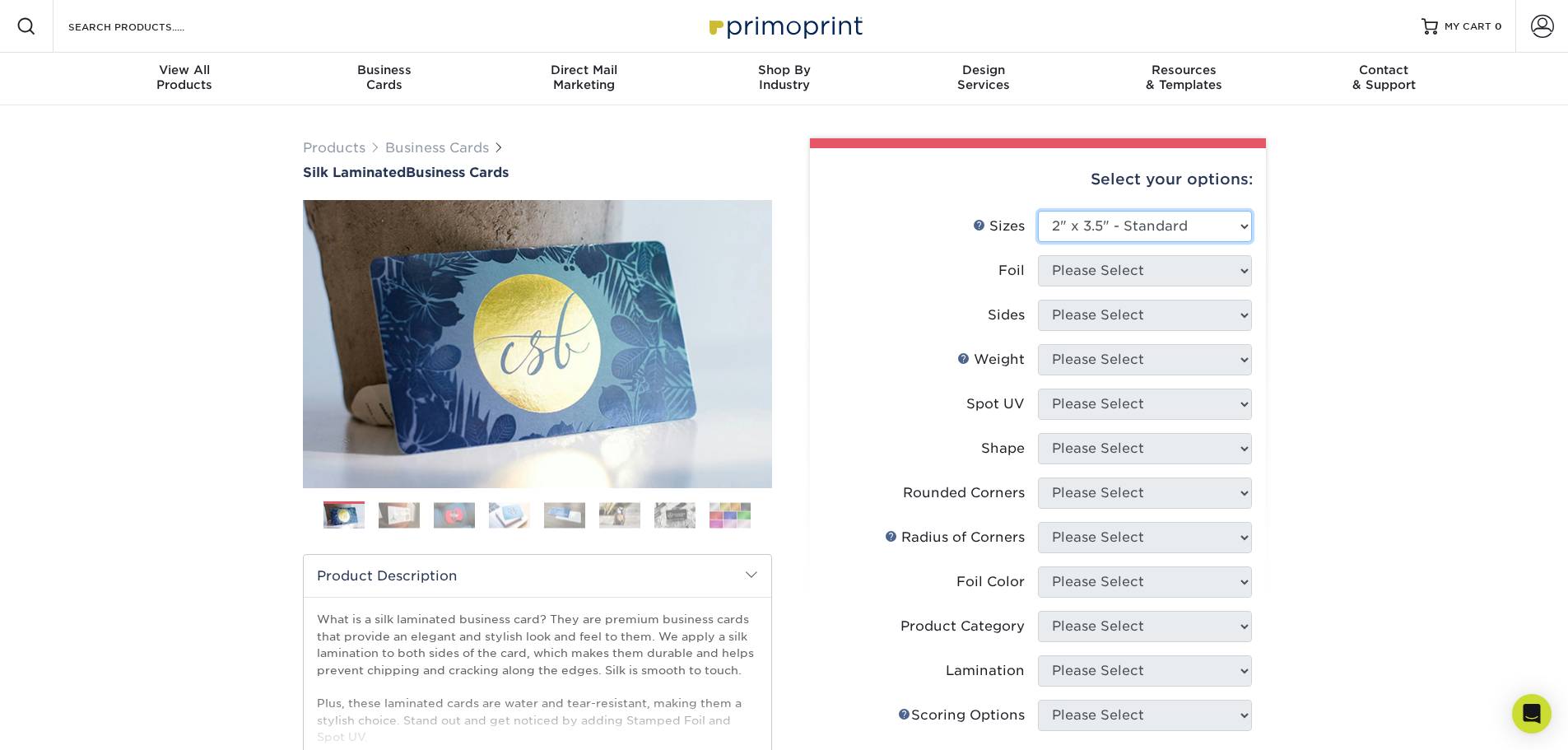 click on "Please Select
1.5" x 3.5"  - Mini
1.75" x 3.5" - Mini
2" x 2" - Square
2" x 3" - Mini
2" x 3.5" - Standard
2" x 7" - Foldover Card
2.125" x 3.375" - European
2.5" x 2.5" - Square 3.5" x 4" - Foldover Card" at bounding box center [1145, 226] 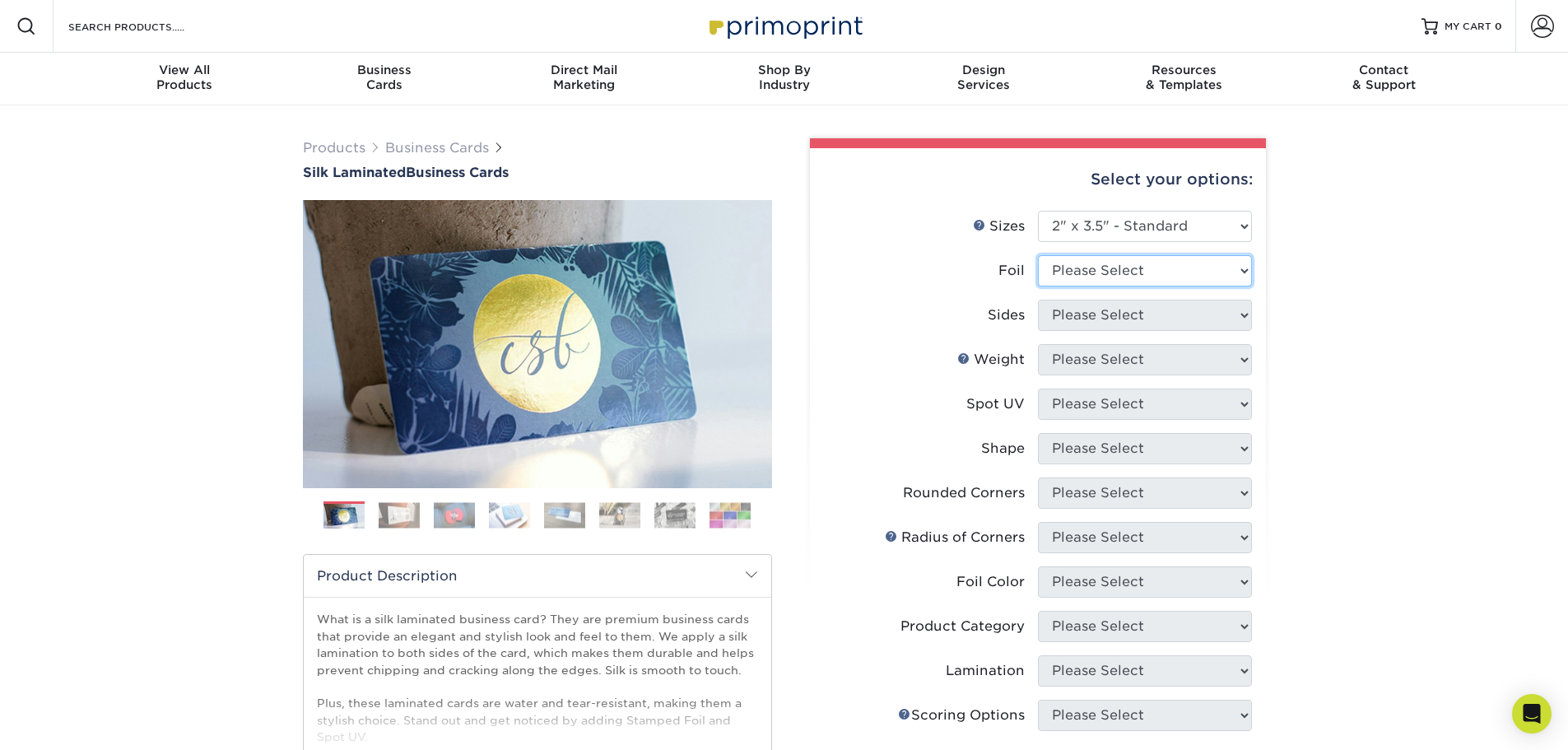 click on "Please Select Yes No" at bounding box center [1145, 271] 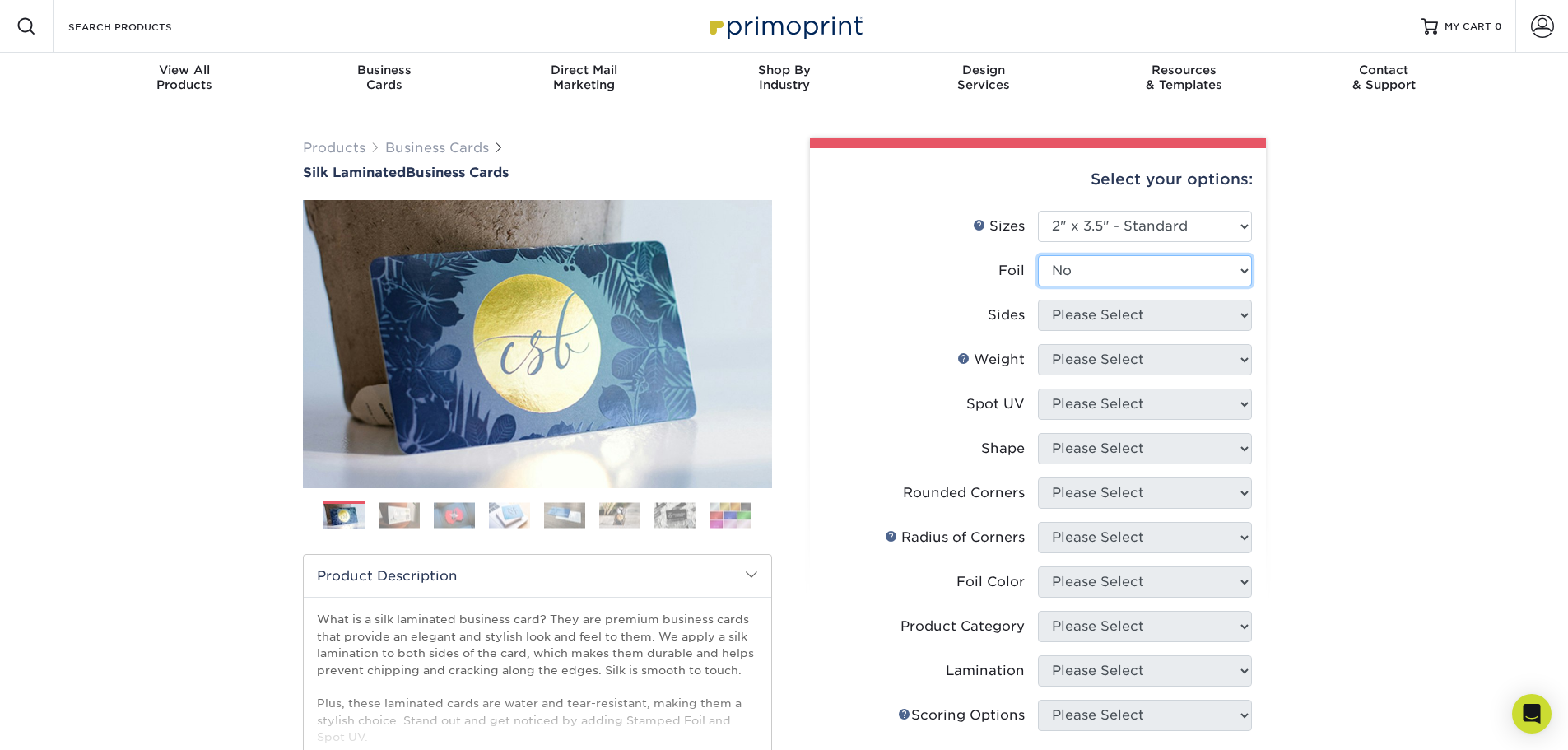 click on "Please Select Yes No" at bounding box center (1145, 271) 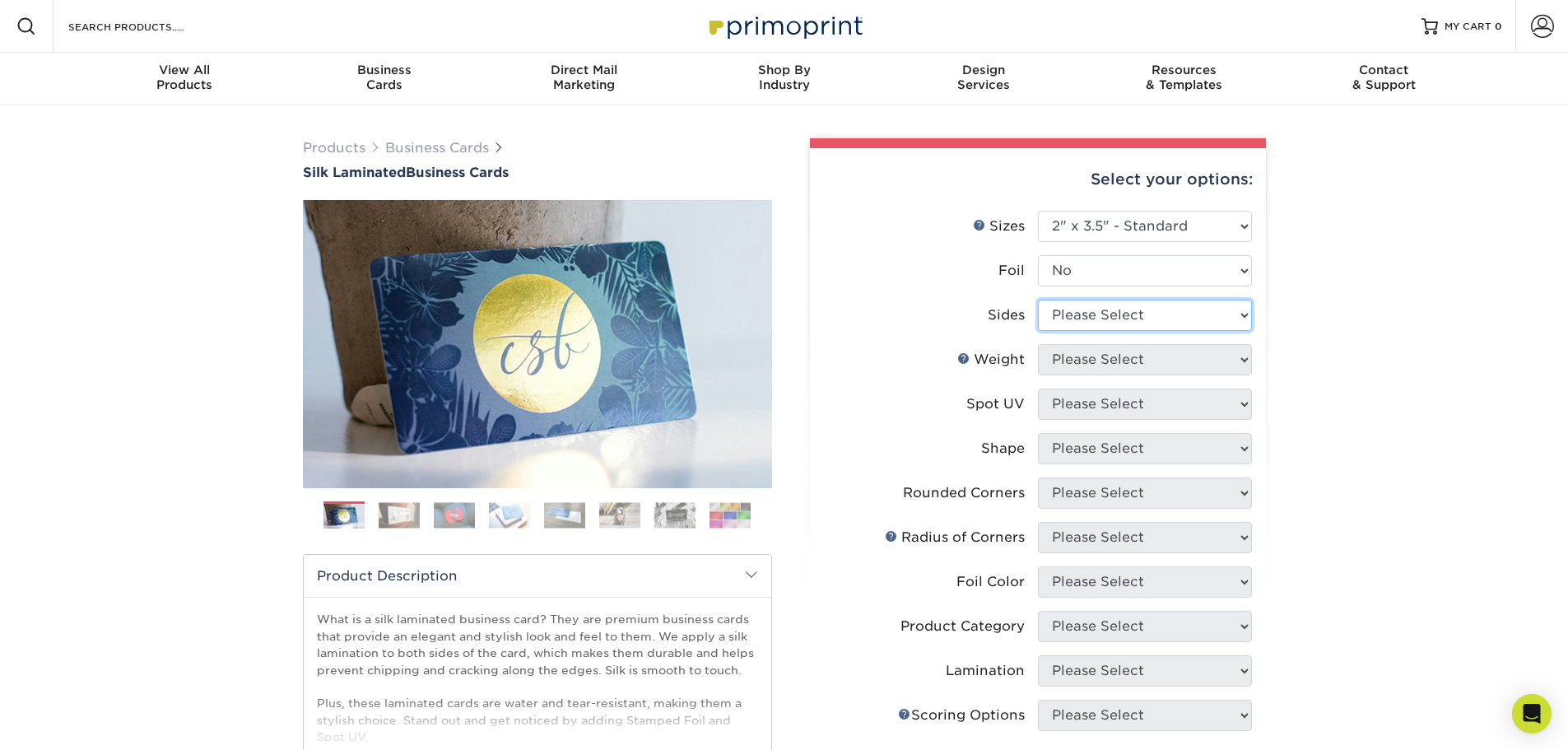 click on "Please Select Print Both Sides Print Front Only" at bounding box center [1145, 315] 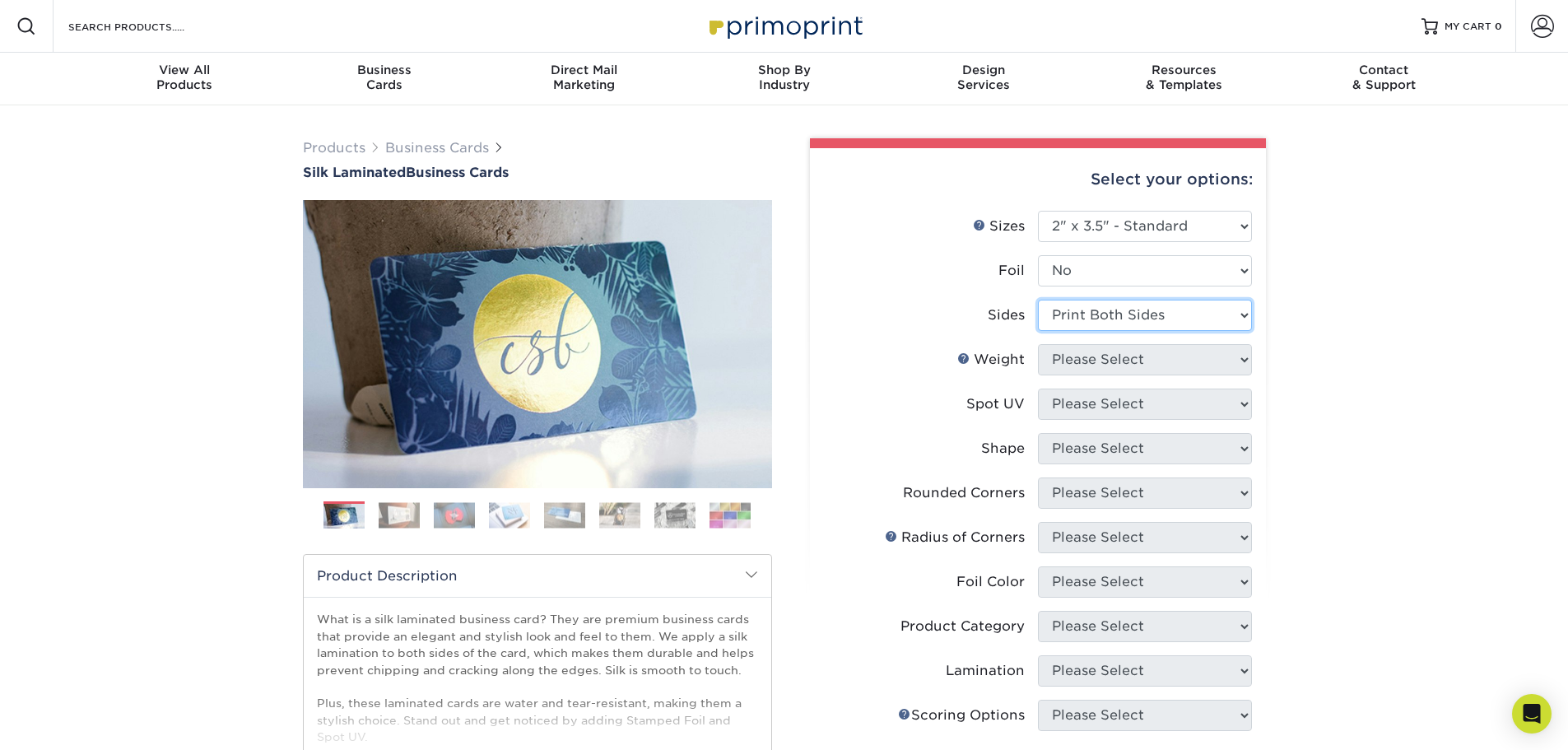 click on "Please Select Print Both Sides Print Front Only" at bounding box center (1145, 315) 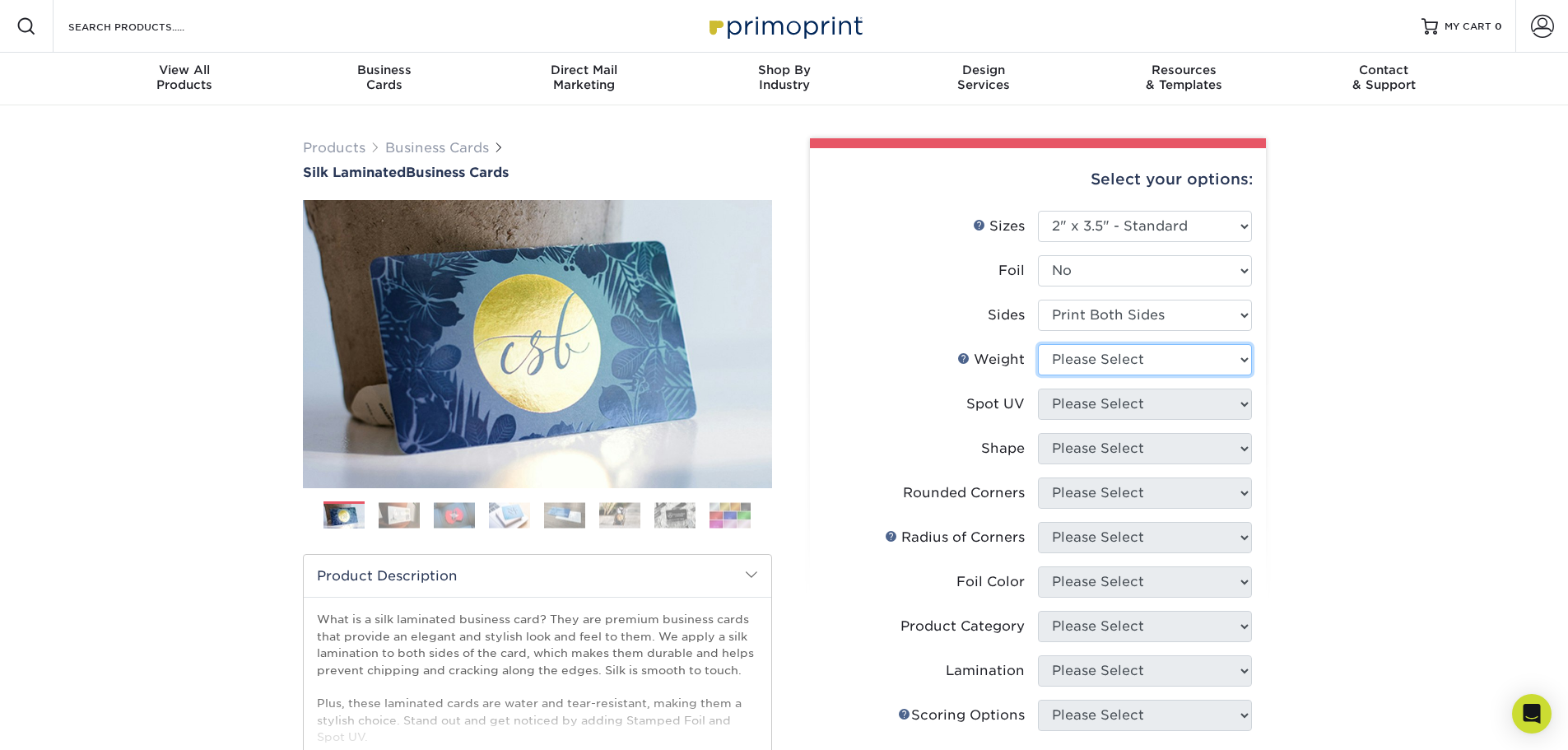click on "Please Select 16PT" at bounding box center [1145, 360] 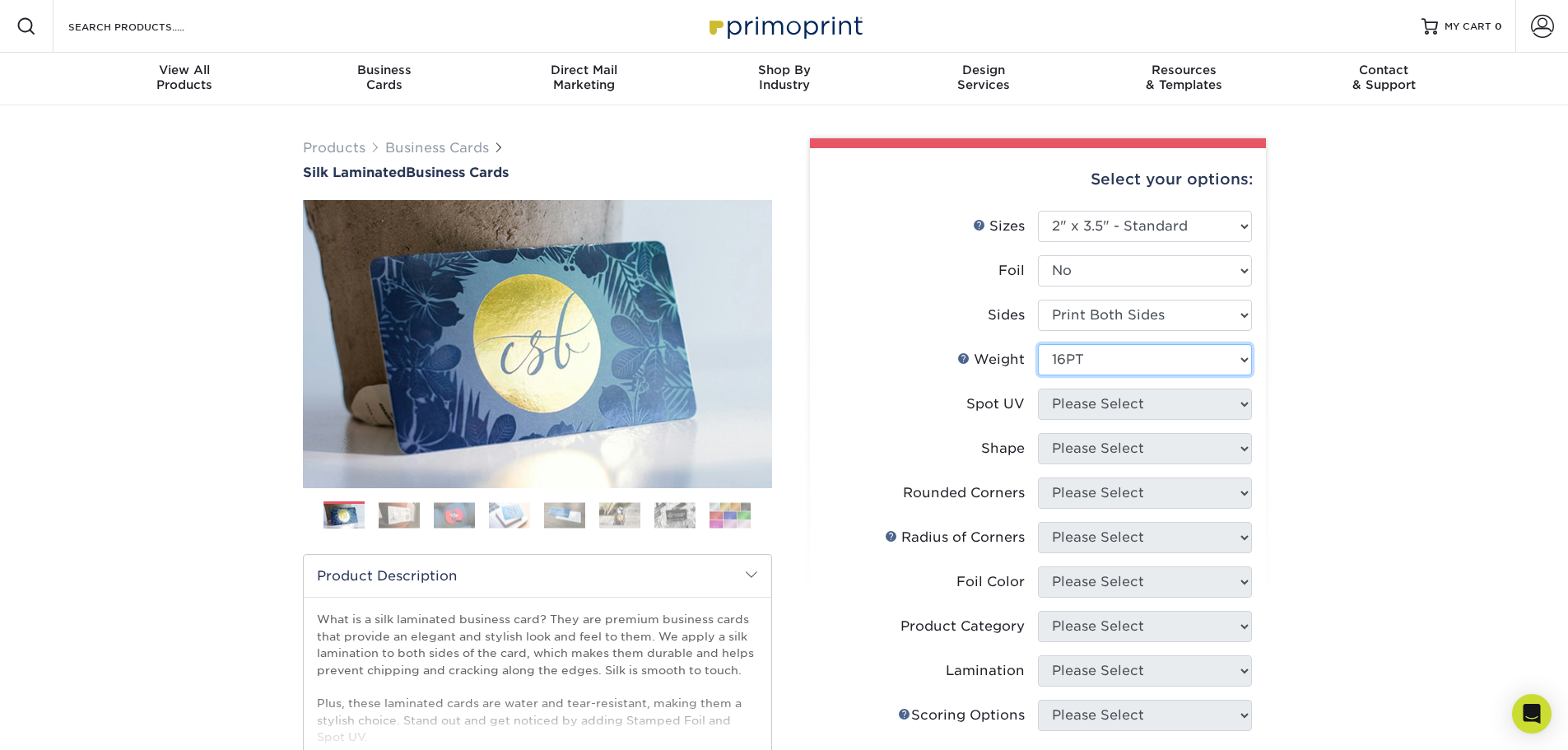 click on "Please Select 16PT" at bounding box center (1145, 360) 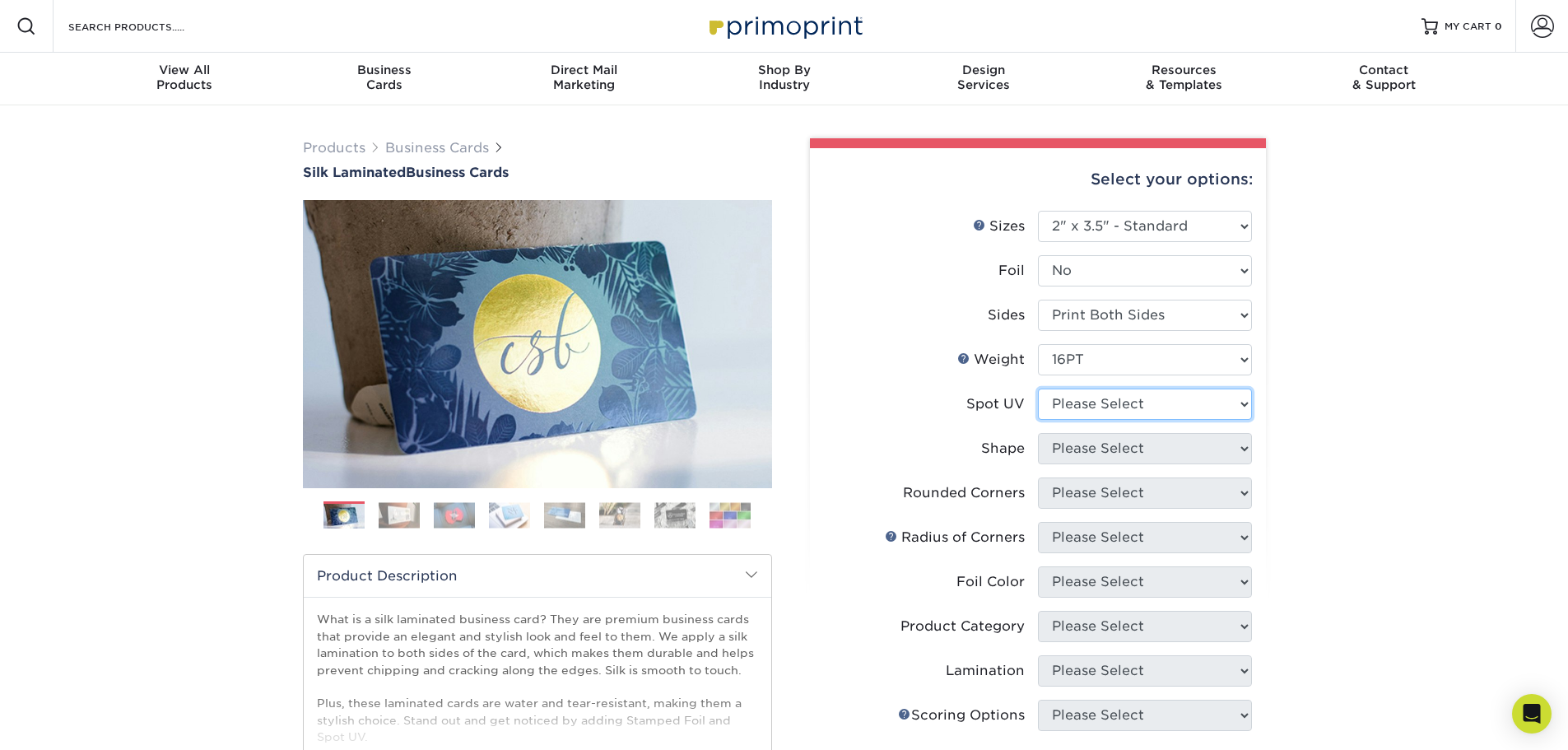 click on "Please Select No Spot UV Front and Back (Both Sides) Front Only Back Only" at bounding box center [1145, 404] 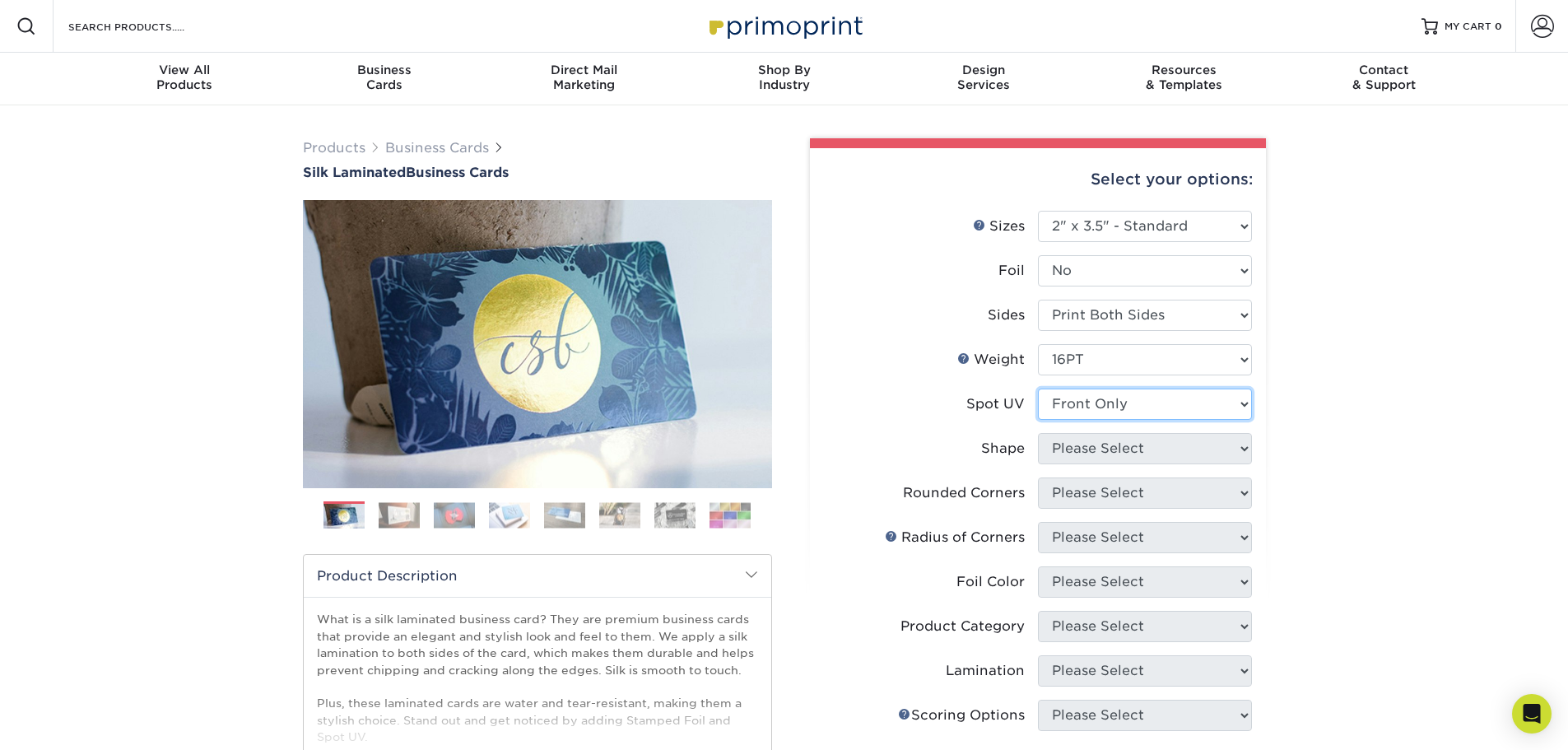 click on "Please Select No Spot UV Front and Back (Both Sides) Front Only Back Only" at bounding box center [1145, 404] 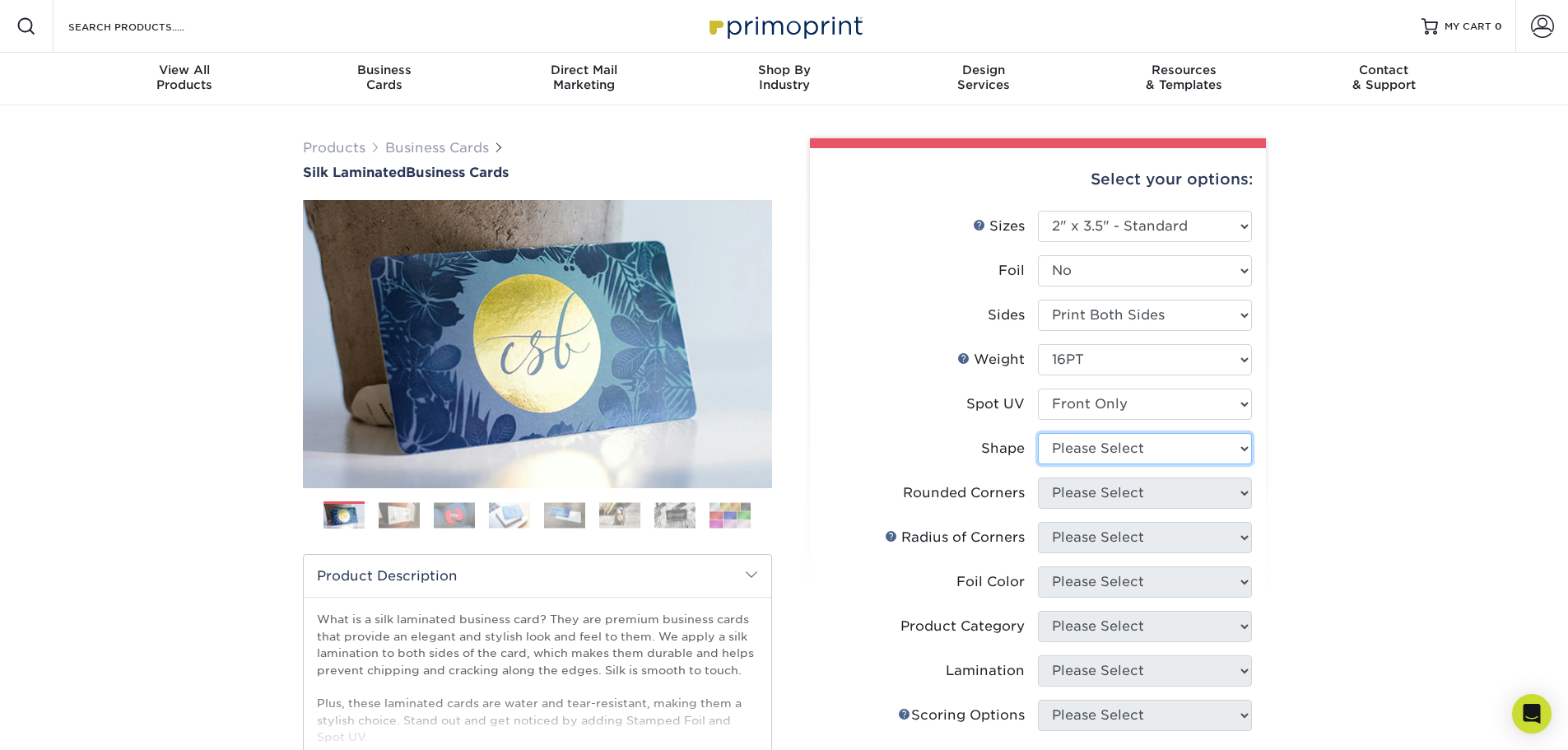 click on "Please Select Standard" at bounding box center (1145, 449) 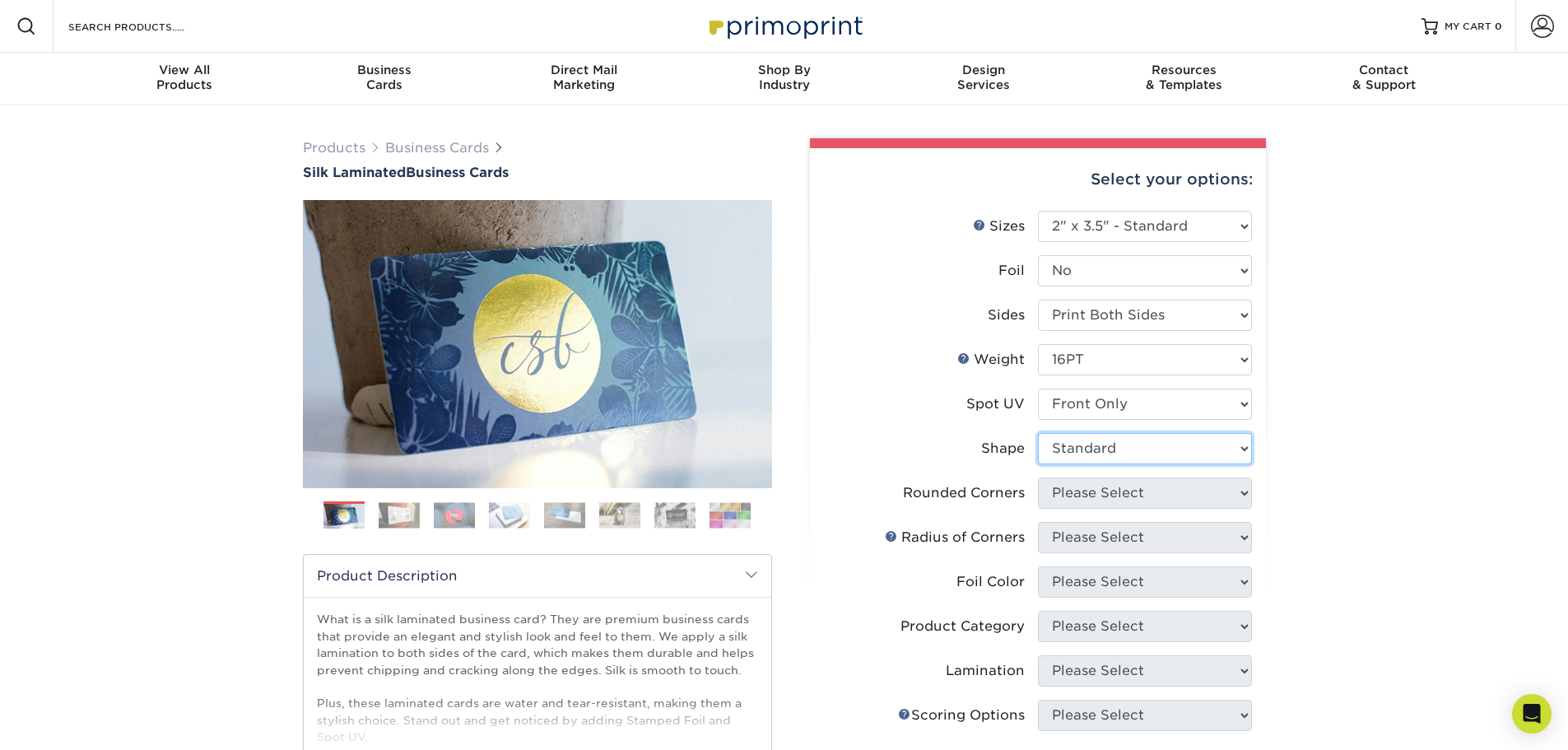 click on "Please Select Standard" at bounding box center (1145, 449) 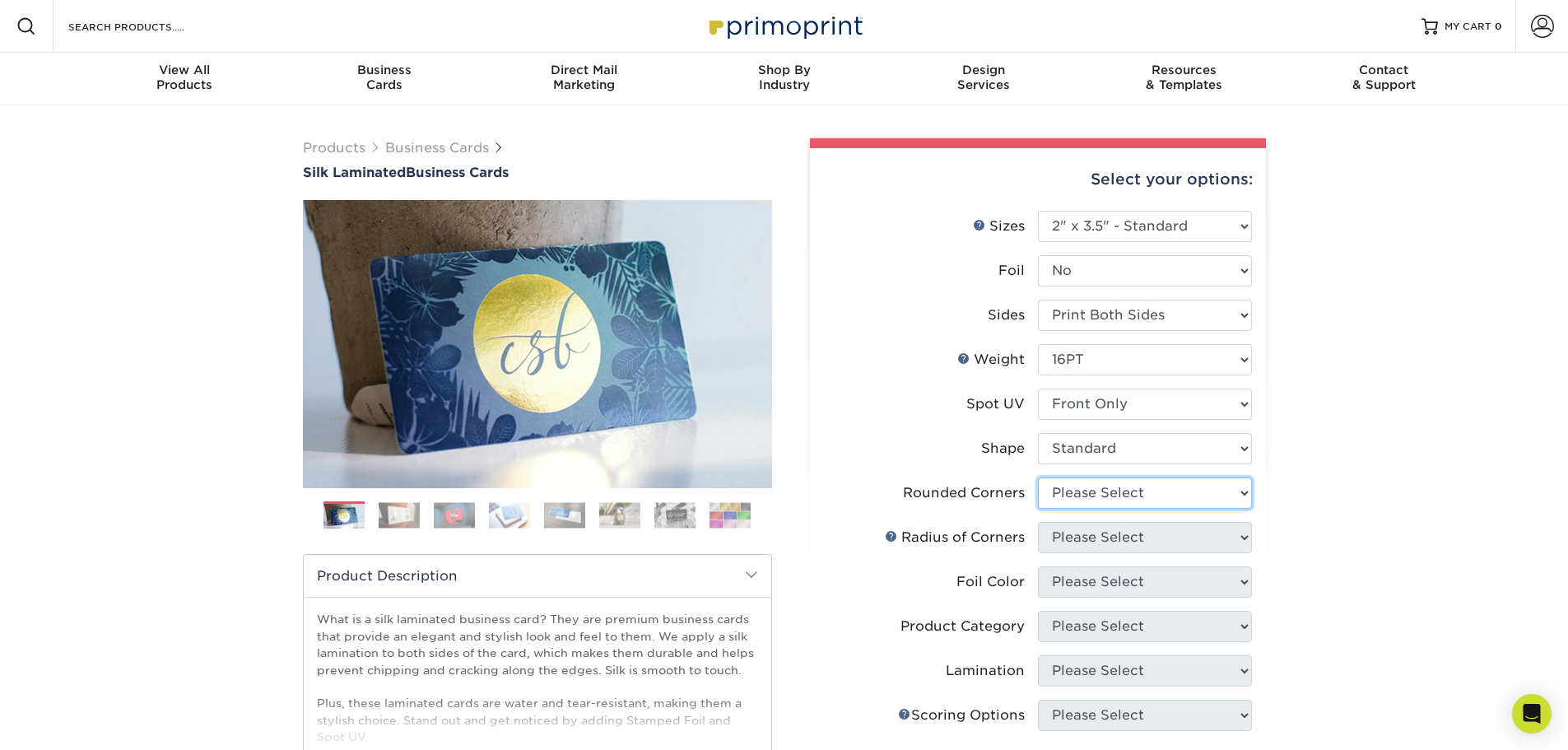 click on "Please Select
Yes - Round 2 Corners                                                    Yes - Round 4 Corners                                                    No" at bounding box center [1145, 493] 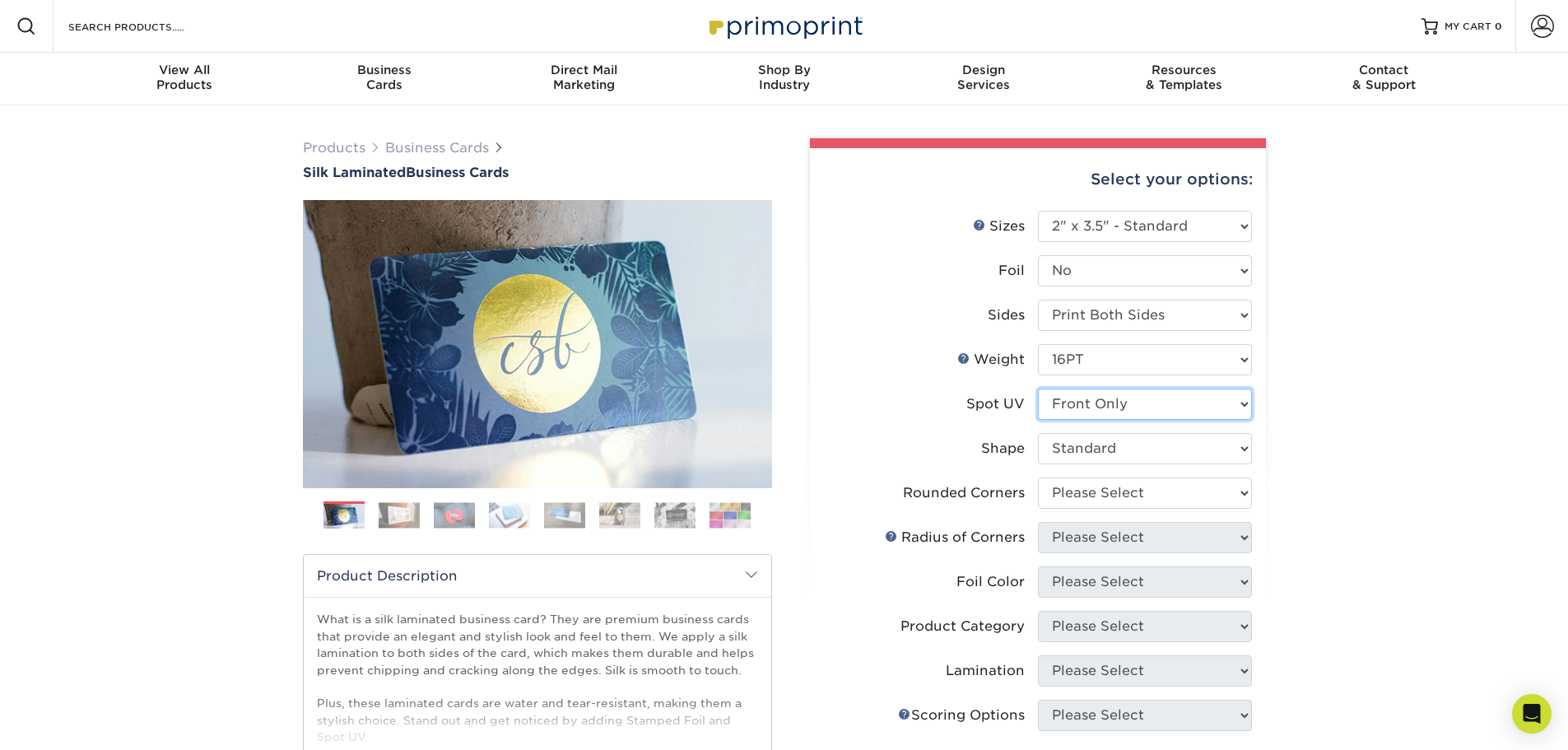 click on "Please Select No Spot UV Front and Back (Both Sides) Front Only Back Only" at bounding box center (1145, 404) 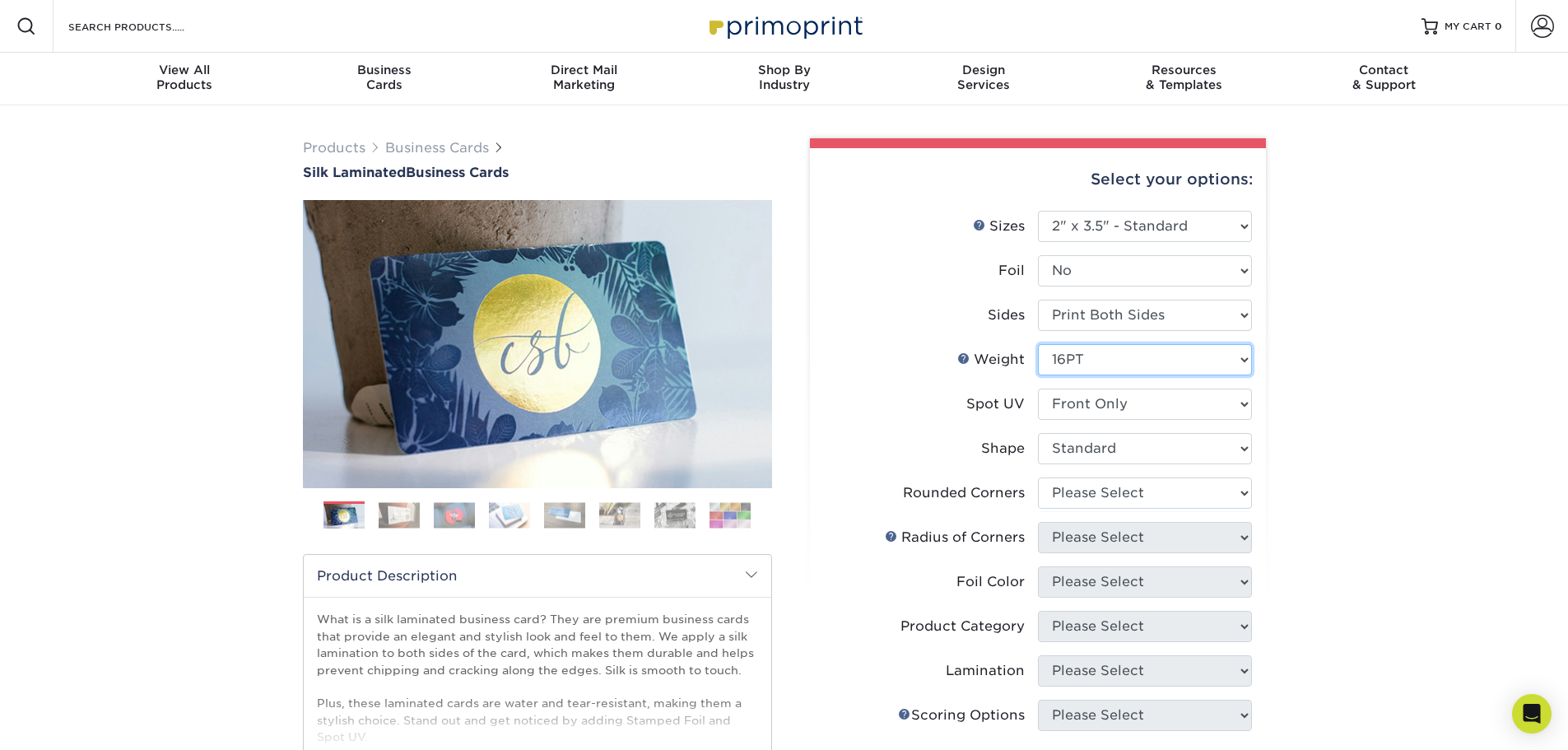 click on "Please Select 16PT" at bounding box center (1145, 360) 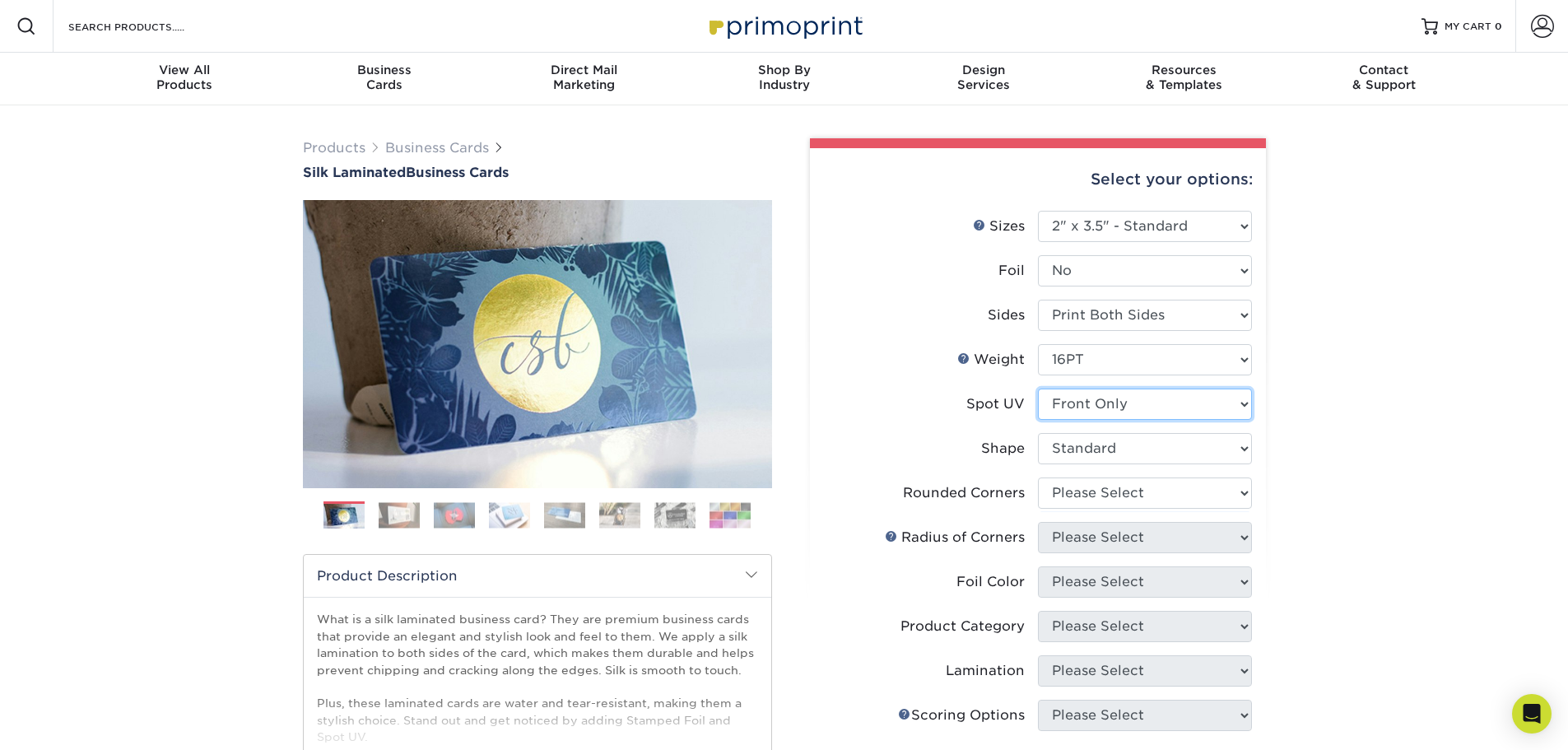 click on "Please Select No Spot UV Front and Back (Both Sides) Front Only Back Only" at bounding box center (1145, 404) 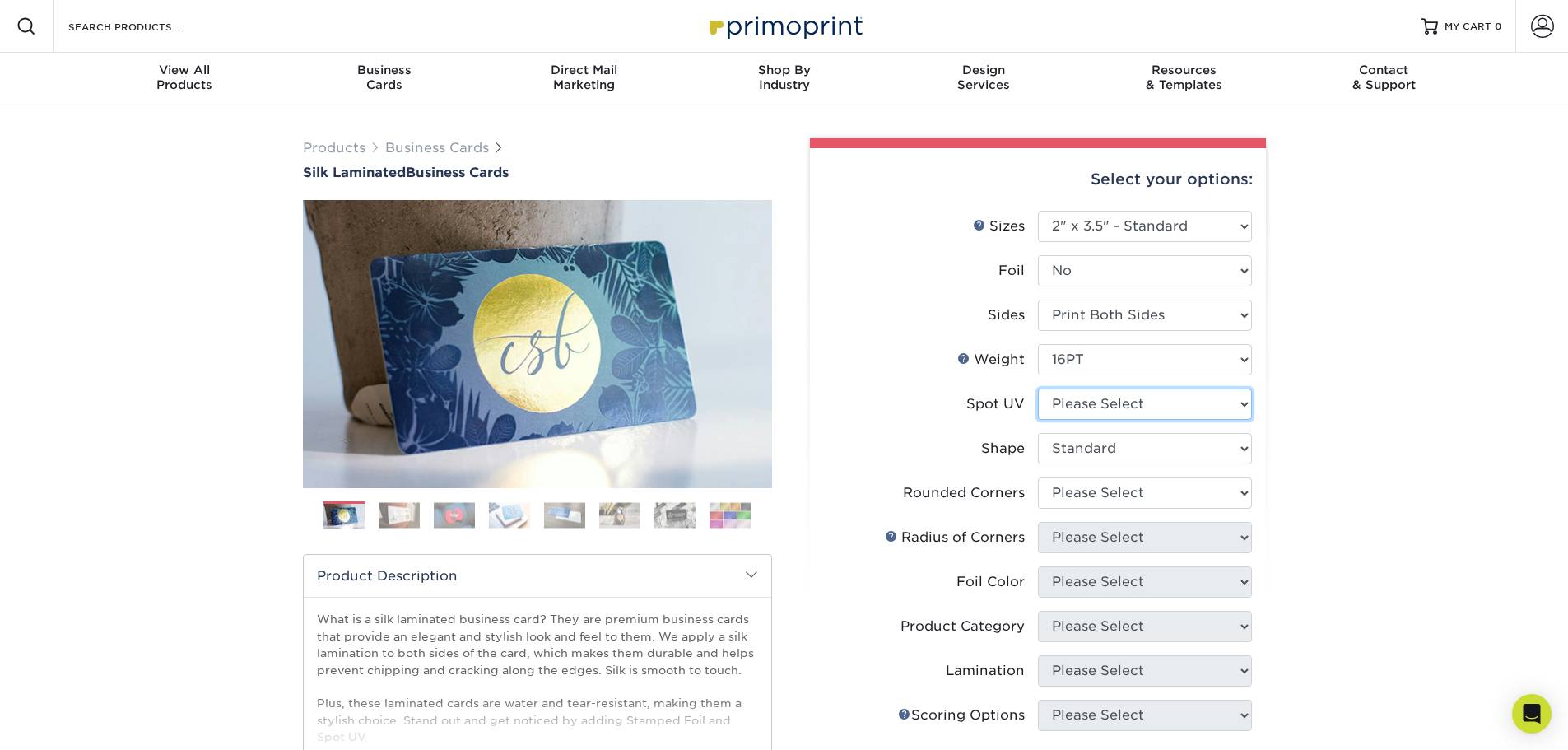 click on "Please Select No Spot UV Front and Back (Both Sides) Front Only Back Only" at bounding box center (1145, 404) 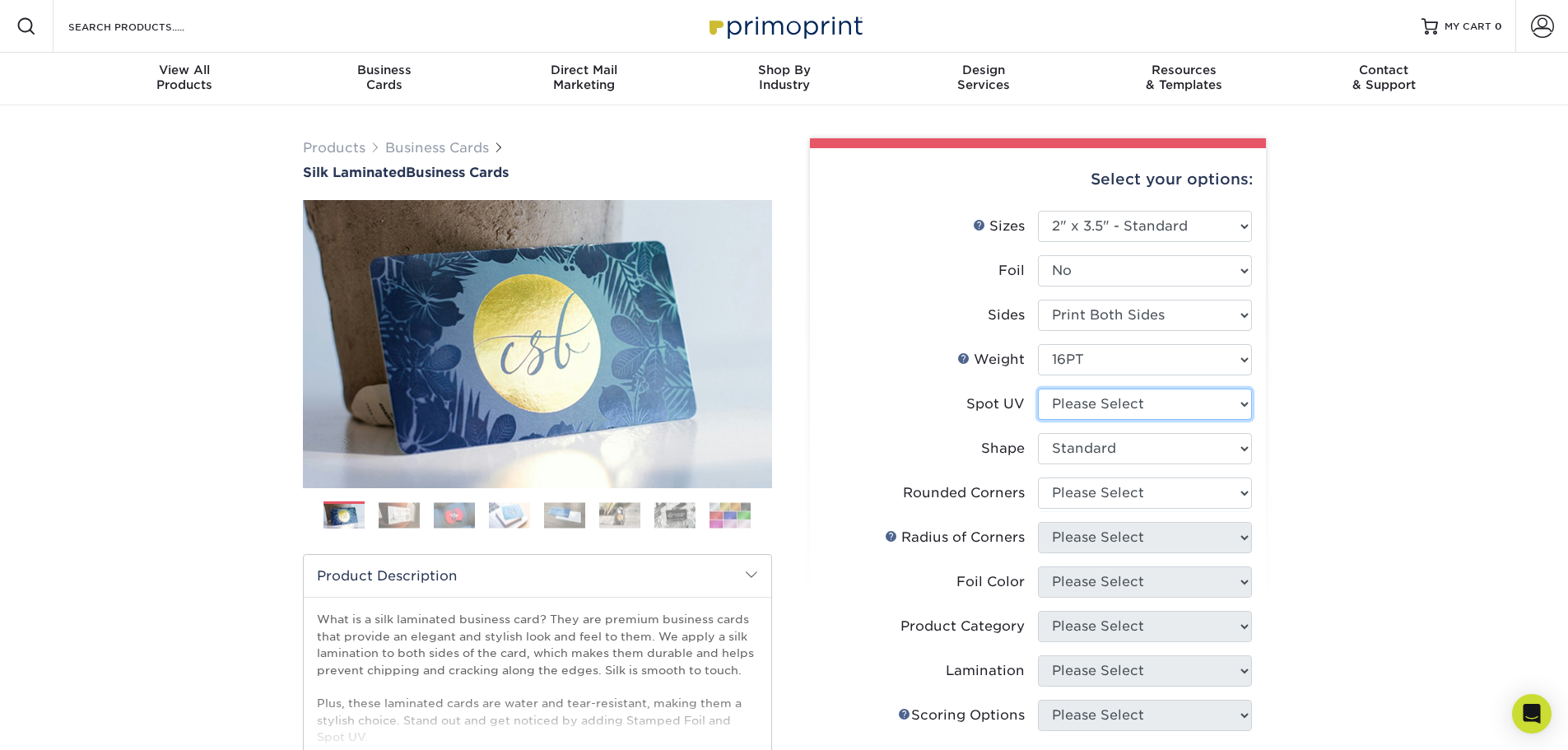 select on "-1" 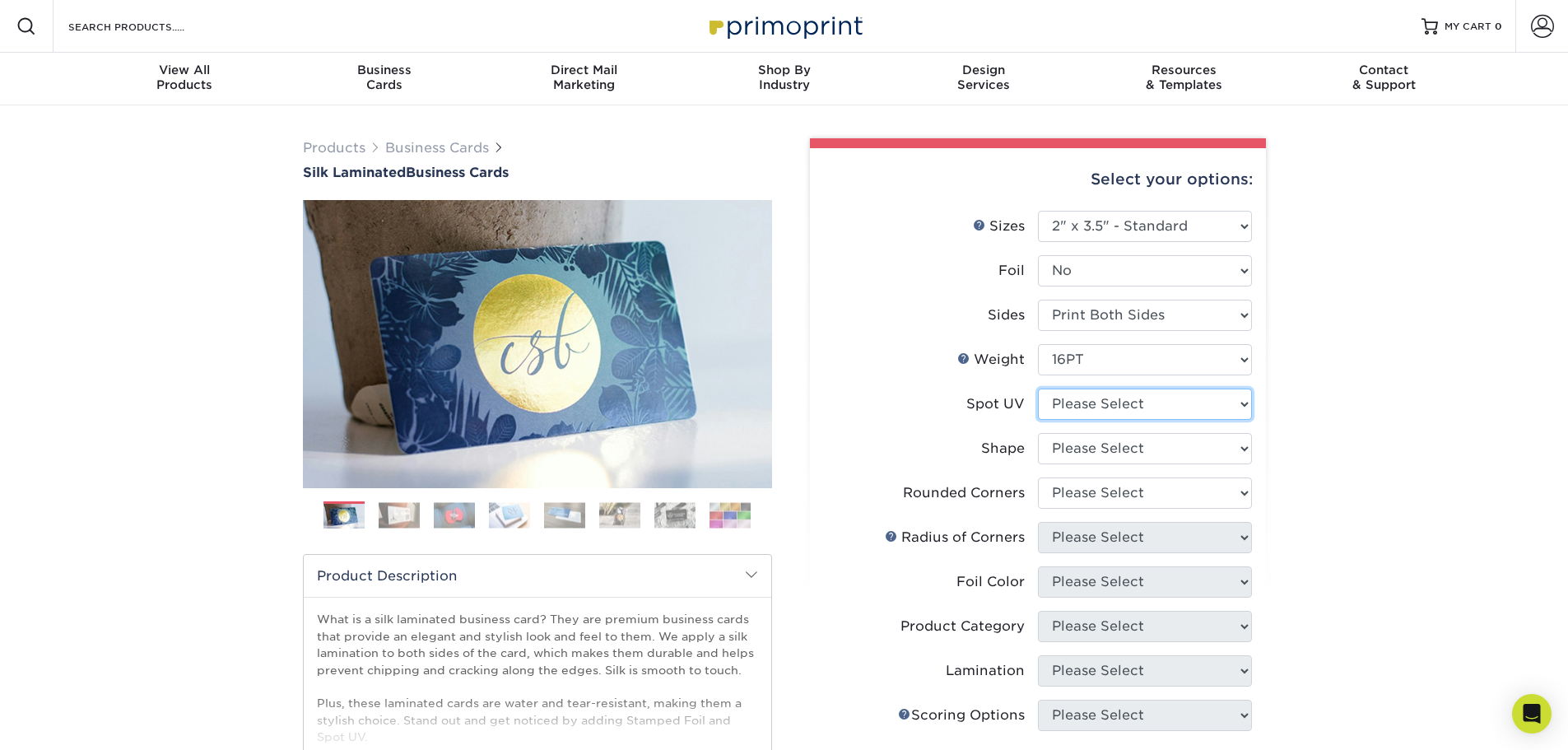 click on "Please Select No Spot UV Front and Back (Both Sides) Front Only Back Only" at bounding box center [1145, 404] 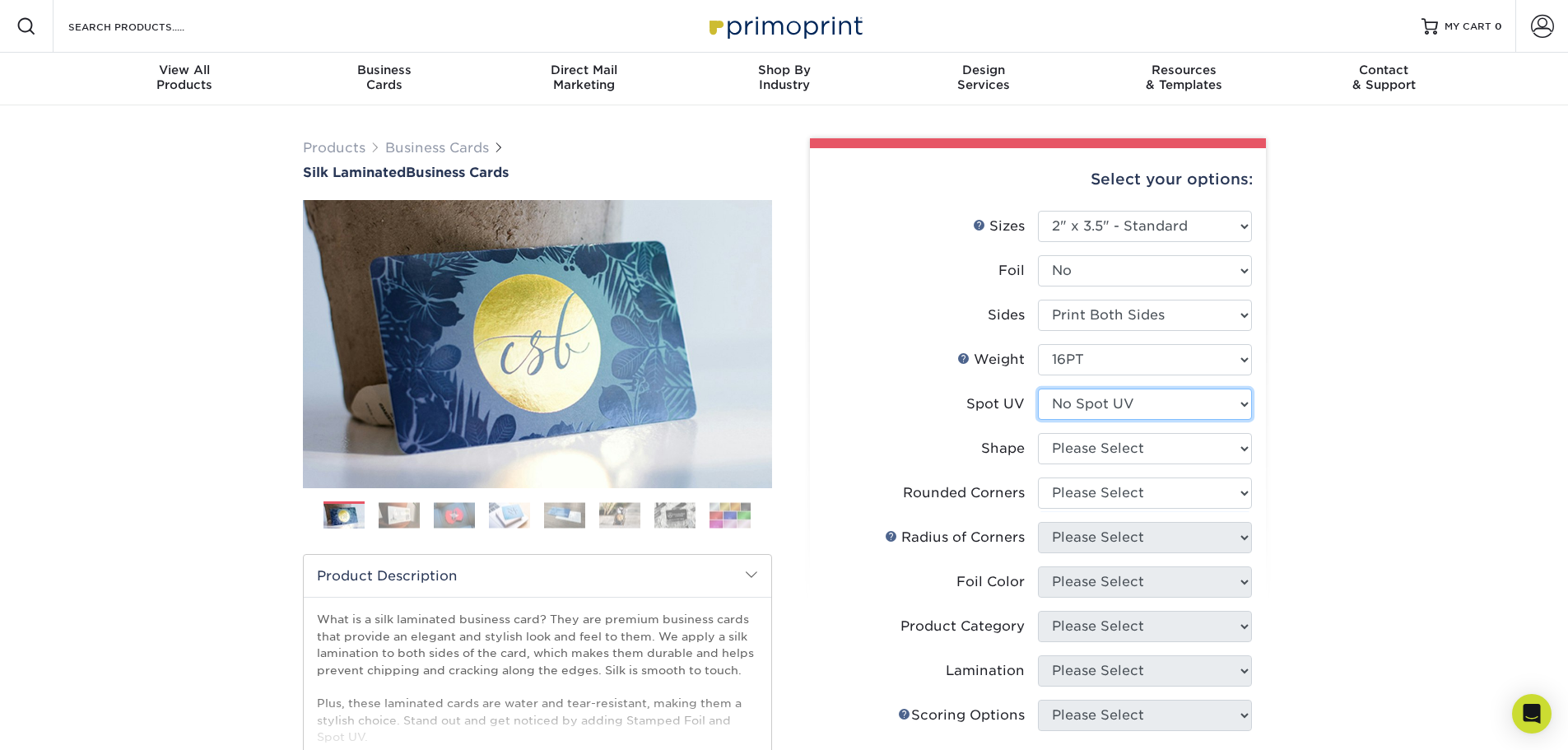 click on "Please Select No Spot UV Front and Back (Both Sides) Front Only Back Only" at bounding box center (1145, 404) 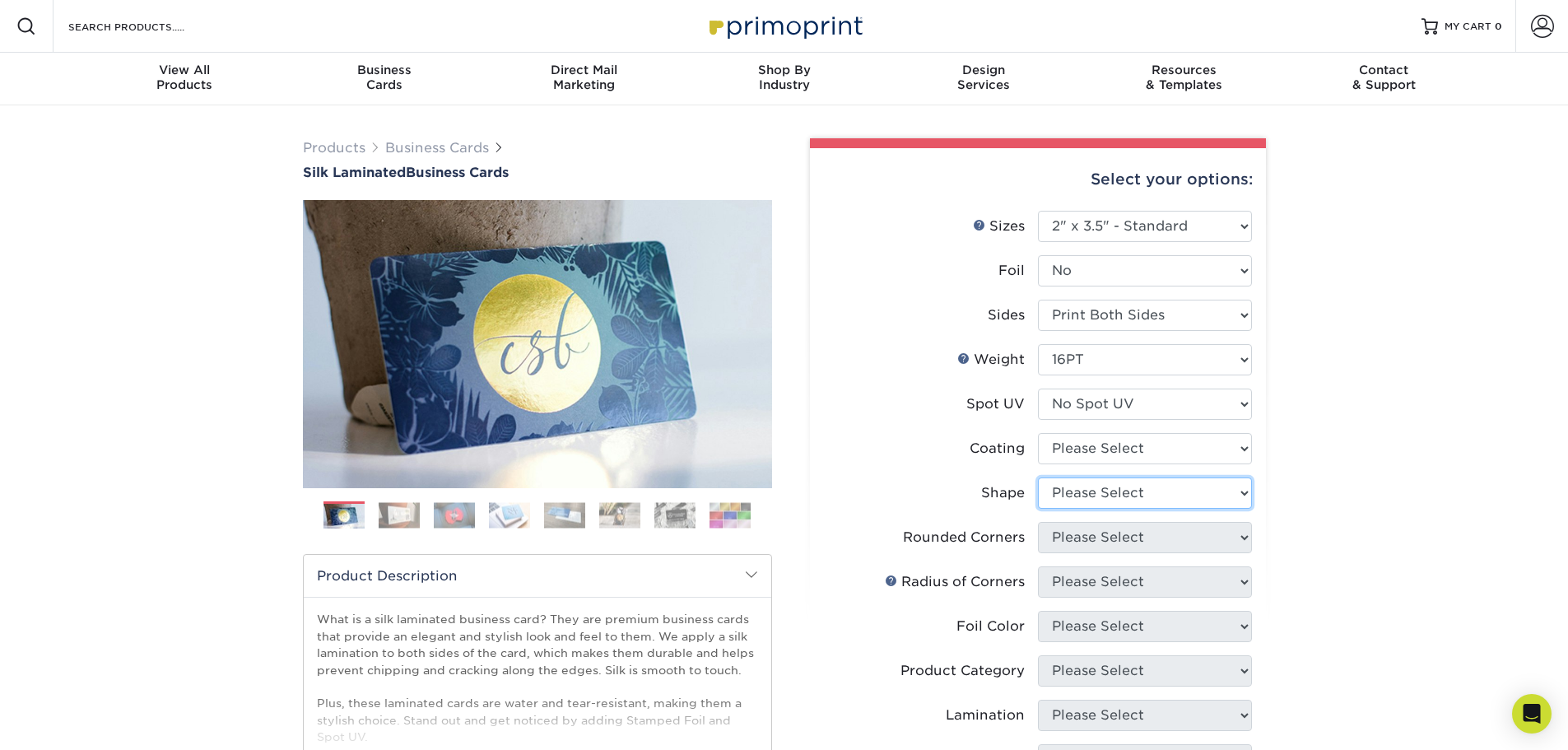 click on "Please Select Standard Oval" at bounding box center [1145, 493] 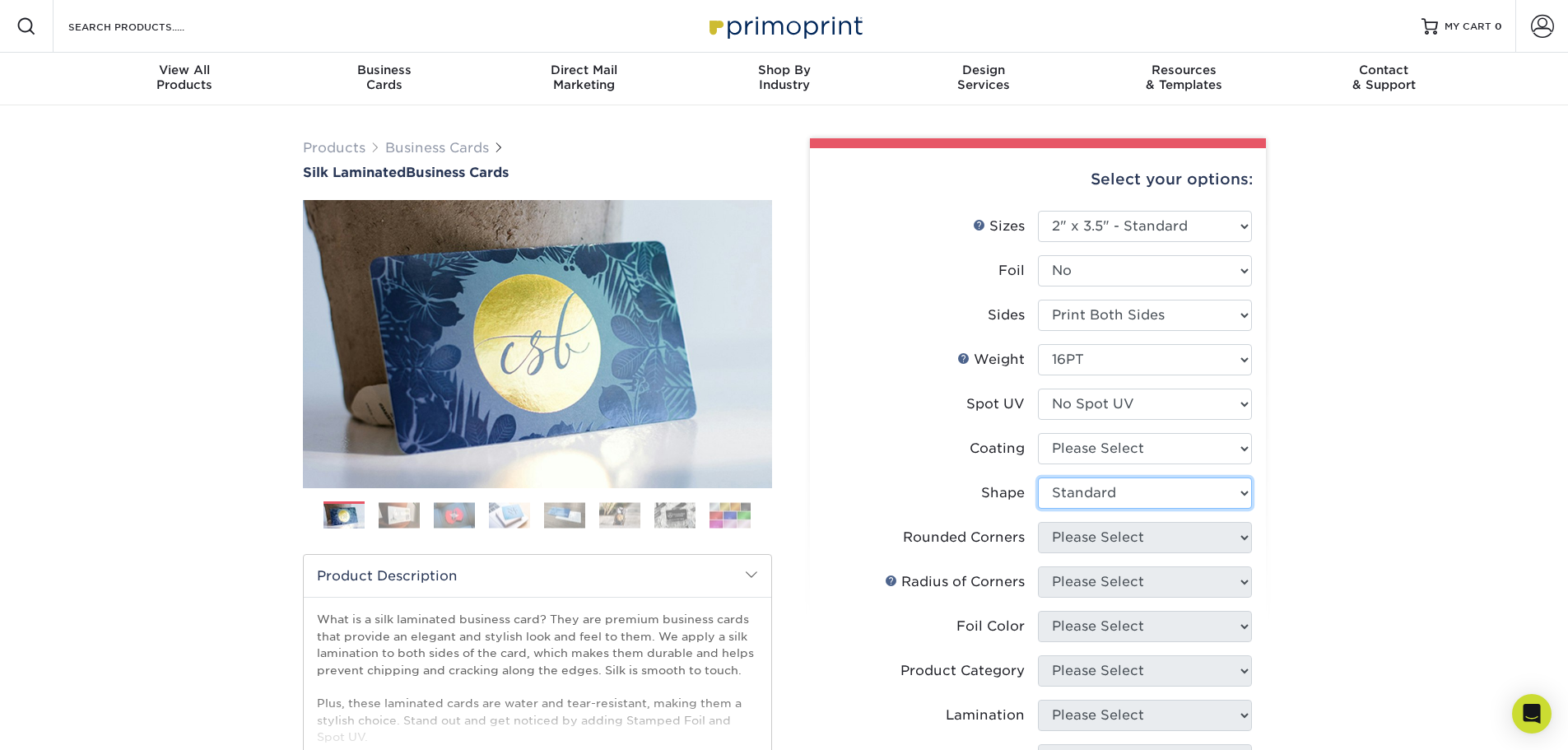 click on "Please Select Standard Oval" at bounding box center (1145, 493) 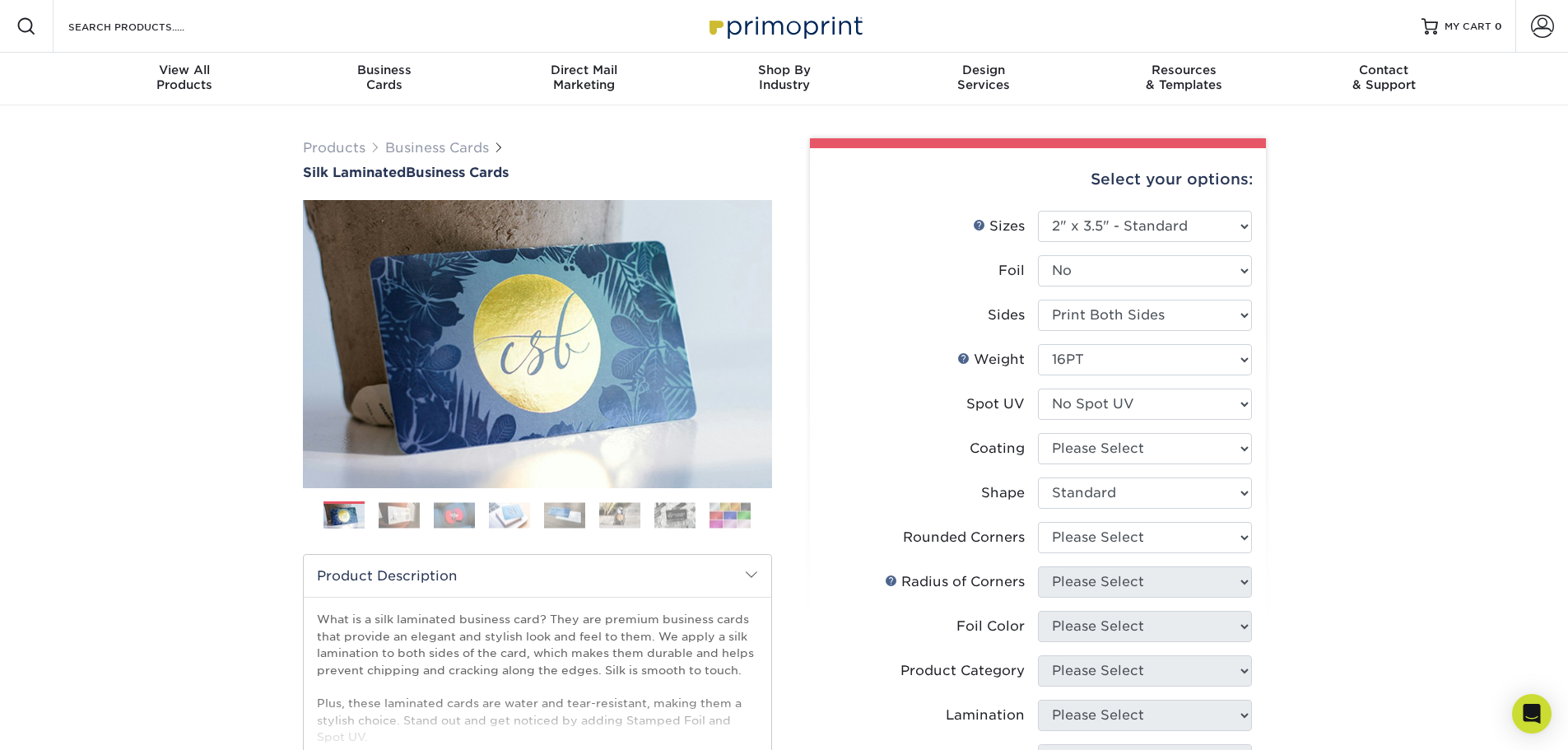 click on "Products
Business Cards
Silk Laminated  Business Cards
Previous Next" at bounding box center (784, 648) 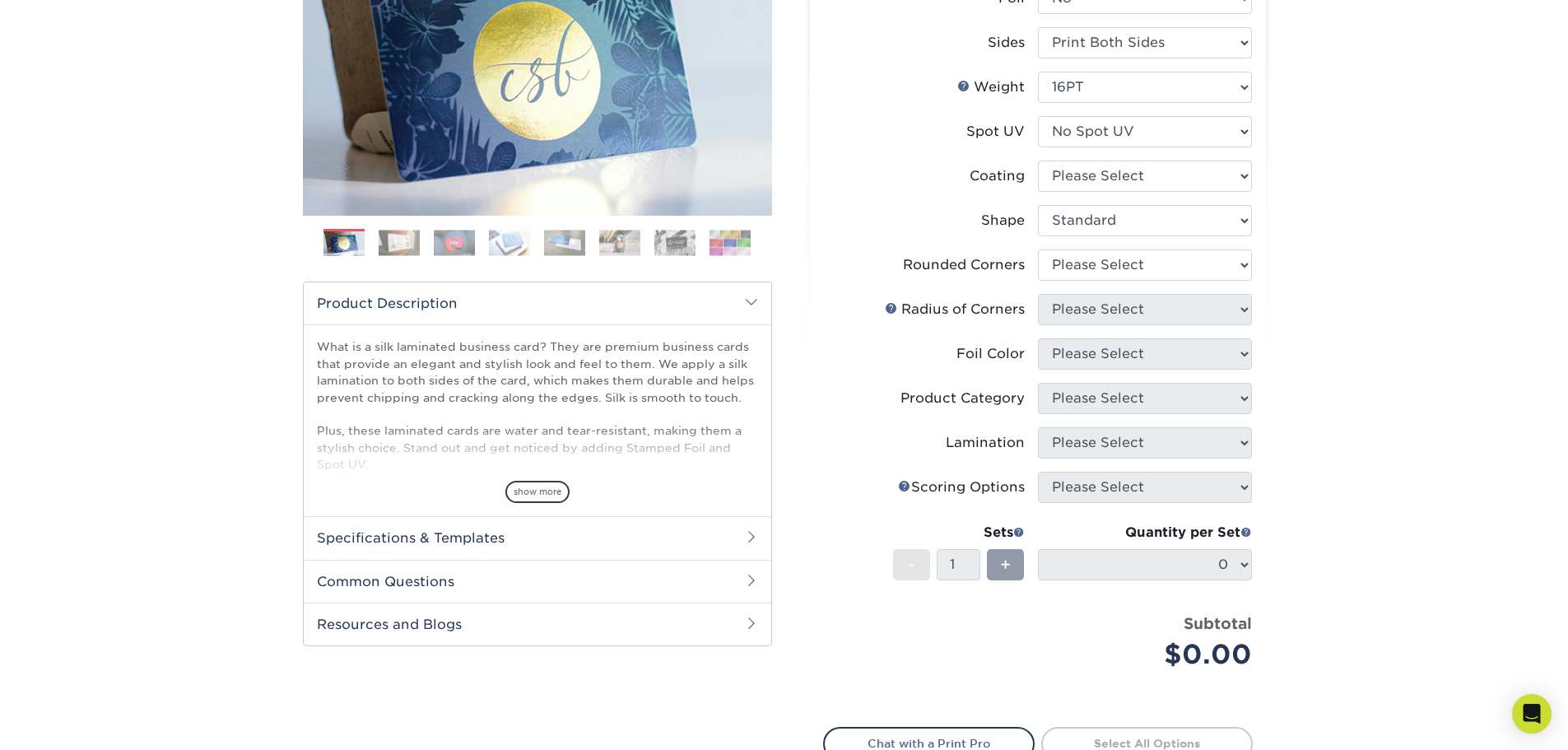 scroll, scrollTop: 329, scrollLeft: 0, axis: vertical 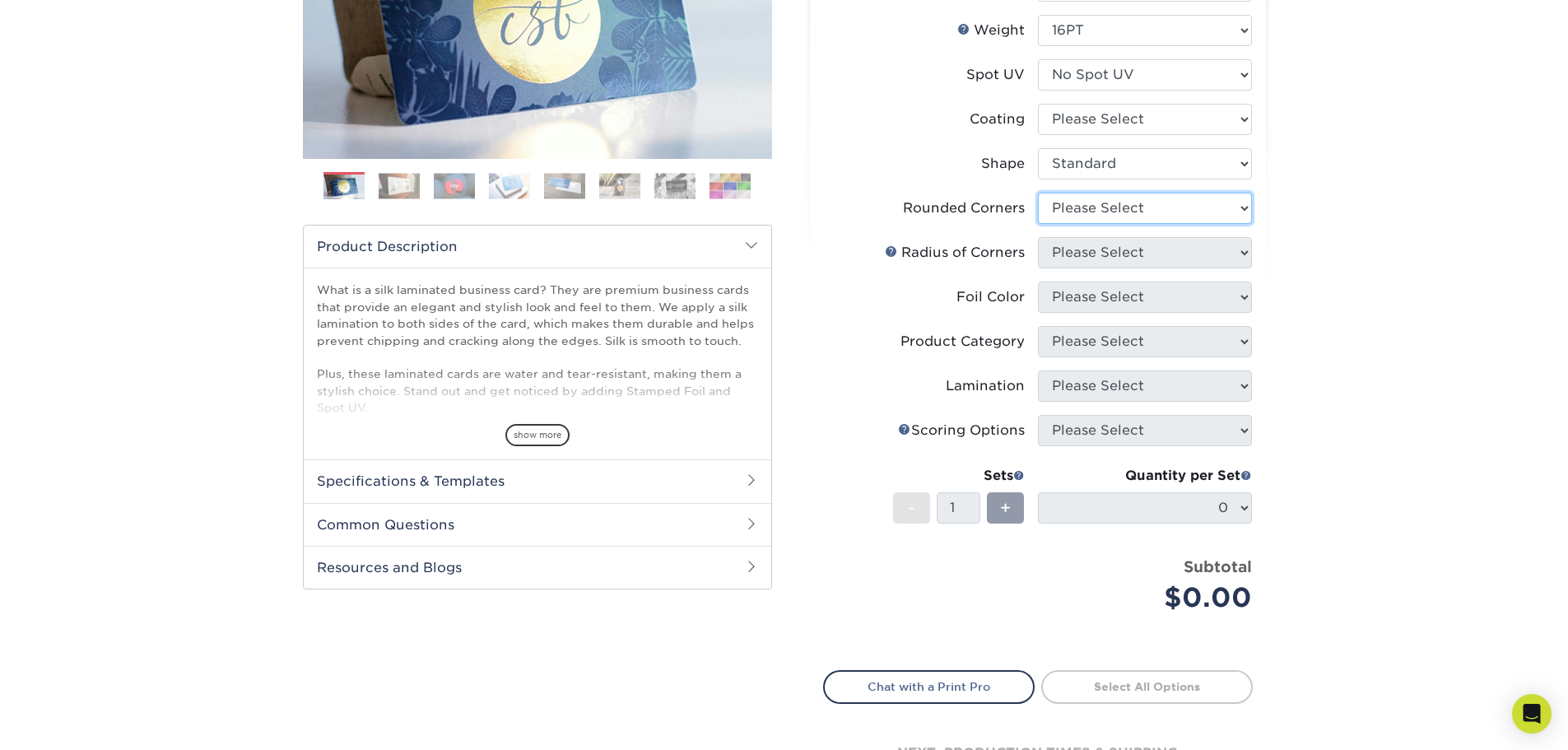click on "Please Select
Yes - Round 2 Corners                                                    Yes - Round 4 Corners                                                    No" at bounding box center (1145, 208) 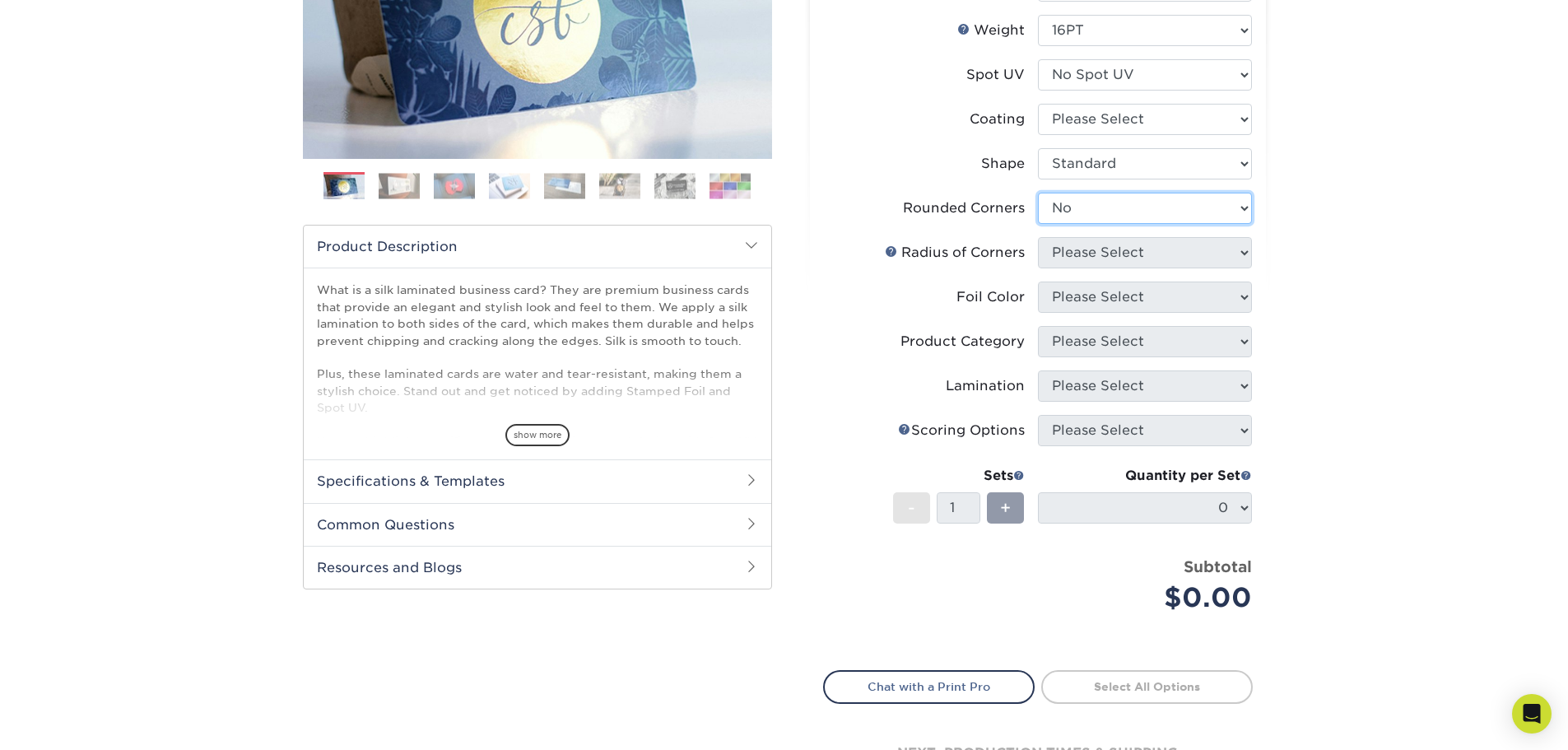 click on "Please Select
Yes - Round 2 Corners                                                    Yes - Round 4 Corners                                                    No" at bounding box center (1145, 208) 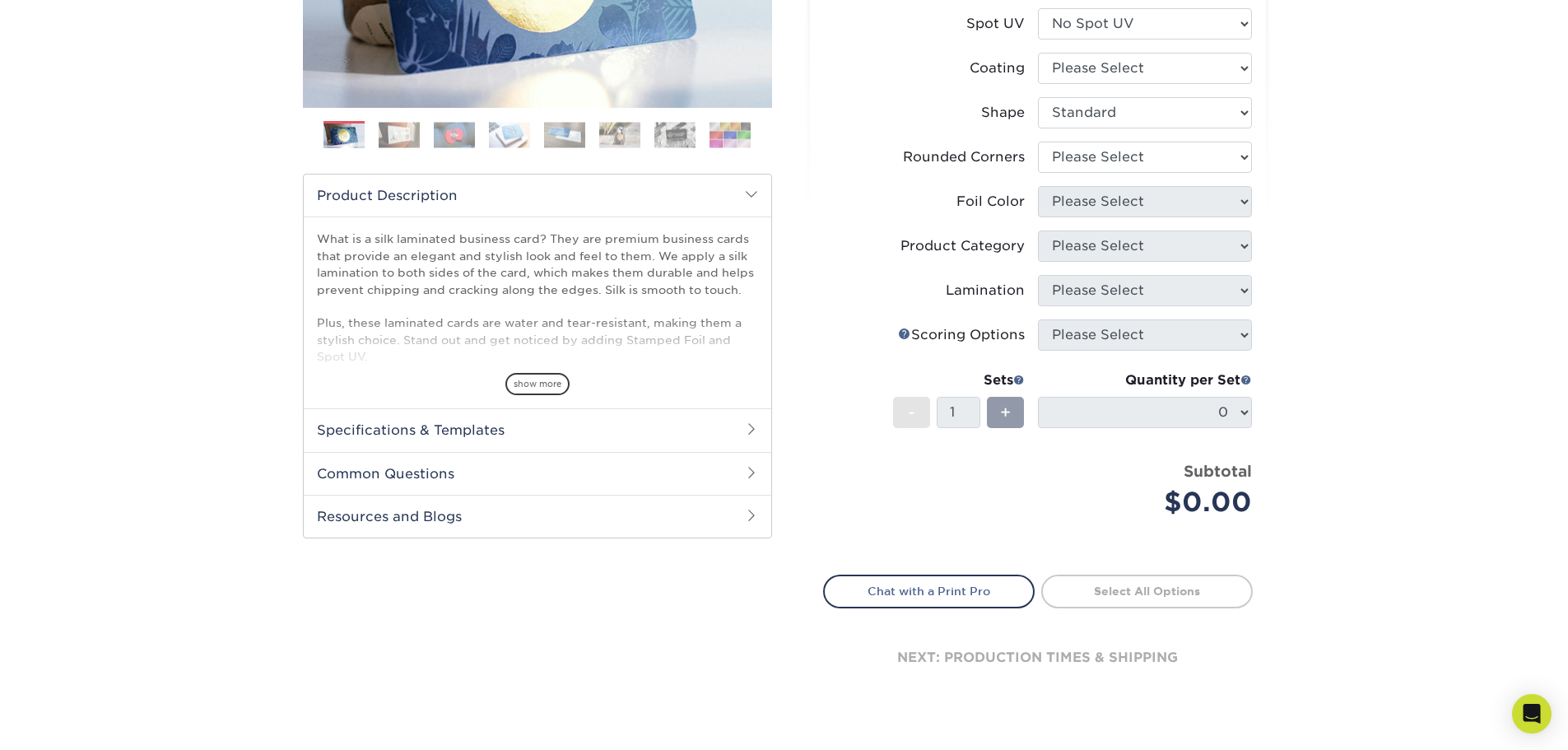 scroll, scrollTop: 412, scrollLeft: 0, axis: vertical 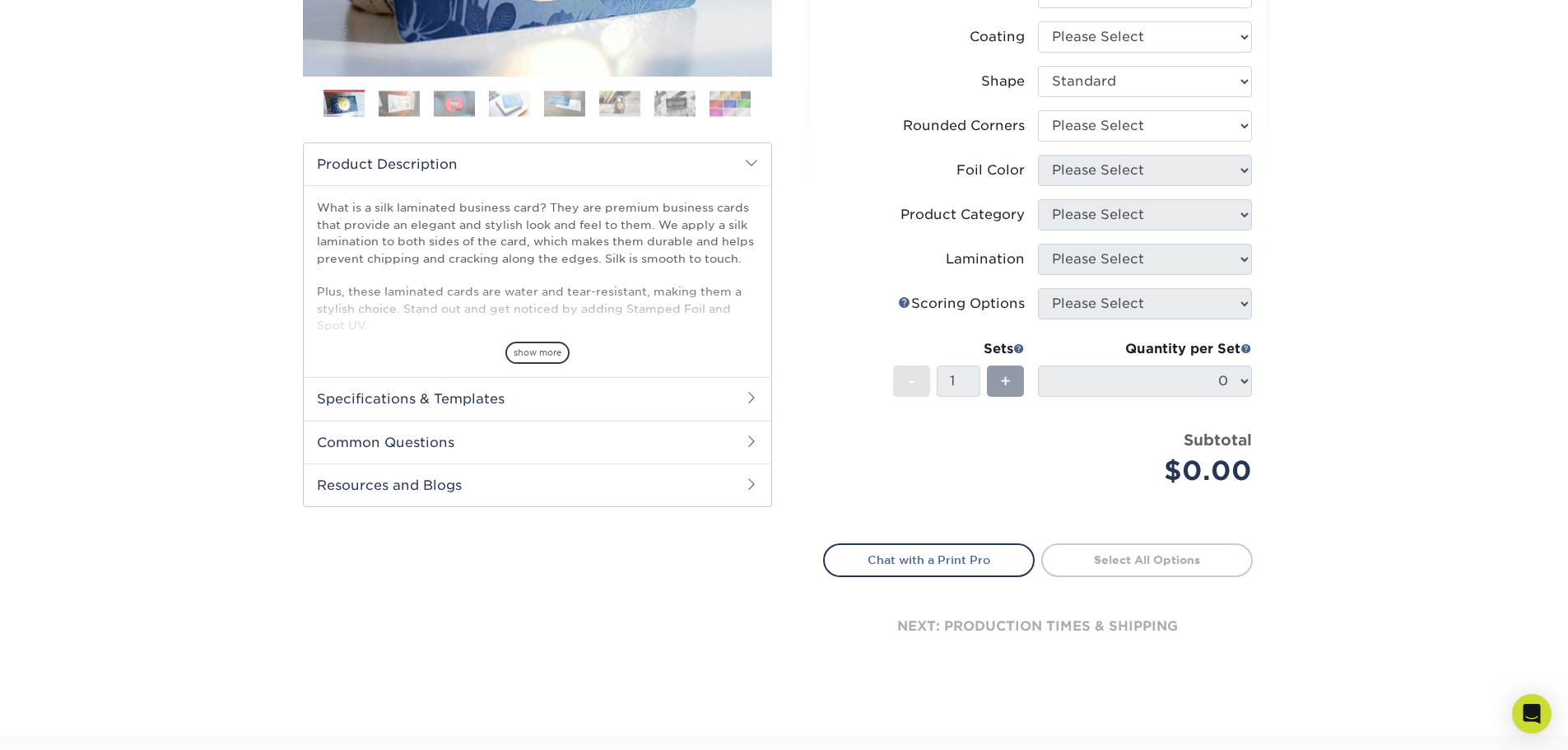 drag, startPoint x: 1015, startPoint y: 384, endPoint x: 1114, endPoint y: 320, distance: 117.88554 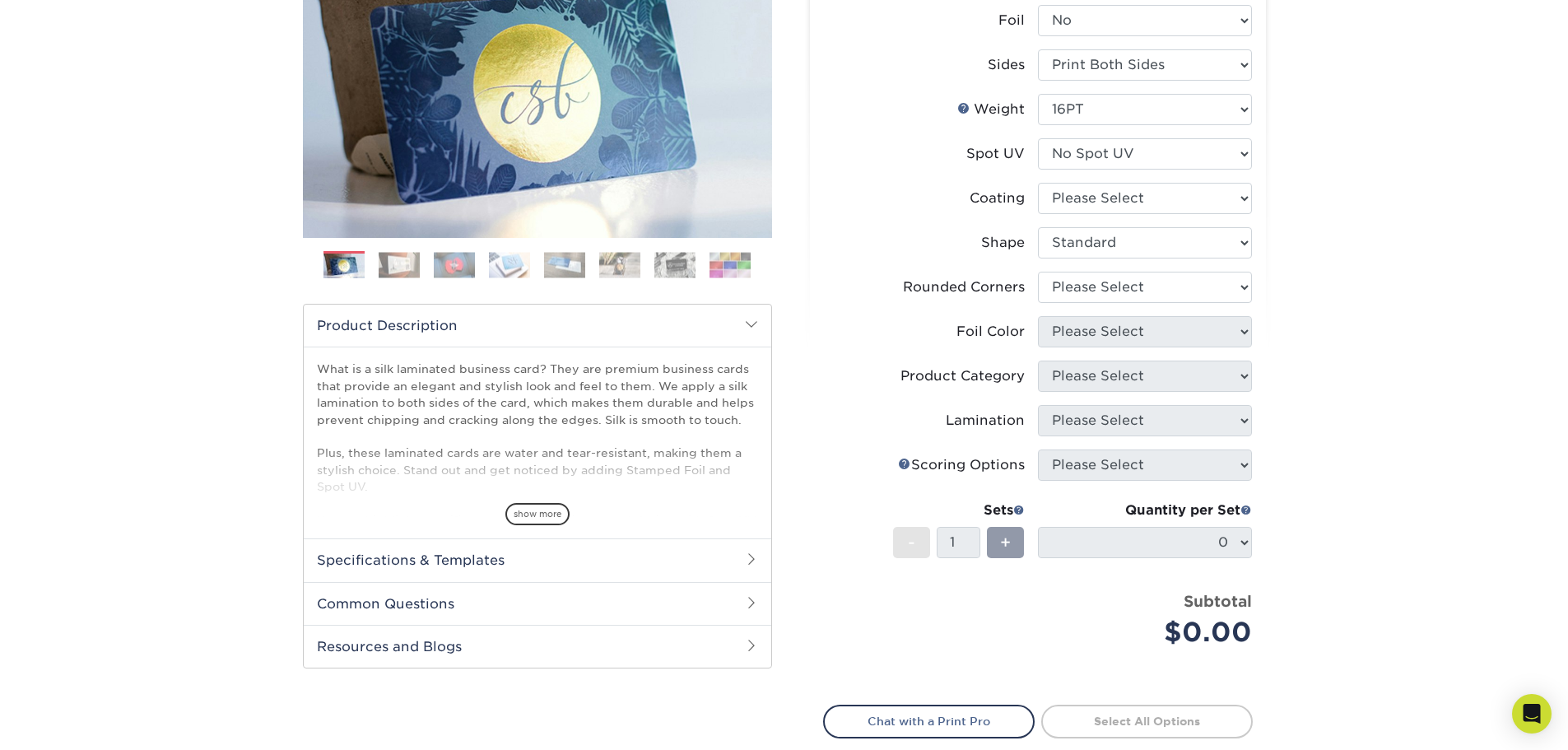scroll, scrollTop: 247, scrollLeft: 0, axis: vertical 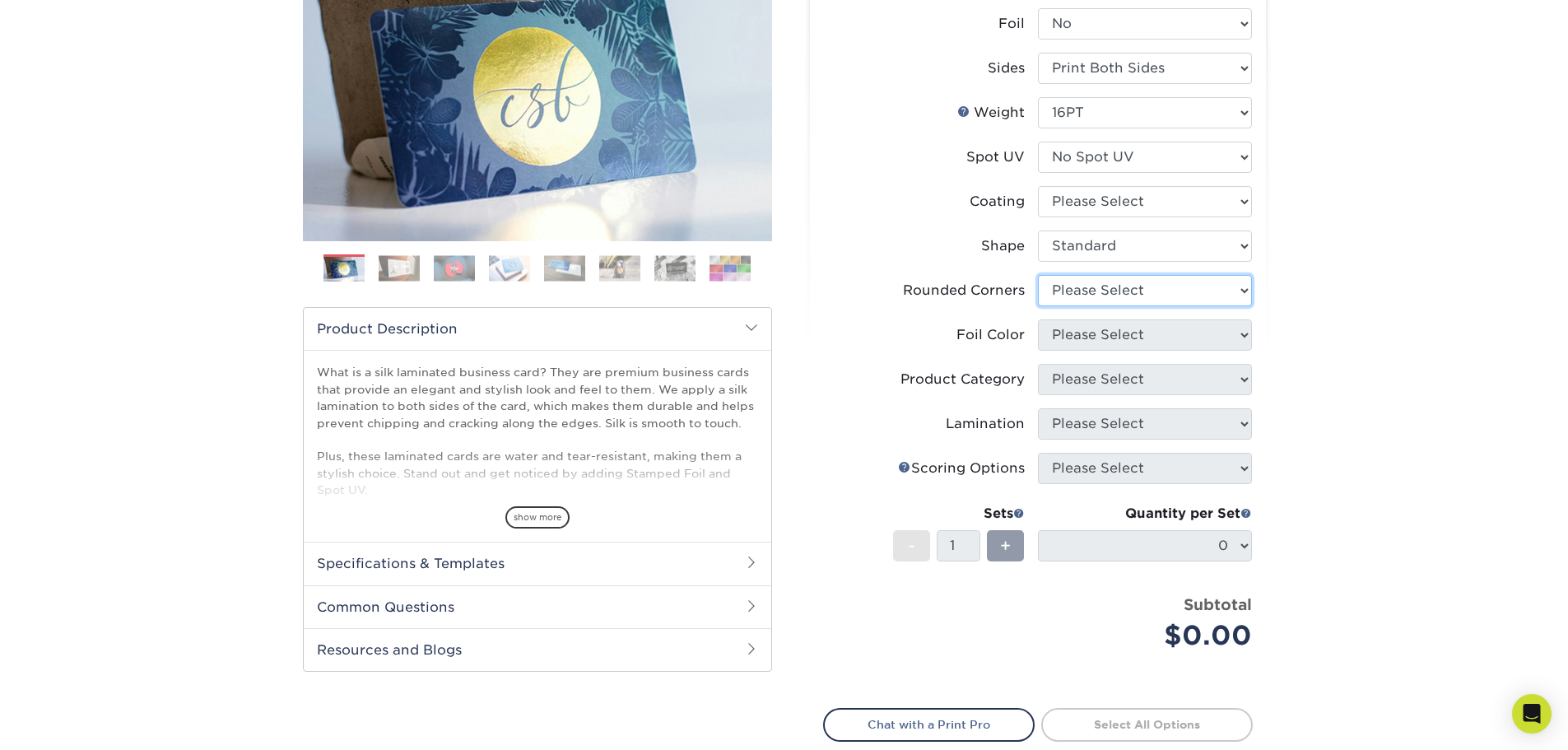 click on "Please Select
Yes - Round 2 Corners                                                    Yes - Round 4 Corners                                                    No" at bounding box center [1145, 291] 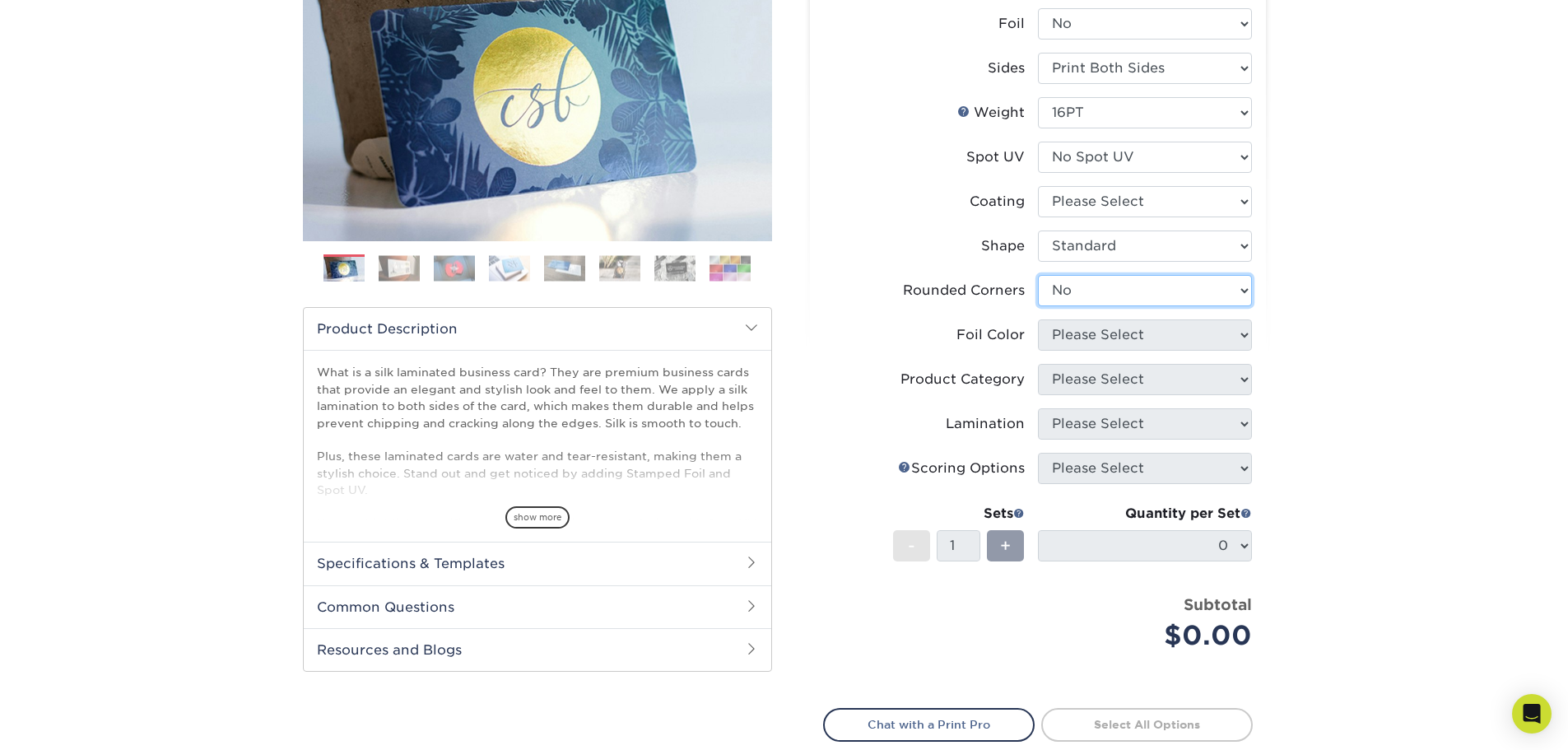 click on "Please Select
Yes - Round 2 Corners                                                    Yes - Round 4 Corners                                                    No" at bounding box center [1145, 291] 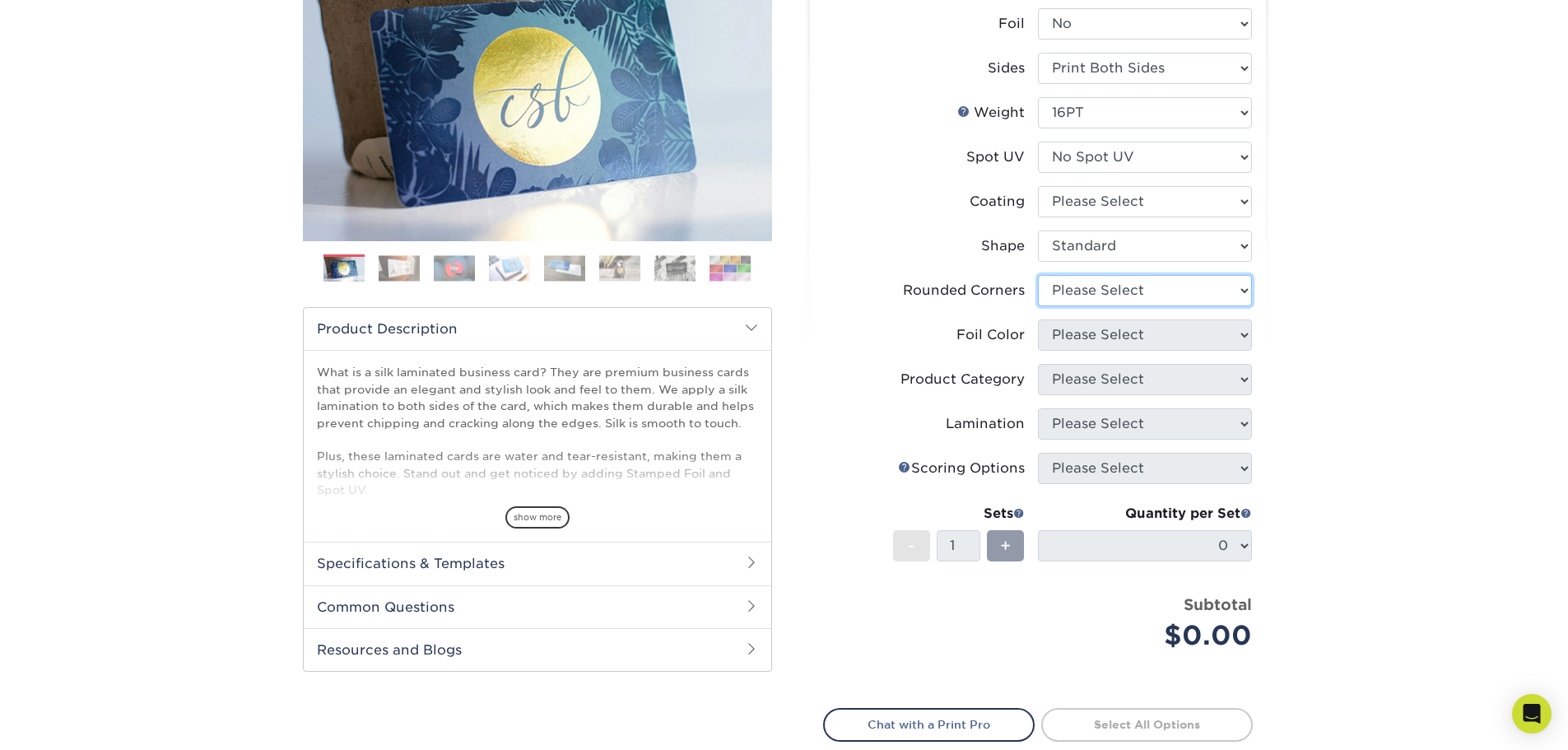 drag, startPoint x: 1161, startPoint y: 290, endPoint x: 1159, endPoint y: 305, distance: 15.132746 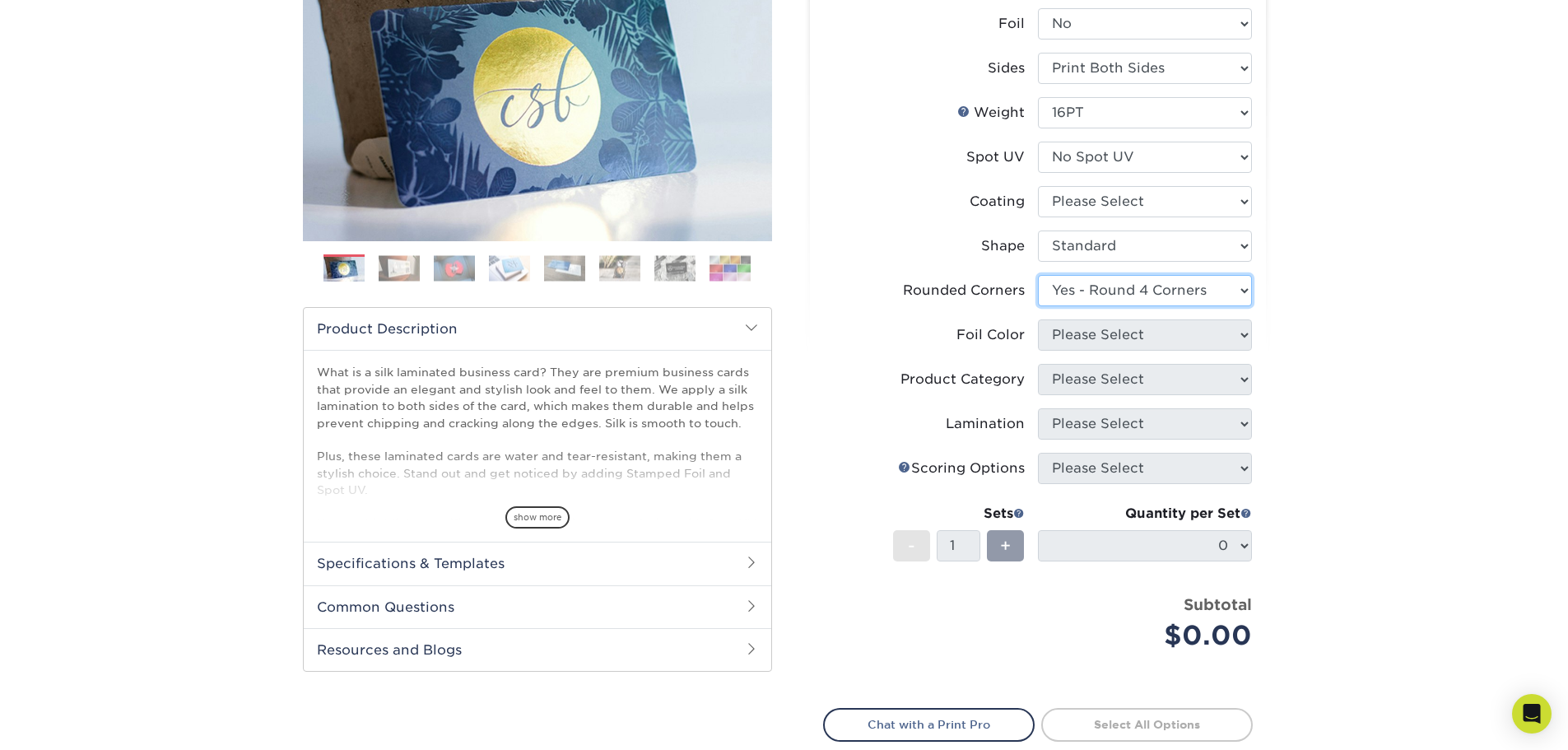 click on "Please Select
Yes - Round 2 Corners                                                    Yes - Round 4 Corners                                                    No" at bounding box center [1145, 291] 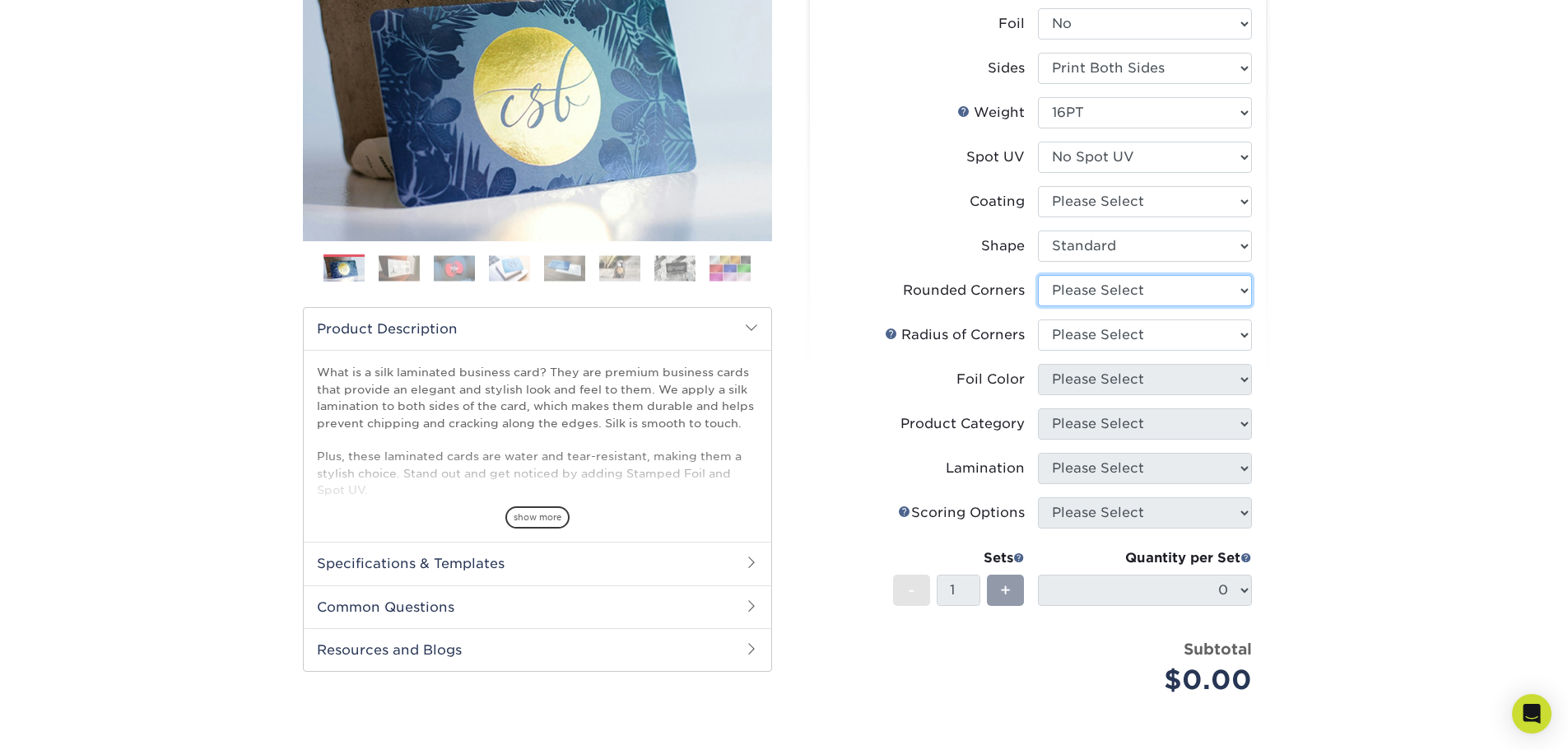click on "Please Select
Yes - Round 2 Corners                                                    Yes - Round 4 Corners                                                    No" at bounding box center [1145, 291] 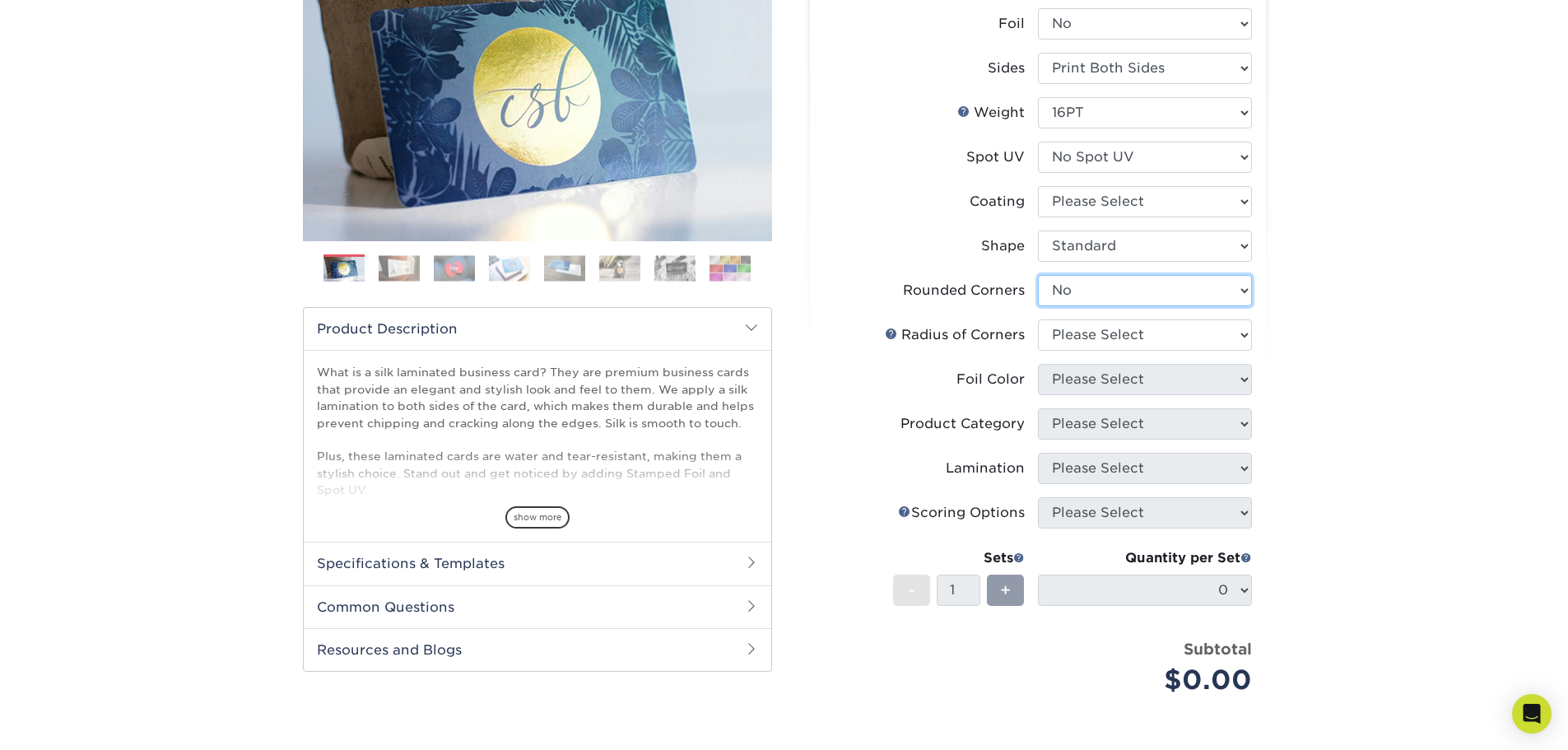 click on "Please Select
Yes - Round 2 Corners                                                    Yes - Round 4 Corners                                                    No" at bounding box center (1145, 291) 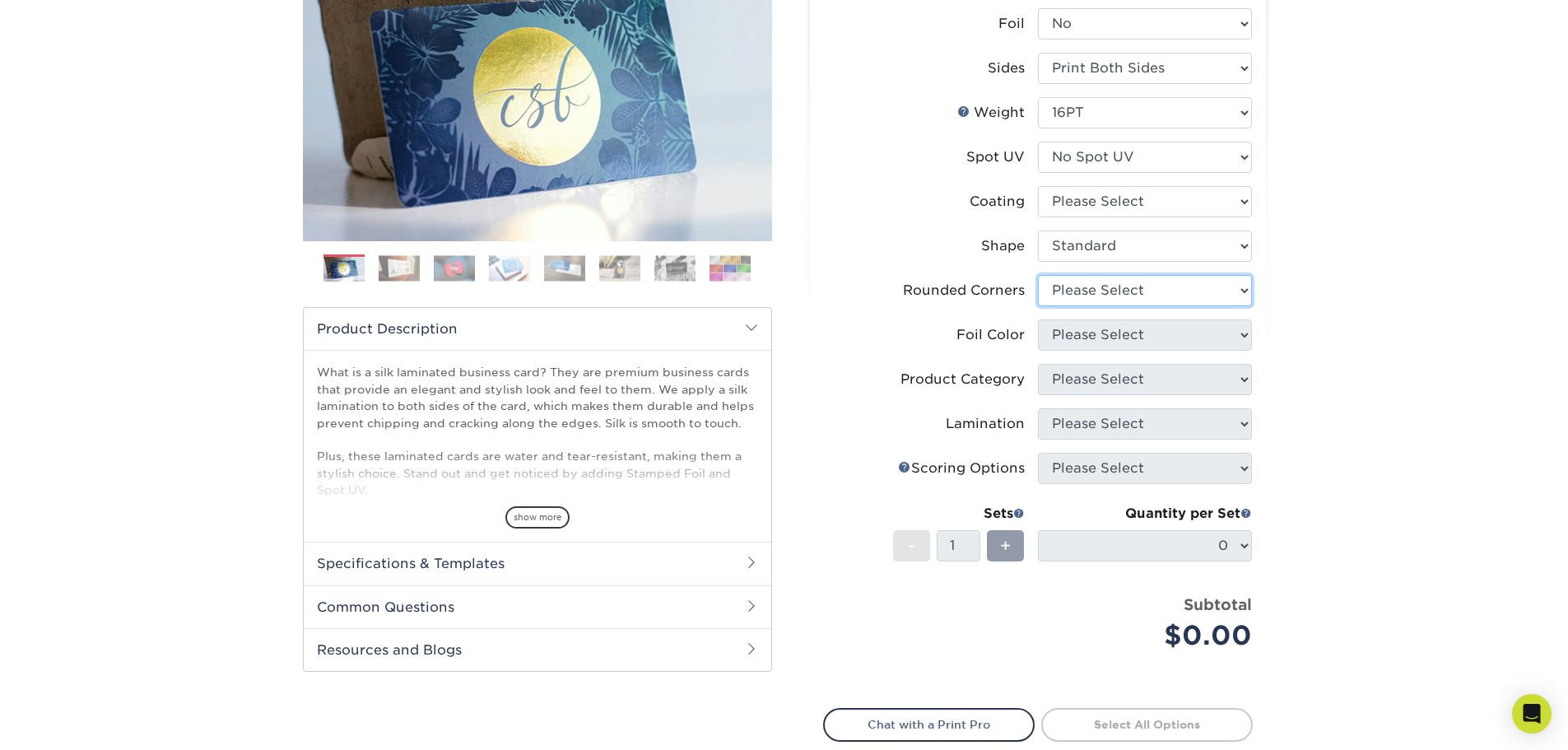 click on "Please Select
Yes - Round 2 Corners                                                    Yes - Round 4 Corners                                                    No" at bounding box center [1145, 291] 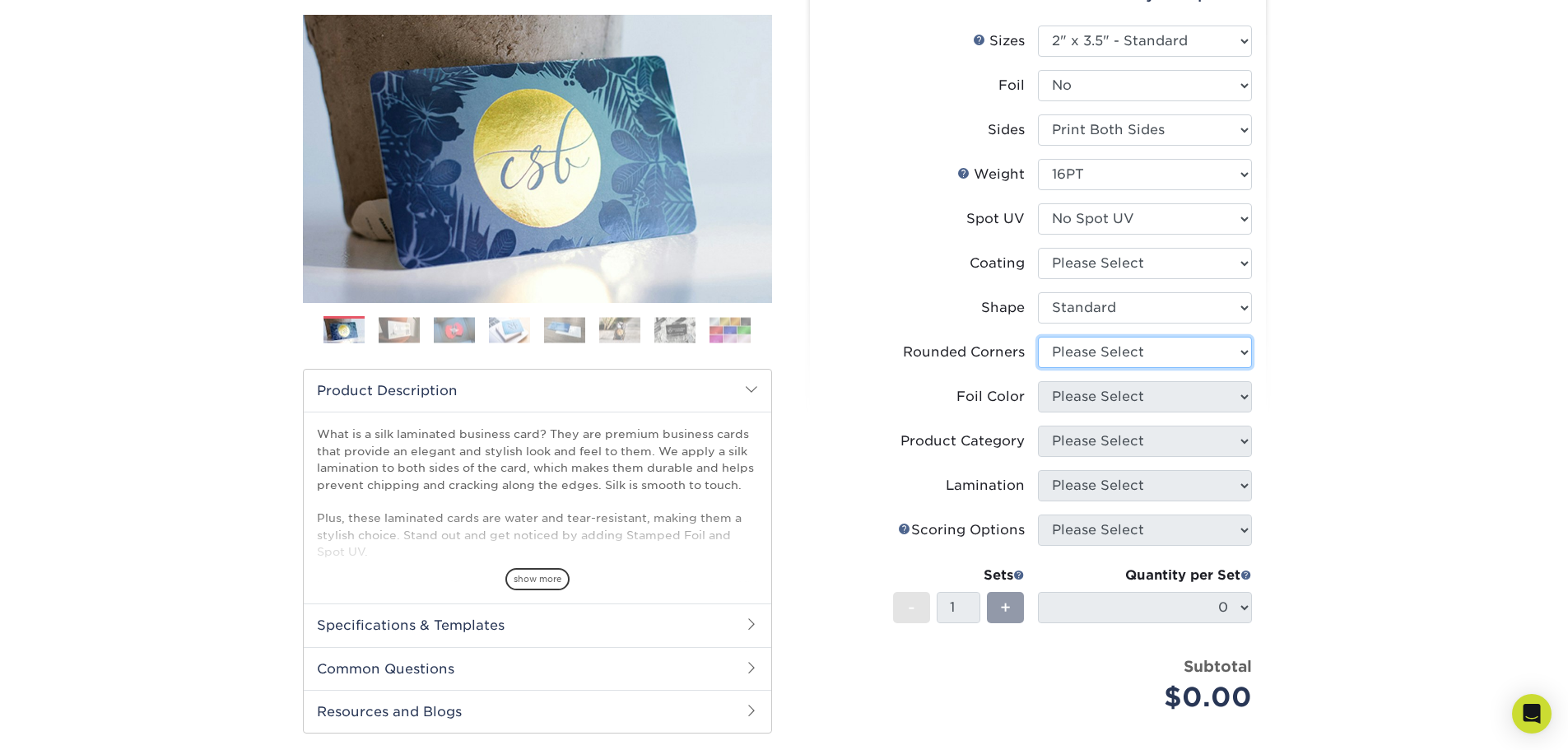 scroll, scrollTop: 82, scrollLeft: 0, axis: vertical 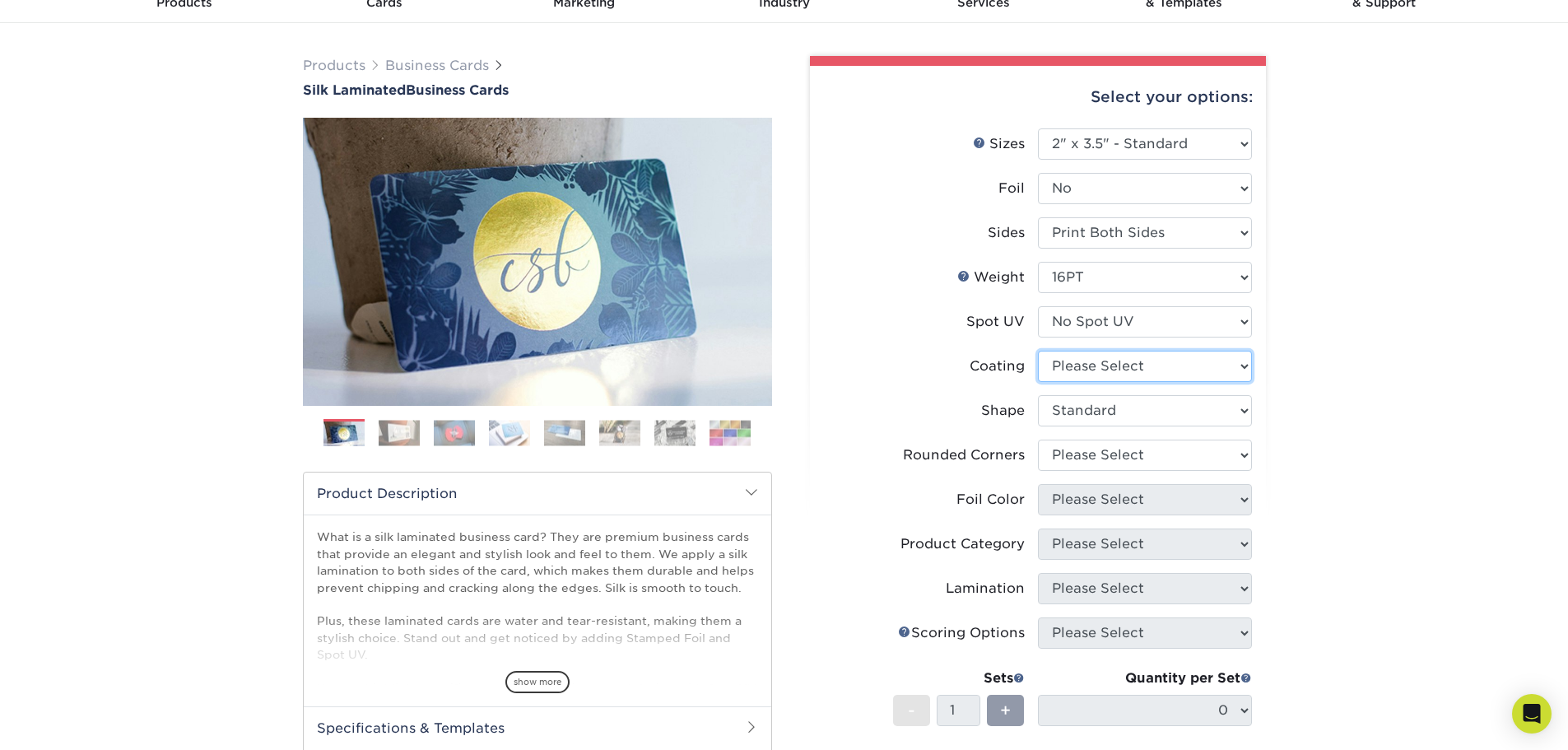 click at bounding box center [1145, 366] 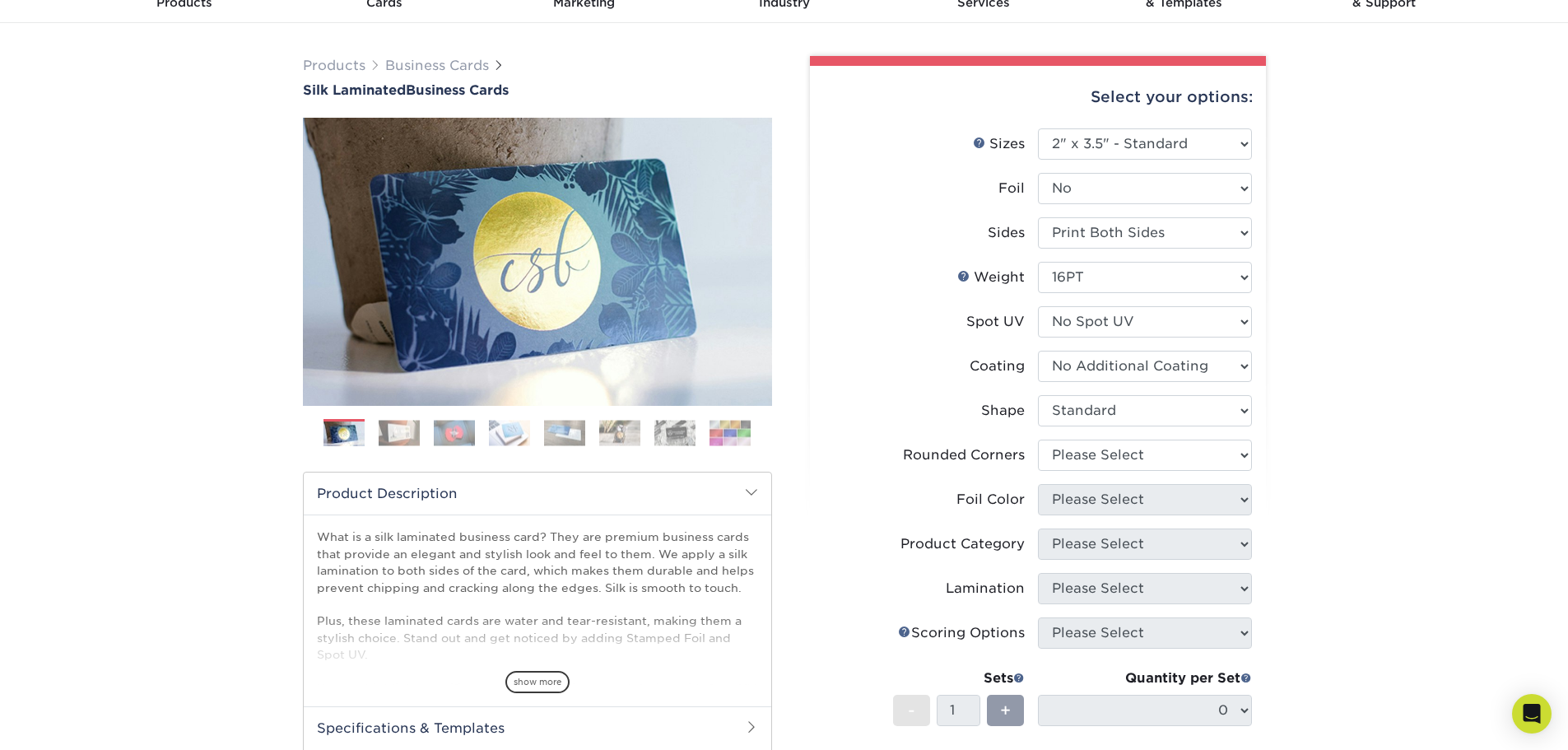 click at bounding box center [1145, 366] 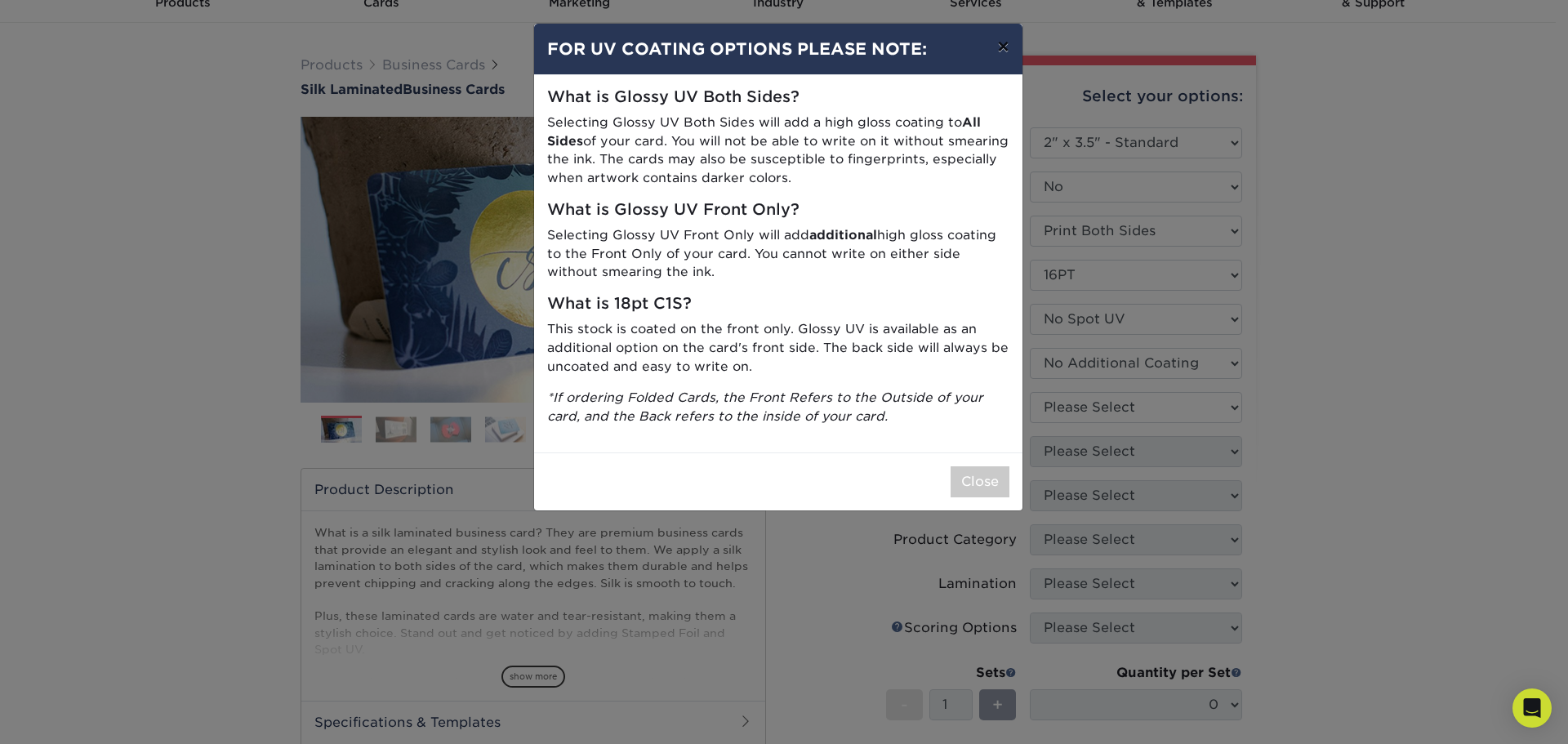 click on "×" at bounding box center [1003, 47] 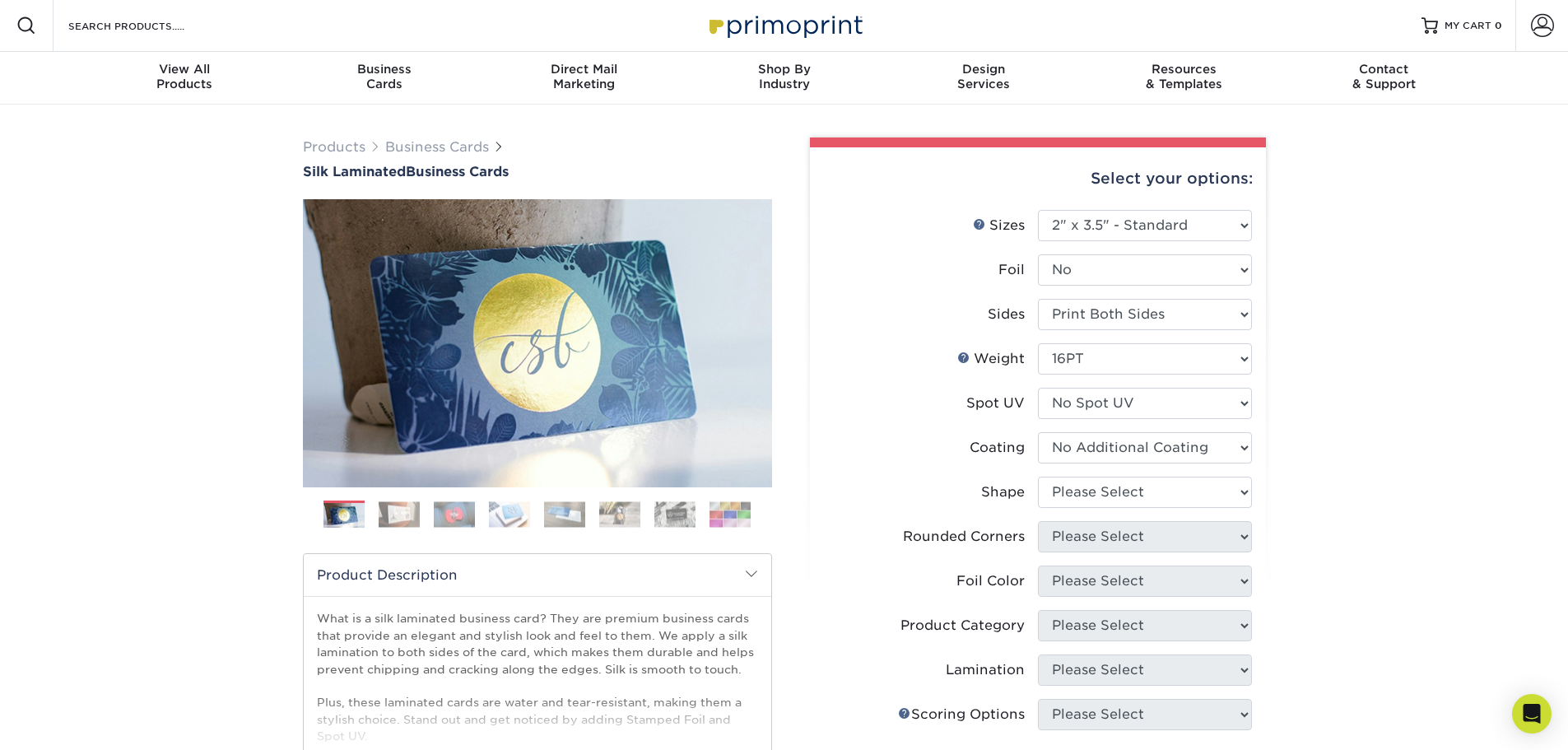 scroll, scrollTop: 0, scrollLeft: 0, axis: both 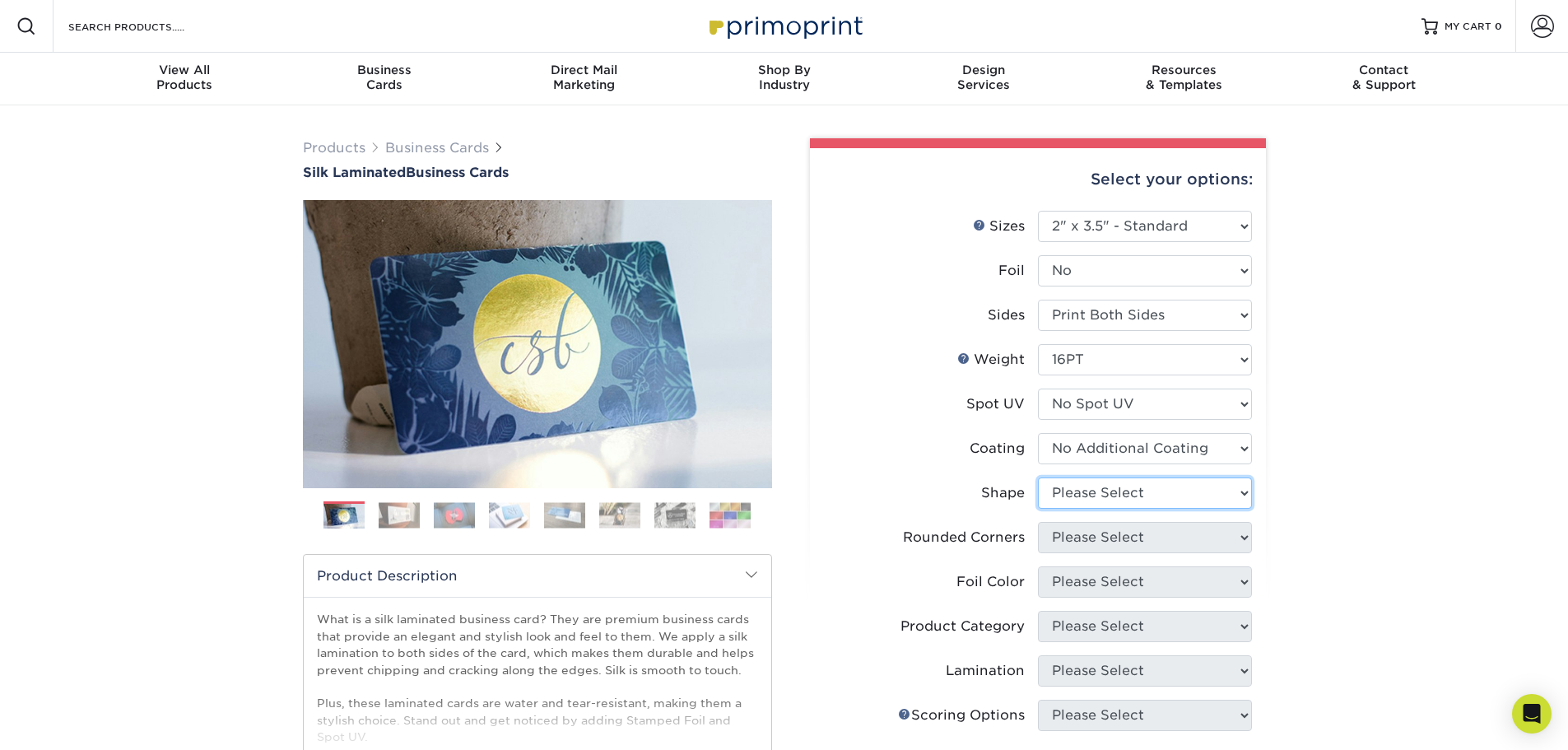 click on "Please Select Standard Oval" at bounding box center [1145, 493] 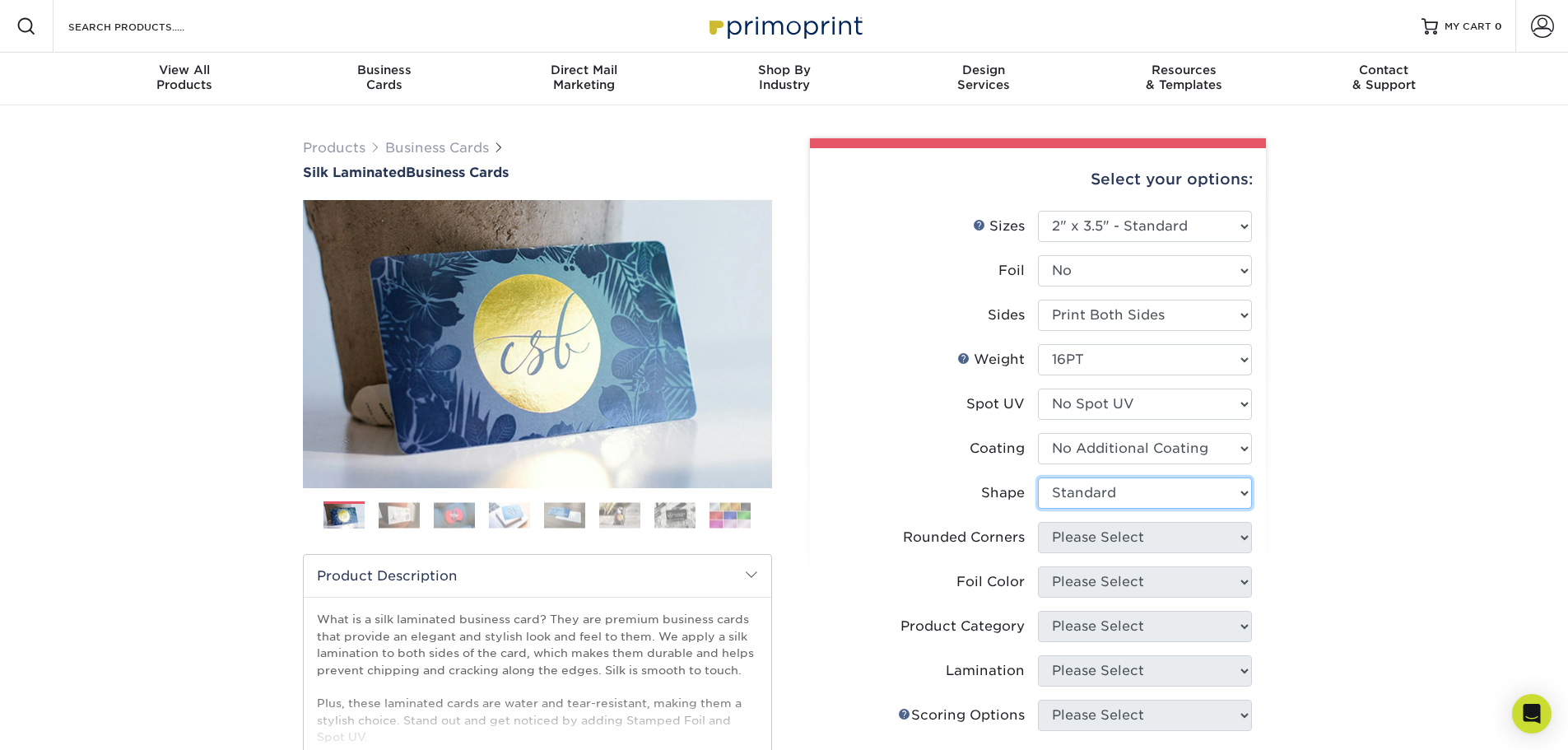 click on "Please Select Standard Oval" at bounding box center [1145, 493] 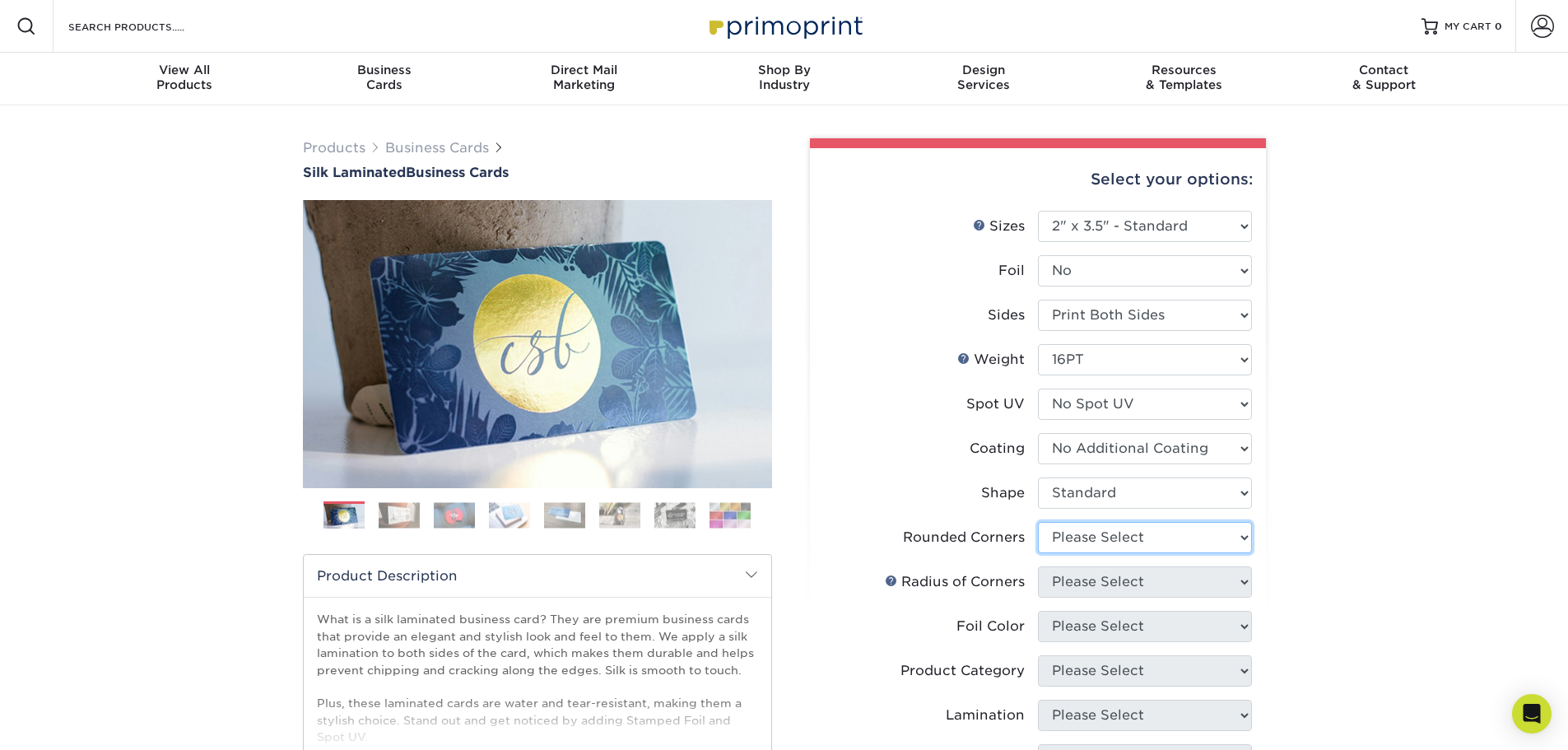 click on "Please Select
Yes - Round 2 Corners                                                    Yes - Round 4 Corners                                                    No" at bounding box center [1145, 538] 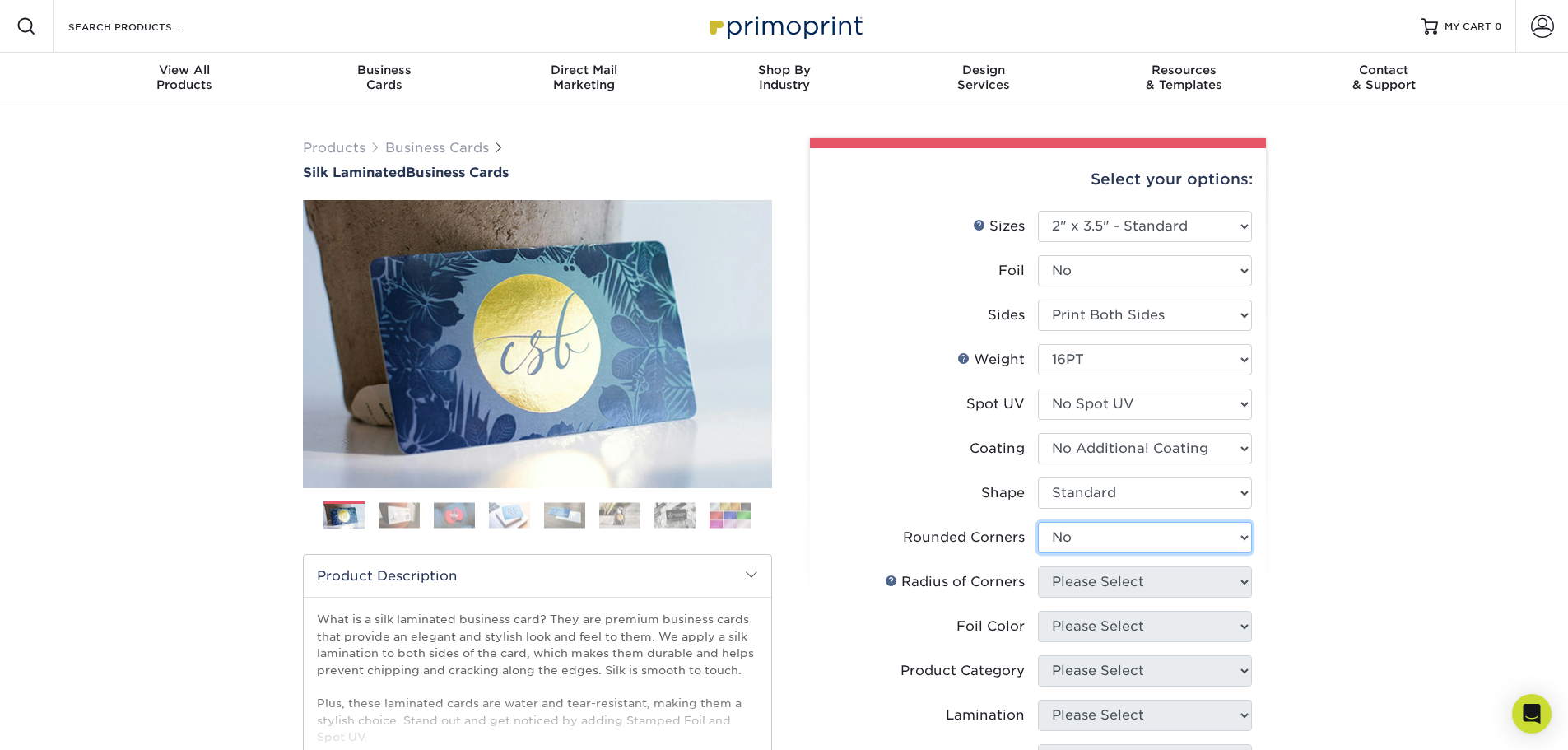 click on "Please Select
Yes - Round 2 Corners                                                    Yes - Round 4 Corners                                                    No" at bounding box center [1145, 538] 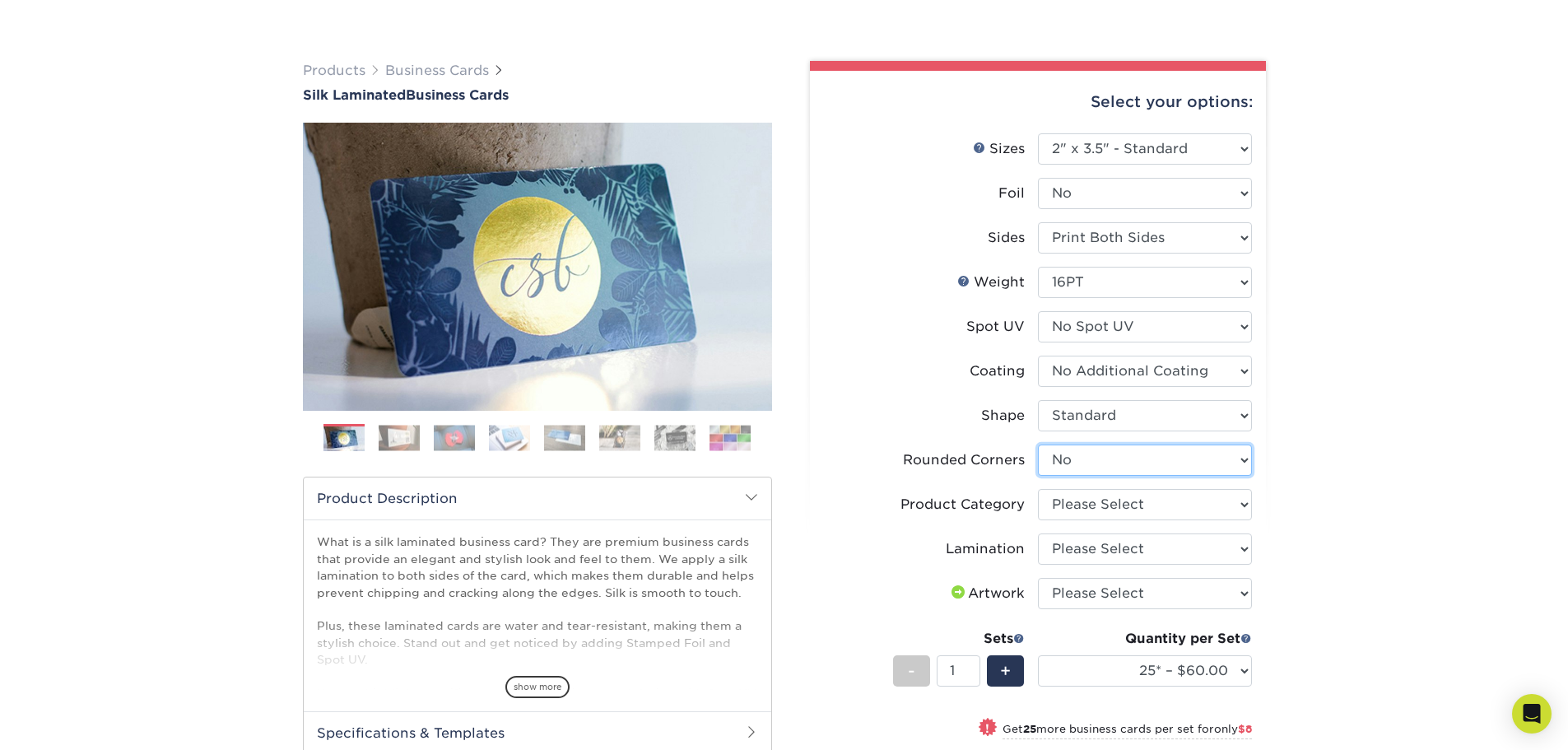scroll, scrollTop: 329, scrollLeft: 0, axis: vertical 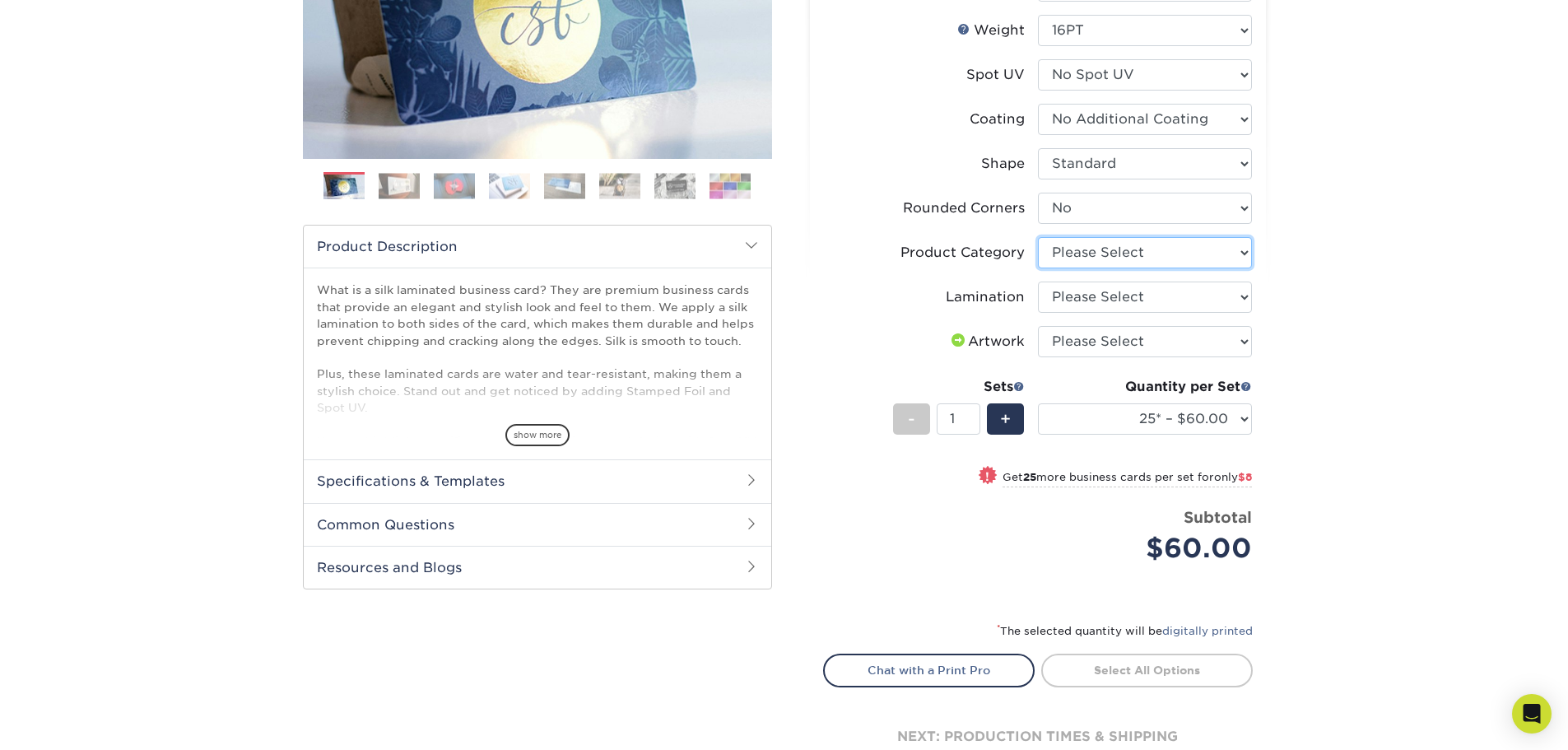 click on "Please Select Business Cards" at bounding box center (1145, 253) 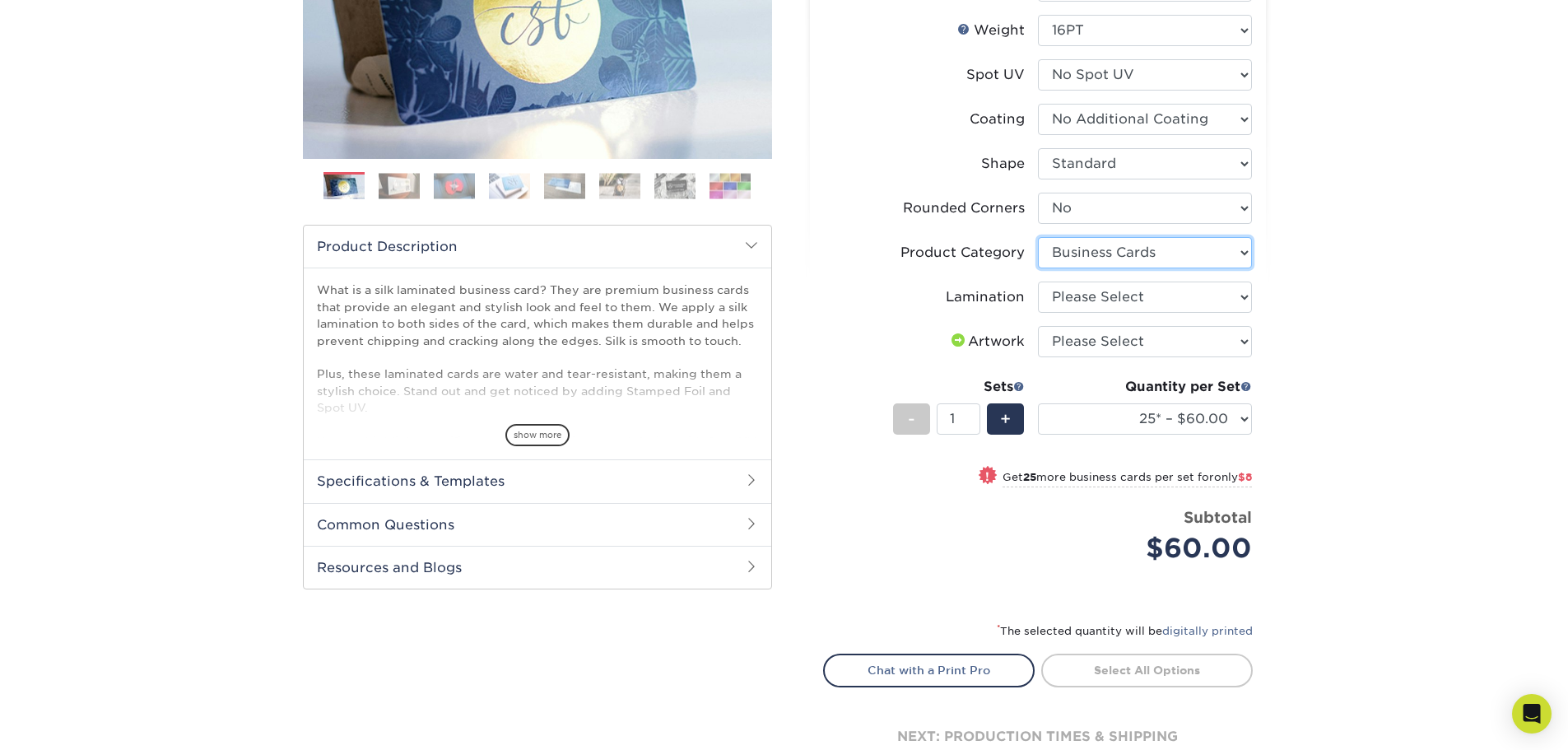 click on "Please Select Business Cards" at bounding box center (1145, 253) 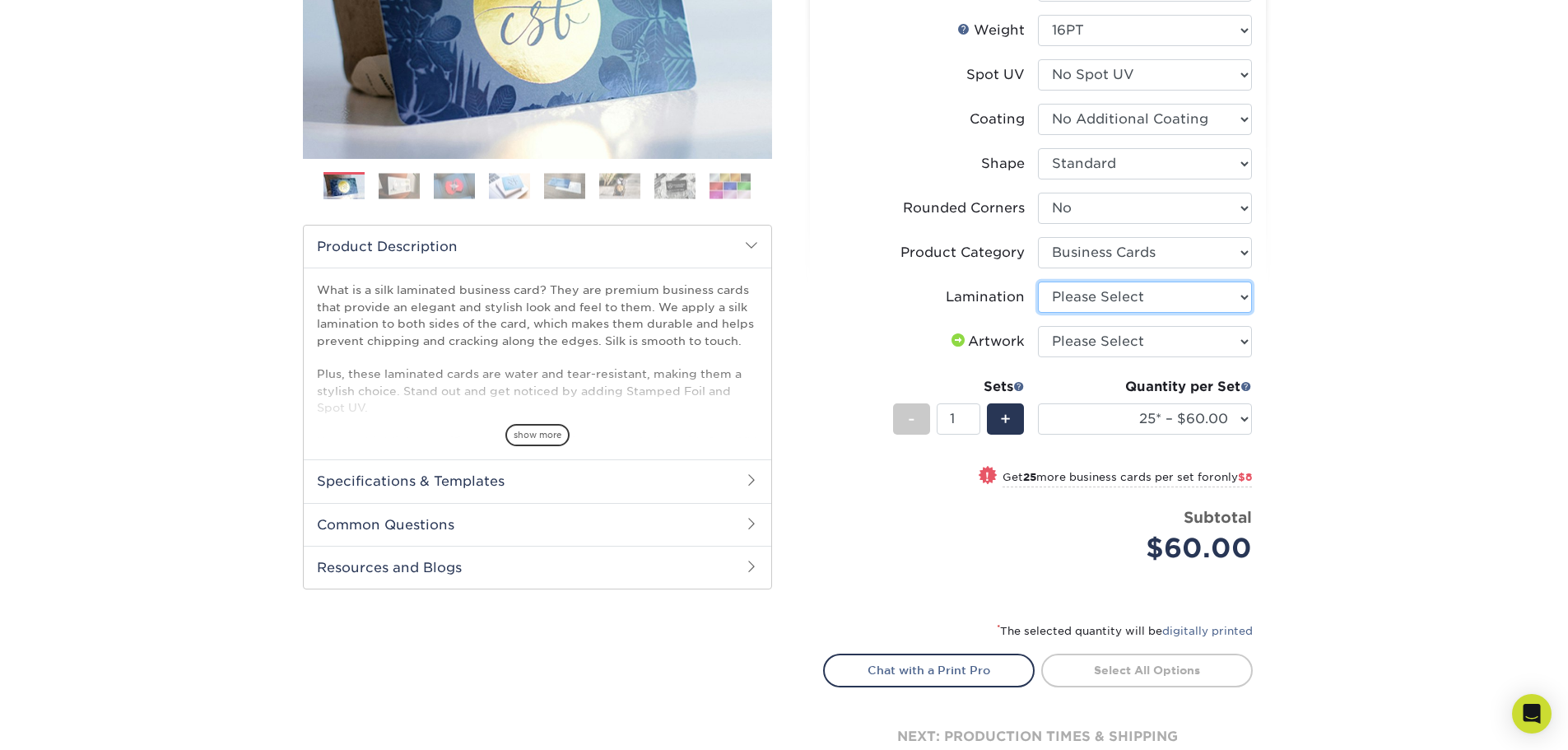 click on "Please Select Silk" at bounding box center (1145, 297) 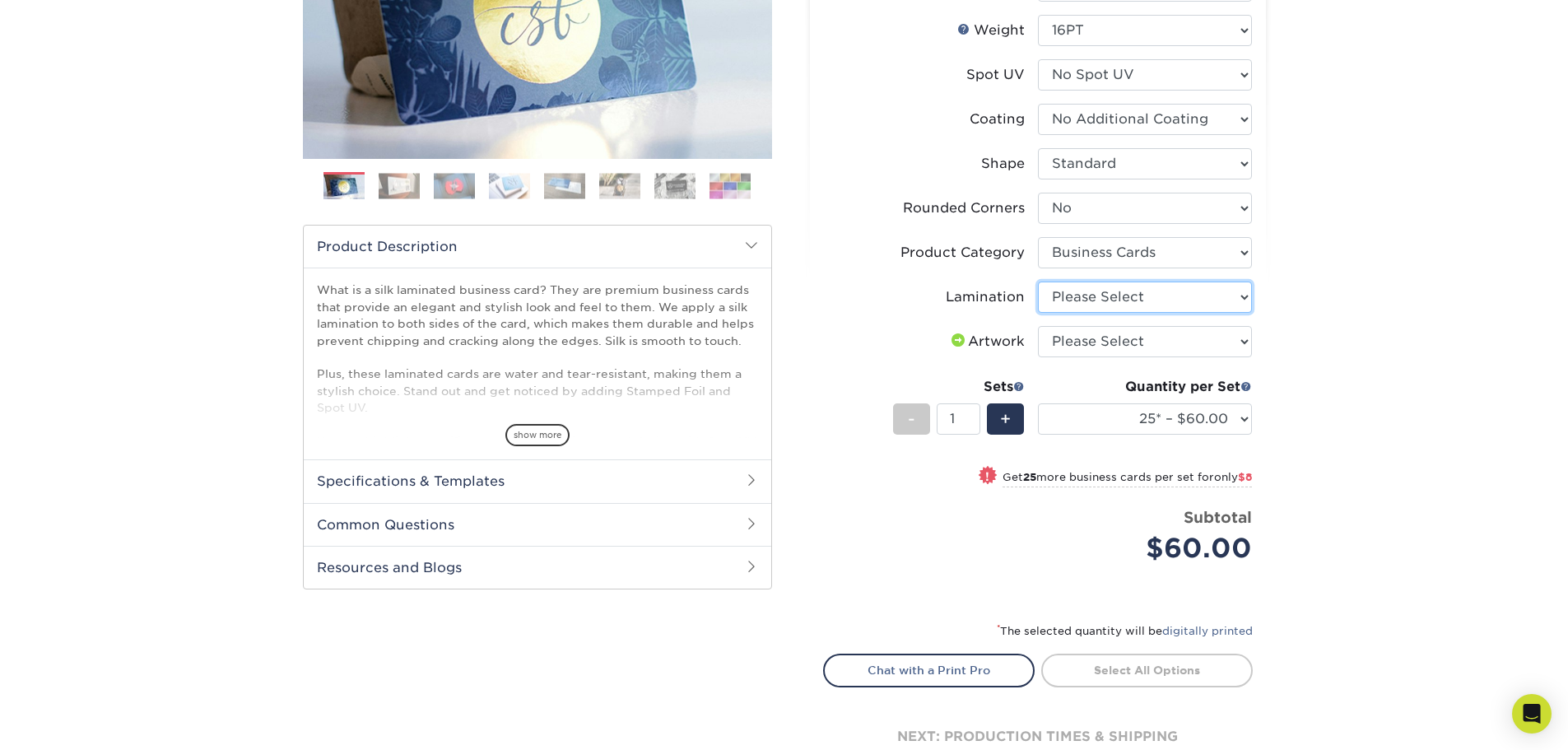 select on "ccacb42f-45f7-42d3-bbd3-7c8421cf37f0" 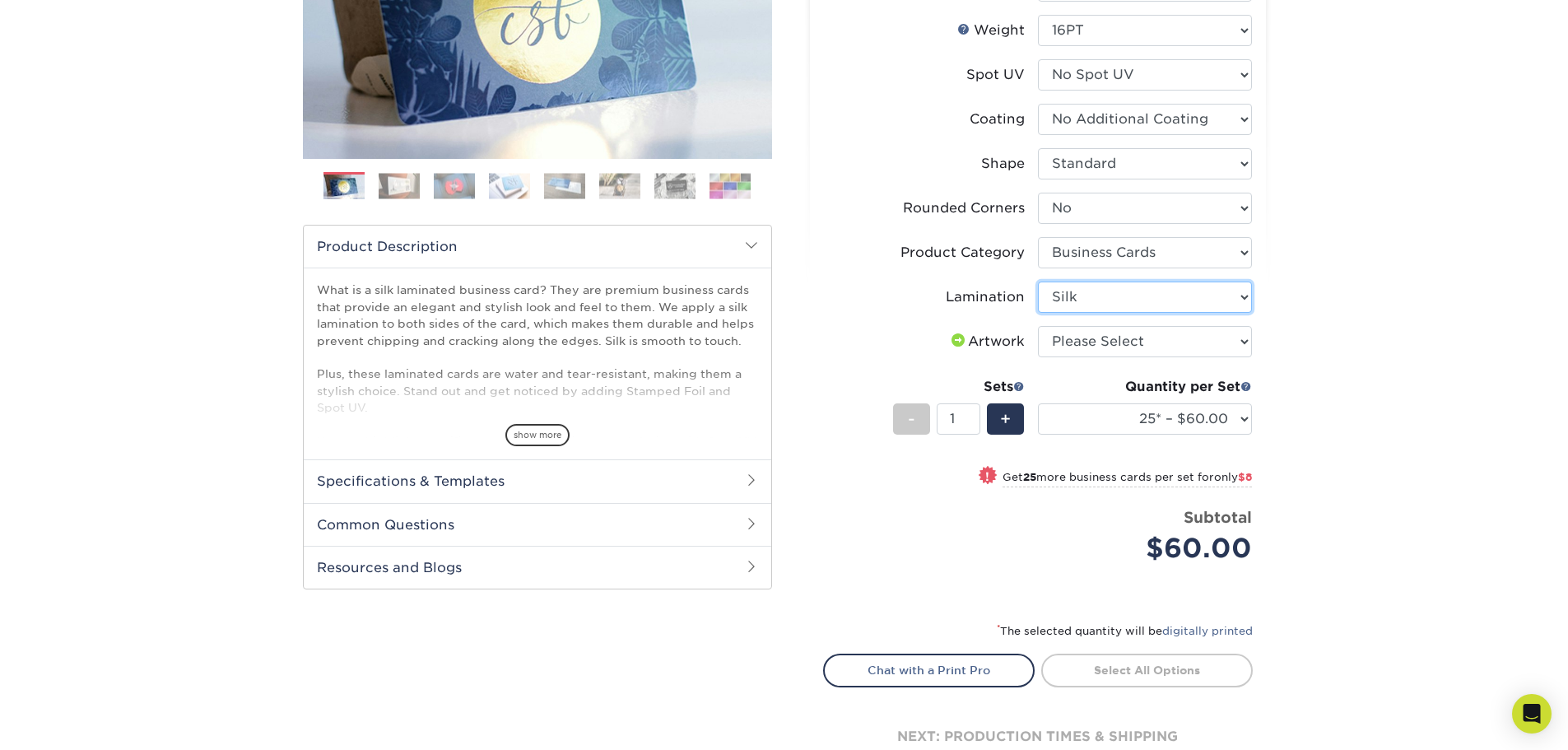 click on "Please Select Silk" at bounding box center (1145, 297) 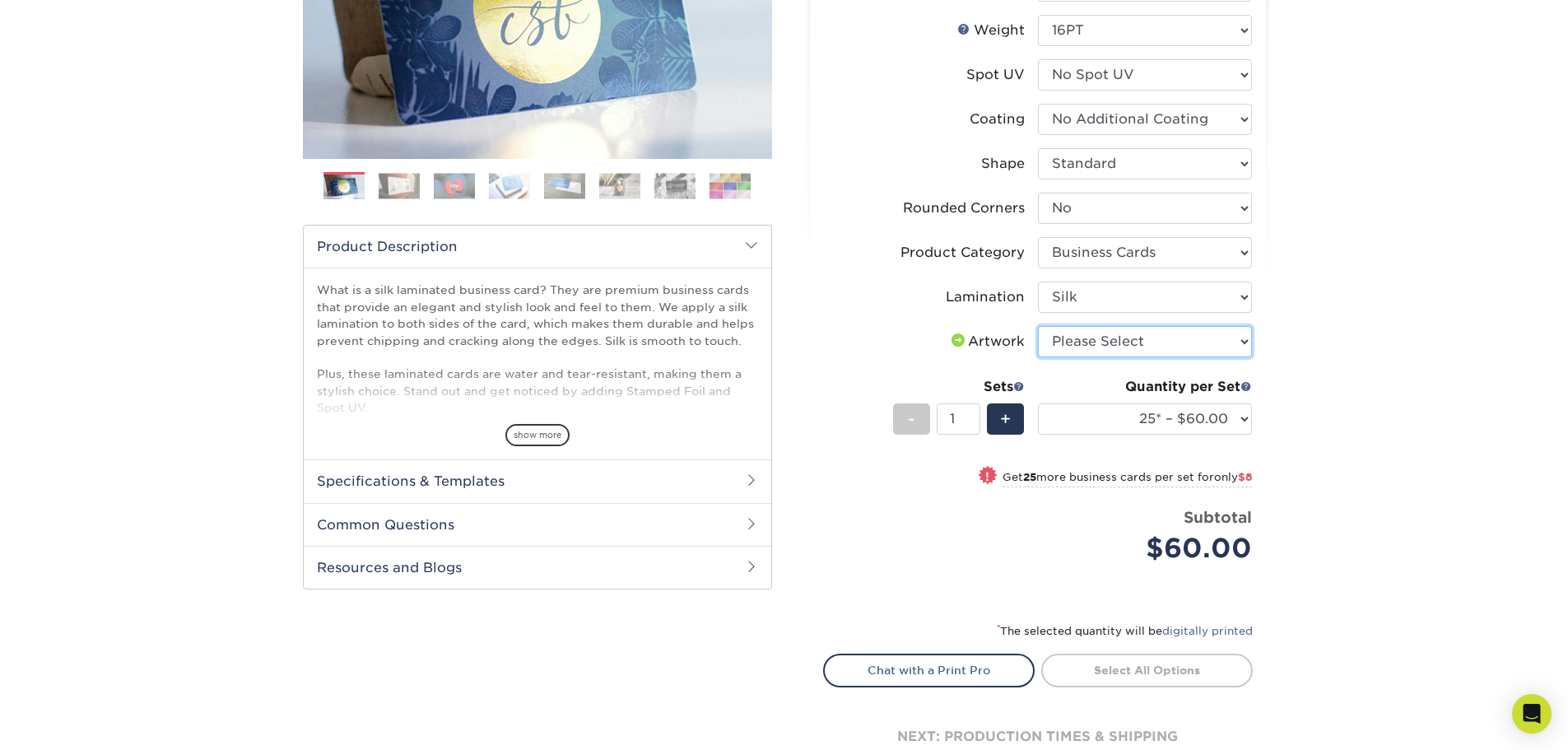 click on "Please Select I will upload files I need a design - $100" at bounding box center [1145, 342] 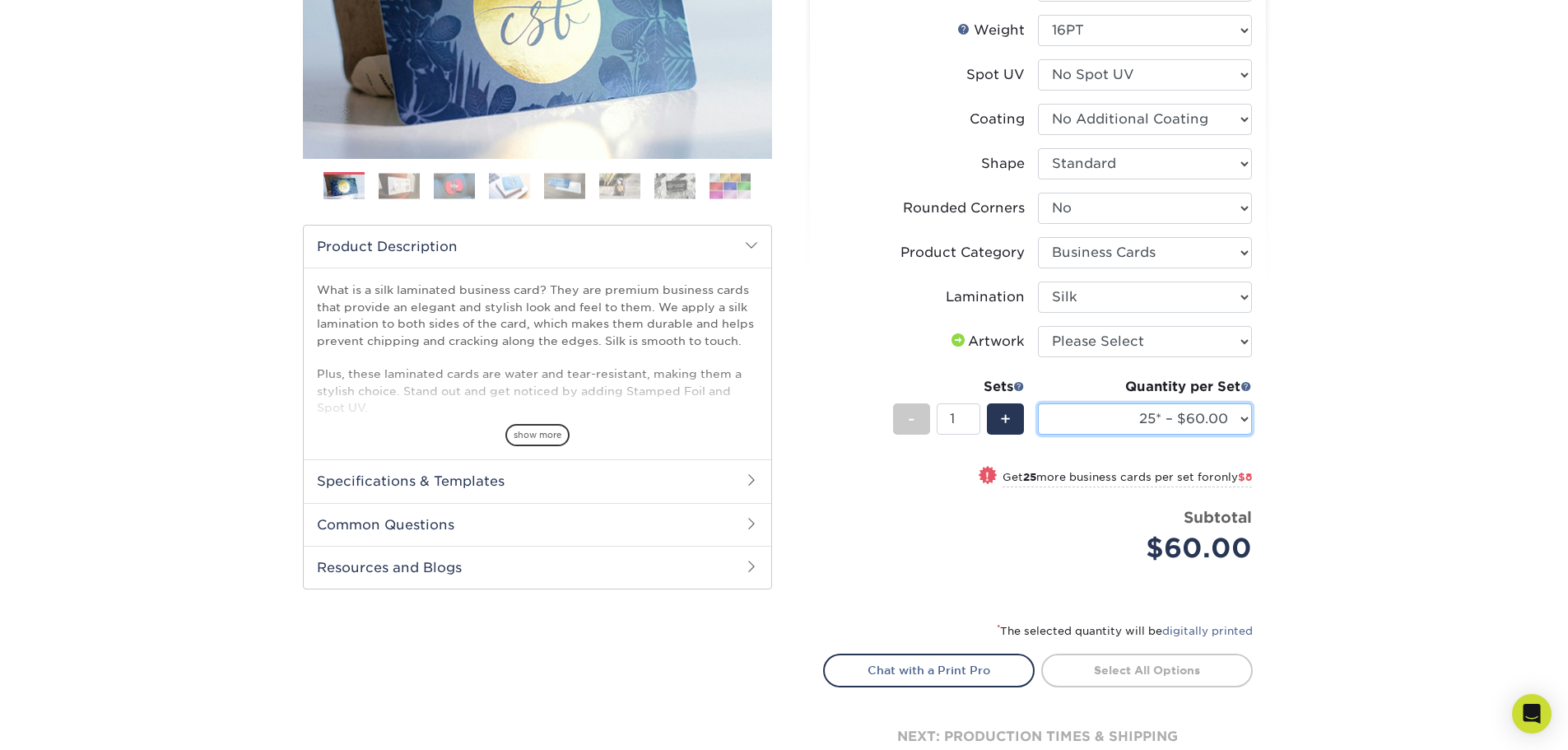 click on "25* – $60.00 50* – $68.00 75* – $76.00 100* – $84.00 250* – $92.00 500 – $96.00 1000 – $128.00 2500 – $264.00 5000 – $399.00 10000 – $710.00" at bounding box center [1145, 419] 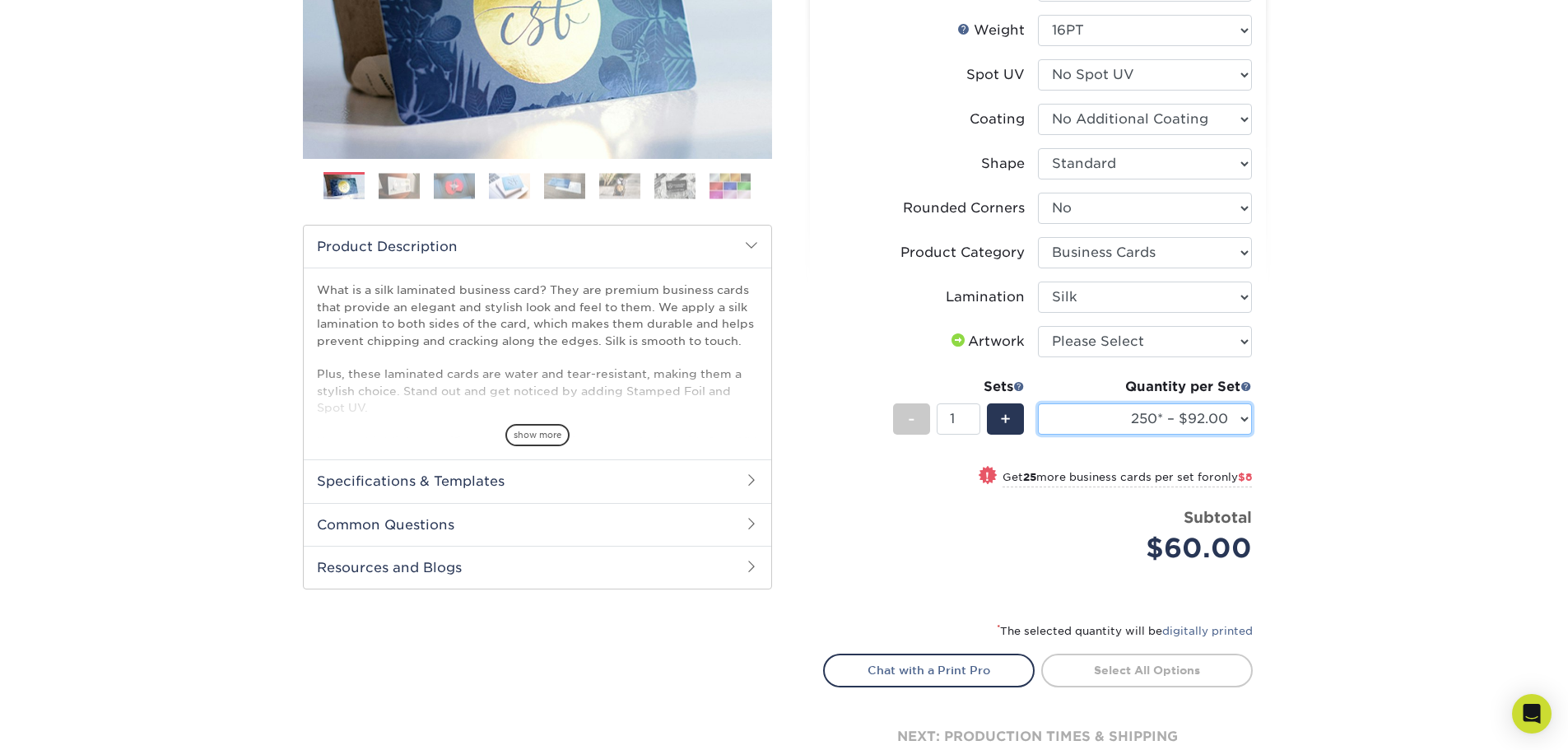 click on "25* – $60.00 50* – $68.00 75* – $76.00 100* – $84.00 250* – $92.00 500 – $96.00 1000 – $128.00 2500 – $264.00 5000 – $399.00 10000 – $710.00" at bounding box center (1145, 419) 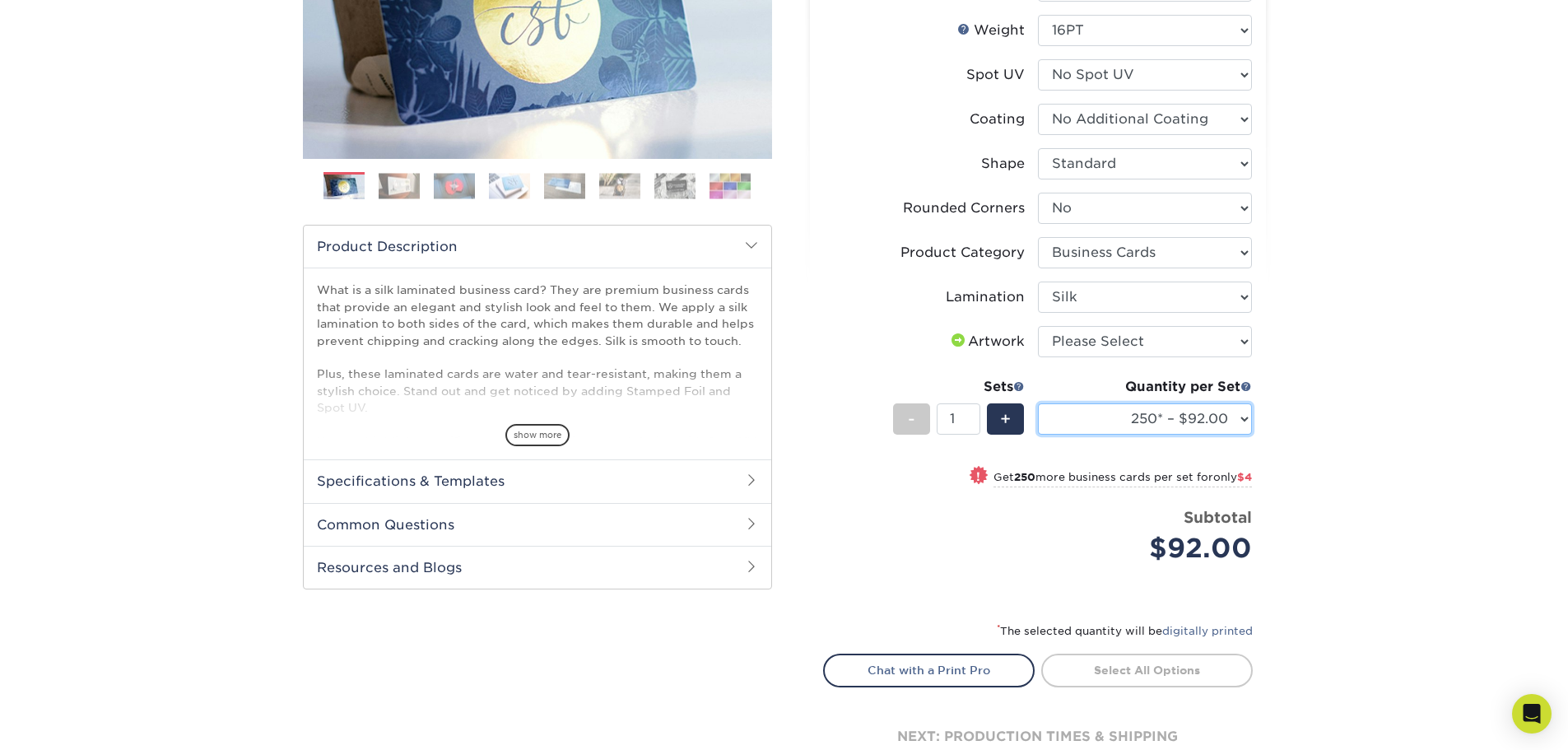 click on "25* – $60.00 50* – $68.00 75* – $76.00 100* – $84.00 250* – $92.00 500 – $96.00 1000 – $128.00 2500 – $264.00 5000 – $399.00 10000 – $710.00" at bounding box center [1145, 419] 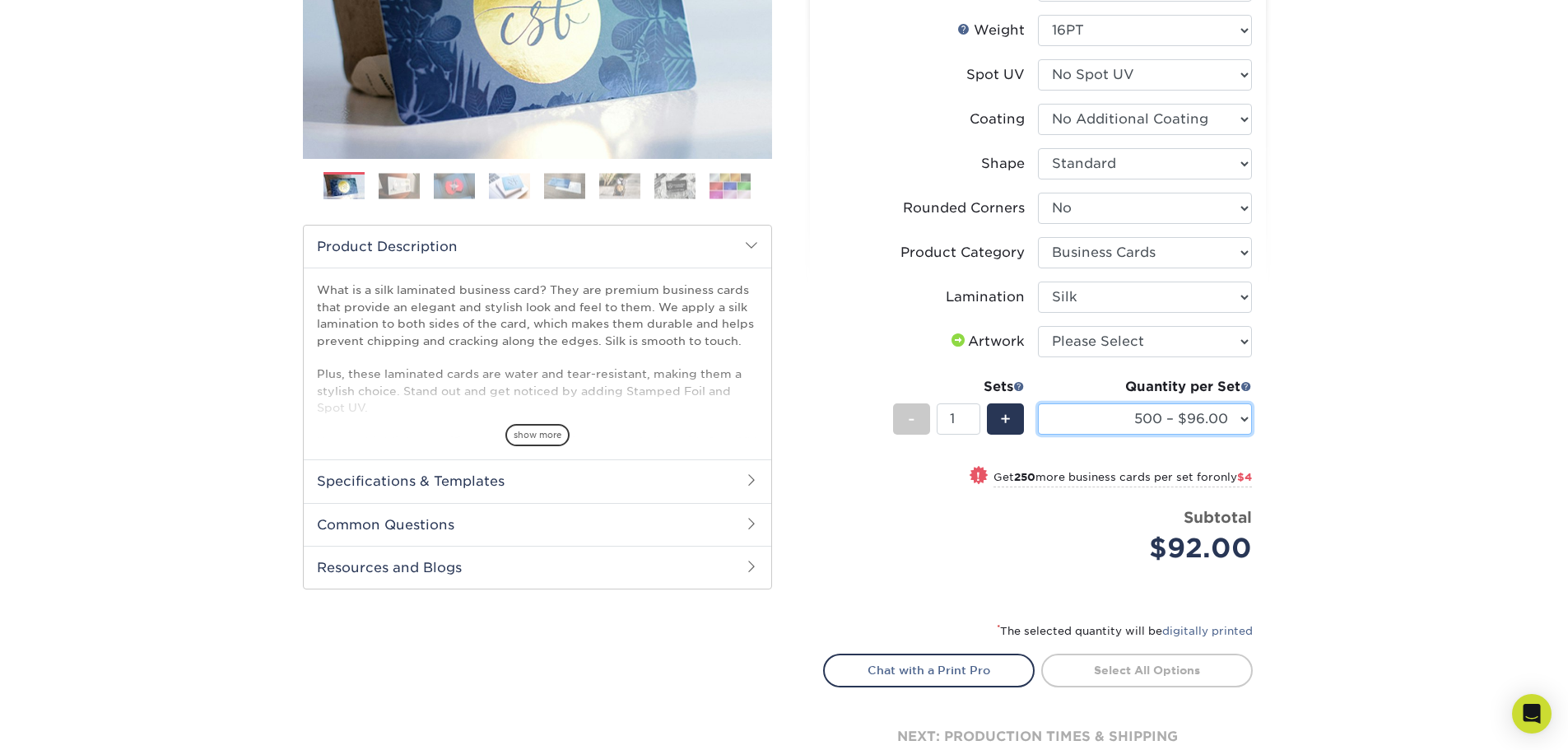 click on "25* – $60.00 50* – $68.00 75* – $76.00 100* – $84.00 250* – $92.00 500 – $96.00 1000 – $128.00 2500 – $264.00 5000 – $399.00 10000 – $710.00" at bounding box center (1145, 419) 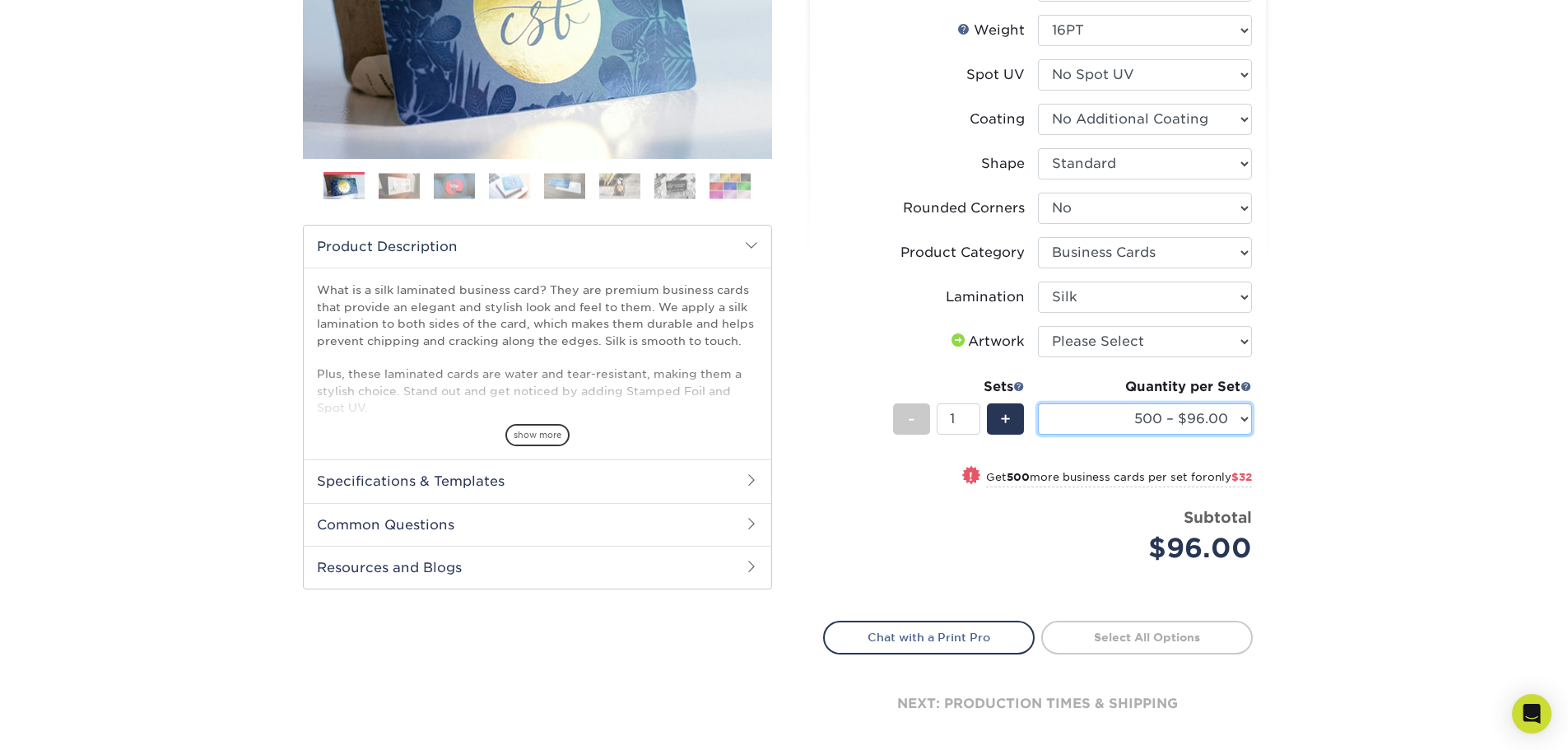 click on "25* – $60.00 50* – $68.00 75* – $76.00 100* – $84.00 250* – $92.00 500 – $96.00 1000 – $128.00 2500 – $264.00 5000 – $399.00 10000 – $710.00" at bounding box center (1145, 419) 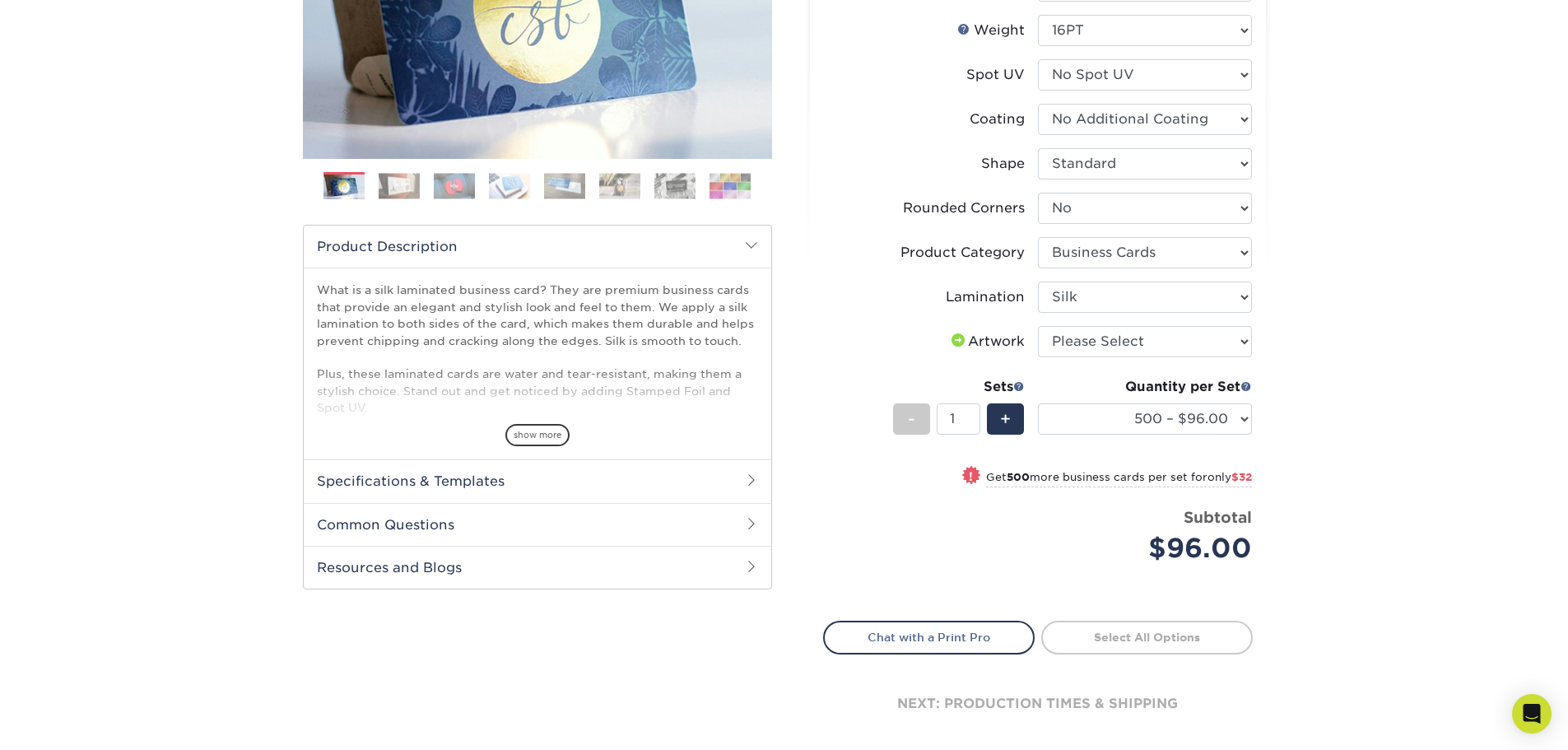 click on "Products
Business Cards
Silk Laminated  Business Cards
Previous Next" at bounding box center [784, 294] 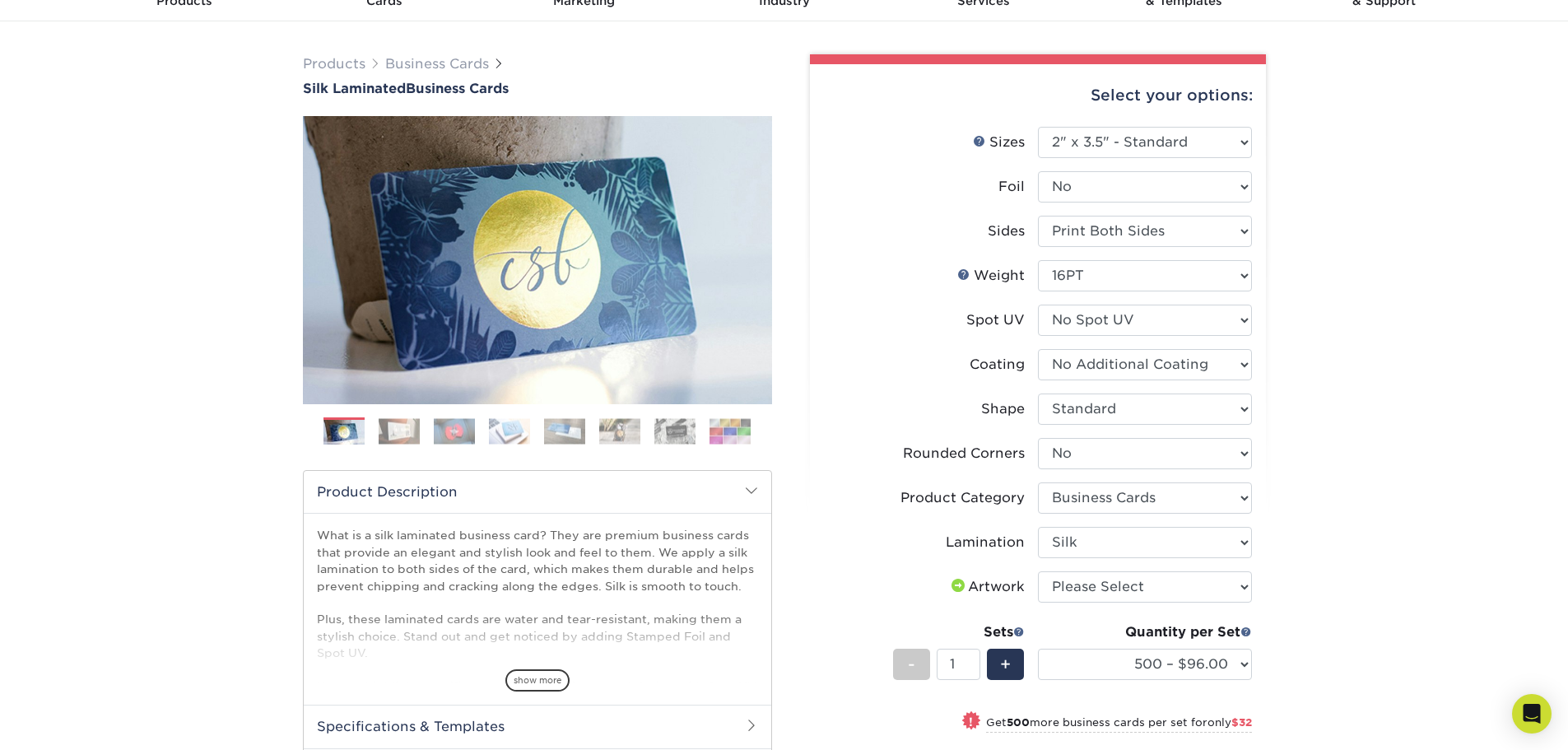 scroll, scrollTop: 82, scrollLeft: 0, axis: vertical 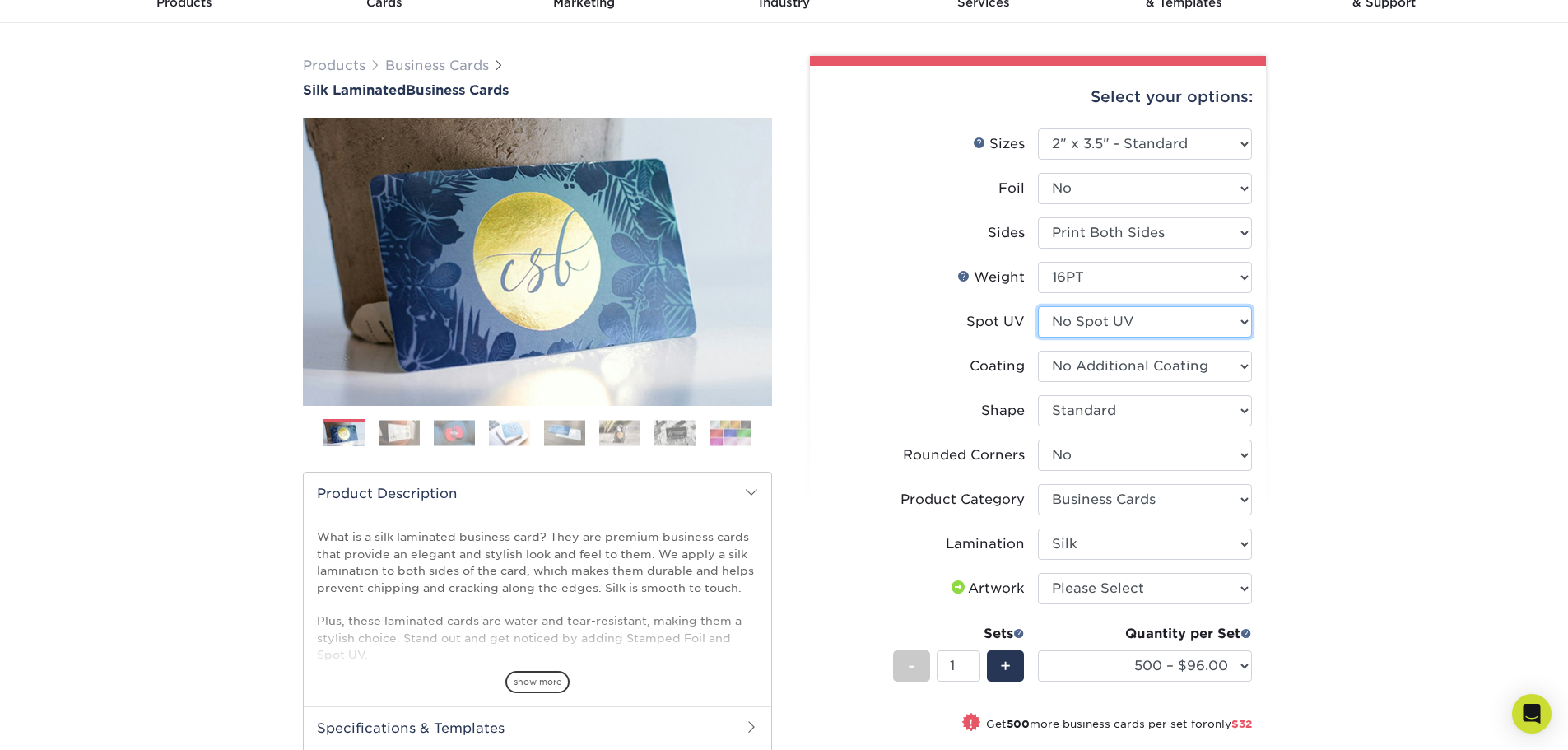 click on "Please Select No Spot UV Front and Back (Both Sides) Front Only Back Only" at bounding box center (1145, 322) 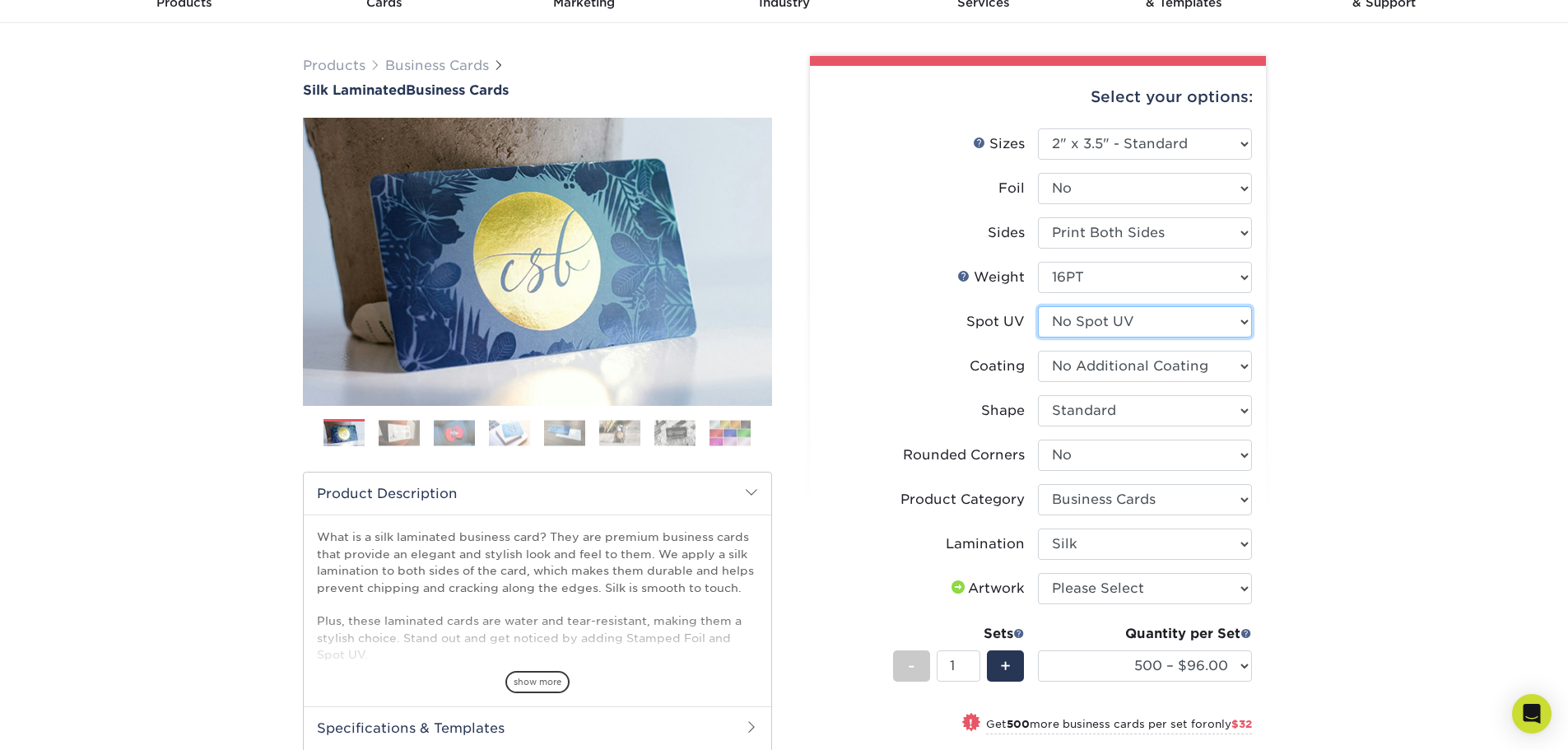 select on "1" 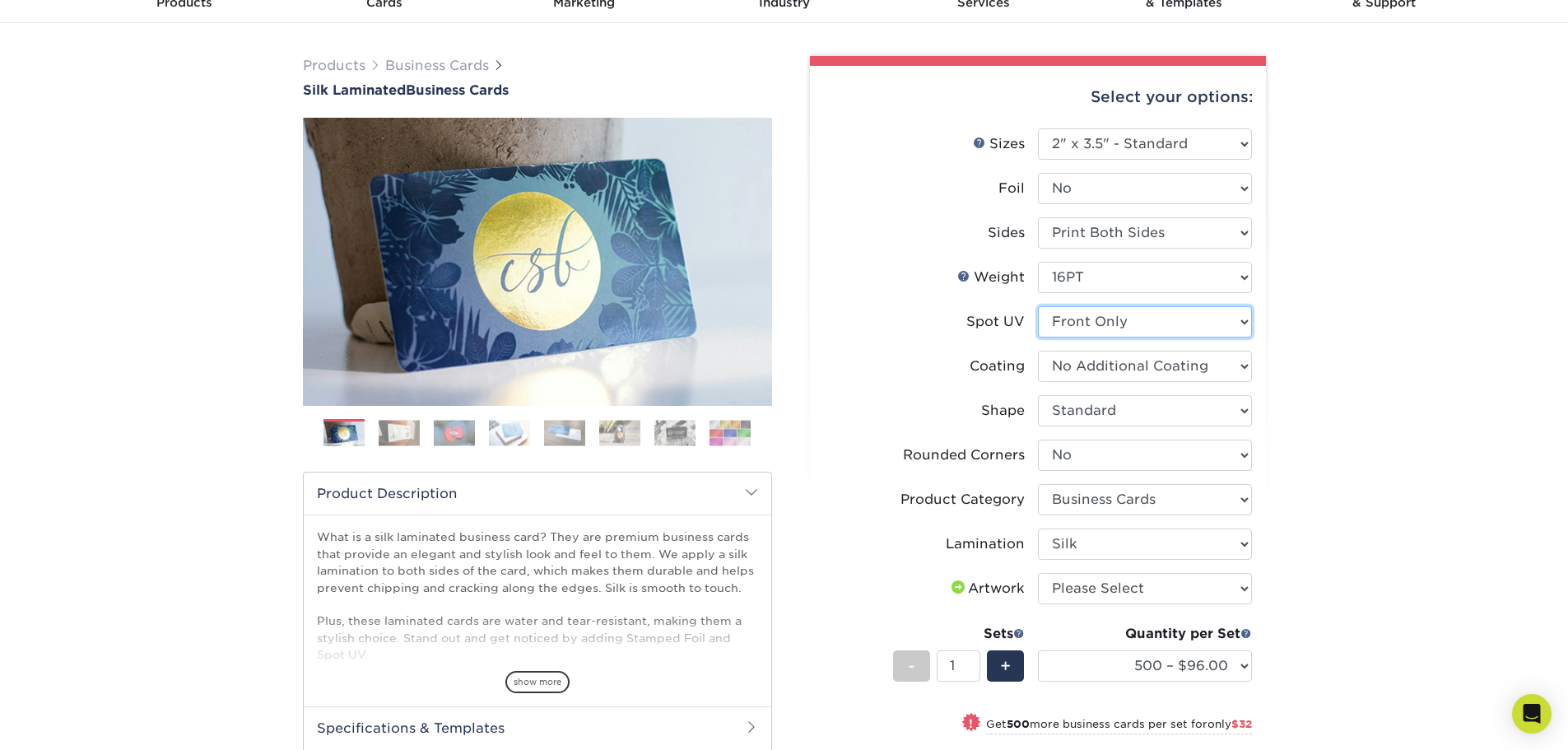 click on "Please Select No Spot UV Front and Back (Both Sides) Front Only Back Only" at bounding box center [1145, 322] 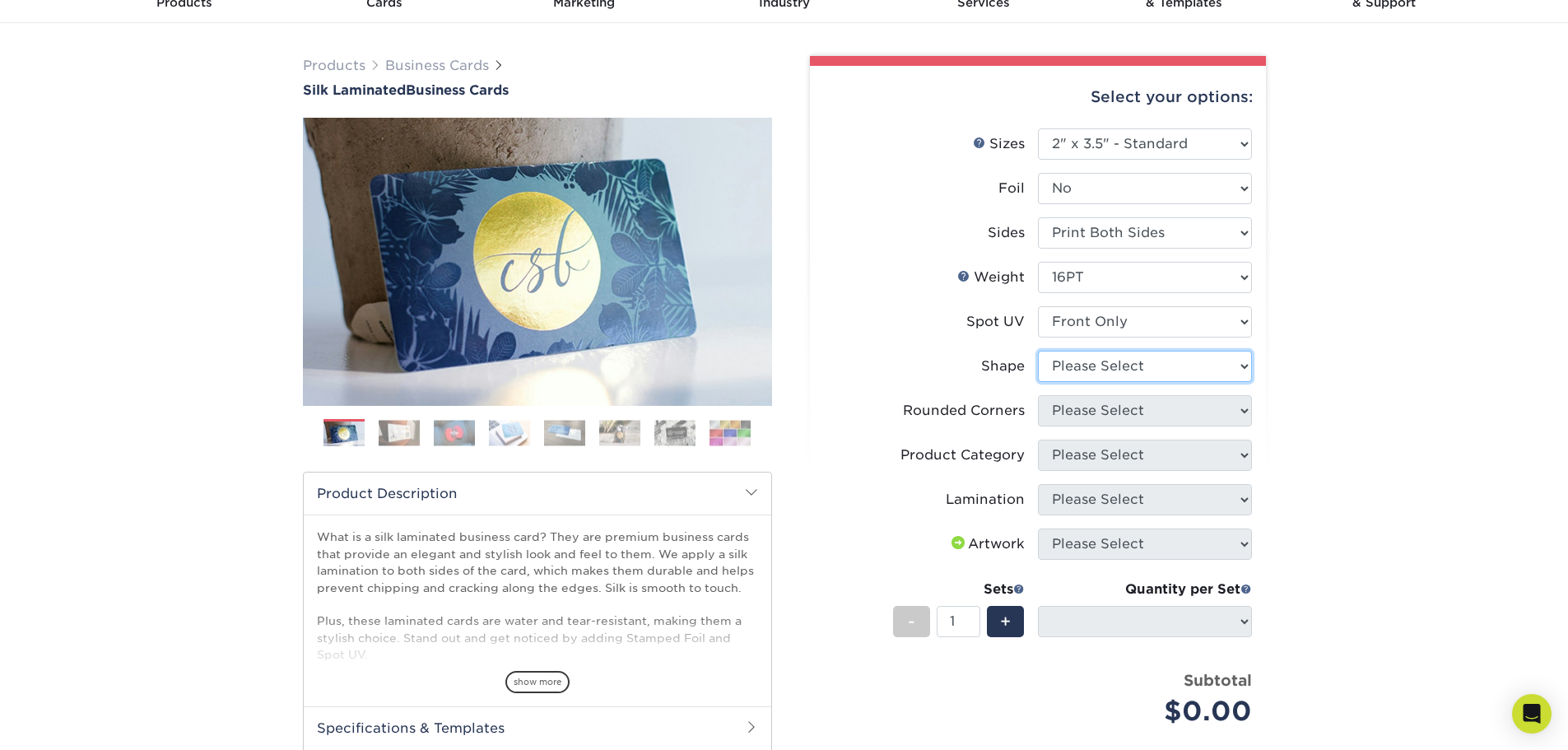 click on "Please Select Standard" at bounding box center [1145, 366] 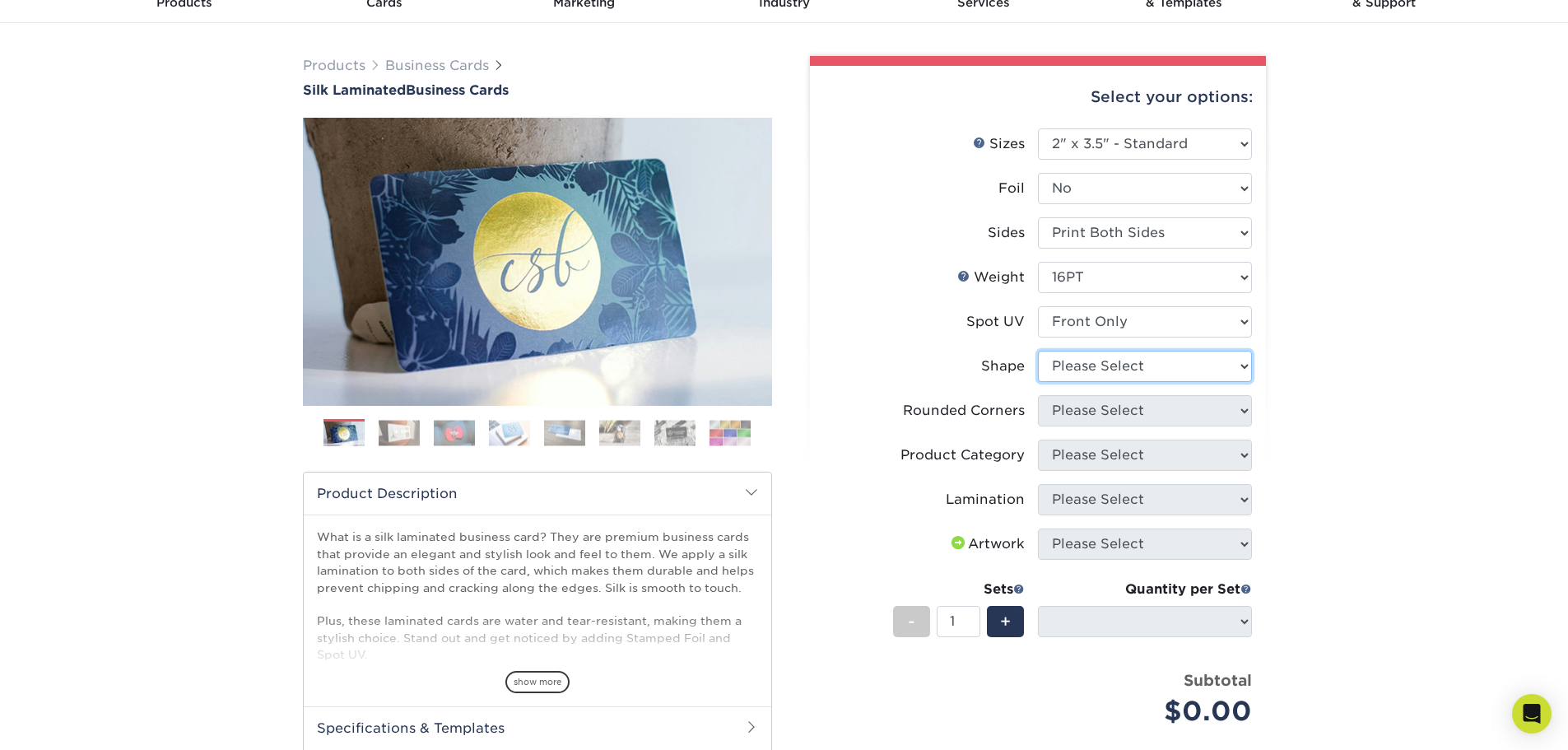 select on "standard" 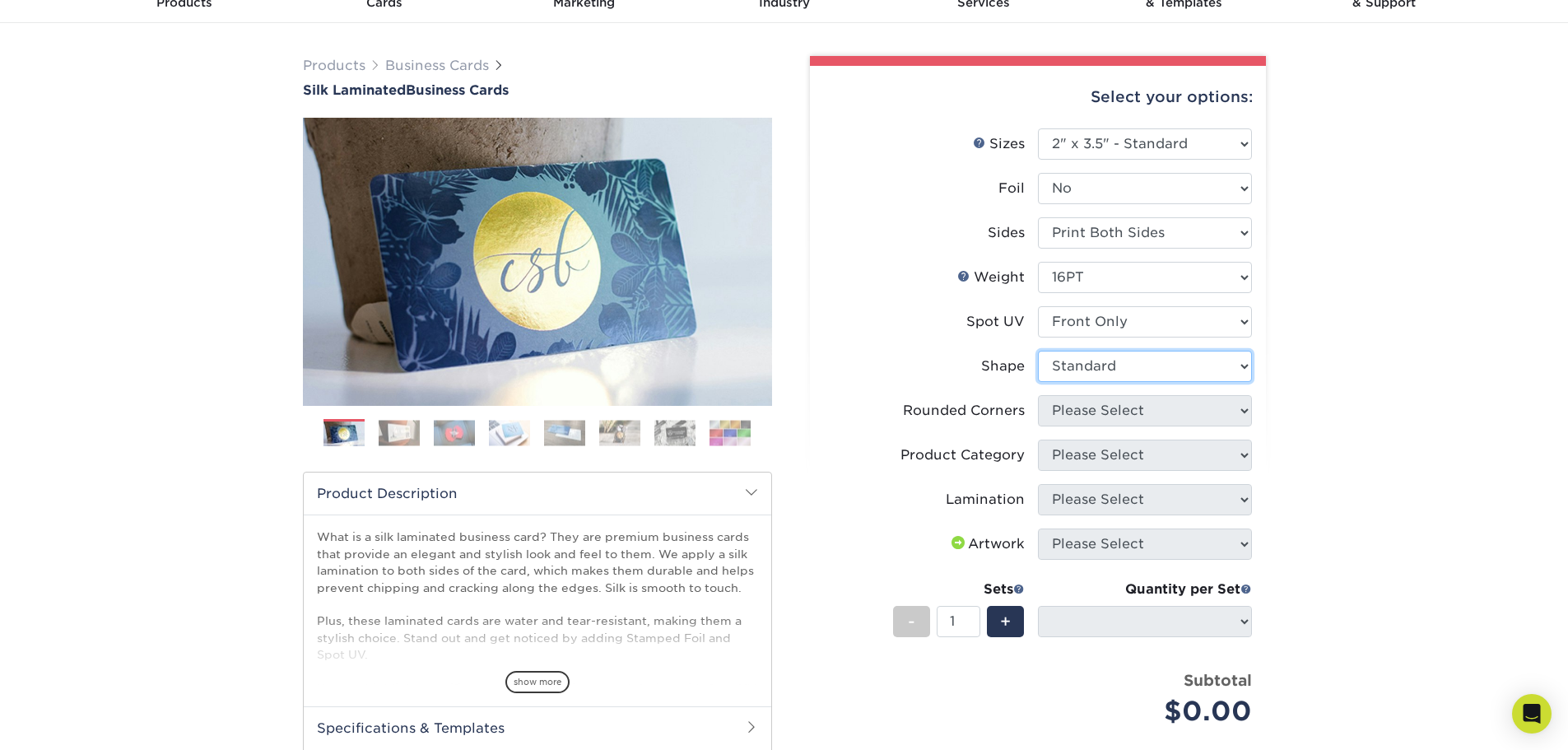 click on "Please Select Standard" at bounding box center [1145, 366] 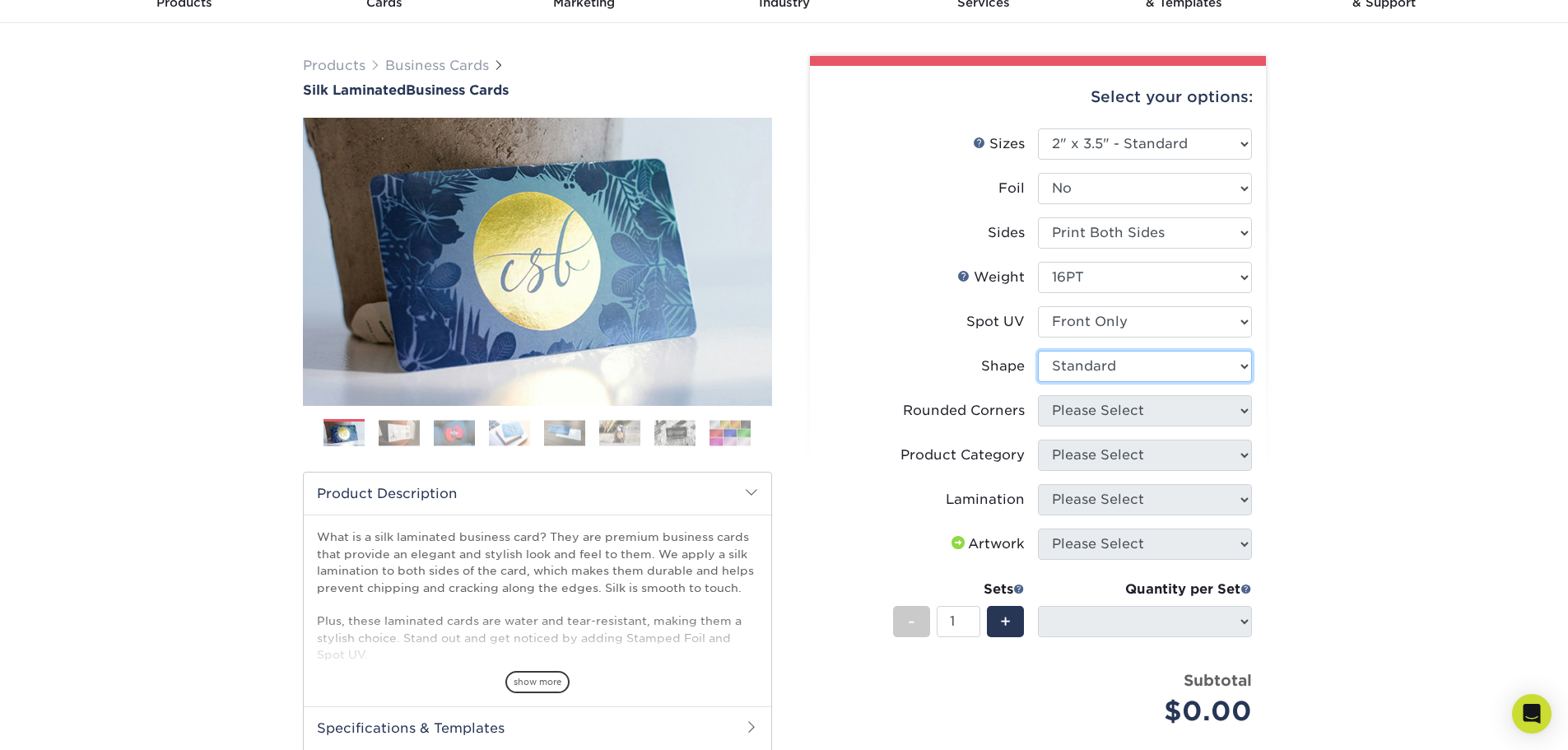 select 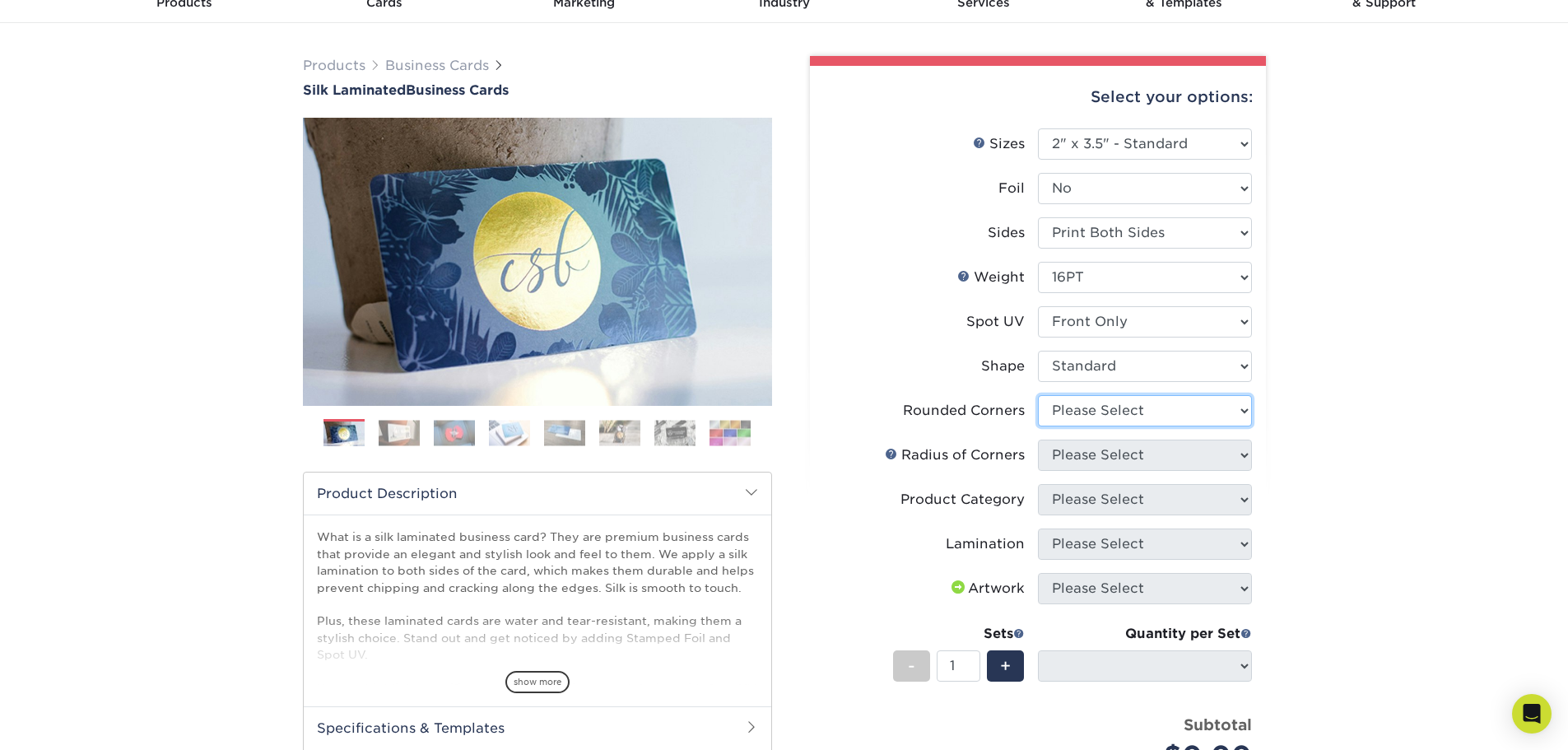 click on "Please Select
Yes - Round 2 Corners                                                    Yes - Round 4 Corners                                                    No" at bounding box center [1145, 411] 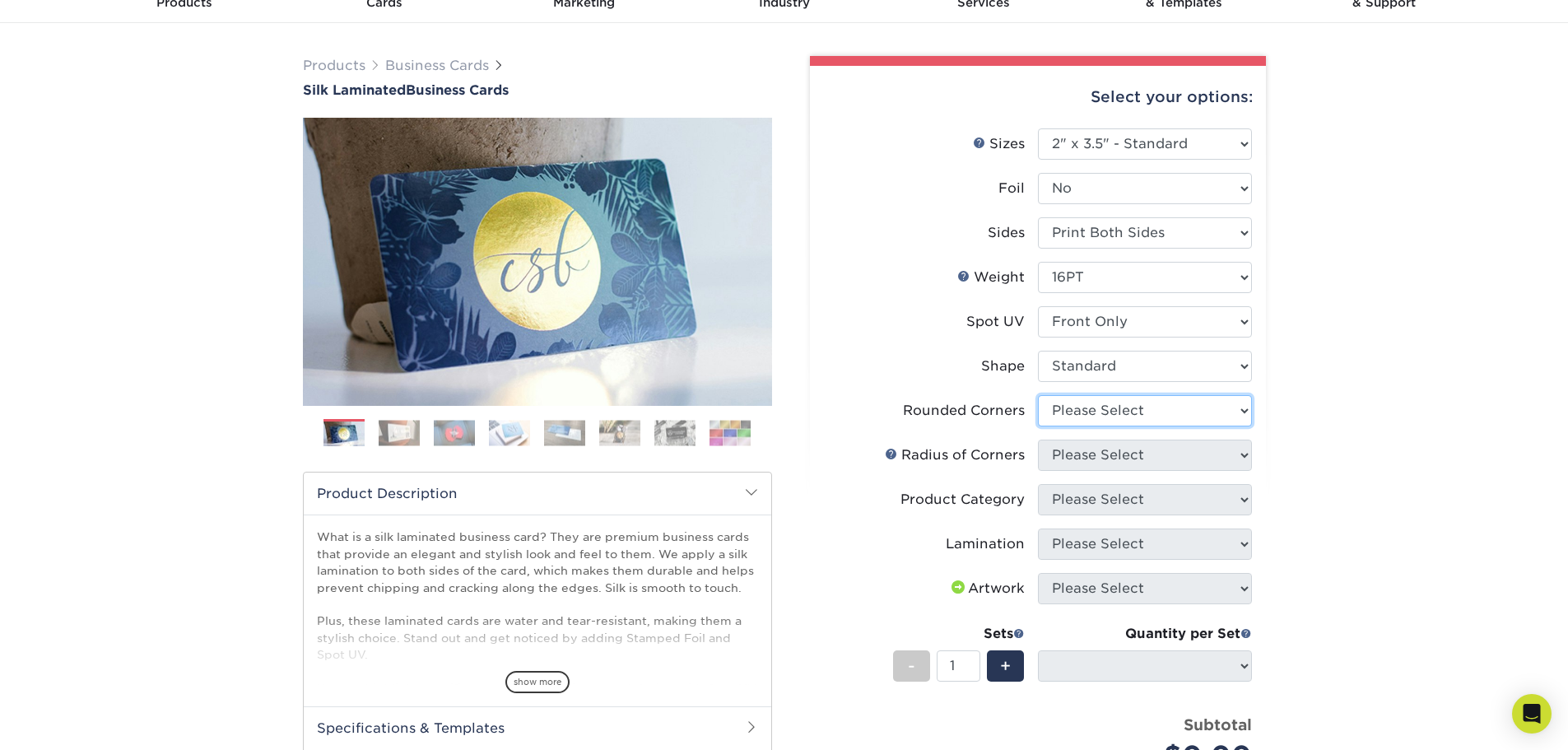 select on "0" 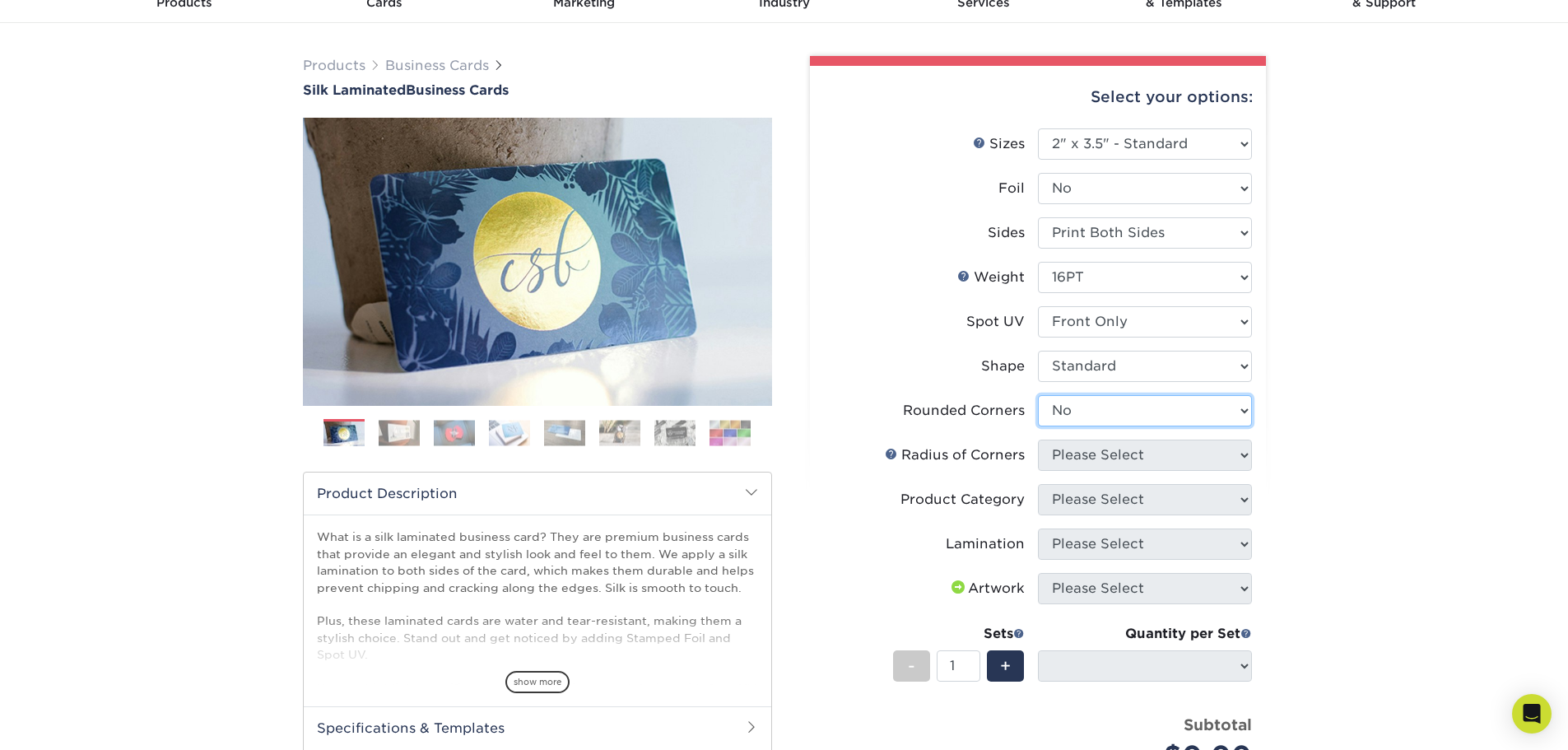 click on "Please Select
Yes - Round 2 Corners                                                    Yes - Round 4 Corners                                                    No" at bounding box center (1145, 411) 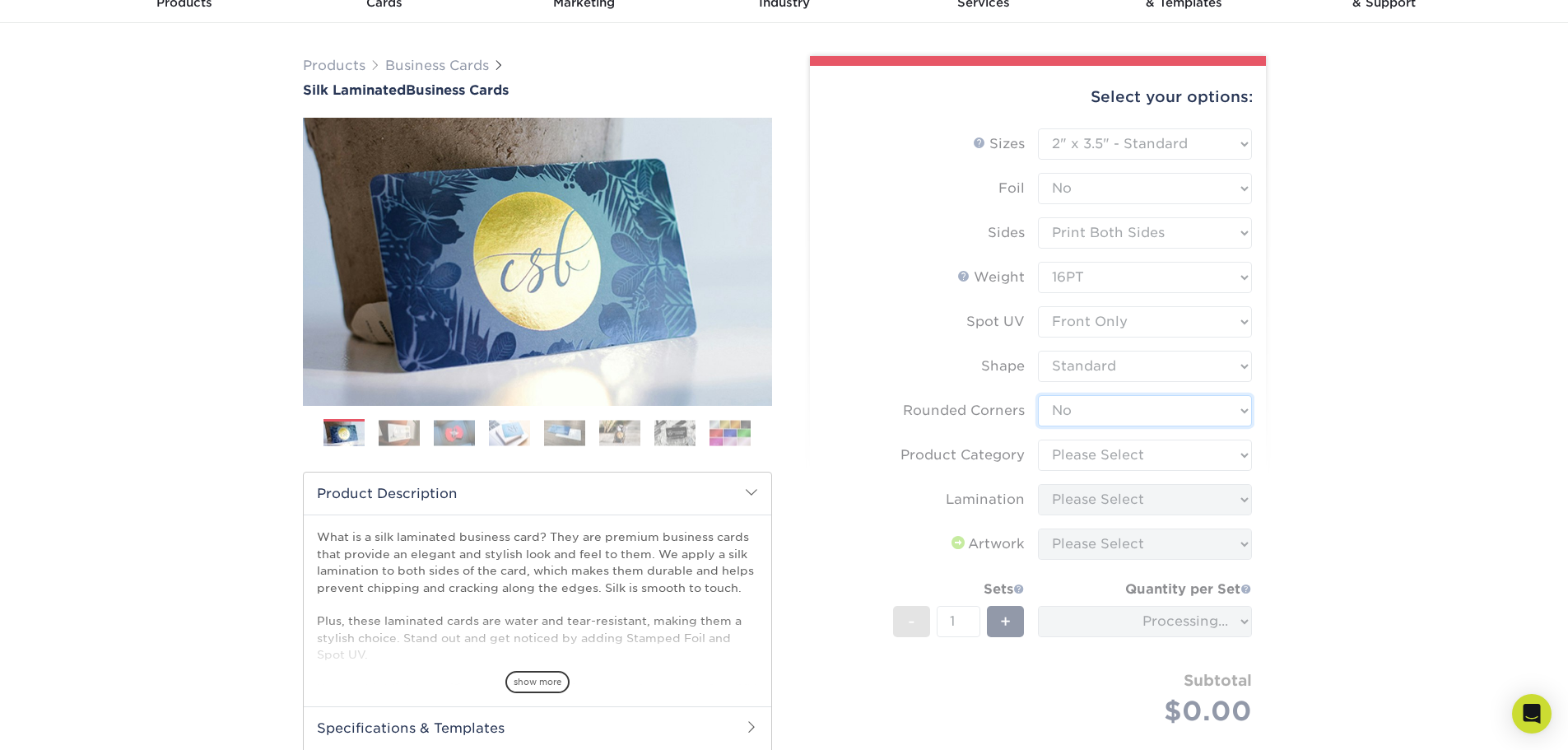 scroll, scrollTop: 0, scrollLeft: 0, axis: both 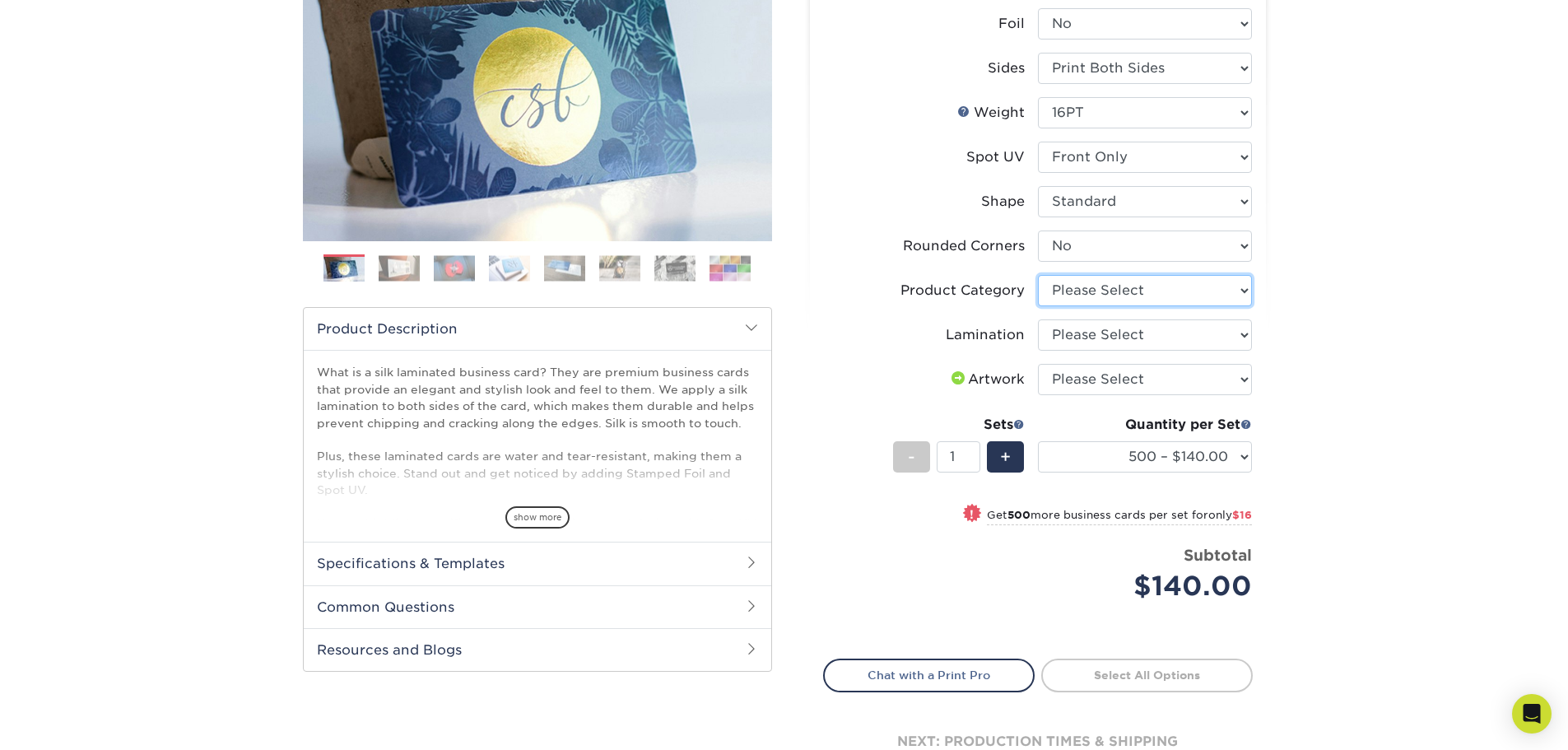 click on "Please Select Business Cards" at bounding box center [1145, 291] 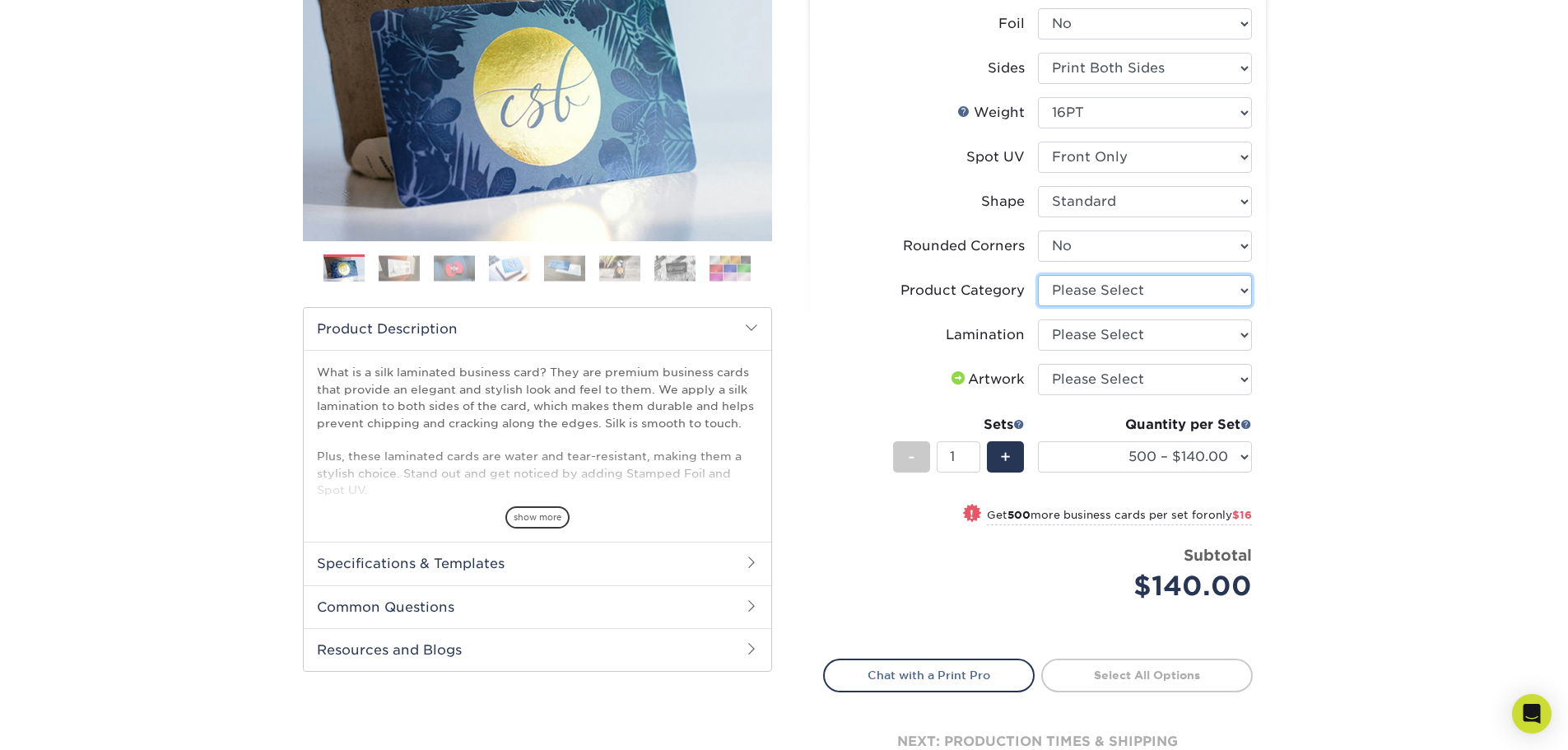 select on "3b5148f1-0588-4f88-a218-97bcfdce65c1" 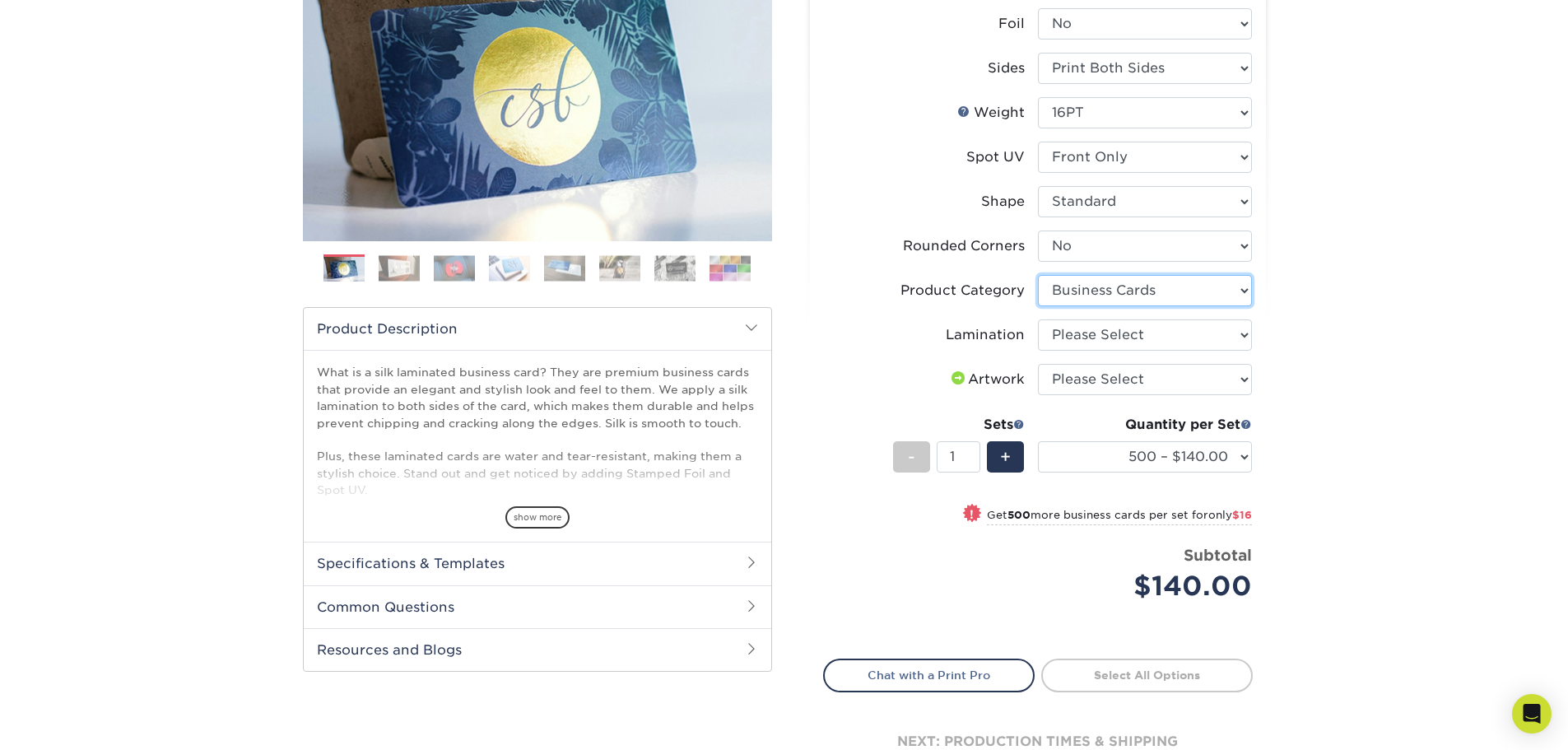 click on "Please Select Business Cards" at bounding box center [1145, 291] 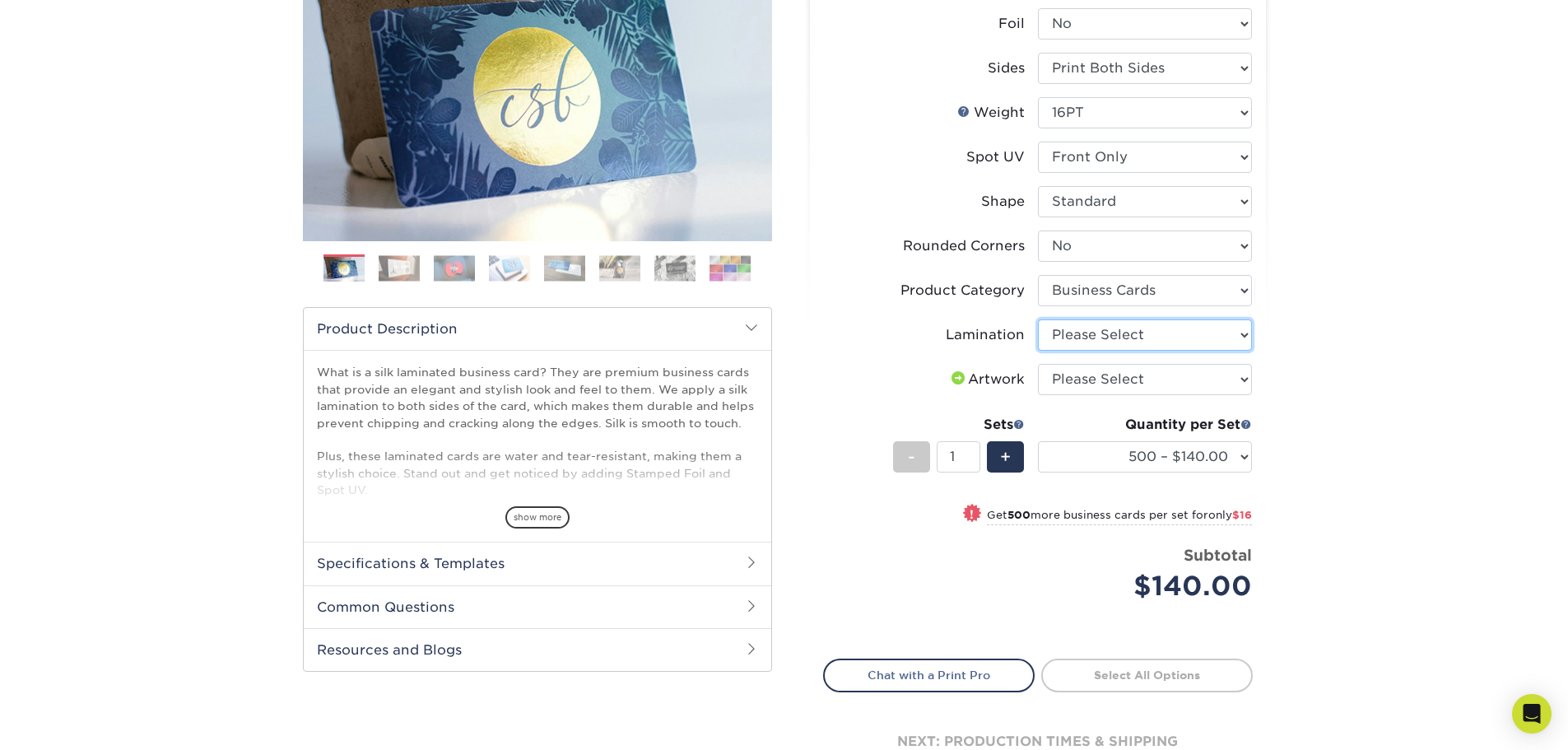 click on "Please Select Silk" at bounding box center [1145, 335] 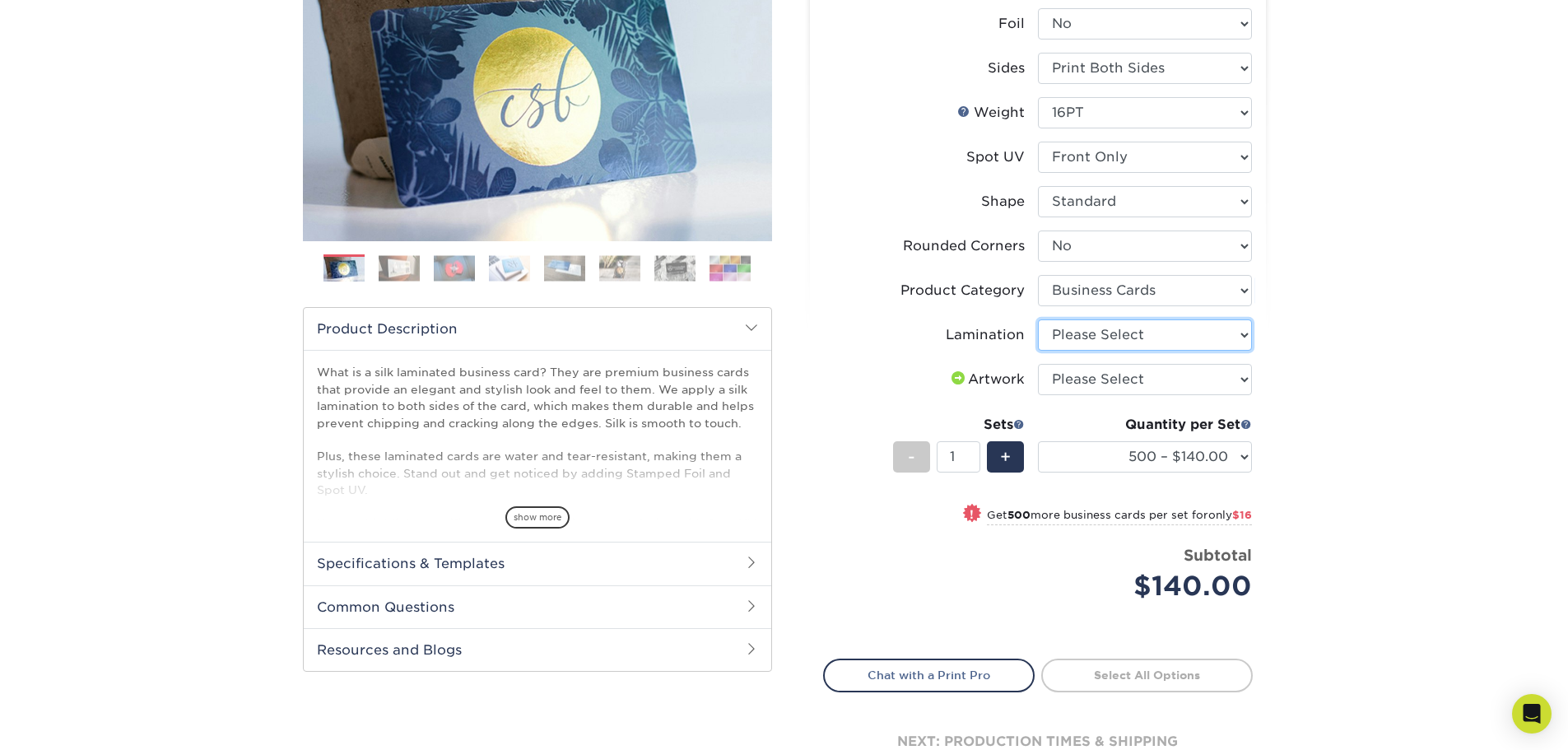 select on "ccacb42f-45f7-42d3-bbd3-7c8421cf37f0" 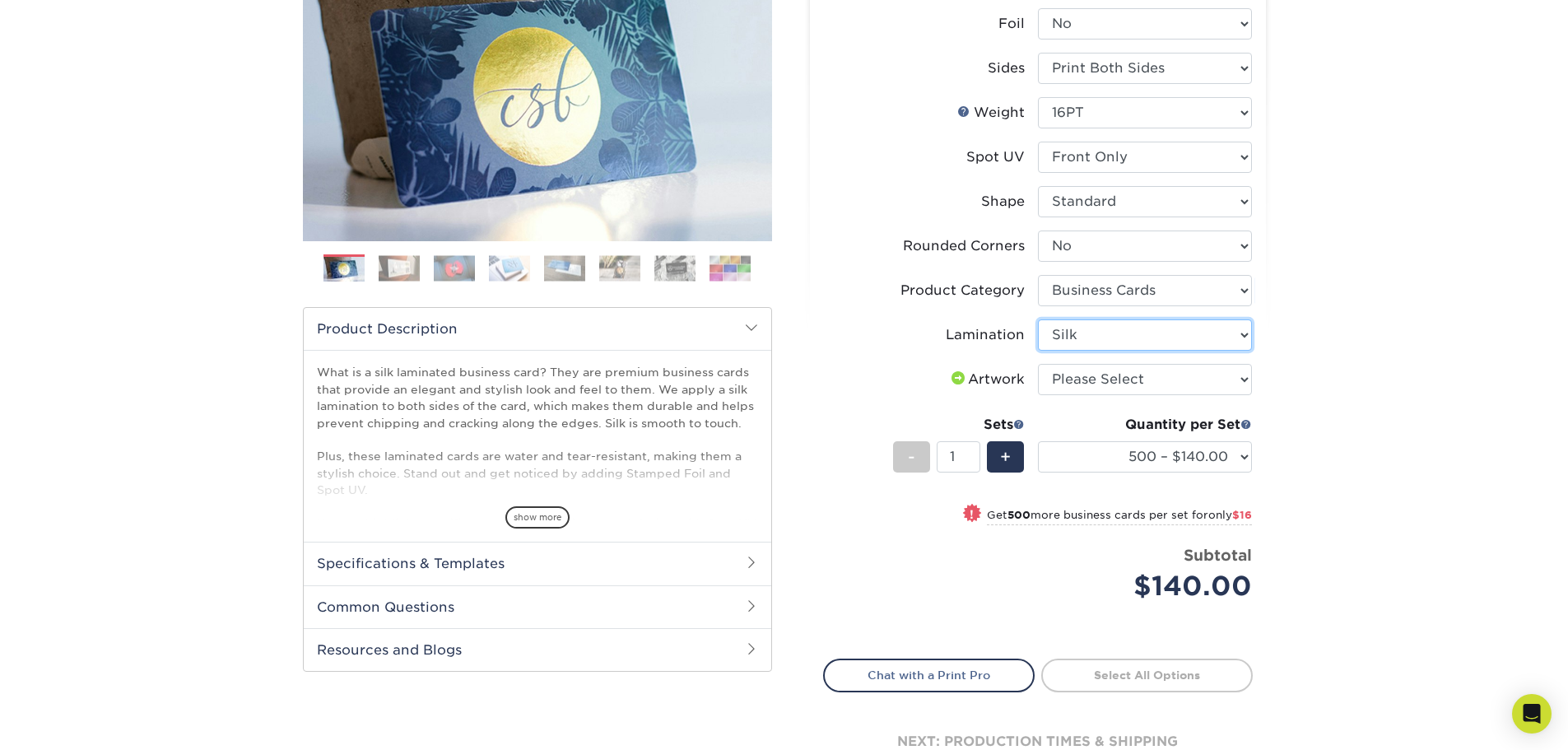 click on "Please Select Silk" at bounding box center [1145, 335] 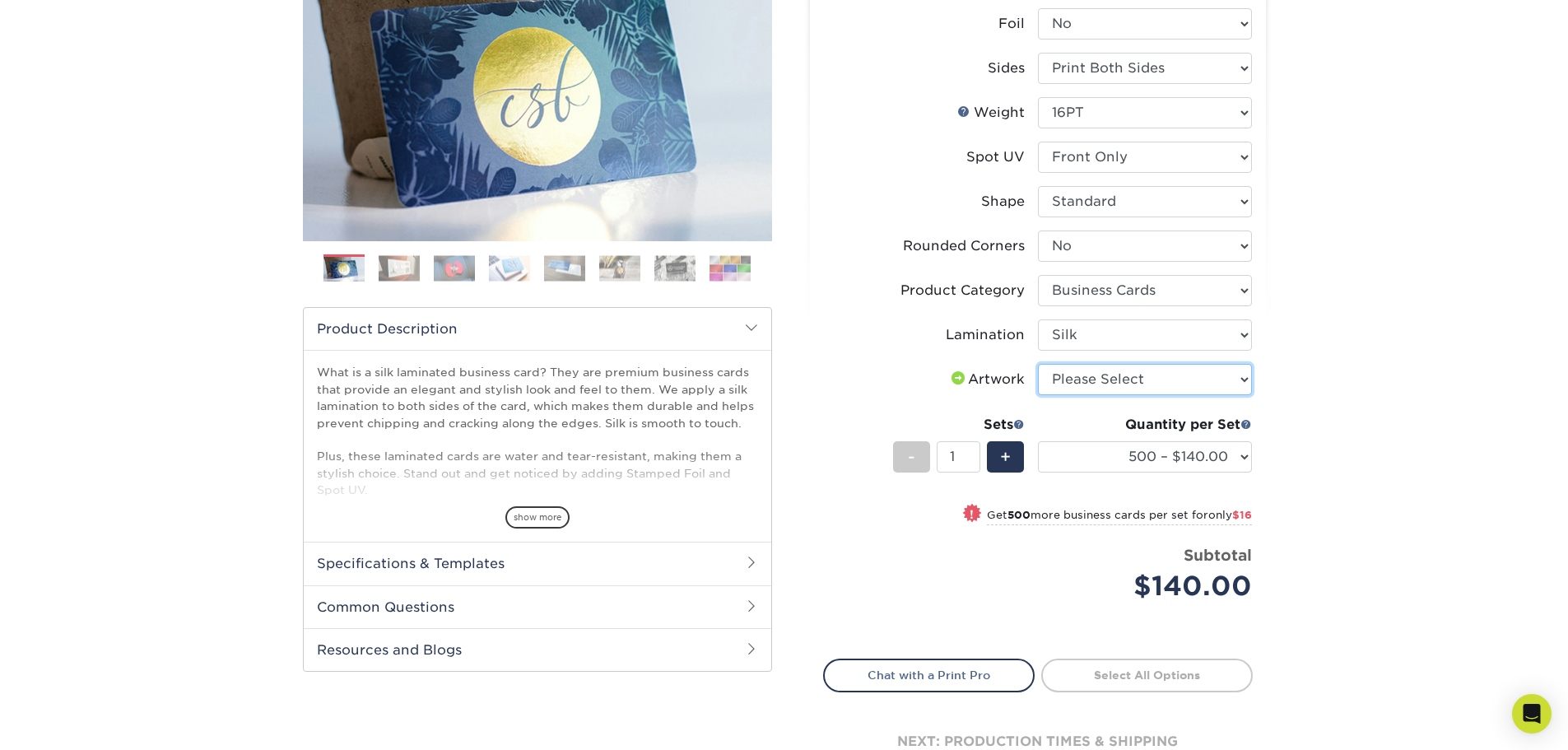 click on "Please Select I will upload files I need a design - $100" at bounding box center (1145, 380) 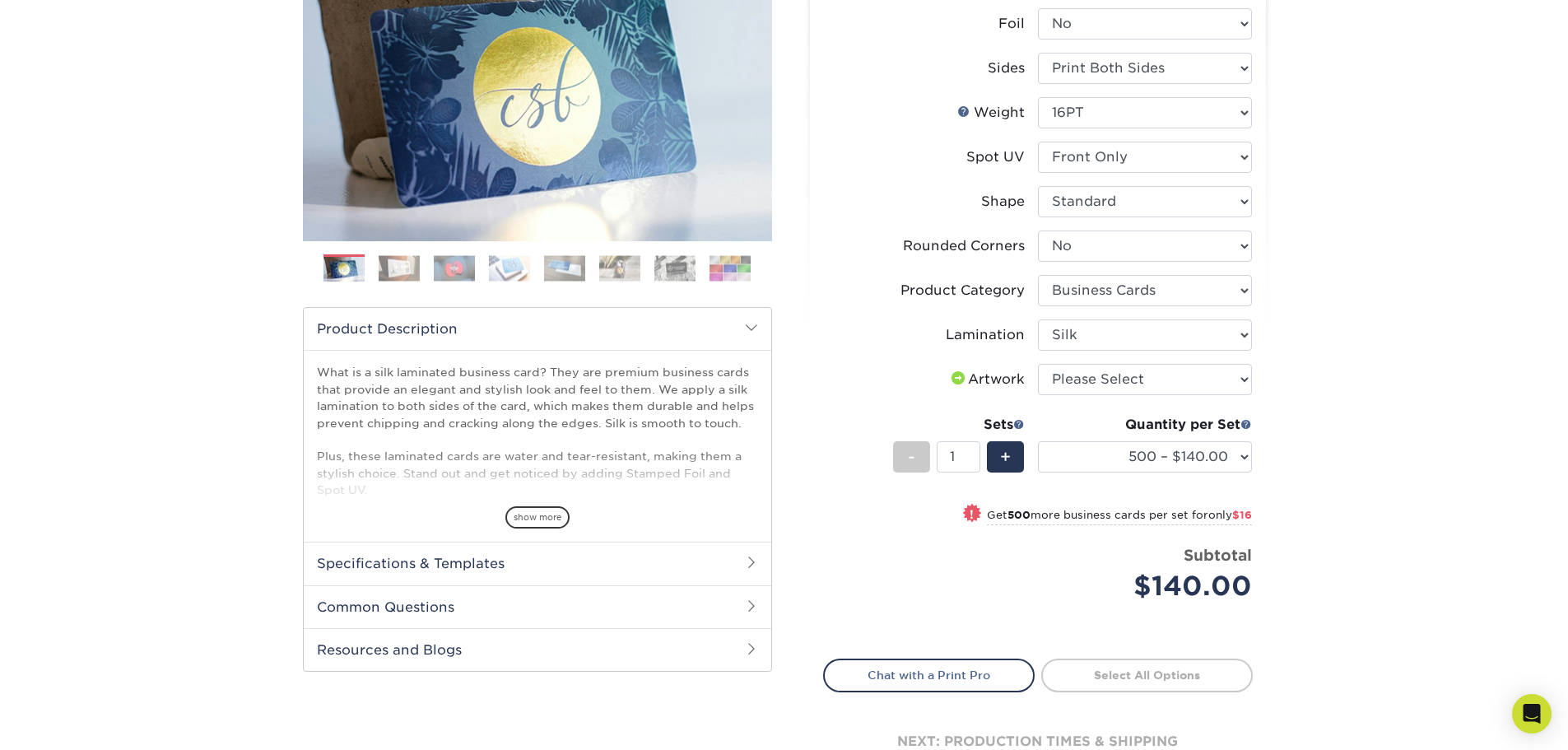 click on "Products
Business Cards
Silk Laminated  Business Cards
Previous Next" at bounding box center (784, 354) 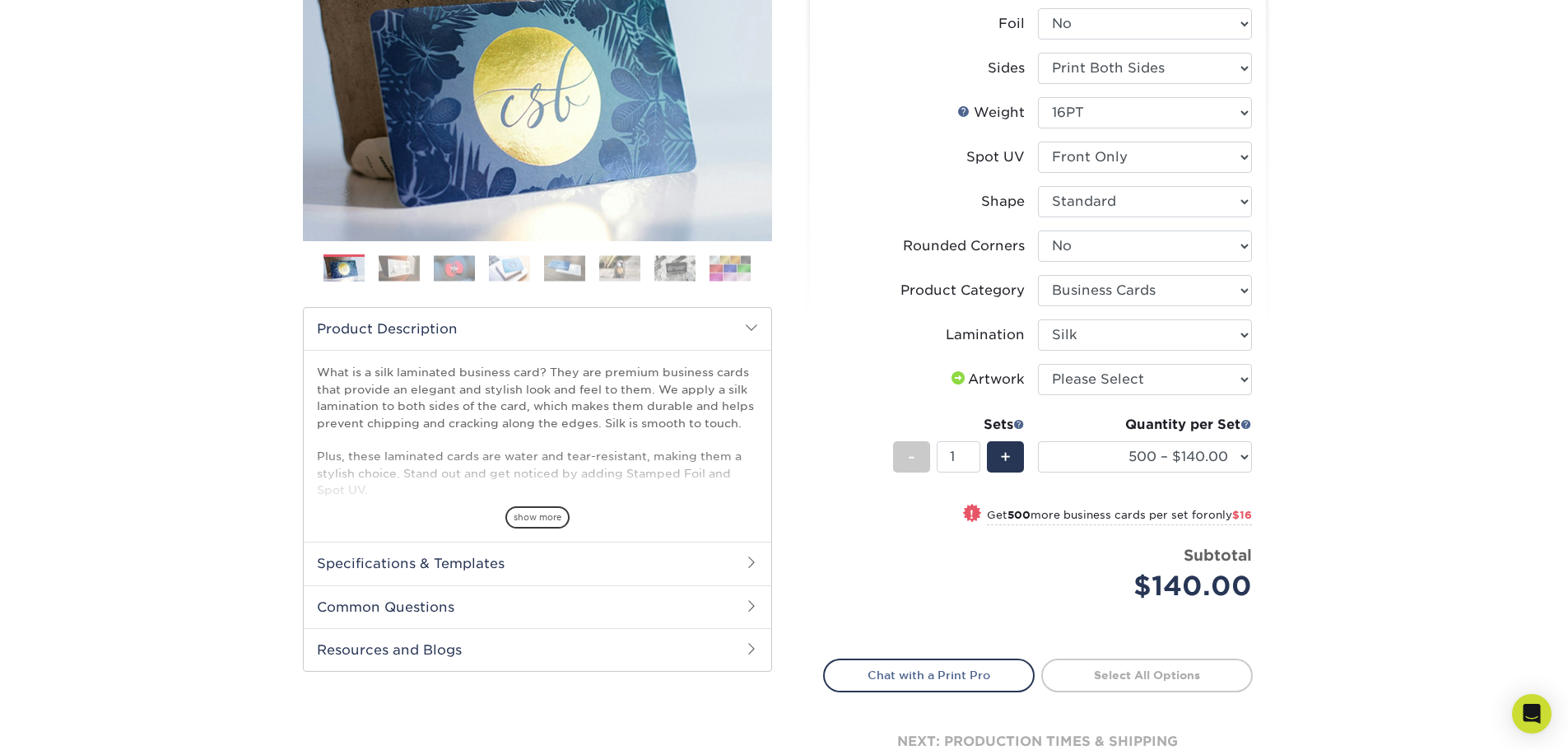 click on "Products
Business Cards
Silk Laminated  Business Cards
Previous Next" at bounding box center [784, 354] 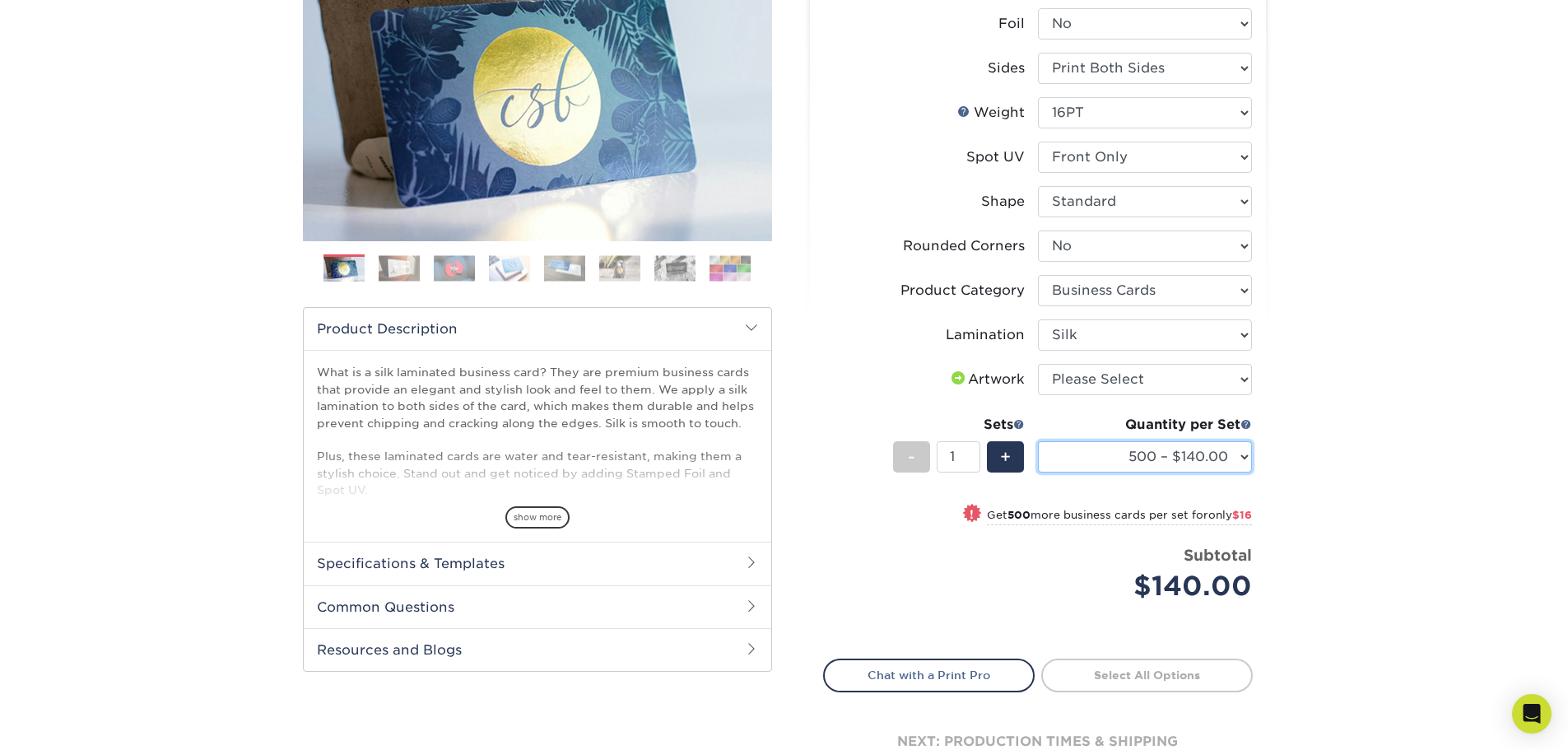 click on "500 – $140.00 1000 – $156.00 2500 – $383.00 5000 – $642.00 10000 – $1156.00" at bounding box center [1145, 457] 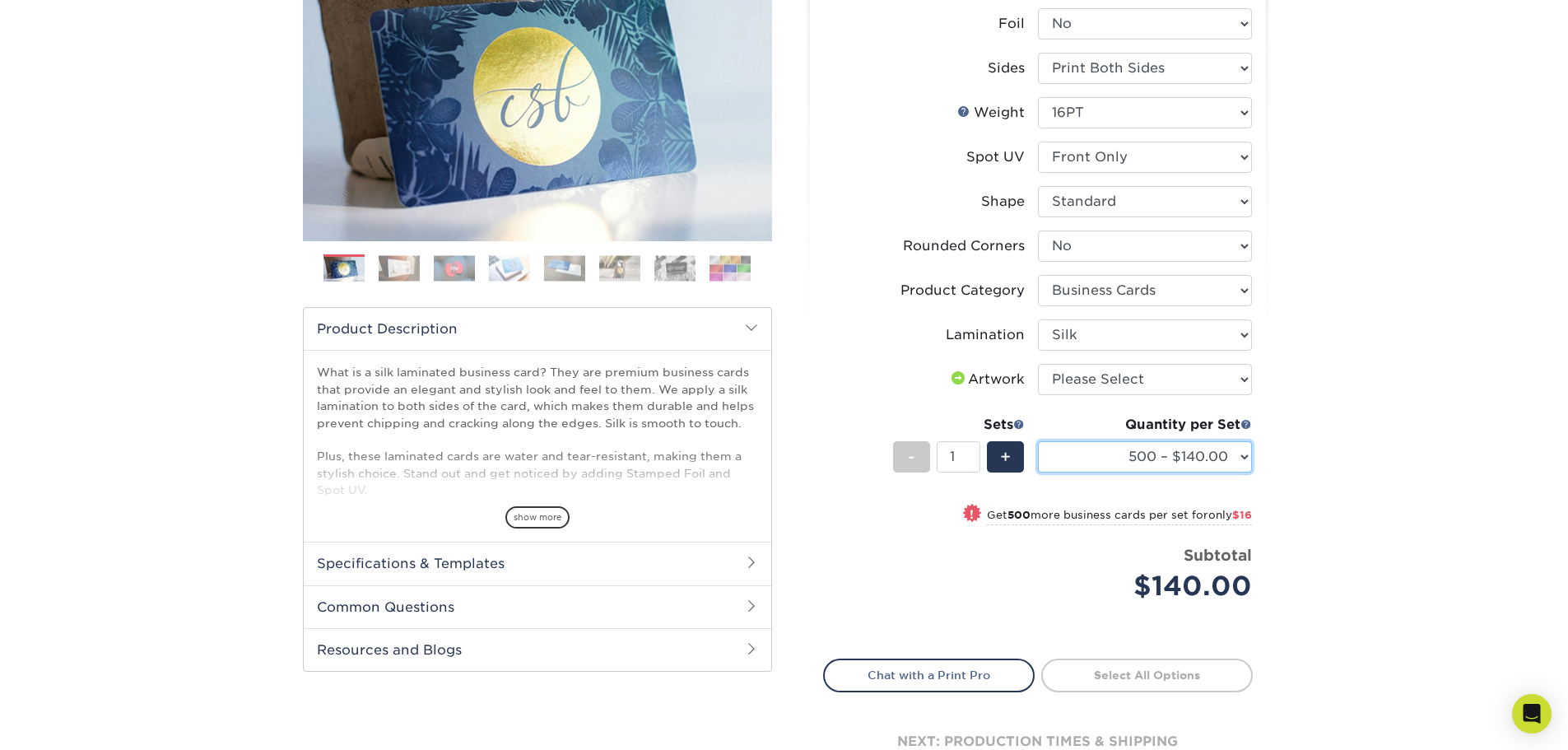 select on "1000 – $156.00" 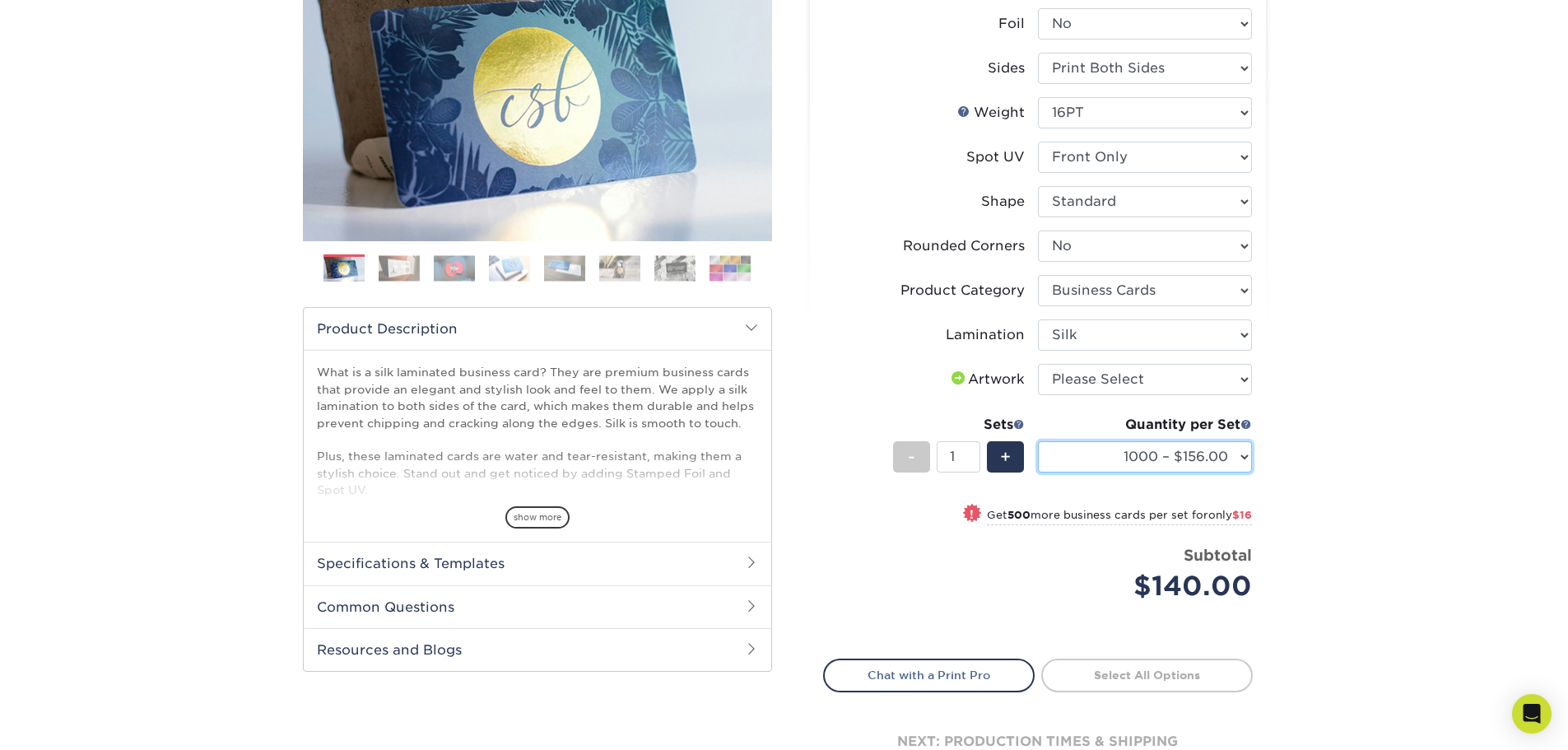 click on "500 – $140.00 1000 – $156.00 2500 – $383.00 5000 – $642.00 10000 – $1156.00" at bounding box center [1145, 457] 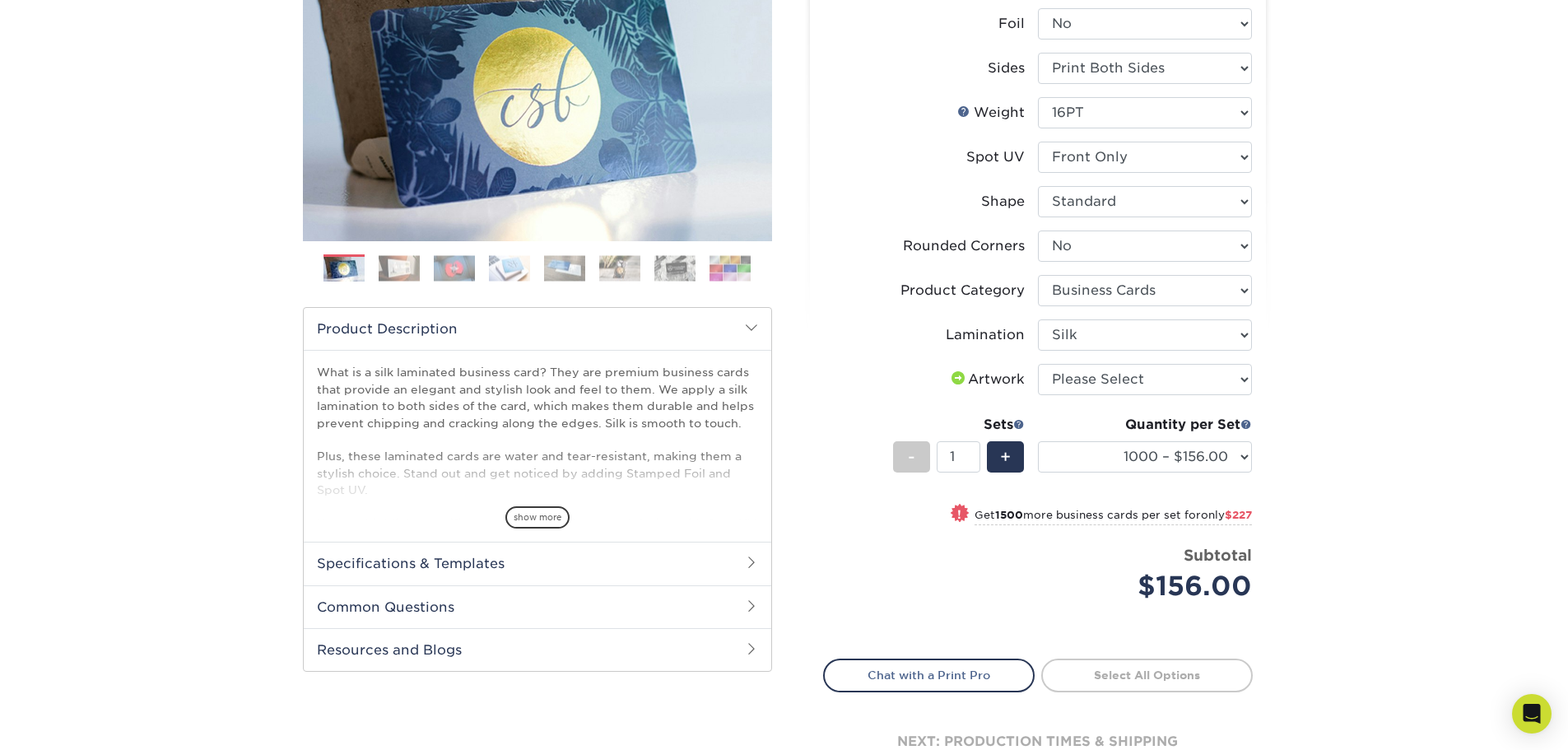 click on "Products
Business Cards
Silk Laminated  Business Cards
Previous Next" at bounding box center (784, 354) 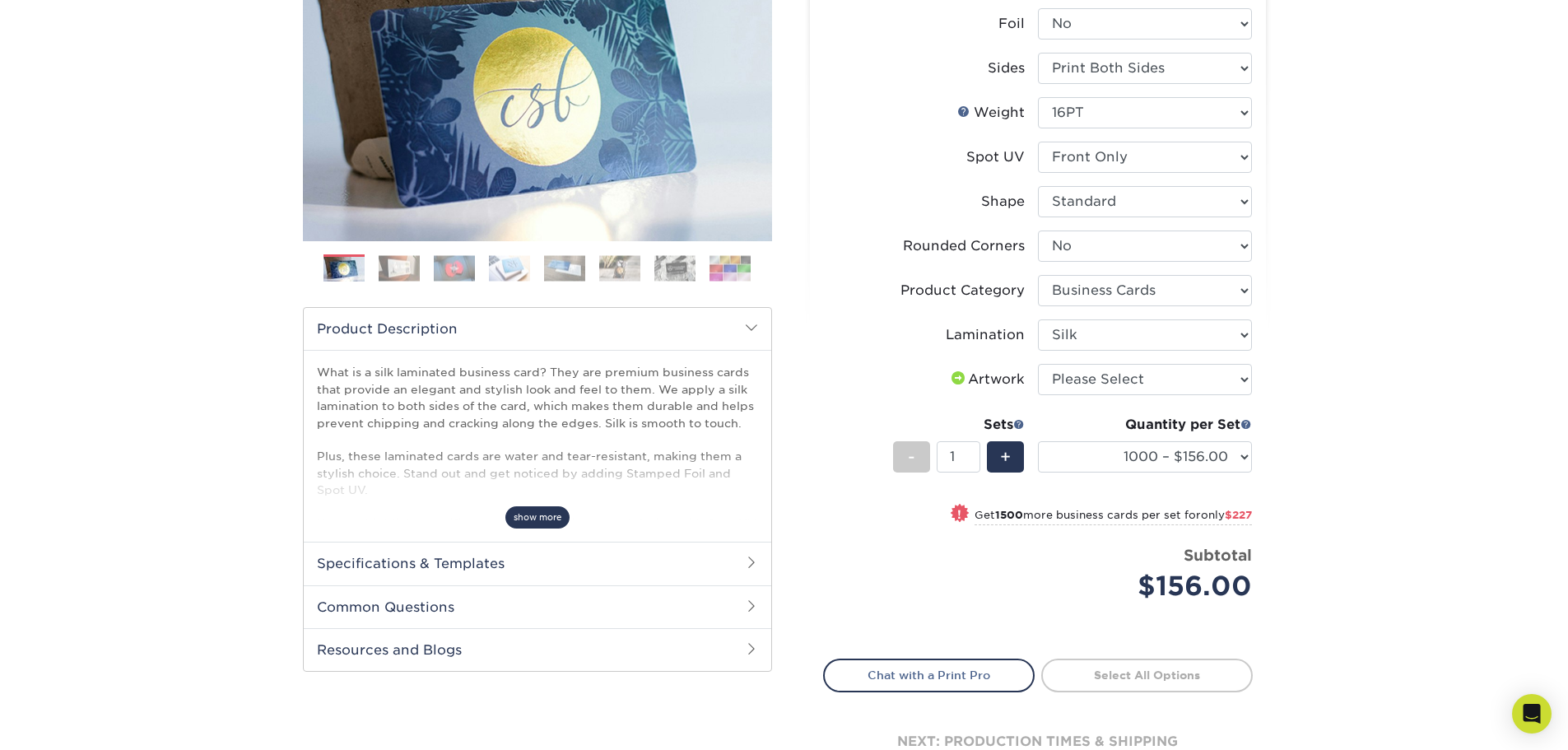 click on "show more" at bounding box center (537, 517) 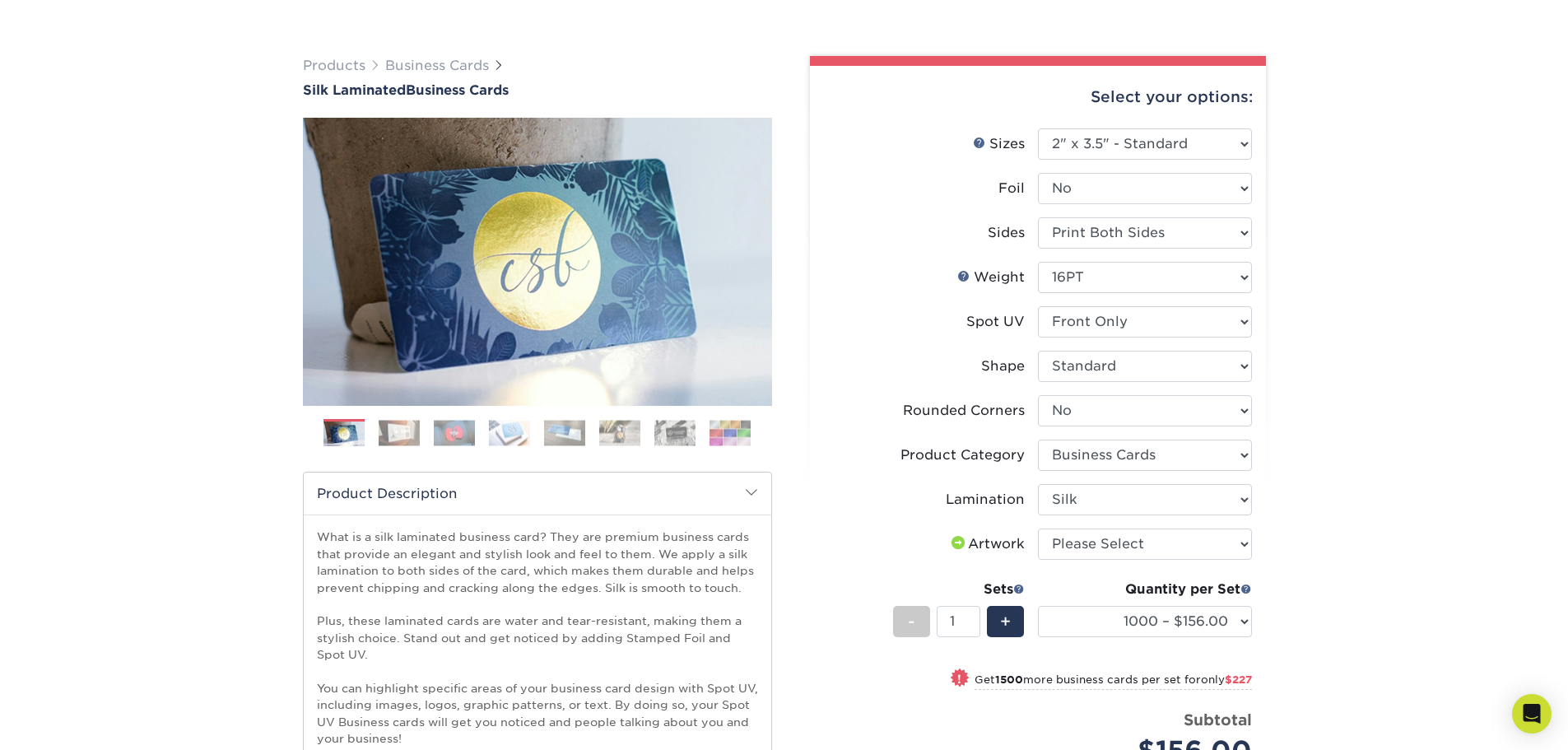 scroll, scrollTop: 165, scrollLeft: 0, axis: vertical 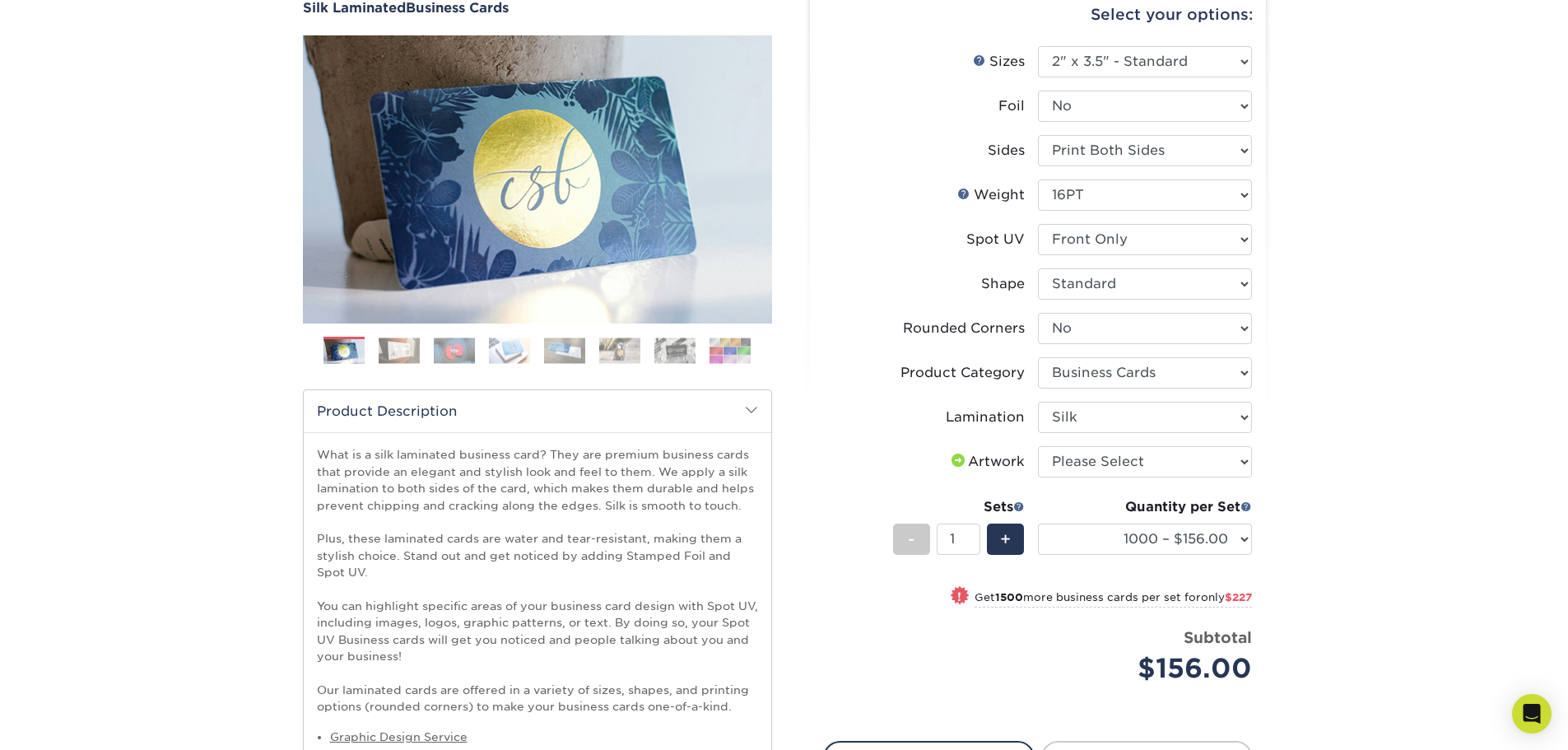 click at bounding box center (399, 350) 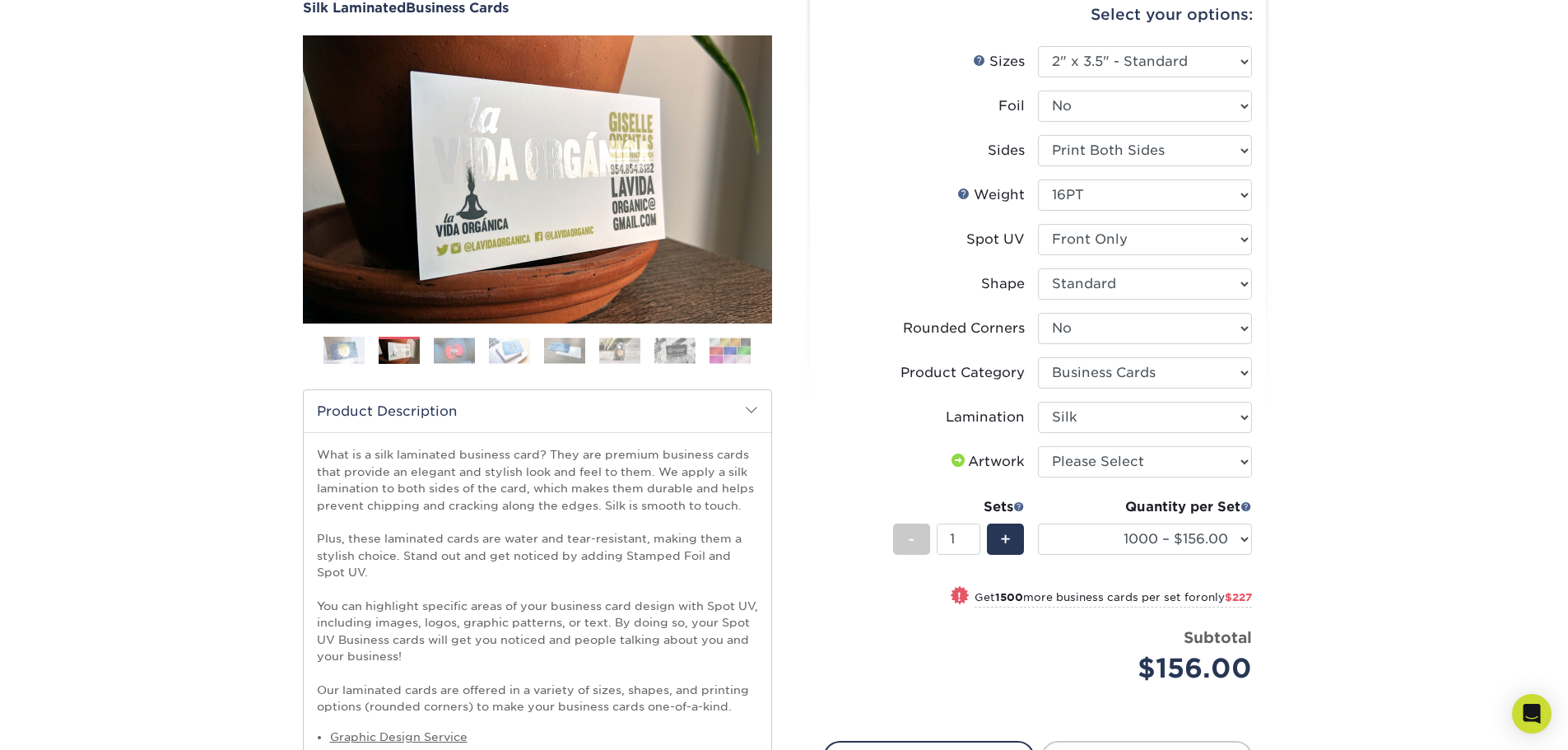 click at bounding box center (454, 350) 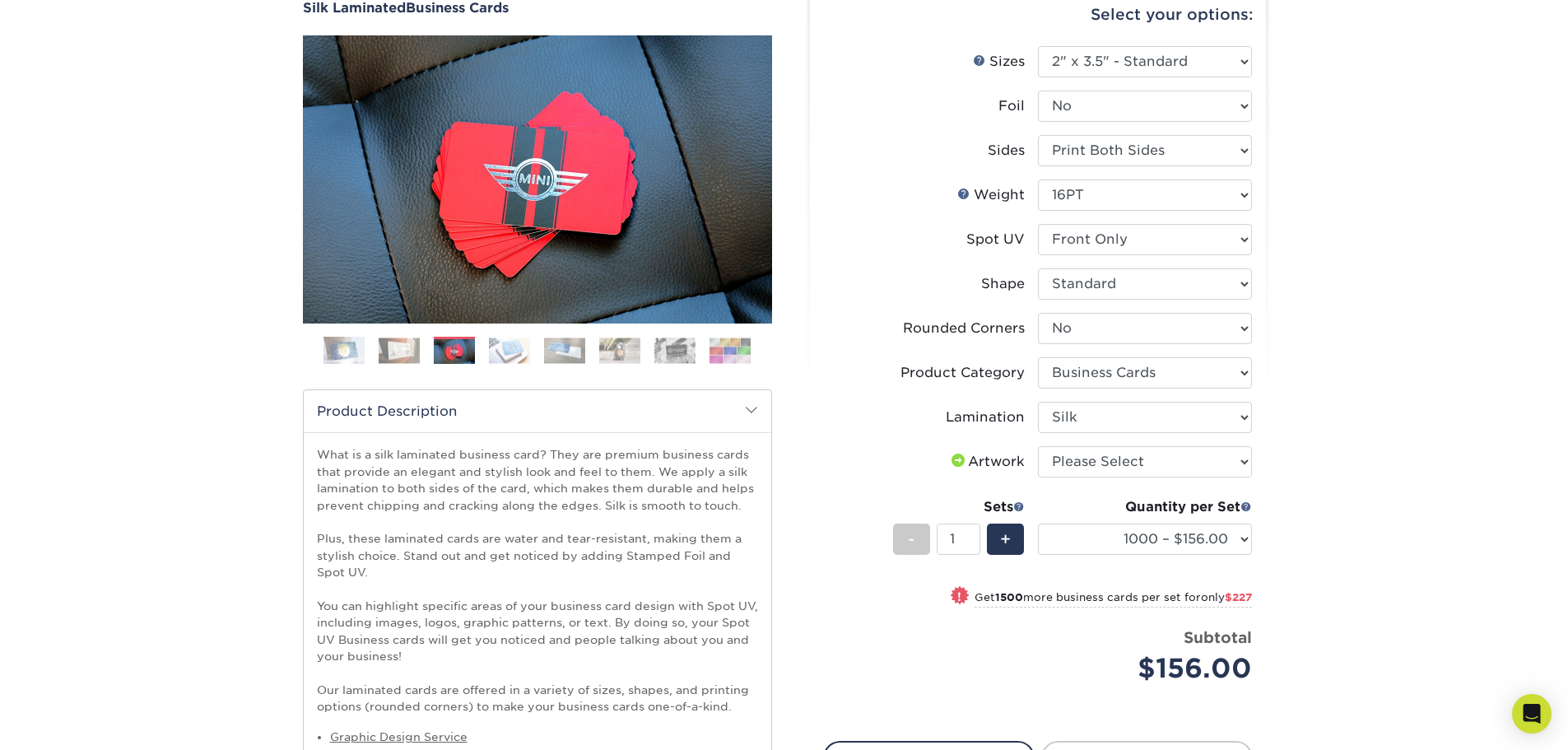 click at bounding box center (509, 350) 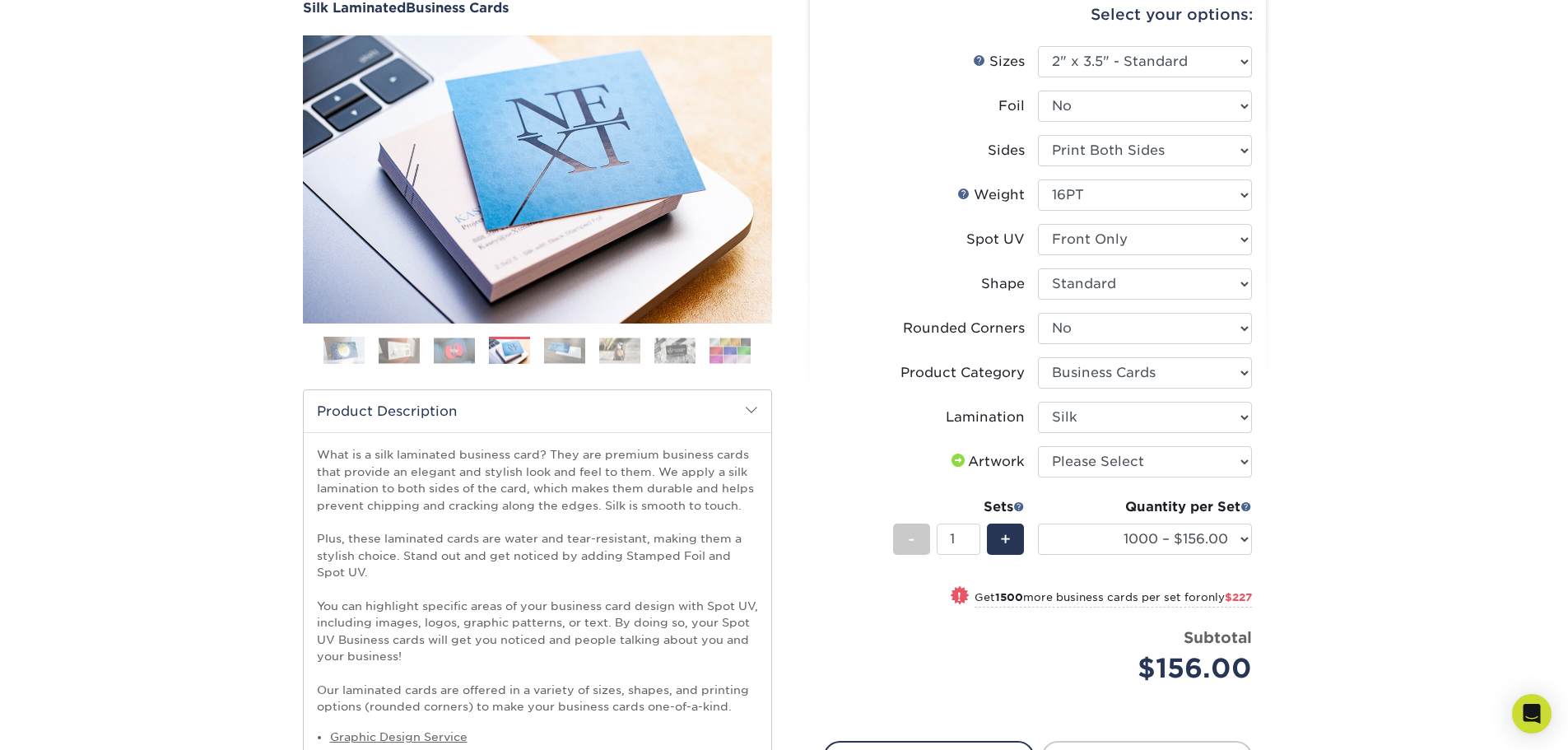 click at bounding box center (565, 350) 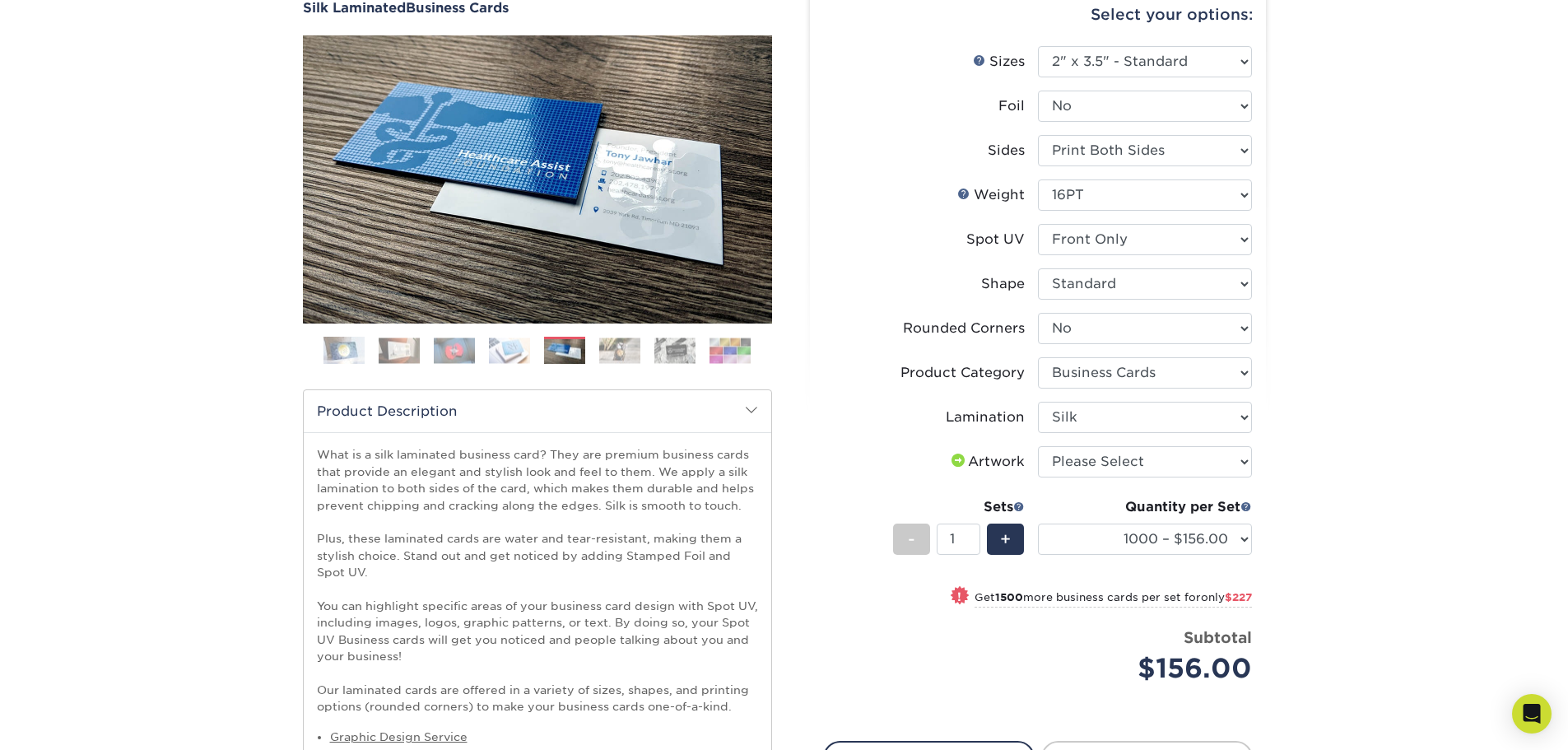 click at bounding box center (620, 350) 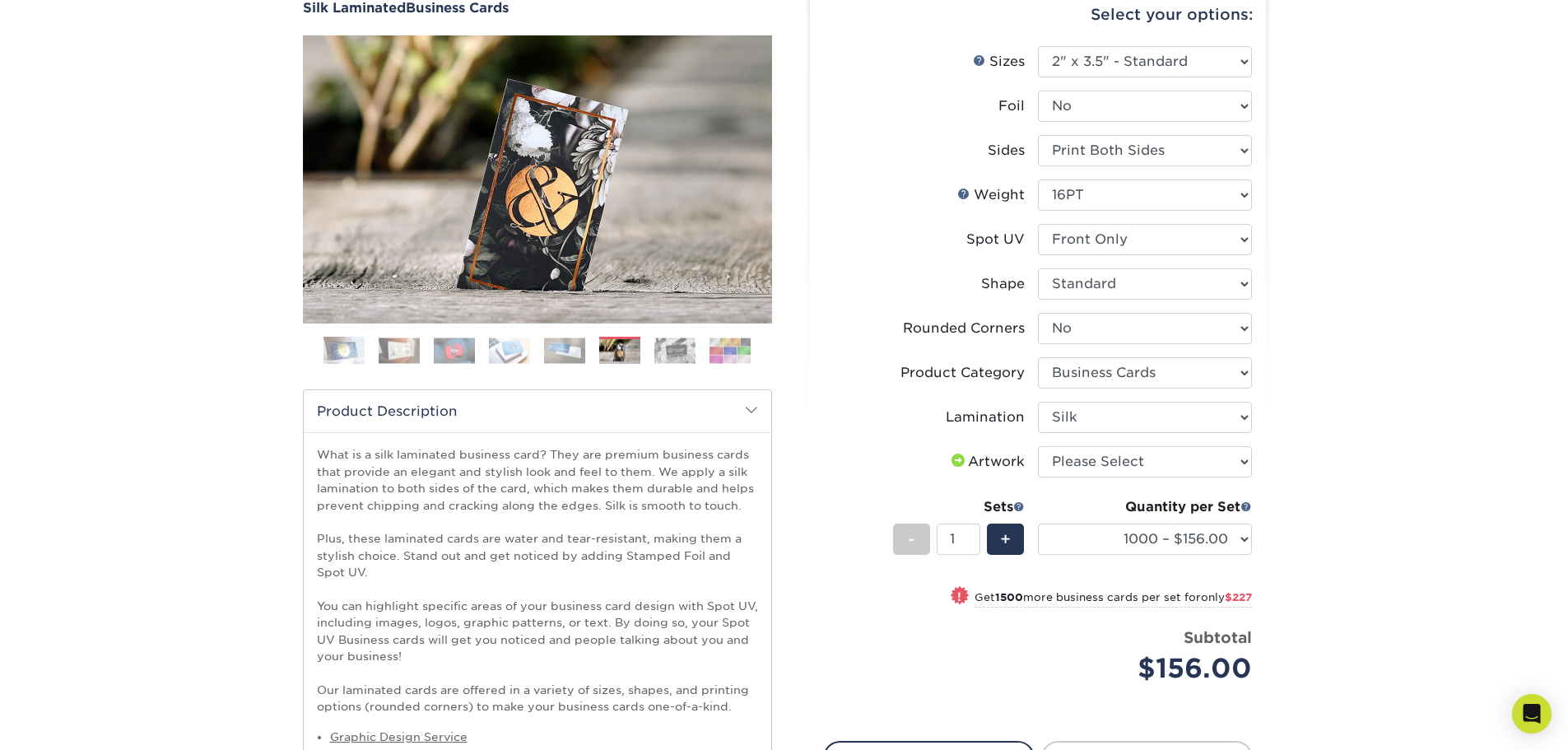 click at bounding box center [675, 350] 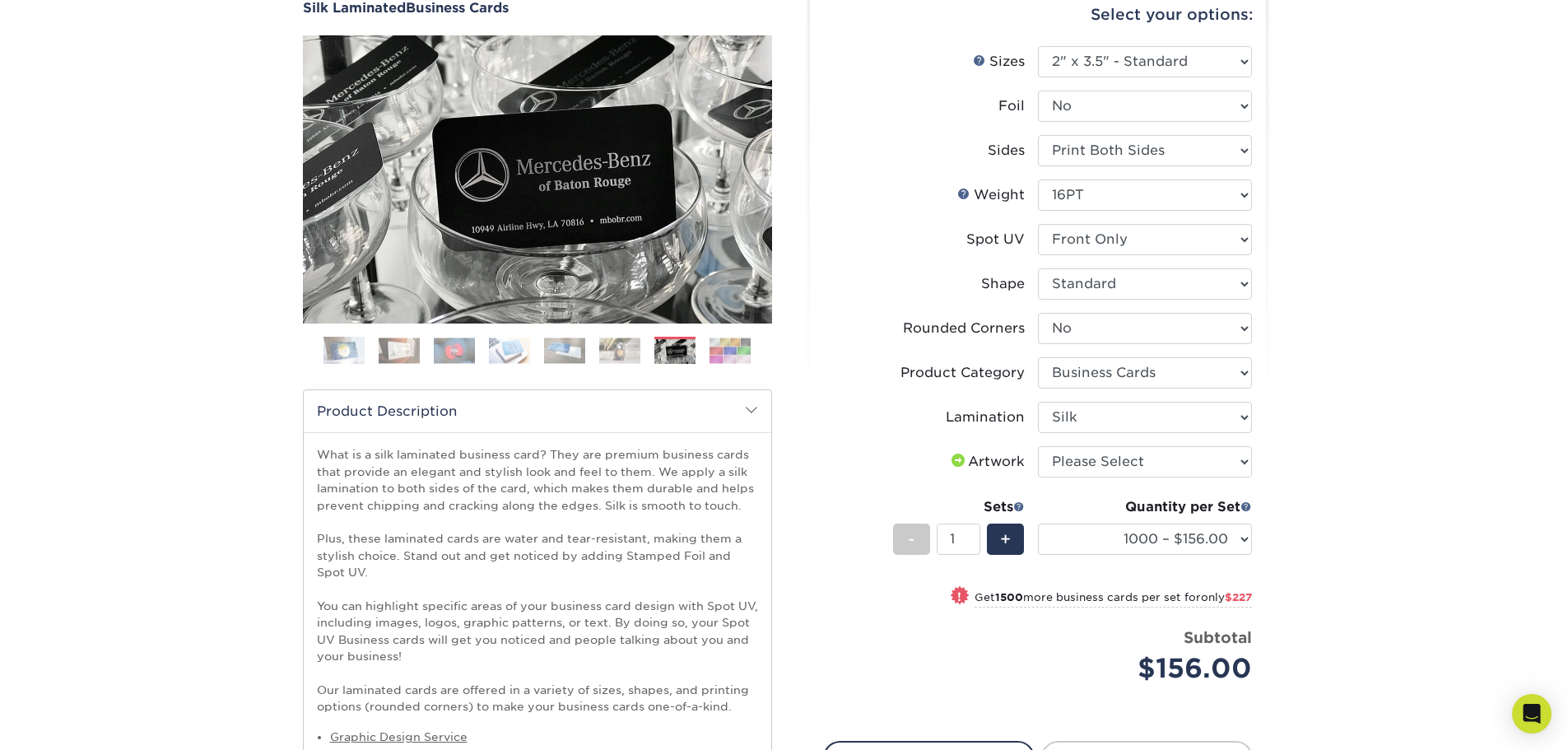 click at bounding box center (730, 350) 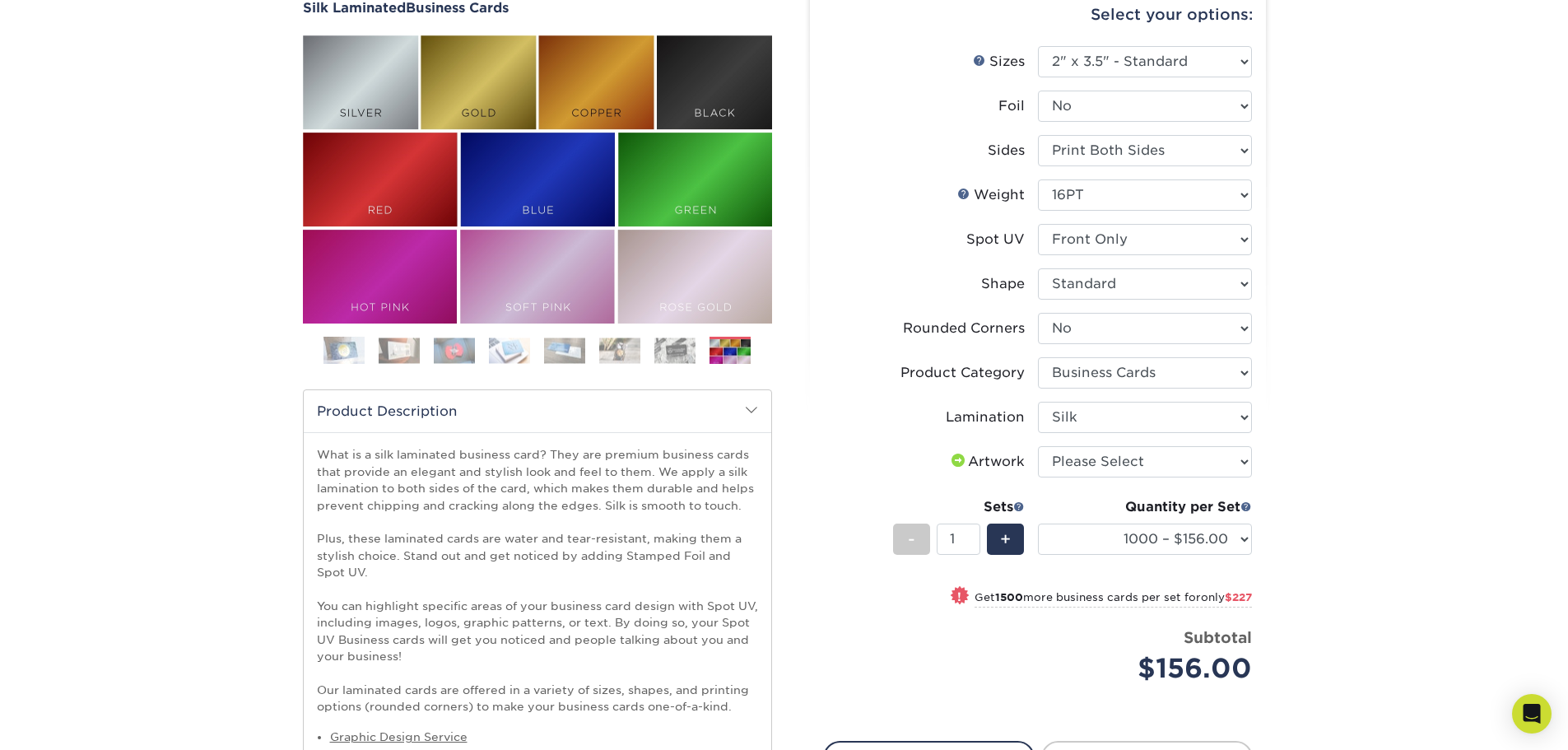 click at bounding box center (675, 350) 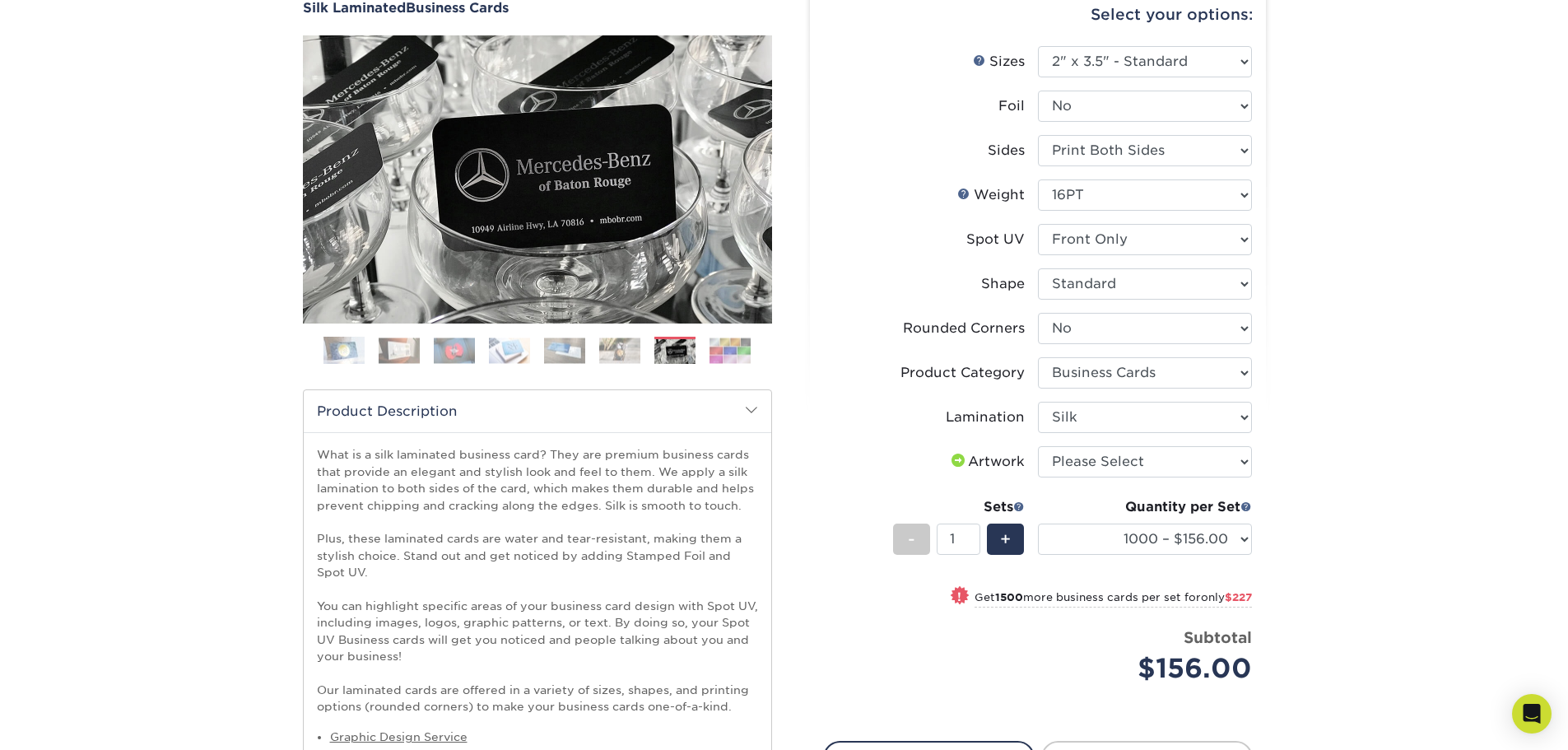 click at bounding box center (565, 350) 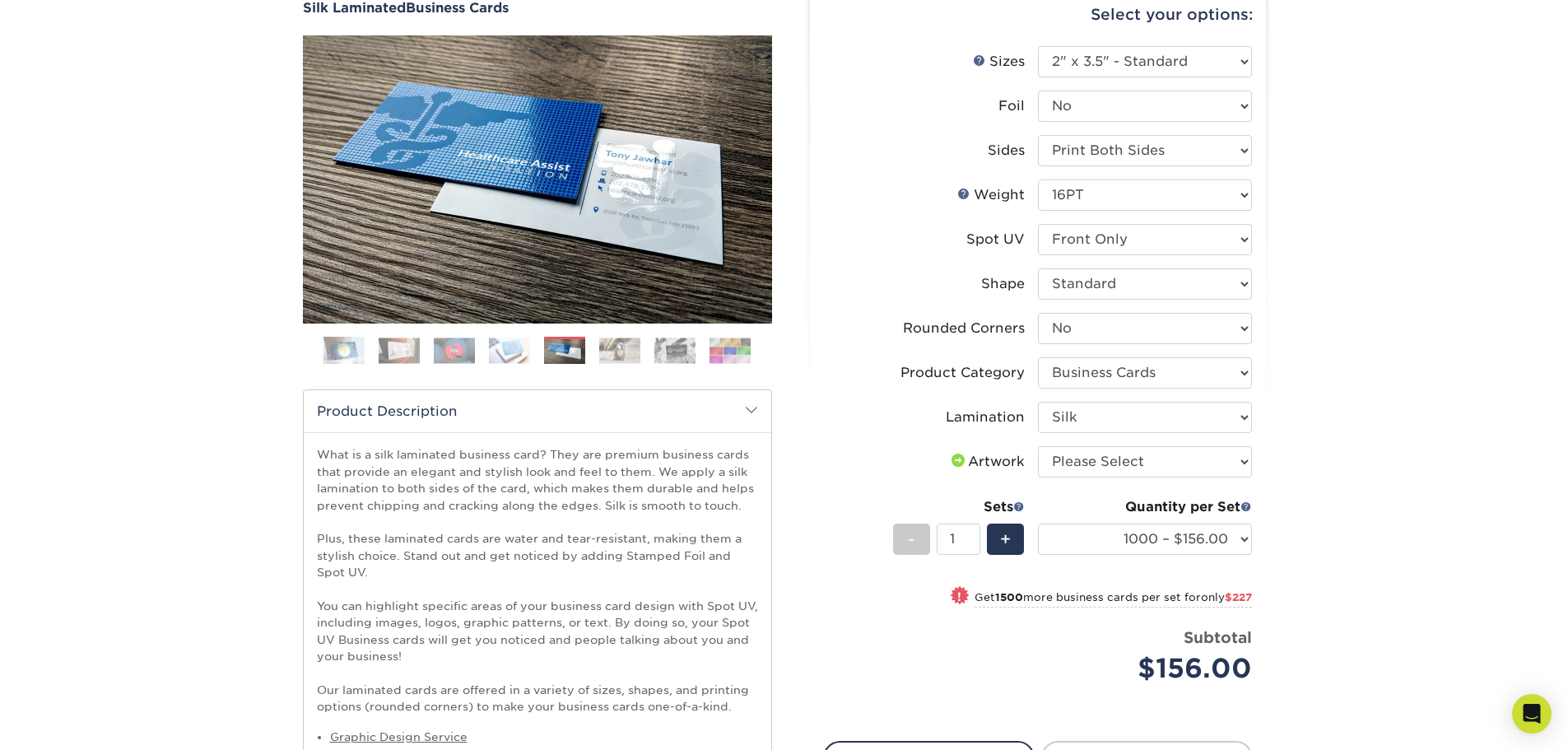 click at bounding box center [620, 350] 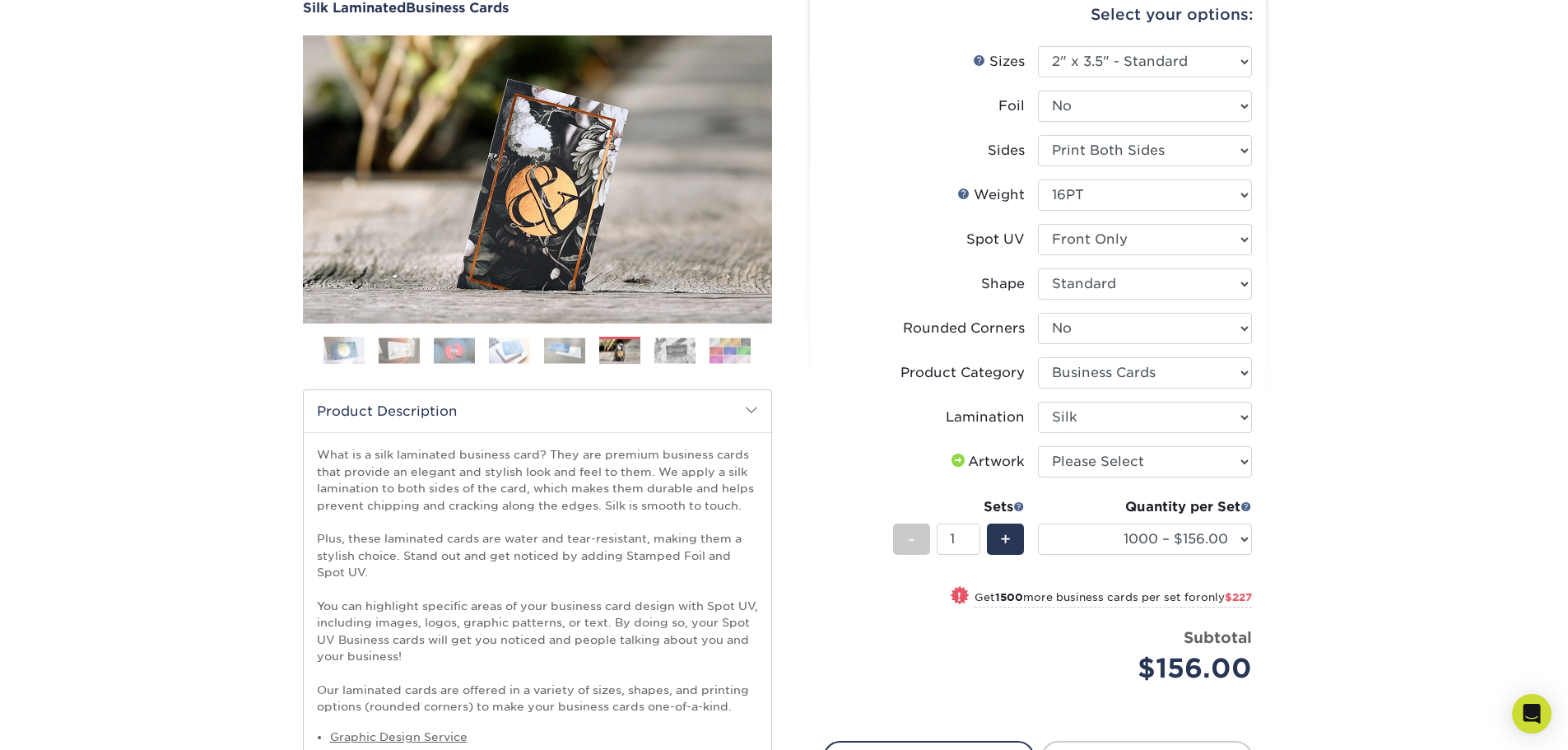 click at bounding box center (675, 350) 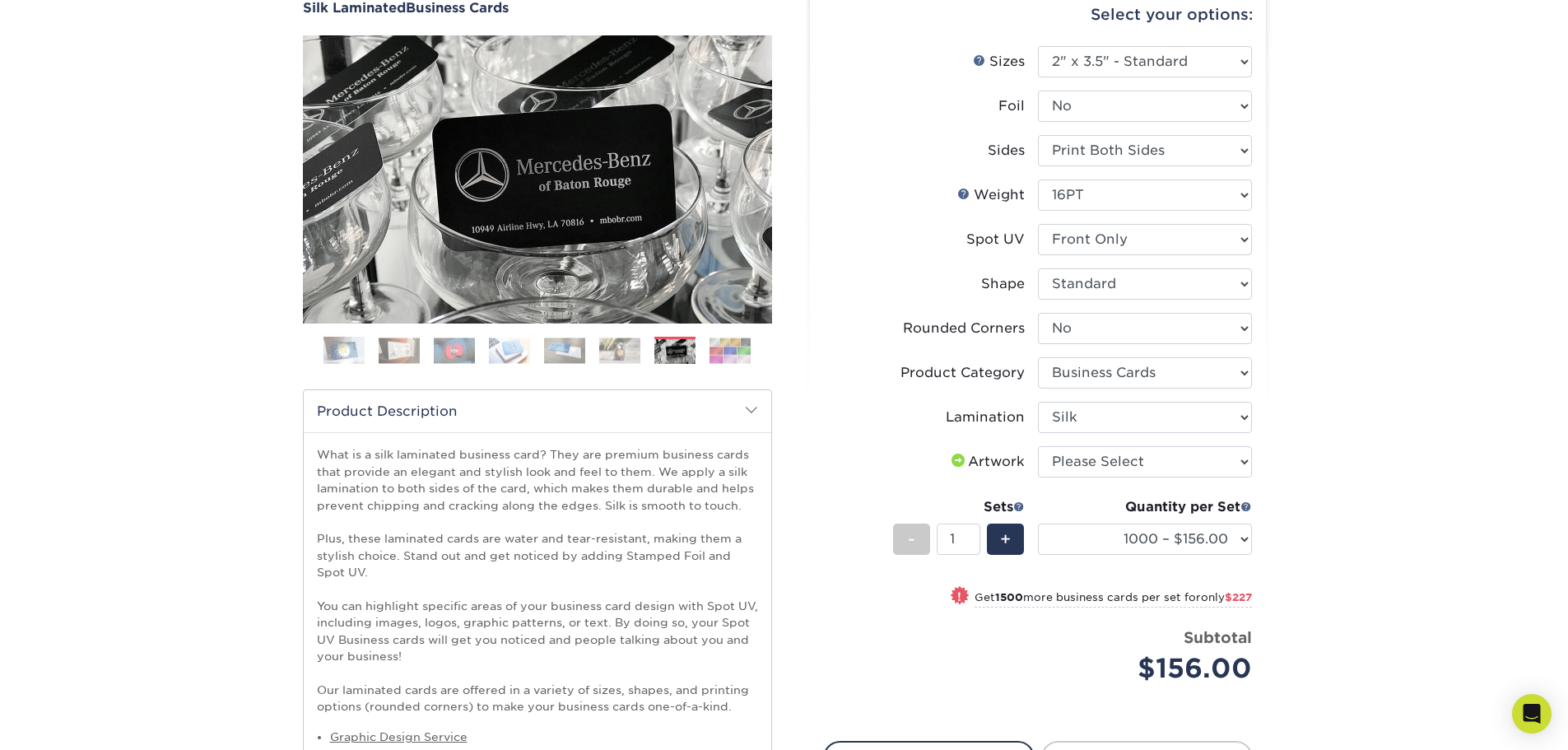 click at bounding box center (565, 350) 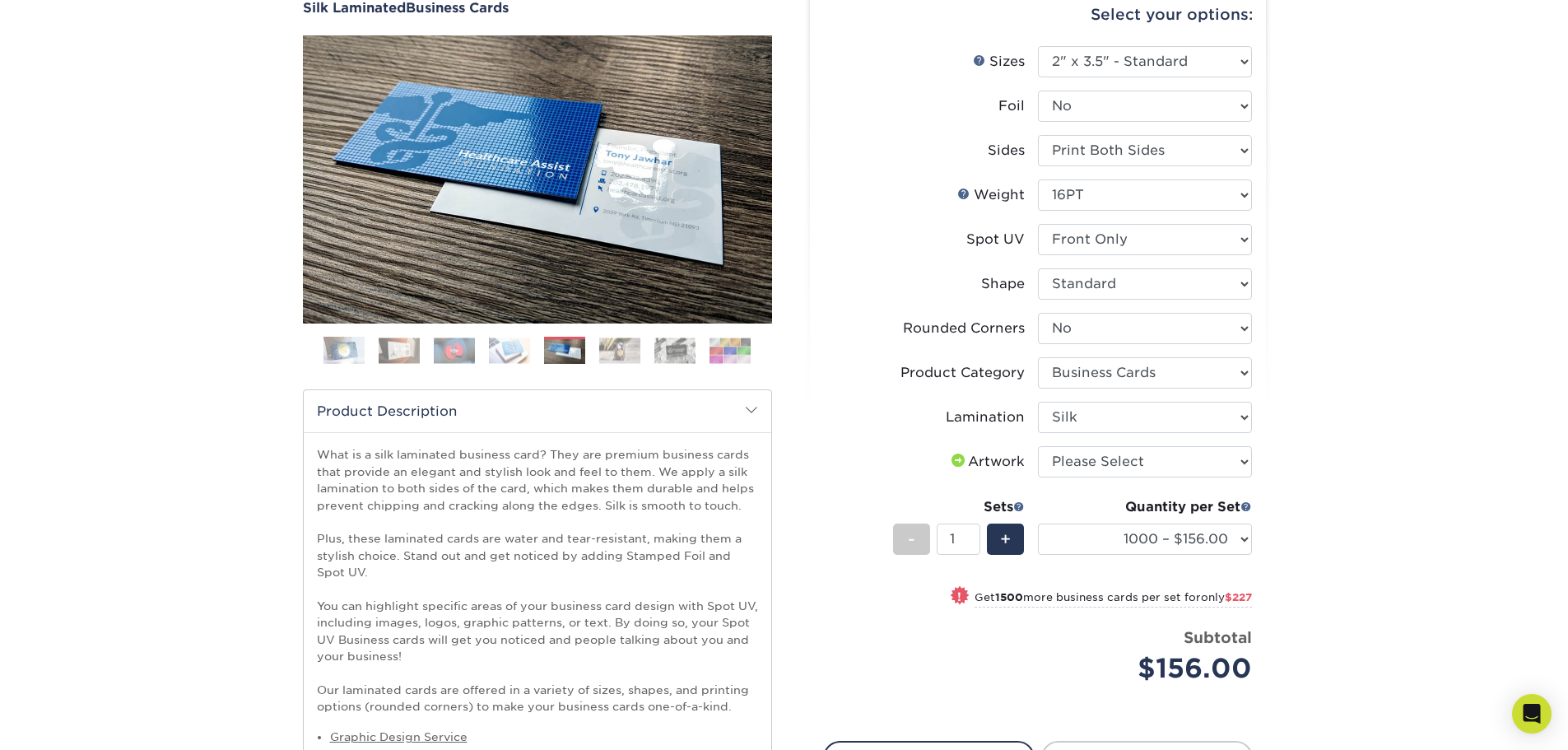 click at bounding box center [509, 350] 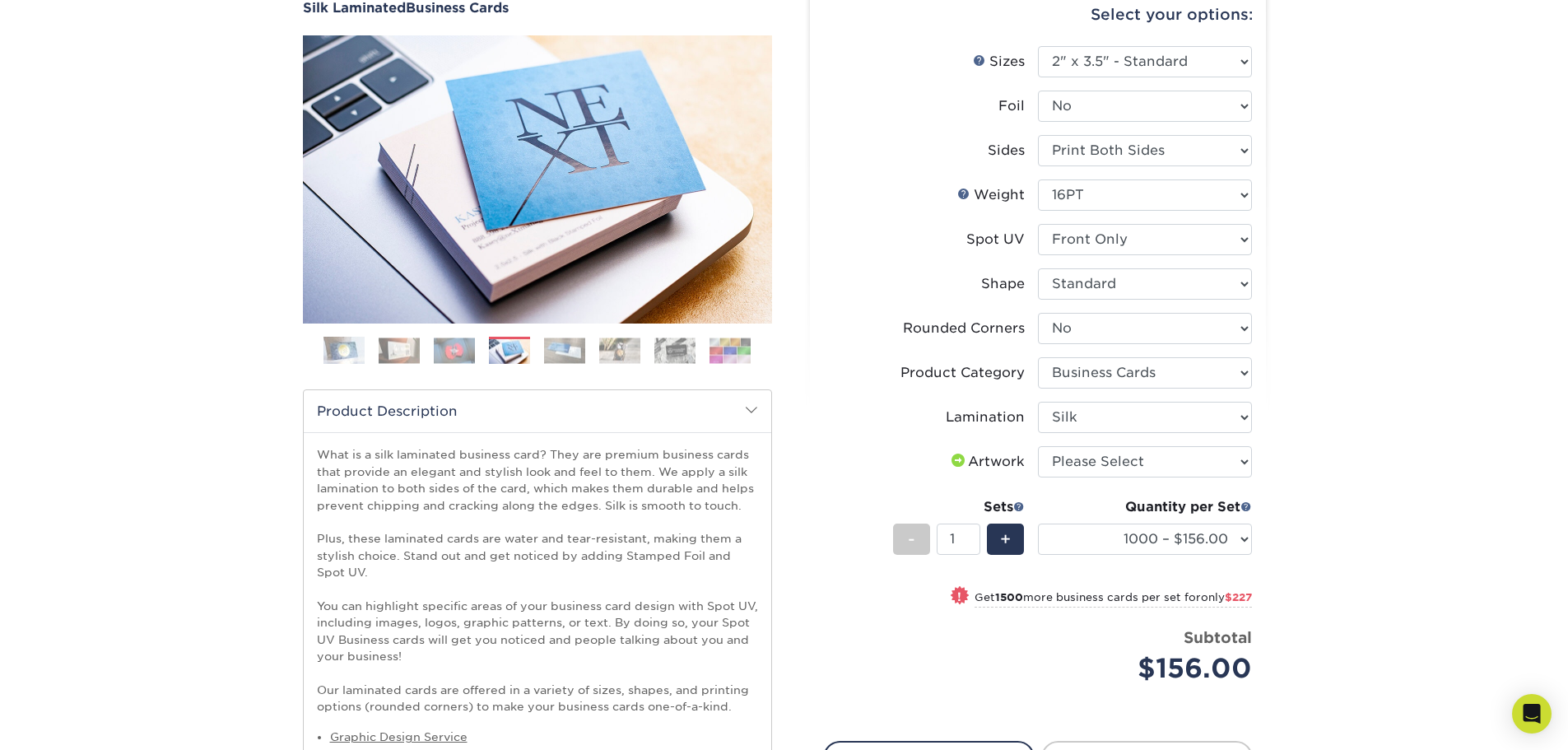 click at bounding box center (454, 350) 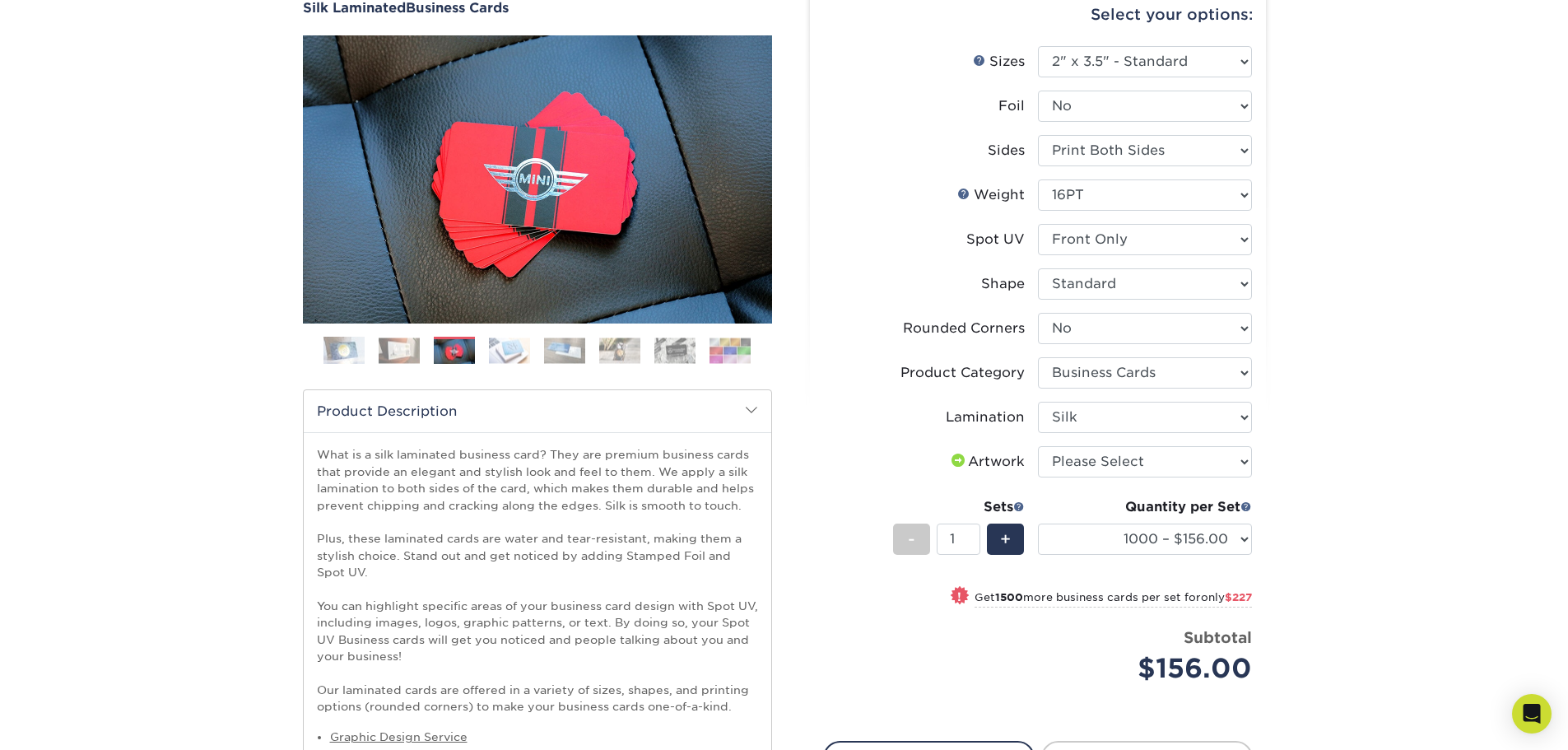 click at bounding box center (509, 350) 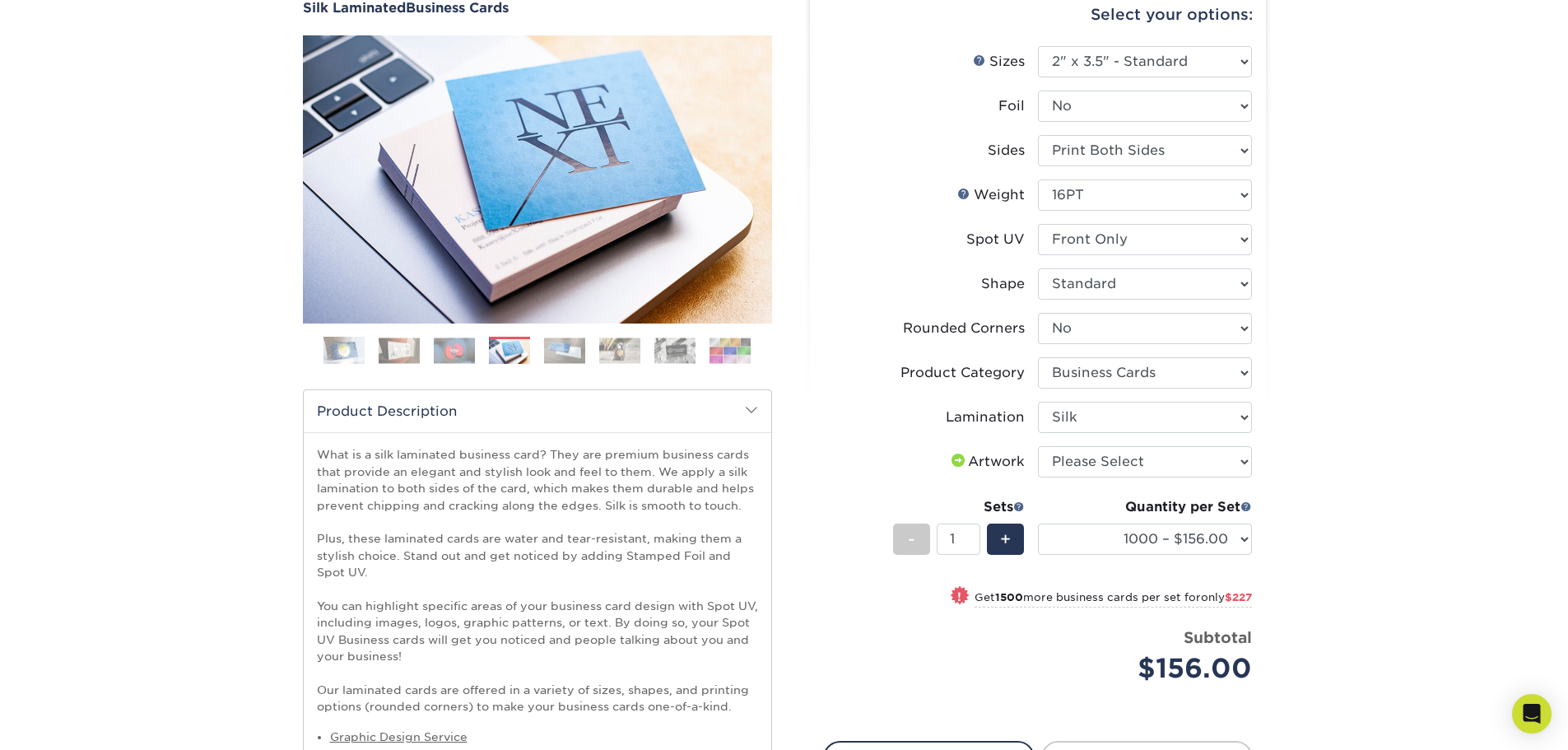click at bounding box center [454, 350] 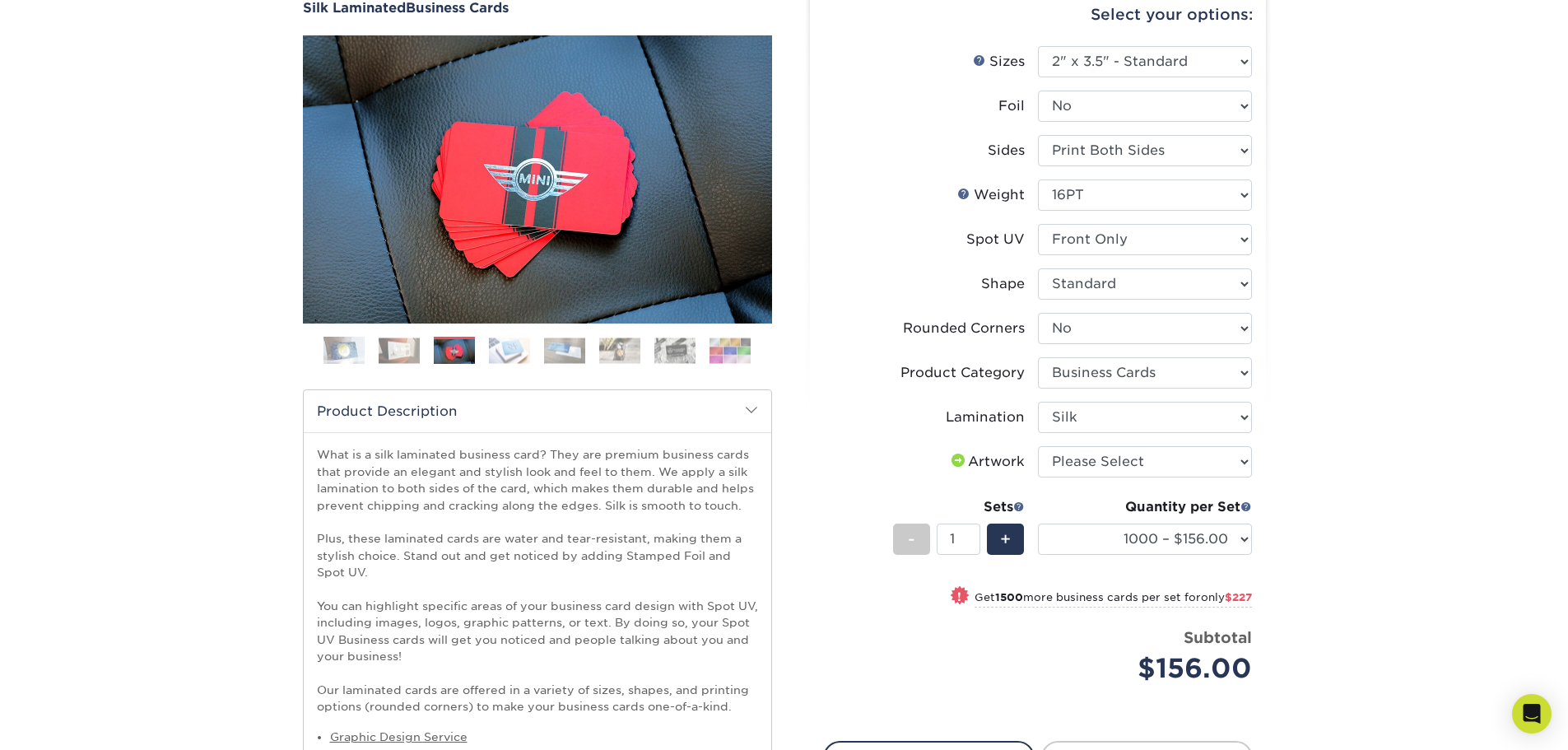click at bounding box center [537, 356] 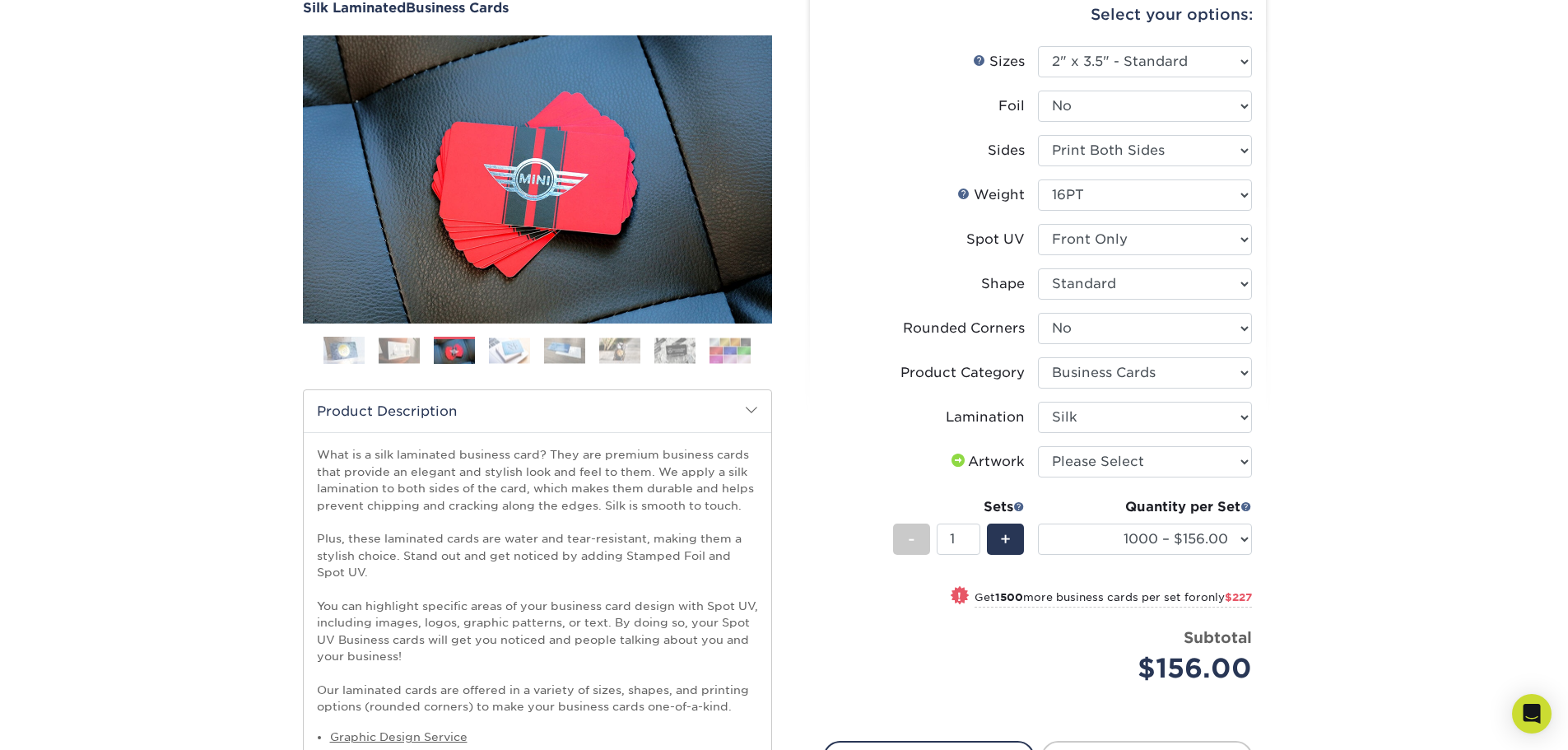 click at bounding box center [509, 350] 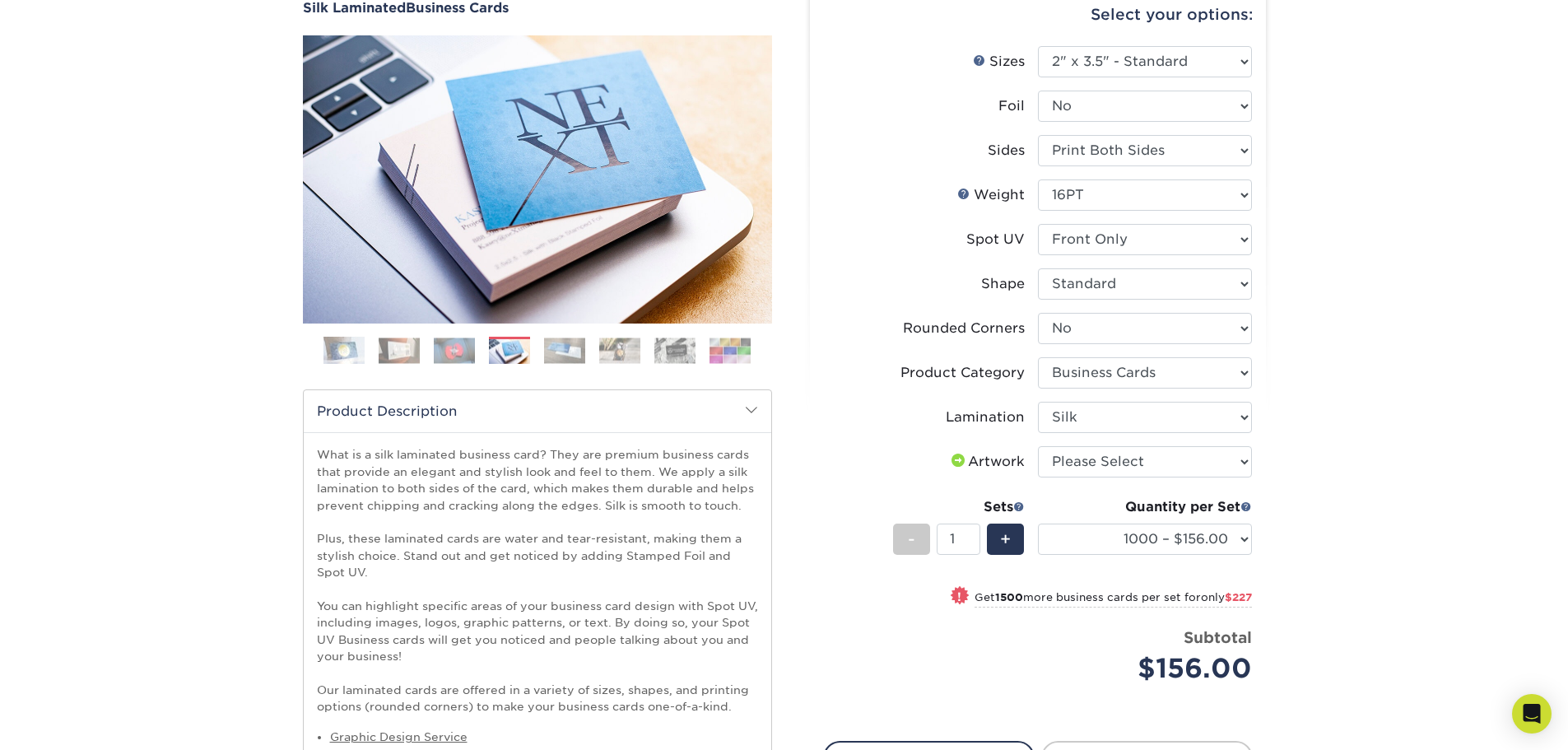 click at bounding box center [565, 350] 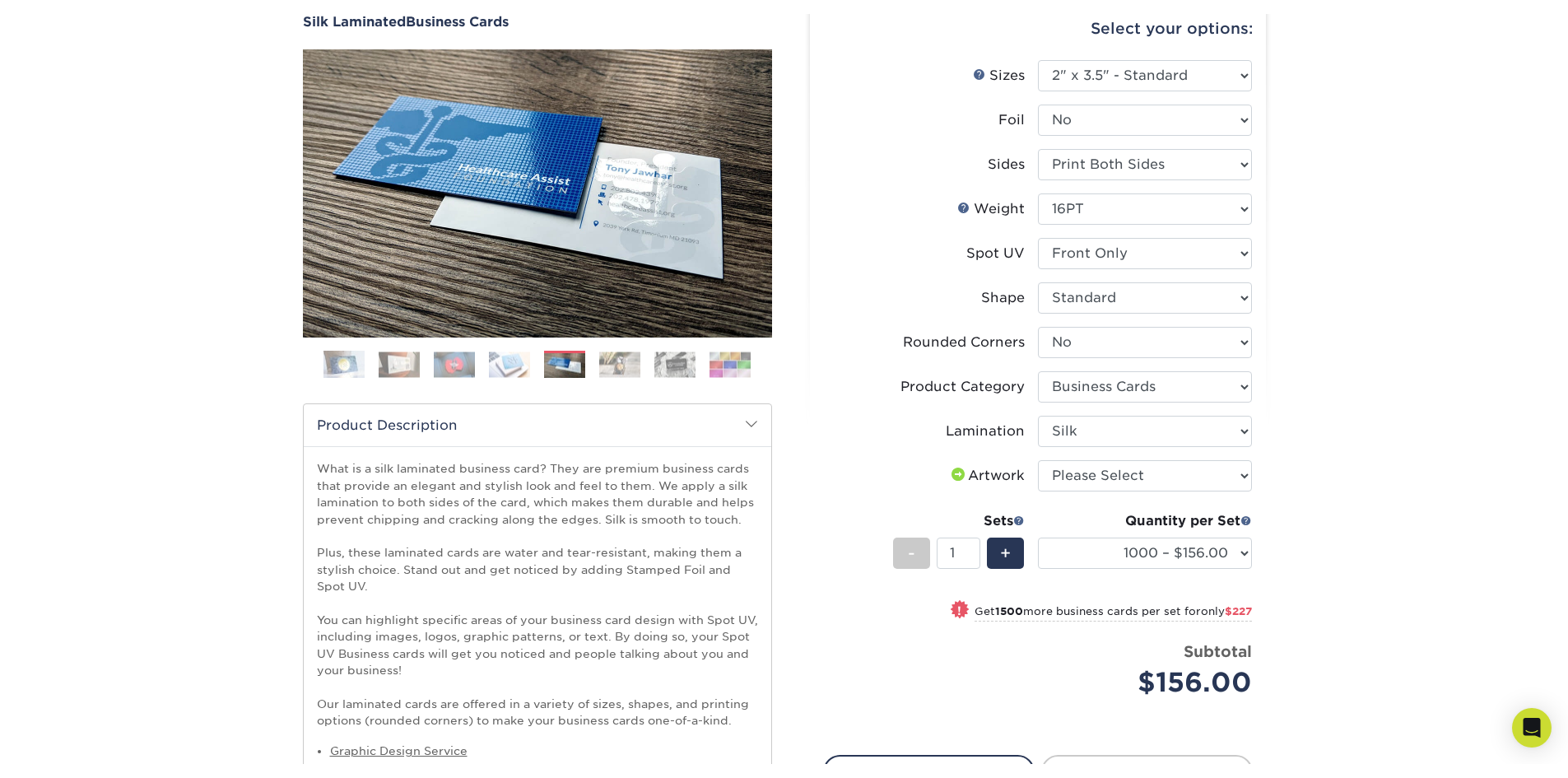 scroll, scrollTop: 82, scrollLeft: 0, axis: vertical 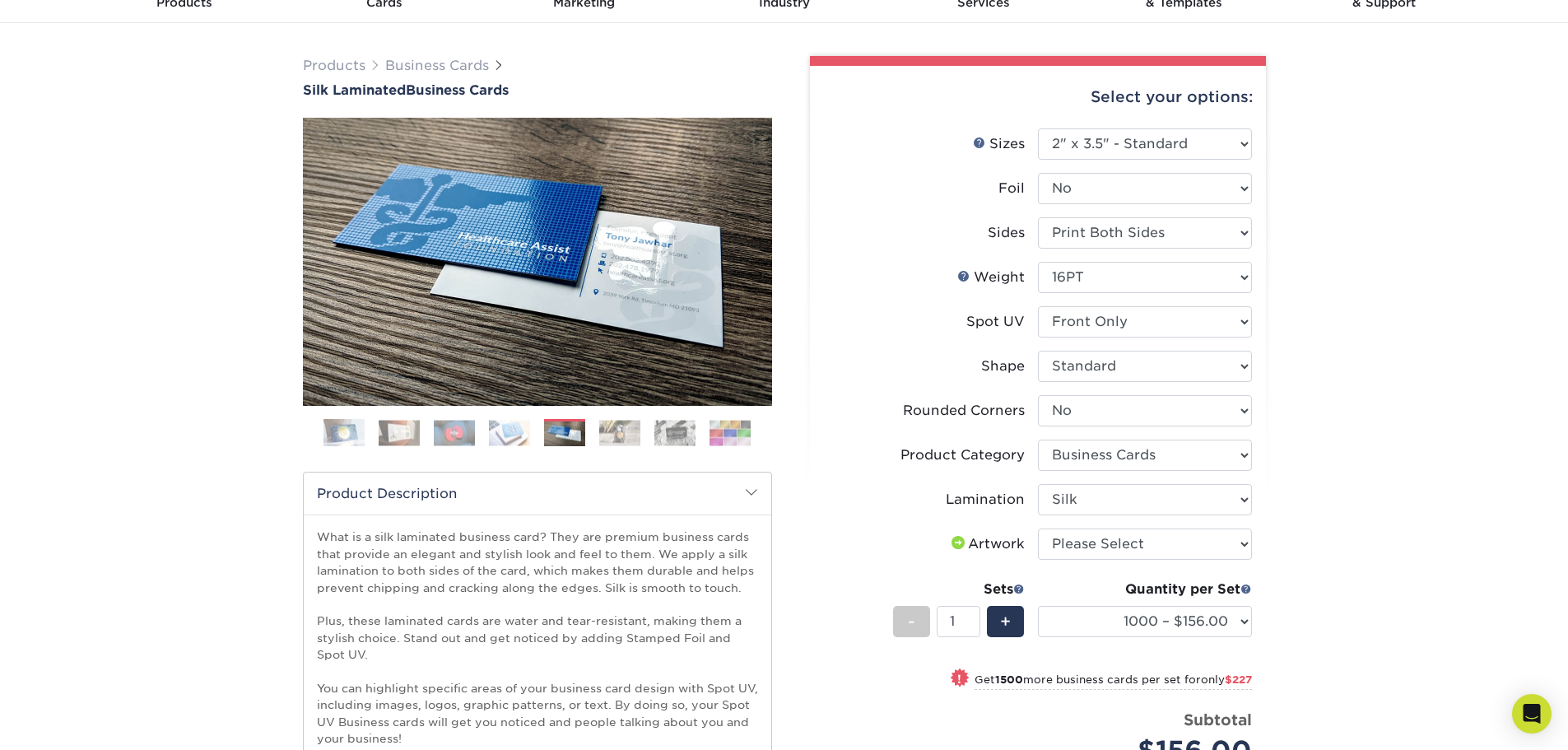 click on "Products
Business Cards
Silk Laminated  Business Cards
Previous Next" at bounding box center [784, 547] 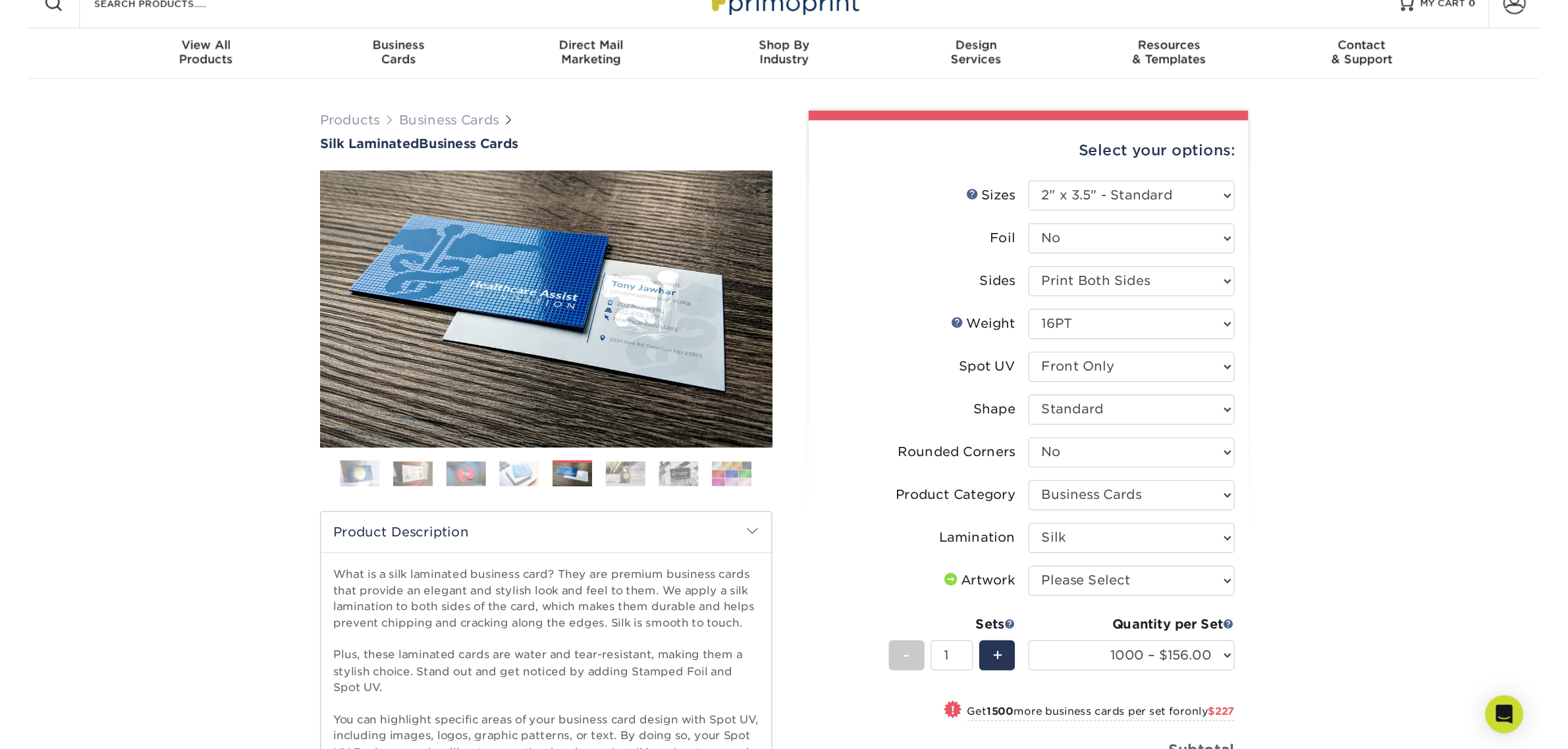 scroll, scrollTop: 0, scrollLeft: 0, axis: both 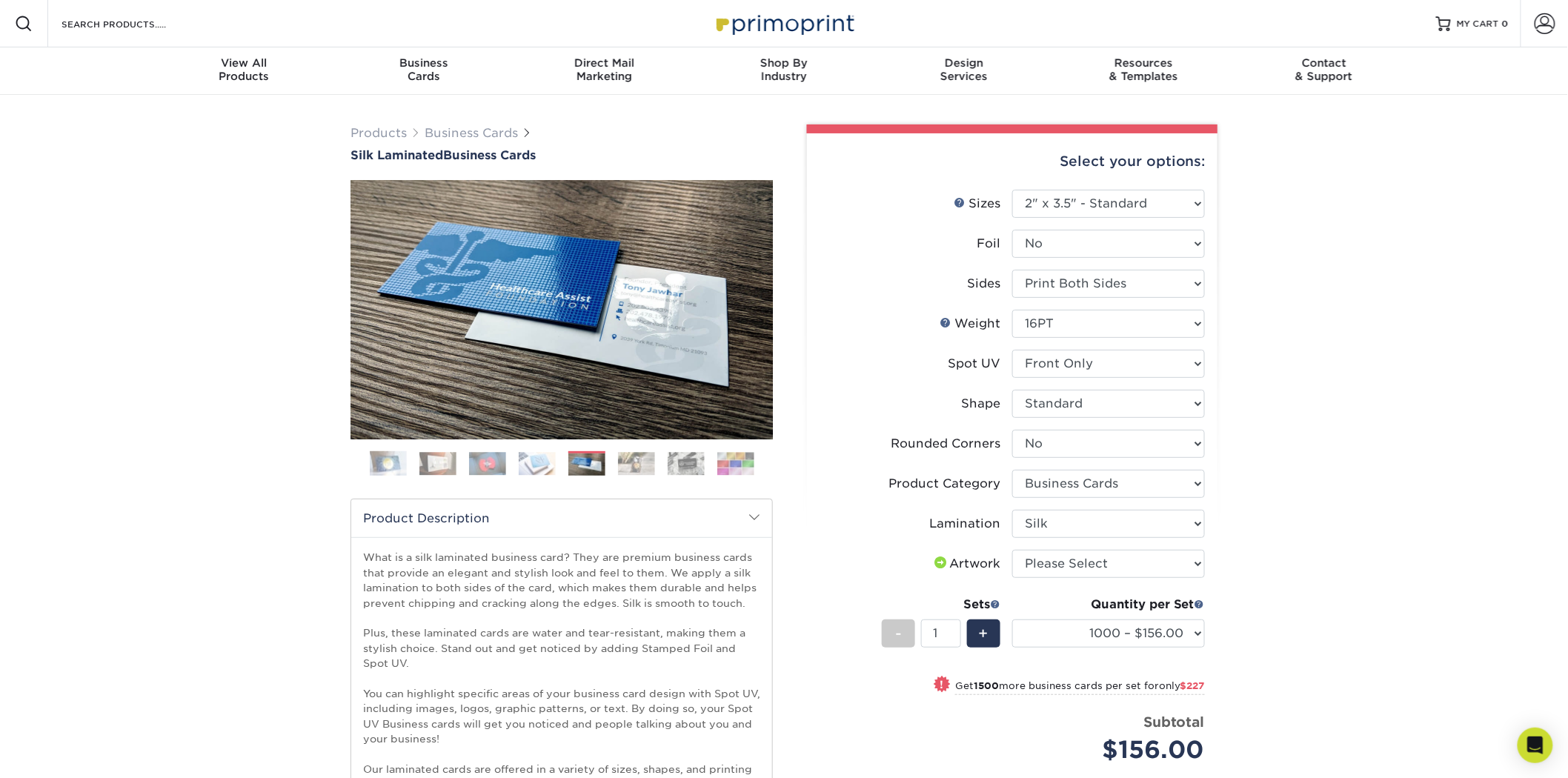 click on "Products
Business Cards
Silk Laminated  Business Cards
Previous Next" at bounding box center [784, 567] 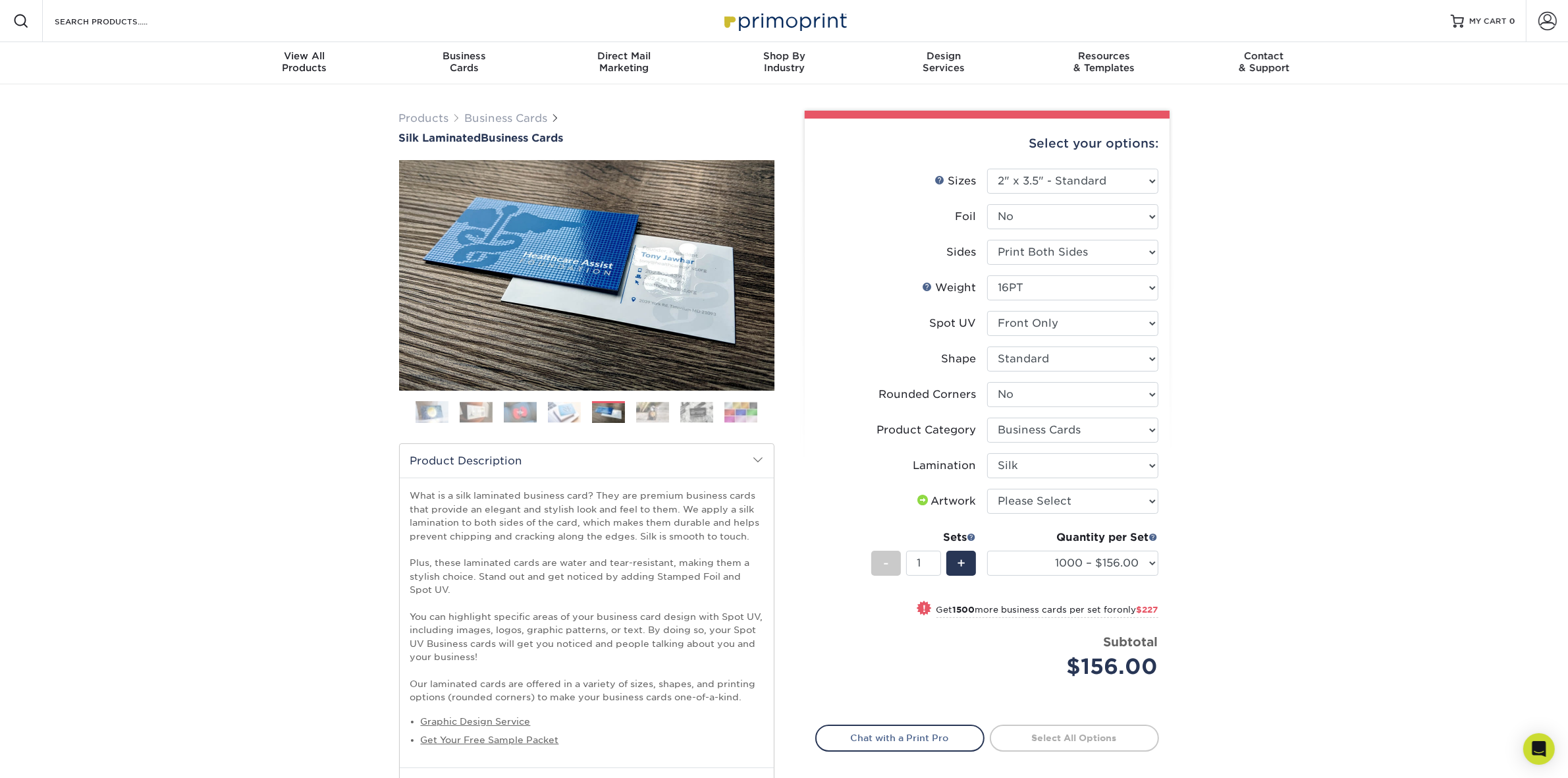 click on "Products
Business Cards
Silk Laminated  Business Cards
Previous Next" at bounding box center (784, 504) 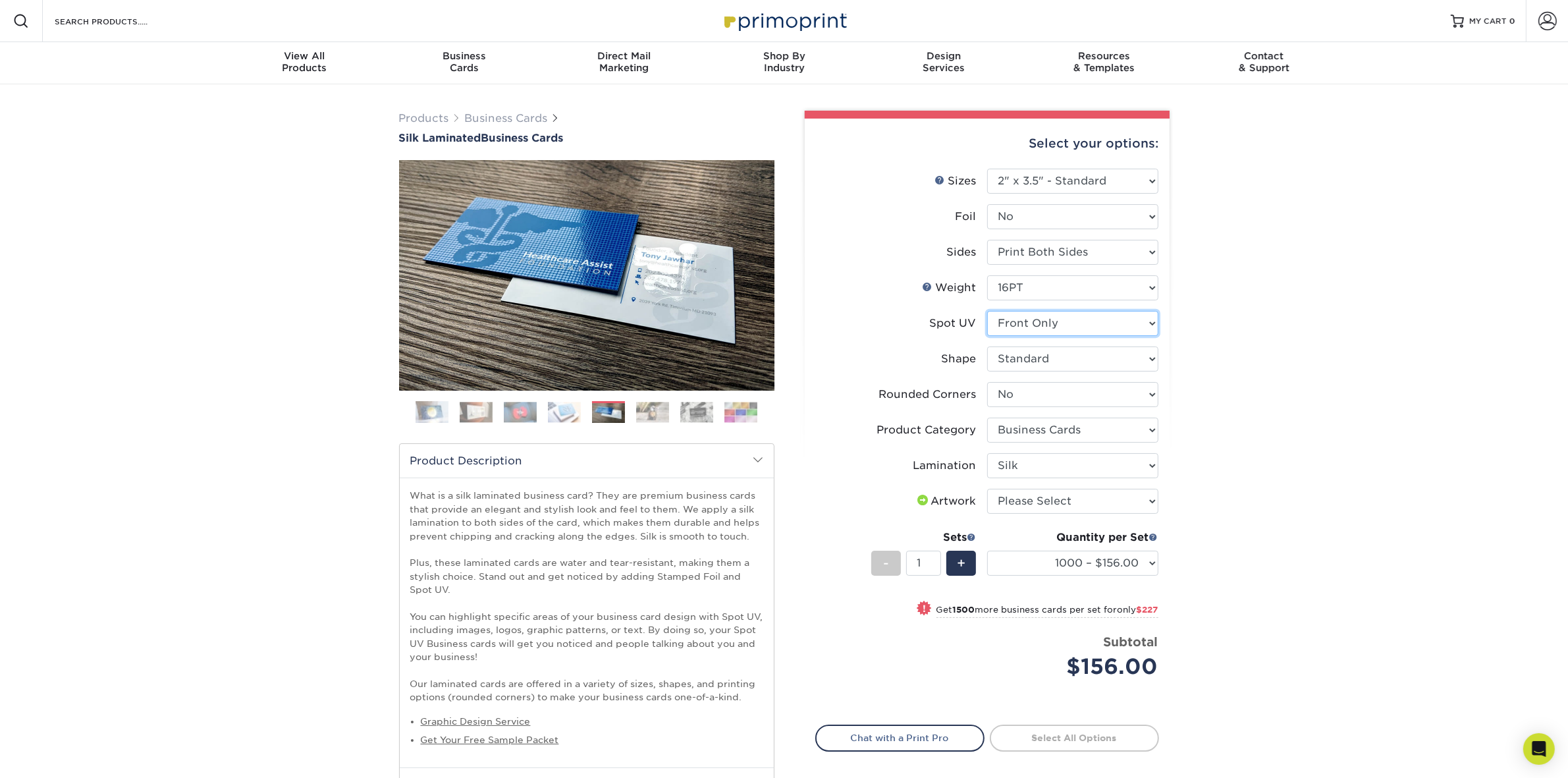 click on "Please Select No Spot UV Front and Back (Both Sides) Front Only Back Only" at bounding box center [1073, 323] 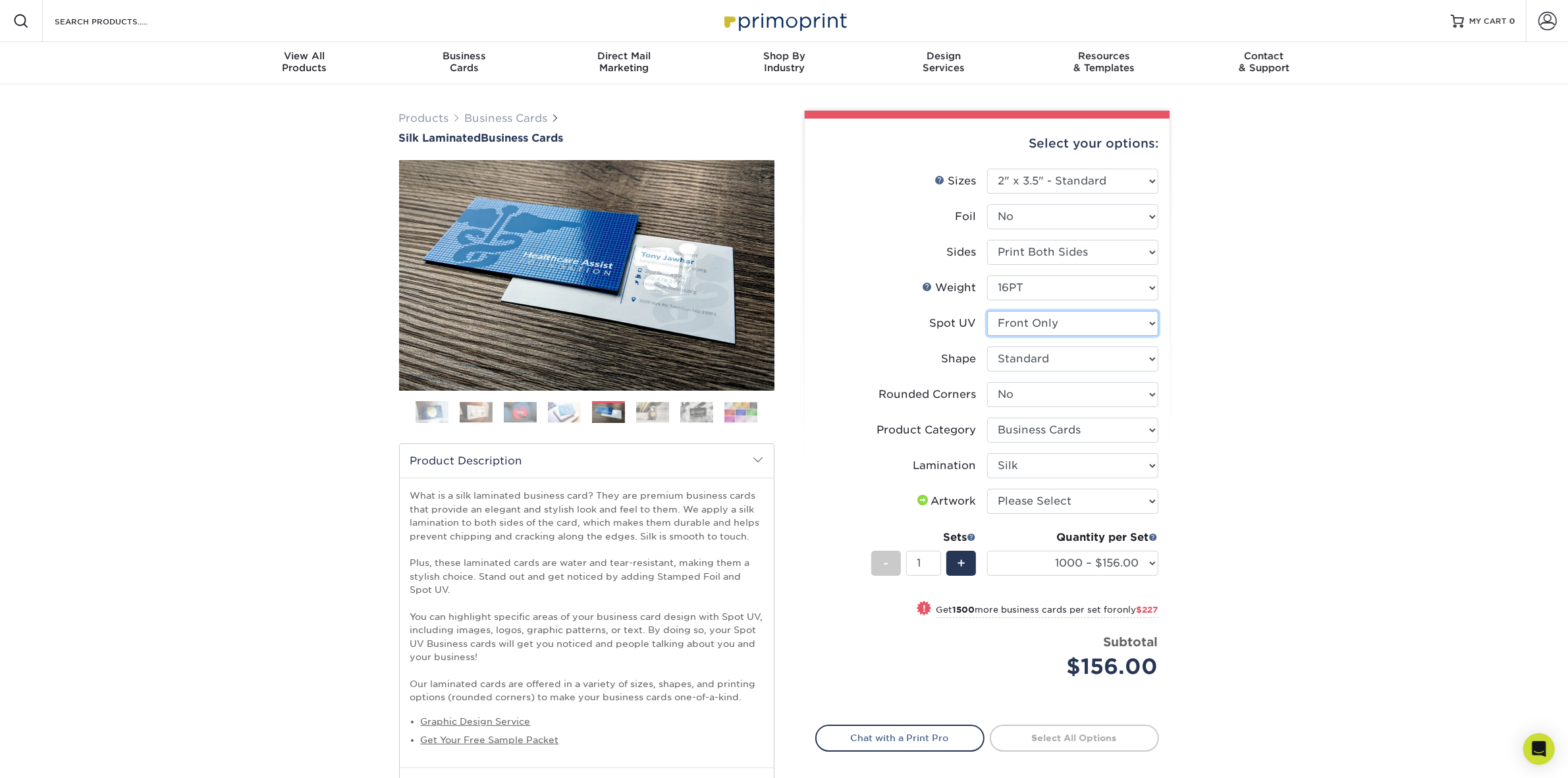 select on "0" 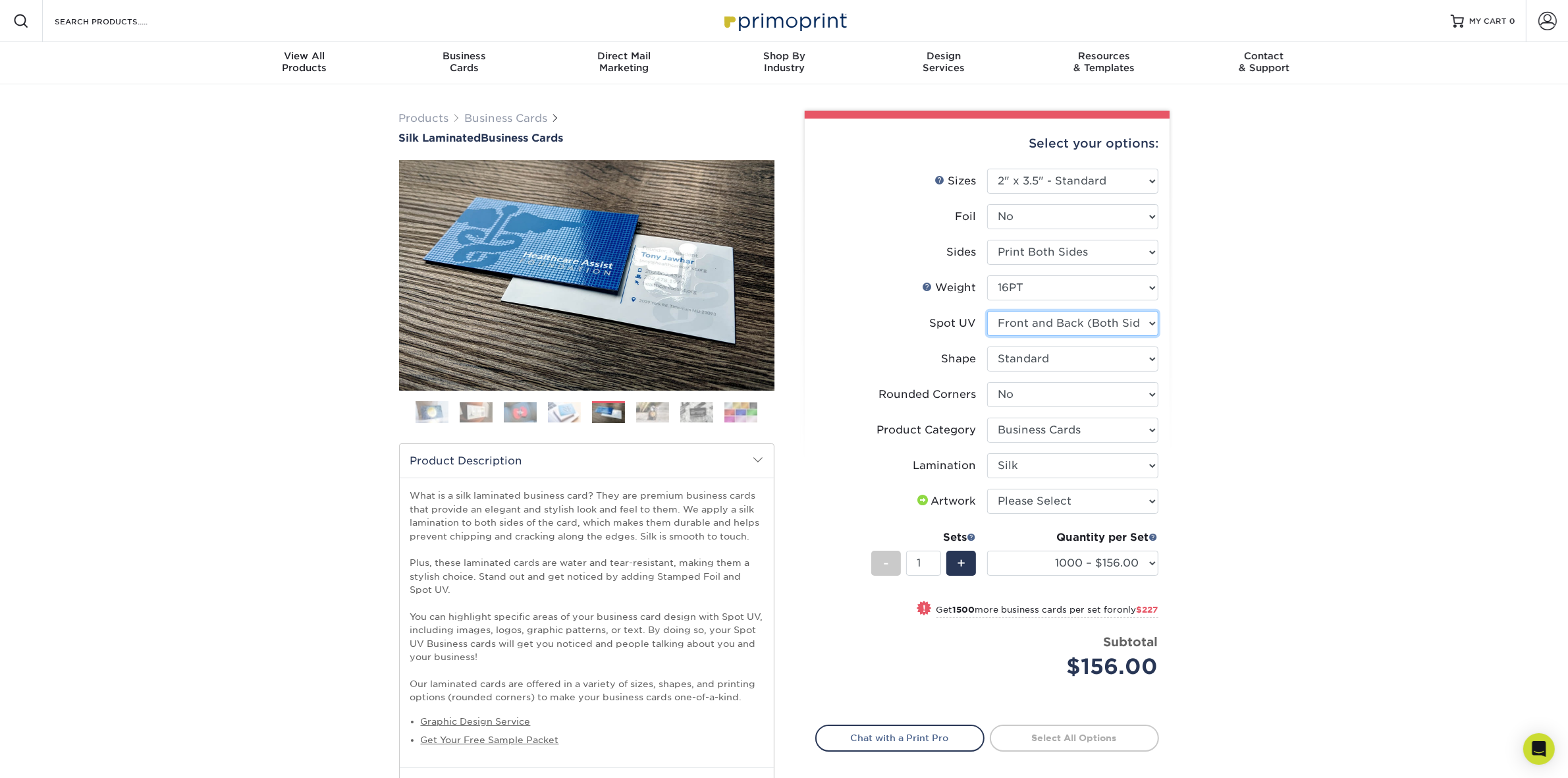 click on "Please Select No Spot UV Front and Back (Both Sides) Front Only Back Only" at bounding box center (1073, 323) 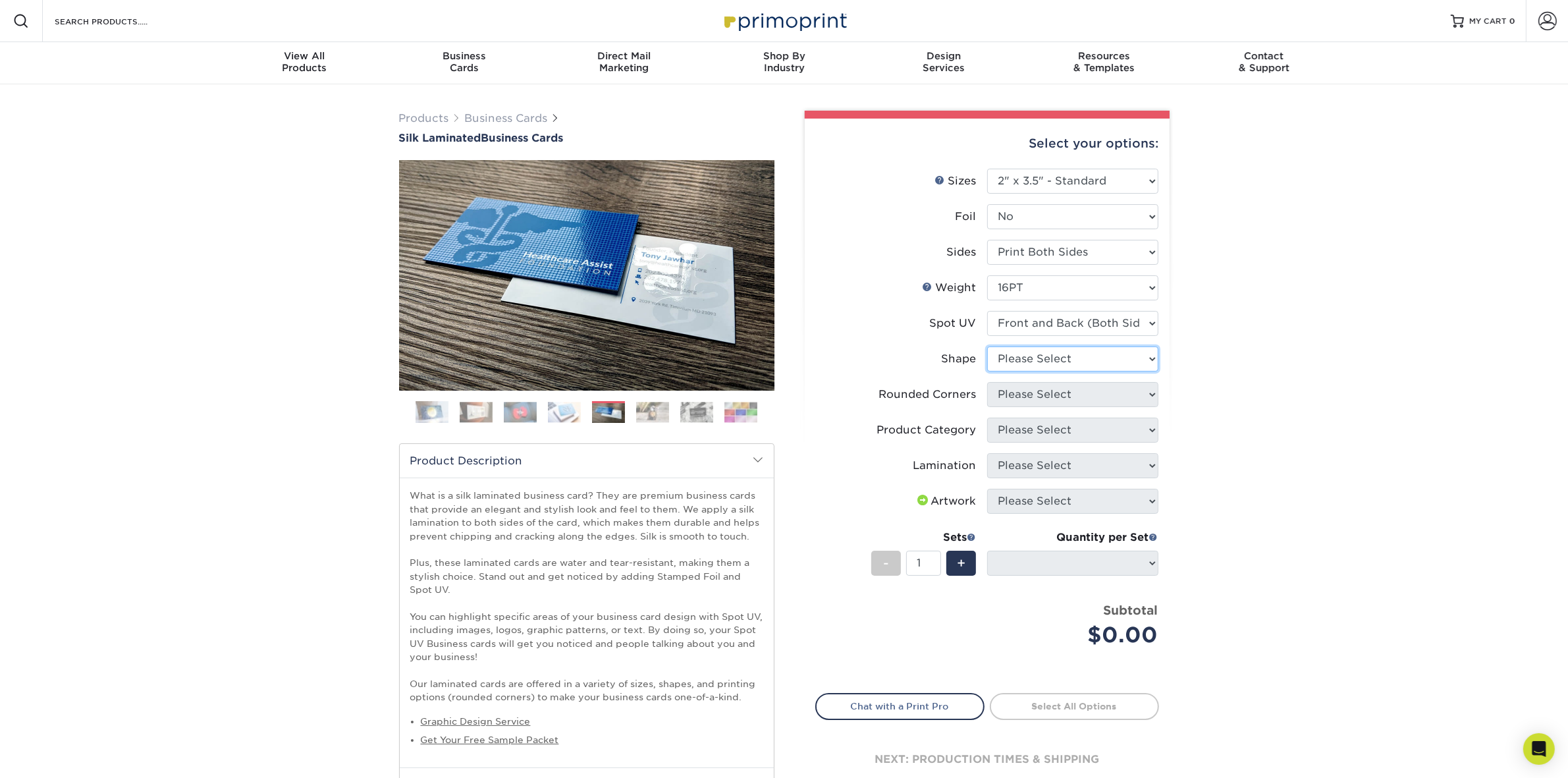 click on "Please Select Standard" at bounding box center [1073, 359] 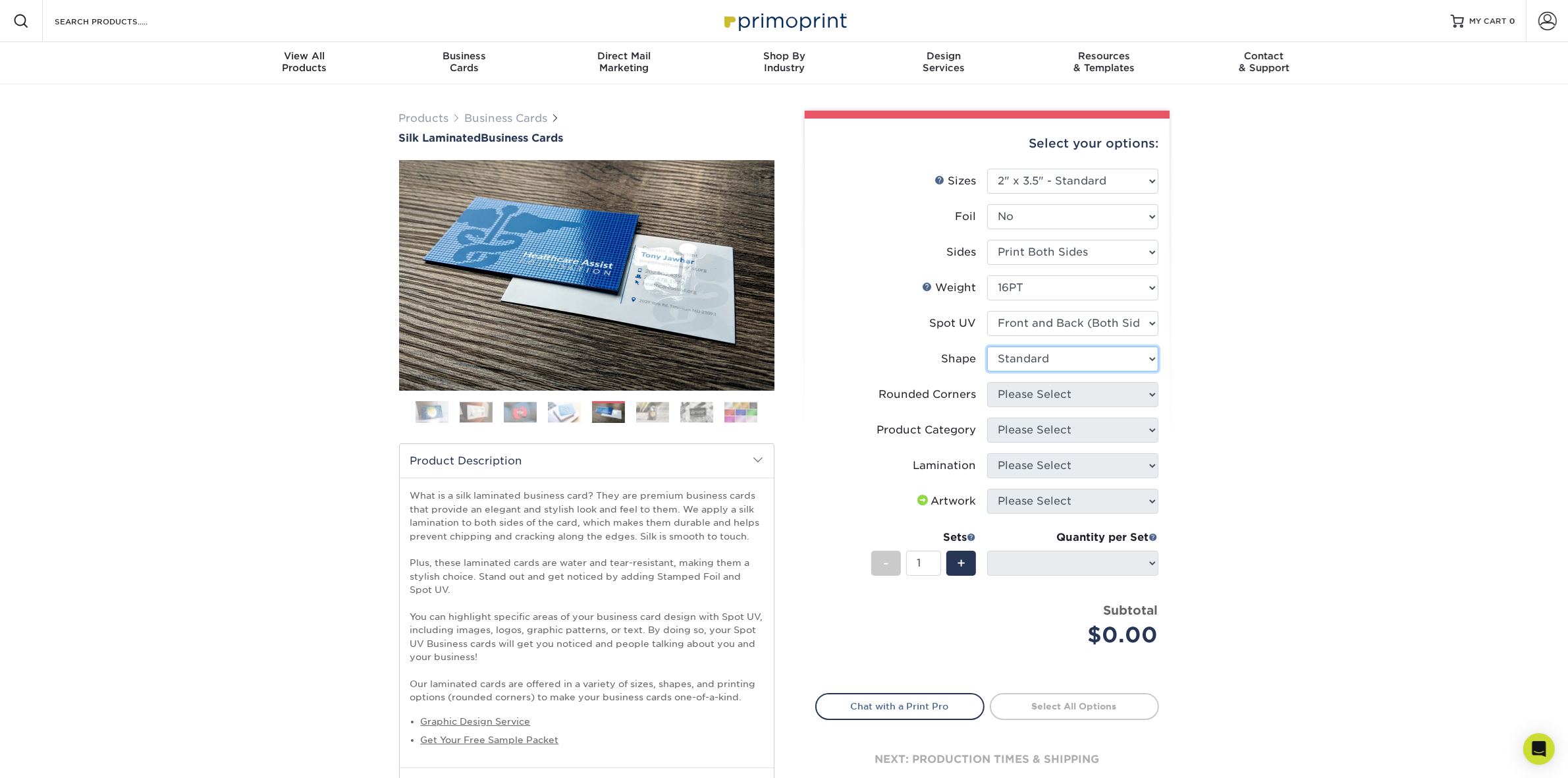 click on "Please Select Standard" at bounding box center (1073, 359) 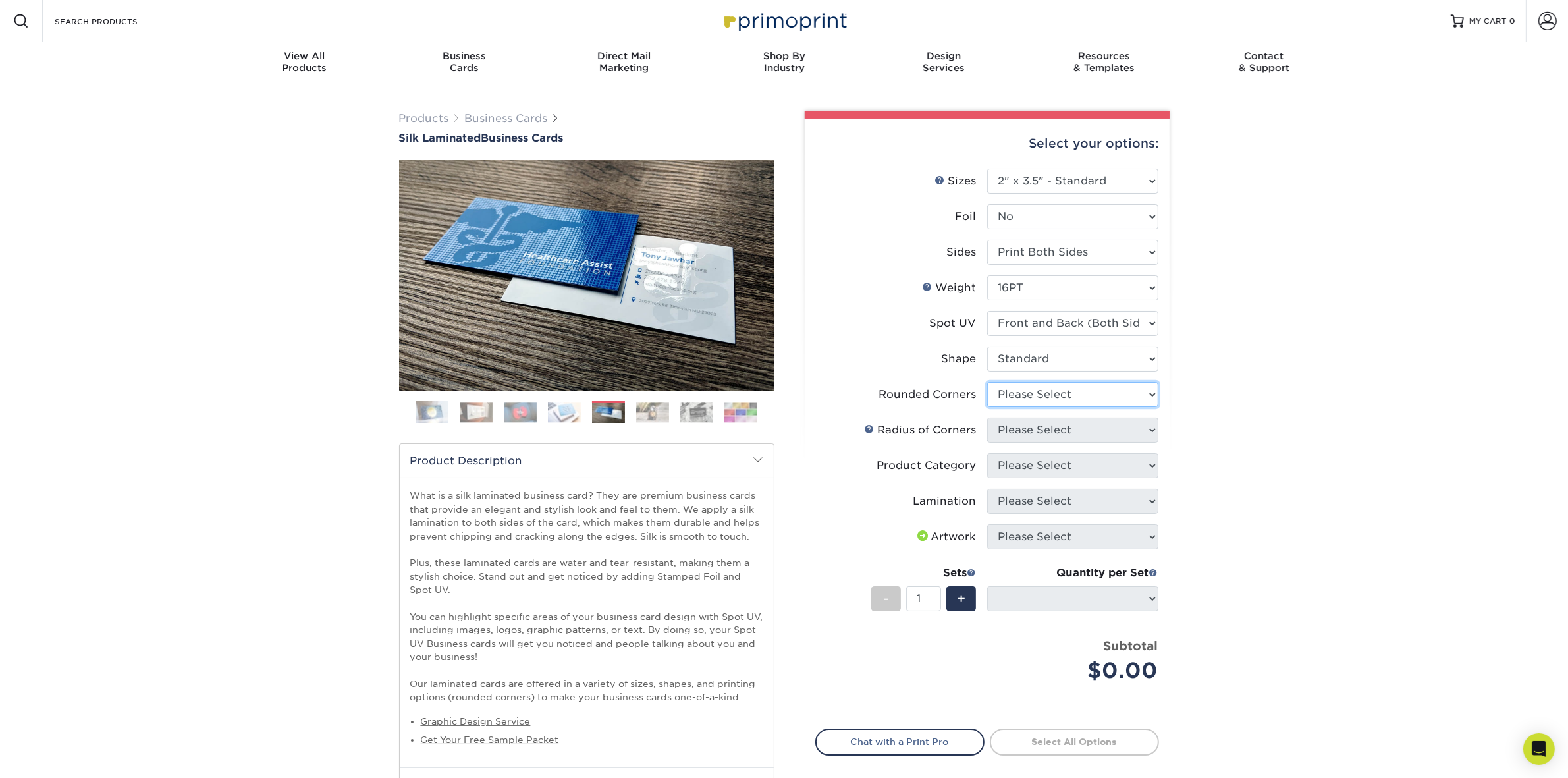 click on "Please Select
Yes - Round 2 Corners                                                    Yes - Round 4 Corners                                                    No" at bounding box center (1073, 395) 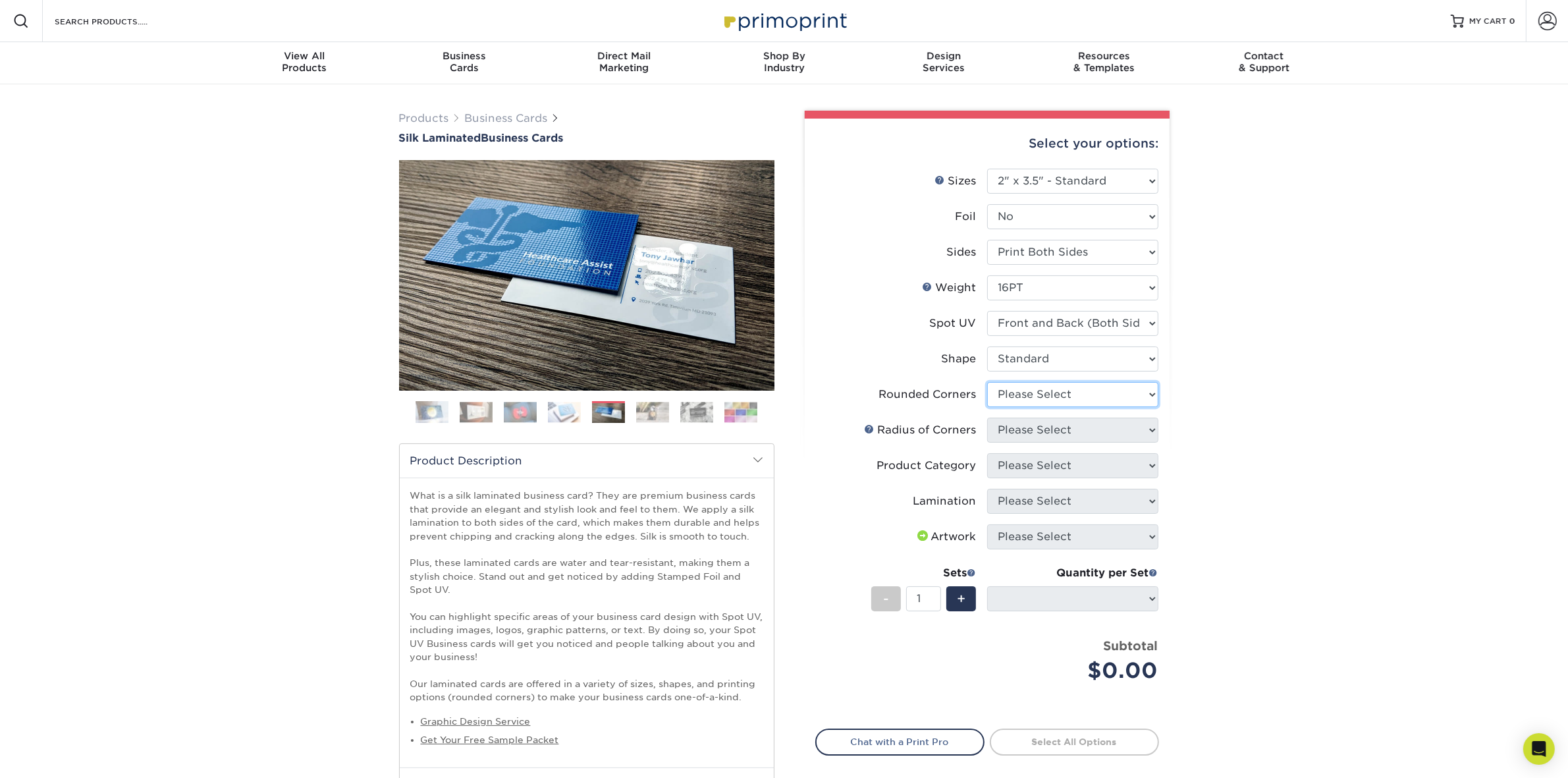 select on "0" 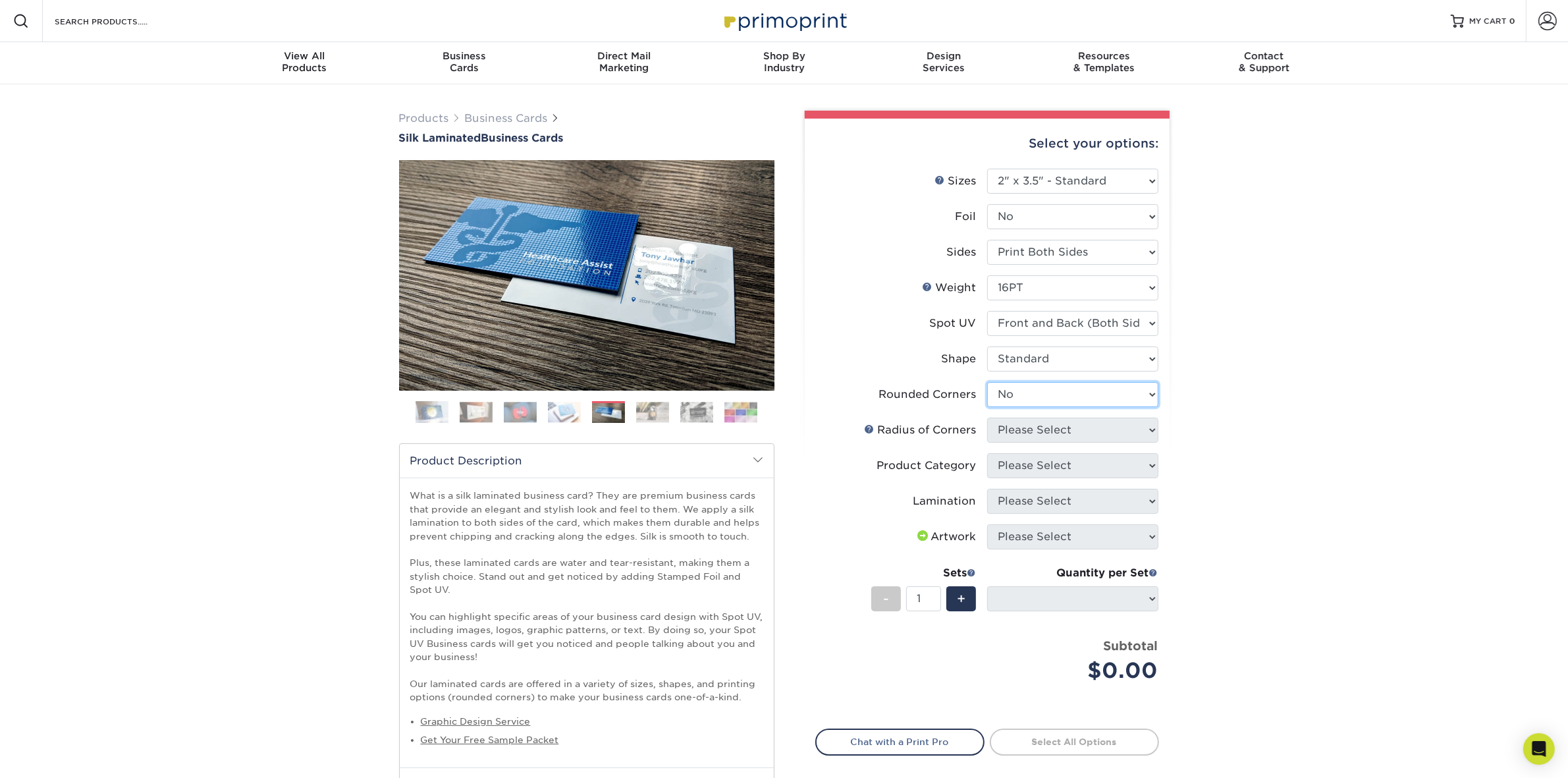 click on "Please Select
Yes - Round 2 Corners                                                    Yes - Round 4 Corners                                                    No" at bounding box center [1073, 395] 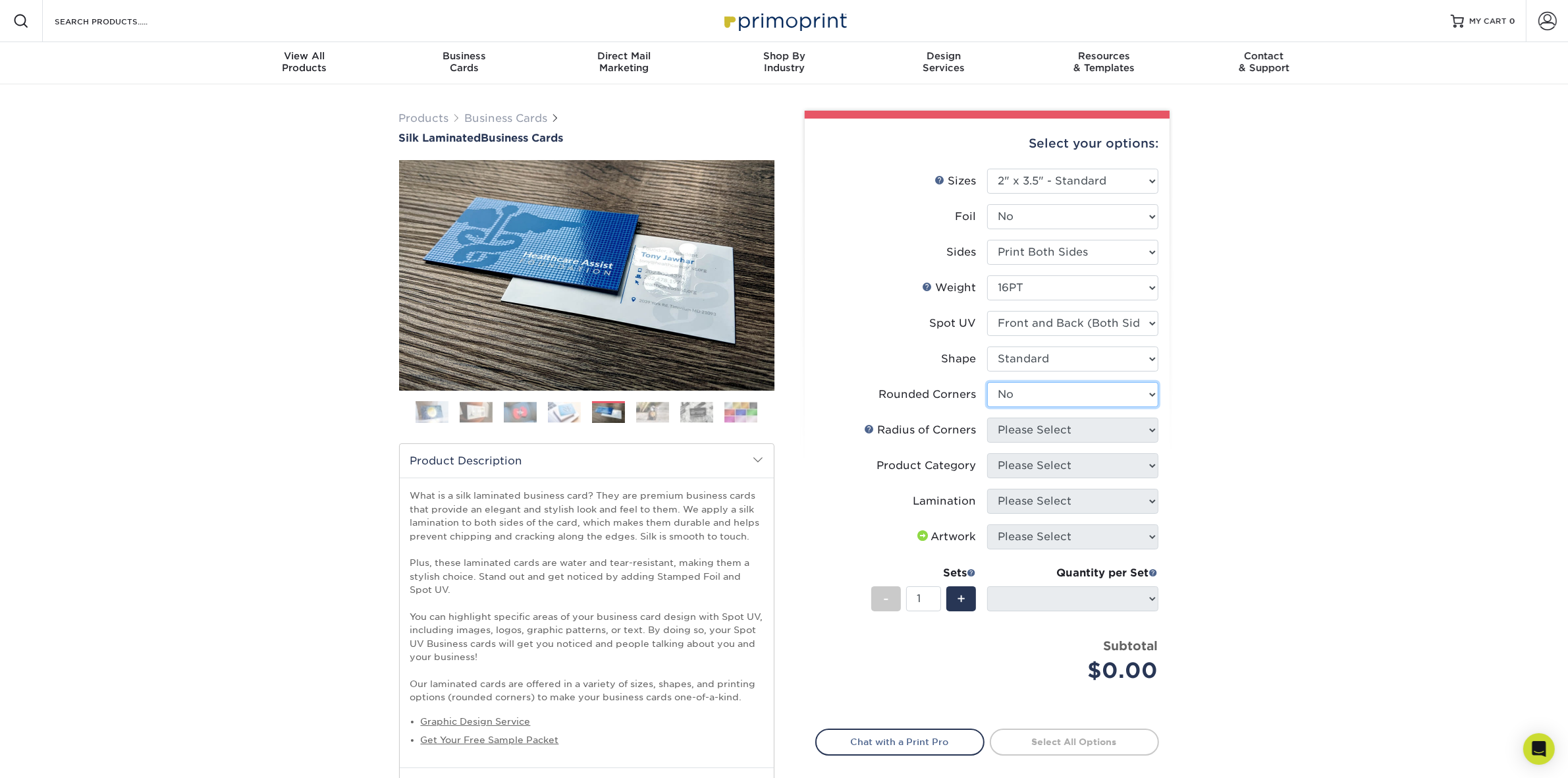 select on "-1" 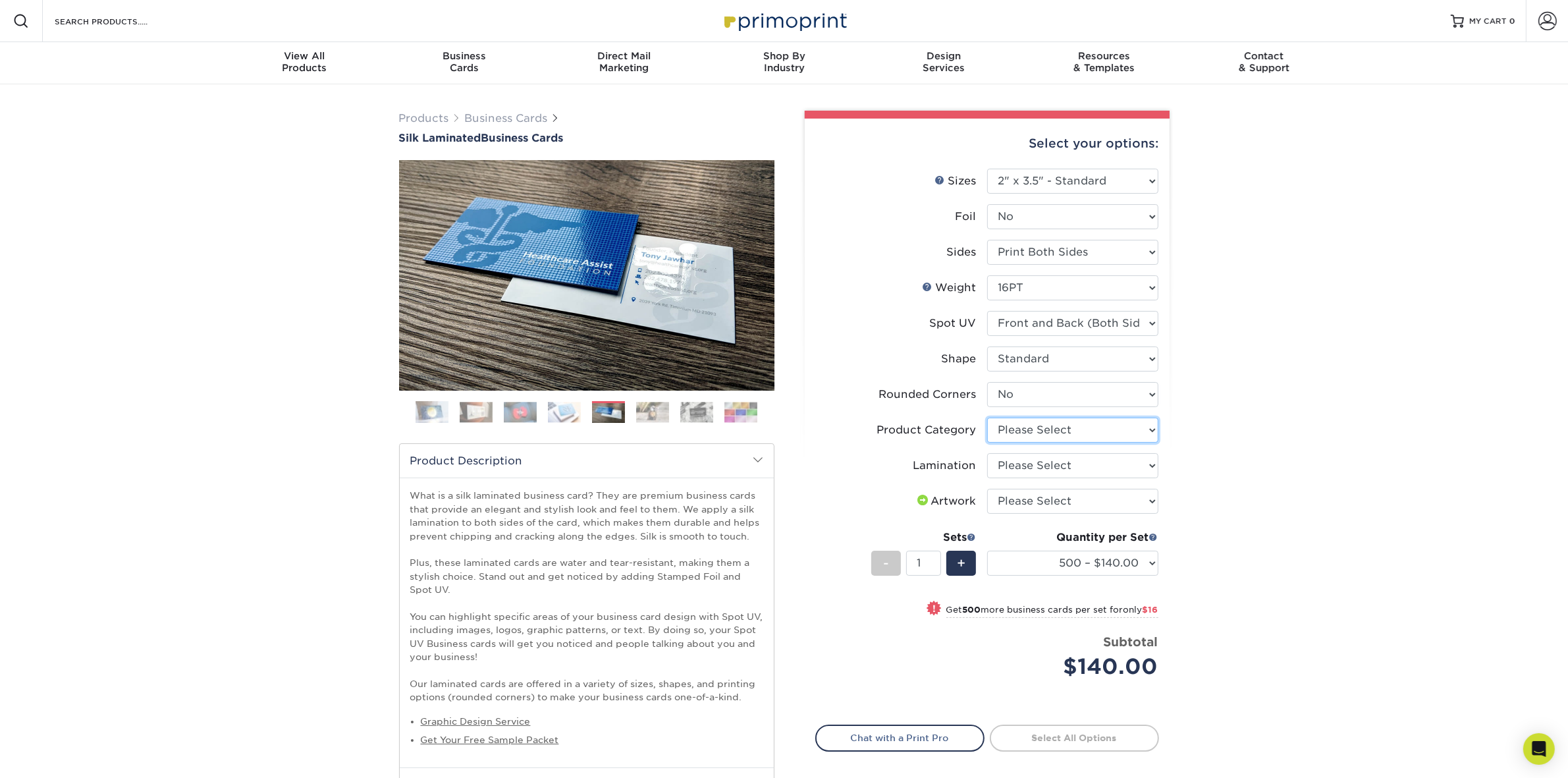 click on "Please Select Business Cards" at bounding box center [1073, 430] 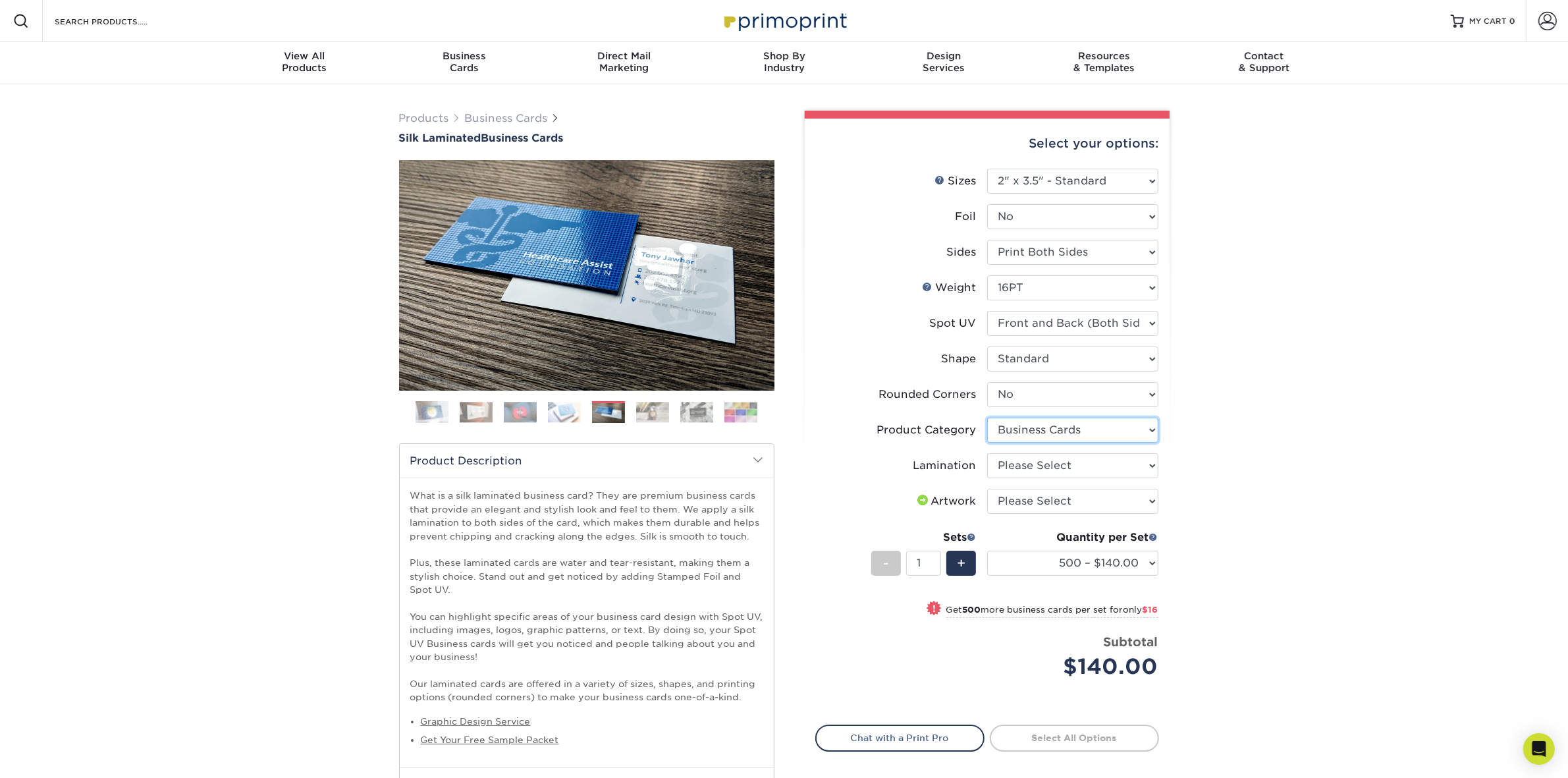 click on "Please Select Business Cards" at bounding box center [1073, 430] 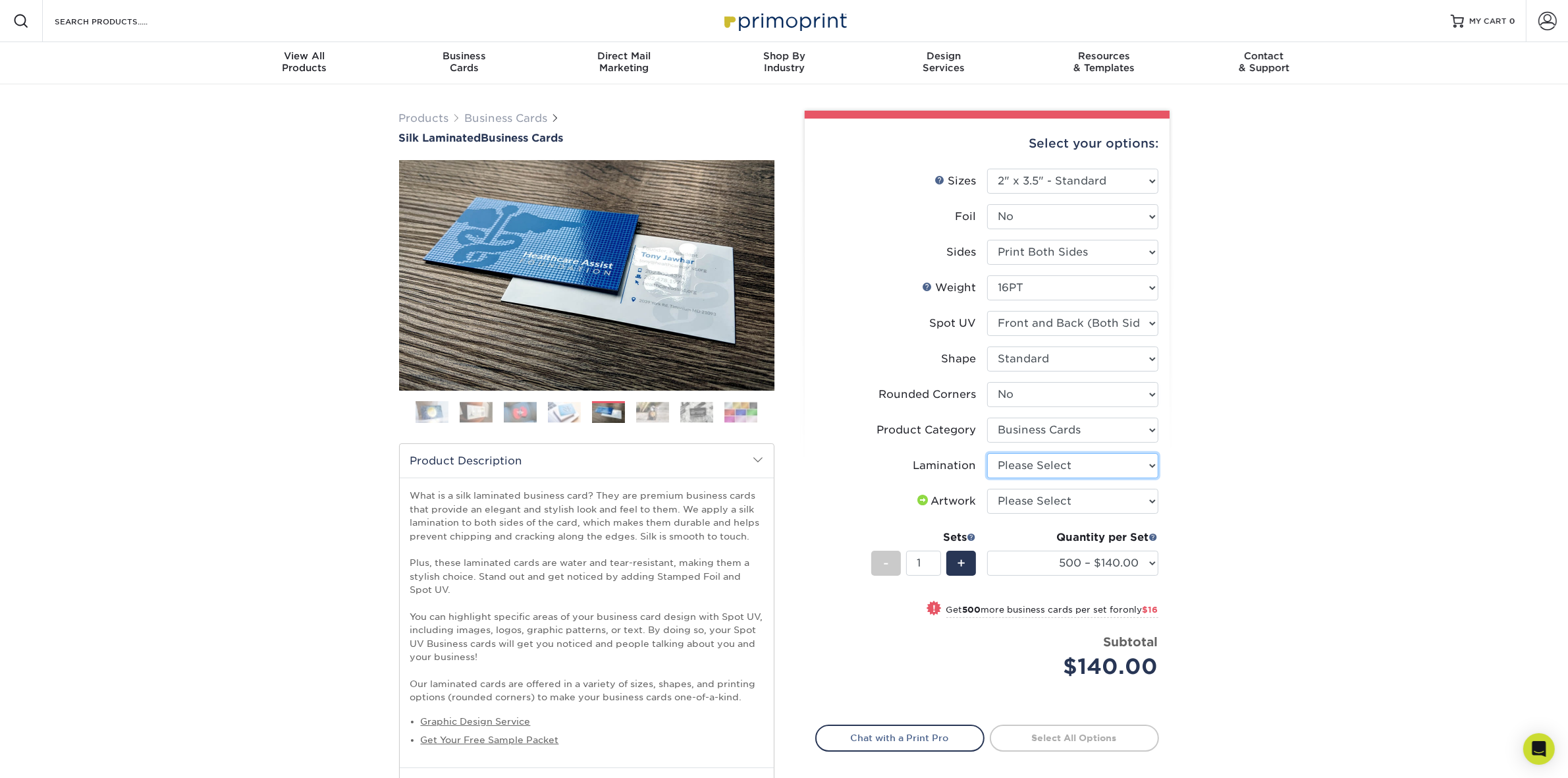 click on "Please Select Silk" at bounding box center (1073, 466) 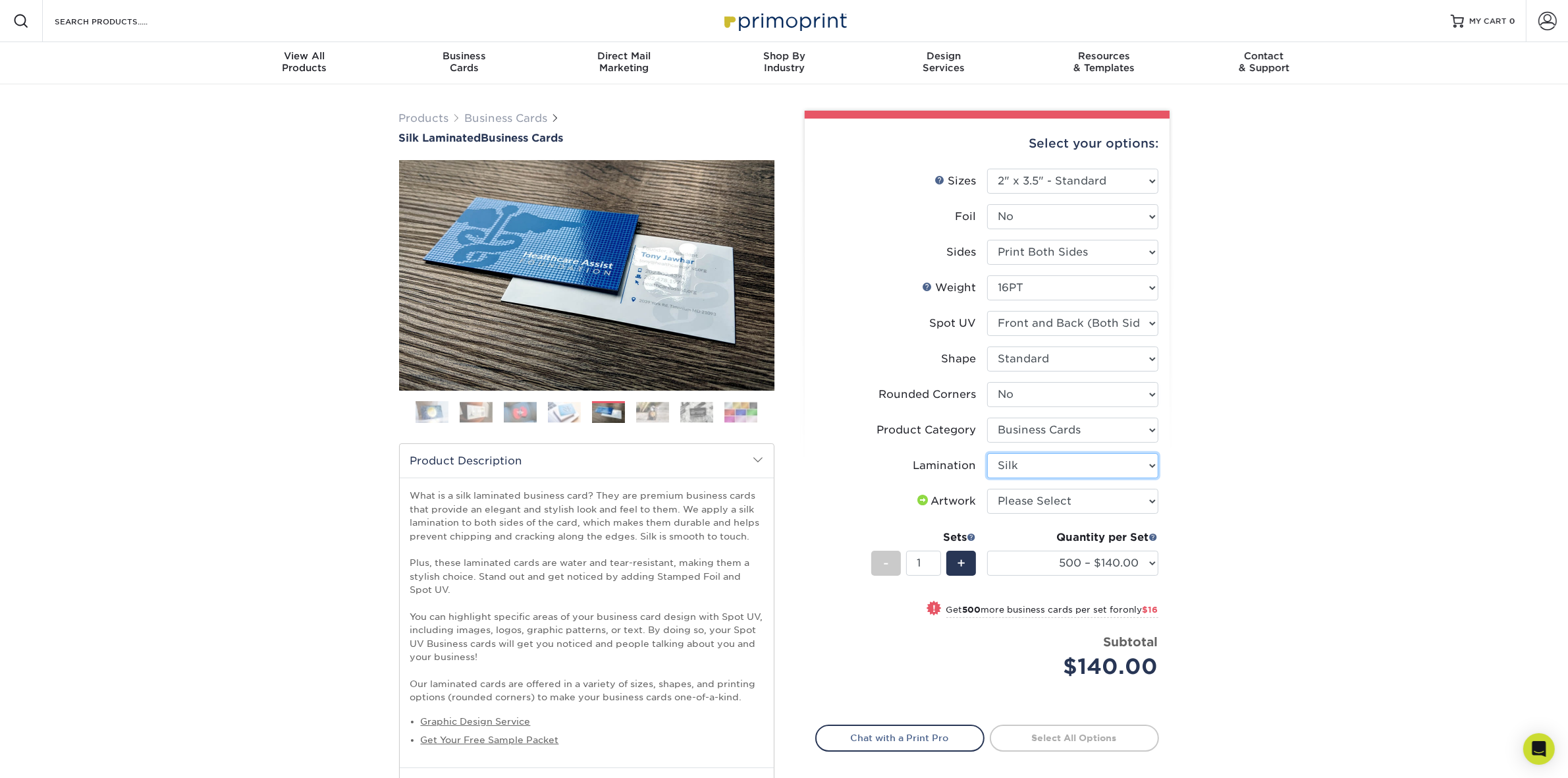 click on "Please Select Silk" at bounding box center (1073, 466) 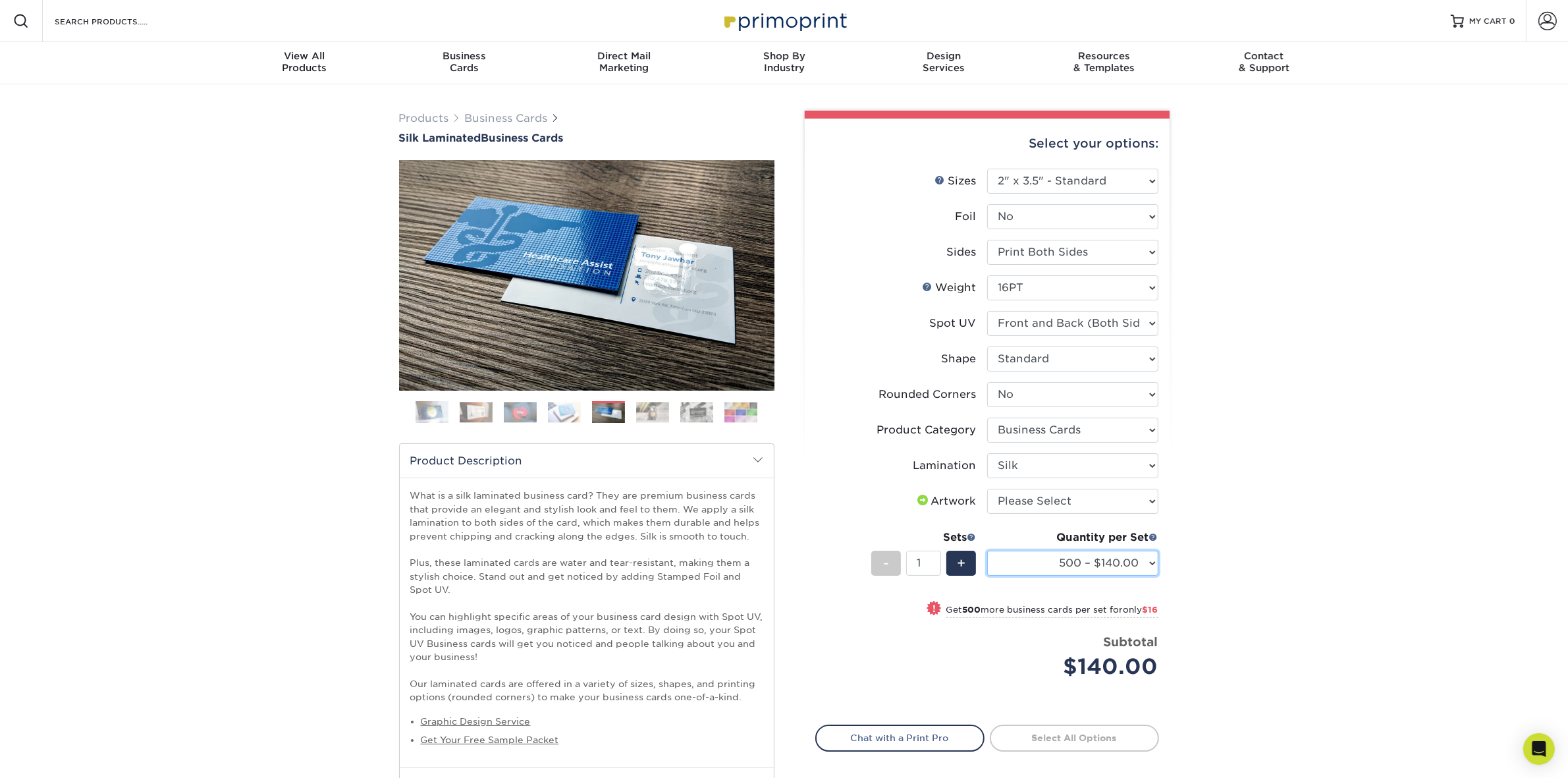 click on "500 – $140.00 1000 – $156.00 2500 – $383.00 5000 – $642.00 10000 – $1156.00" at bounding box center [1073, 563] 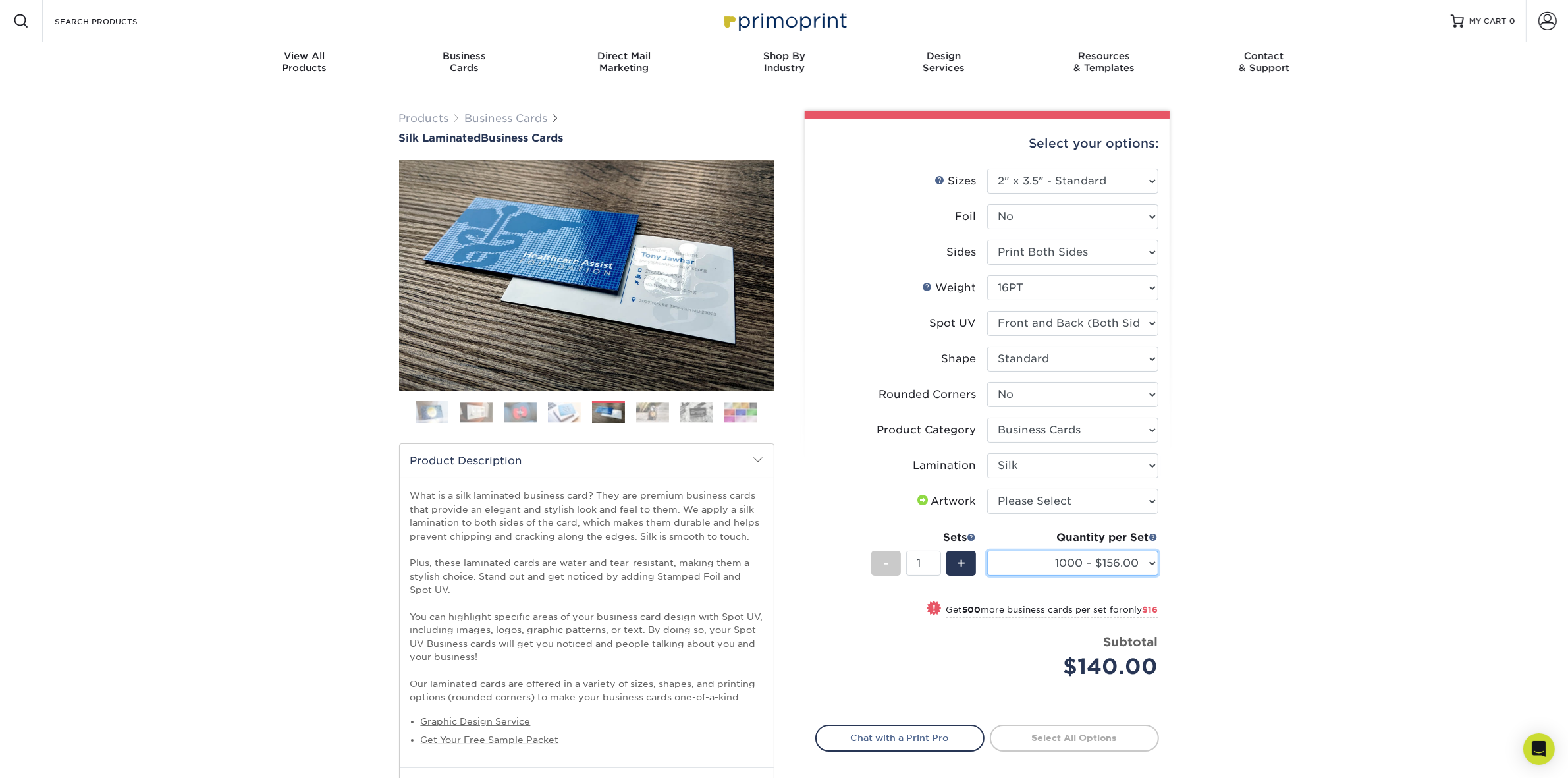 click on "500 – $140.00 1000 – $156.00 2500 – $383.00 5000 – $642.00 10000 – $1156.00" at bounding box center [1073, 563] 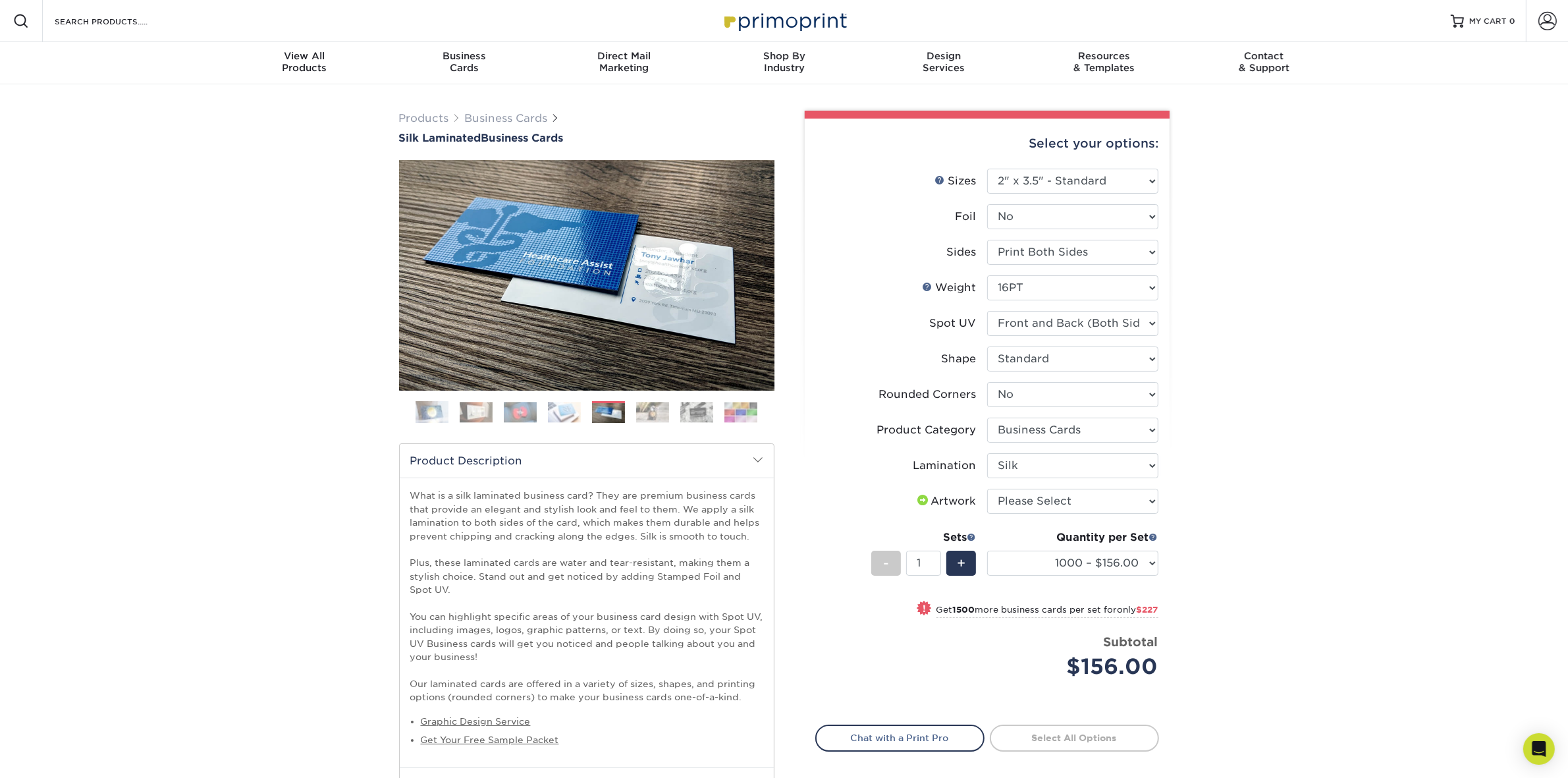 click on "Products
Business Cards
Silk Laminated  Business Cards
Previous Next" at bounding box center [784, 504] 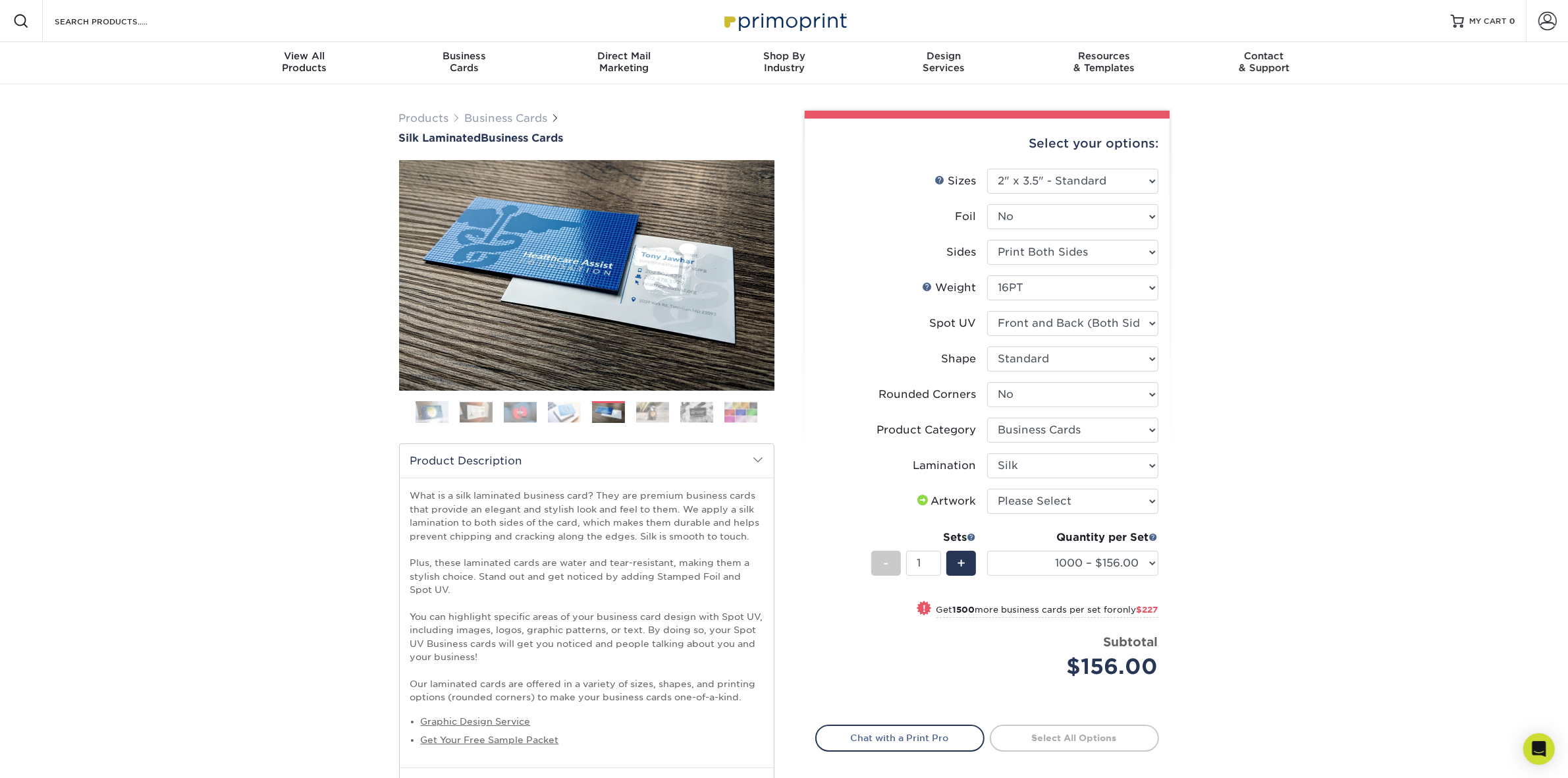 drag, startPoint x: 1306, startPoint y: 466, endPoint x: 1276, endPoint y: 453, distance: 32.69557 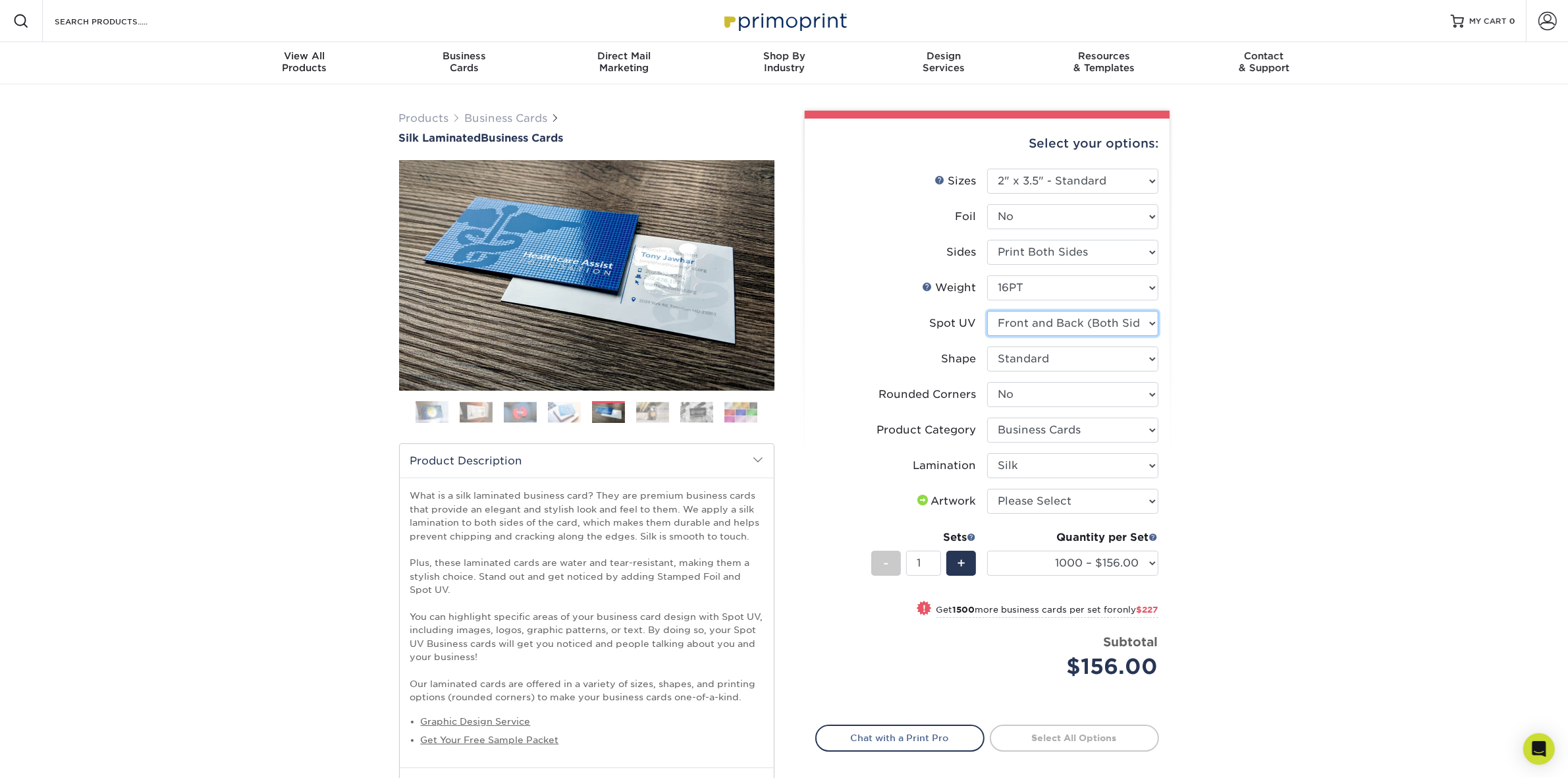 click on "Please Select No Spot UV Front and Back (Both Sides) Front Only Back Only" at bounding box center [1073, 323] 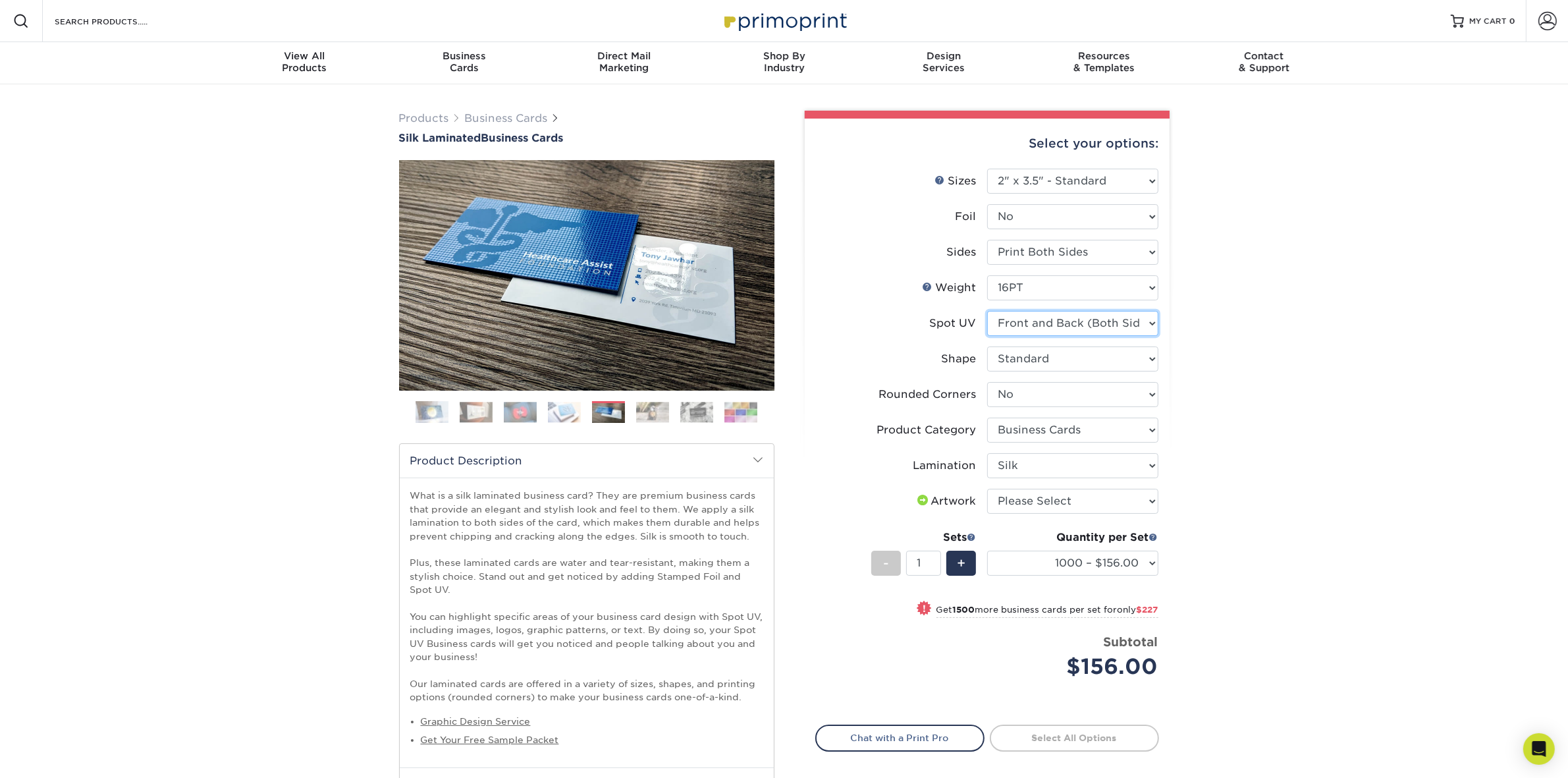 select on "3" 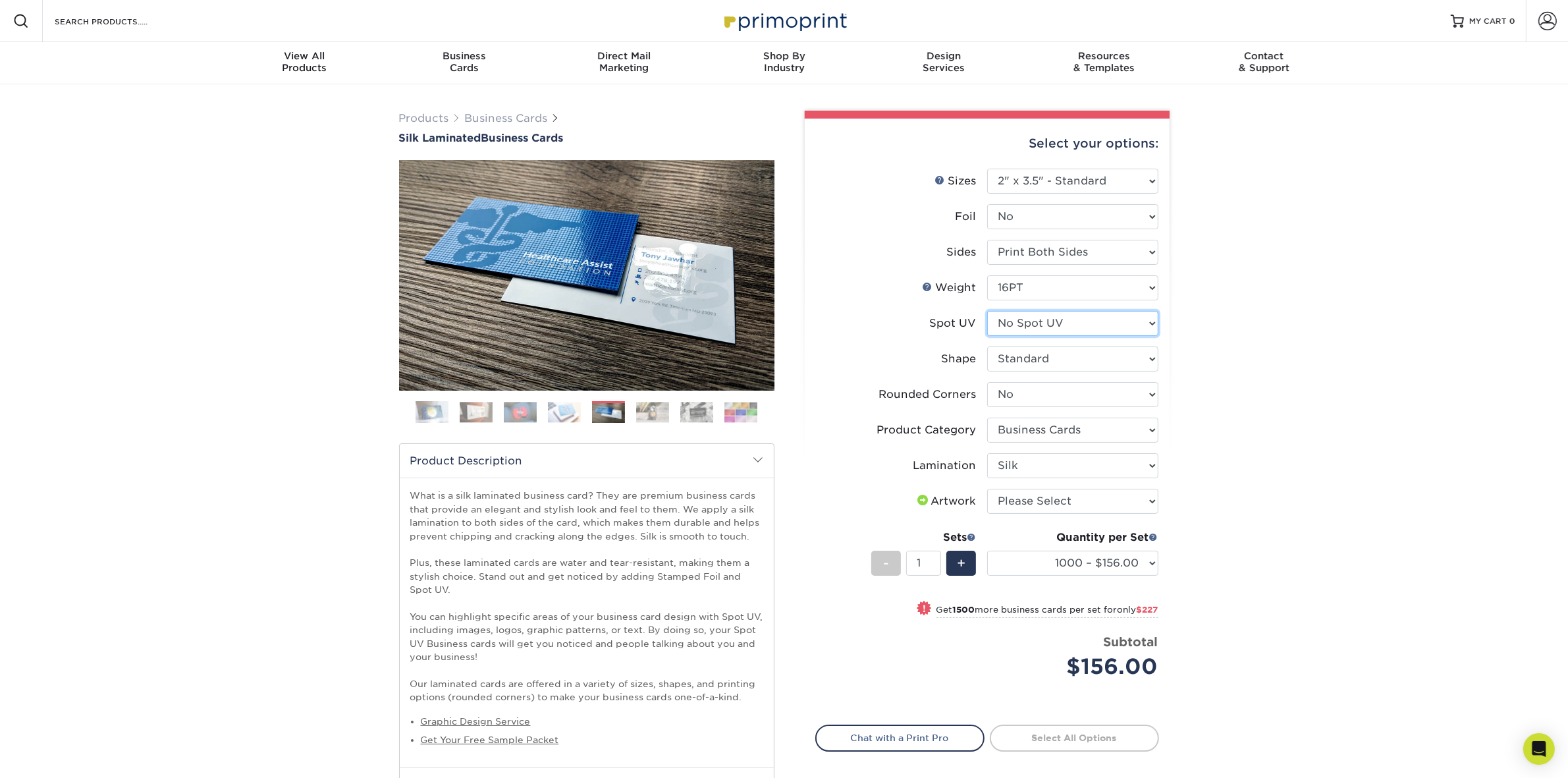 click on "Please Select No Spot UV Front and Back (Both Sides) Front Only Back Only" at bounding box center [1073, 323] 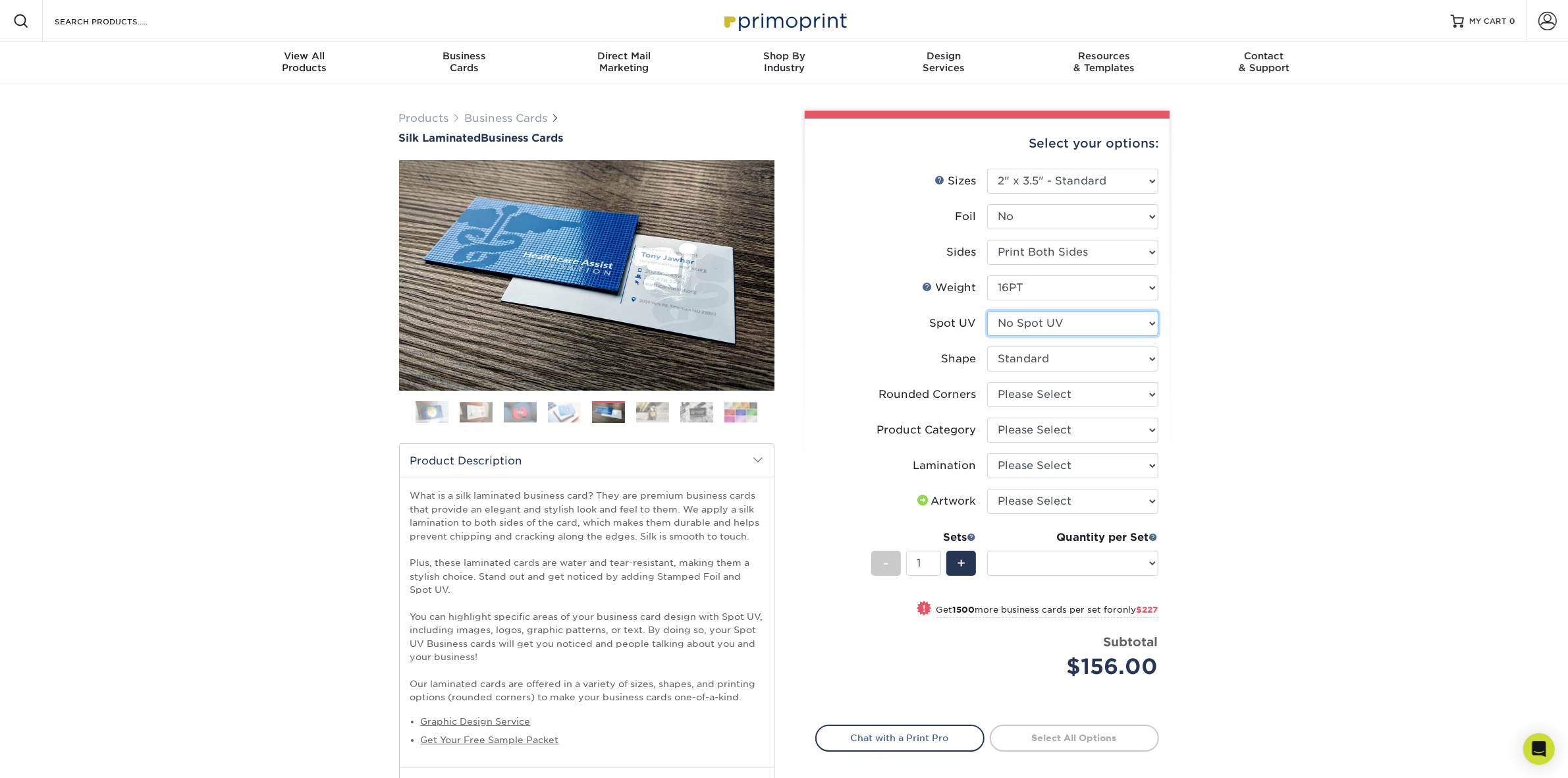 select on "-1" 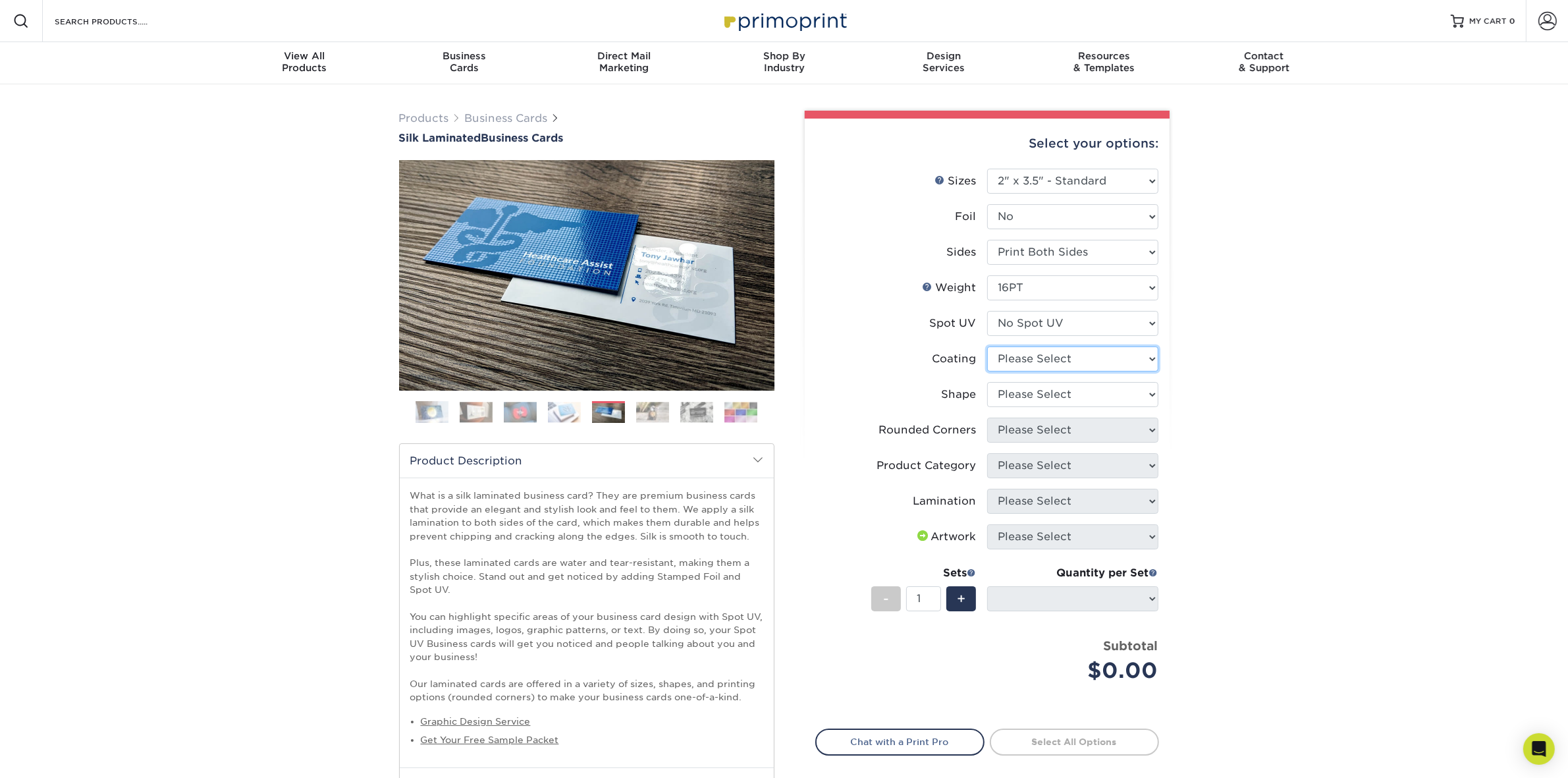 click at bounding box center (1073, 359) 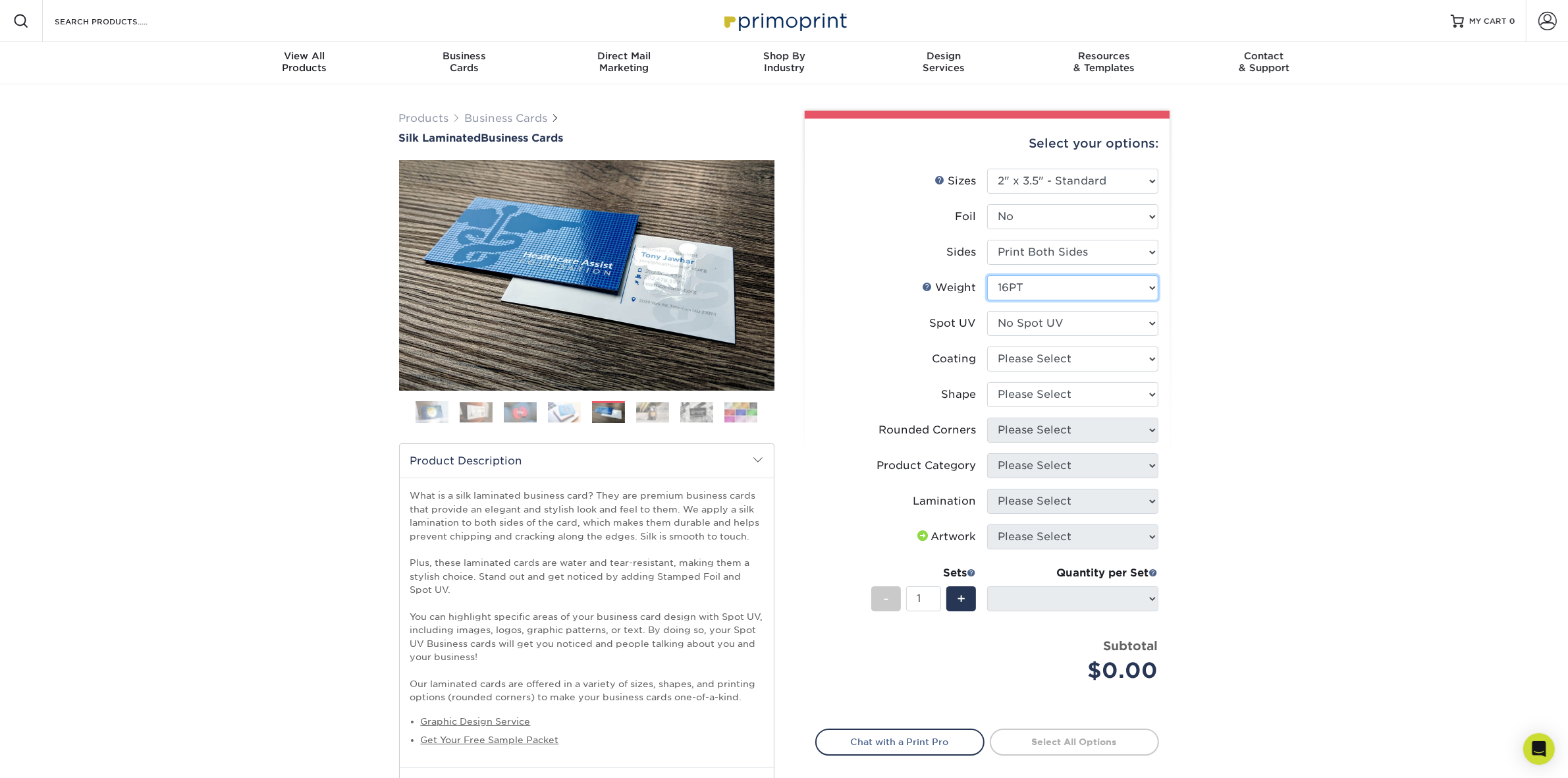 click on "Please Select 16PT" at bounding box center [1073, 288] 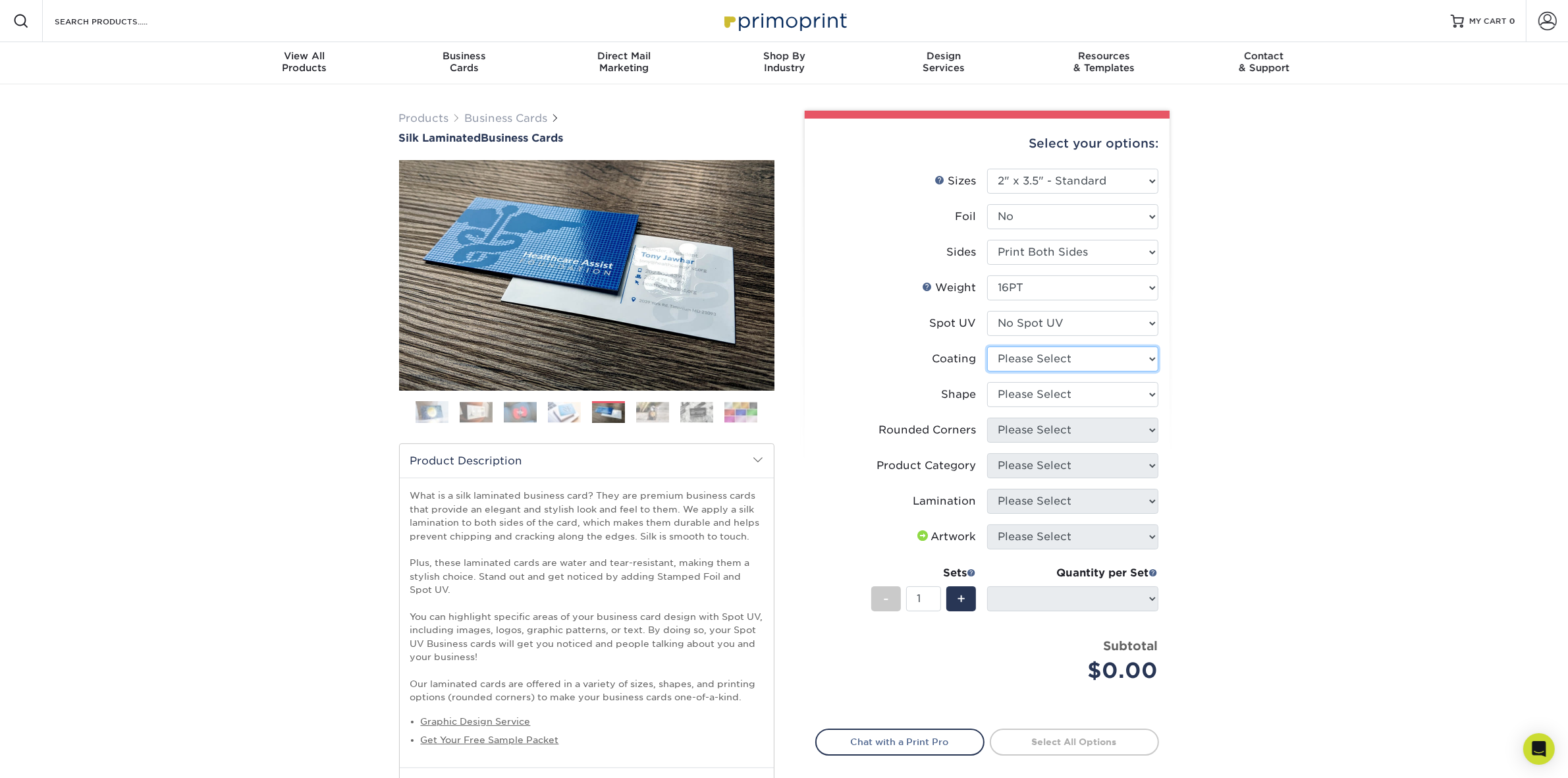 click at bounding box center (1073, 359) 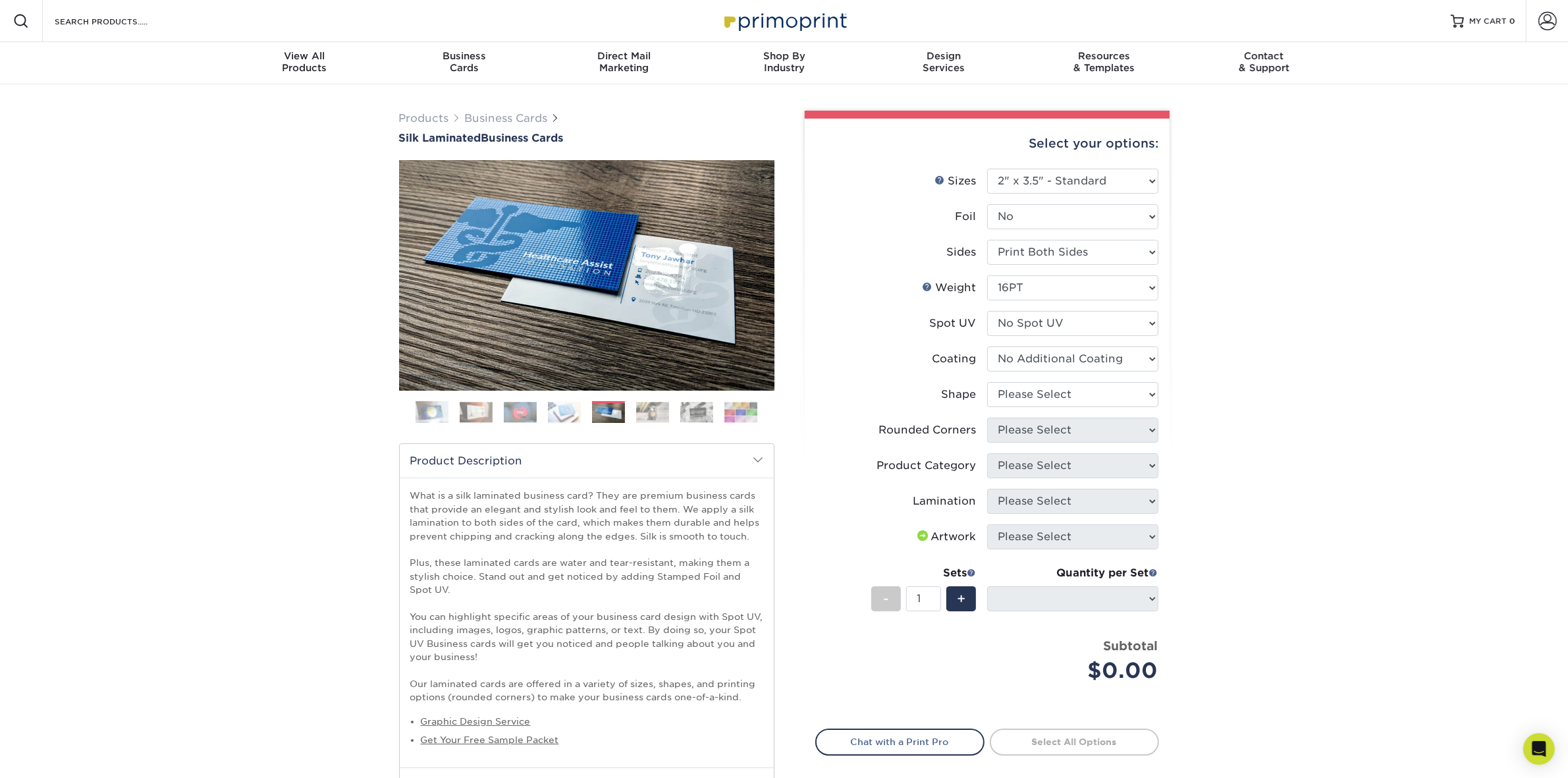 click at bounding box center [1073, 359] 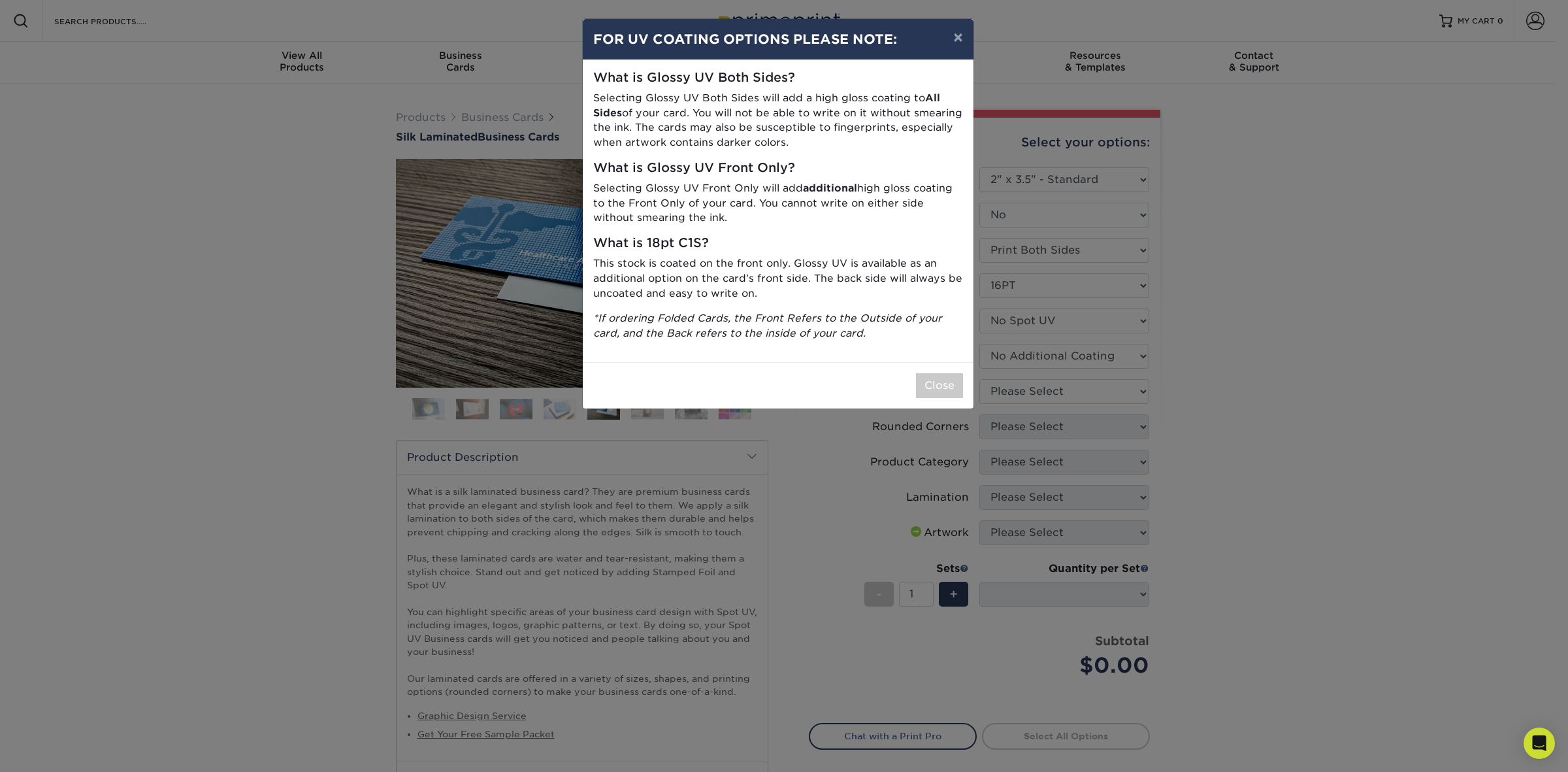 click on "×
FOR UV COATING OPTIONS PLEASE NOTE:
What is Glossy UV Both Sides?
Selecting Glossy UV Both Sides will add a high gloss coating to  All Sides  of your card. You will not be able to write on it without smearing the ink. The cards may also be susceptible to fingerprints, especially when artwork contains darker colors.
What is Glossy UV Front Only?
Selecting Glossy UV Front Only will add  additional  high gloss coating to the Front Only of your card. You cannot write on either side without smearing the ink.
What is 18pt C1S?
This stock is coated on the front only. Glossy UV is available as an additional option on the card's front side. The back side will always be uncoated and easy to write on.
*If ordering Folded Cards, the Front Refers to the Outside of your card, and the Back refers to the inside of your card." at bounding box center [784, 386] 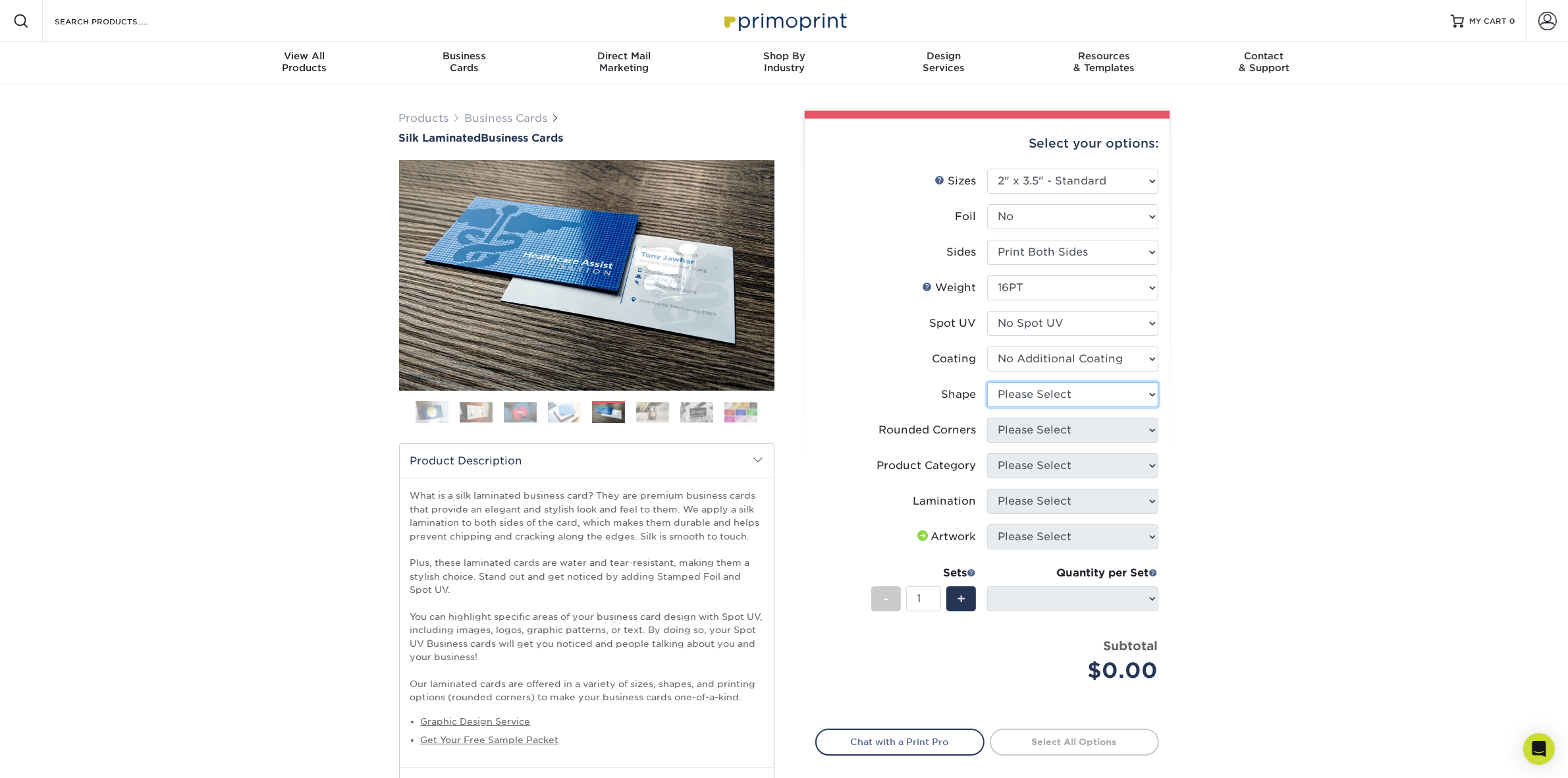 click on "Please Select Standard Oval" at bounding box center [1073, 395] 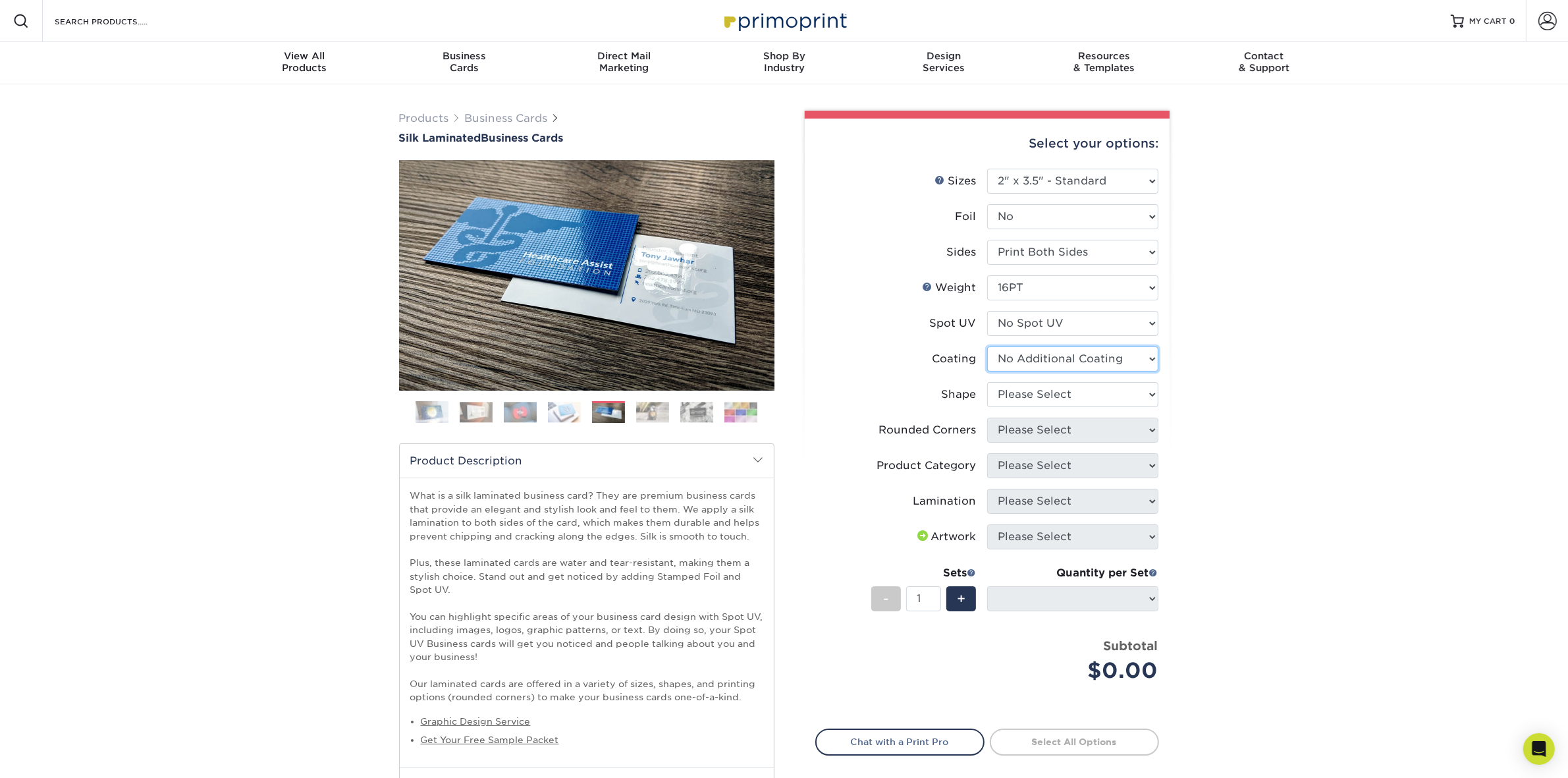 click at bounding box center (1073, 359) 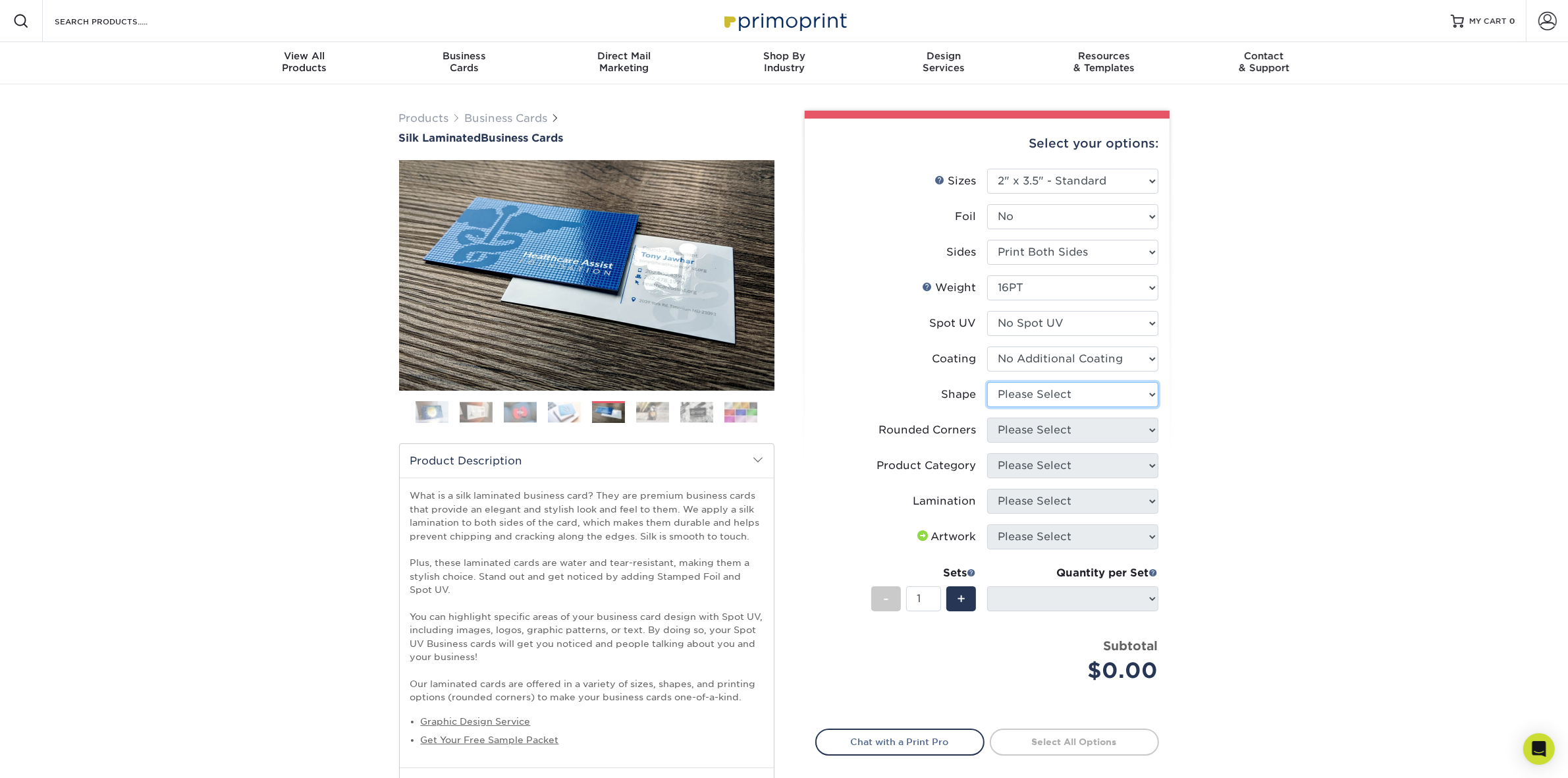 click on "Please Select Standard Oval" at bounding box center [1073, 395] 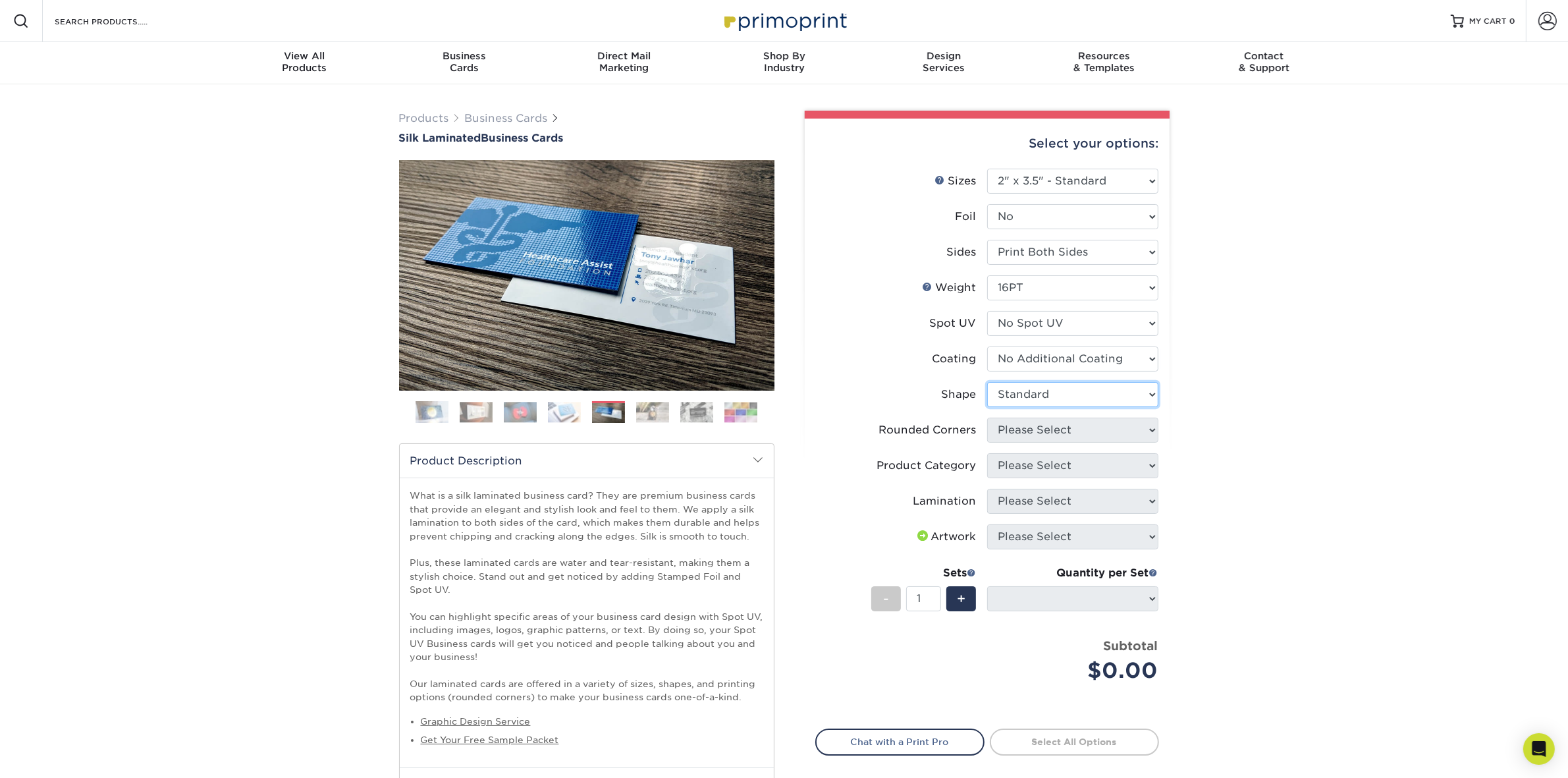 click on "Please Select Standard Oval" at bounding box center (1073, 395) 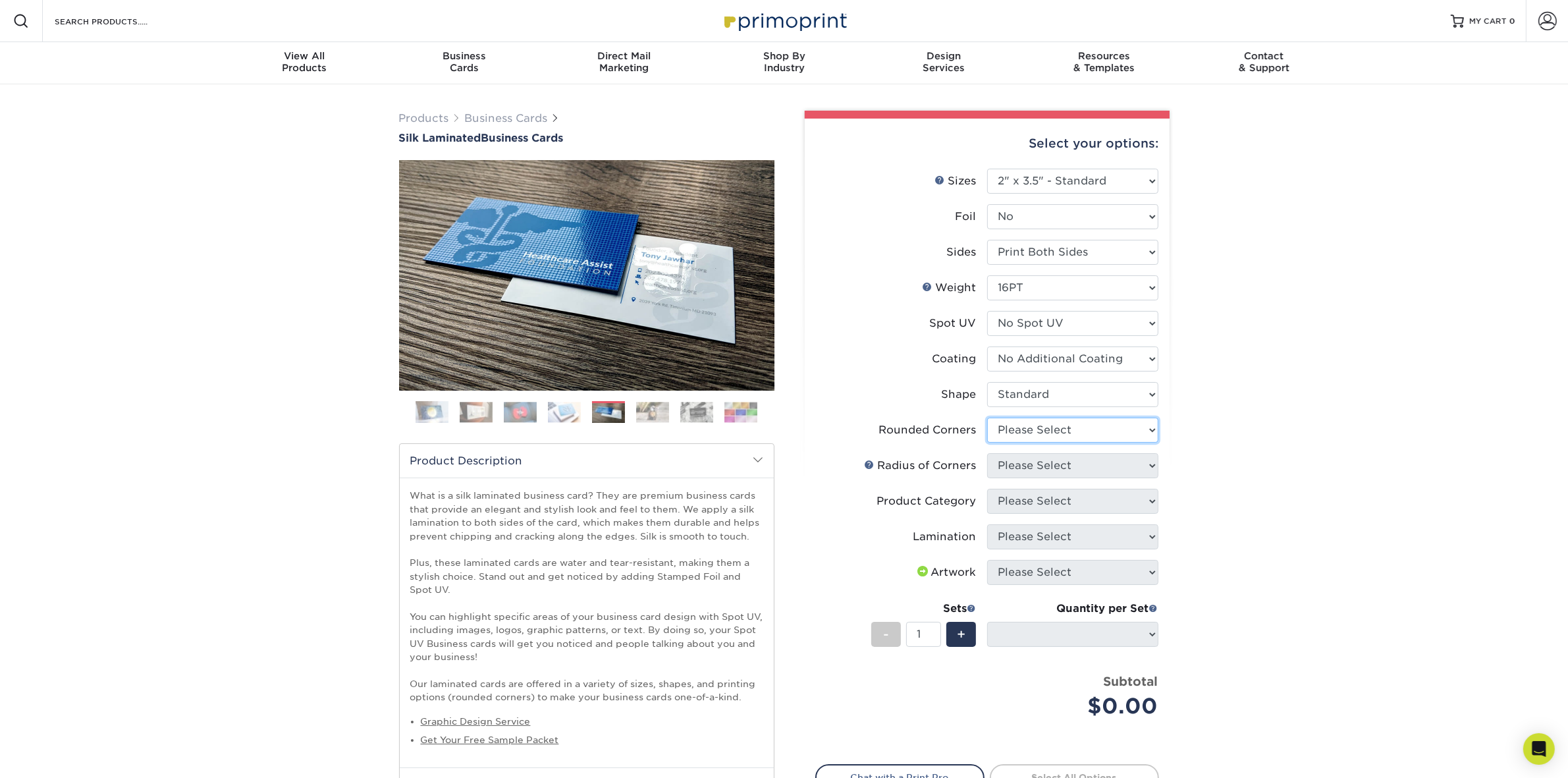click on "Please Select
Yes - Round 2 Corners                                                    Yes - Round 4 Corners                                                    No" at bounding box center [1073, 430] 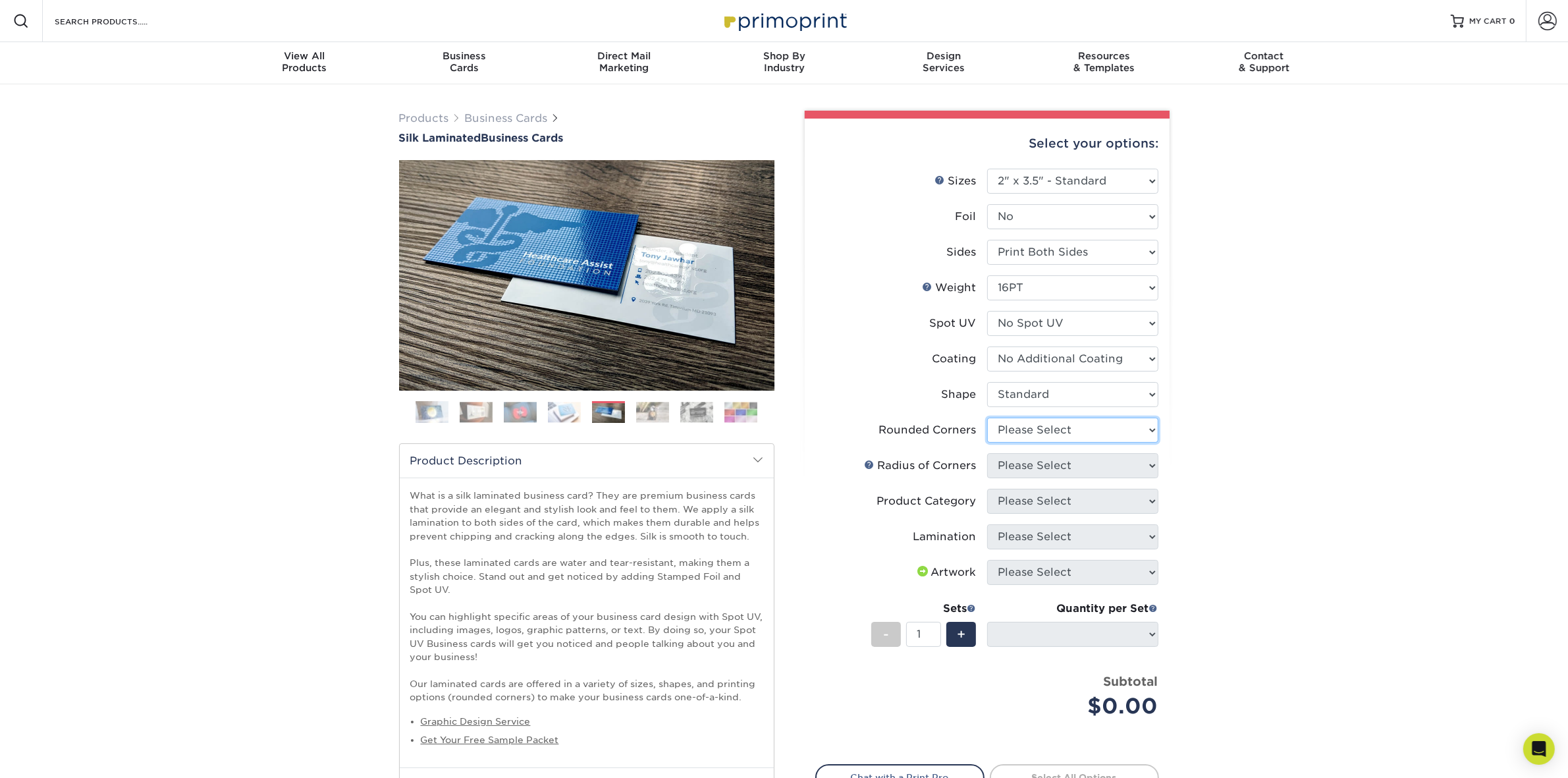 select on "0" 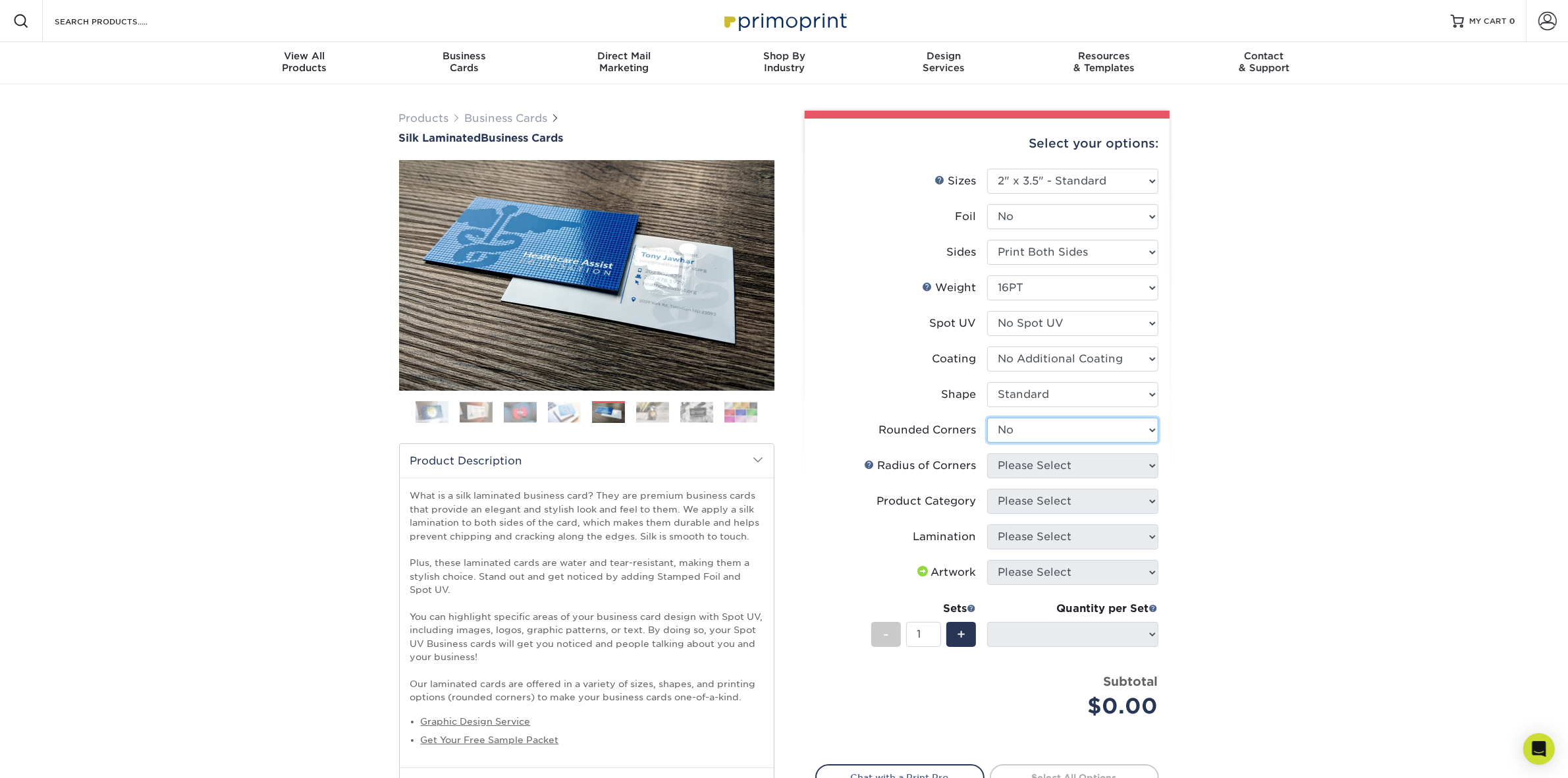 click on "Please Select
Yes - Round 2 Corners                                                    Yes - Round 4 Corners                                                    No" at bounding box center [1073, 430] 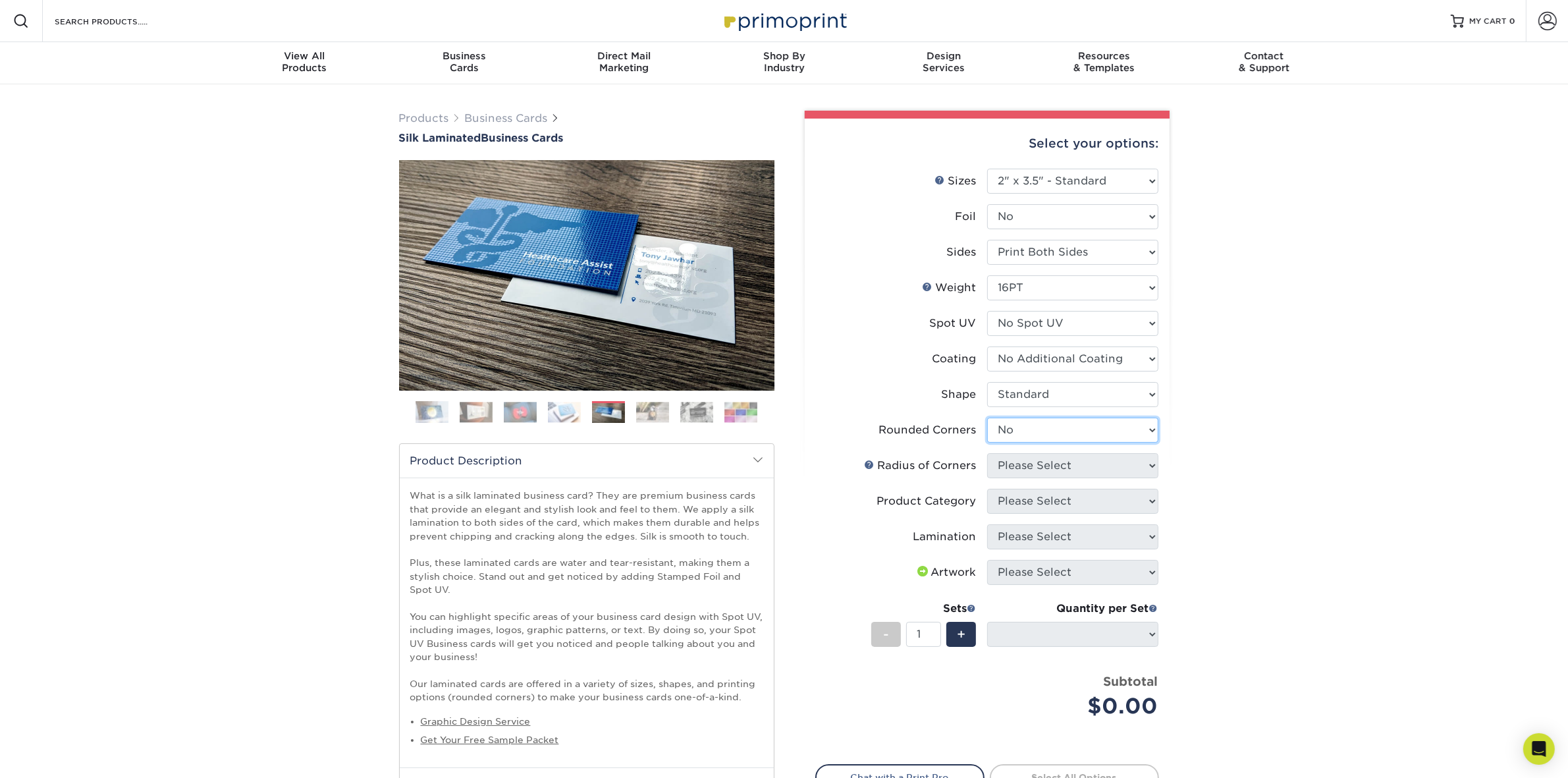 select on "-1" 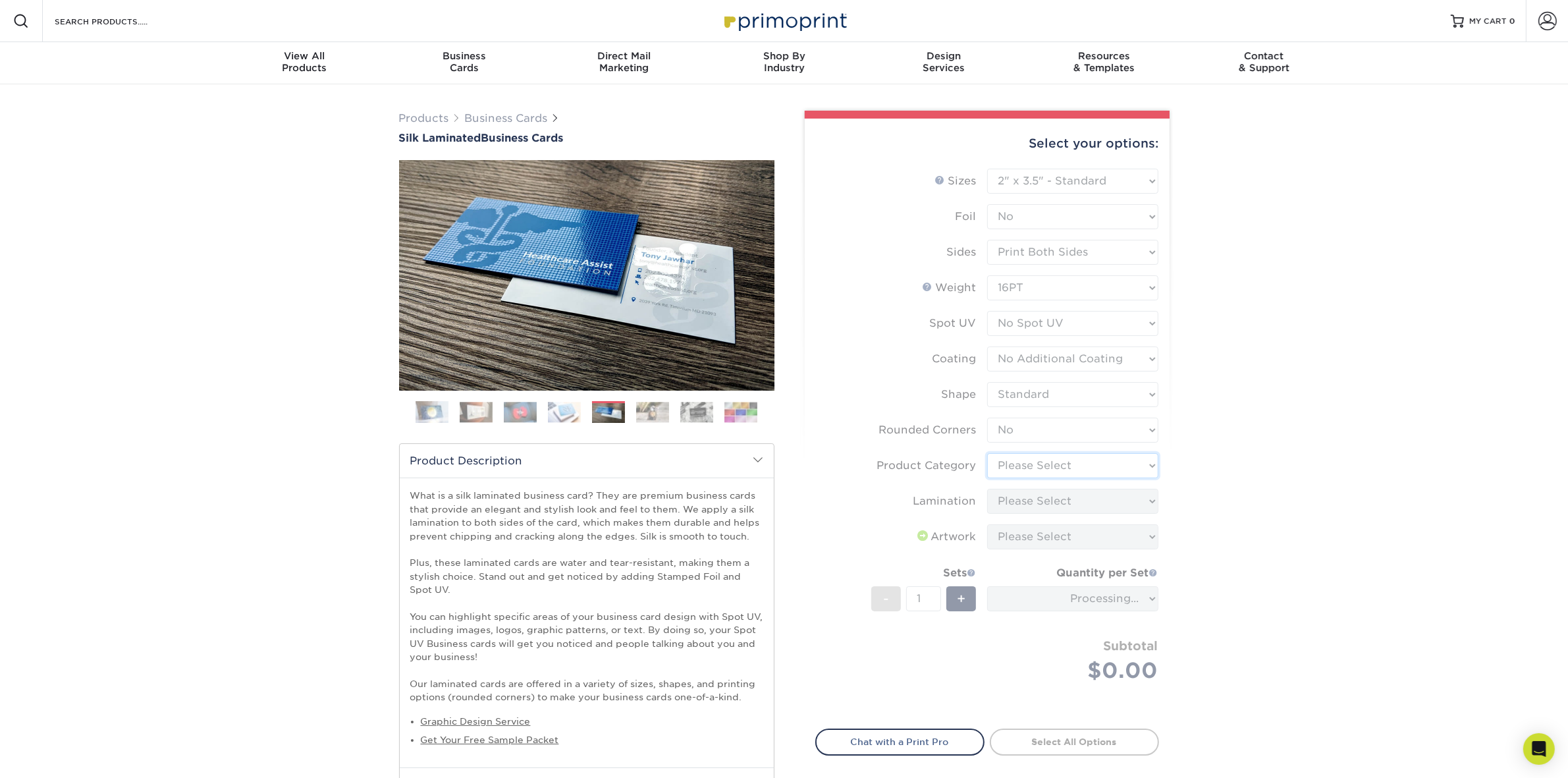click on "Please Select Business Cards" at bounding box center [1073, 466] 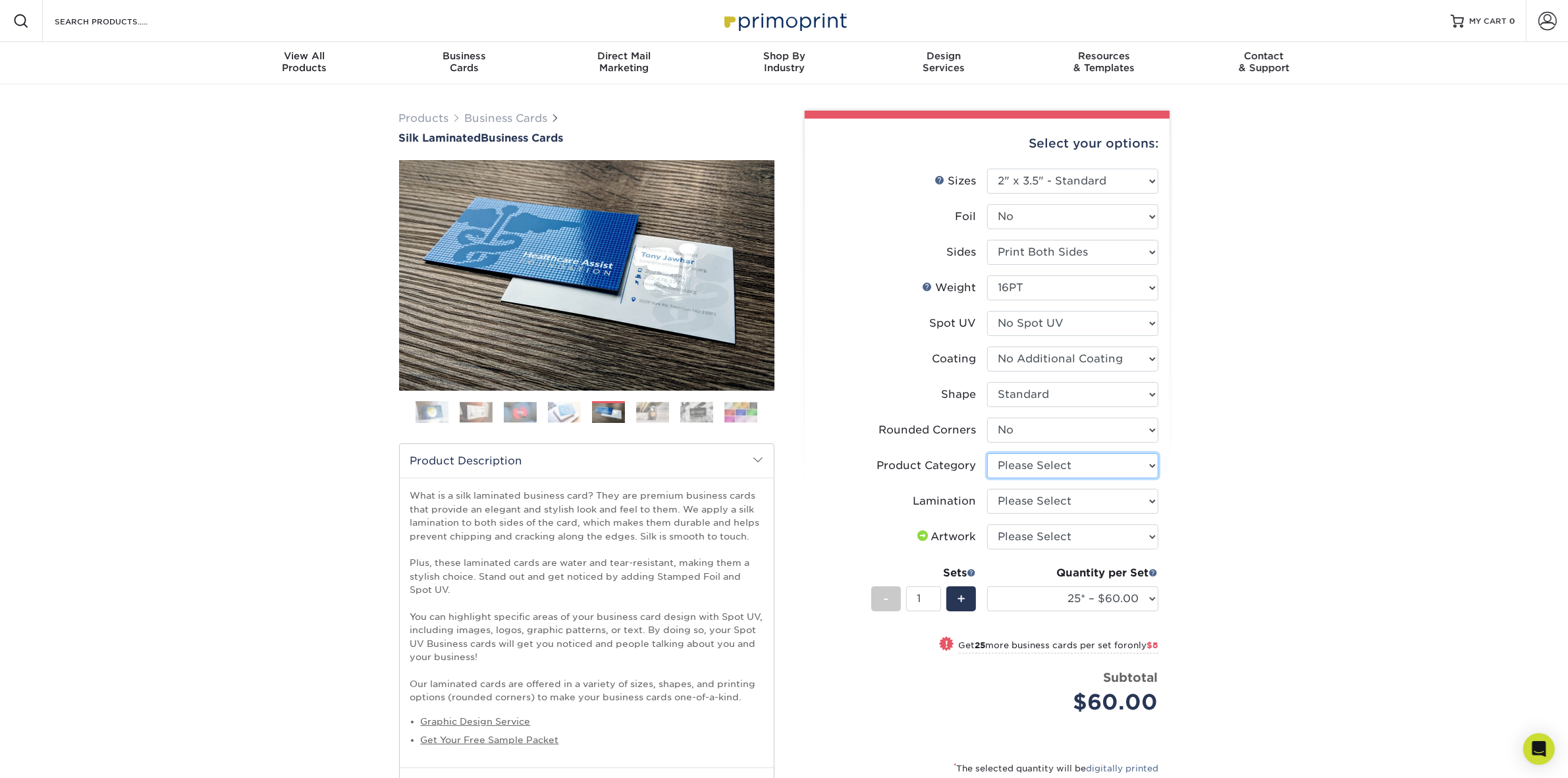 click on "Please Select Business Cards" at bounding box center (1073, 466) 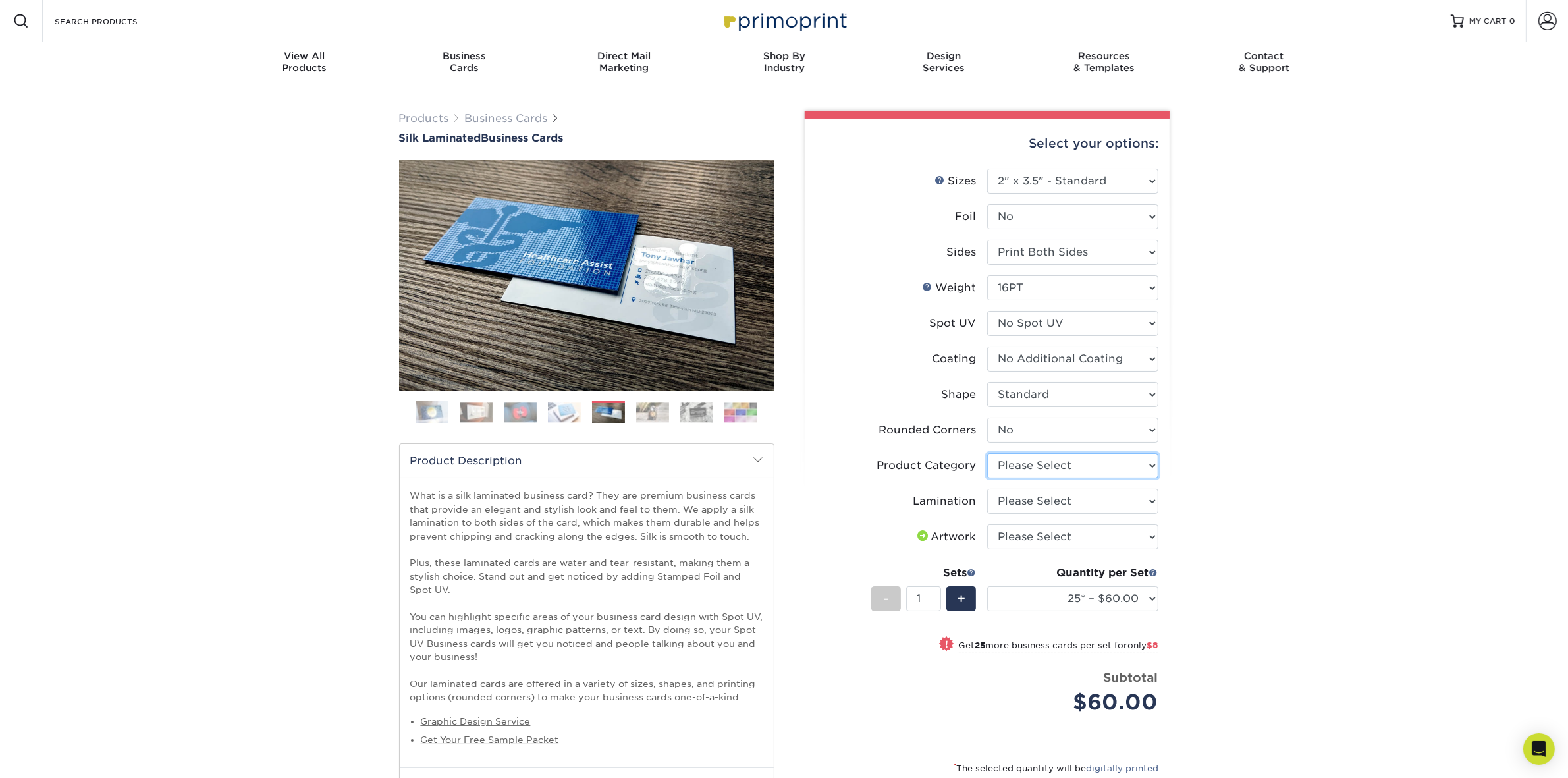 click on "Please Select Business Cards" at bounding box center [1073, 466] 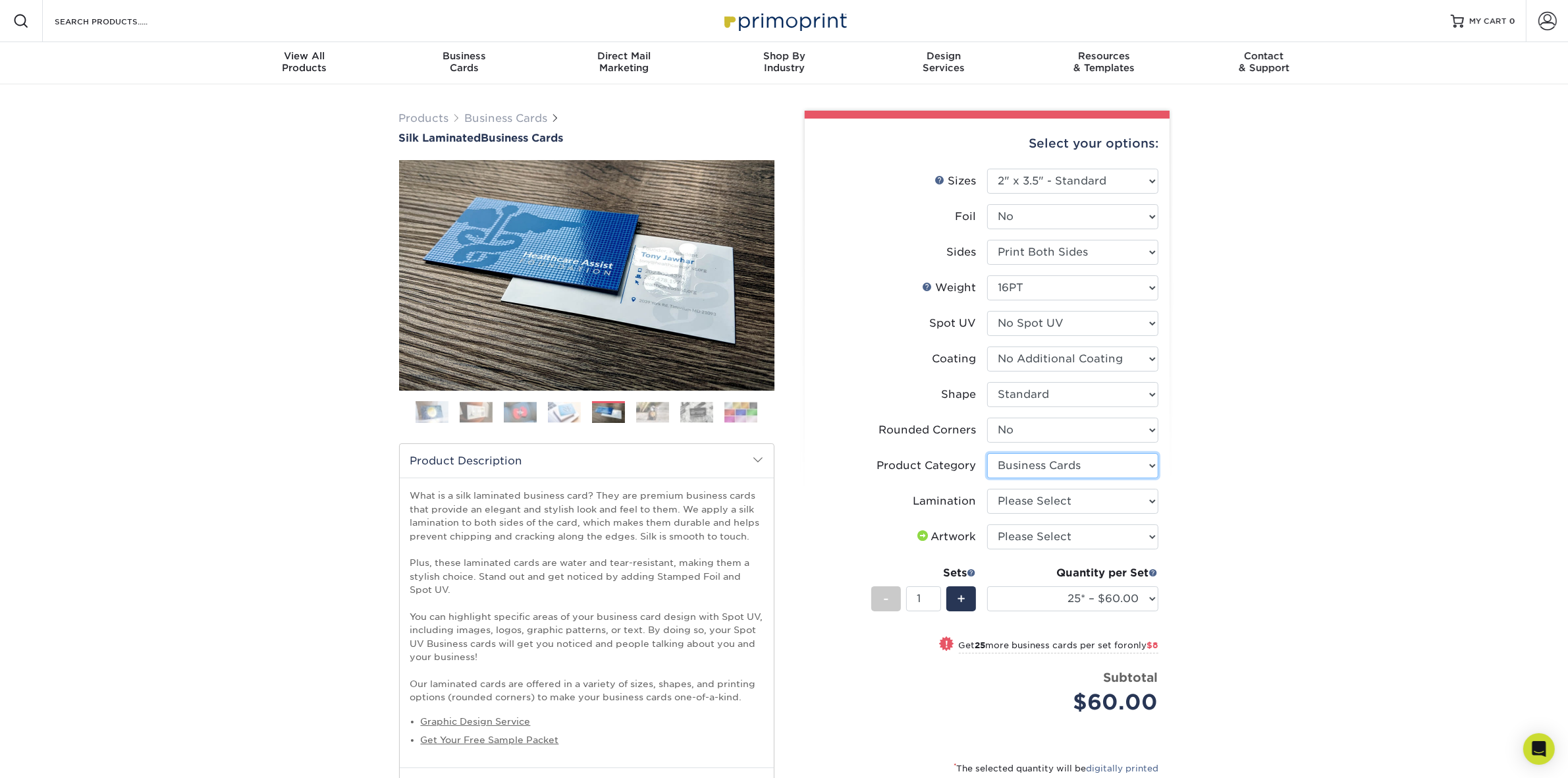 click on "Please Select Business Cards" at bounding box center [1073, 466] 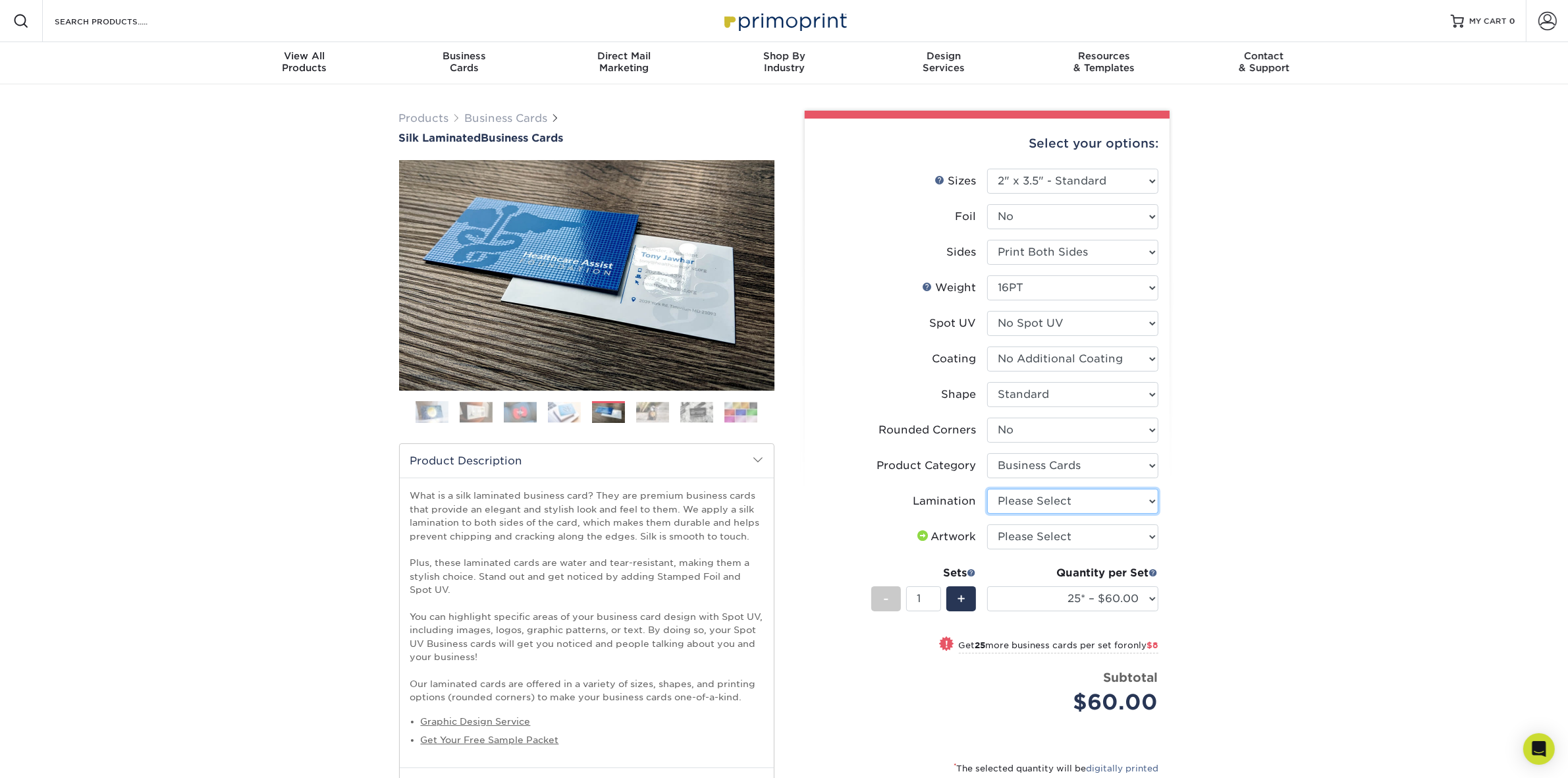 click on "Please Select Silk" at bounding box center [1073, 501] 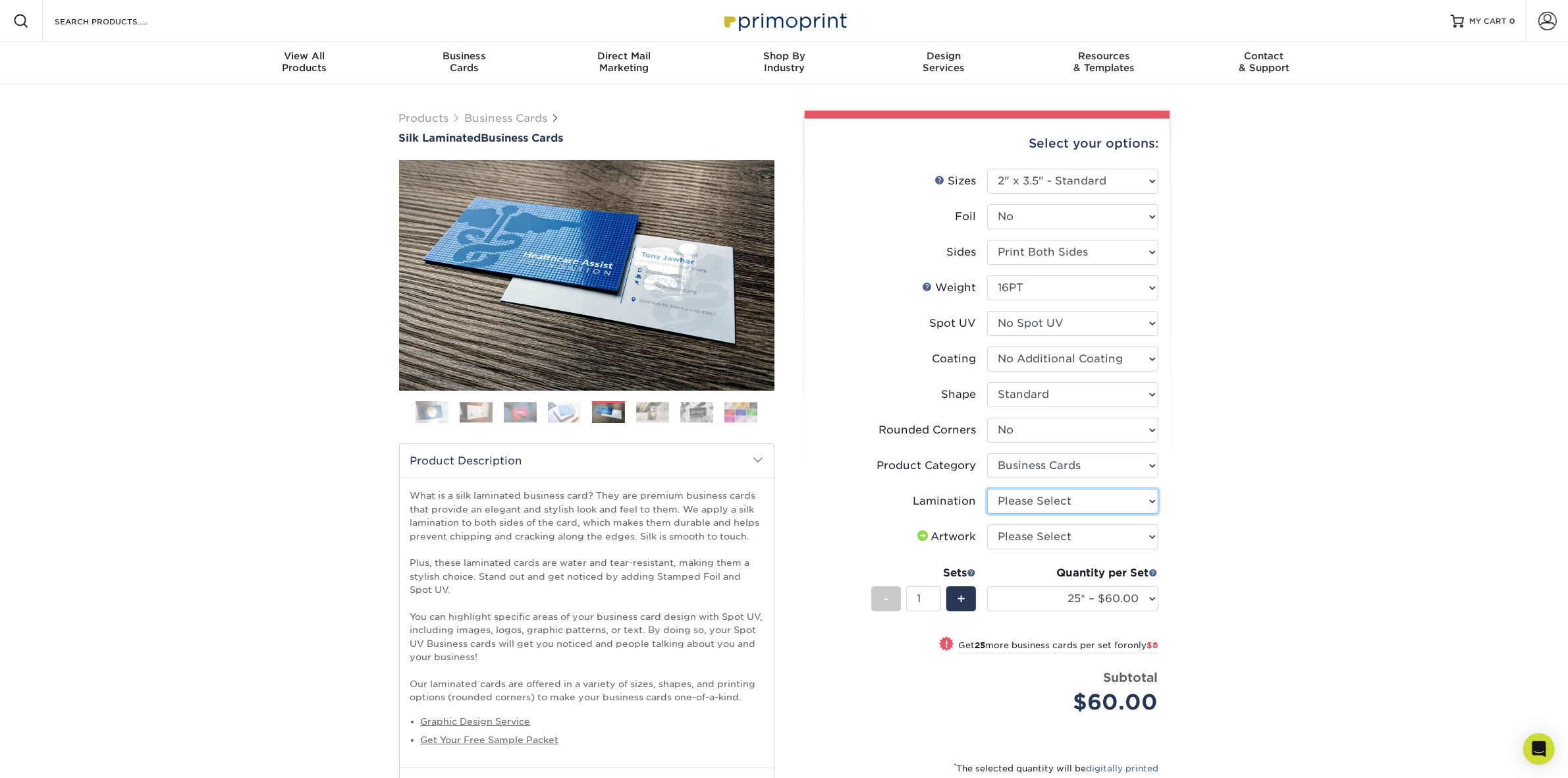 select on "ccacb42f-45f7-42d3-bbd3-7c8421cf37f0" 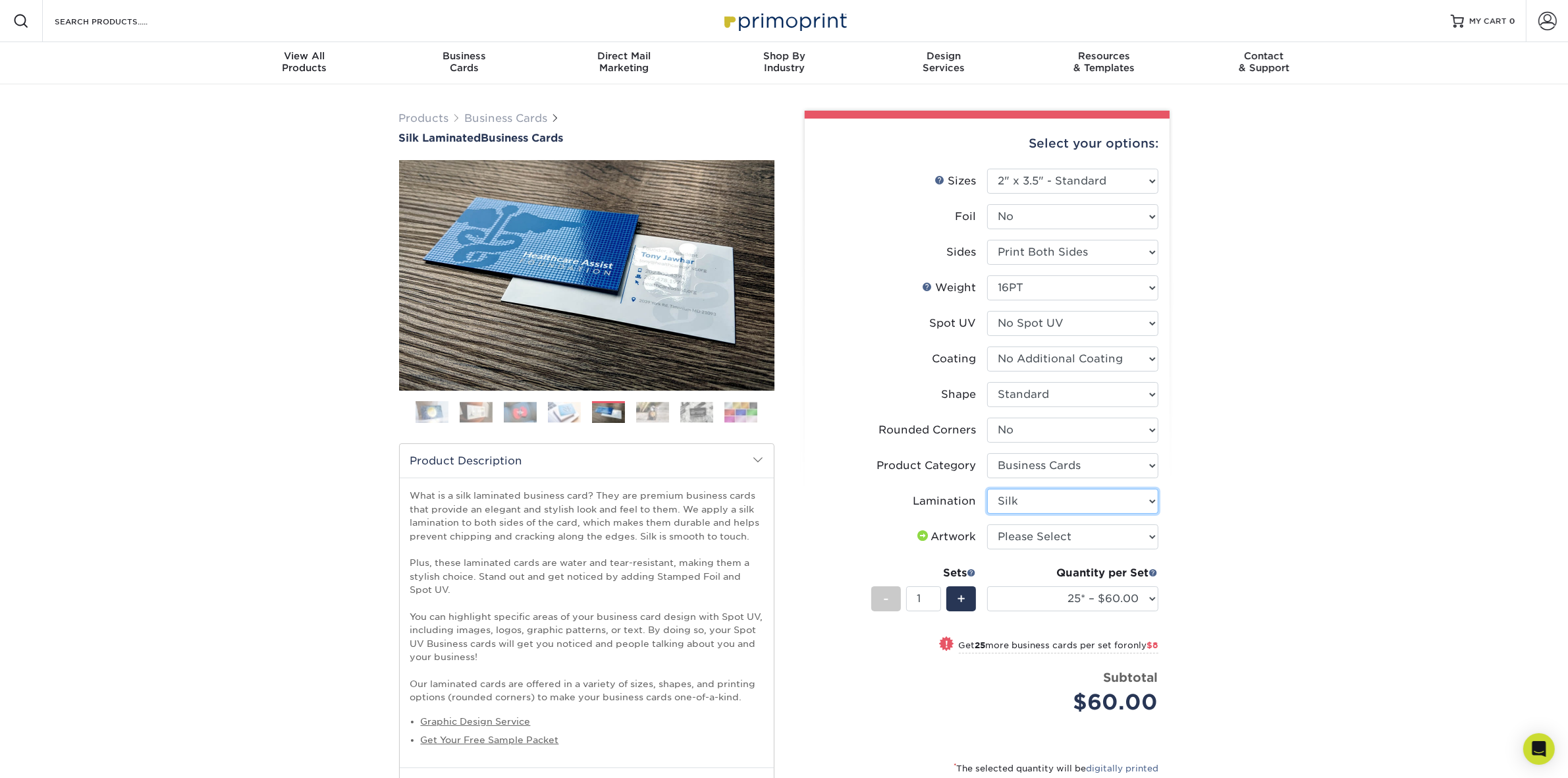 click on "Please Select Silk" at bounding box center (1073, 501) 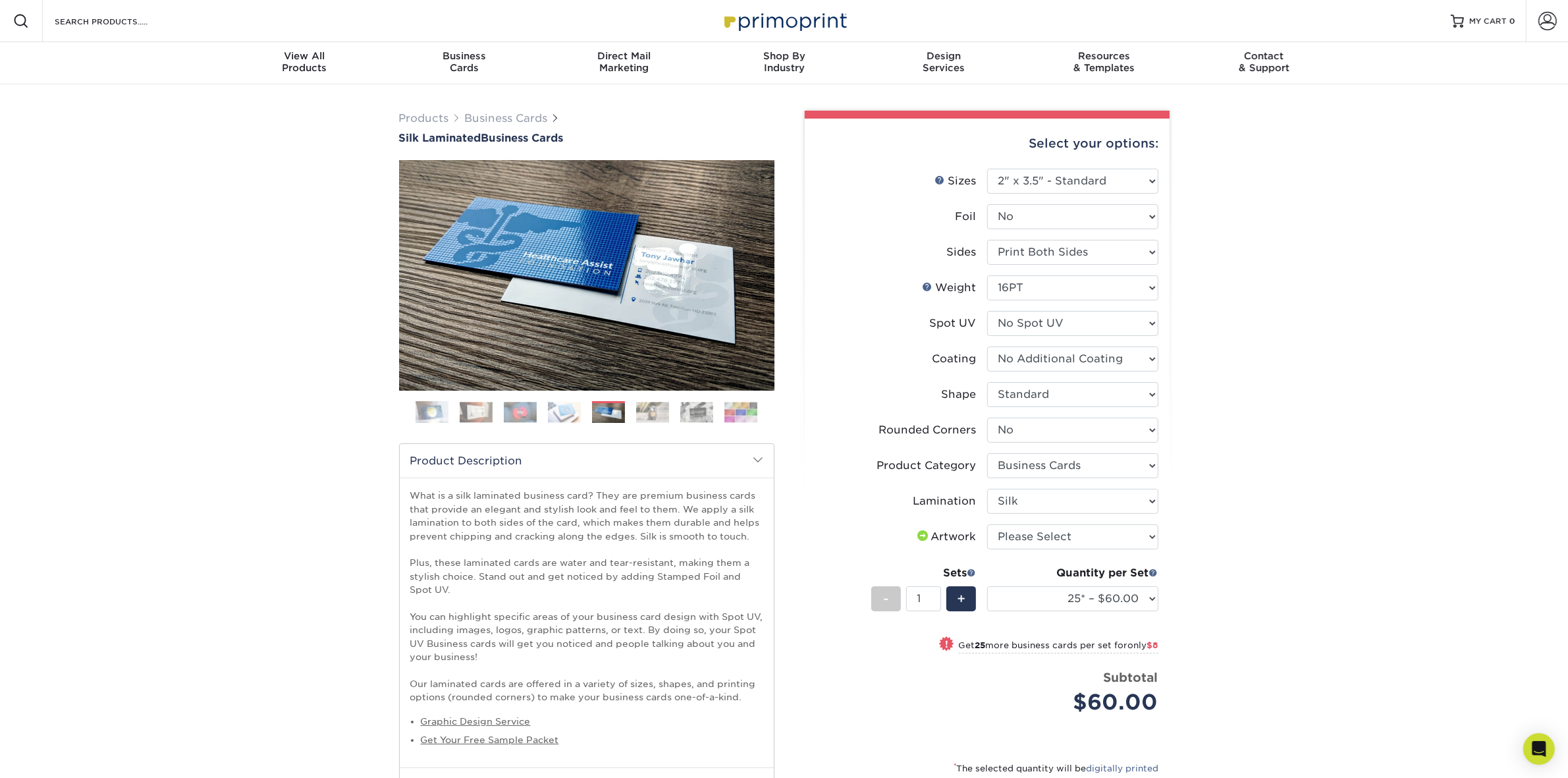 click on "Products
Business Cards
Silk Laminated  Business Cards
Previous Next" at bounding box center (784, 512) 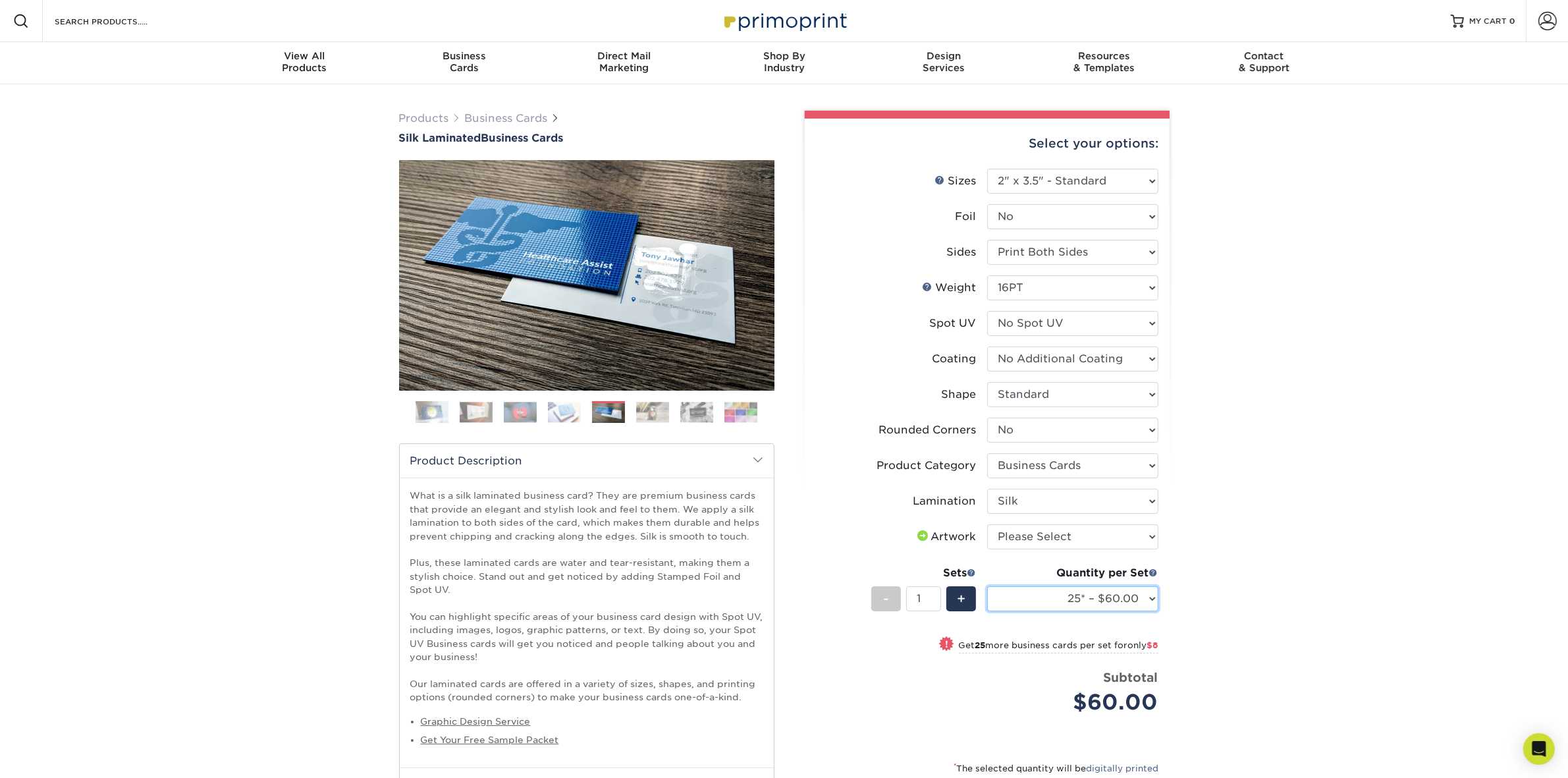 click on "25* – $60.00 50* – $68.00 75* – $76.00 100* – $84.00 250* – $92.00 500 – $96.00 1000 – $128.00 2500 – $264.00 5000 – $399.00 10000 – $710.00" at bounding box center (1073, 599) 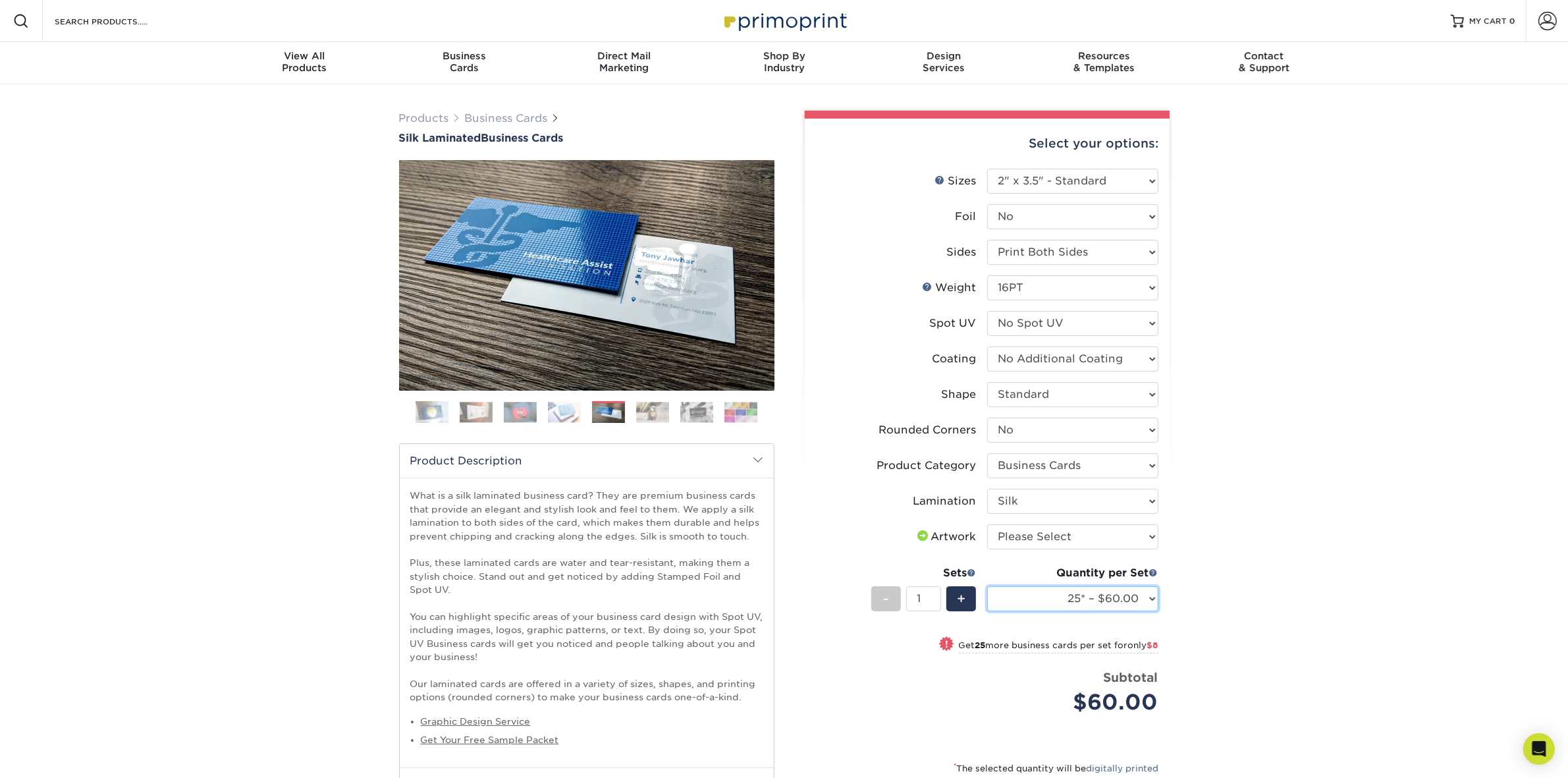 select on "1000 – $128.00" 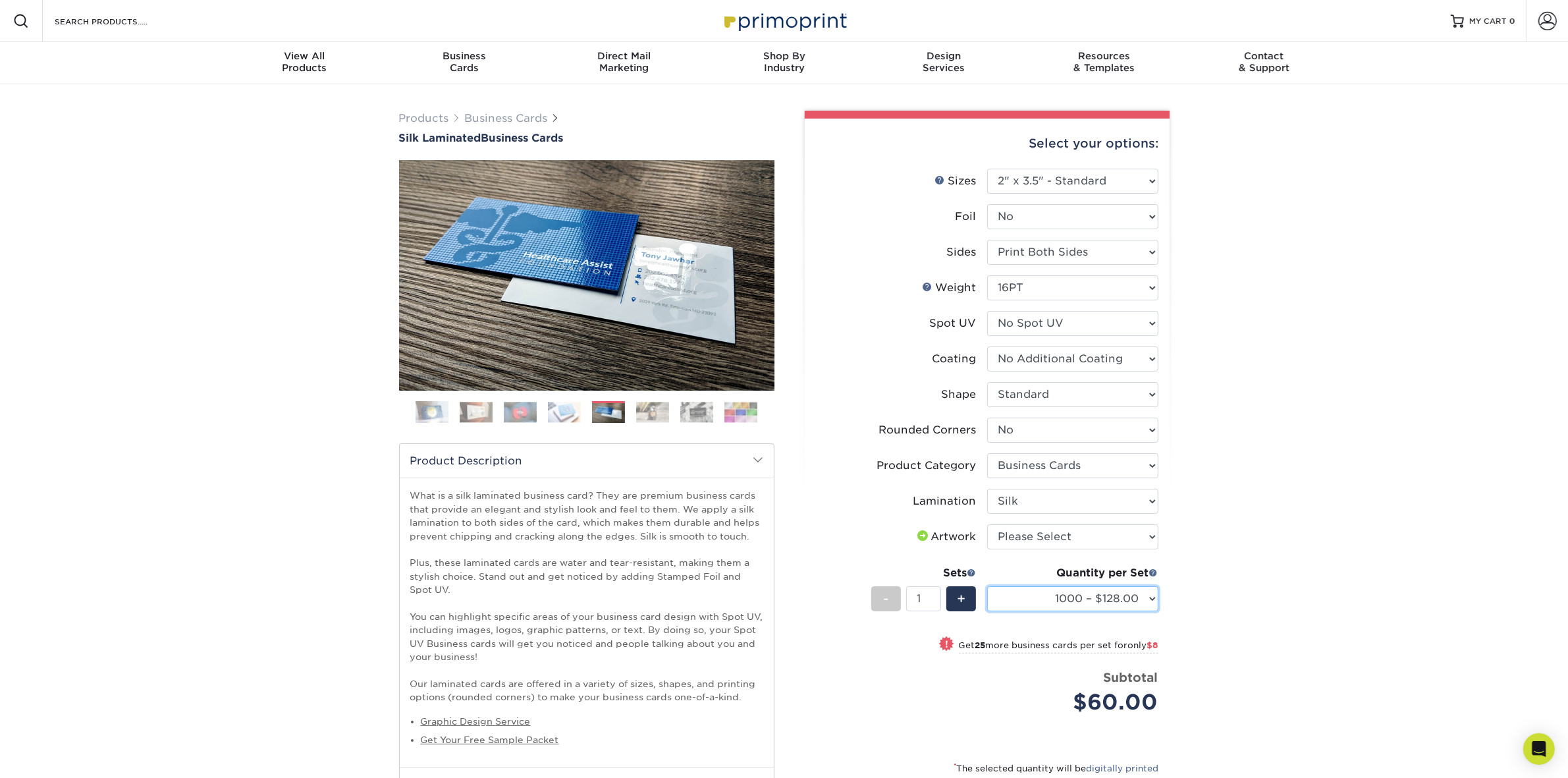click on "25* – $60.00 50* – $68.00 75* – $76.00 100* – $84.00 250* – $92.00 500 – $96.00 1000 – $128.00 2500 – $264.00 5000 – $399.00 10000 – $710.00" at bounding box center [1073, 599] 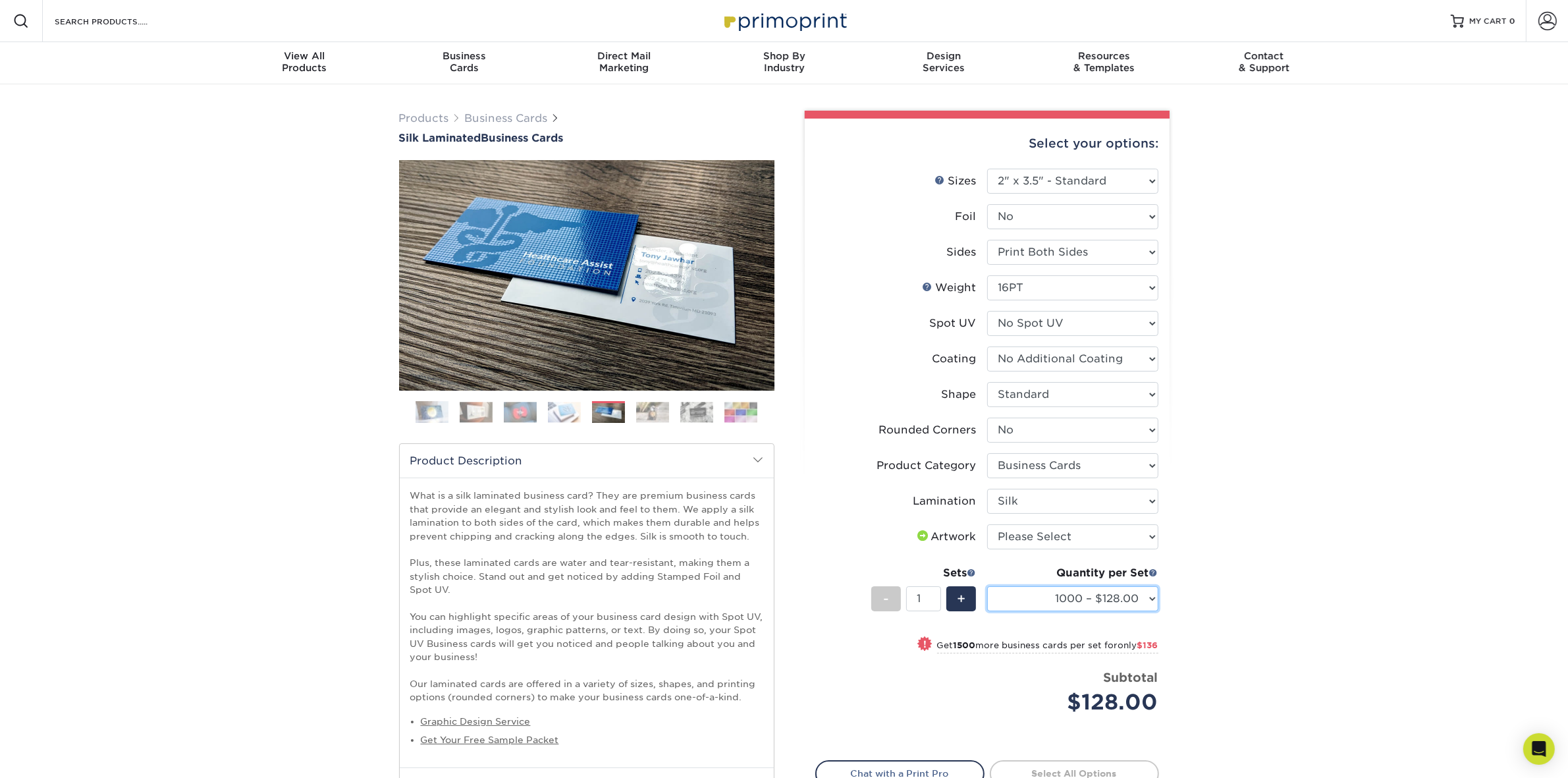 click on "25* – $60.00 50* – $68.00 75* – $76.00 100* – $84.00 250* – $92.00 500 – $96.00 1000 – $128.00 2500 – $264.00 5000 – $399.00 10000 – $710.00" at bounding box center [1073, 599] 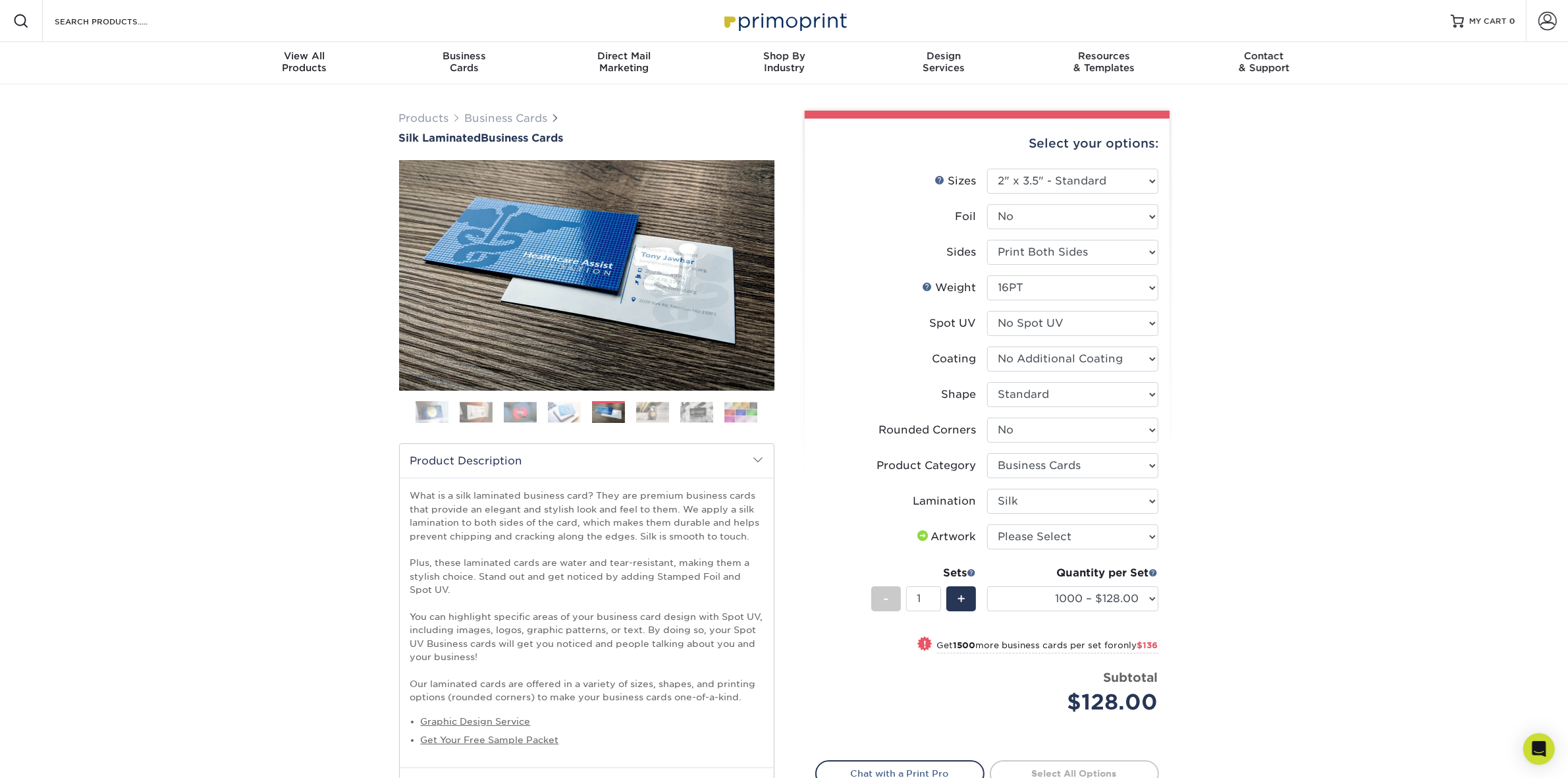 click on "Products
Business Cards
Silk Laminated  Business Cards
Previous Next" at bounding box center [784, 504] 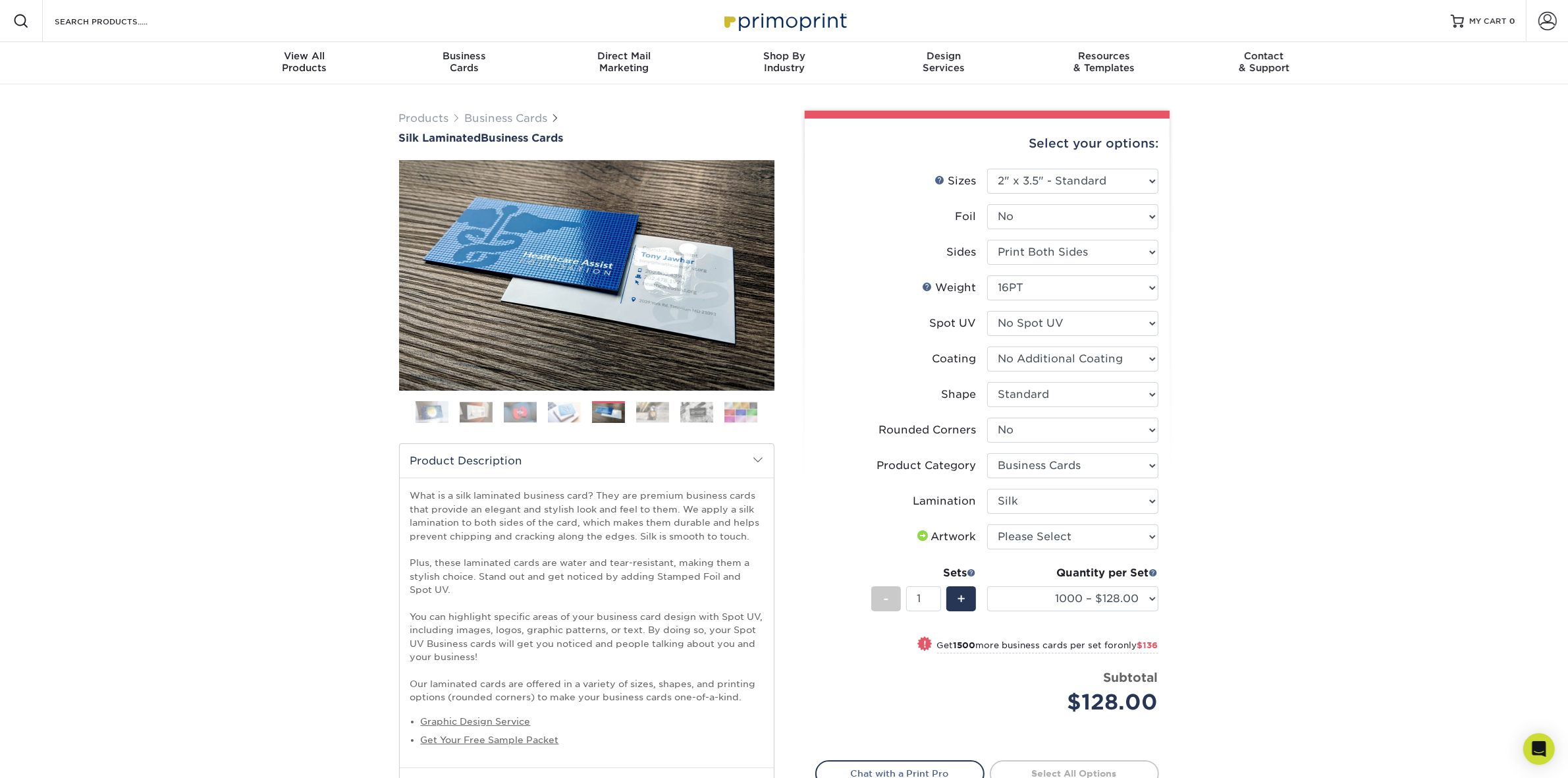 drag, startPoint x: 1384, startPoint y: 360, endPoint x: 1206, endPoint y: 350, distance: 178.28068 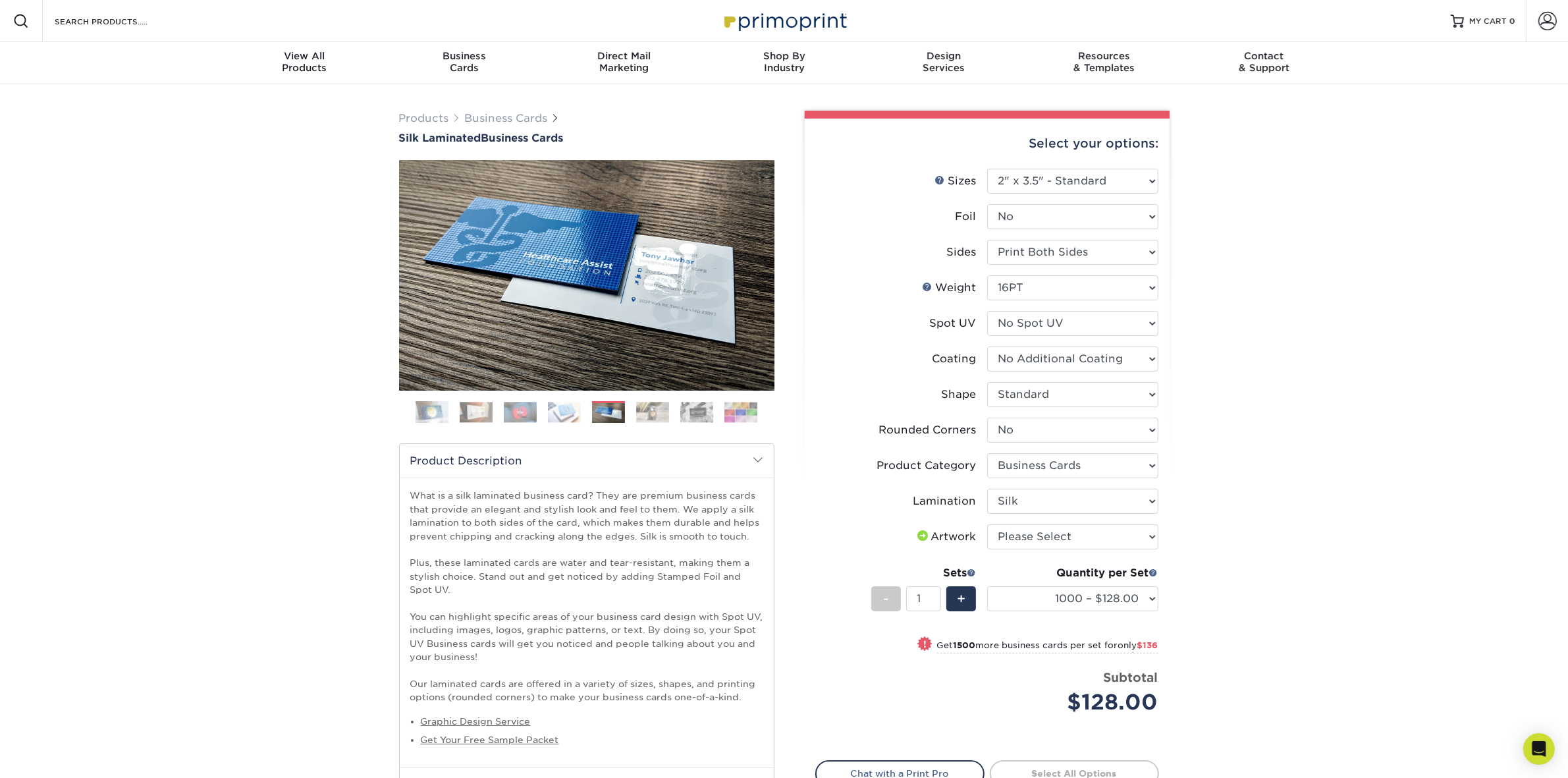 click on "Products
Business Cards
Silk Laminated  Business Cards
Previous Next" at bounding box center [784, 504] 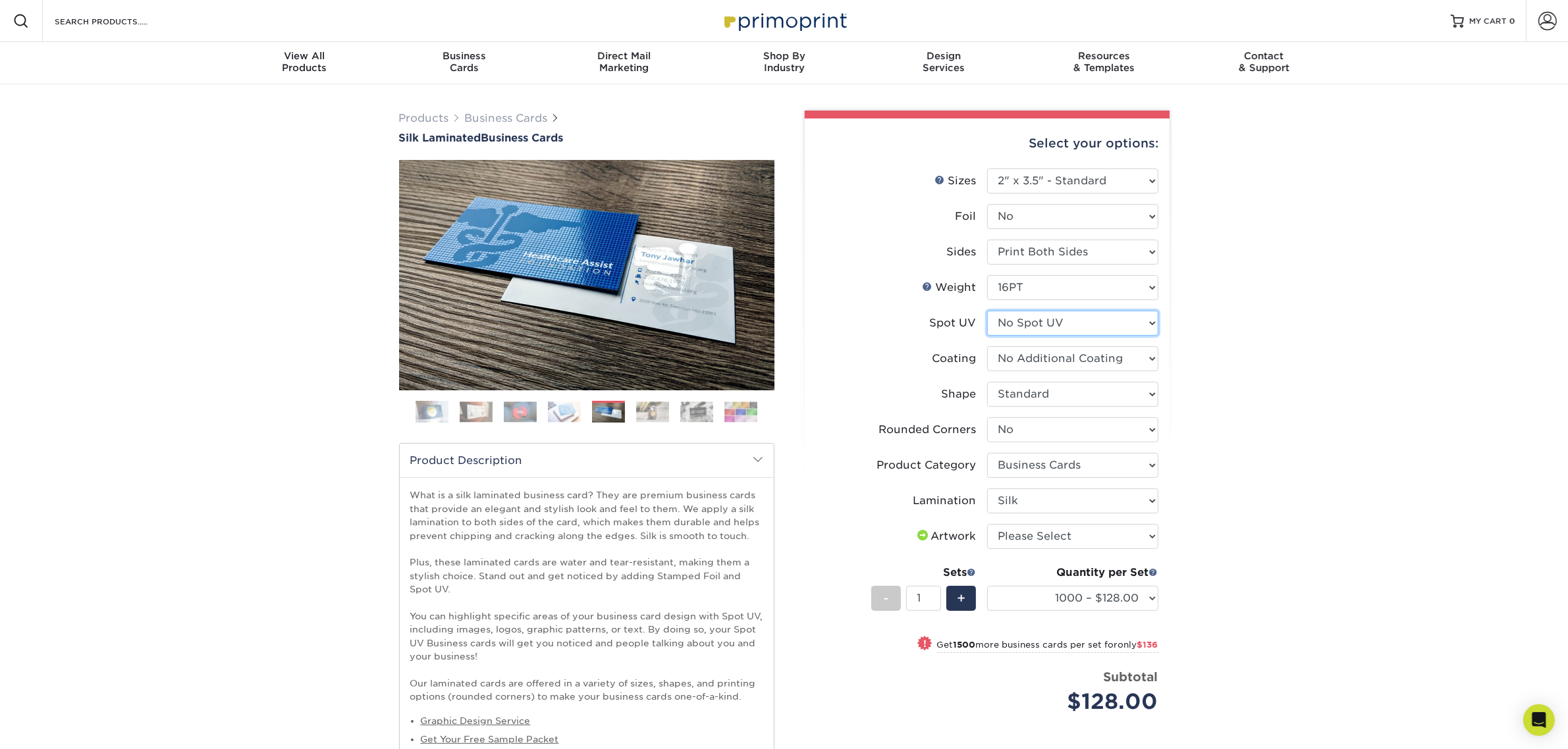 click on "Please Select No Spot UV Front and Back (Both Sides) Front Only Back Only" at bounding box center (1073, 323) 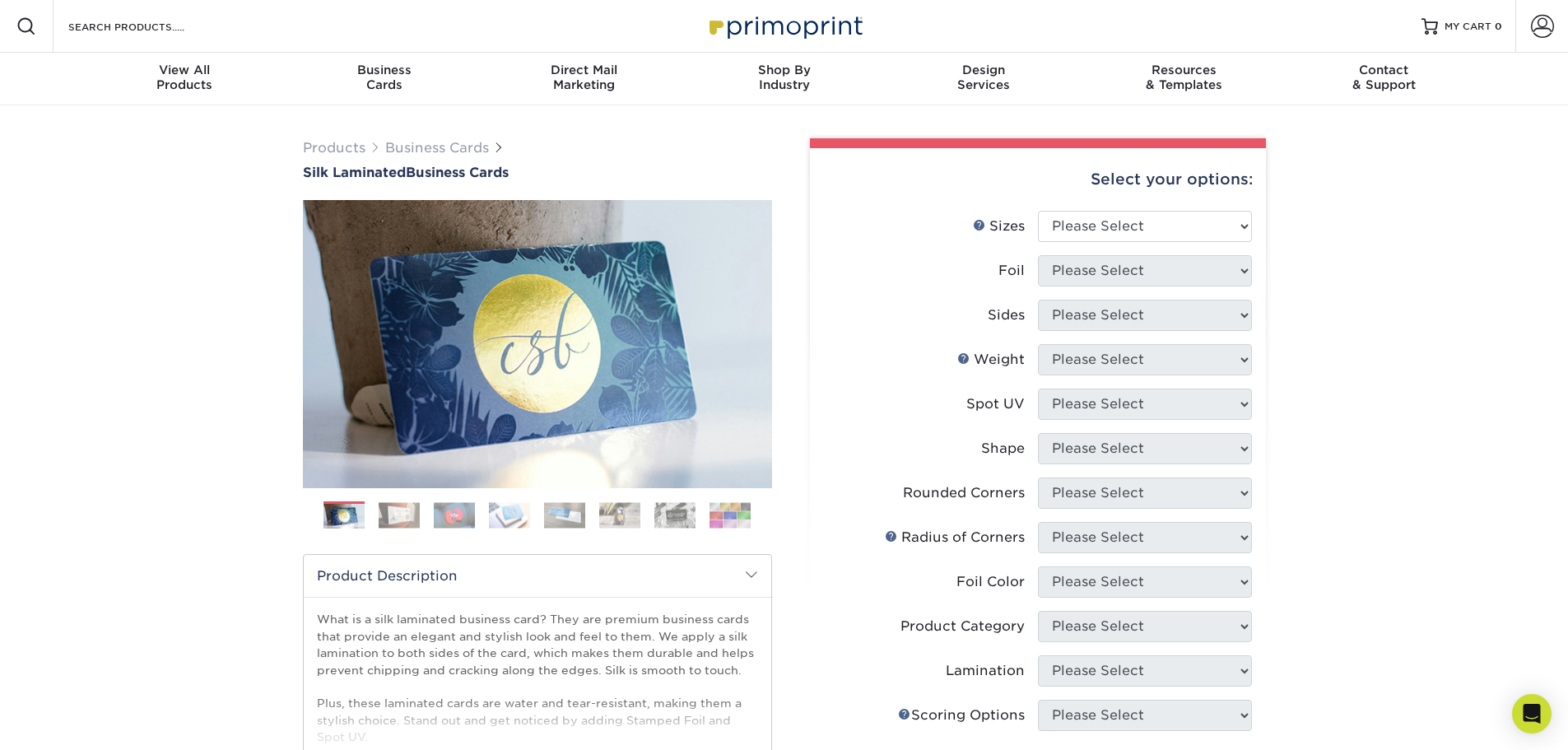 scroll, scrollTop: 0, scrollLeft: 0, axis: both 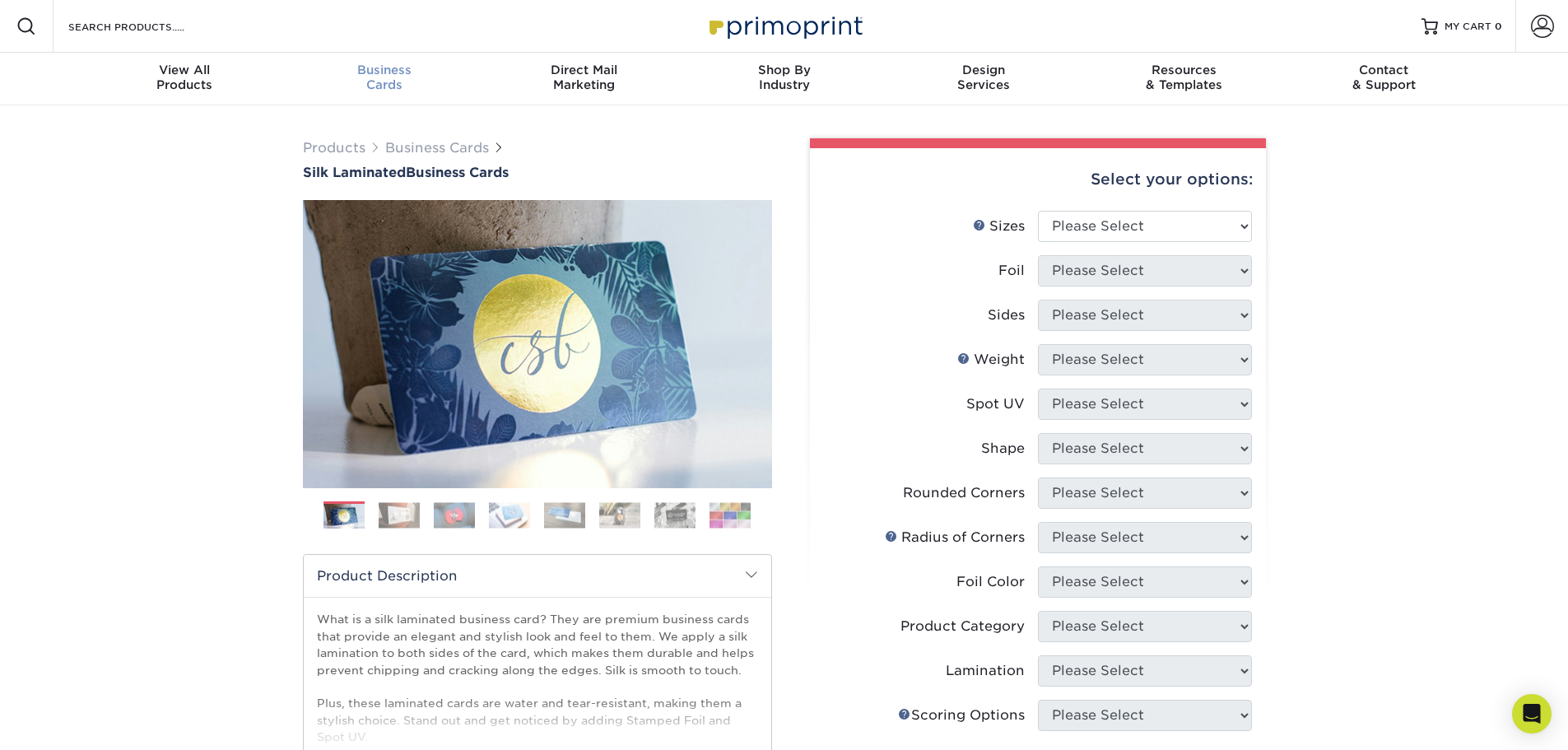 click on "Business  Cards" at bounding box center (384, 77) 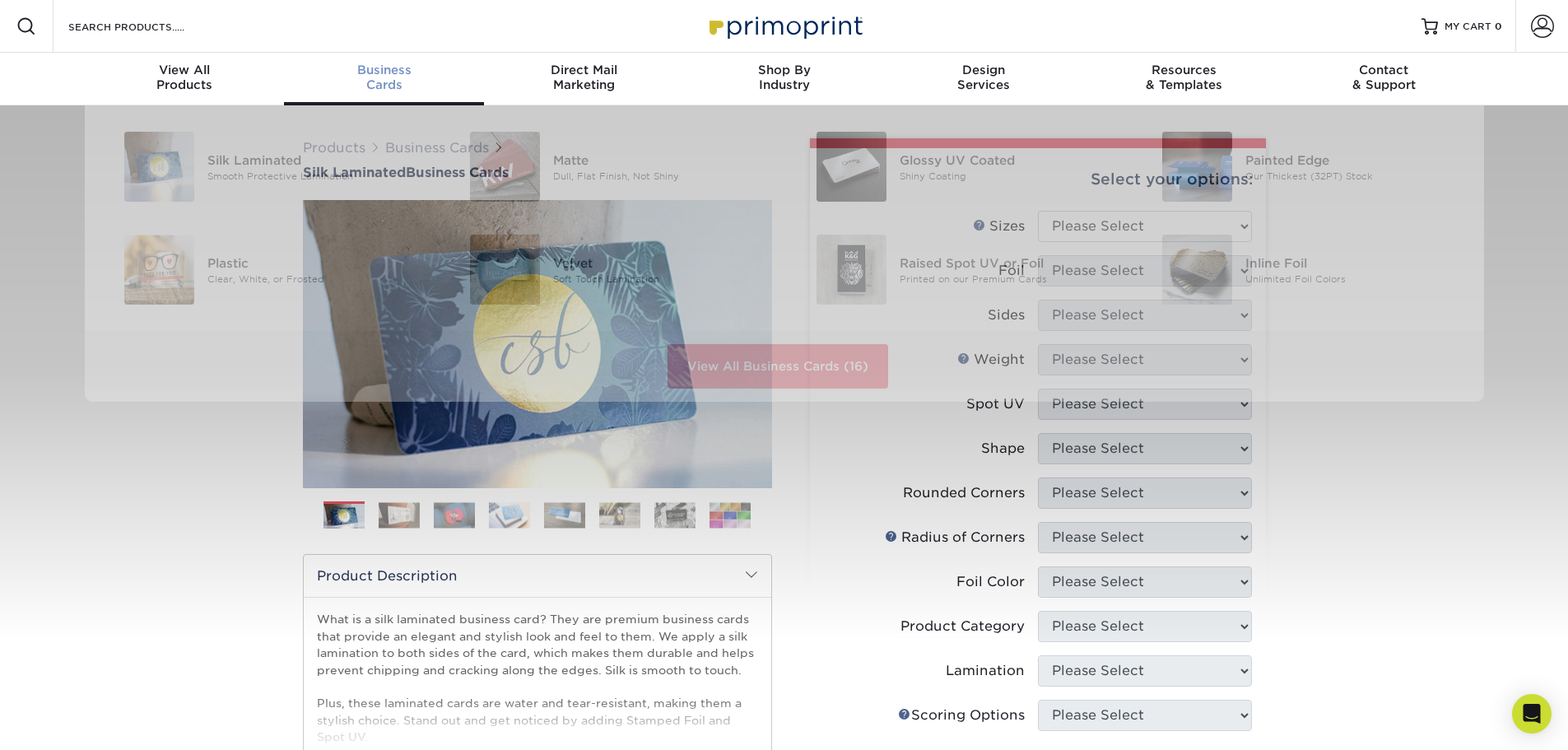 click on "Business  Cards" at bounding box center [384, 77] 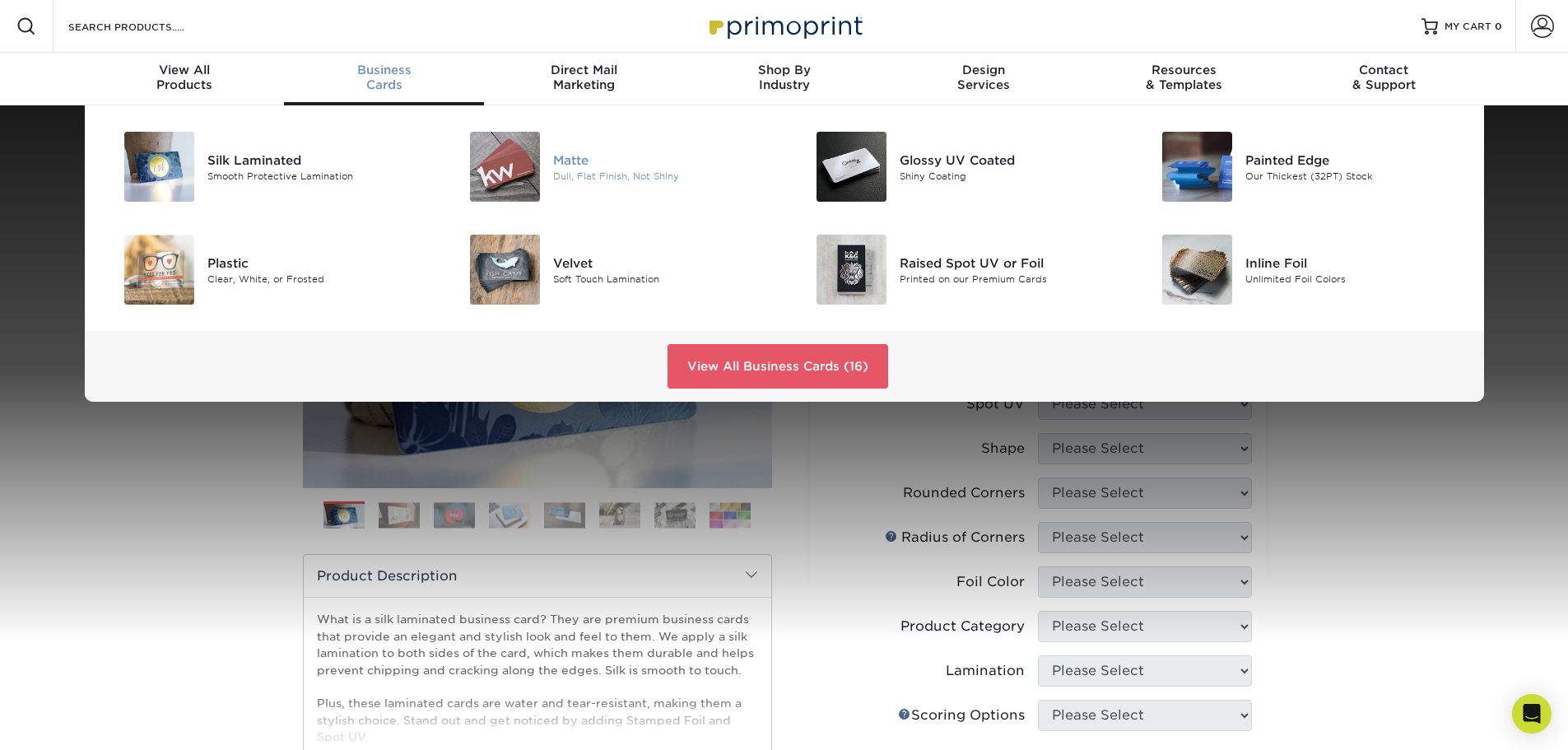 click at bounding box center [505, 166] 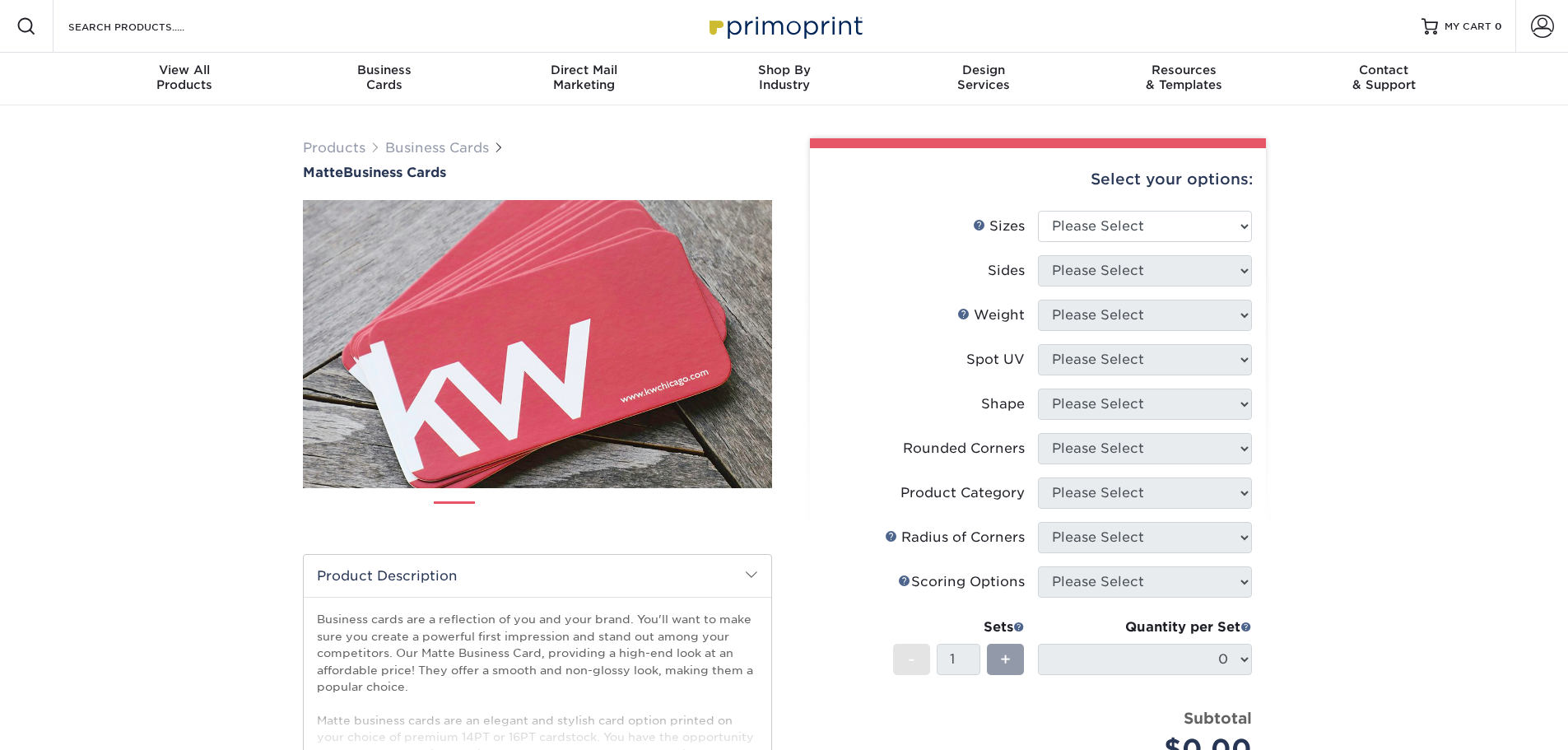 scroll, scrollTop: 0, scrollLeft: 0, axis: both 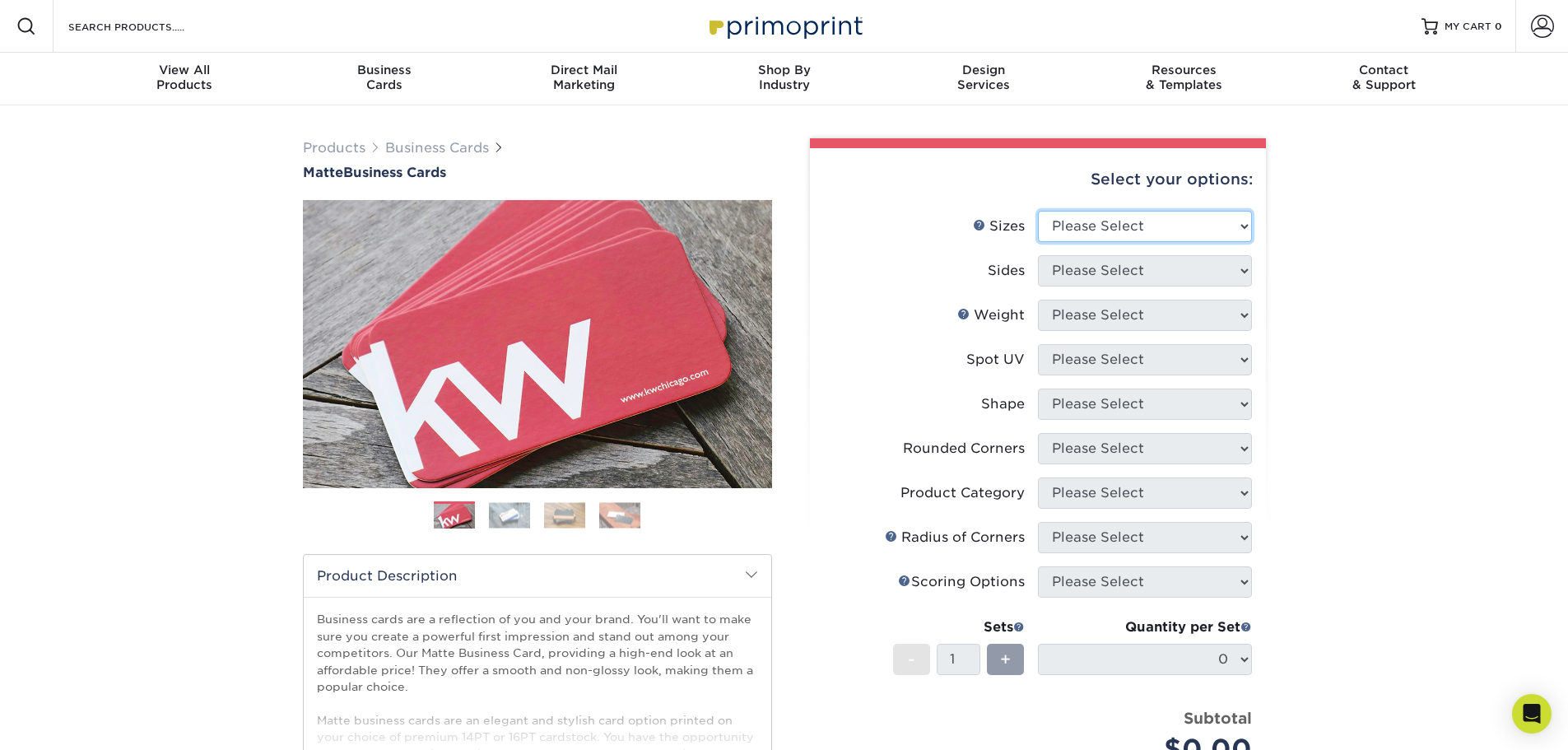 click on "Please Select
1.5" x 3.5"  - Mini
1.75" x 3.5" - Mini
2" x 2" - Square
2" x 3" - Mini
2" x 3.5" - Standard
2" x 7" - Foldover Card
2.125" x 3.375" - European
2.5" x 2.5" - Square 3.5" x 4" - Foldover Card" at bounding box center (1145, 226) 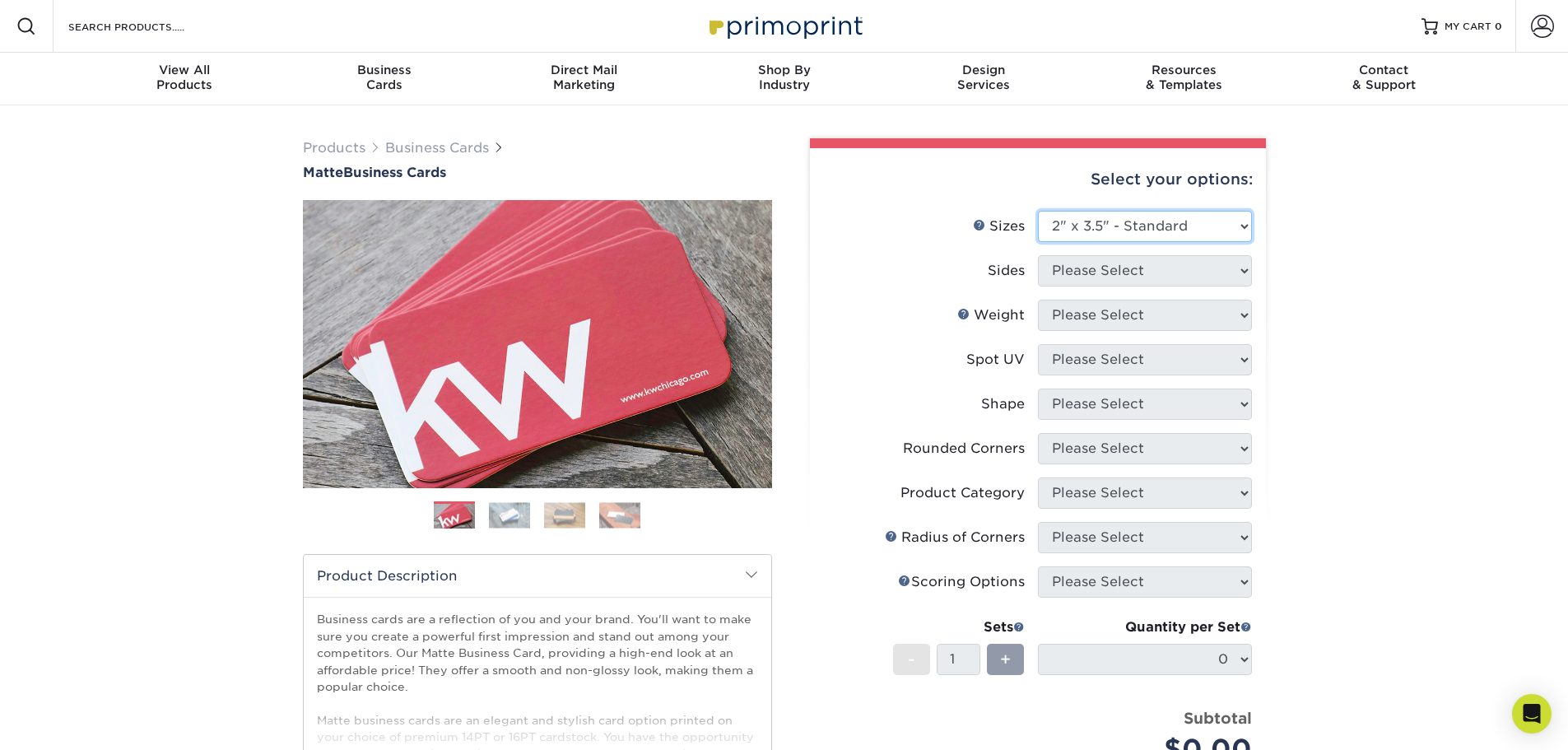 click on "Please Select
1.5" x 3.5"  - Mini
1.75" x 3.5" - Mini
2" x 2" - Square
2" x 3" - Mini
2" x 3.5" - Standard
2" x 7" - Foldover Card
2.125" x 3.375" - European
2.5" x 2.5" - Square 3.5" x 4" - Foldover Card" at bounding box center [1145, 226] 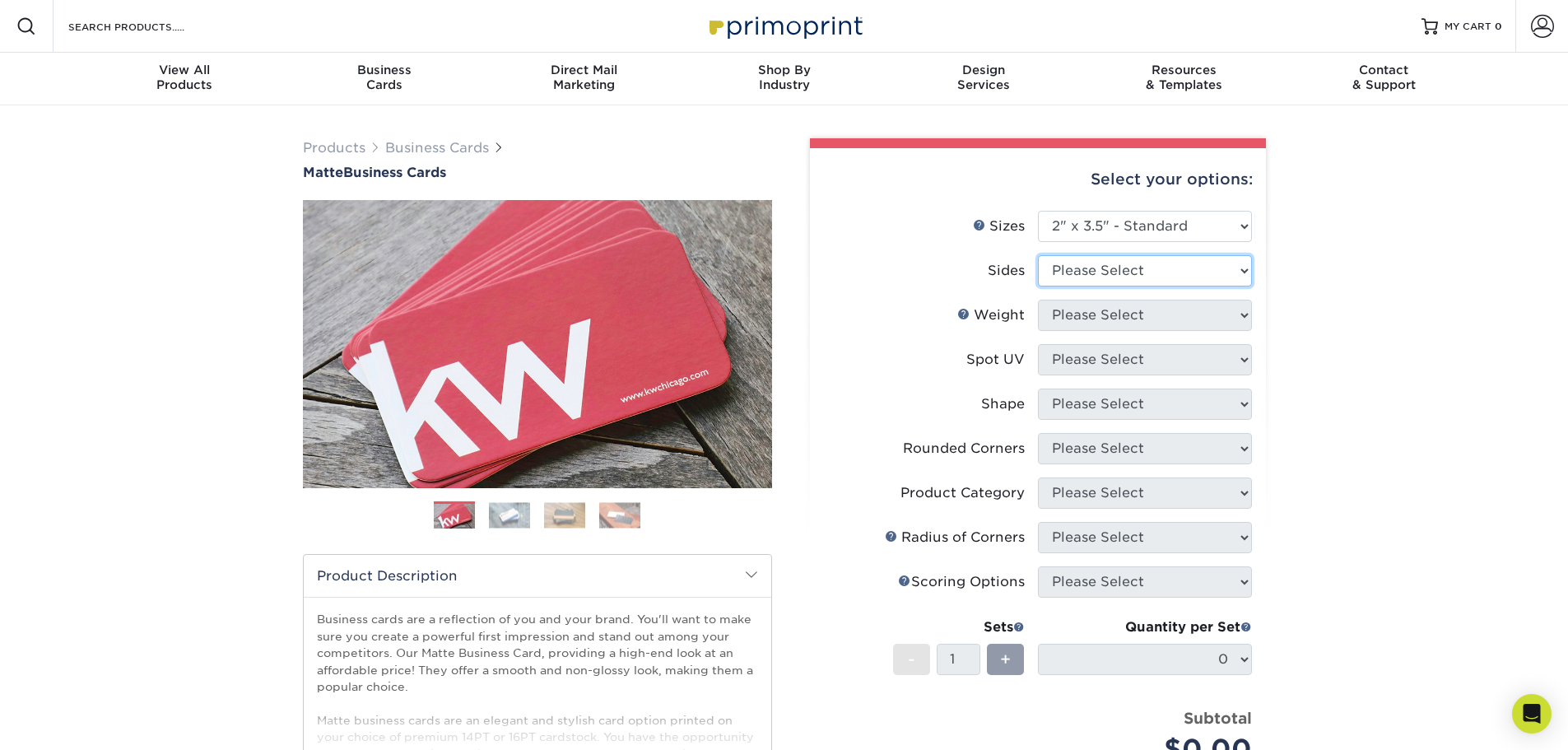 click on "Please Select Print Both Sides Print Front Only" at bounding box center [1145, 271] 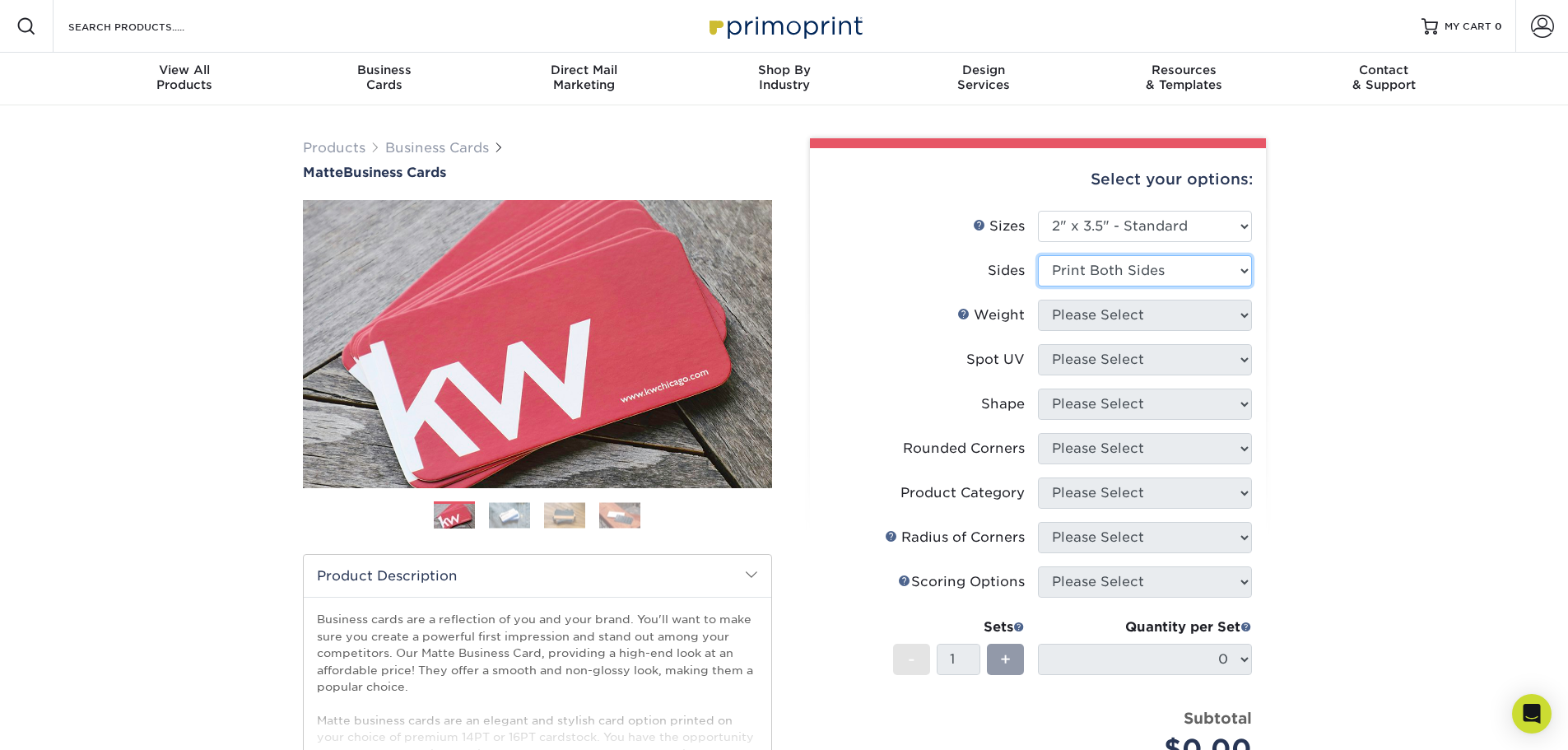 click on "Please Select Print Both Sides Print Front Only" at bounding box center (1145, 271) 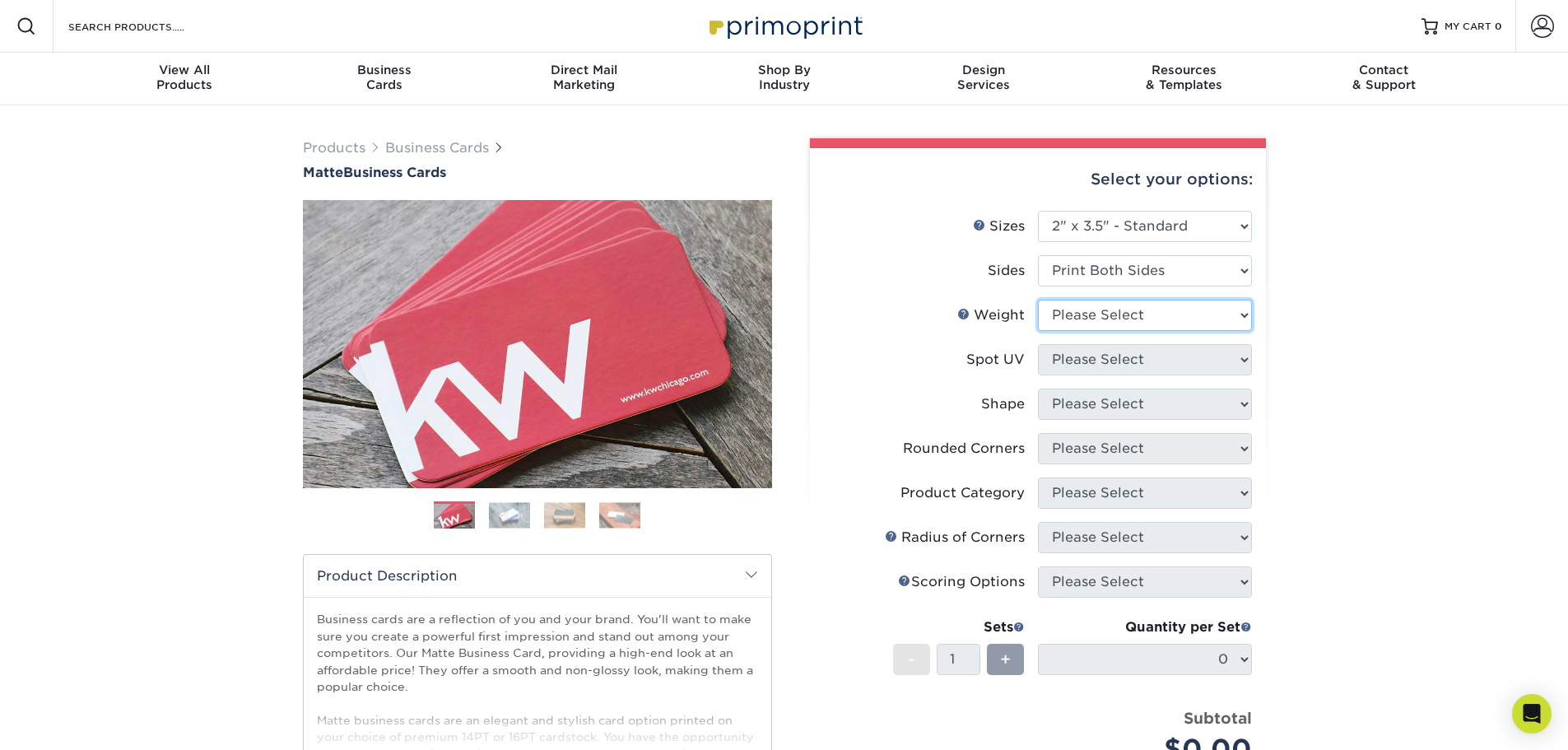click on "Please Select 16PT 14PT" at bounding box center (1145, 315) 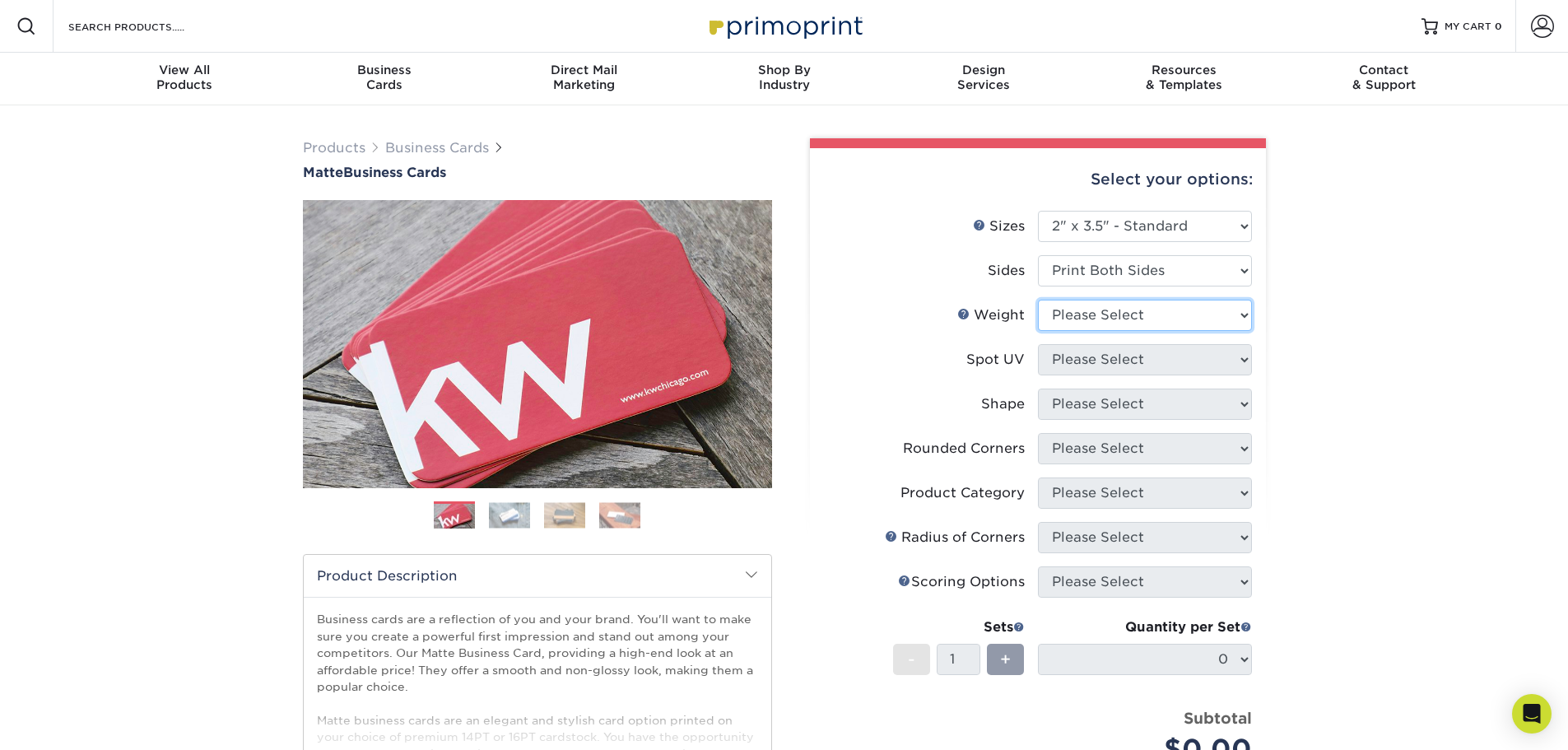 select on "16PT" 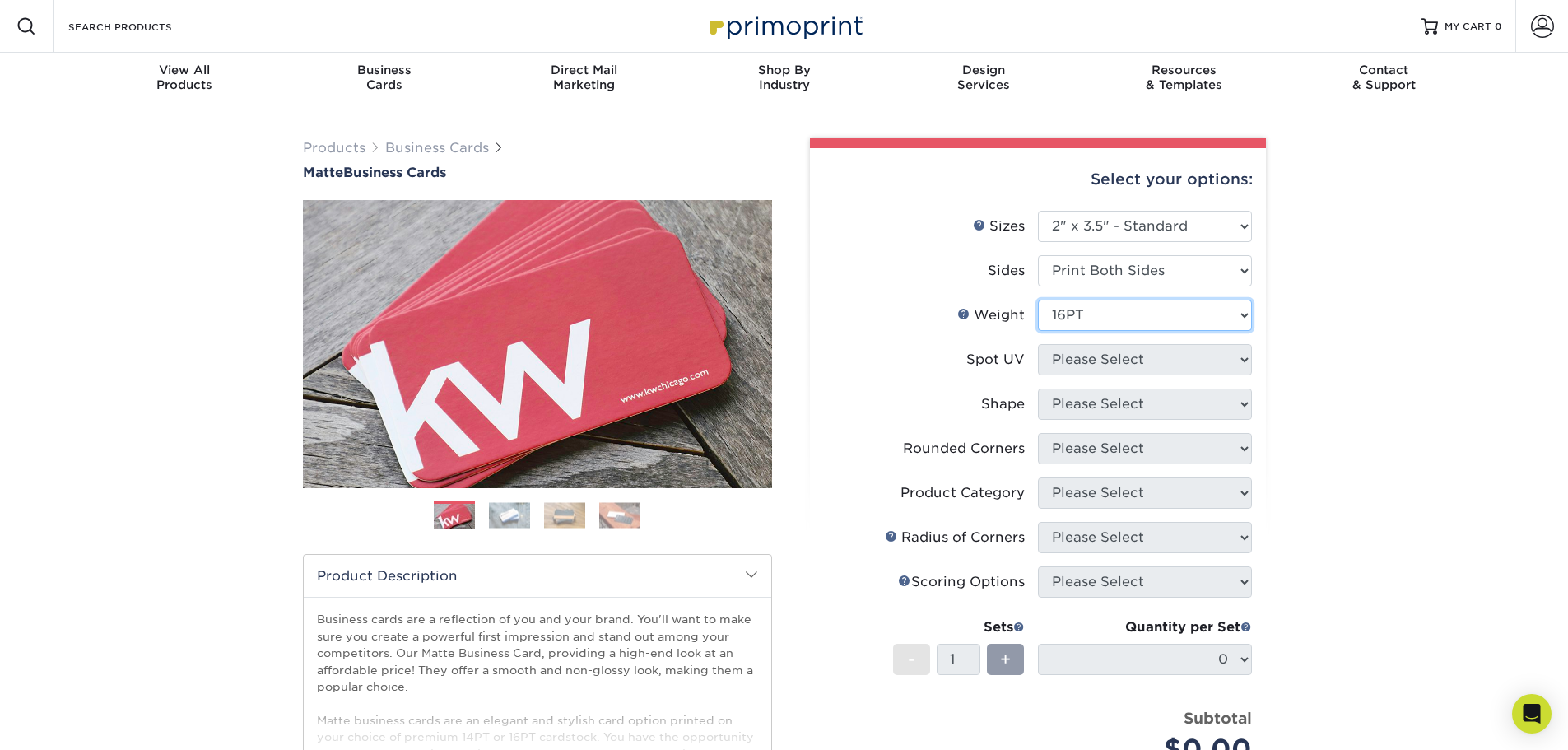 click on "Please Select 16PT 14PT" at bounding box center (1145, 315) 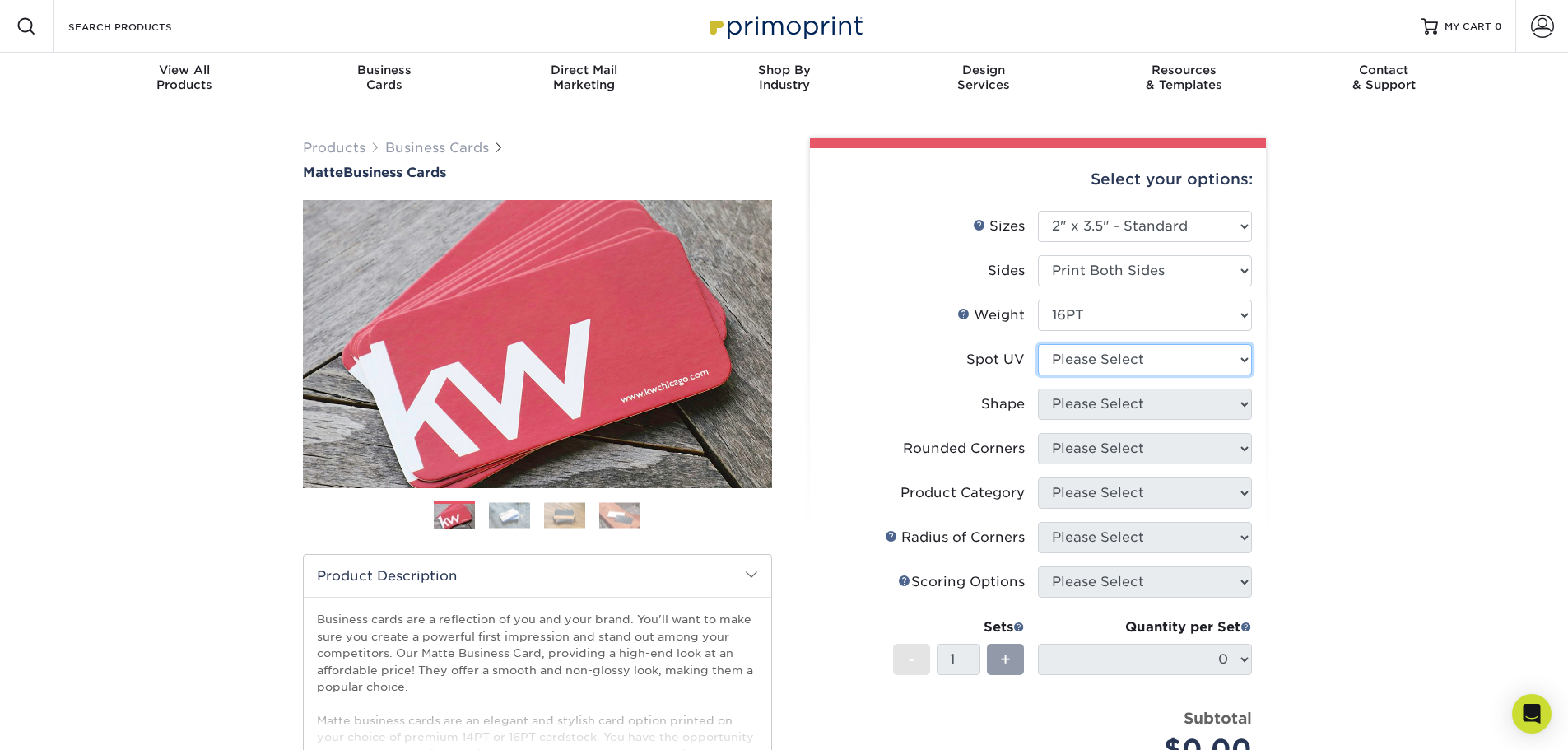 click on "Please Select No Spot UV Front and Back (Both Sides) Front Only Back Only" at bounding box center (1145, 360) 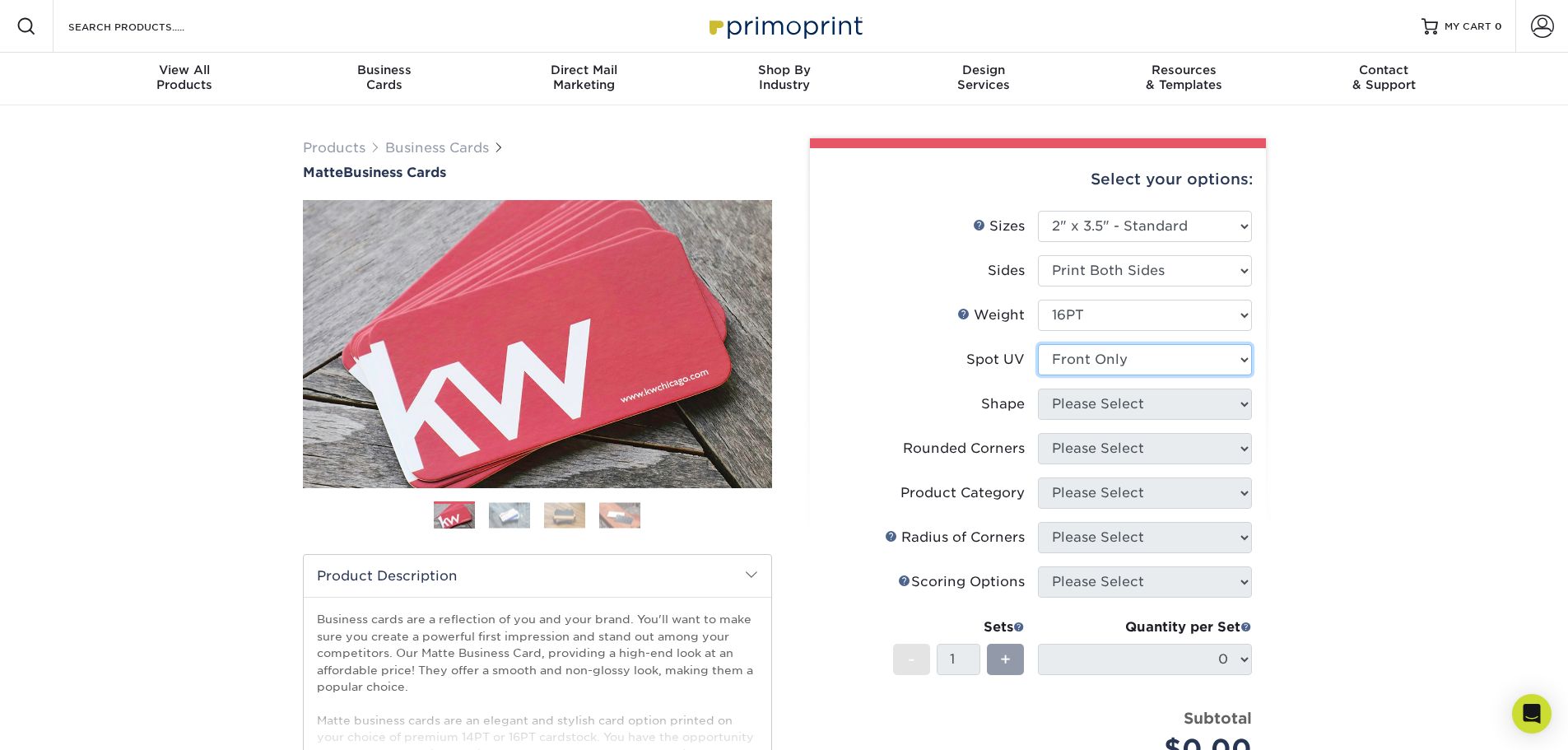click on "Please Select No Spot UV Front and Back (Both Sides) Front Only Back Only" at bounding box center (1145, 360) 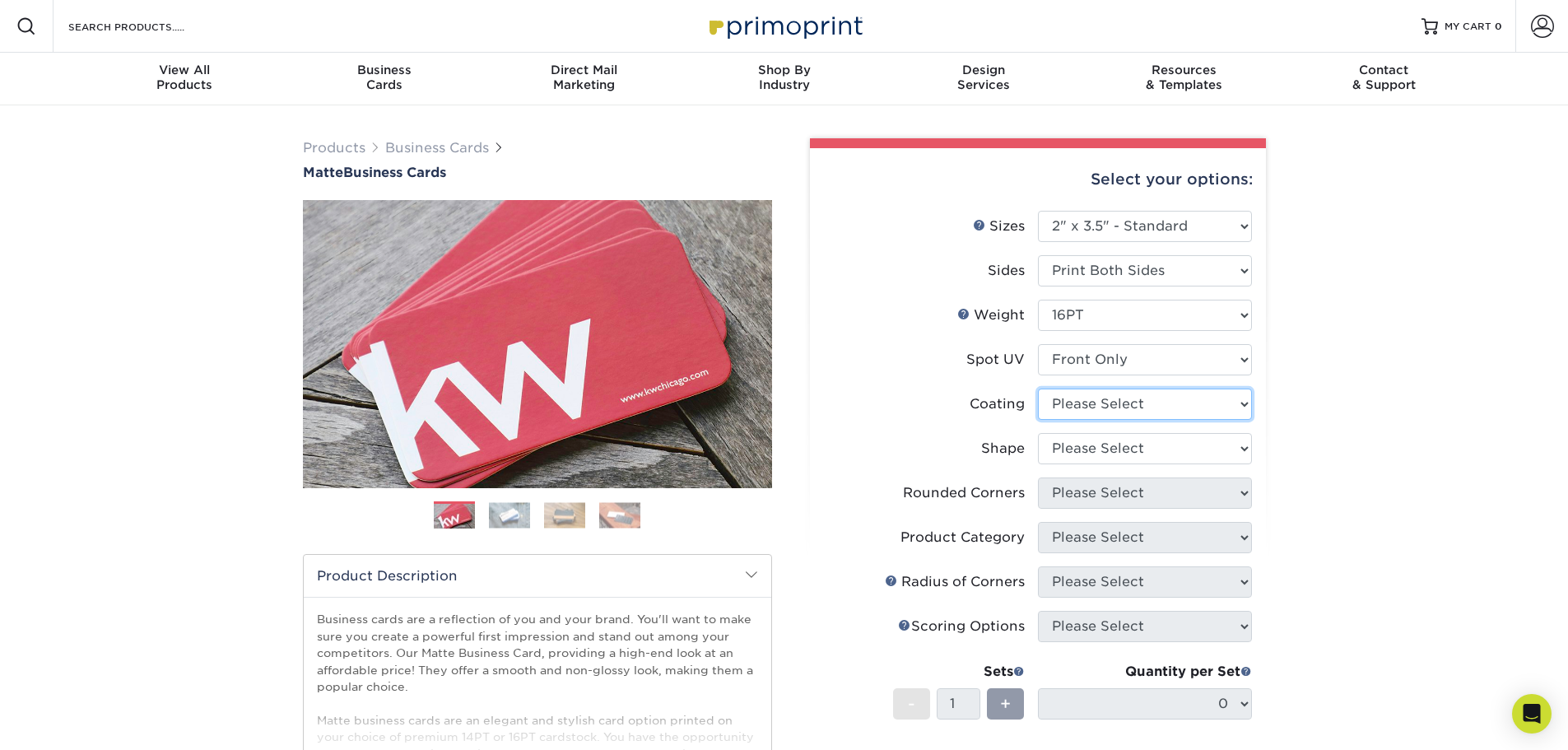 click at bounding box center [1145, 404] 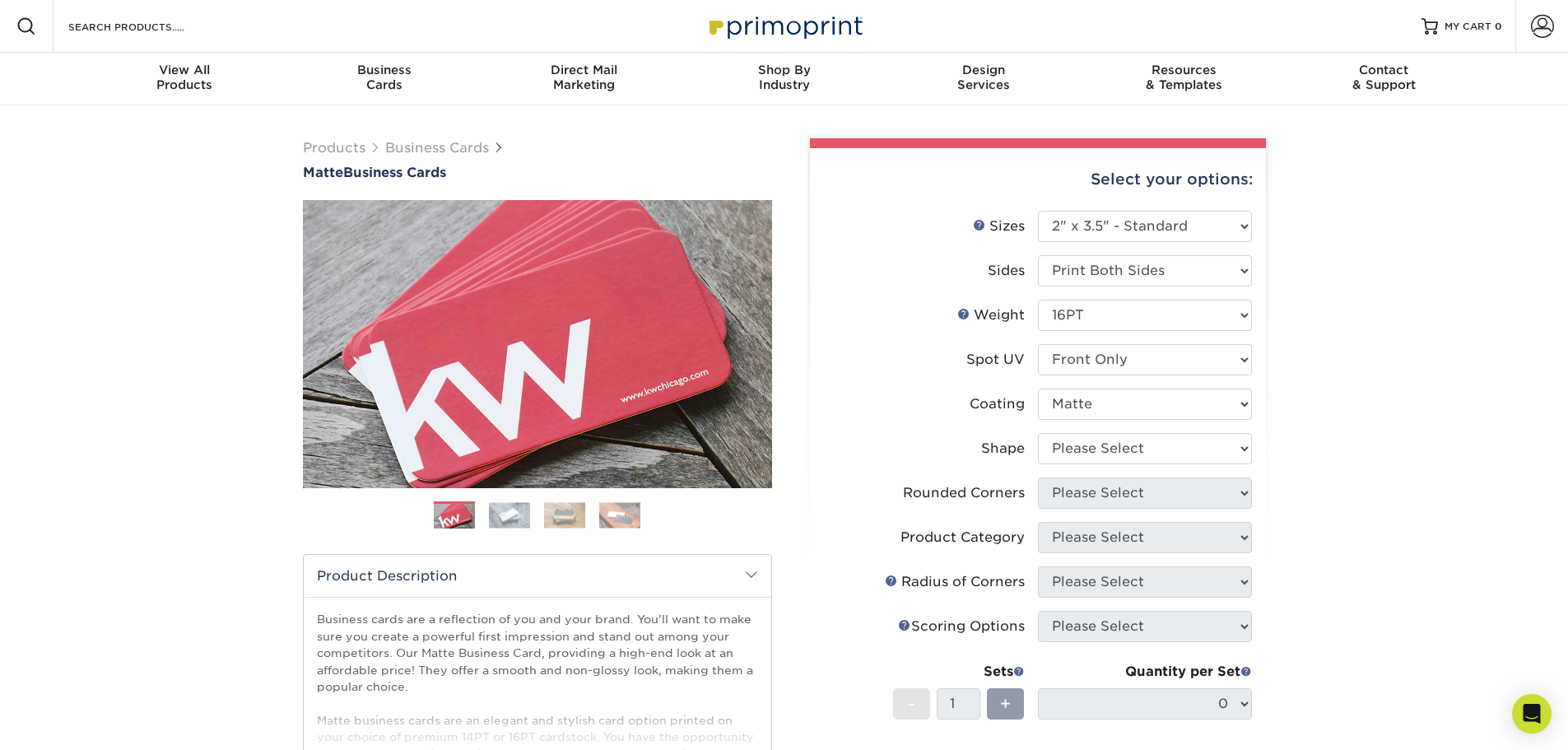 click at bounding box center [1145, 404] 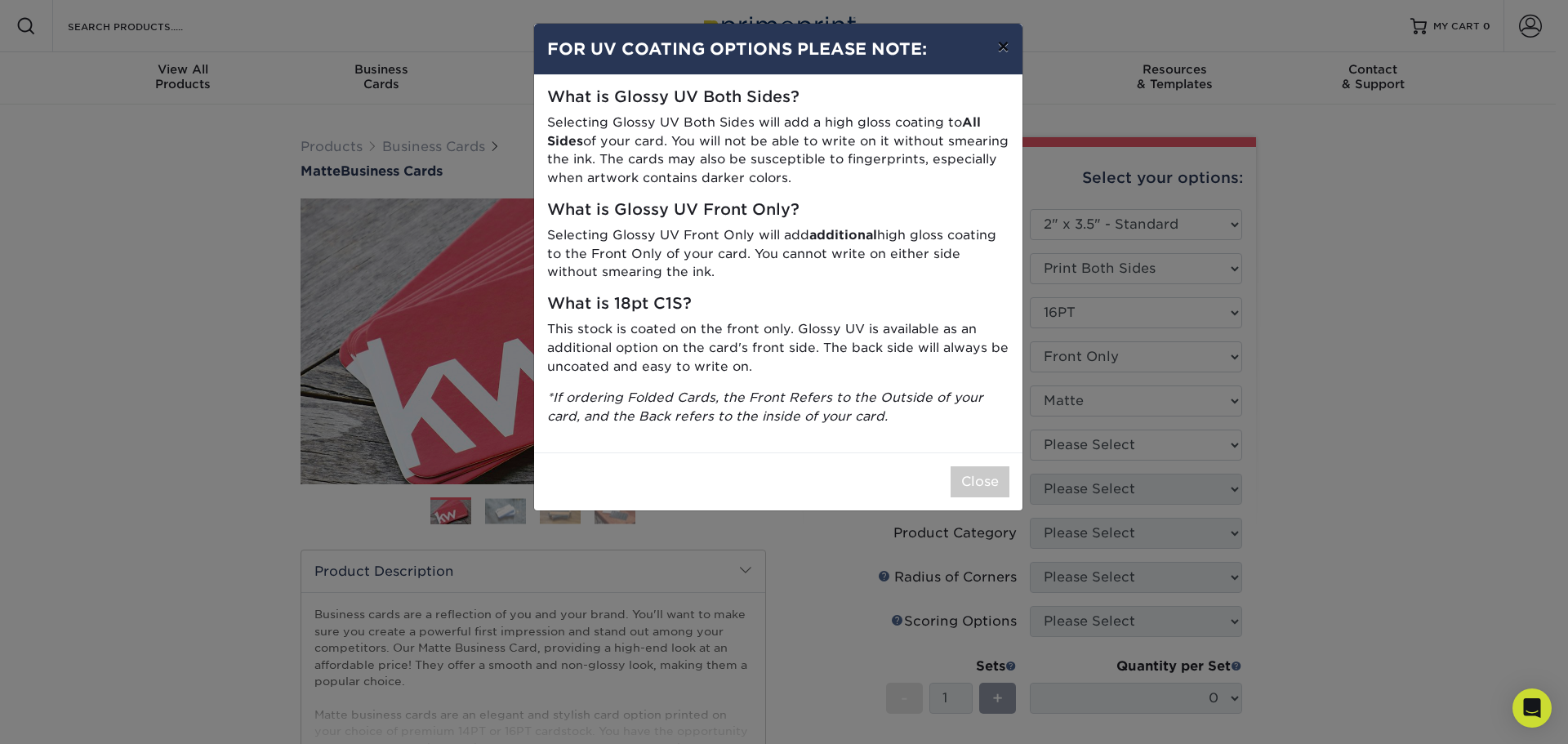 click on "×" at bounding box center [1003, 47] 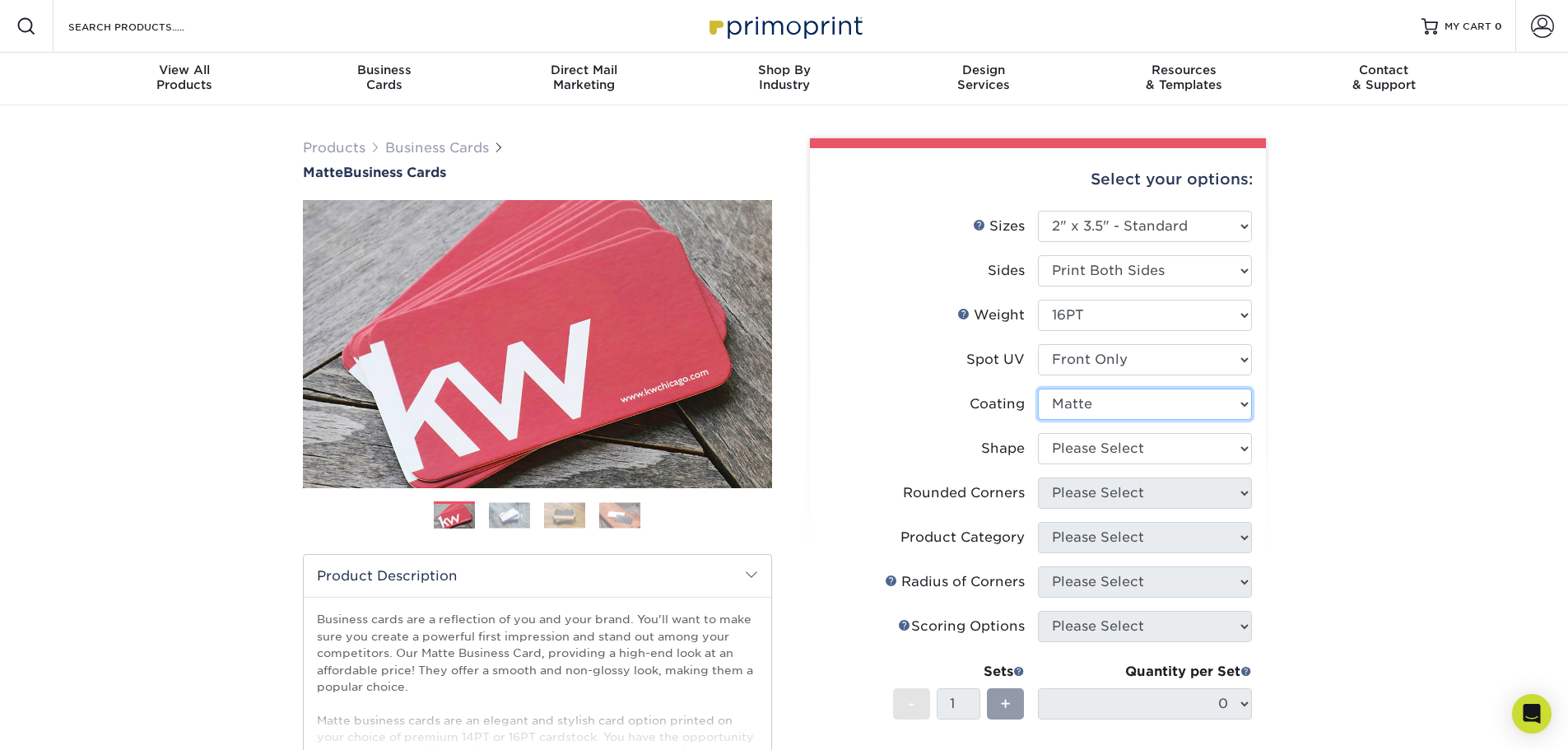 click at bounding box center (1145, 404) 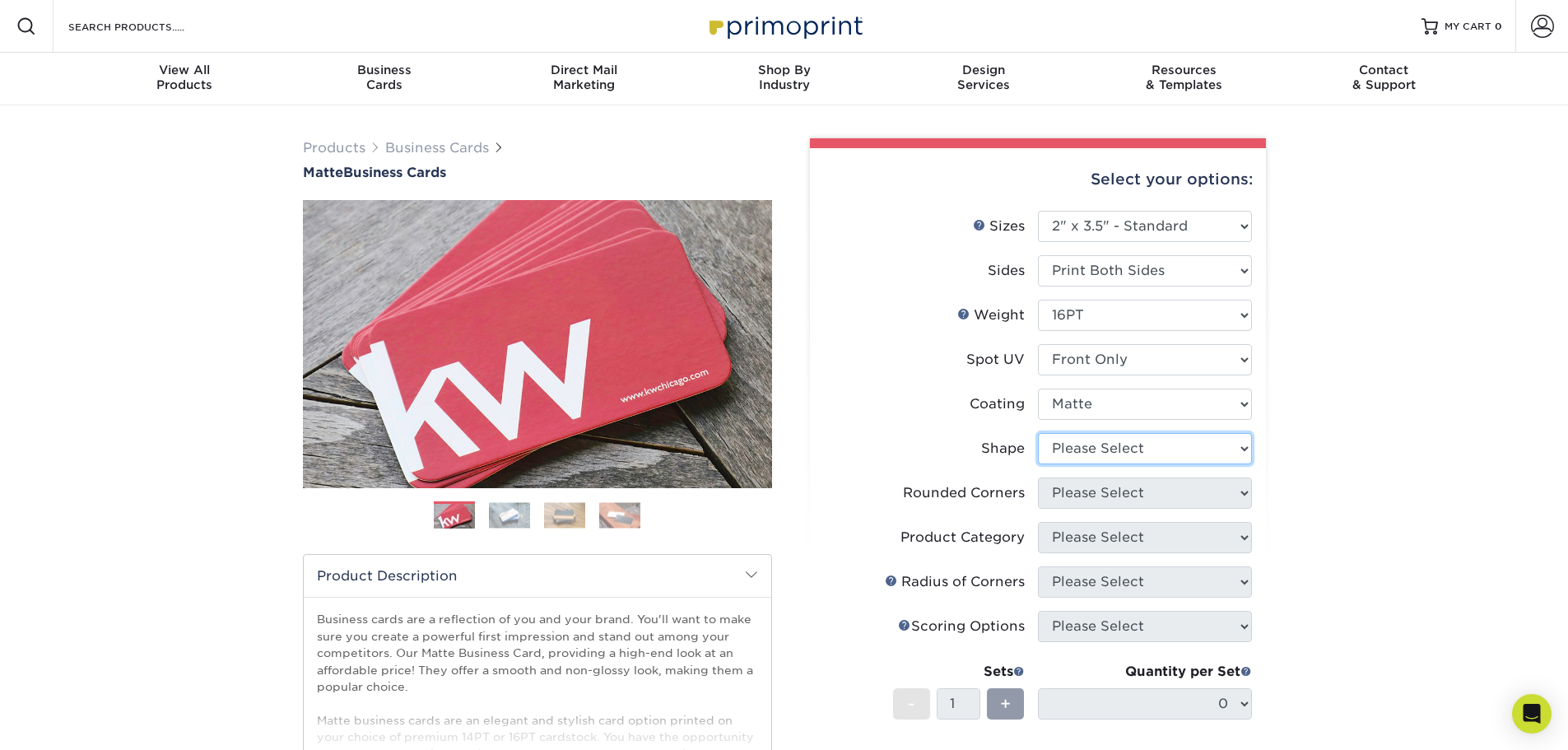 click on "Please Select Standard" at bounding box center (1145, 449) 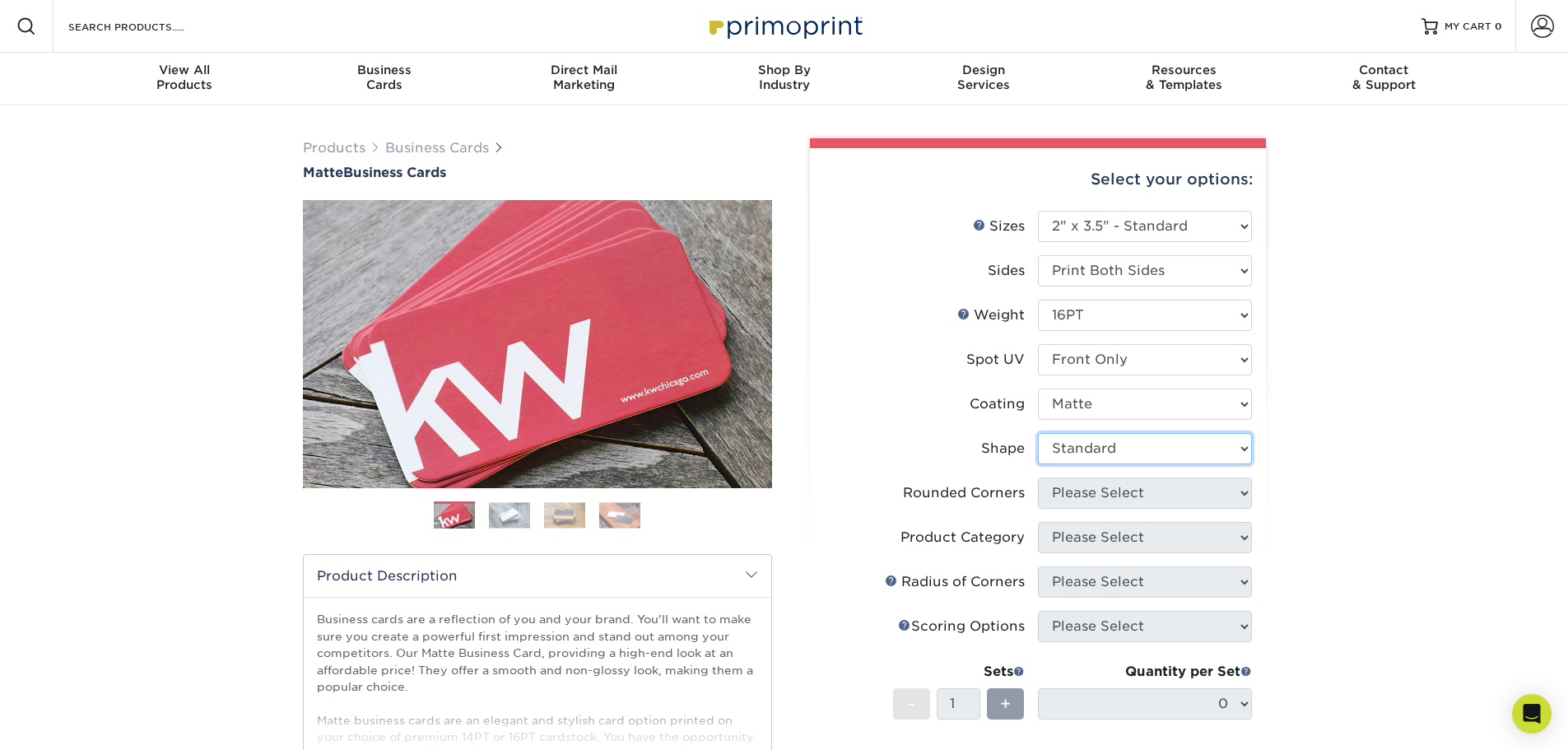 click on "Please Select Standard" at bounding box center [1145, 449] 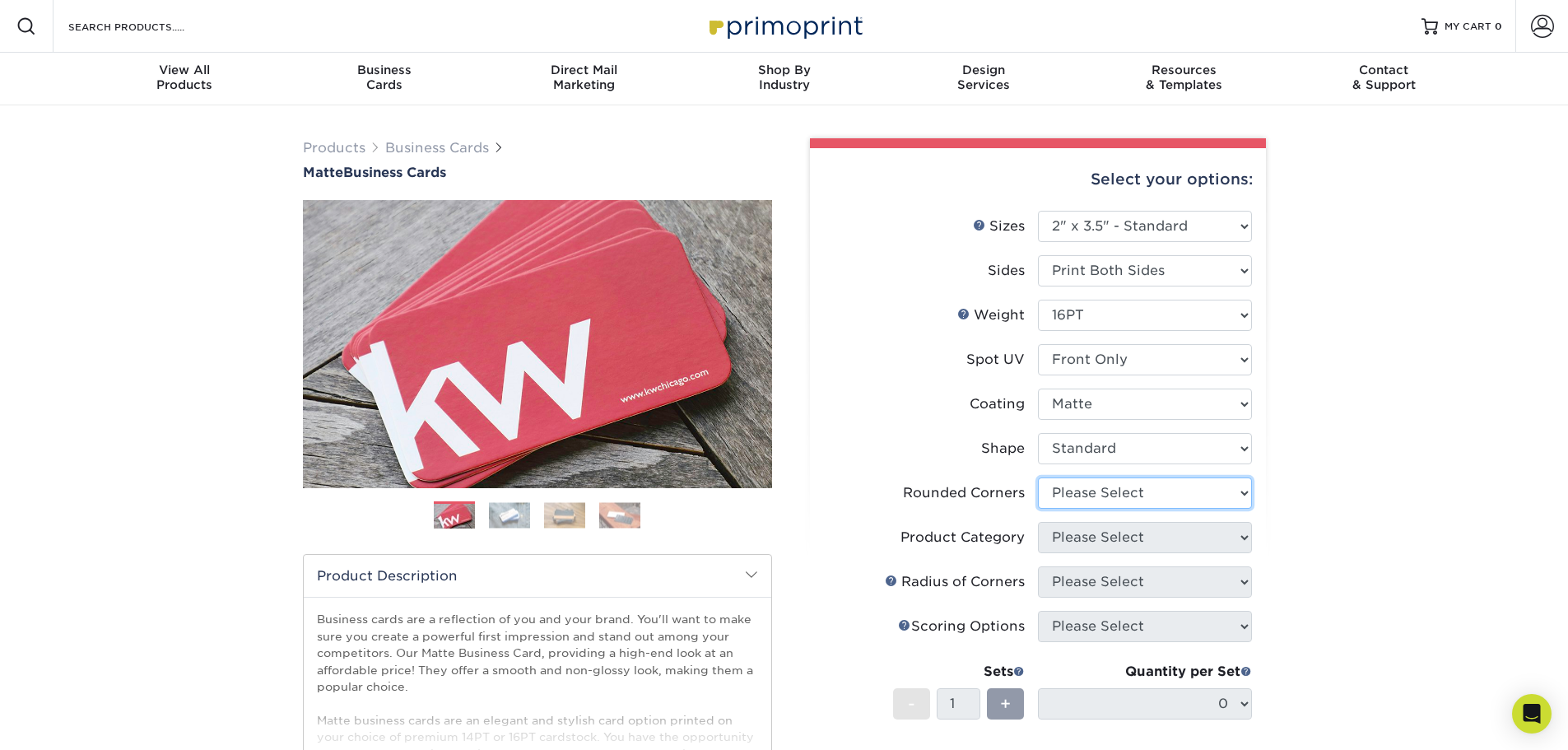 click on "Please Select
Yes - Round 2 Corners                                                    Yes - Round 4 Corners                                                    No" at bounding box center (1145, 493) 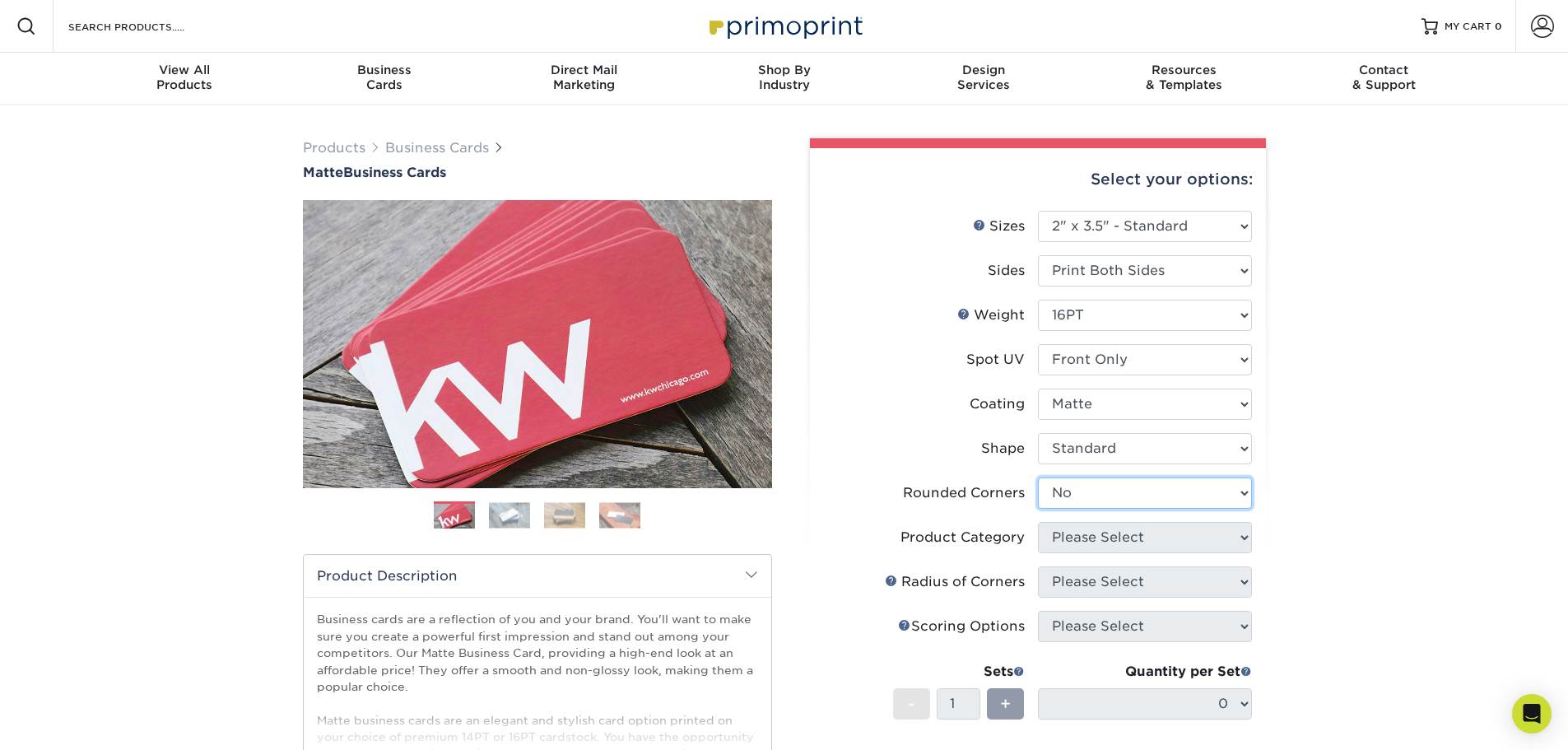 click on "Please Select
Yes - Round 2 Corners                                                    Yes - Round 4 Corners                                                    No" at bounding box center (1145, 493) 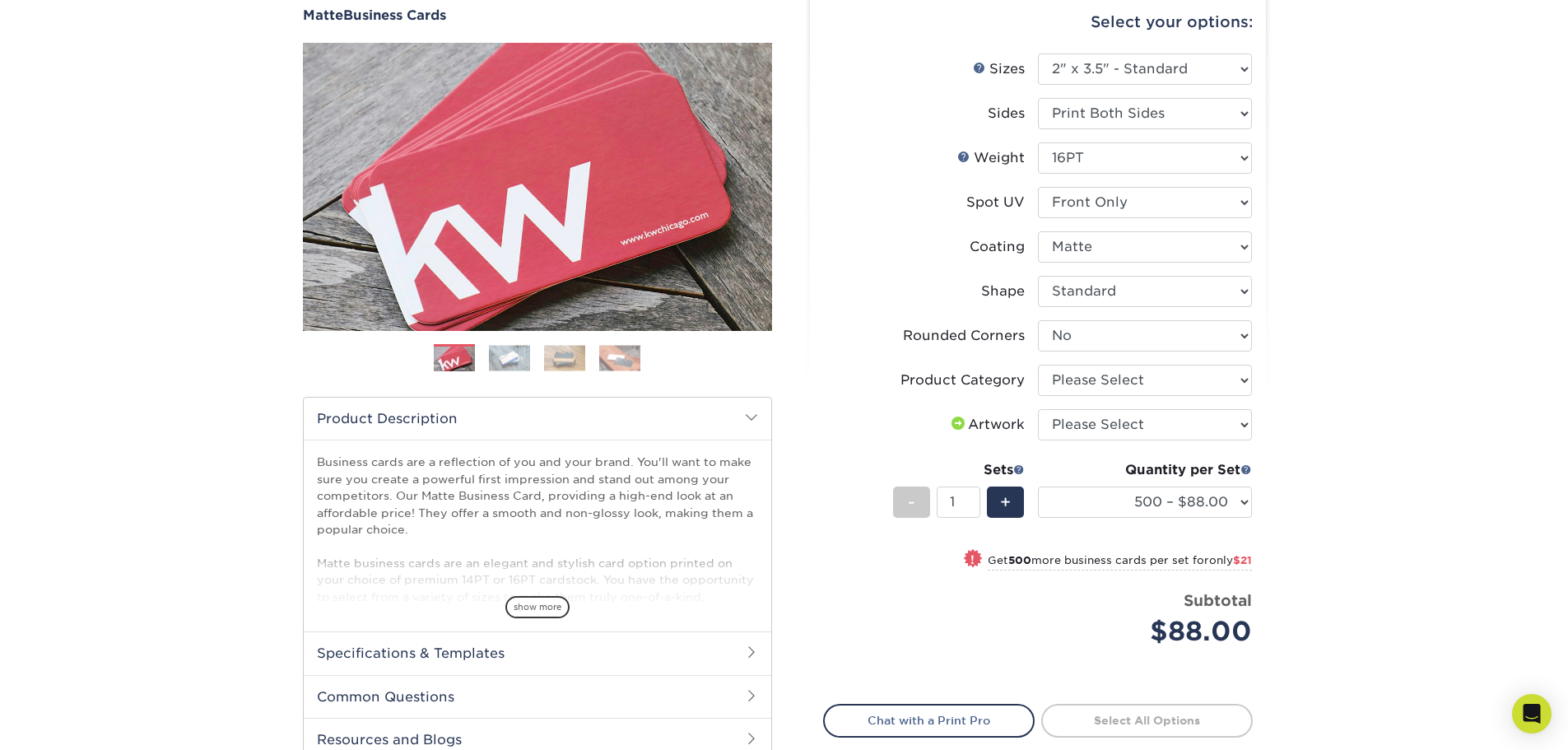 scroll, scrollTop: 165, scrollLeft: 0, axis: vertical 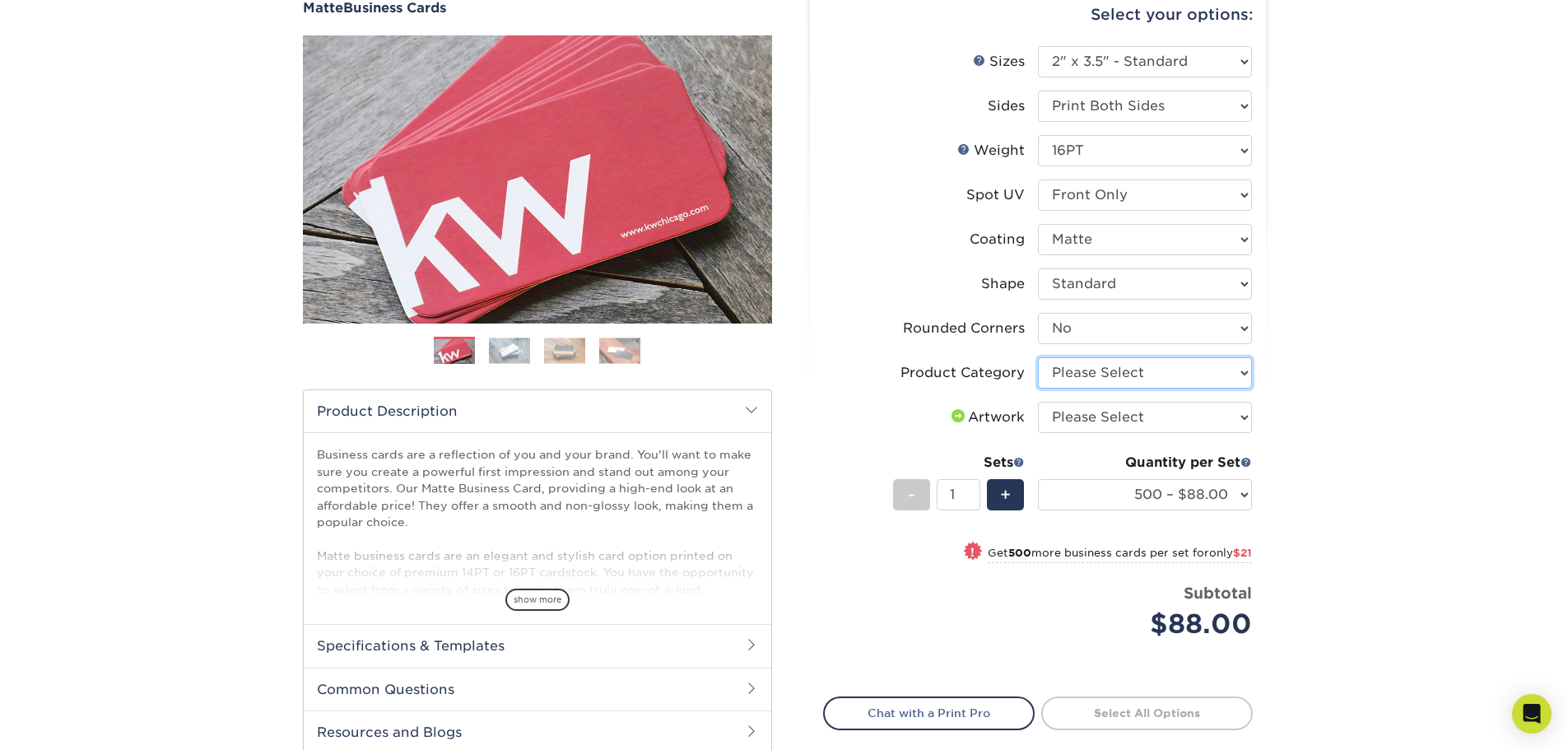drag, startPoint x: 1205, startPoint y: 378, endPoint x: 1201, endPoint y: 385, distance: 8.06226 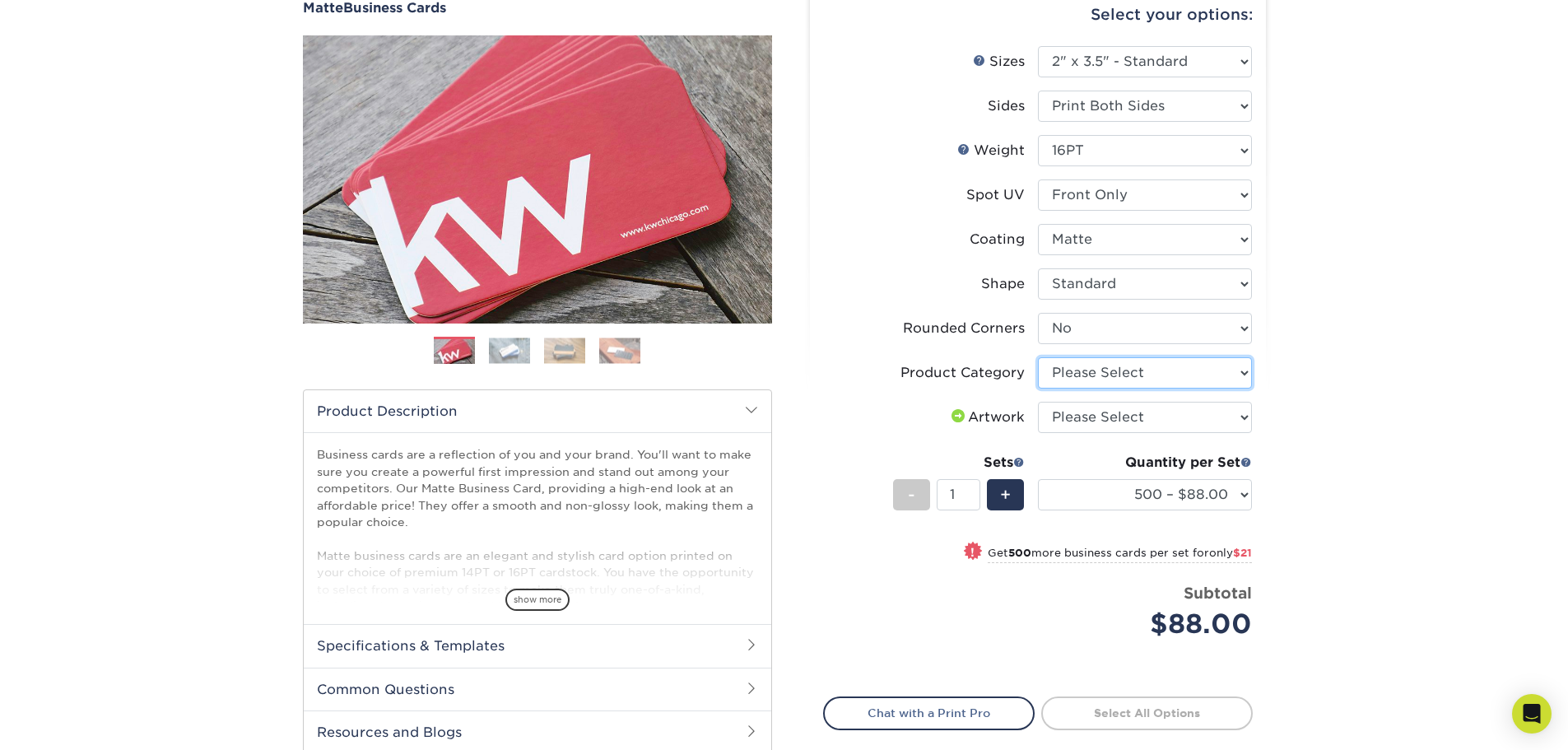 click on "Please Select Business Cards" at bounding box center [1145, 373] 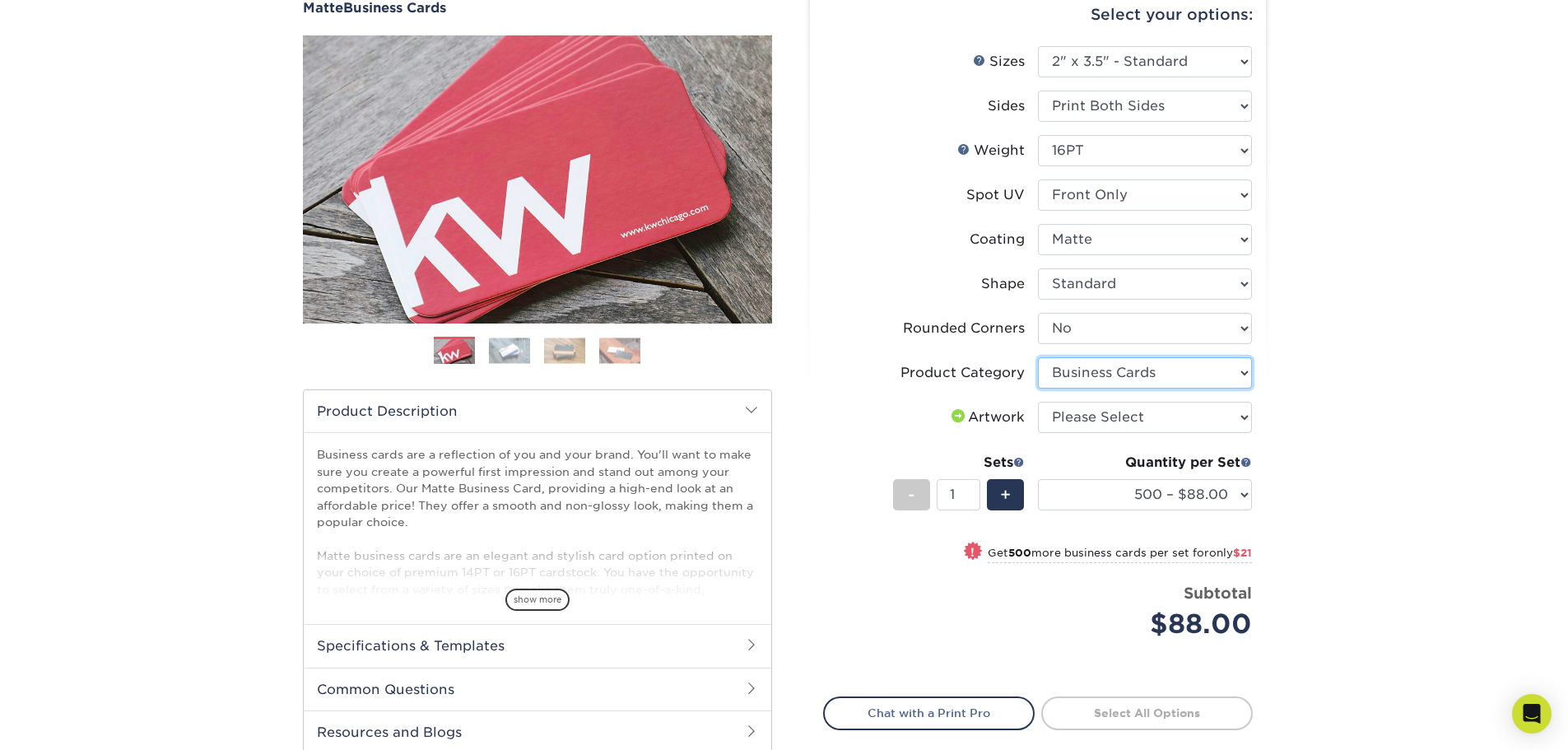 click on "Please Select Business Cards" at bounding box center [1145, 373] 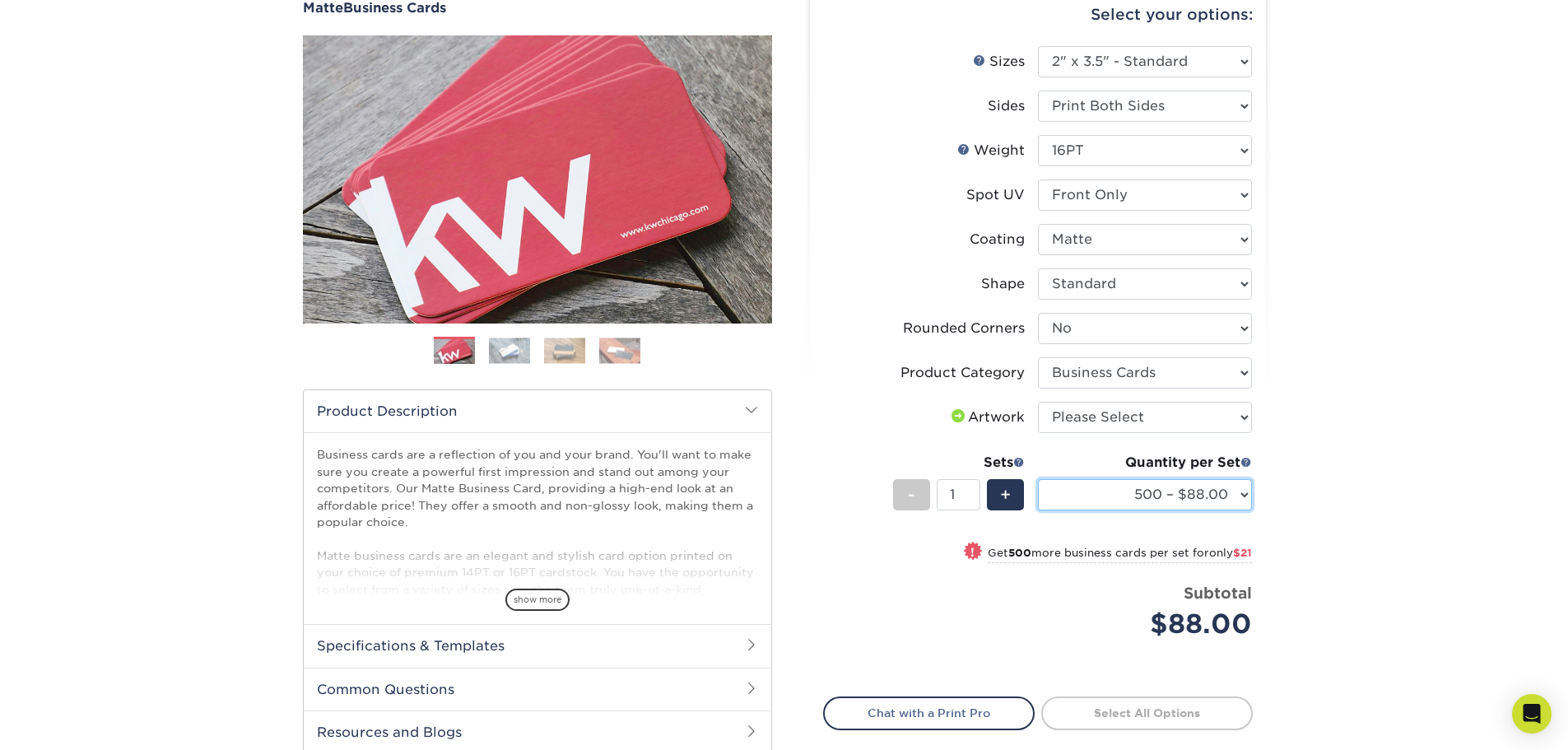 click on "500 – $88.00 1000 – $109.00 2500 – $205.00 5000 – $279.00 10000 – $612.00 15000 – $908.00 20000 – $1205.00 25000 – $1501.00" at bounding box center (1145, 495) 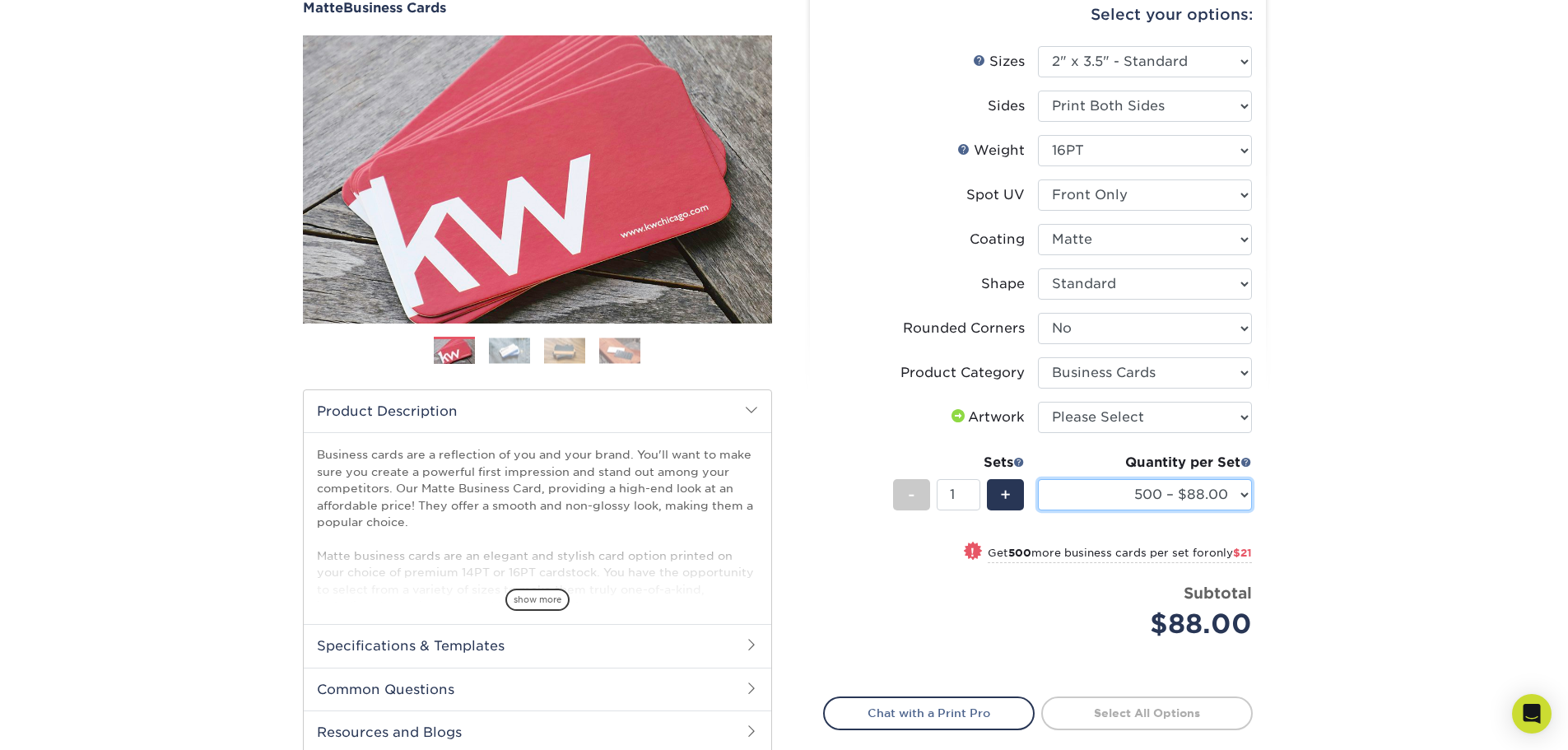 select on "1000 – $109.00" 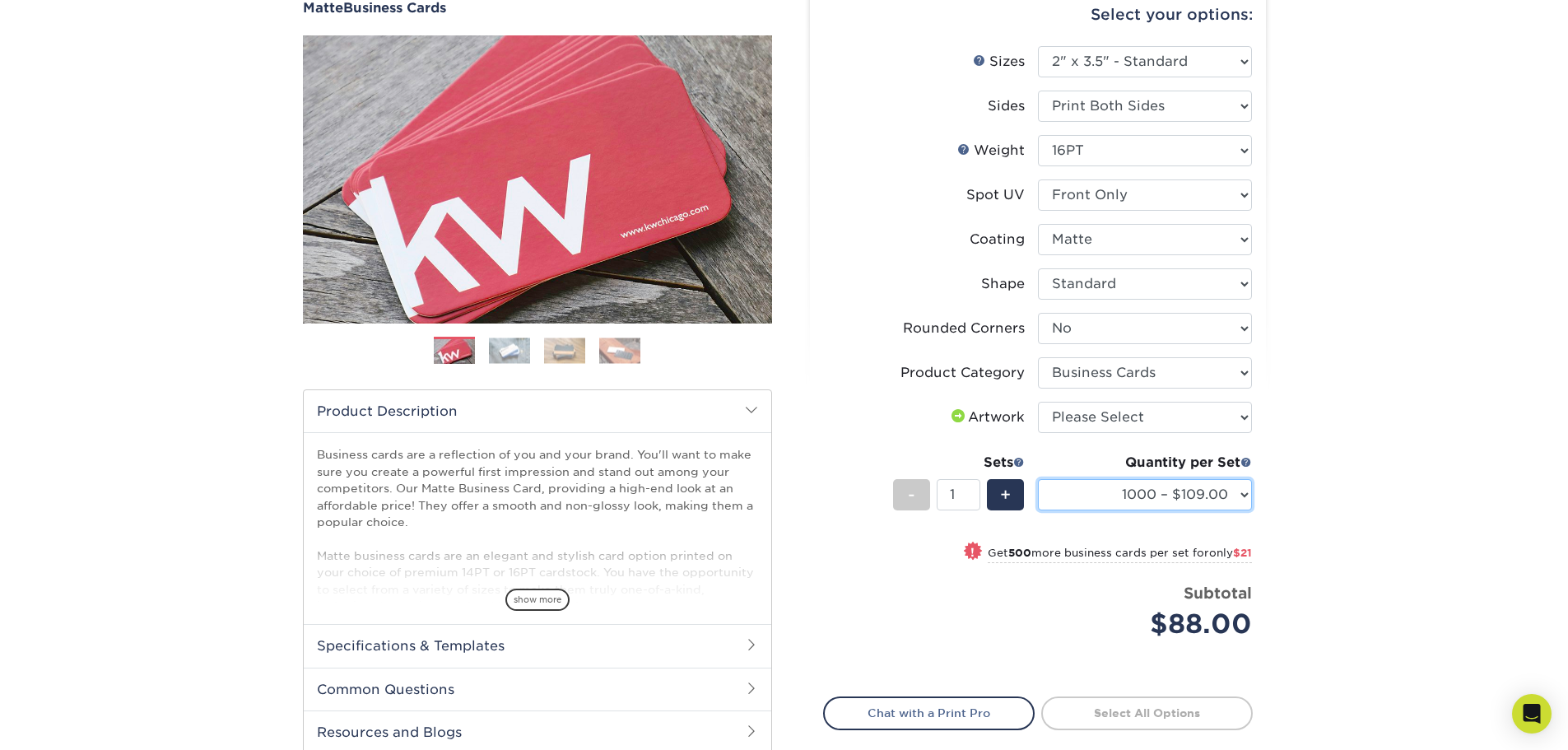 click on "500 – $88.00 1000 – $109.00 2500 – $205.00 5000 – $279.00 10000 – $612.00 15000 – $908.00 20000 – $1205.00 25000 – $1501.00" at bounding box center (1145, 495) 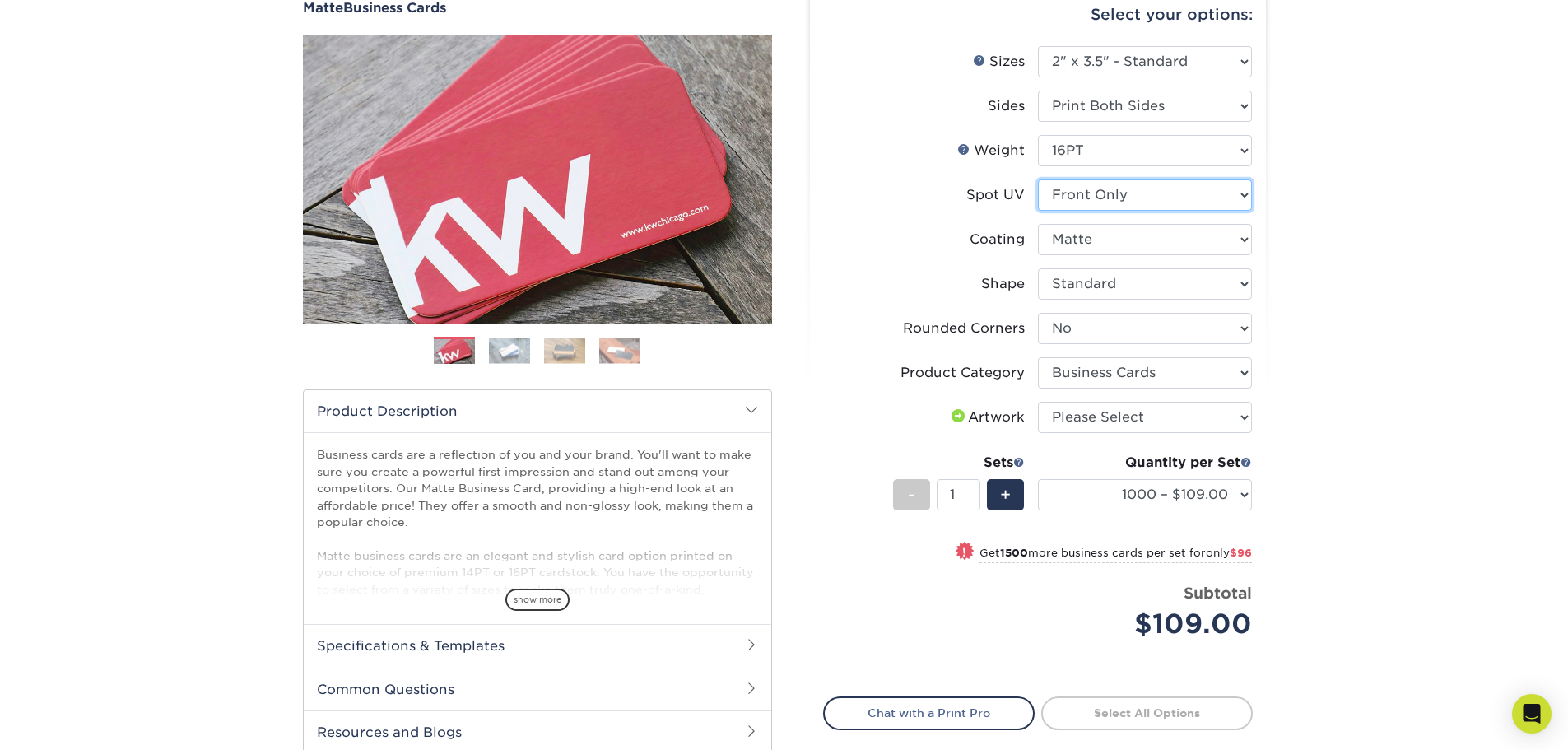 click on "Please Select No Spot UV Front and Back (Both Sides) Front Only Back Only" at bounding box center [1145, 195] 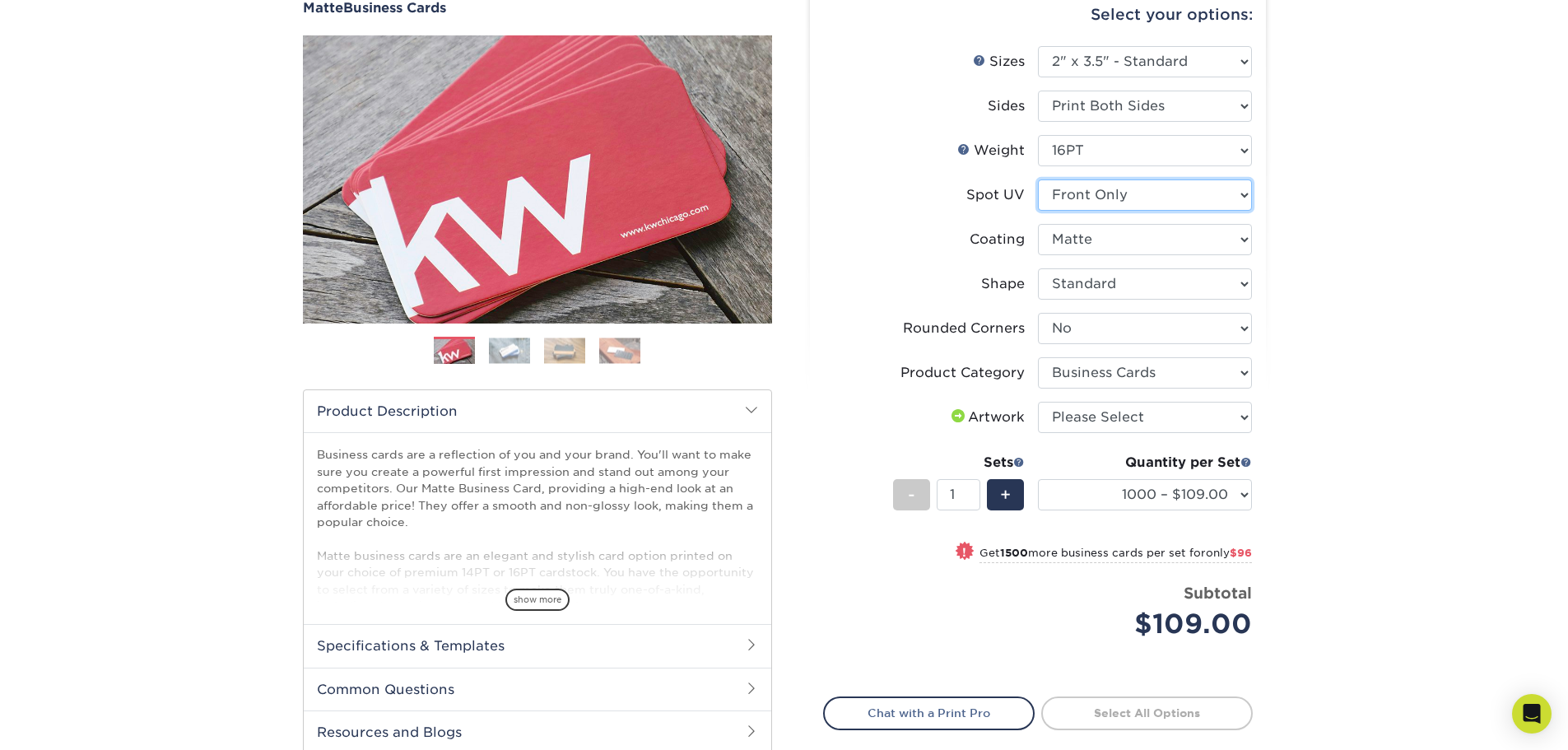 select on "3" 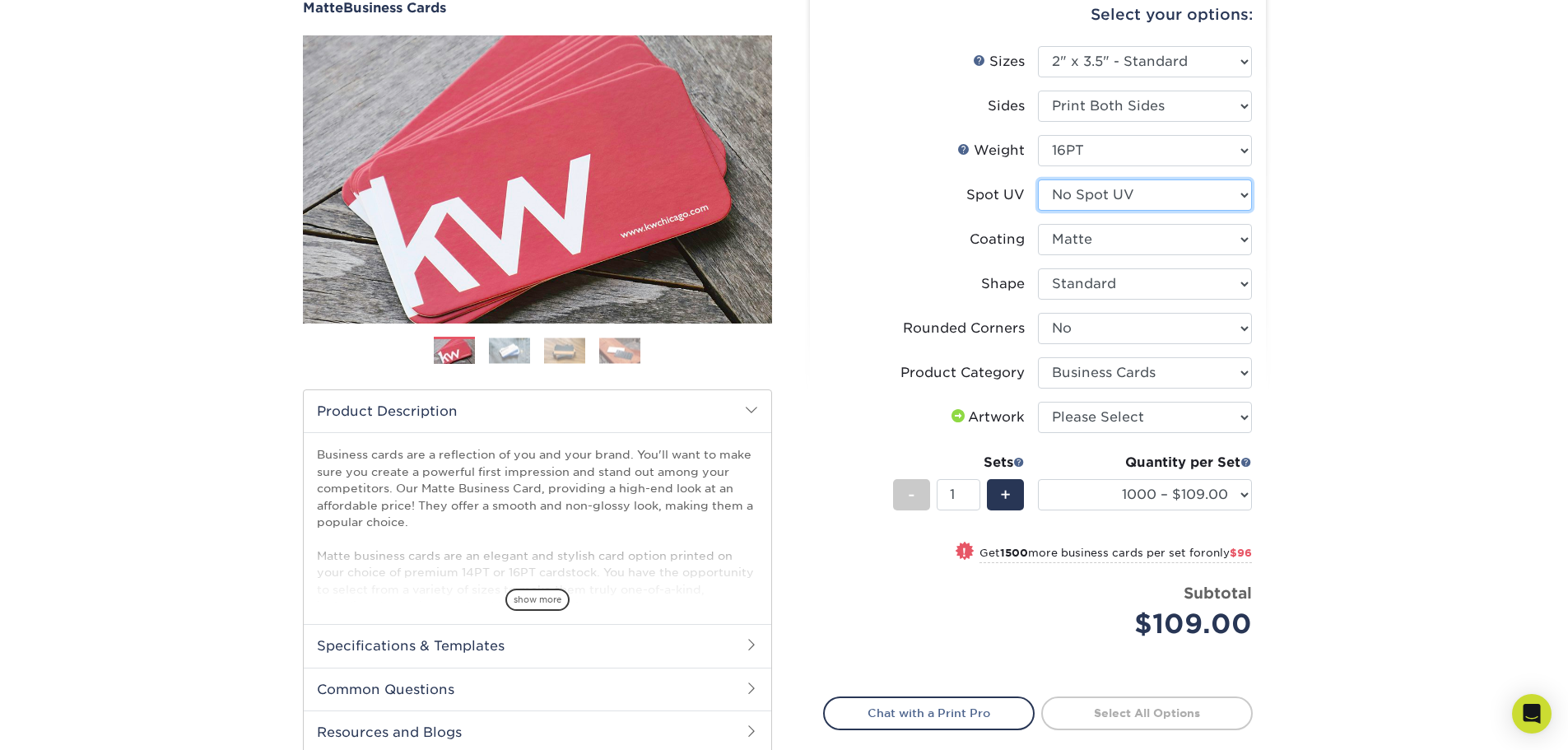 click on "Please Select No Spot UV Front and Back (Both Sides) Front Only Back Only" at bounding box center (1145, 195) 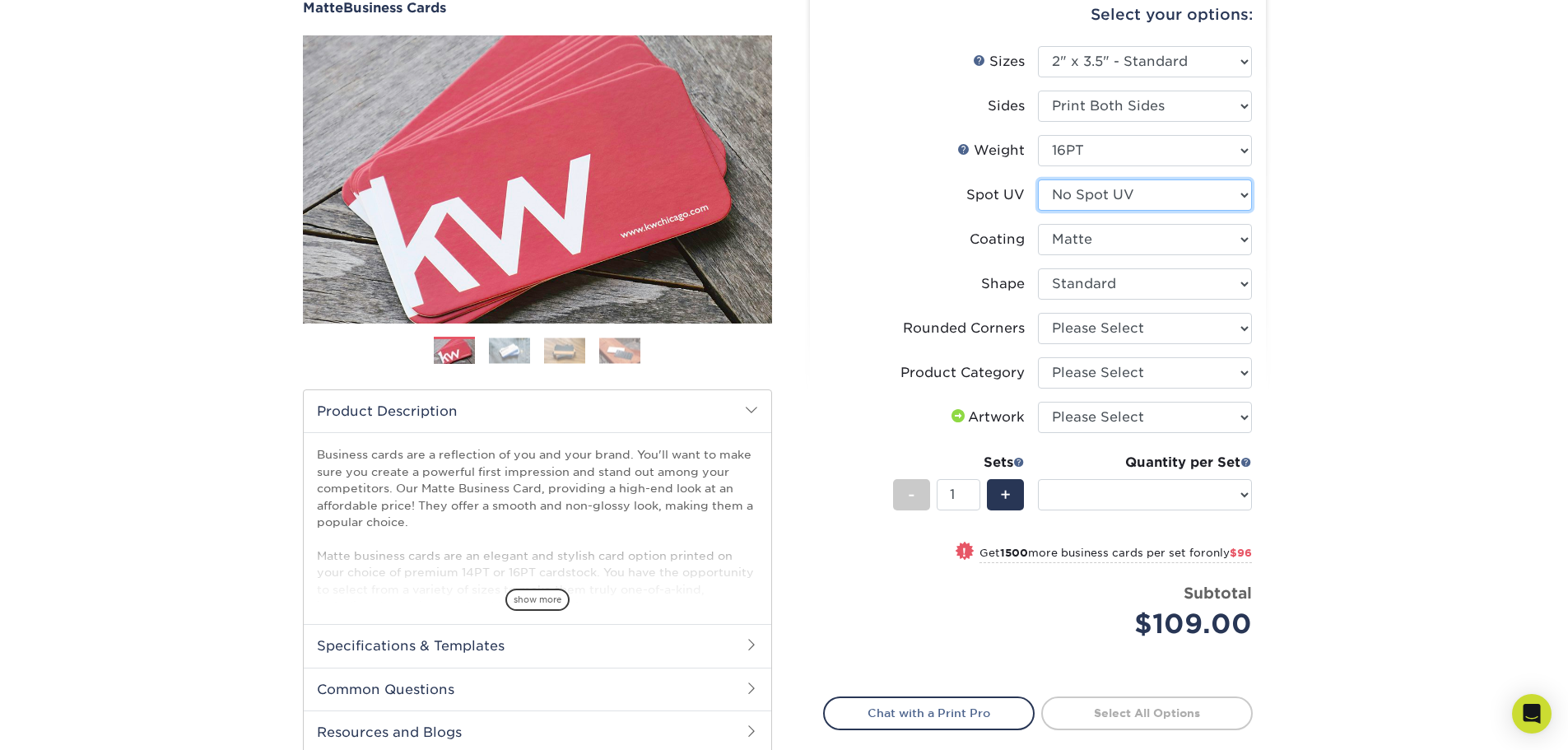 select on "-1" 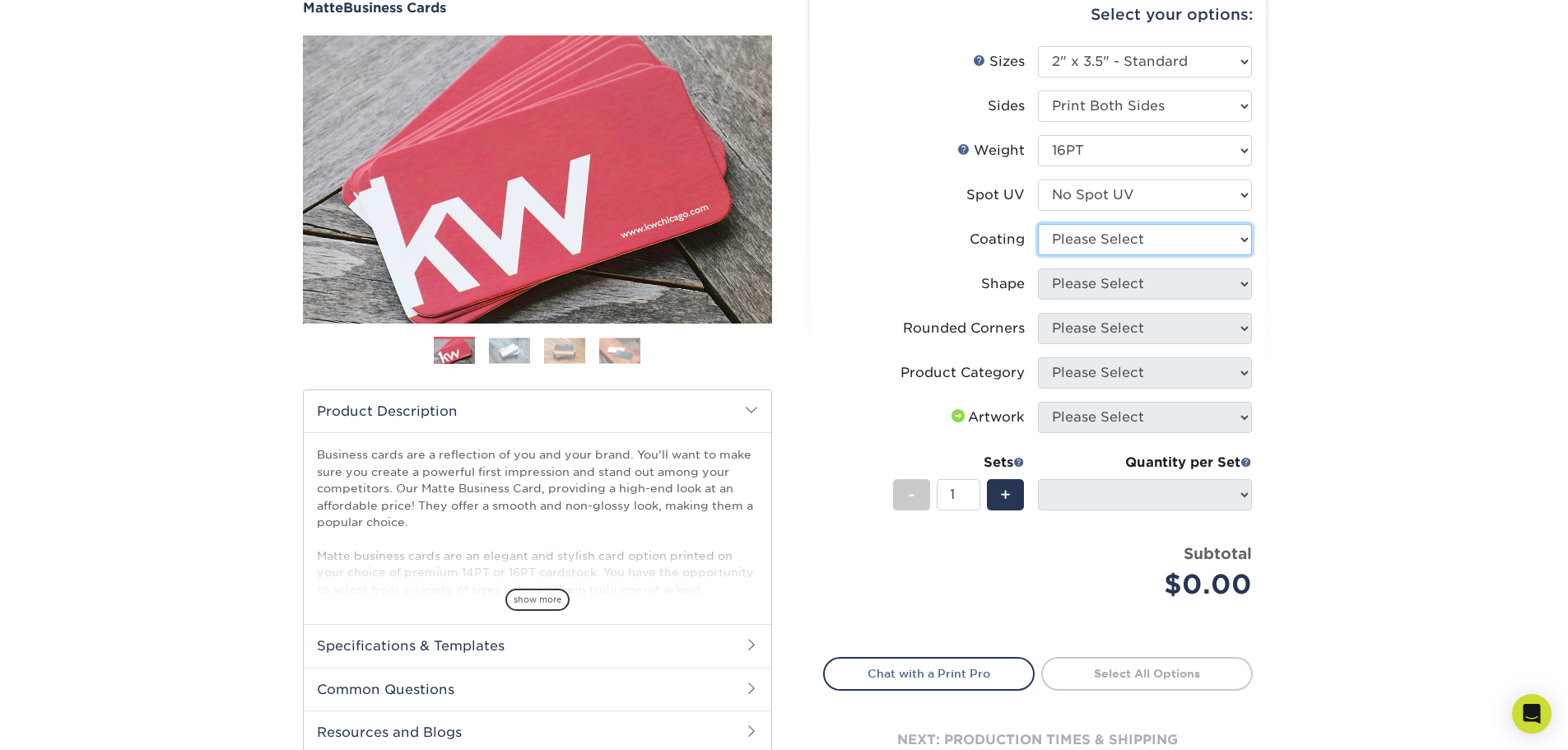 click at bounding box center [1145, 240] 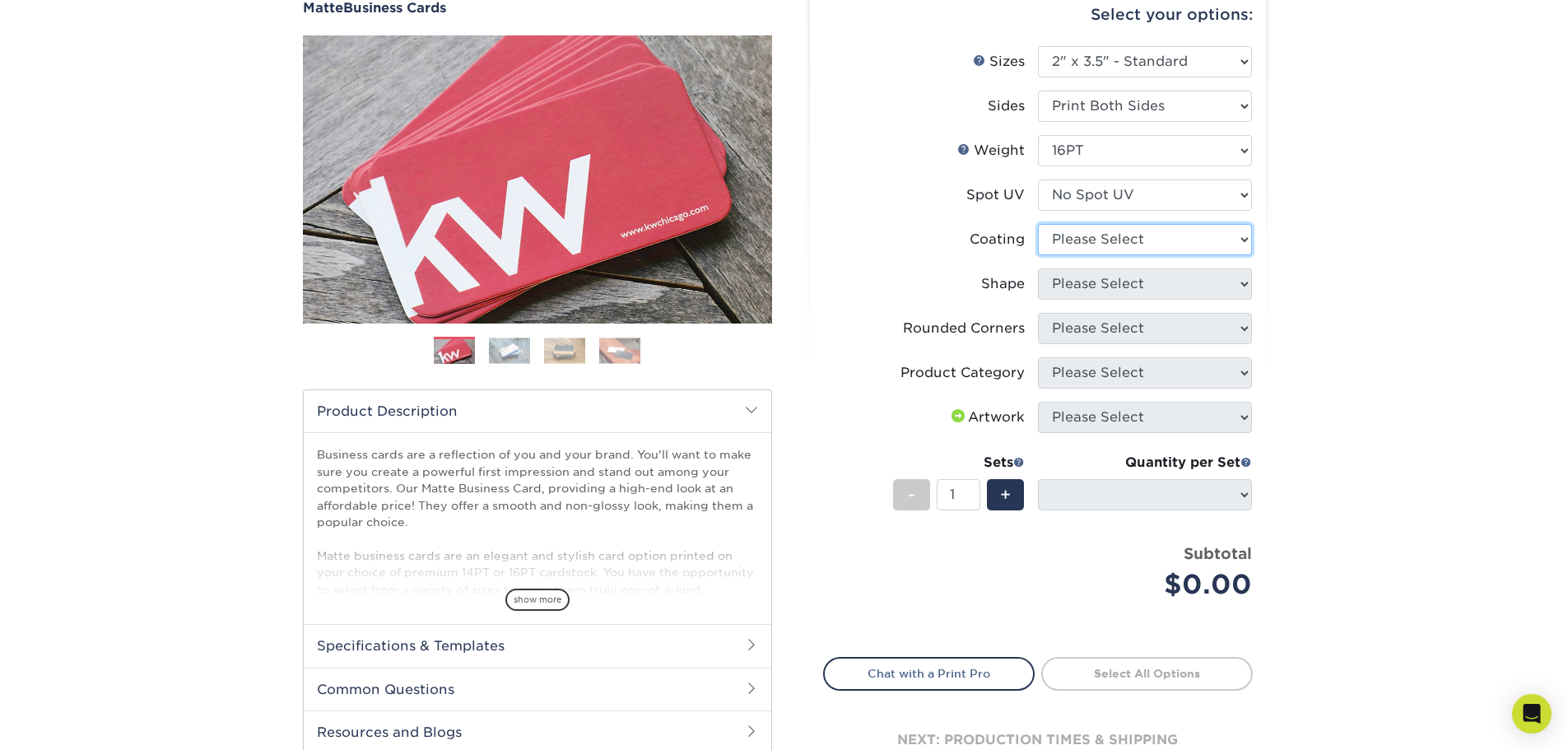 select on "121bb7b5-3b4d-429f-bd8d-bbf80e953313" 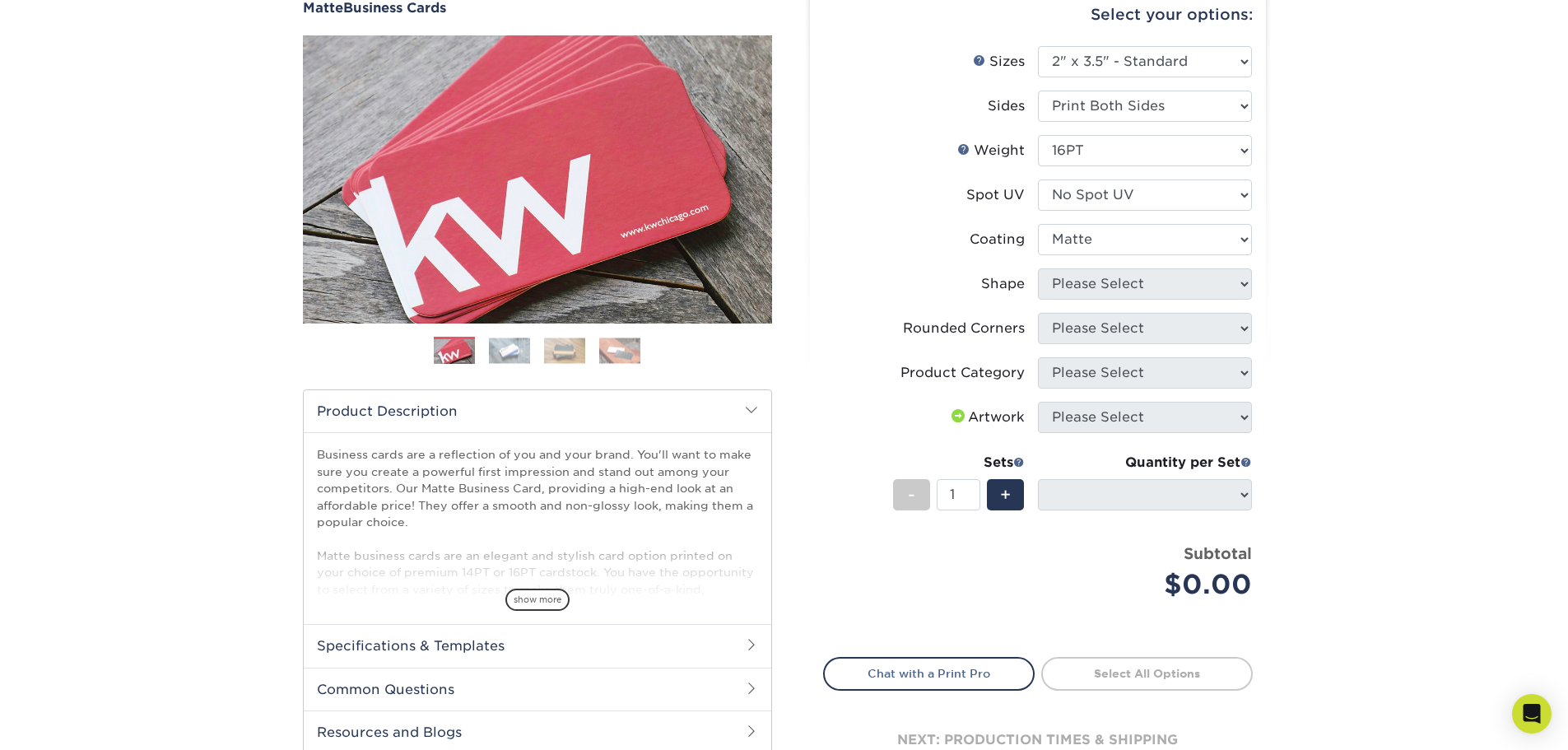 click at bounding box center (1145, 240) 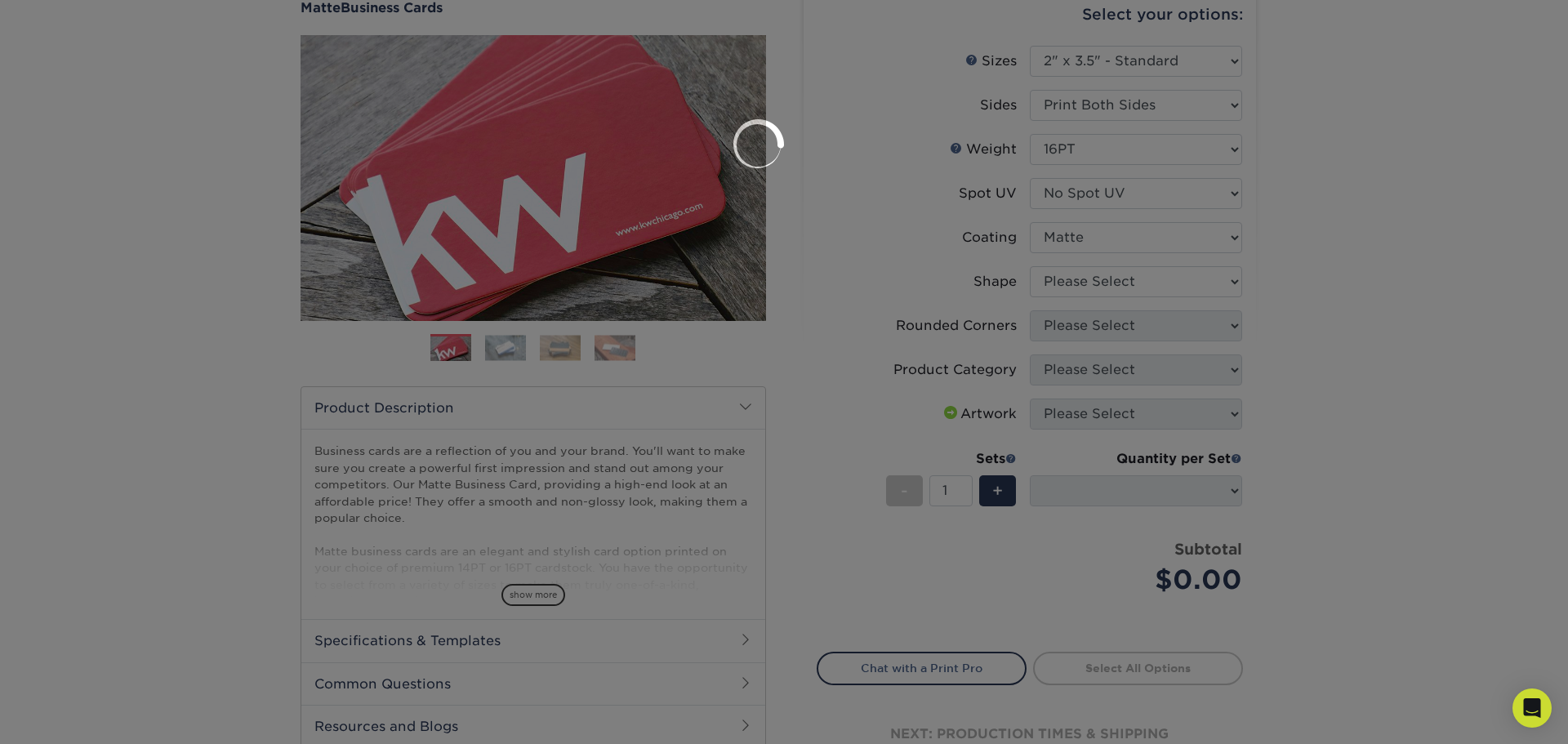 click at bounding box center [784, 372] 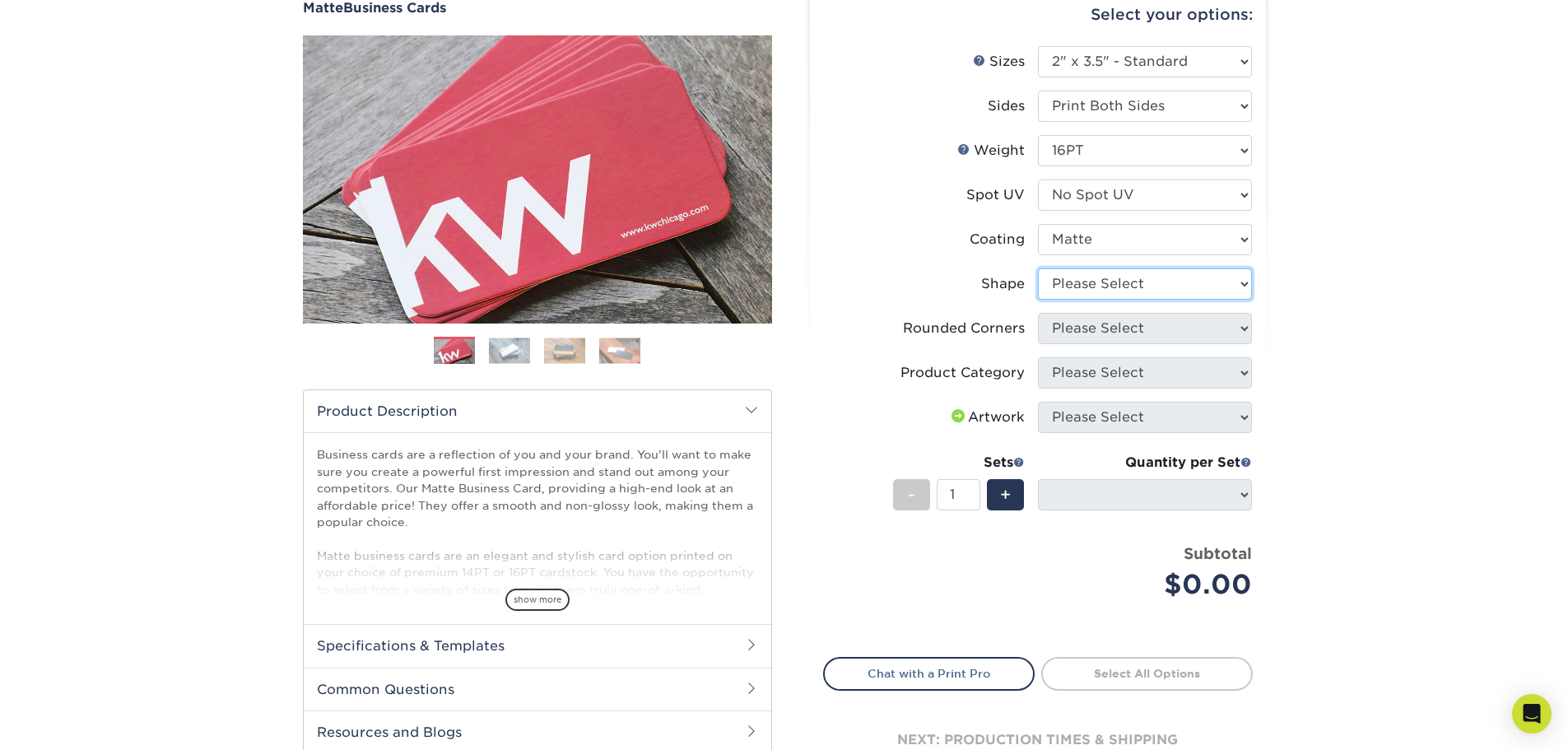 click on "Please Select Standard Oval" at bounding box center (1145, 284) 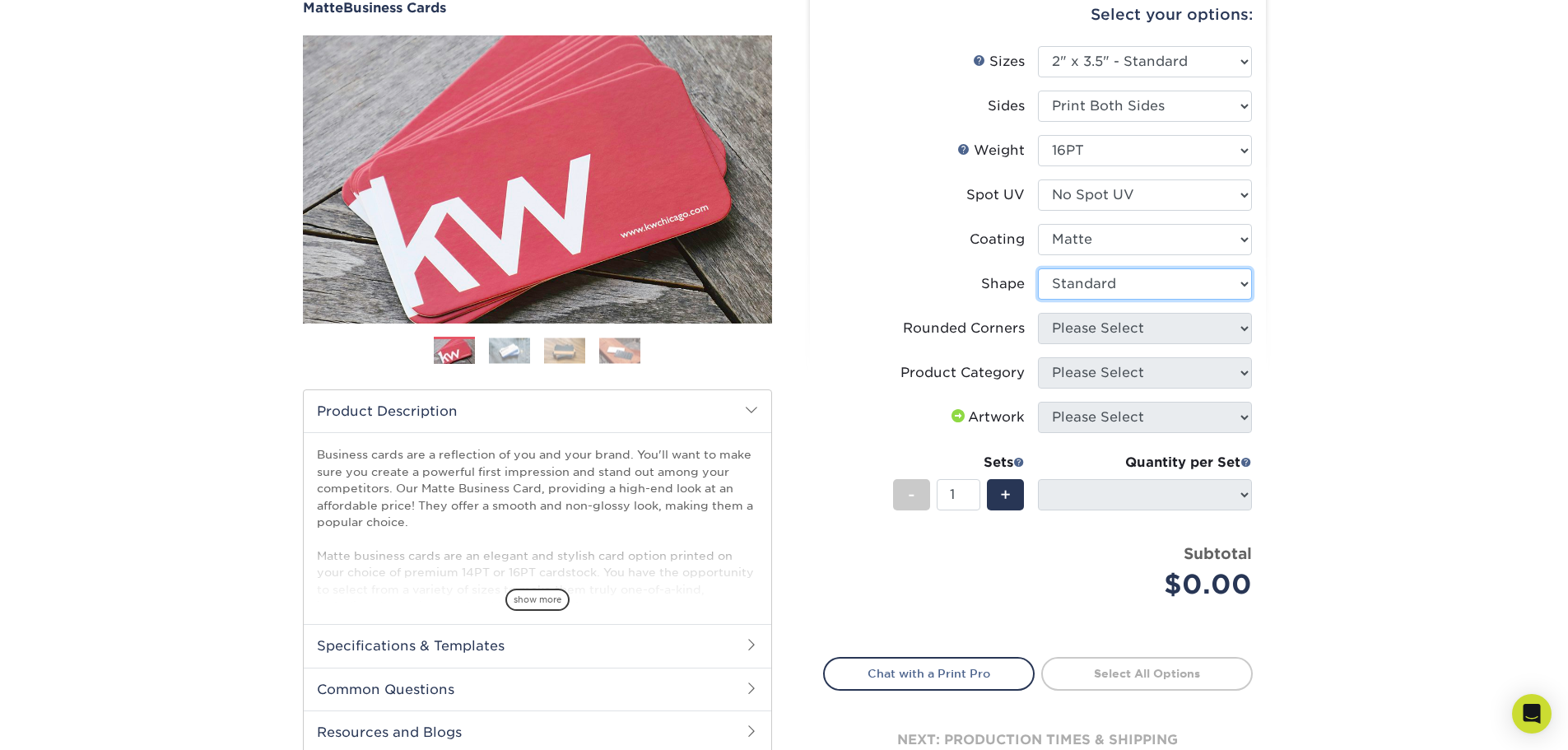 click on "Please Select Standard Oval" at bounding box center (1145, 284) 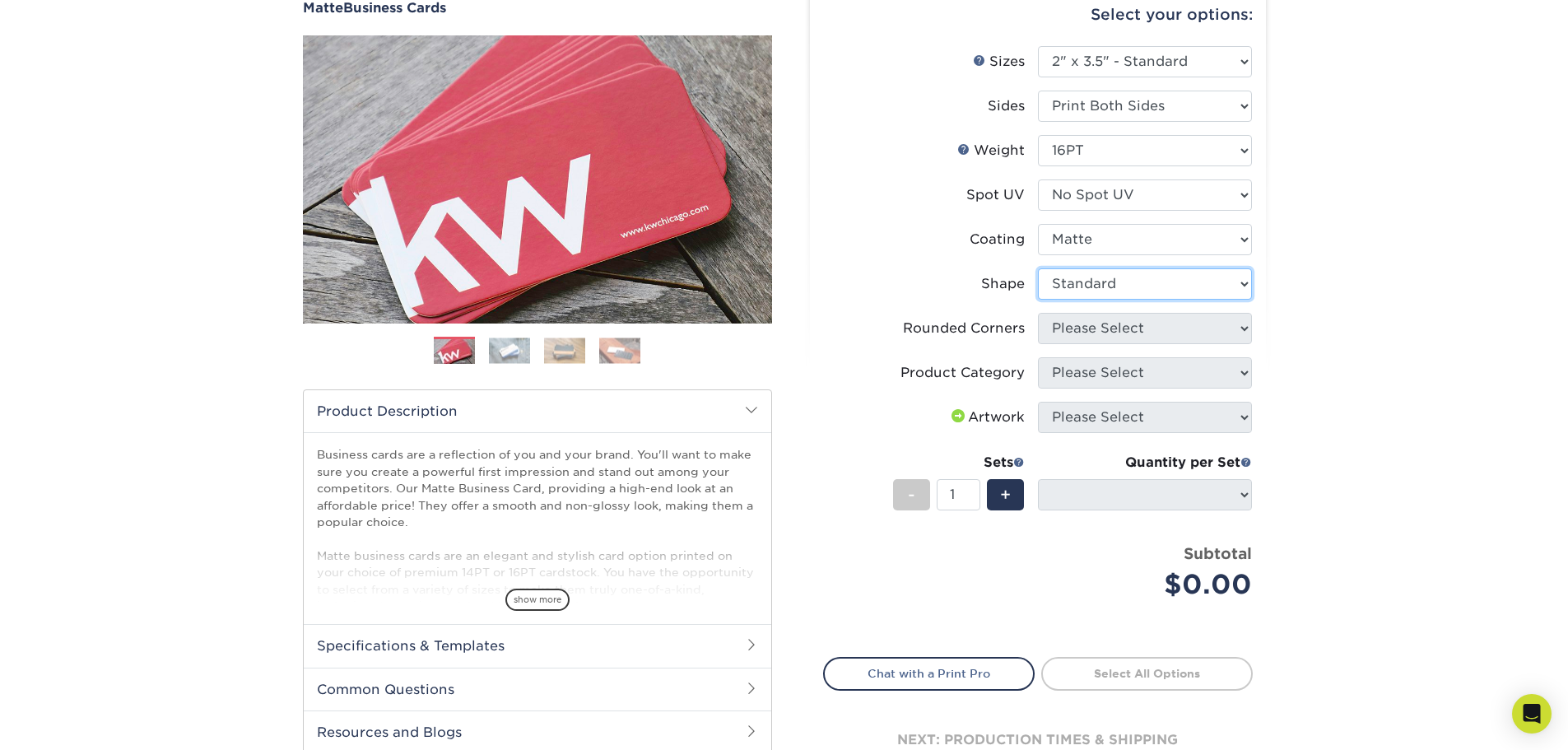select 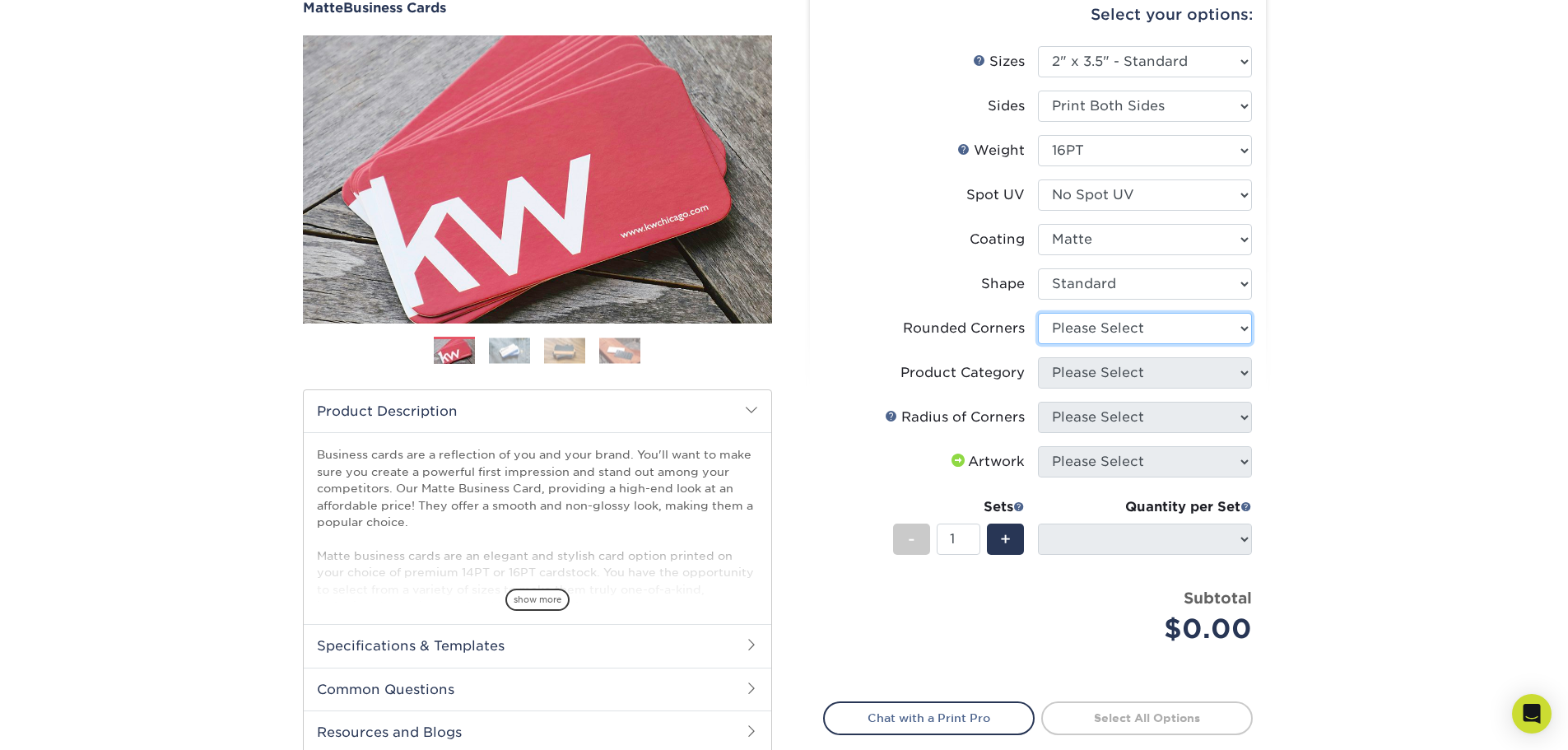 click on "Please Select
Yes - Round 2 Corners                                                    Yes - Round 4 Corners                                                    No" at bounding box center [1145, 328] 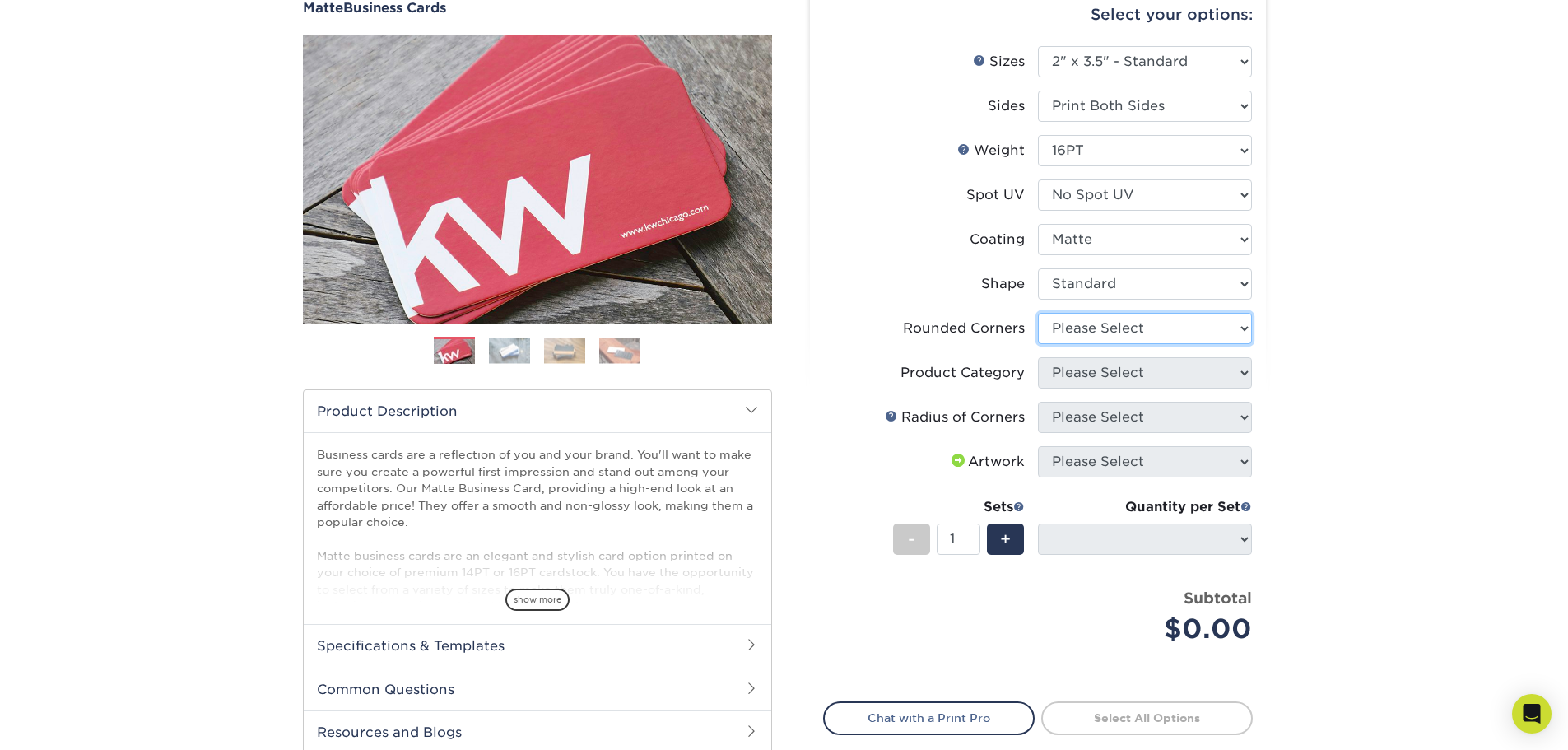 select on "0" 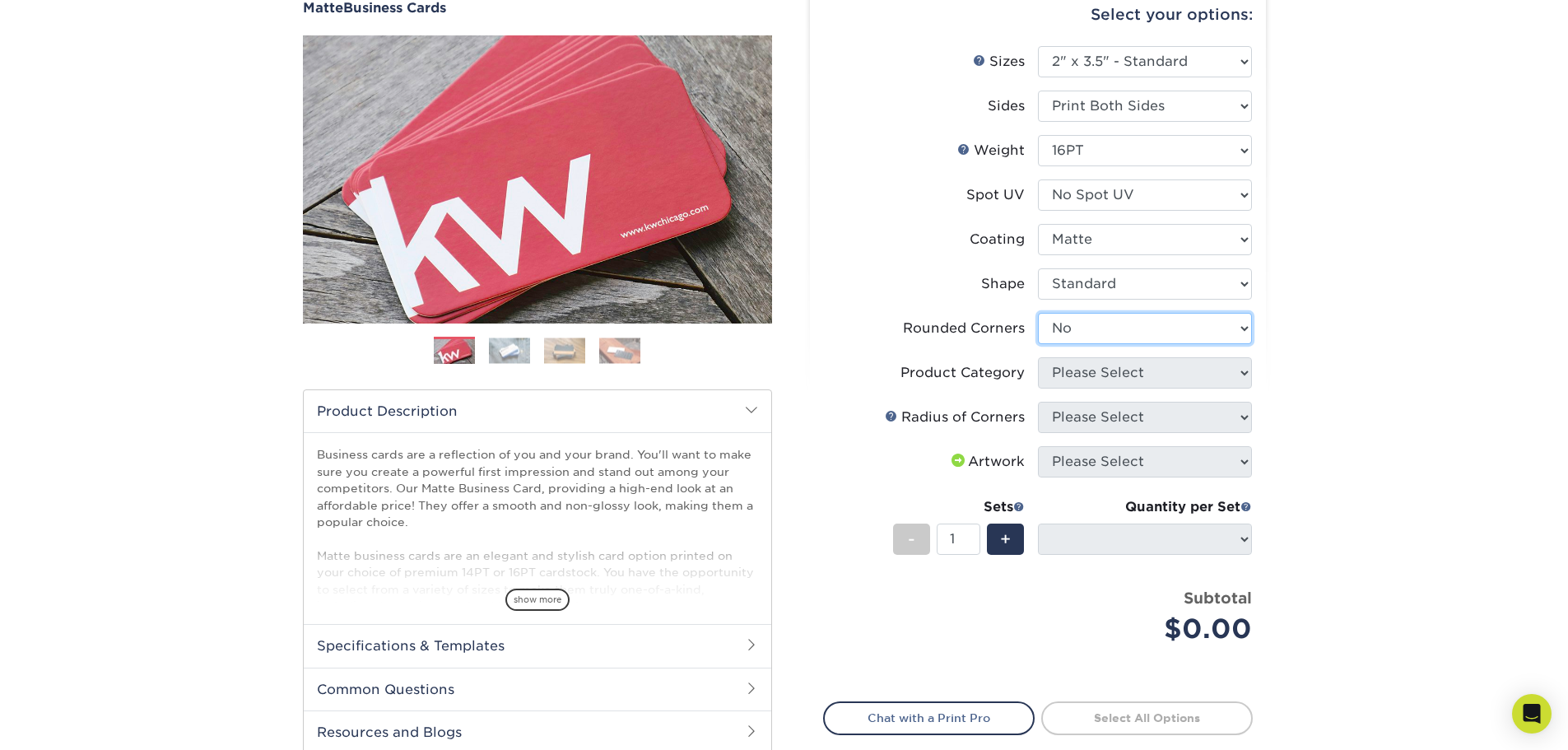 click on "Please Select
Yes - Round 2 Corners                                                    Yes - Round 4 Corners                                                    No" at bounding box center (1145, 328) 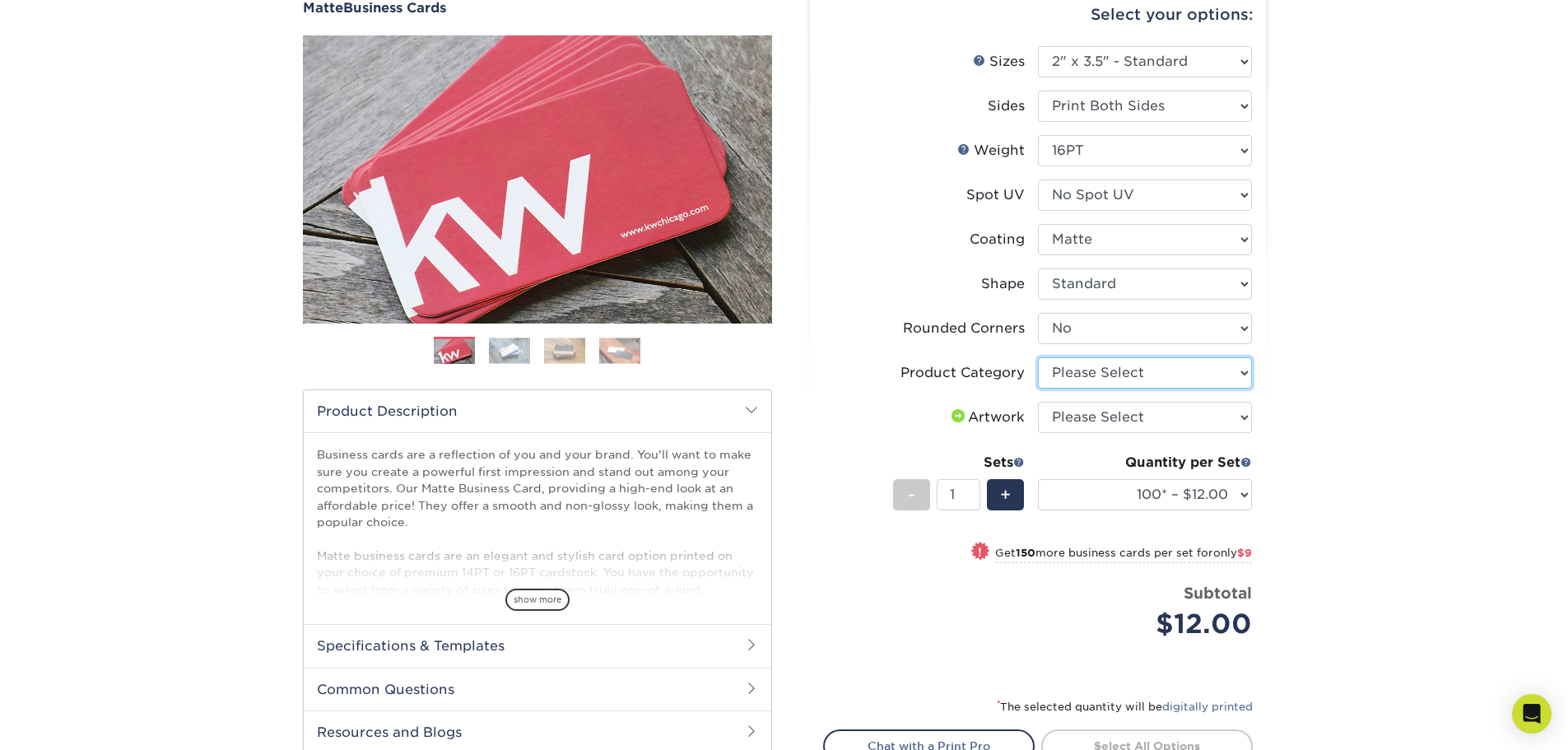 click on "Please Select Business Cards" at bounding box center (1145, 373) 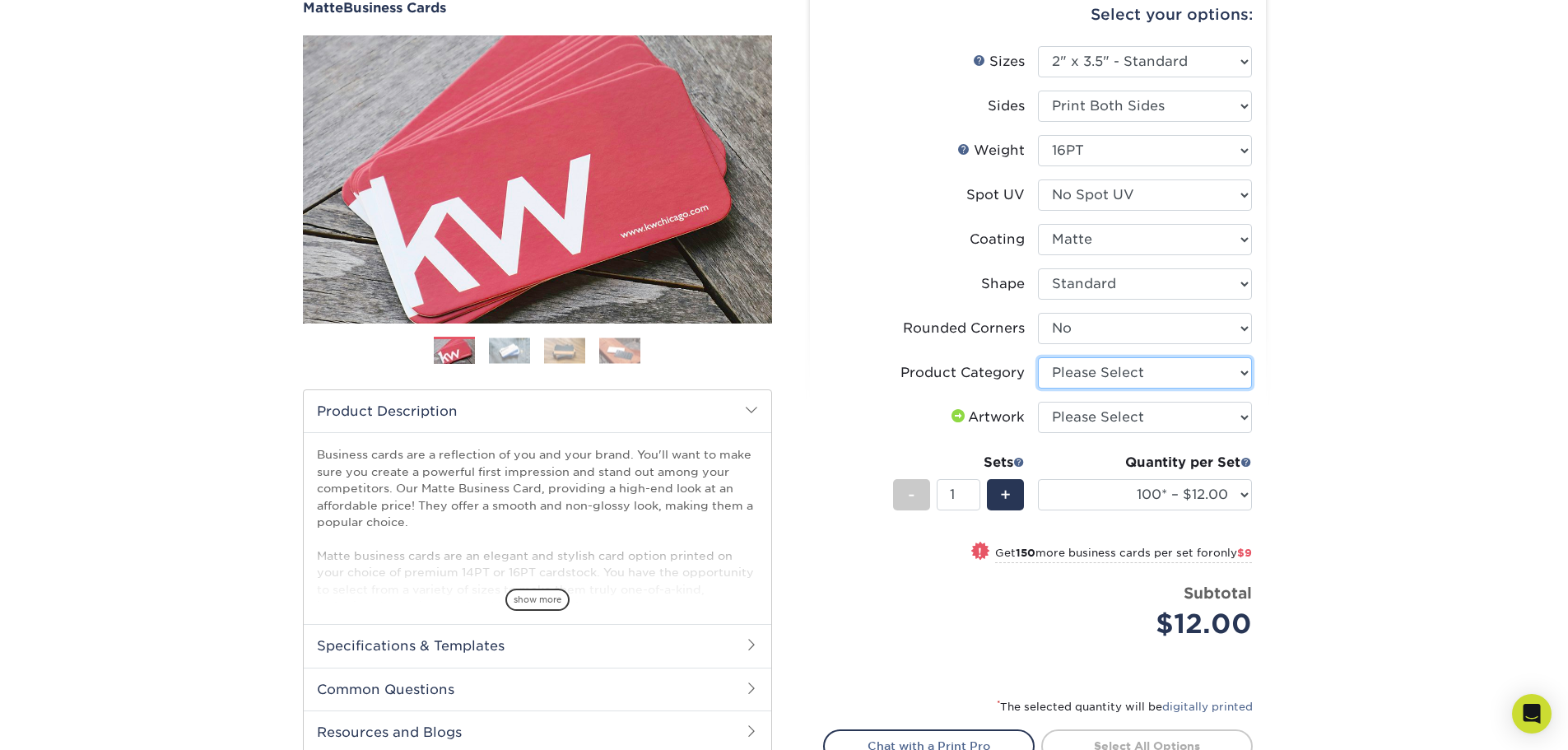 select on "3b5148f1-0588-4f88-a218-97bcfdce65c1" 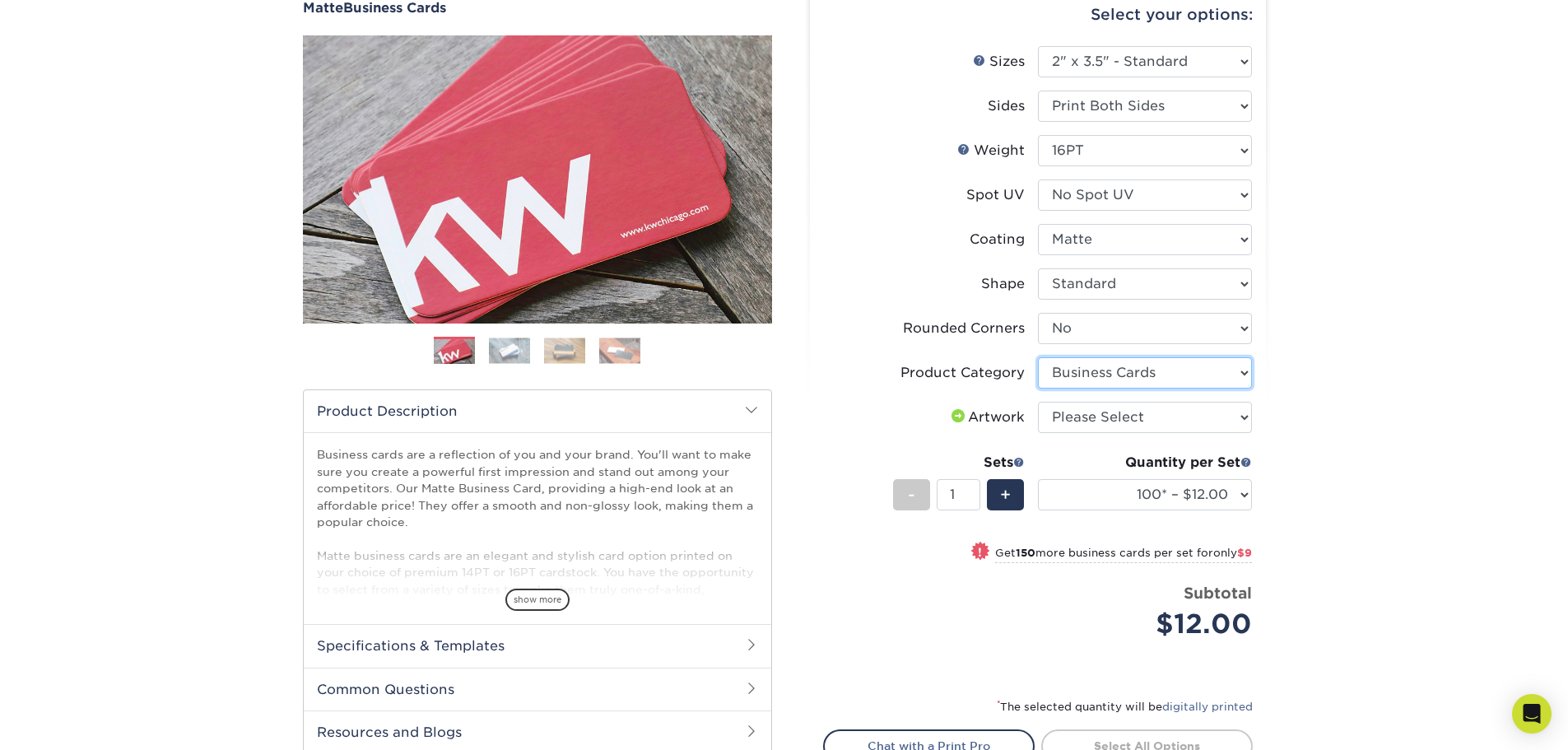 click on "Please Select Business Cards" at bounding box center (1145, 373) 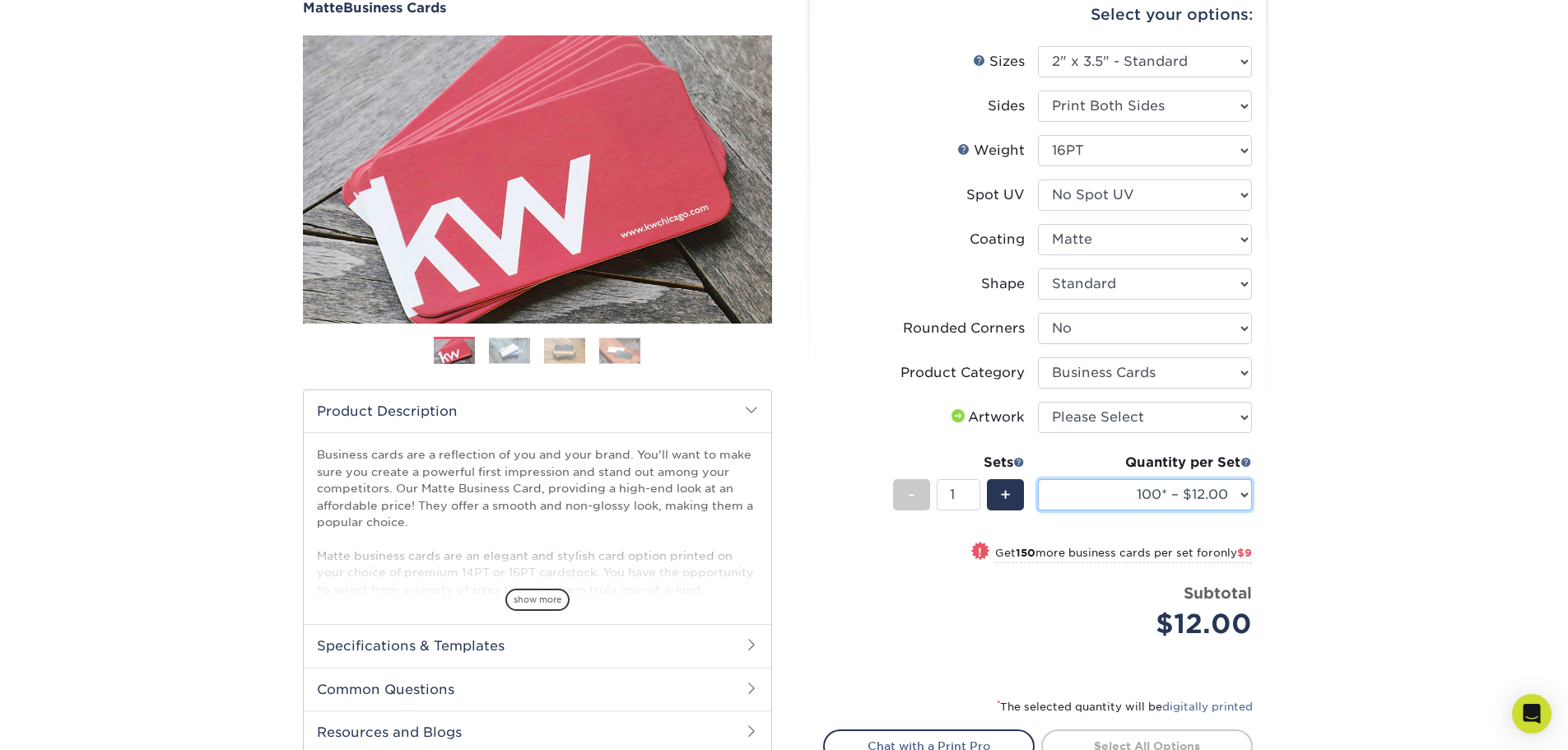 click on "100* – $12.00 250* – $21.00 500 – $42.00 1000 – $53.00 2500 – $95.00 5000 – $183.00 7500 – $269.00 10000 – $321.00 15000 – $474.00 20000 – $623.00 25000 – $771.00 30000 – $919.00 35000 – $1067.00 40000 – $1215.00 45000 – $1358.00 50000 – $1501.00 55000 – $1640.00 60000 – $1783.00 65000 – $1926.00 70000 – $2064.00 75000 – $2202.00 80000 – $2341.00 85000 – $2439.00 90000 – $2612.00 95000 – $2750.00 100000 – $2879.00" at bounding box center [1145, 495] 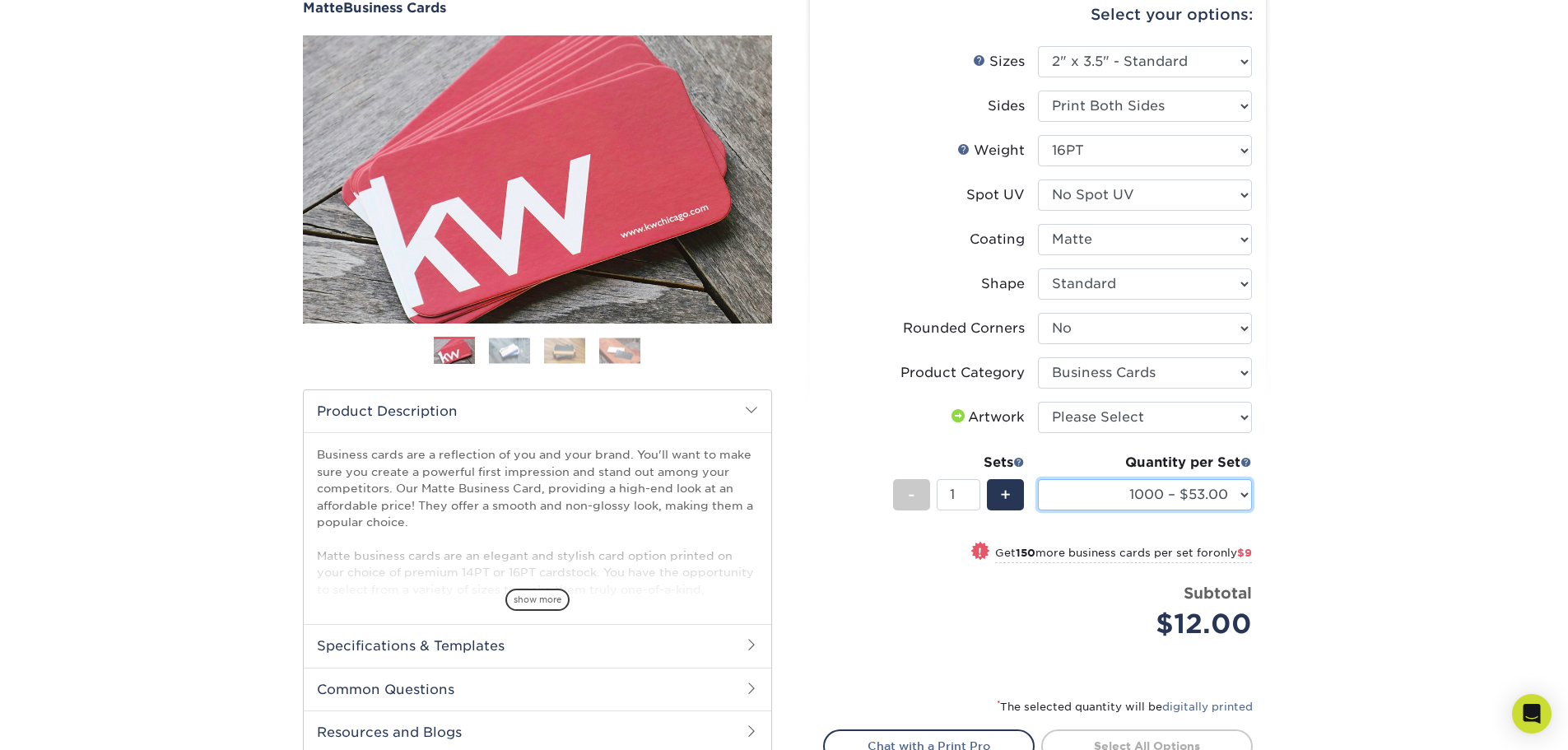click on "100* – $12.00 250* – $21.00 500 – $42.00 1000 – $53.00 2500 – $95.00 5000 – $183.00 7500 – $269.00 10000 – $321.00 15000 – $474.00 20000 – $623.00 25000 – $771.00 30000 – $919.00 35000 – $1067.00 40000 – $1215.00 45000 – $1358.00 50000 – $1501.00 55000 – $1640.00 60000 – $1783.00 65000 – $1926.00 70000 – $2064.00 75000 – $2202.00 80000 – $2341.00 85000 – $2439.00 90000 – $2612.00 95000 – $2750.00 100000 – $2879.00" at bounding box center [1145, 495] 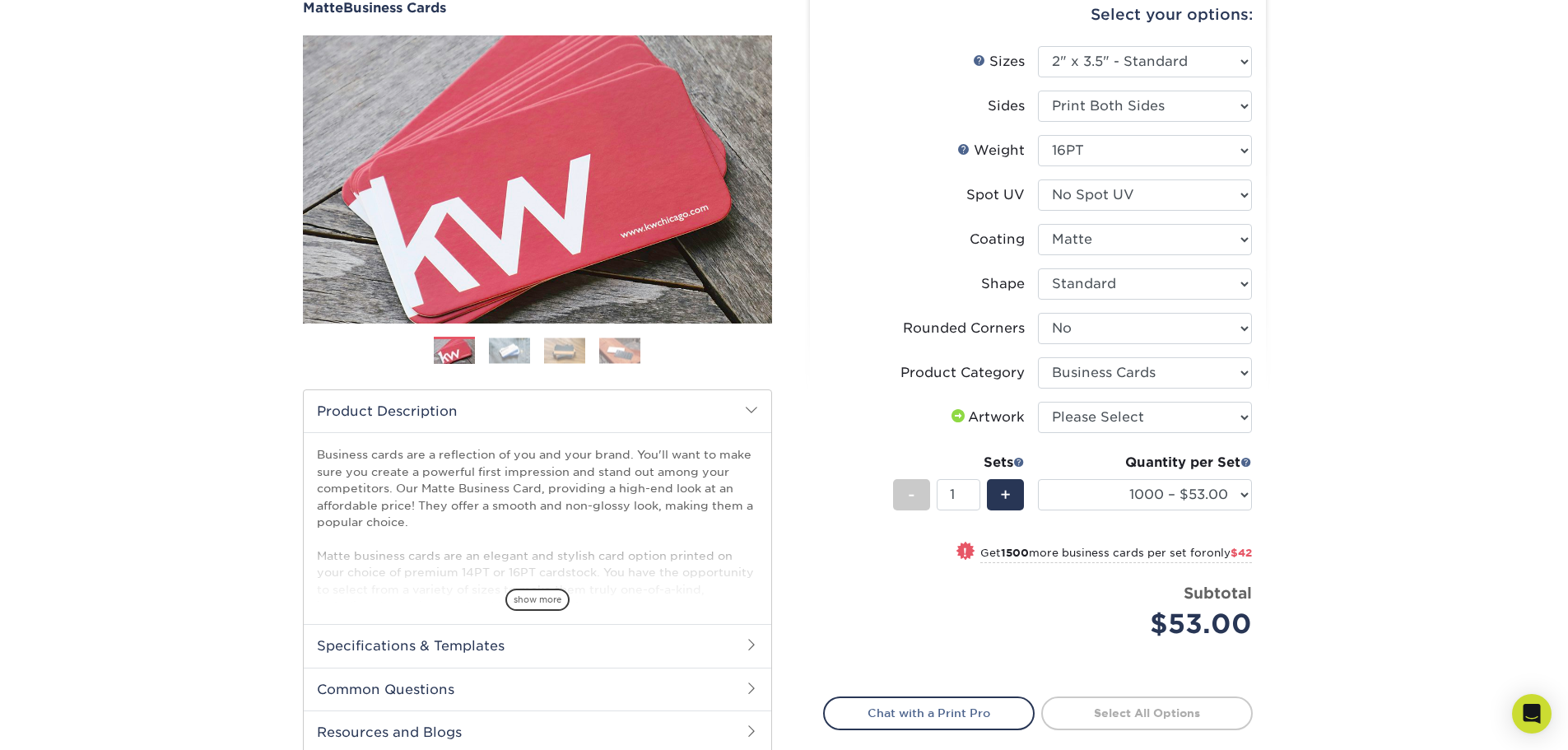 click on "Products
Business Cards
Matte  Business Cards
Previous Next
100 $ 9" at bounding box center (784, 414) 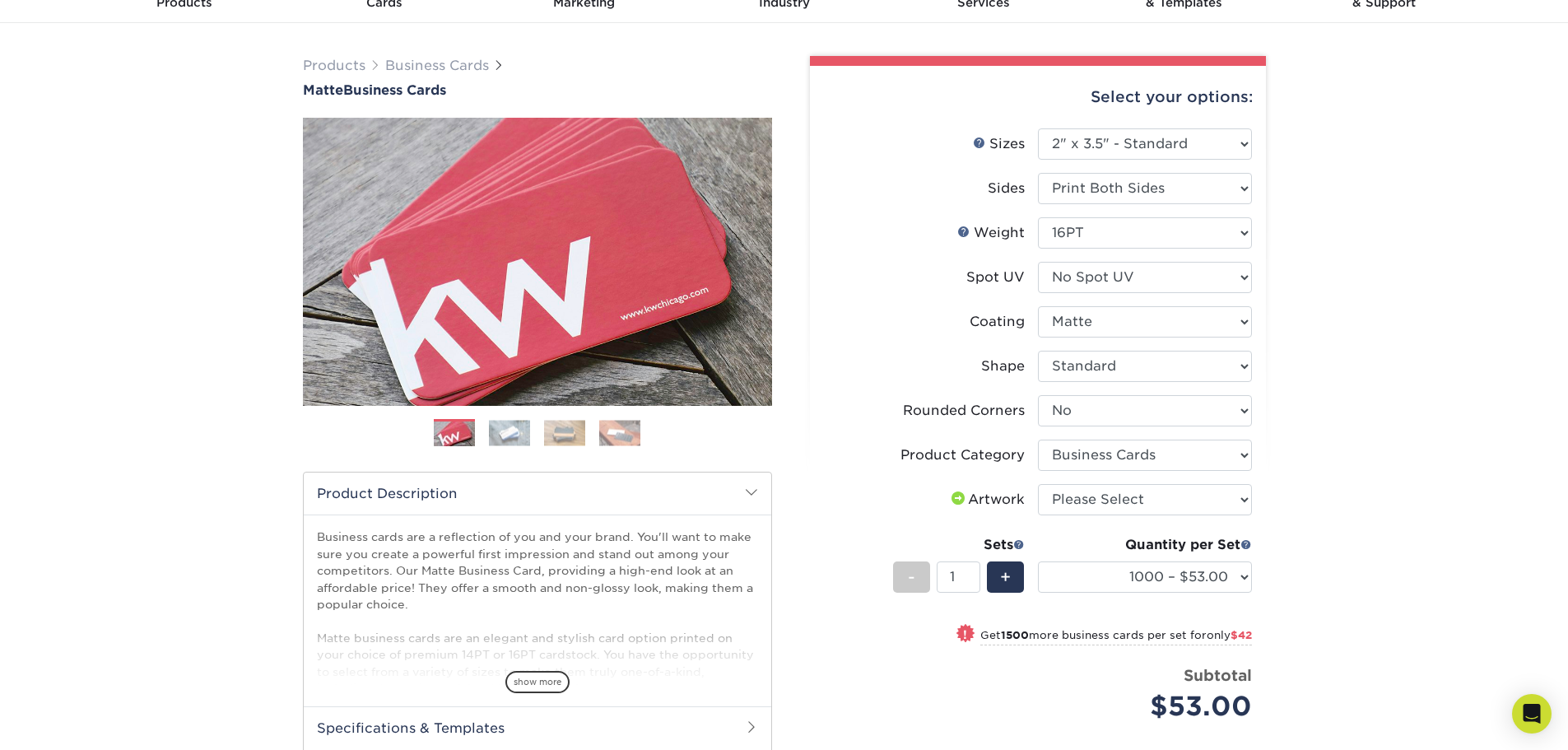 scroll, scrollTop: 0, scrollLeft: 0, axis: both 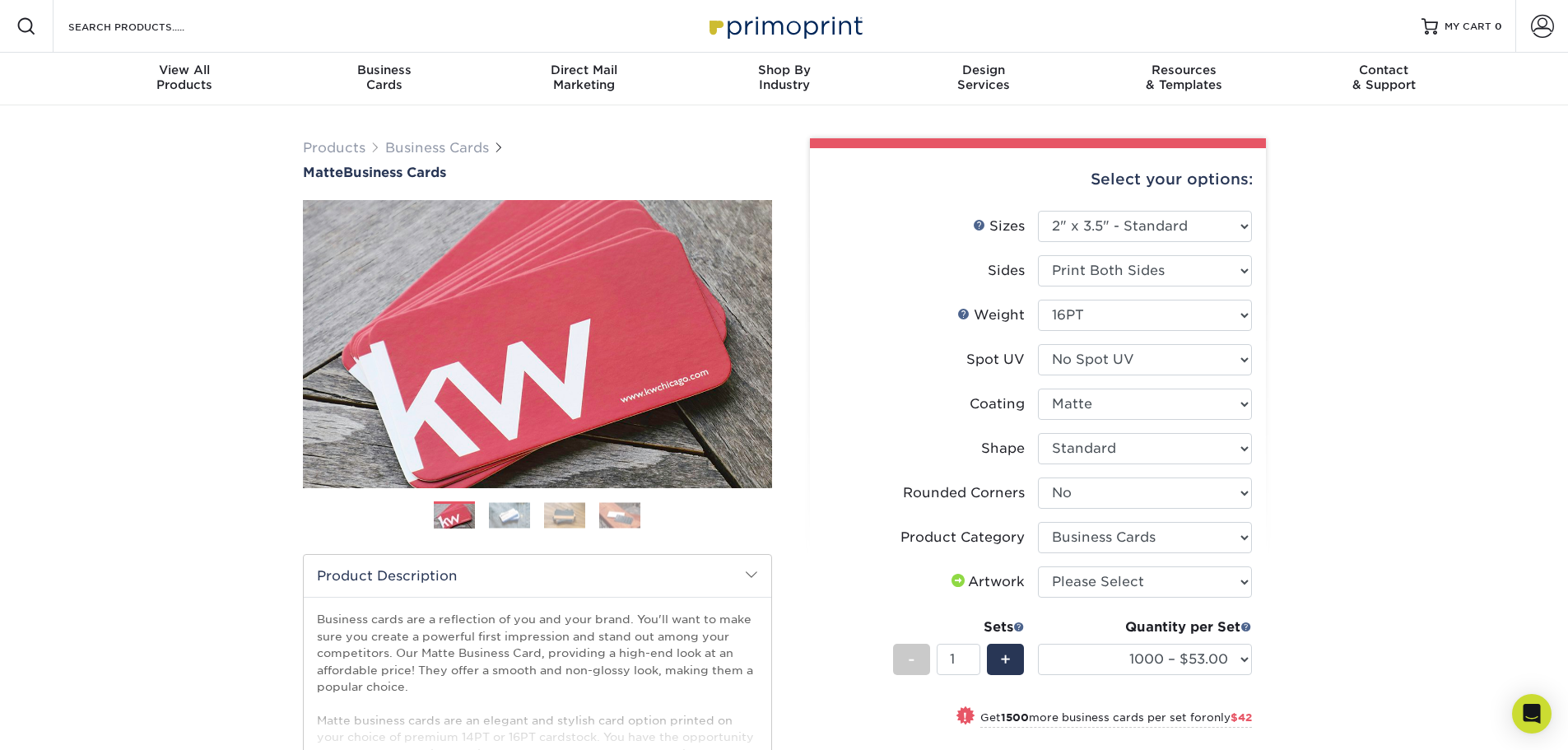 click at bounding box center [509, 515] 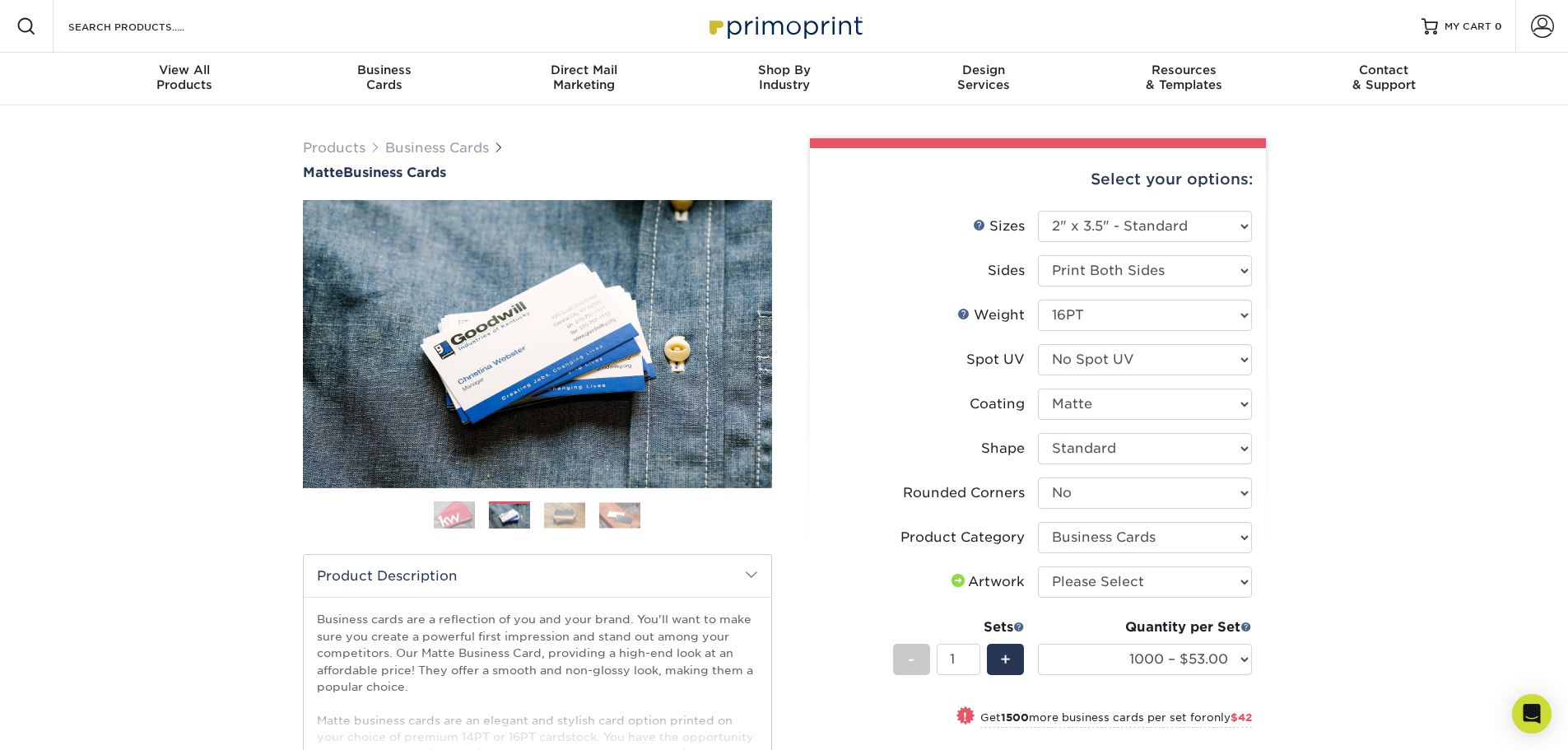 click at bounding box center (565, 515) 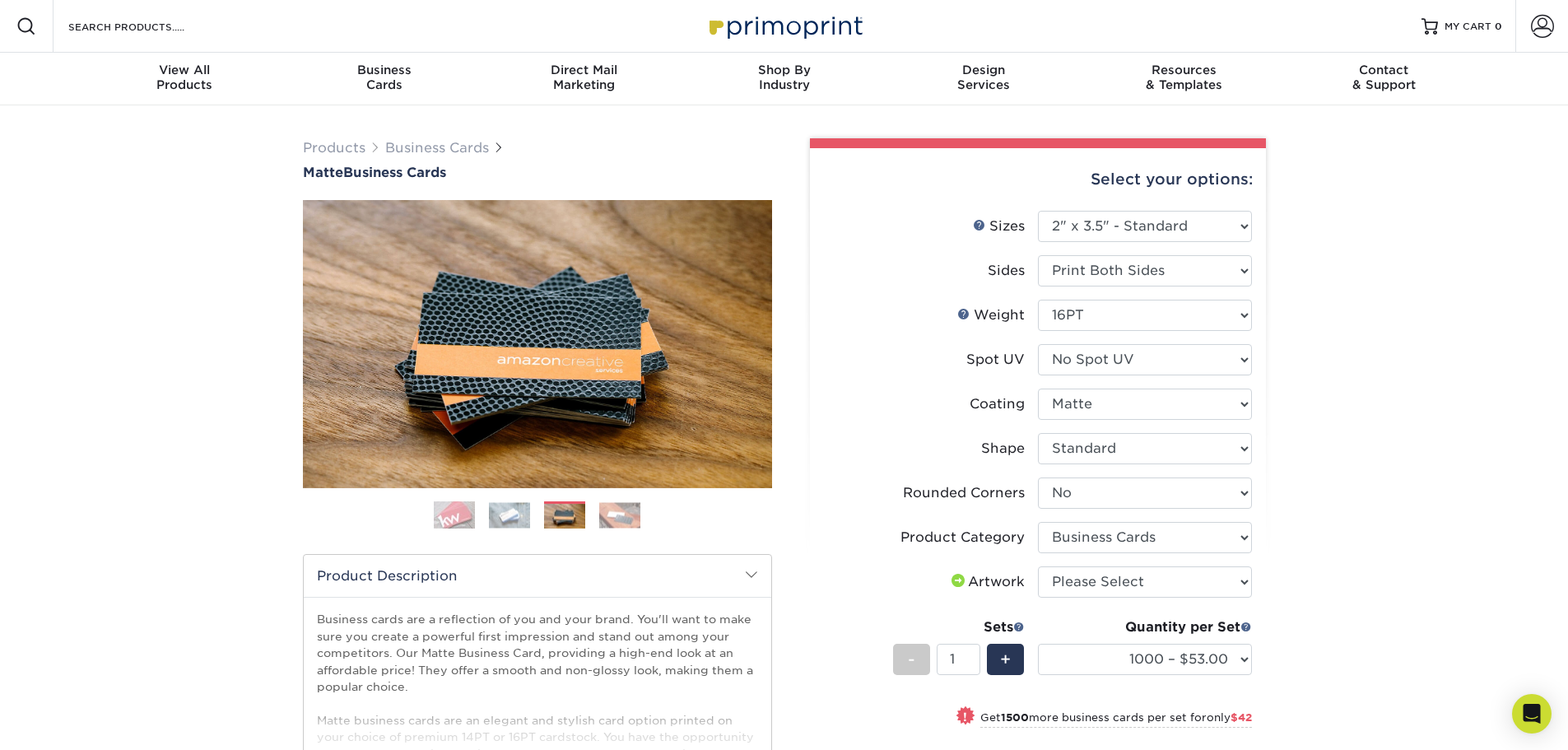 click at bounding box center [620, 515] 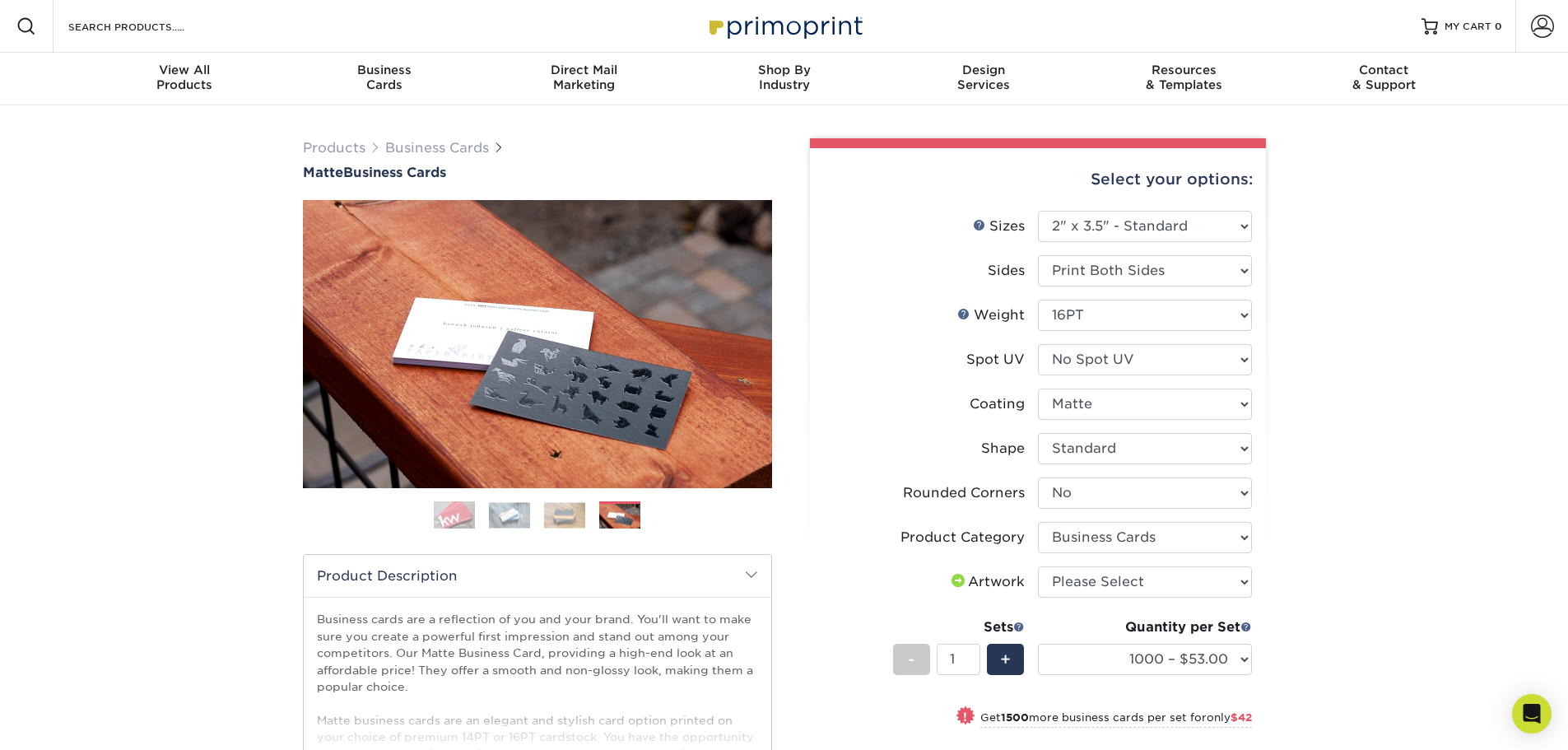 click at bounding box center [509, 515] 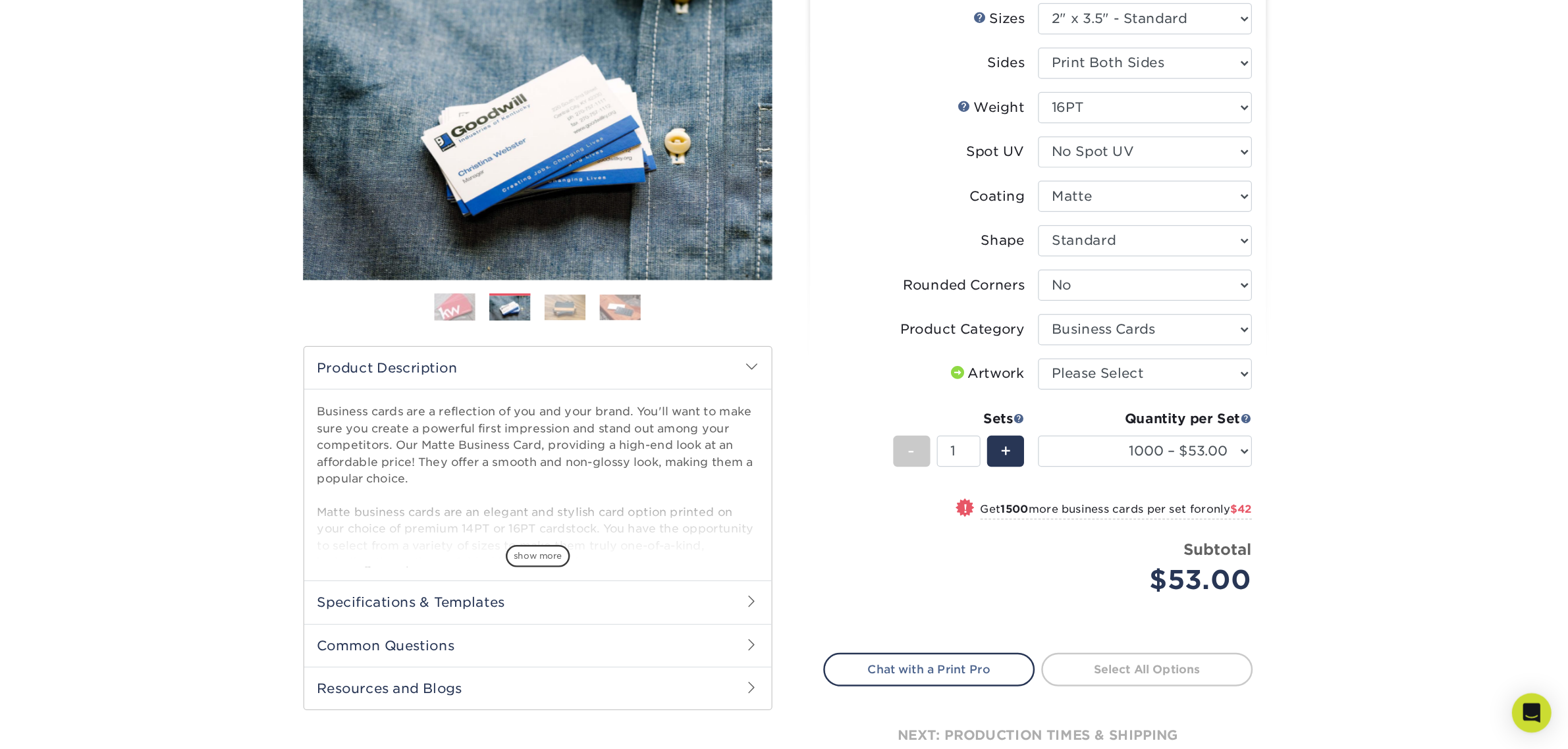 scroll, scrollTop: 0, scrollLeft: 0, axis: both 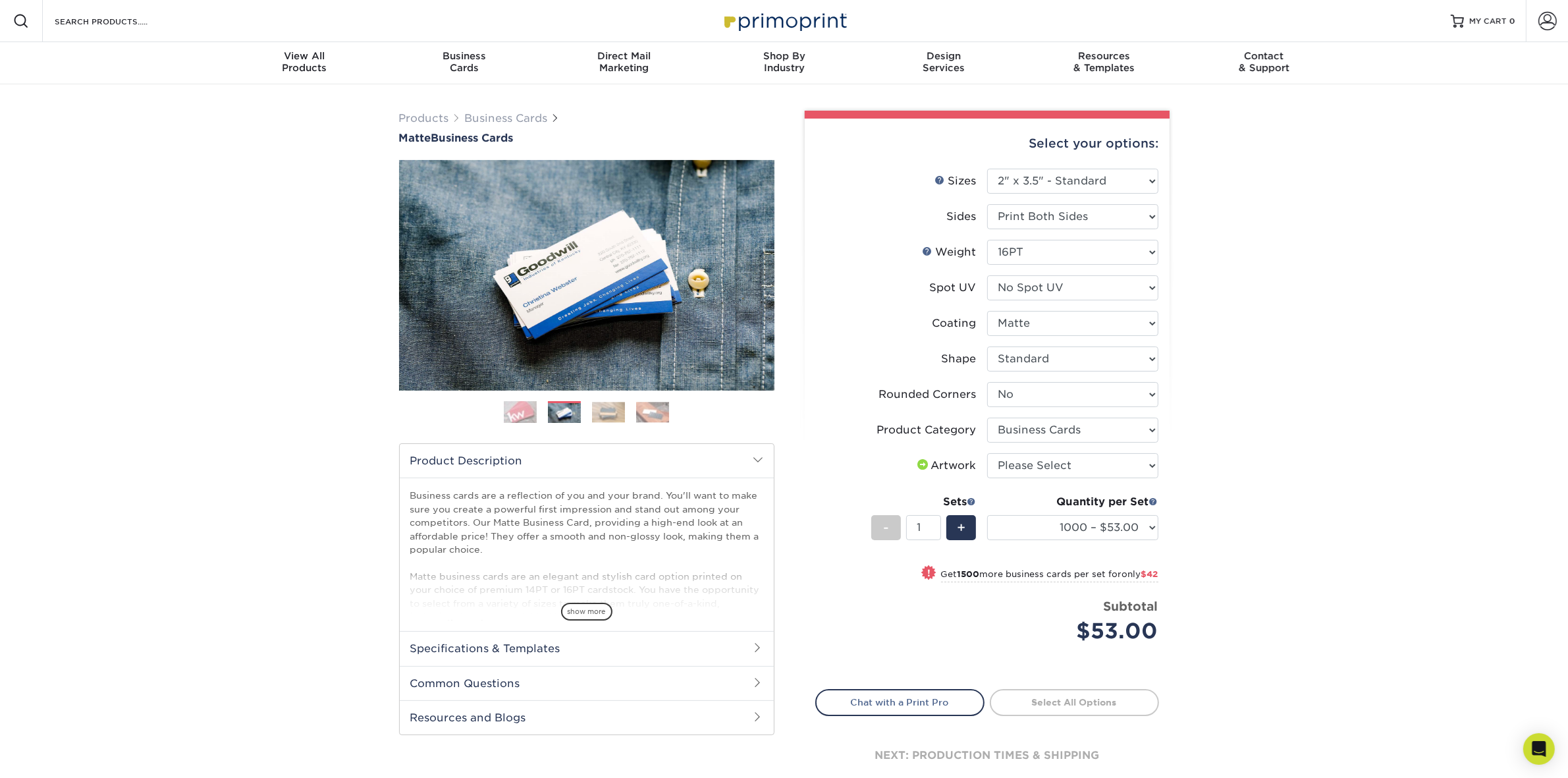 click on "Products
Business Cards
Matte  Business Cards
Previous Next
100 $ 9" at bounding box center [784, 463] 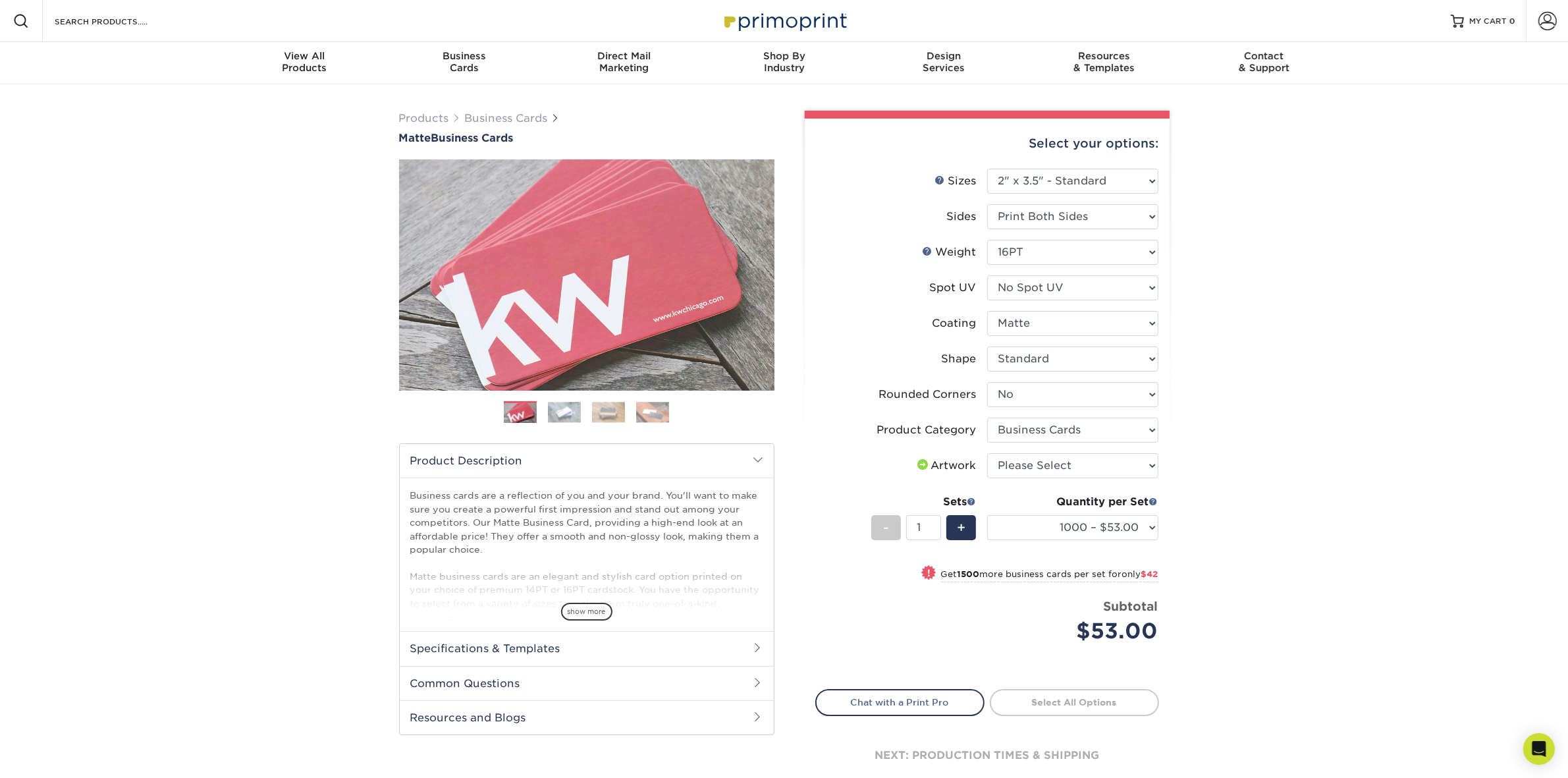 click at bounding box center (608, 412) 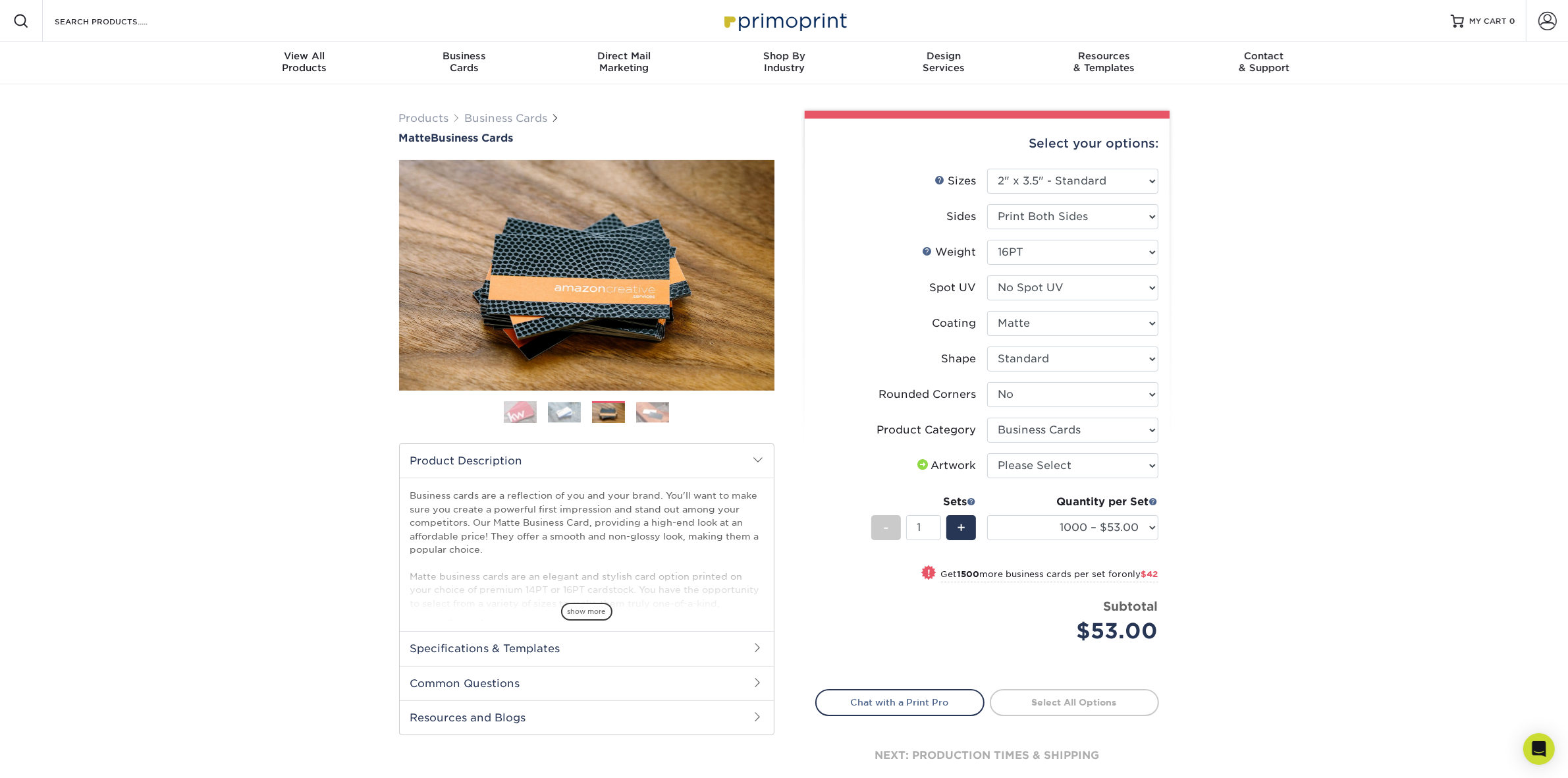 click at bounding box center [653, 412] 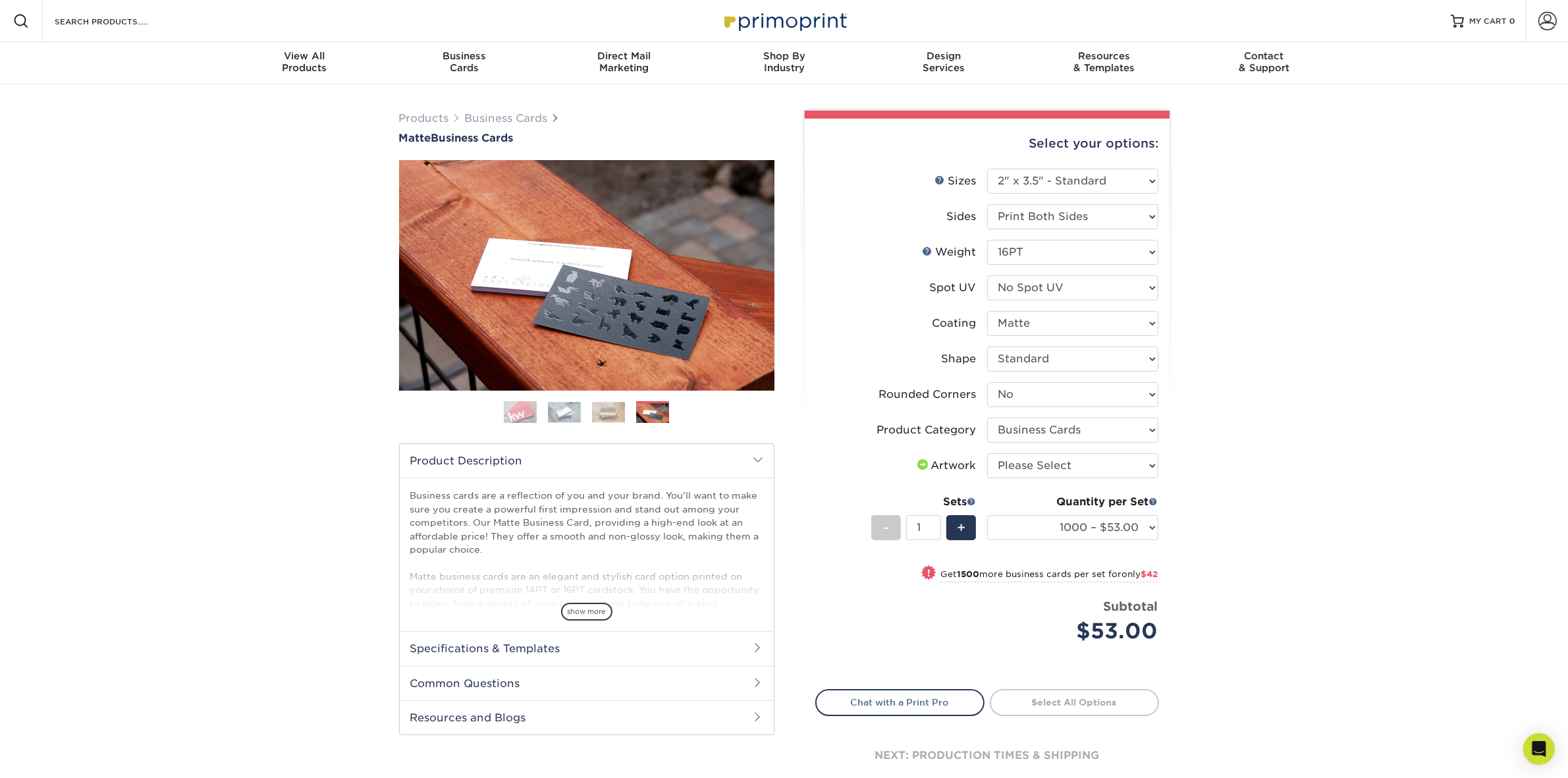 click at bounding box center [520, 412] 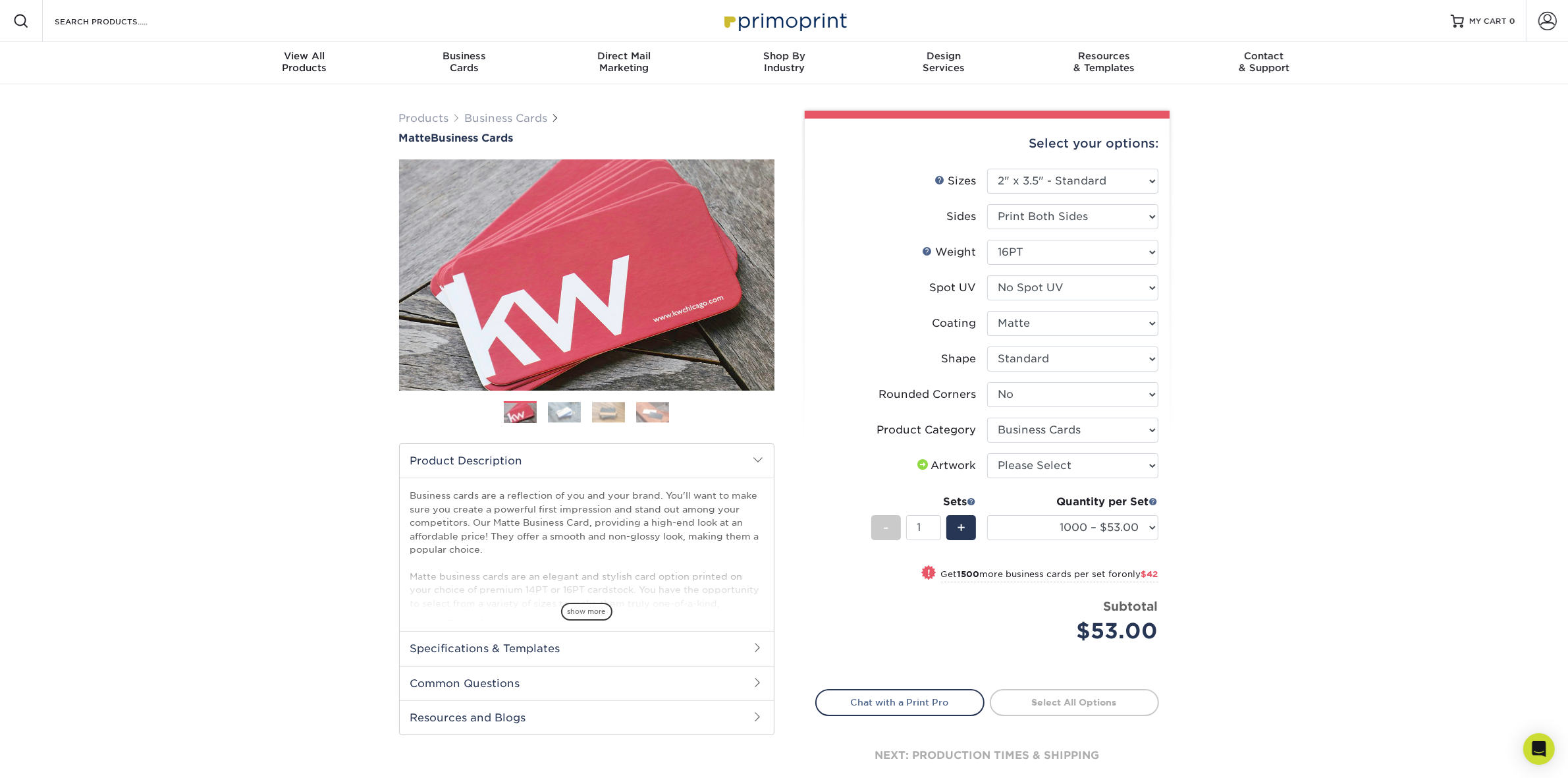 drag, startPoint x: 1434, startPoint y: 252, endPoint x: 1268, endPoint y: 233, distance: 167.08381 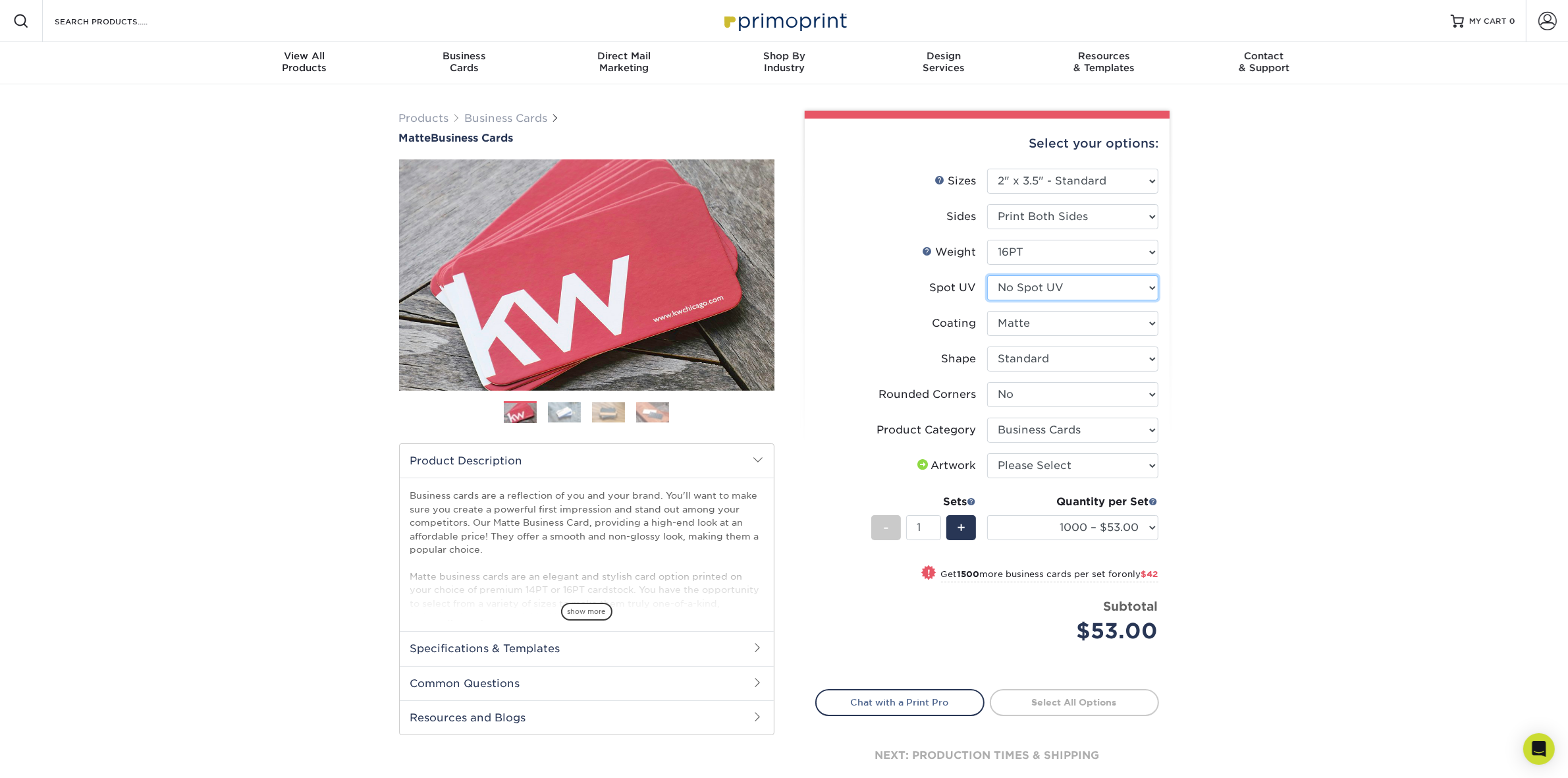 click on "Please Select No Spot UV Front and Back (Both Sides) Front Only Back Only" at bounding box center (1073, 288) 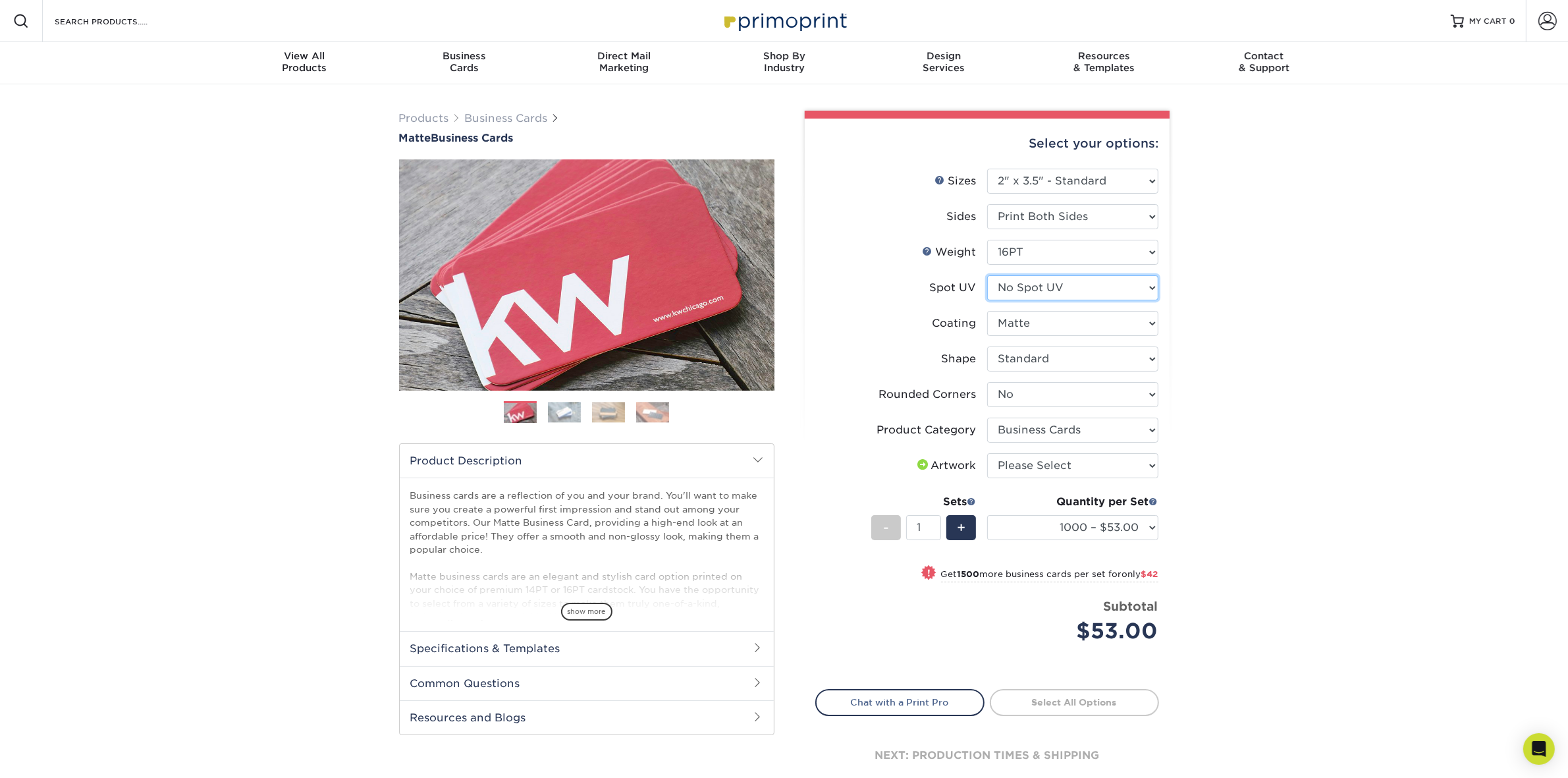 select on "0" 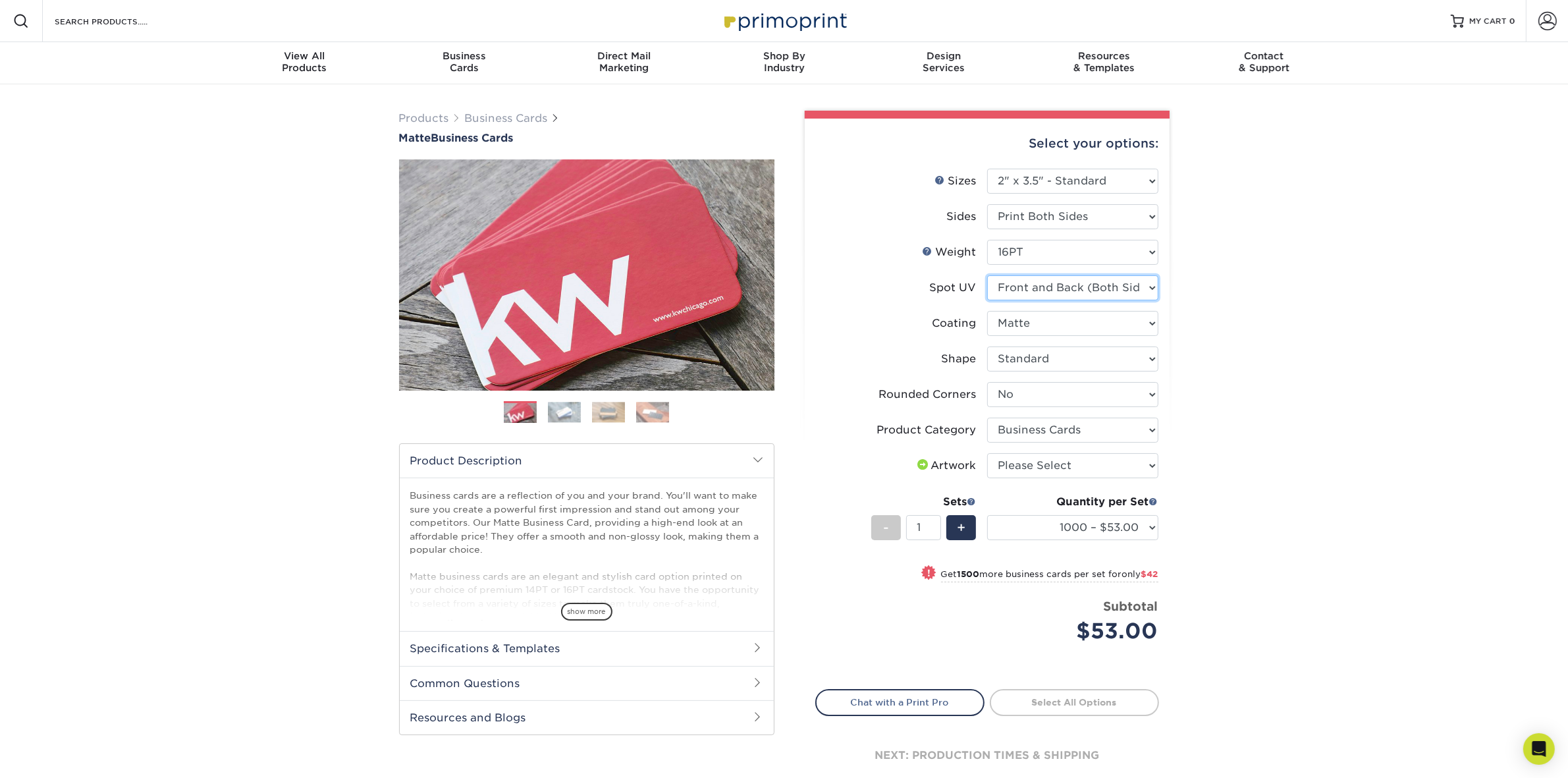 click on "Please Select No Spot UV Front and Back (Both Sides) Front Only Back Only" at bounding box center (1073, 288) 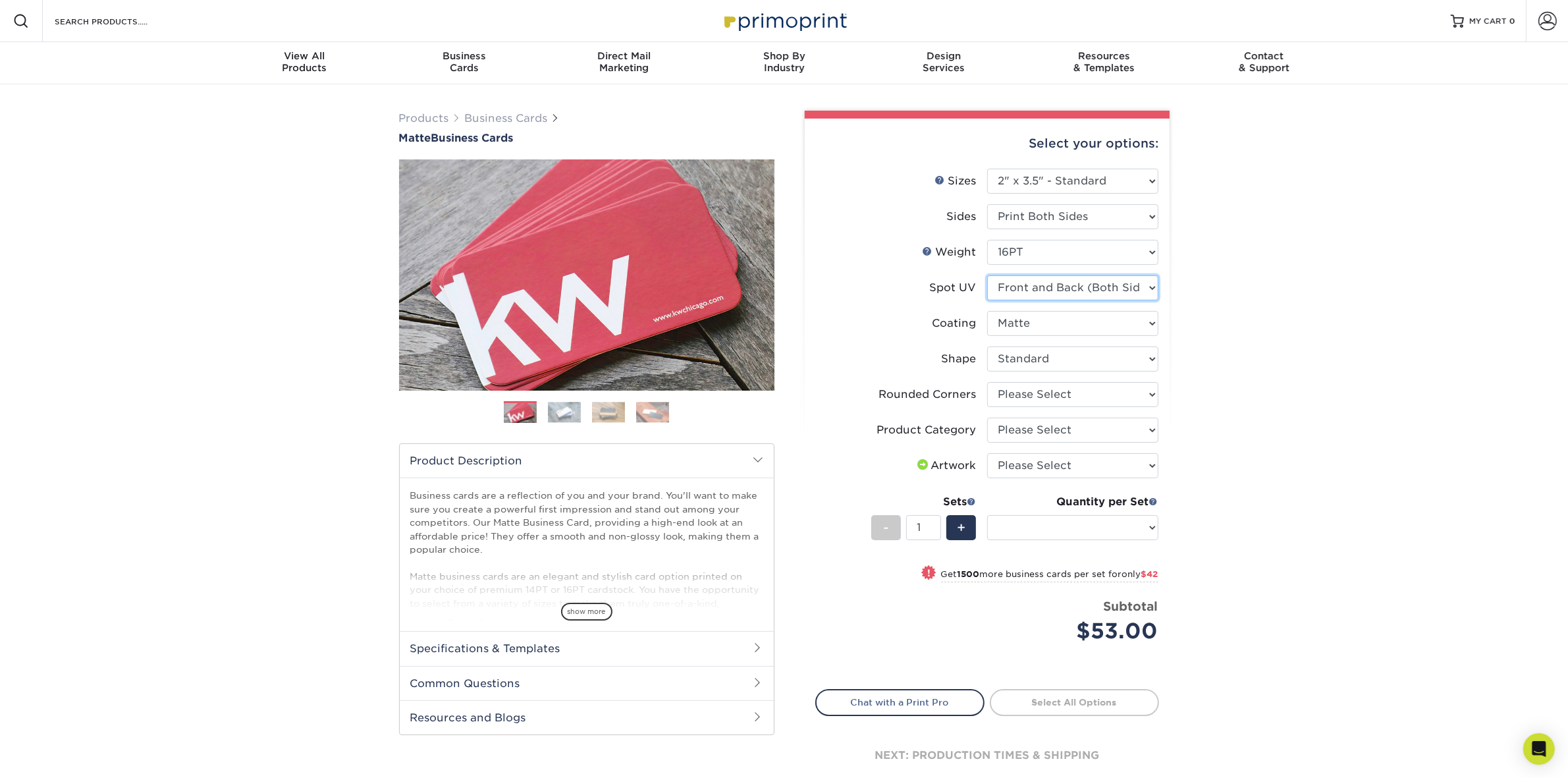 select on "-1" 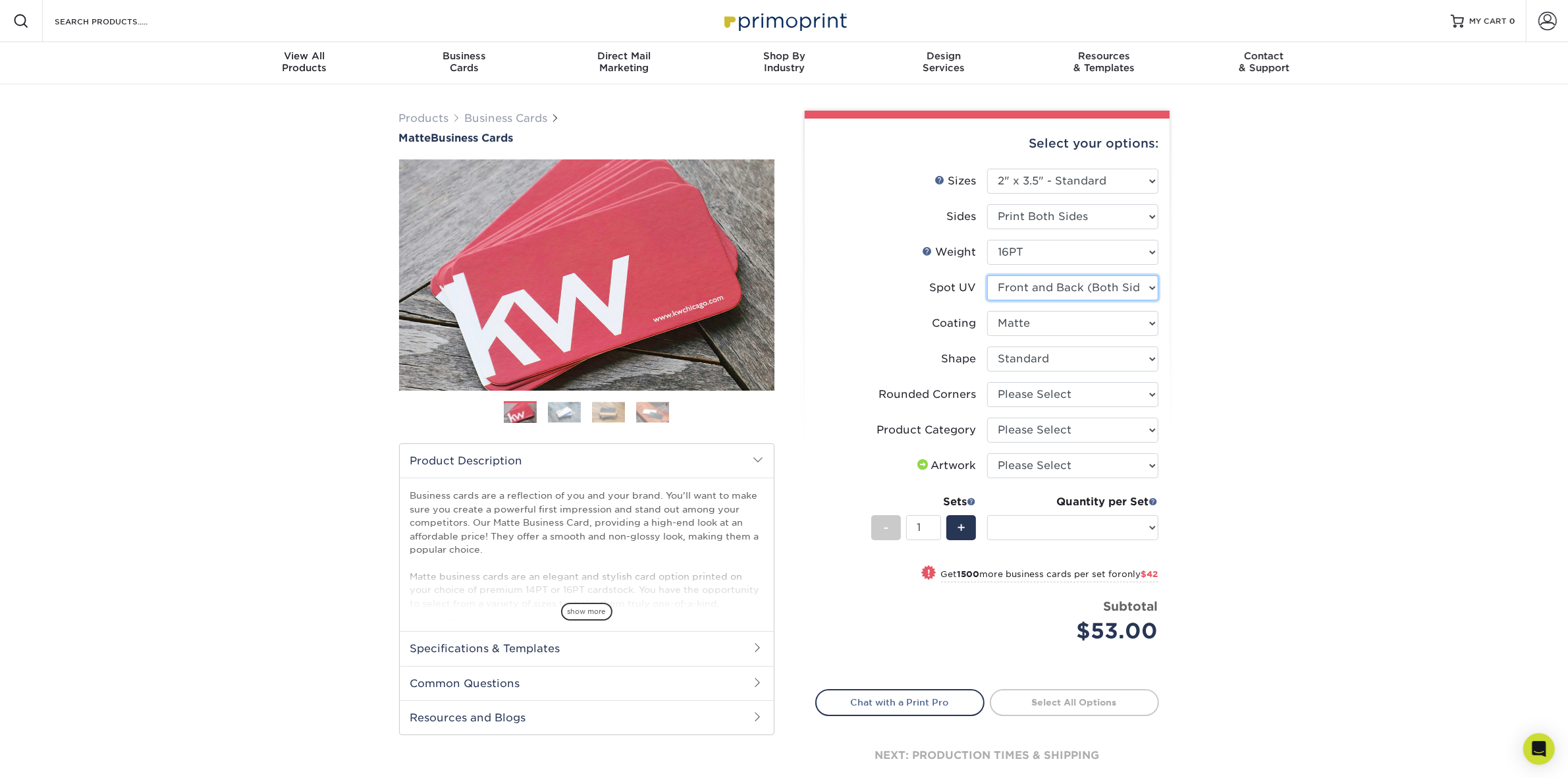 select on "-1" 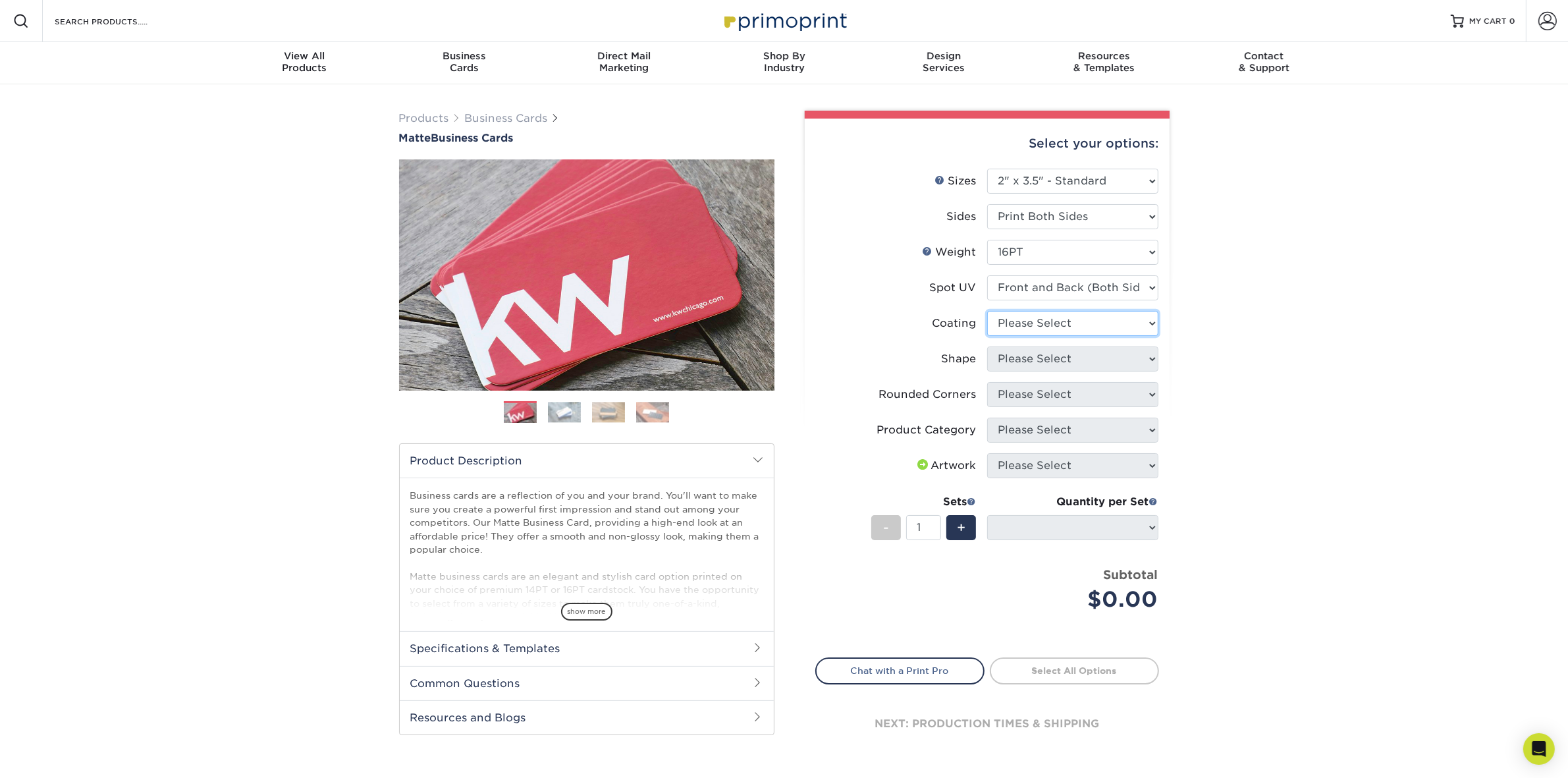 click at bounding box center [1073, 323] 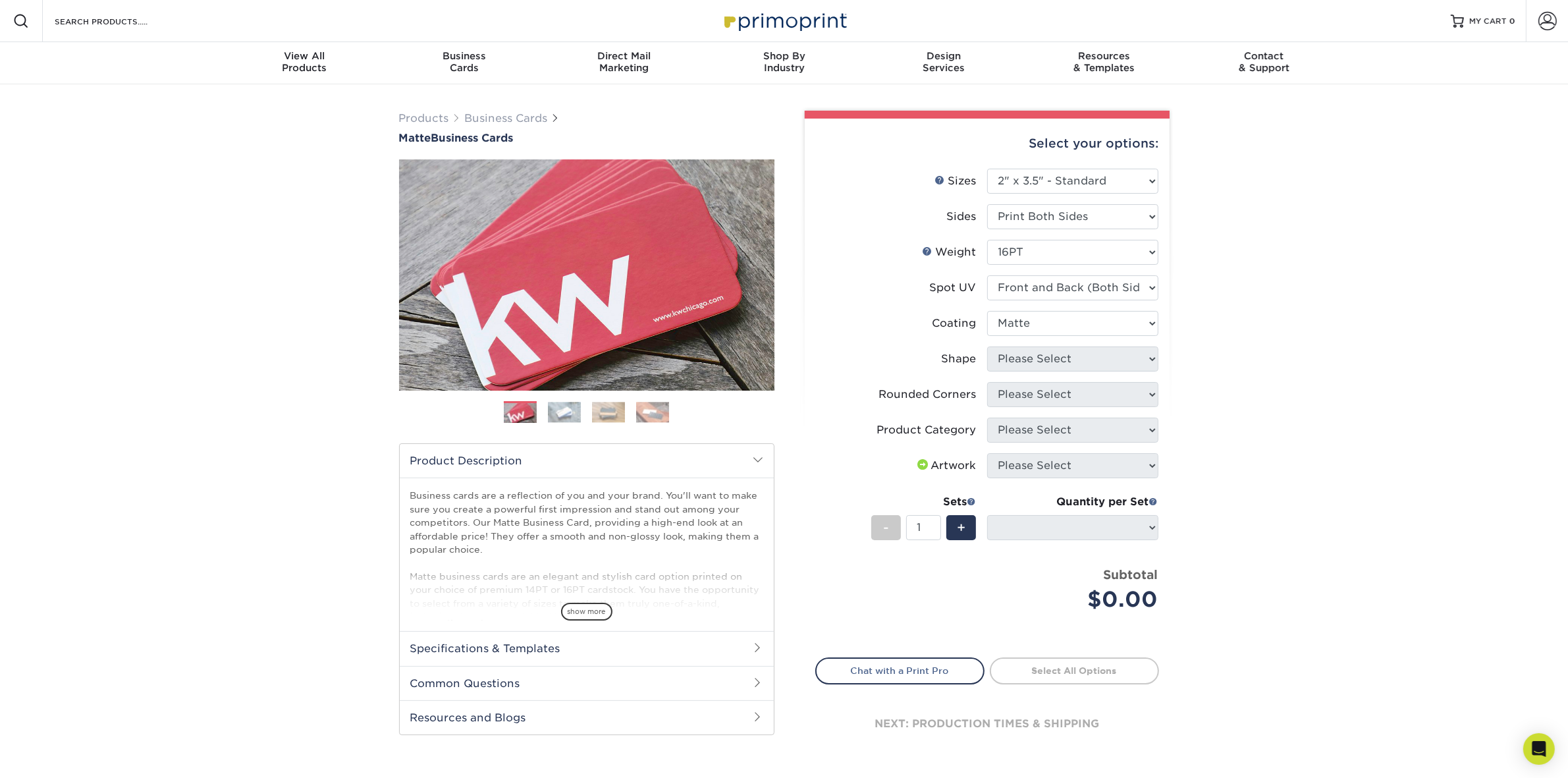 click at bounding box center [1073, 323] 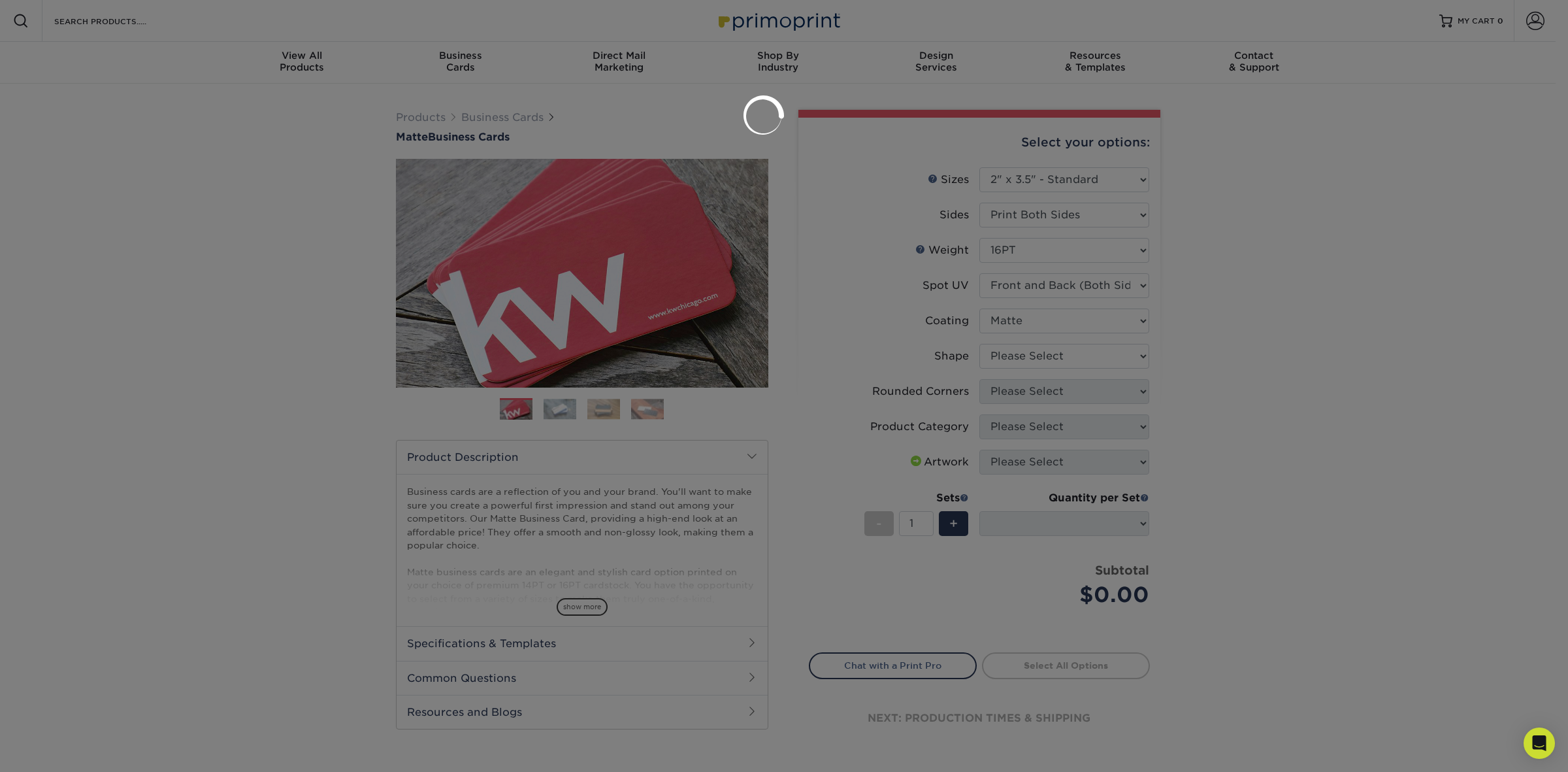 click at bounding box center (784, 386) 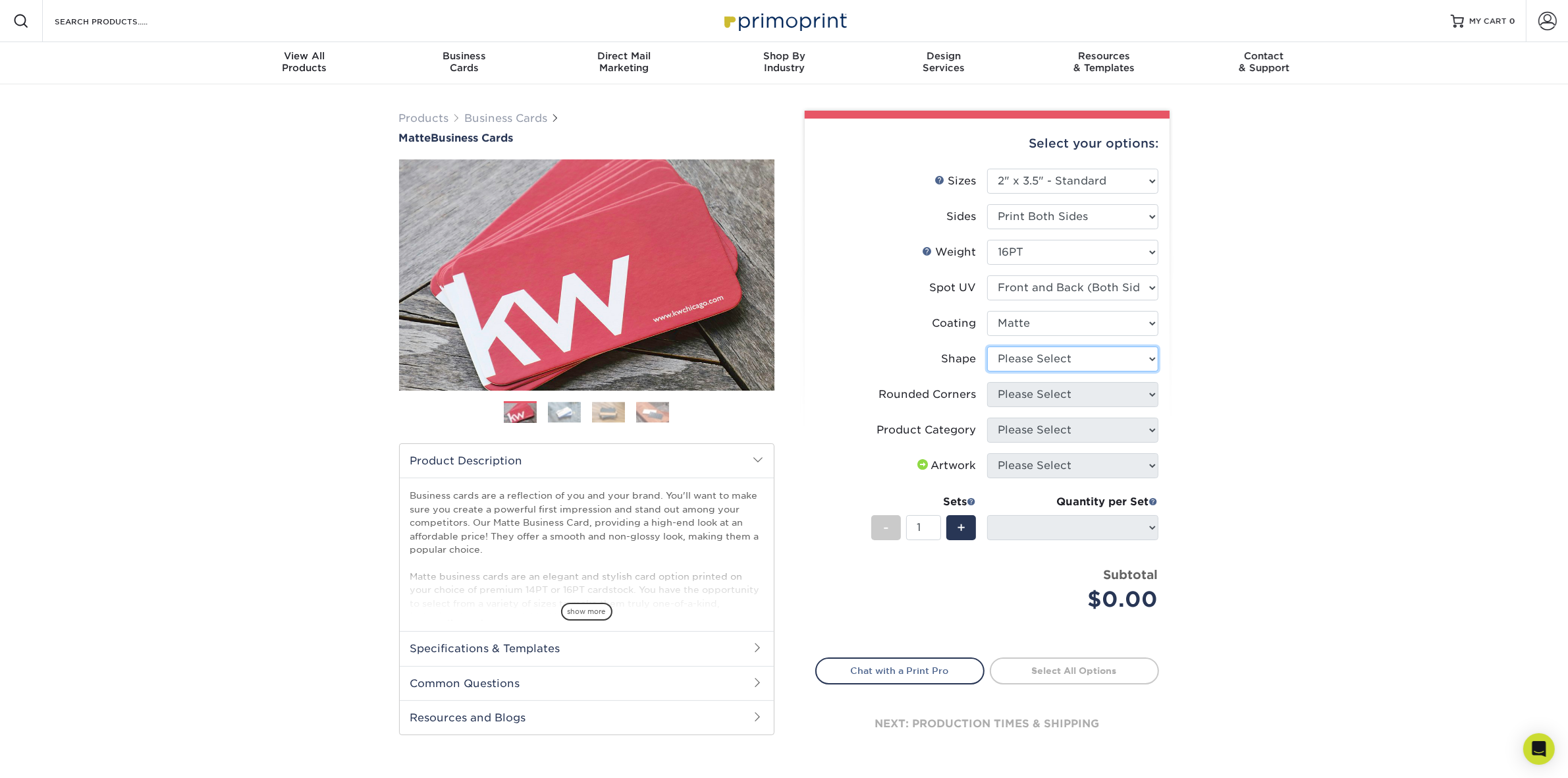 click on "Please Select Standard" at bounding box center [1073, 359] 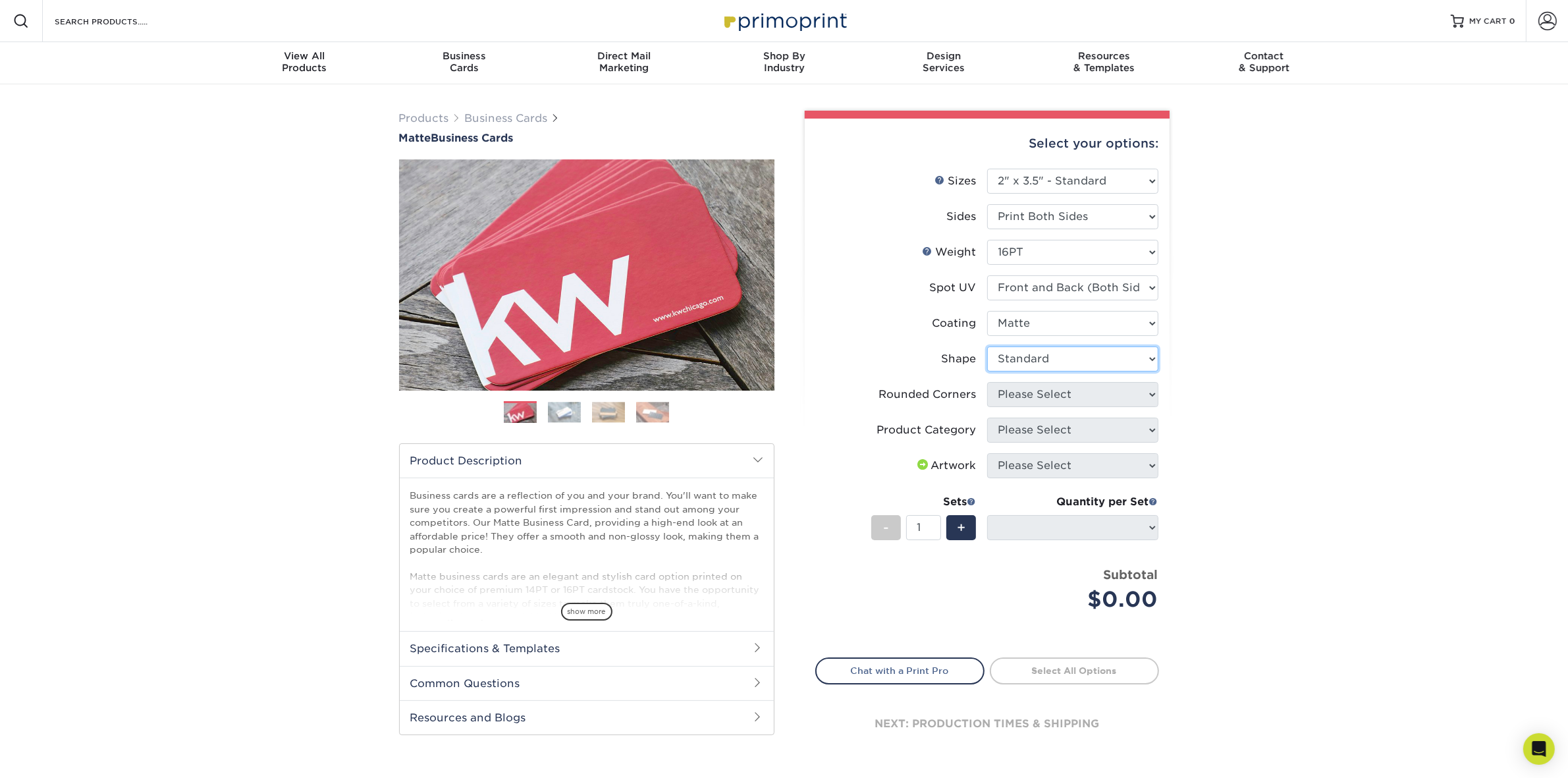 click on "Please Select Standard" at bounding box center [1073, 359] 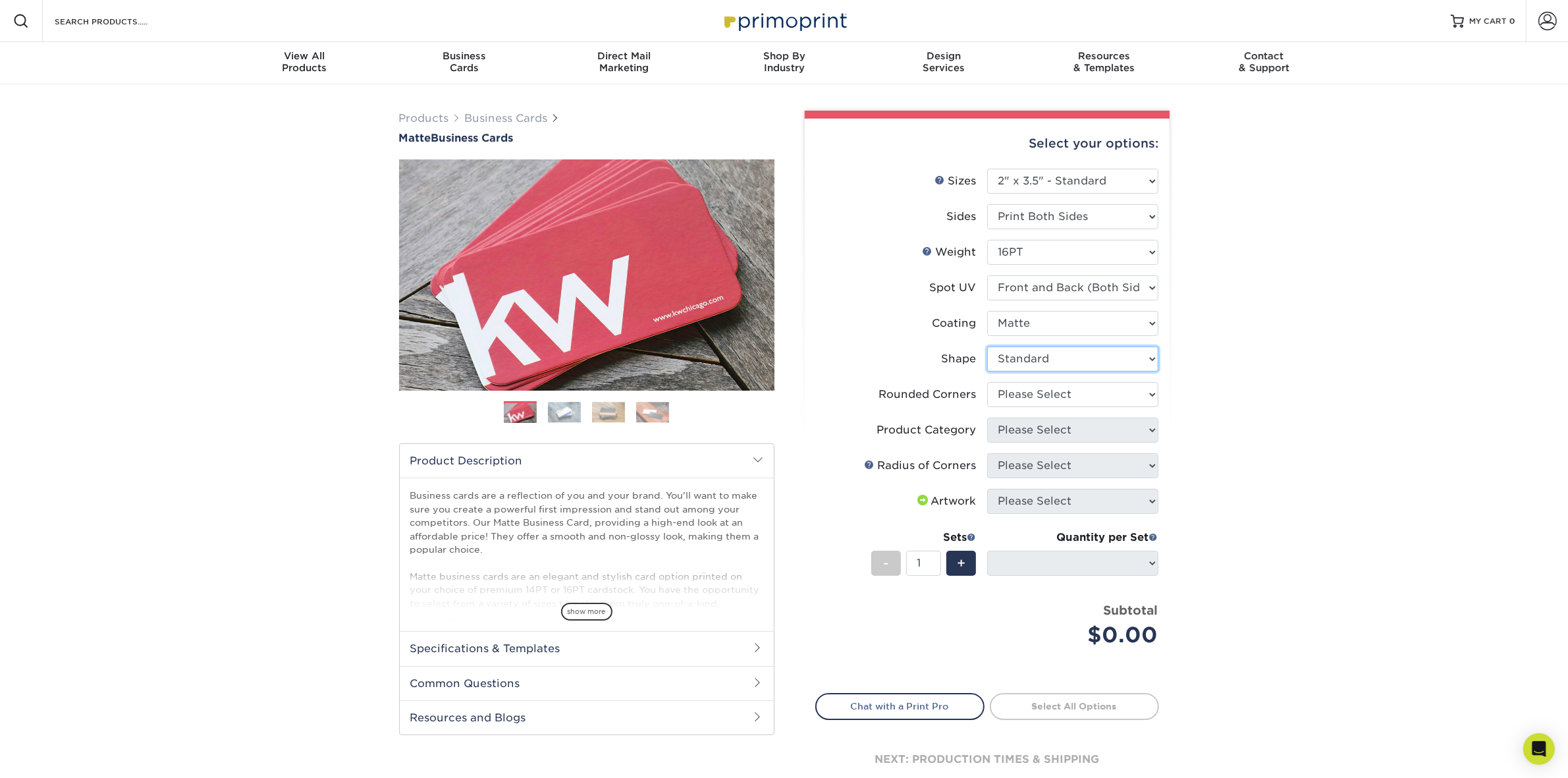 select 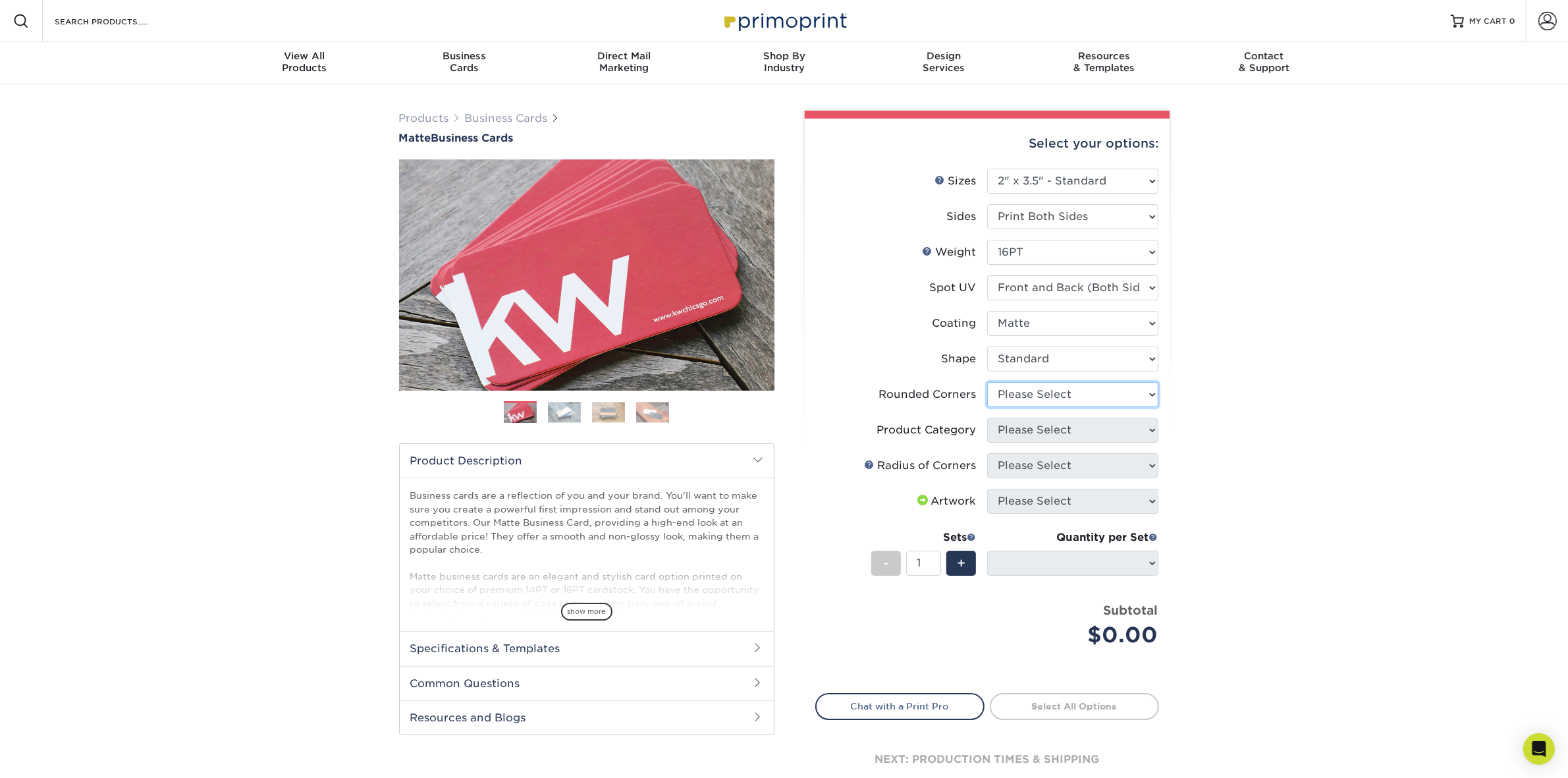 click on "Please Select
Yes - Round 2 Corners                                                    Yes - Round 4 Corners                                                    No" at bounding box center [1073, 395] 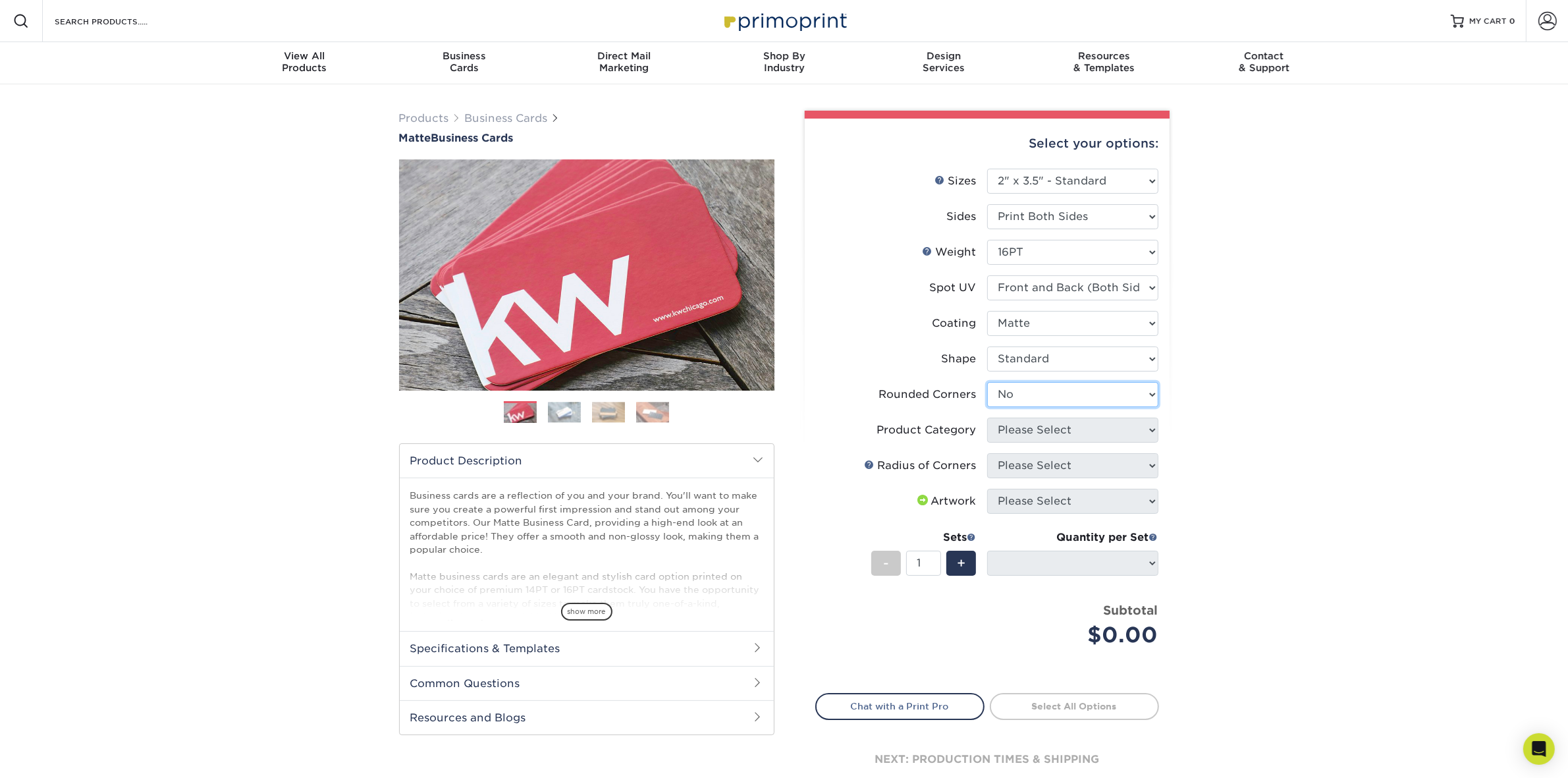 click on "Please Select
Yes - Round 2 Corners                                                    Yes - Round 4 Corners                                                    No" at bounding box center (1073, 395) 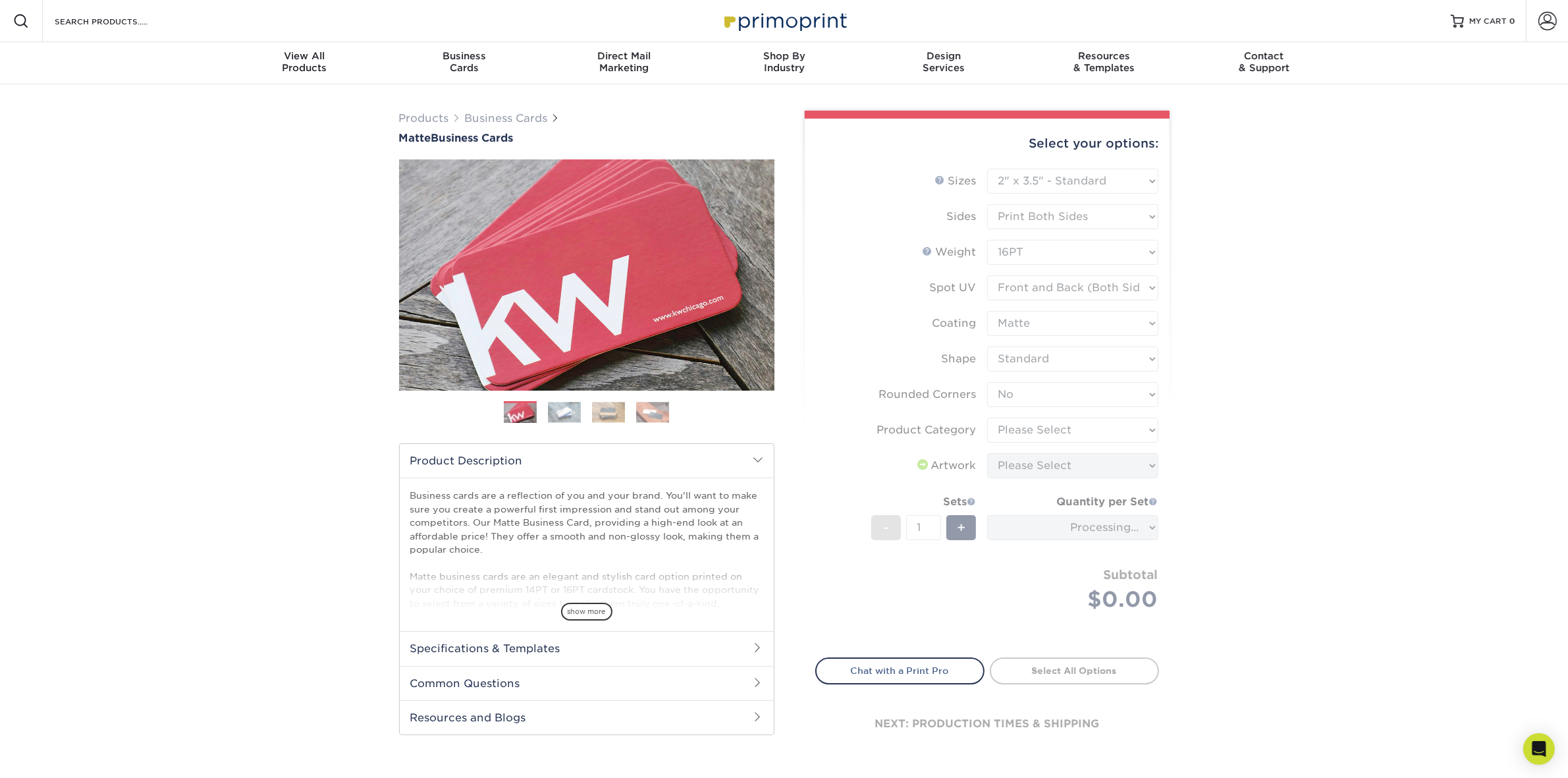 click on "Sizes Help Sizes
Please Select
1.5" x 3.5"  - Mini
1.75" x 3.5" - Mini 2" x 2" - Square 2" x 3" - Mini No" at bounding box center (987, 405) 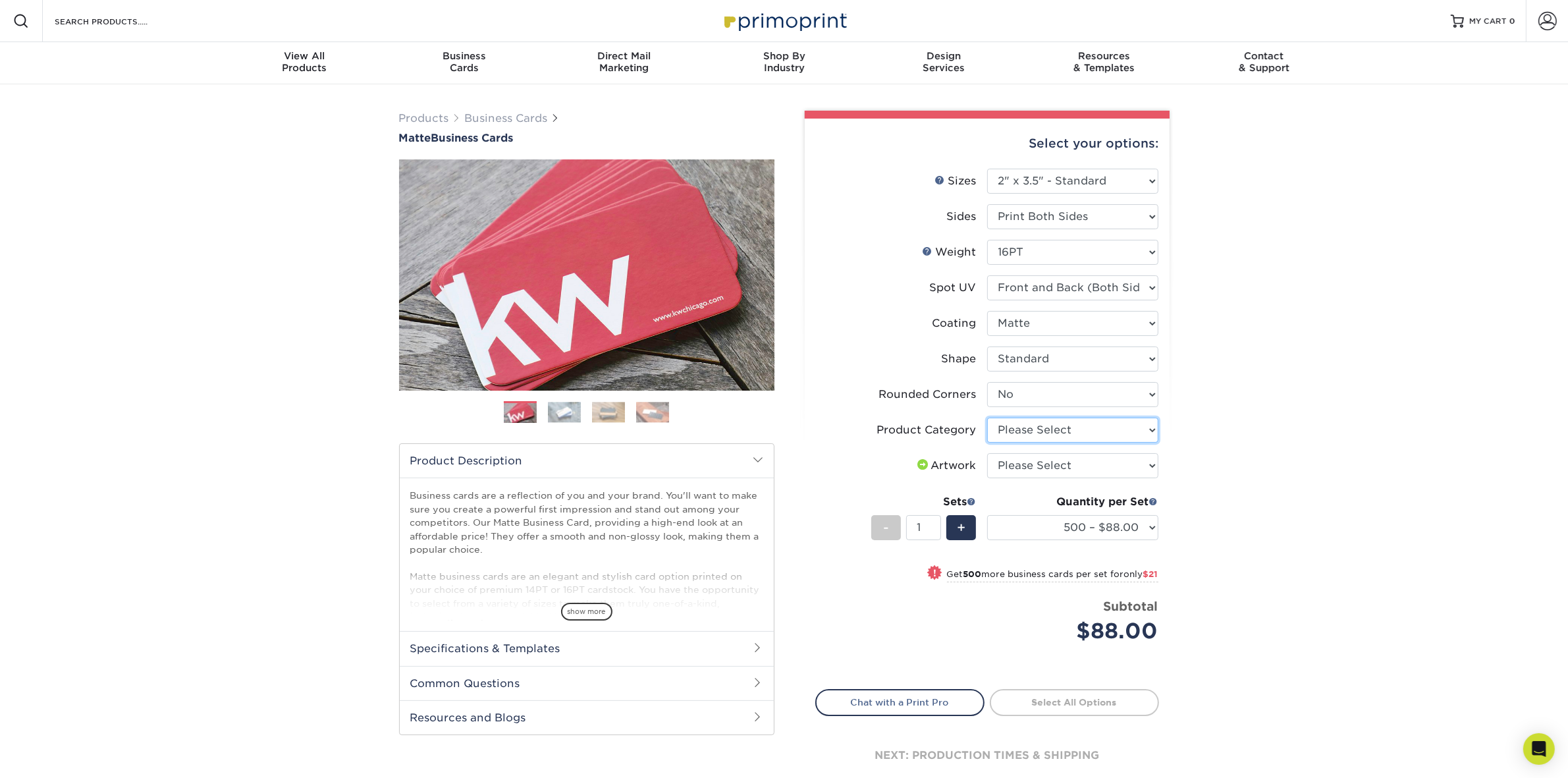 click on "Please Select Business Cards" at bounding box center [1073, 430] 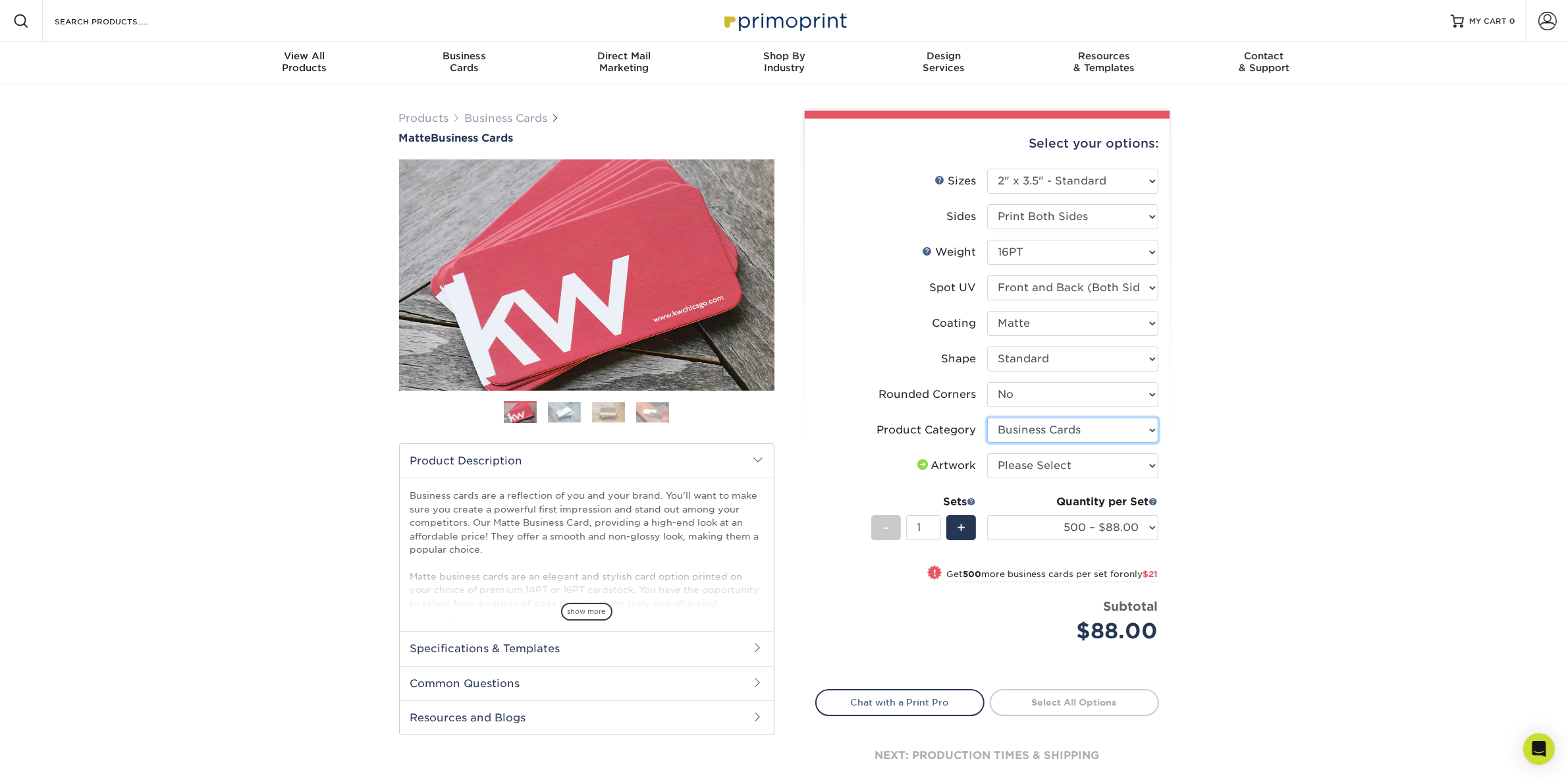 click on "Please Select Business Cards" at bounding box center [1073, 430] 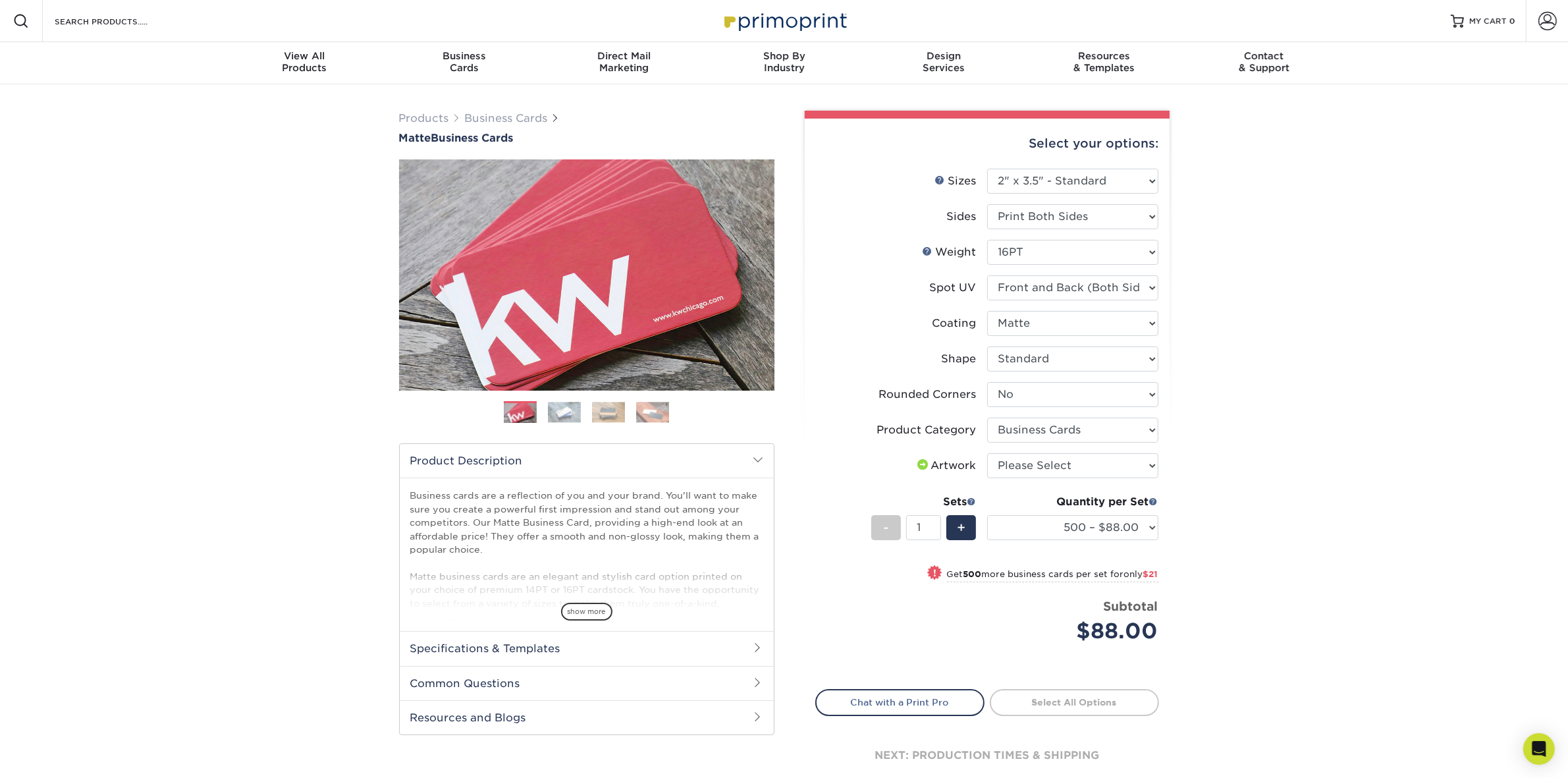 click on "Products
Business Cards
Matte  Business Cards
Previous Next
100 $ 9" at bounding box center [784, 463] 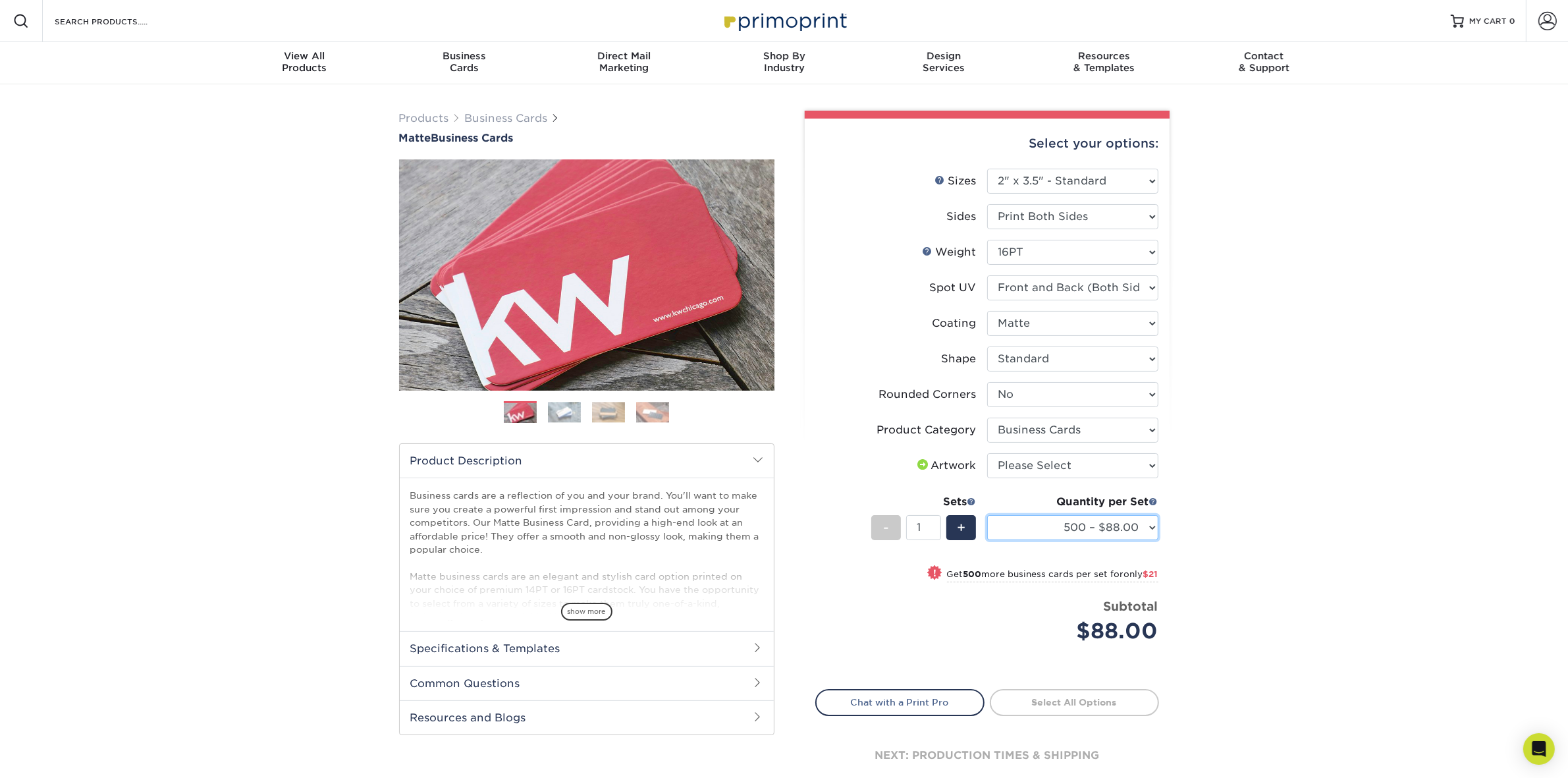 click on "500 – $88.00 1000 – $109.00 2500 – $205.00 5000 – $279.00 10000 – $612.00 15000 – $908.00 20000 – $1205.00 25000 – $1501.00" at bounding box center (1073, 528) 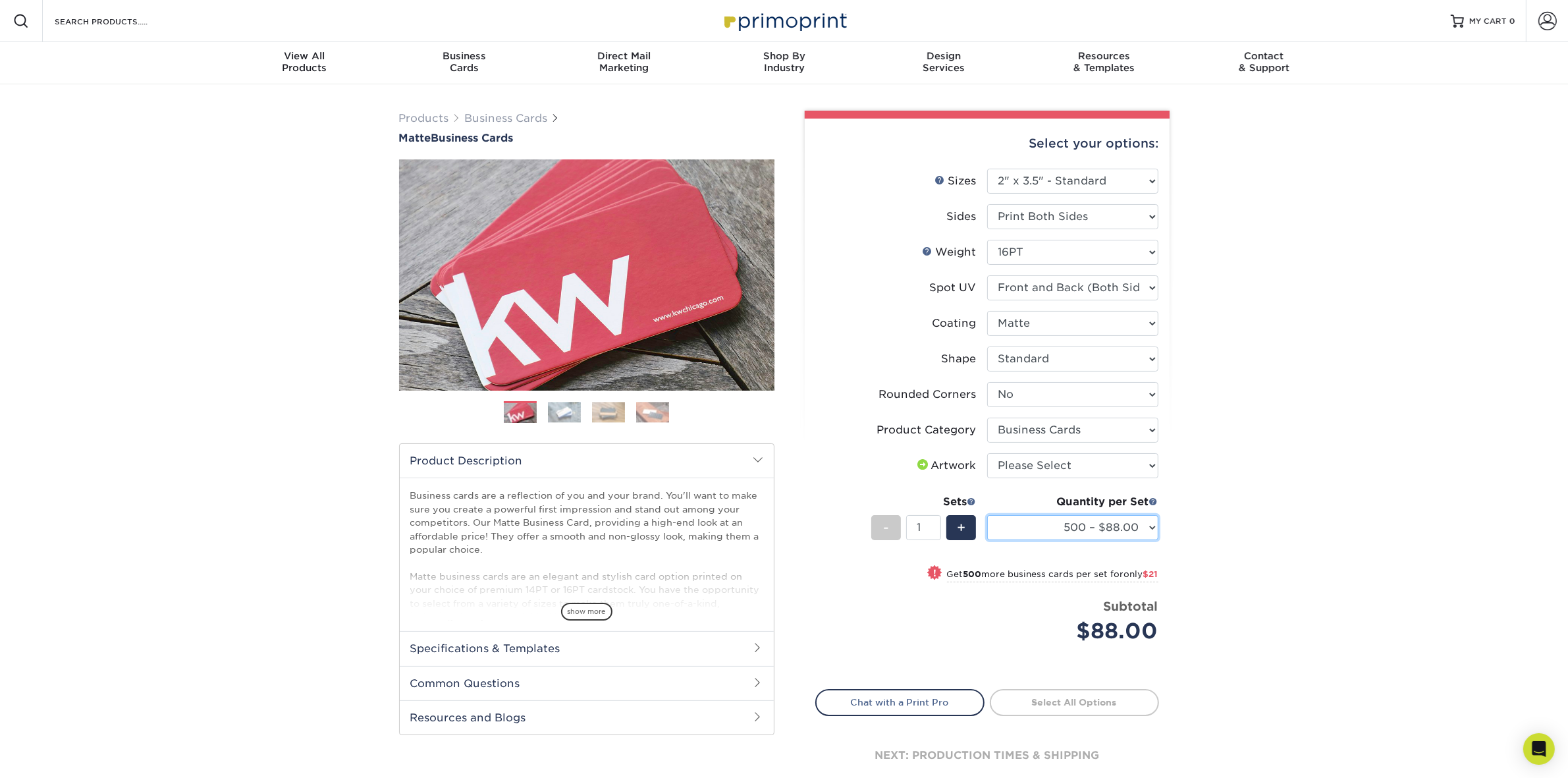 select on "1000 – $109.00" 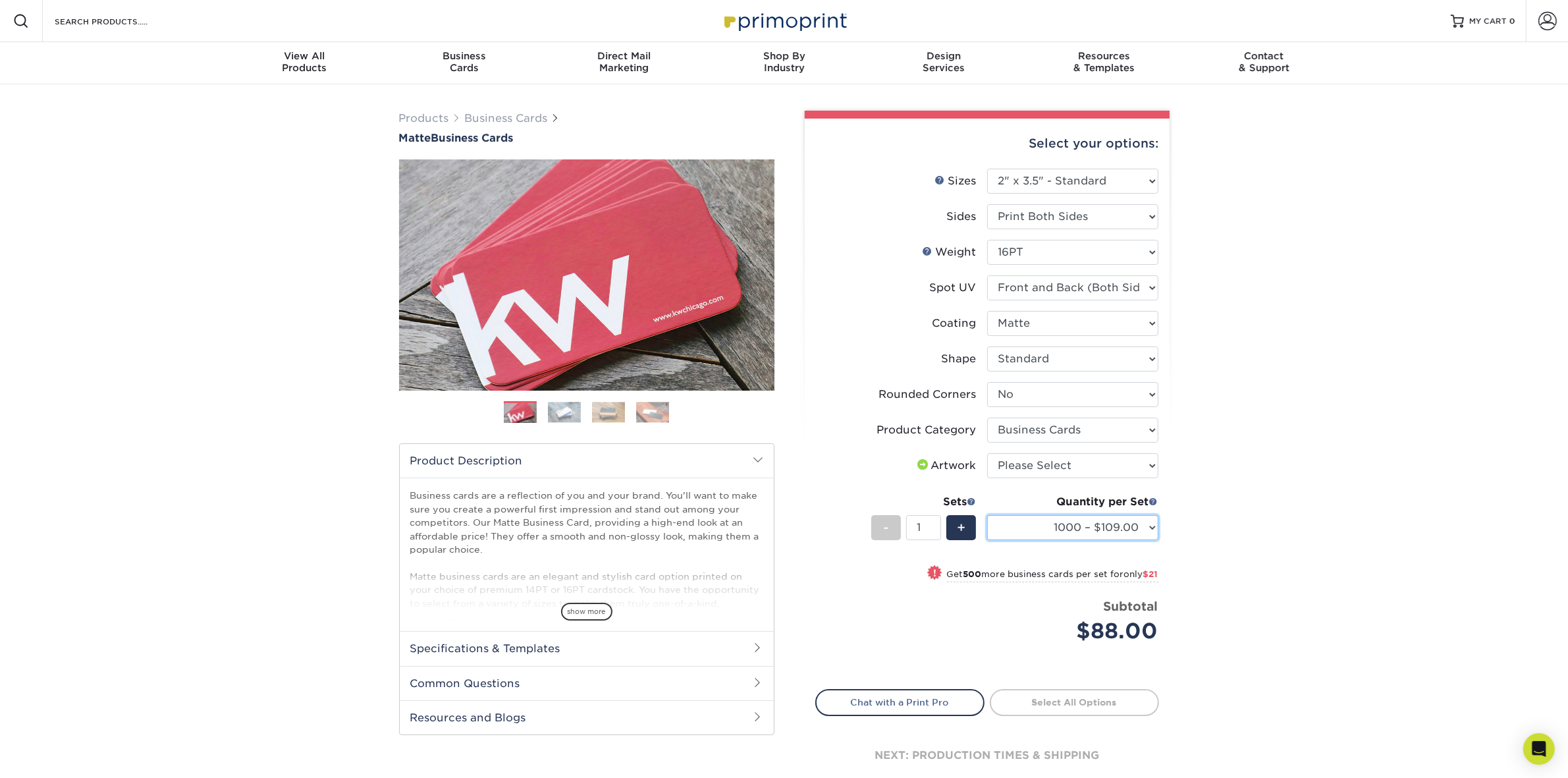 click on "500 – $88.00 1000 – $109.00 2500 – $205.00 5000 – $279.00 10000 – $612.00 15000 – $908.00 20000 – $1205.00 25000 – $1501.00" at bounding box center (1073, 528) 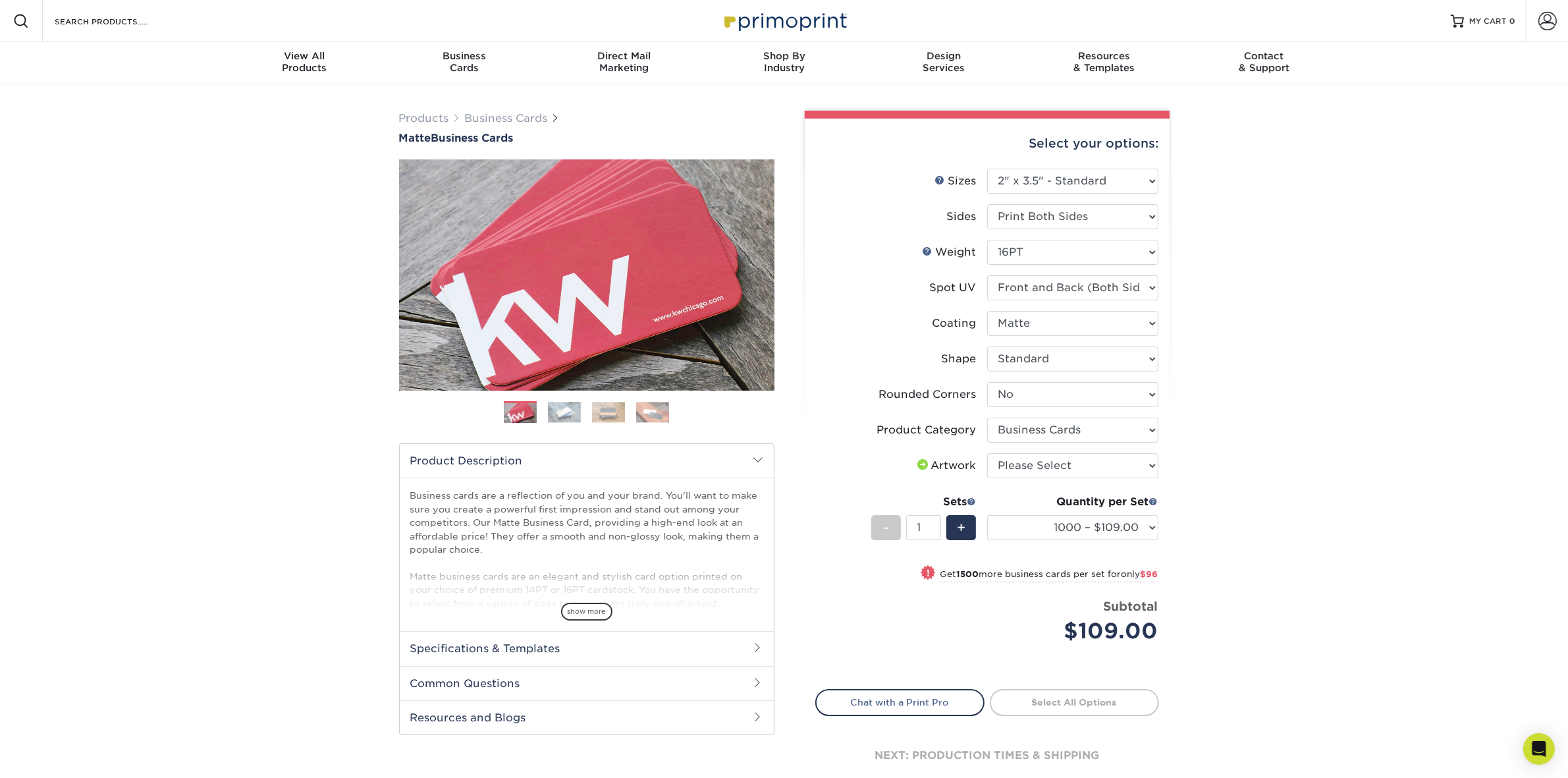 click on "Products
Business Cards
Matte  Business Cards
Previous Next
100 $ 9" at bounding box center [784, 463] 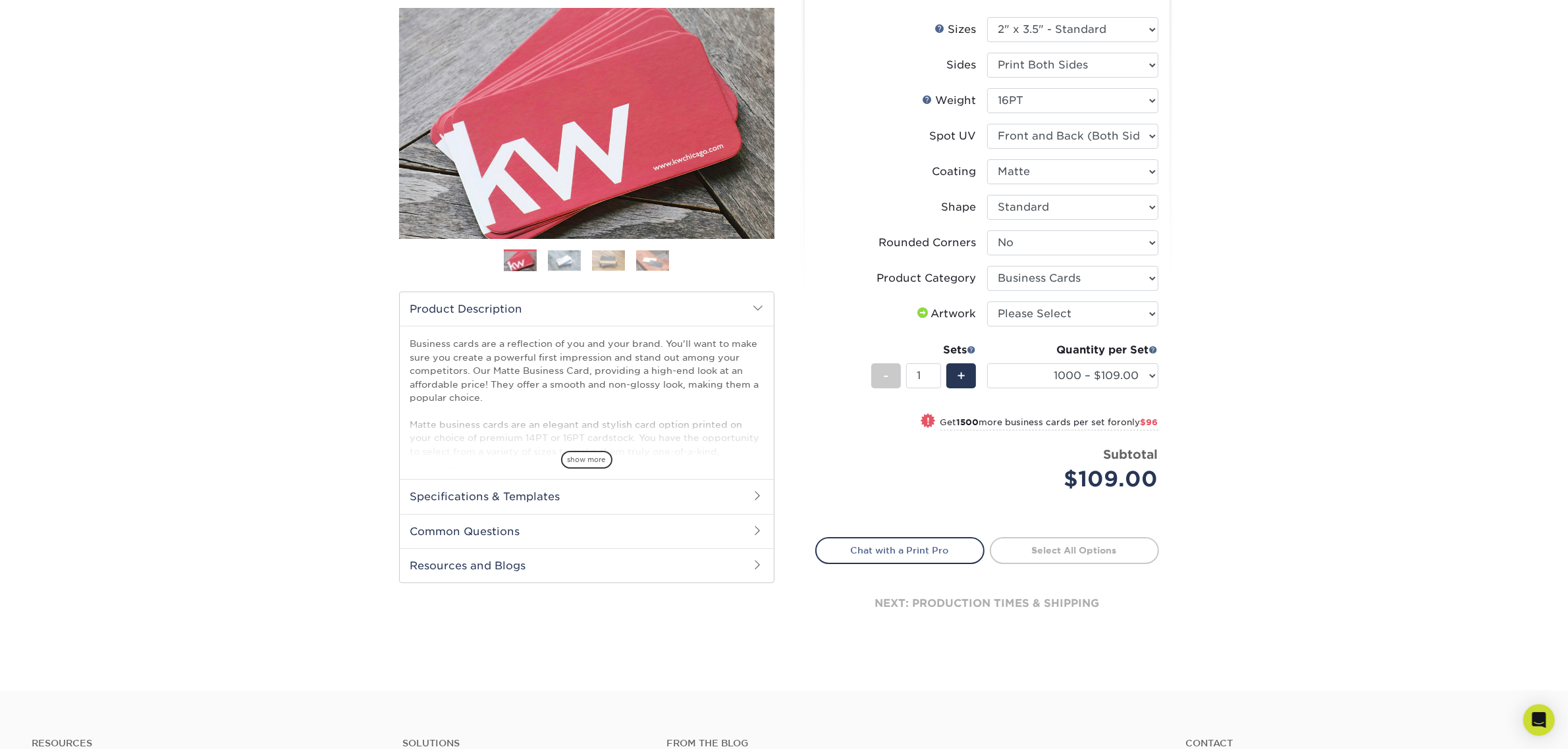scroll, scrollTop: 165, scrollLeft: 0, axis: vertical 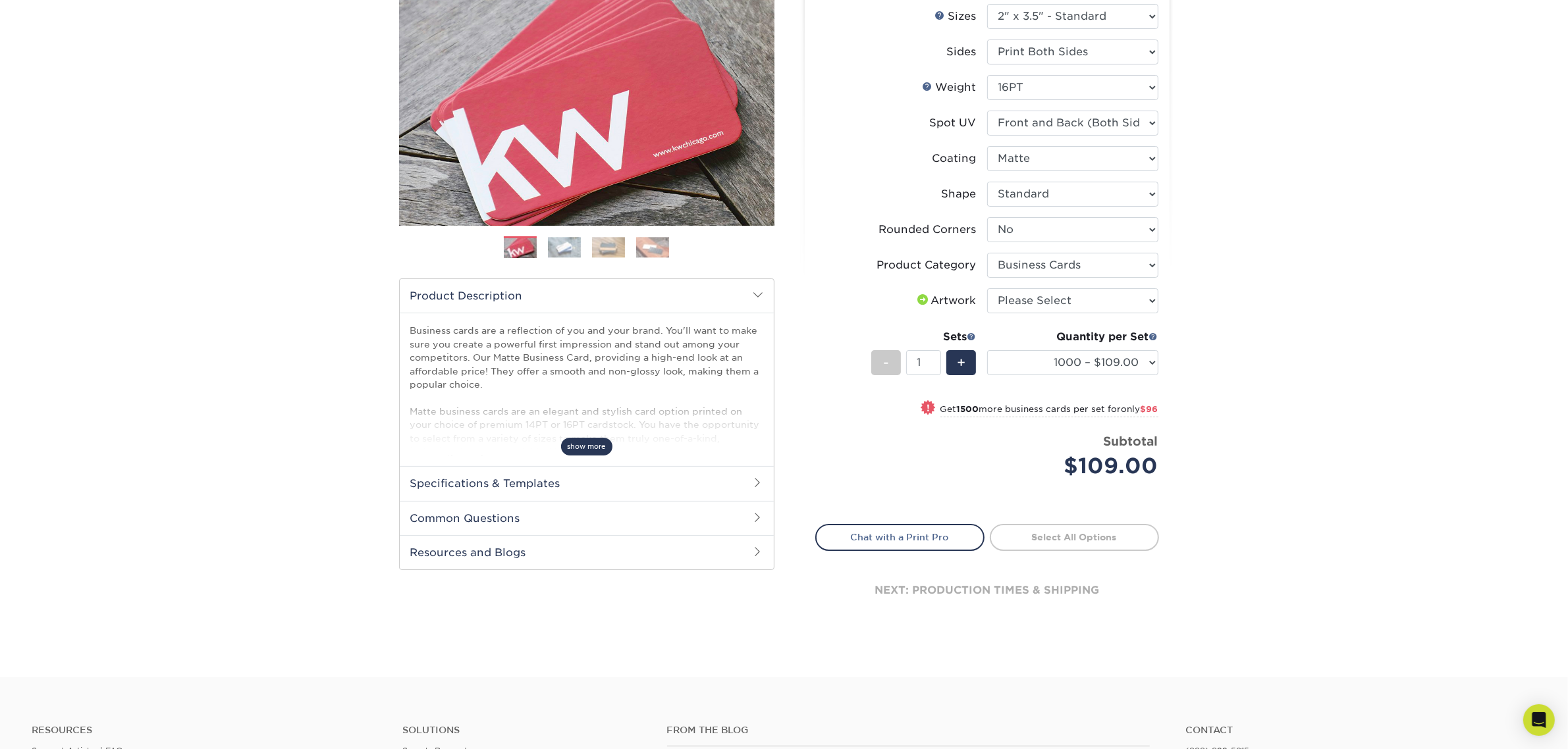 click on "show more" at bounding box center (587, 446) 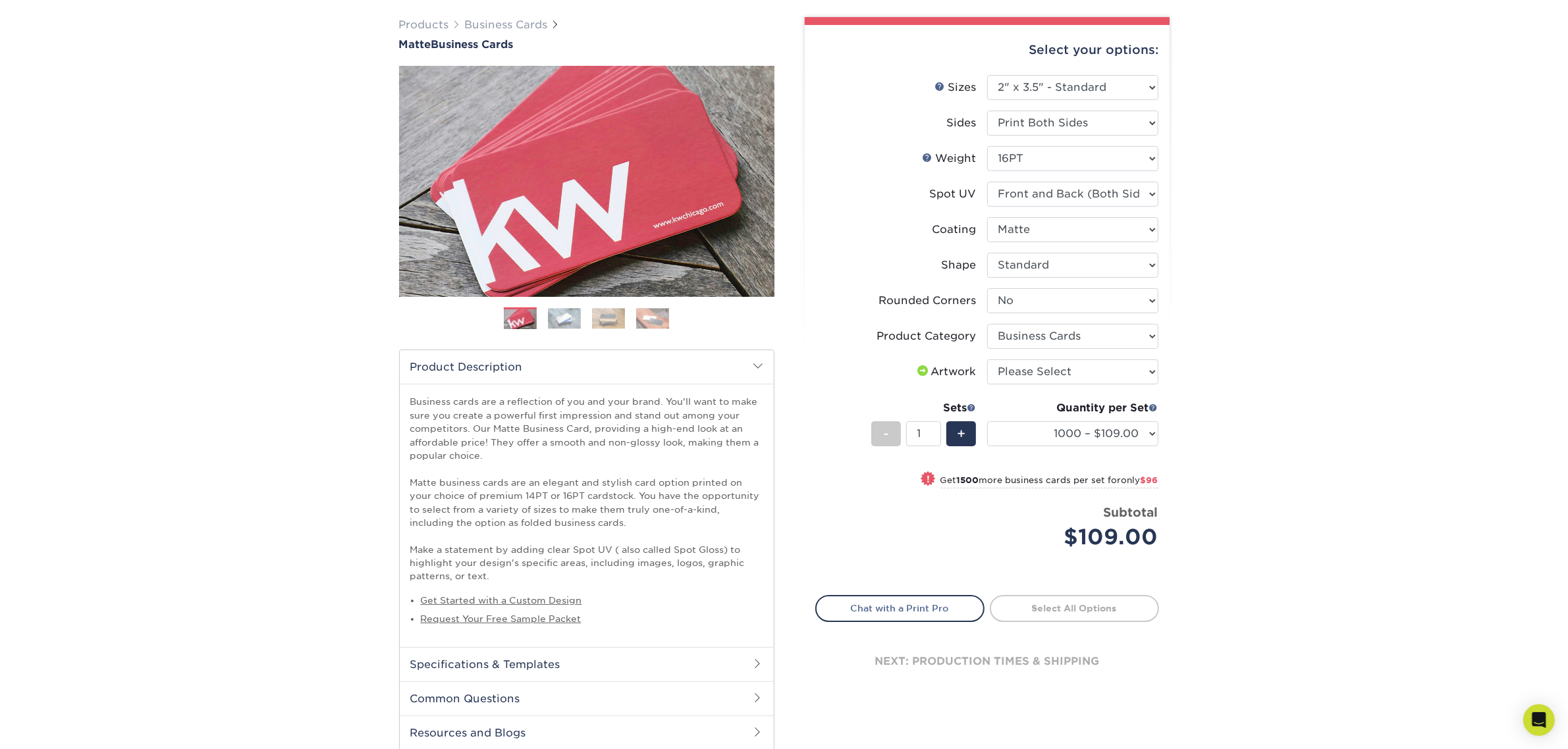scroll, scrollTop: 0, scrollLeft: 0, axis: both 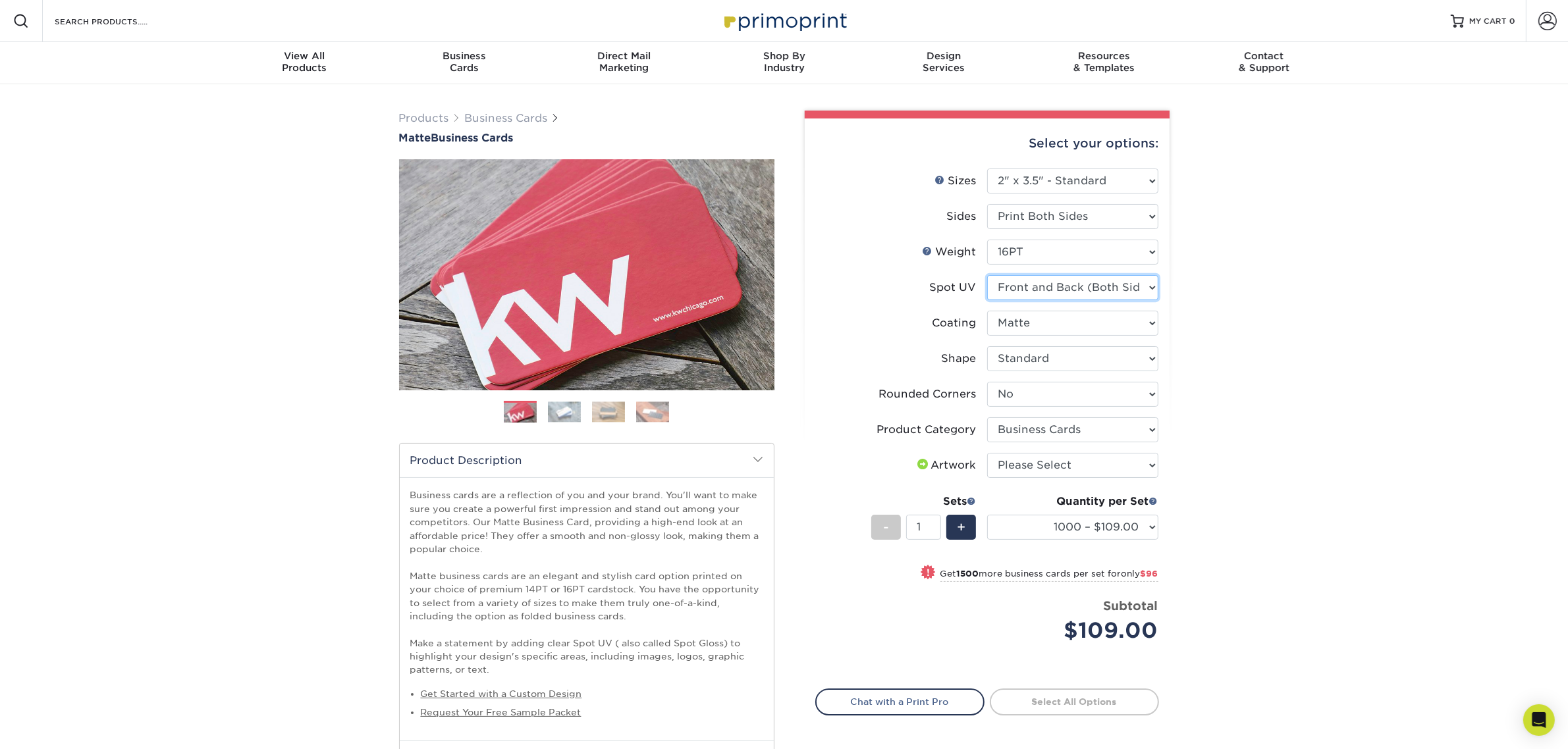 click on "Please Select No Spot UV Front and Back (Both Sides) Front Only Back Only" at bounding box center (1073, 288) 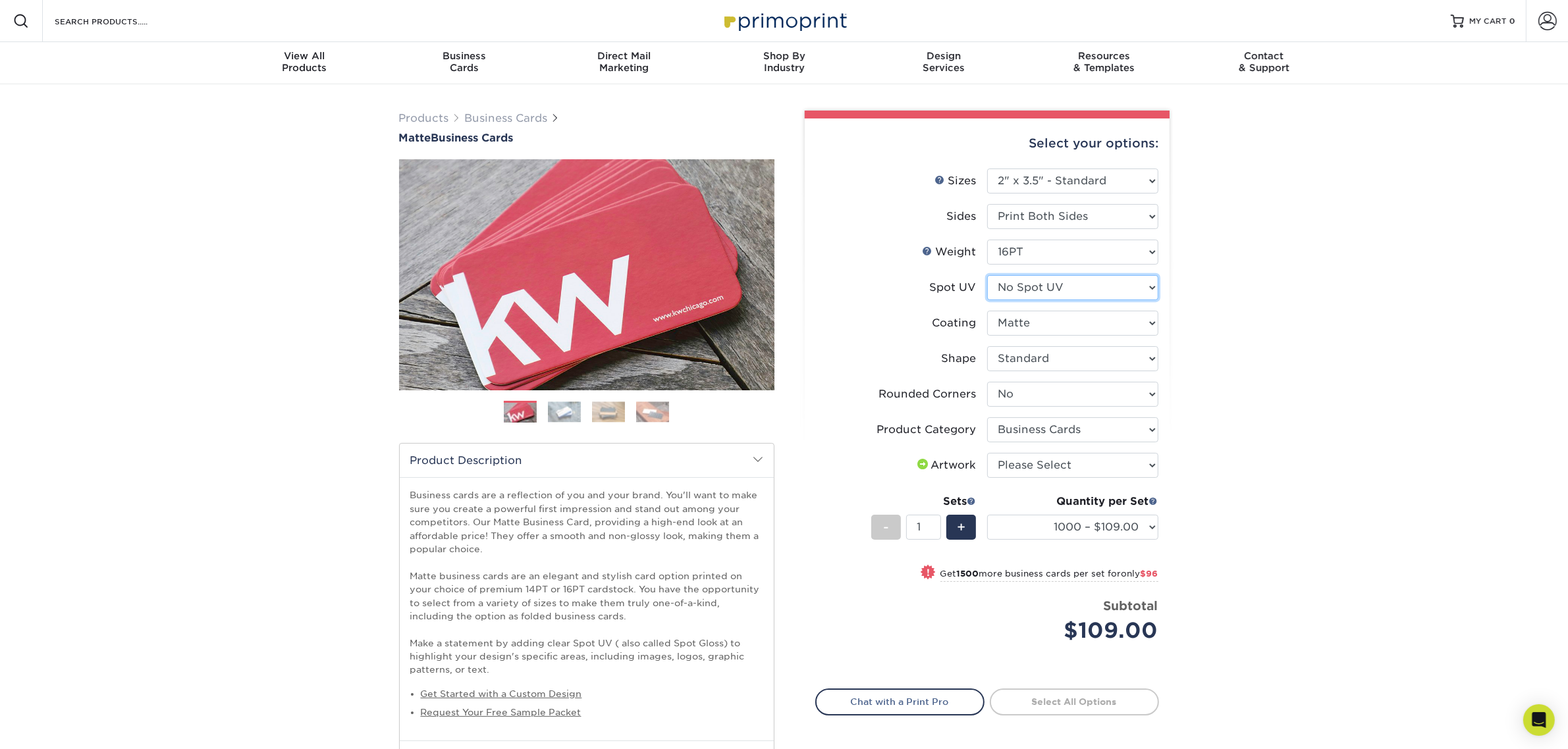 click on "Please Select No Spot UV Front and Back (Both Sides) Front Only Back Only" at bounding box center [1073, 288] 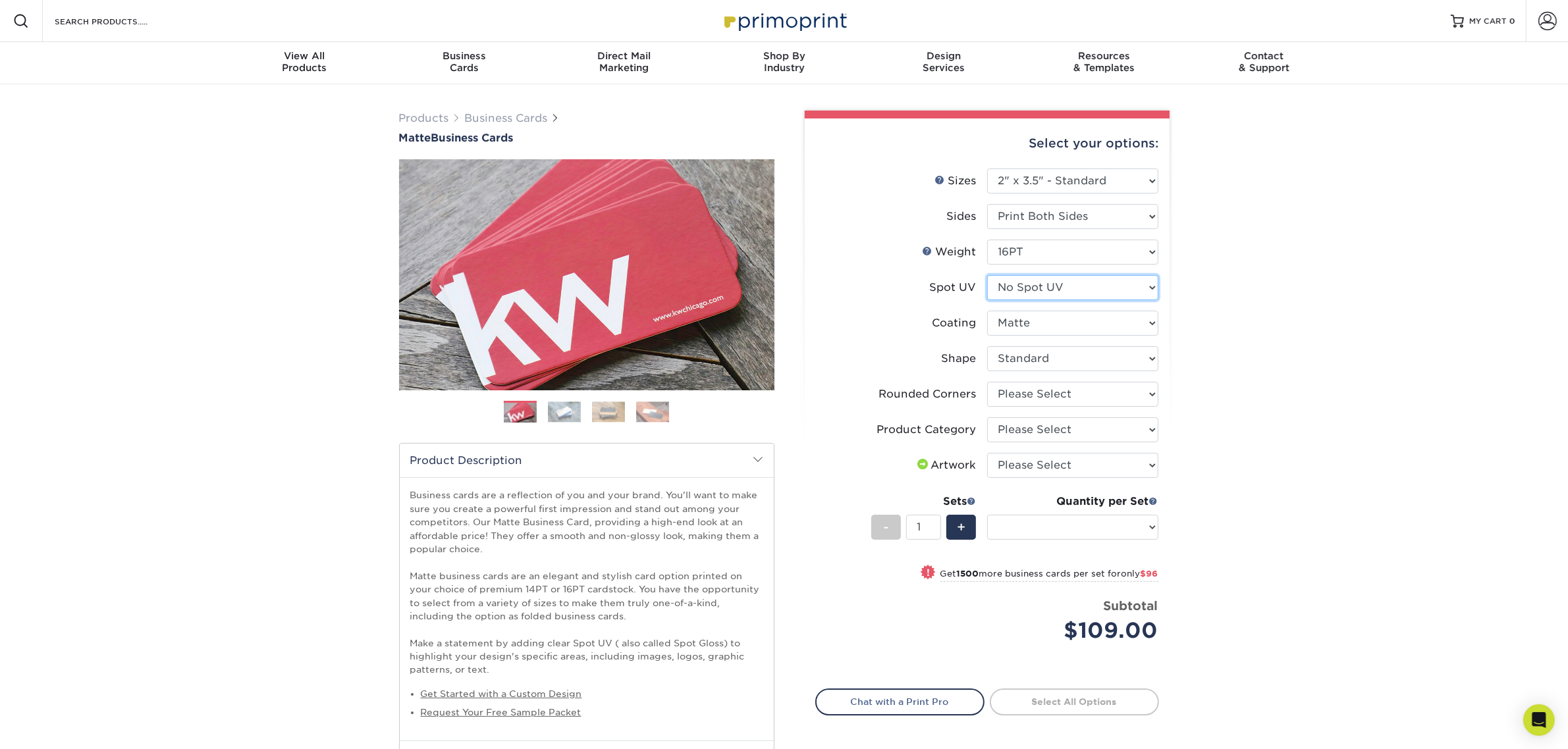 select on "-1" 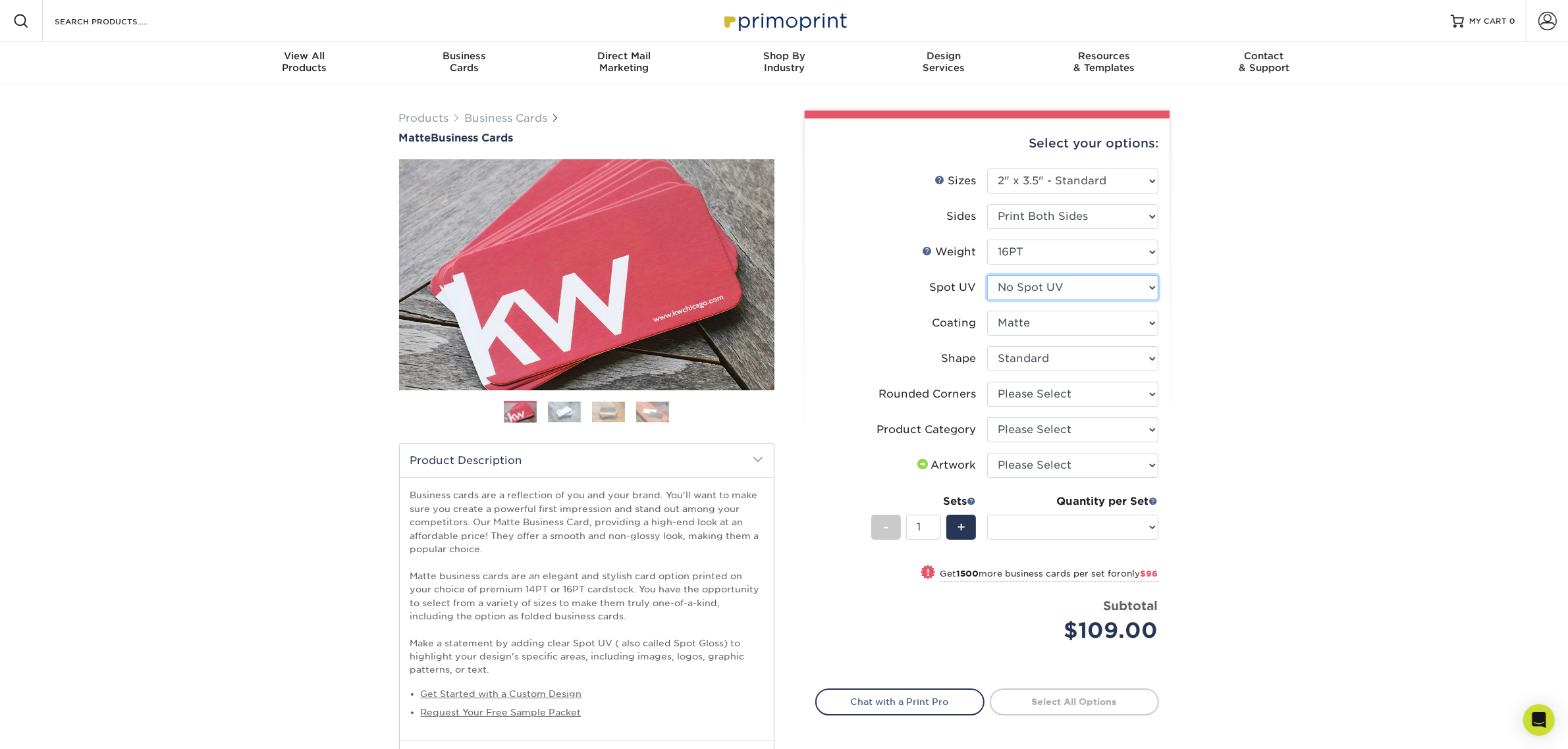 select on "-1" 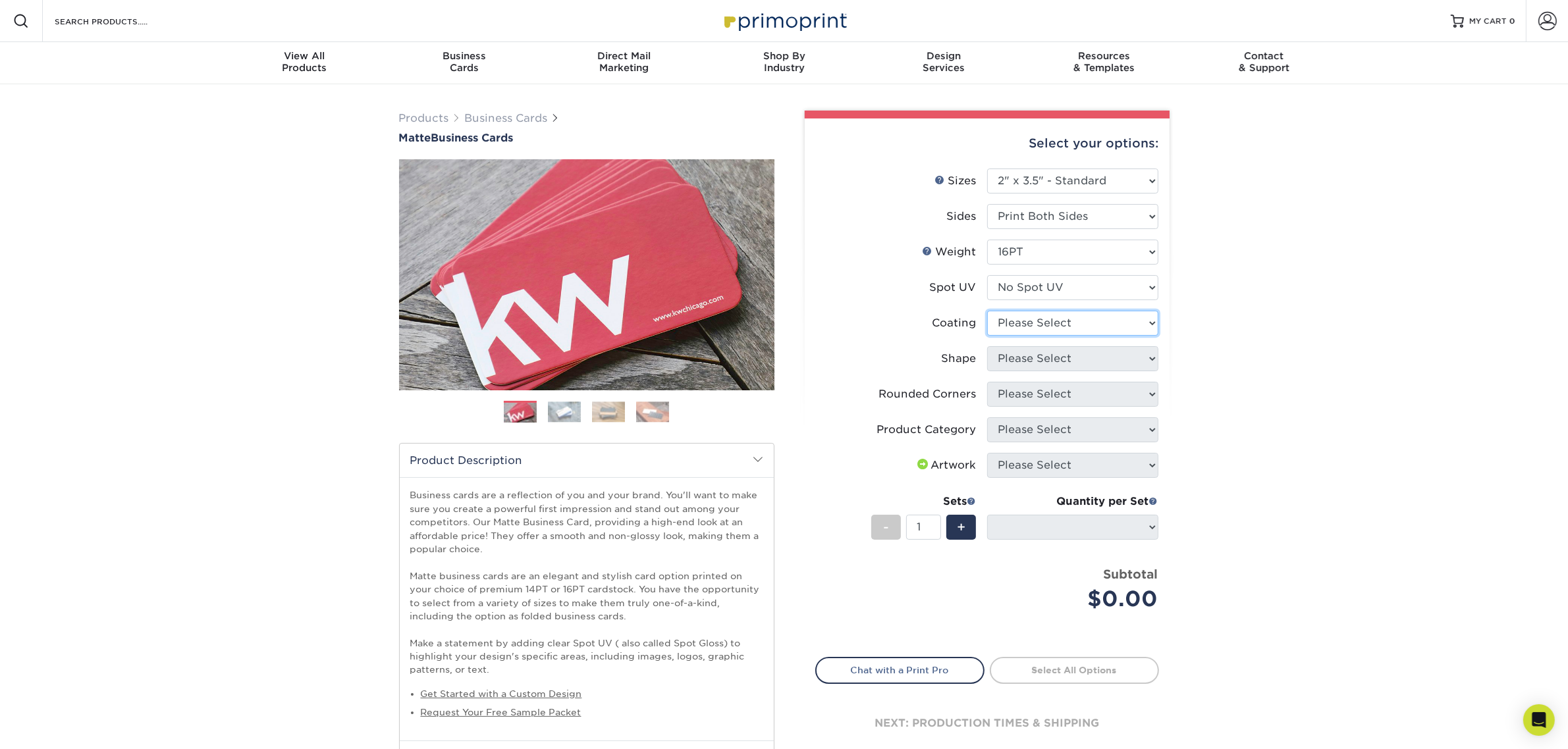 click at bounding box center [1073, 323] 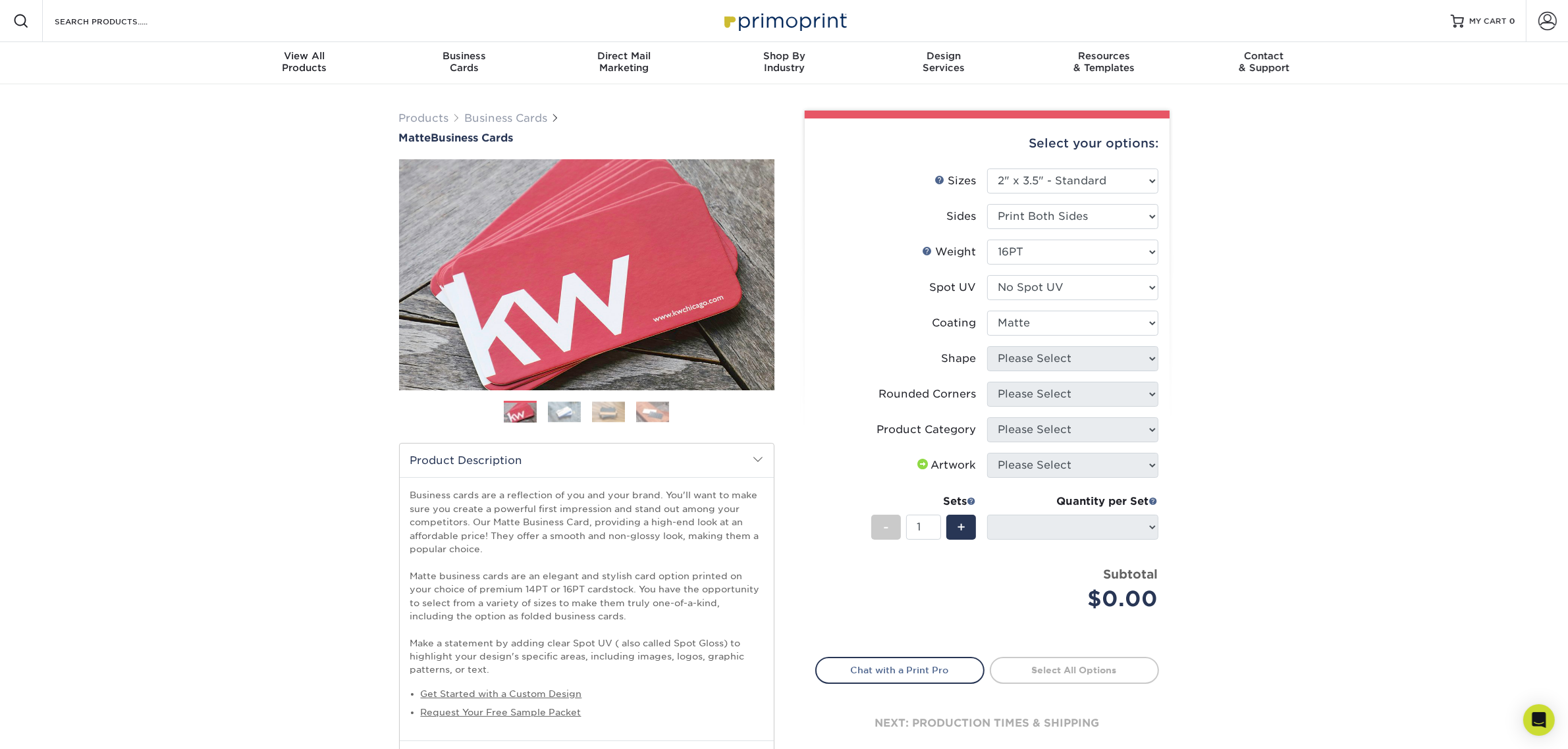 click at bounding box center (1073, 323) 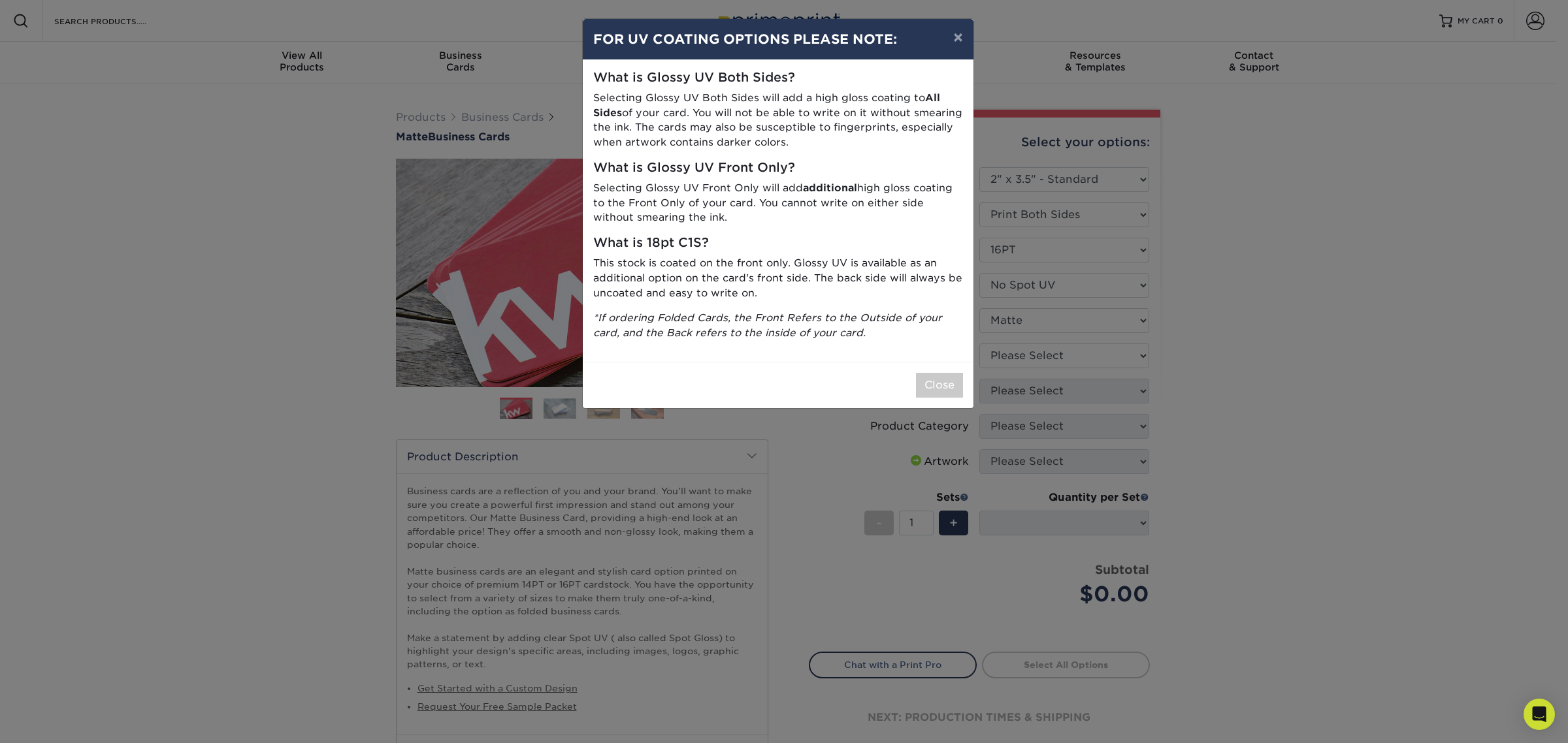 click on "×
FOR UV COATING OPTIONS PLEASE NOTE:
What is Glossy UV Both Sides?
Selecting Glossy UV Both Sides will add a high gloss coating to  All Sides  of your card. You will not be able to write on it without smearing the ink. The cards may also be susceptible to fingerprints, especially when artwork contains darker colors.
What is Glossy UV Front Only?
Selecting Glossy UV Front Only will add  additional  high gloss coating to the Front Only of your card. You cannot write on either side without smearing the ink.
What is 18pt C1S?
This stock is coated on the front only. Glossy UV is available as an additional option on the card's front side. The back side will always be uncoated and easy to write on.
*If ordering Folded Cards, the Front Refers to the Outside of your card, and the Back refers to the inside of your card." at bounding box center [784, 372] 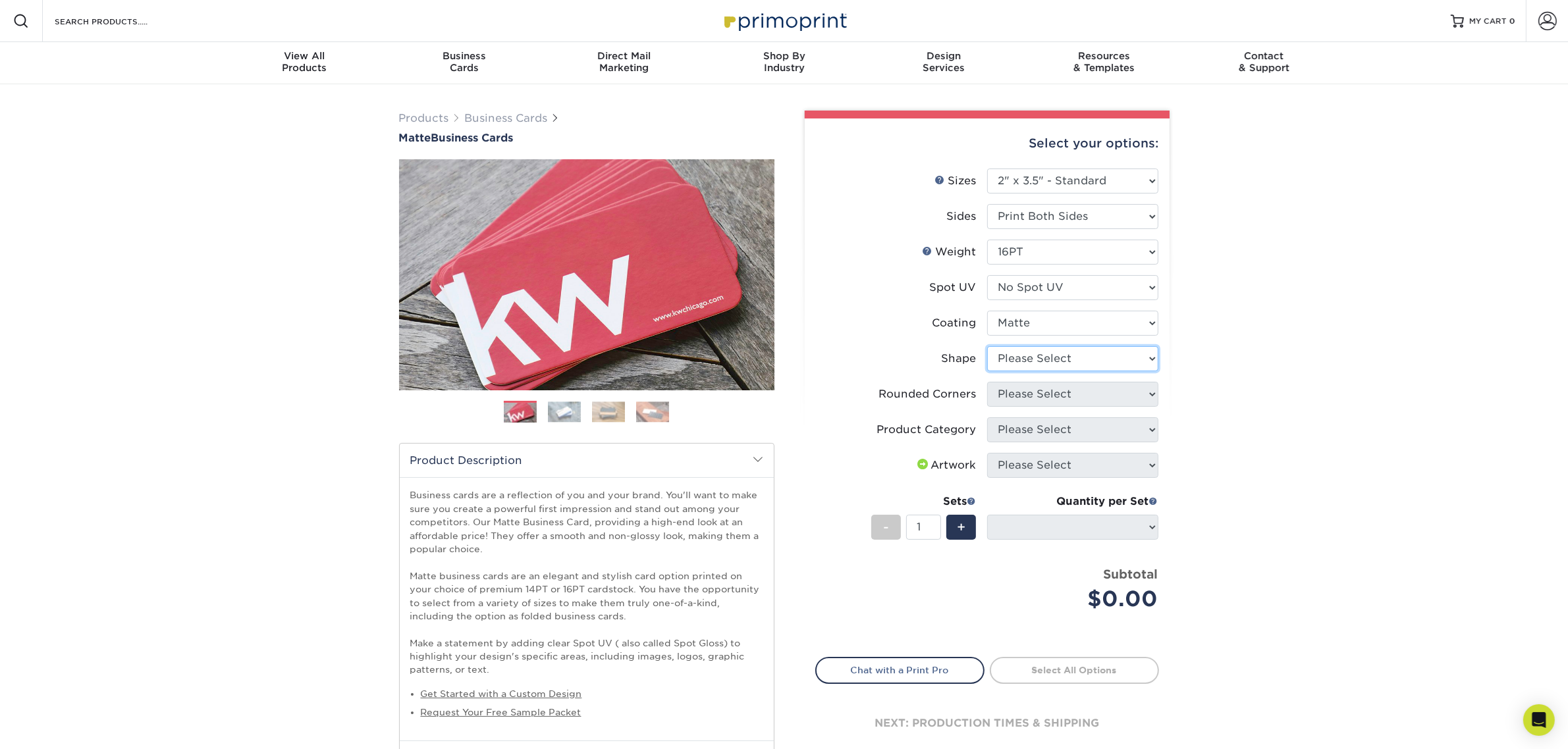 click on "Please Select Standard Oval" at bounding box center (1073, 359) 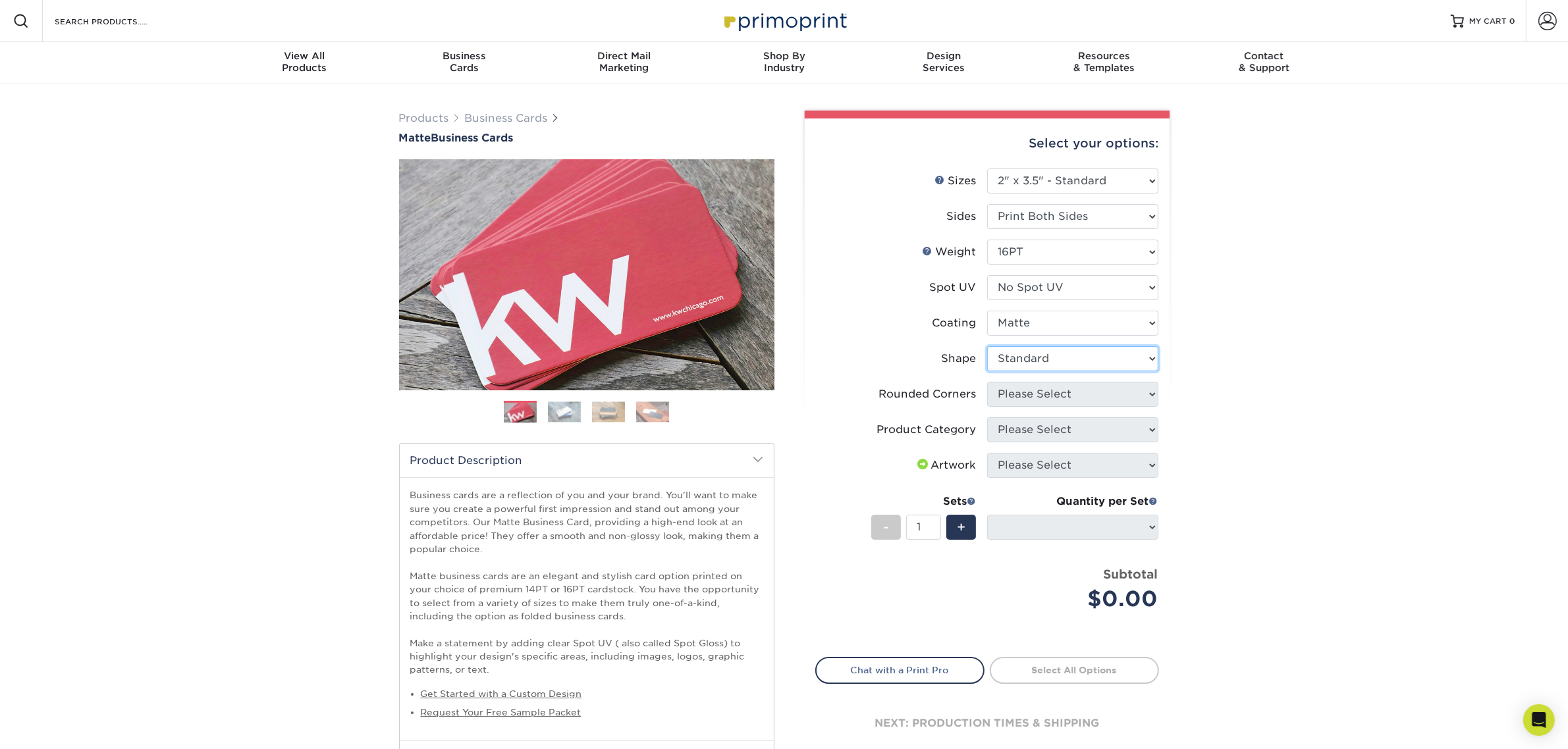 click on "Please Select Standard Oval" at bounding box center (1073, 359) 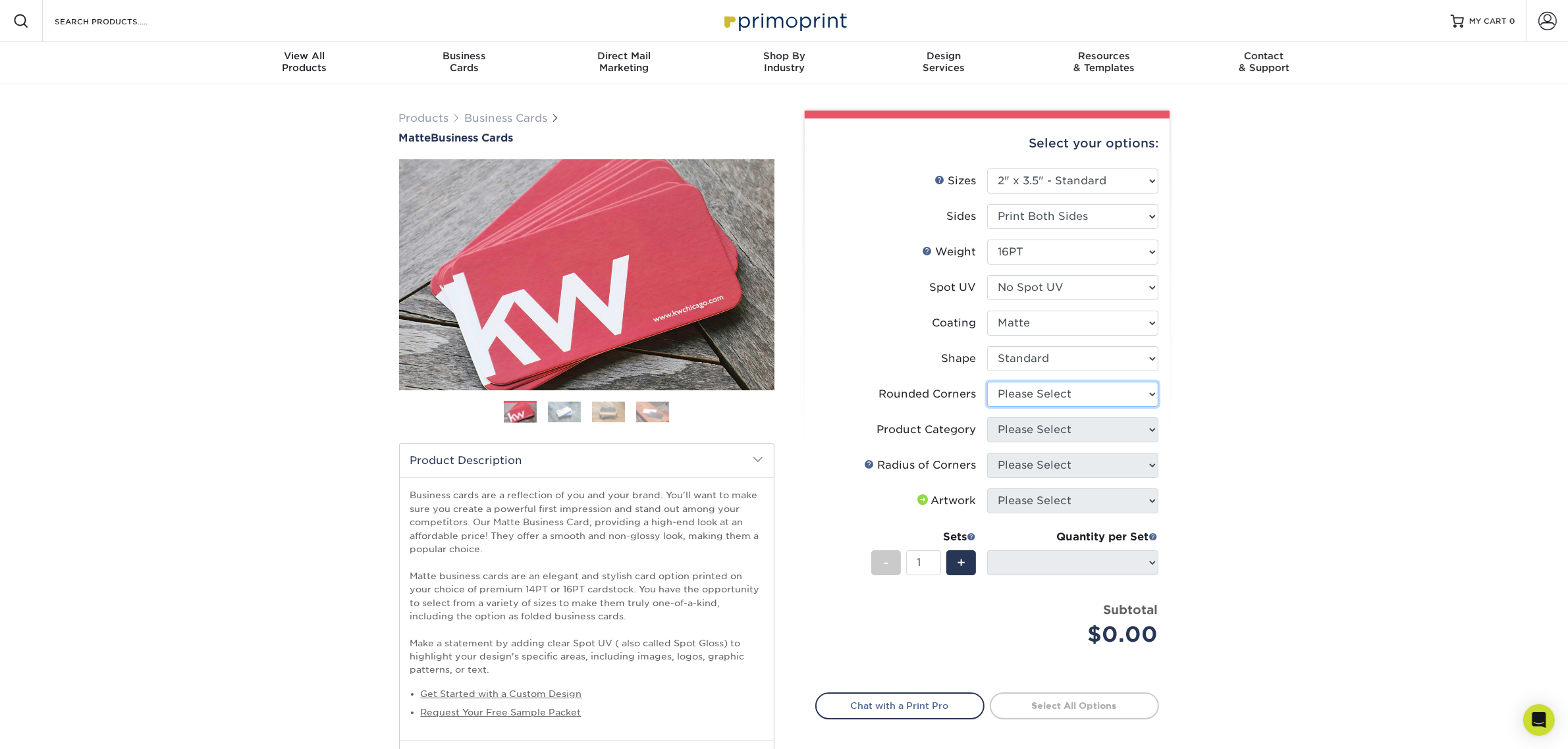 click on "Please Select
Yes - Round 2 Corners                                                    Yes - Round 4 Corners                                                    No" at bounding box center (1073, 394) 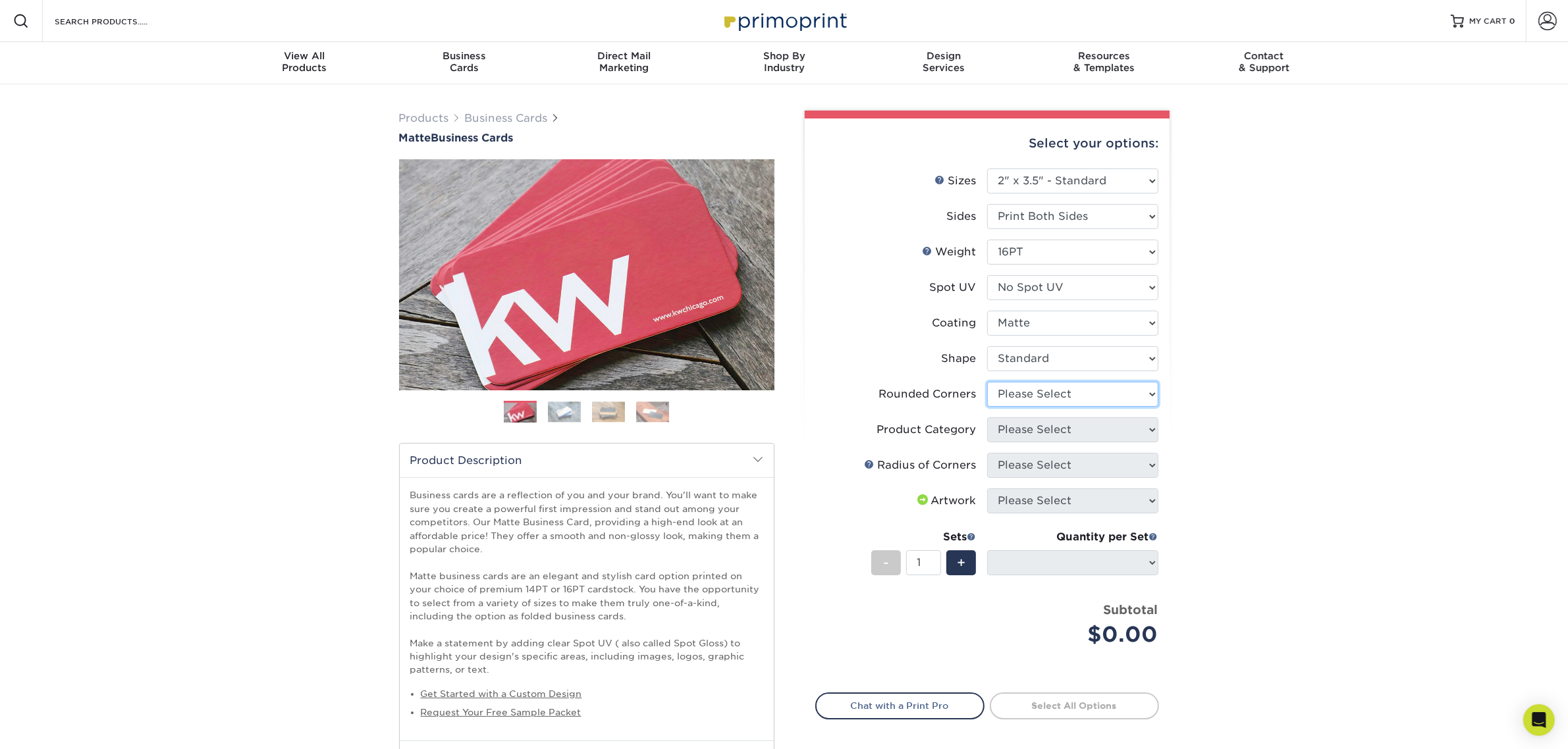 select on "0" 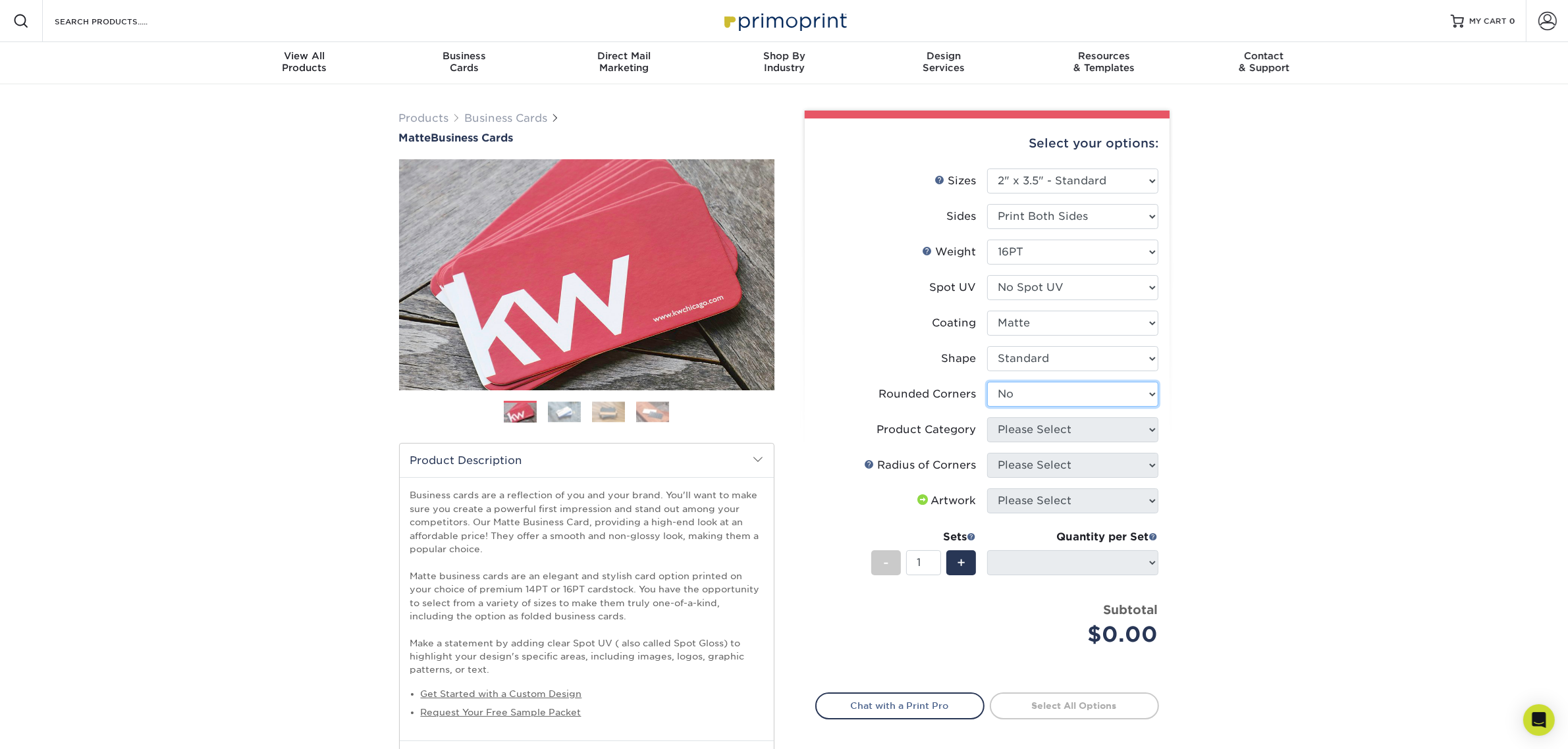 click on "Please Select
Yes - Round 2 Corners                                                    Yes - Round 4 Corners                                                    No" at bounding box center (1073, 394) 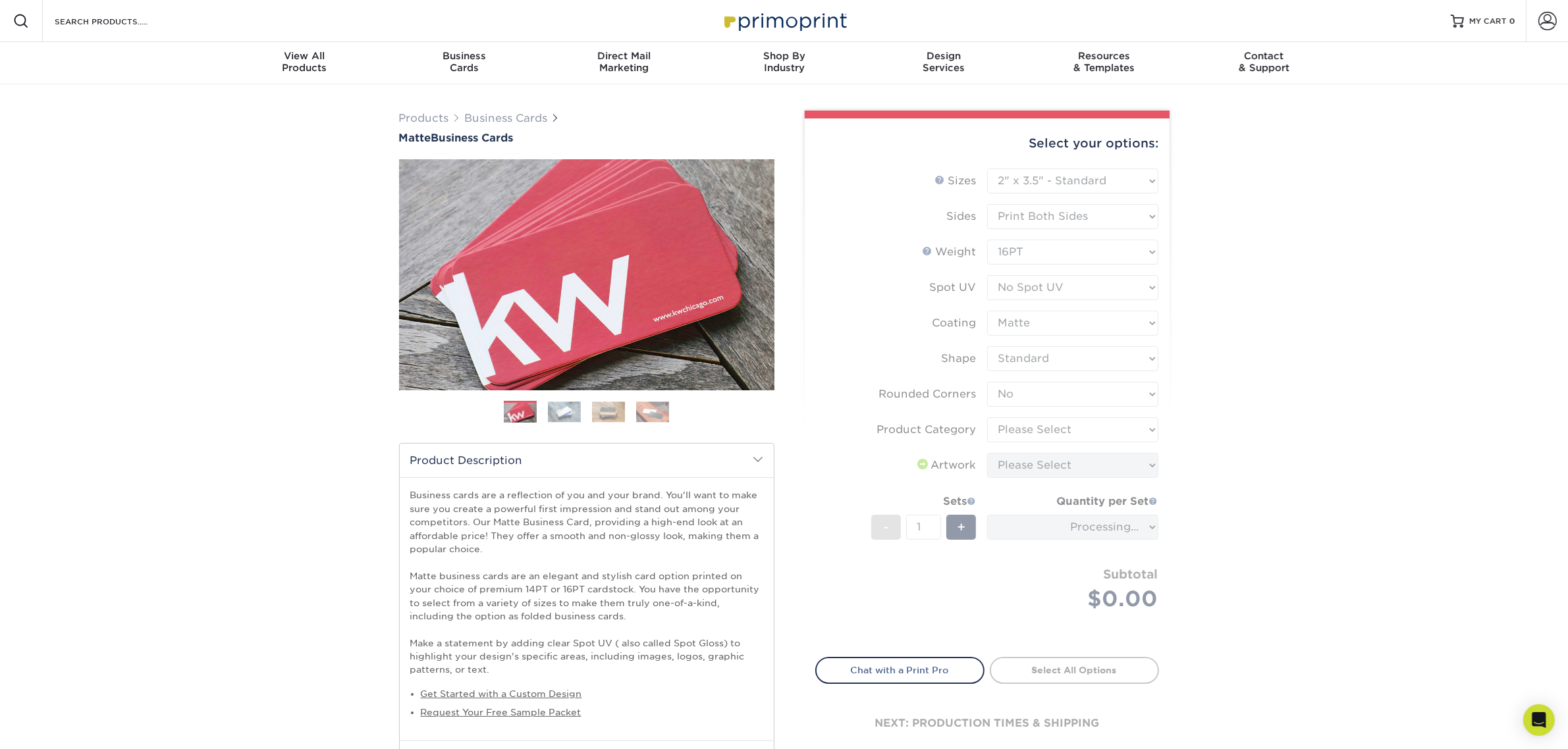 click on "Sizes Help Sizes
Please Select
1.5" x 3.5"  - Mini
1.75" x 3.5" - Mini 2" x 2" - Square 2" x 3" - Mini No" at bounding box center [987, 405] 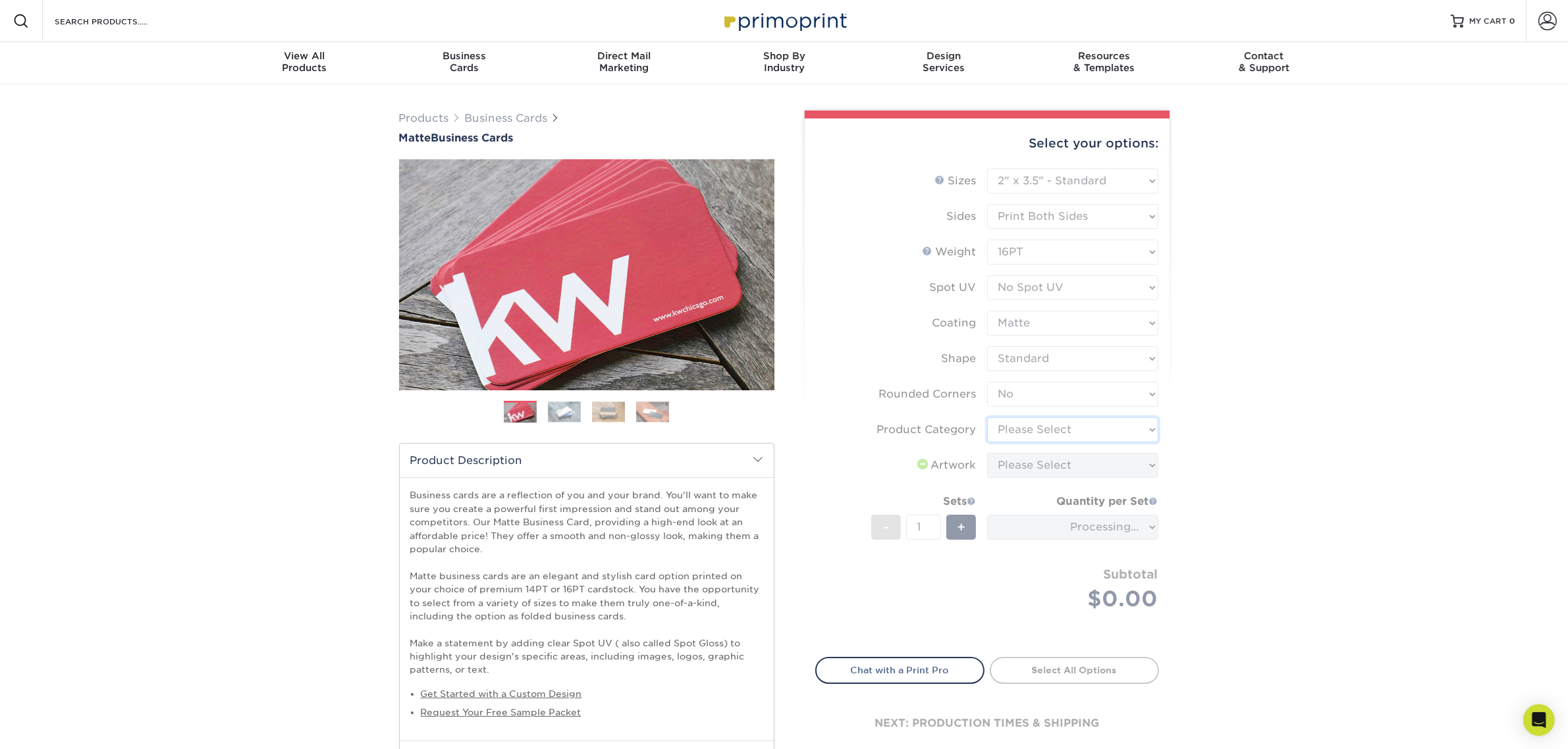 click on "Please Select Business Cards" at bounding box center [1073, 430] 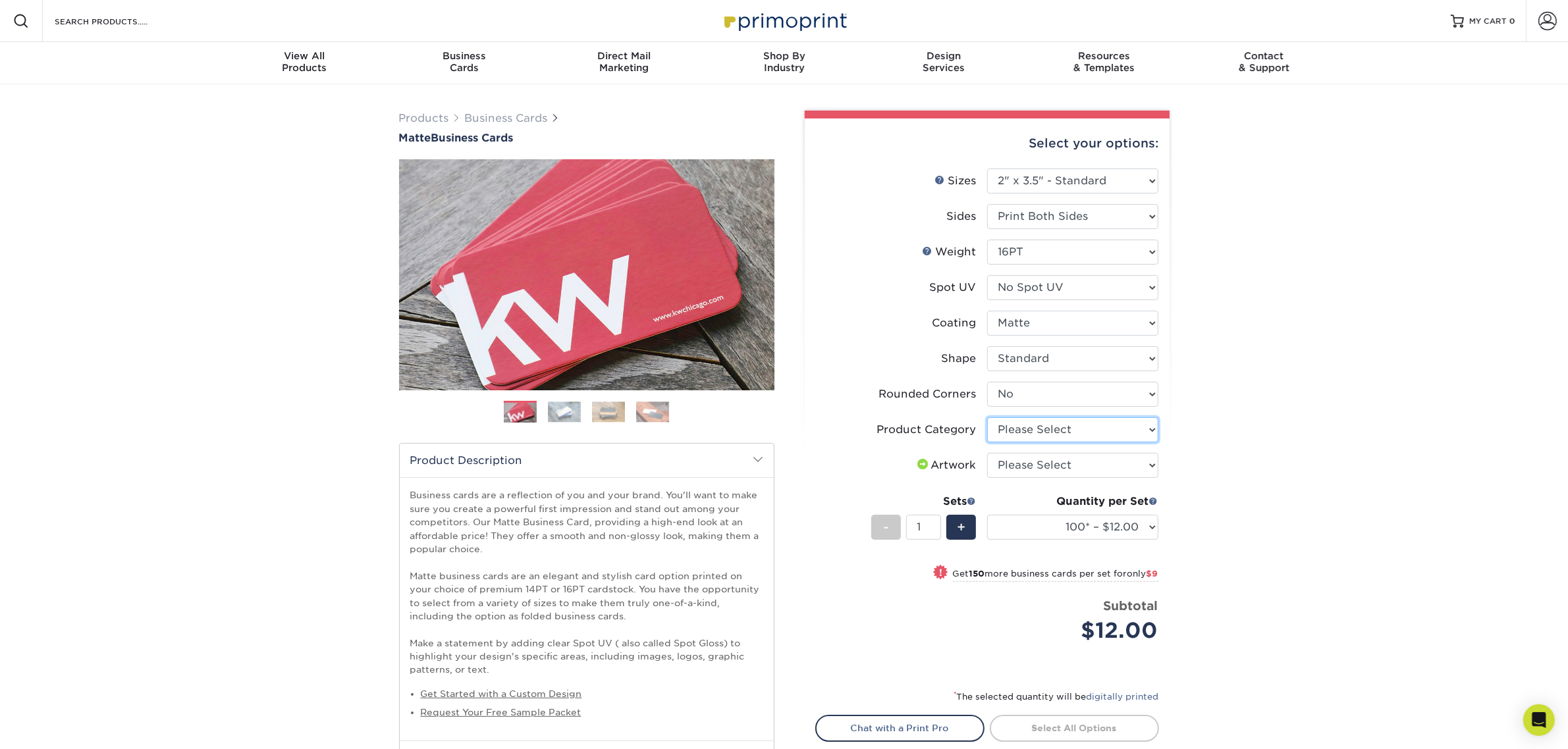 select on "3b5148f1-0588-4f88-a218-97bcfdce65c1" 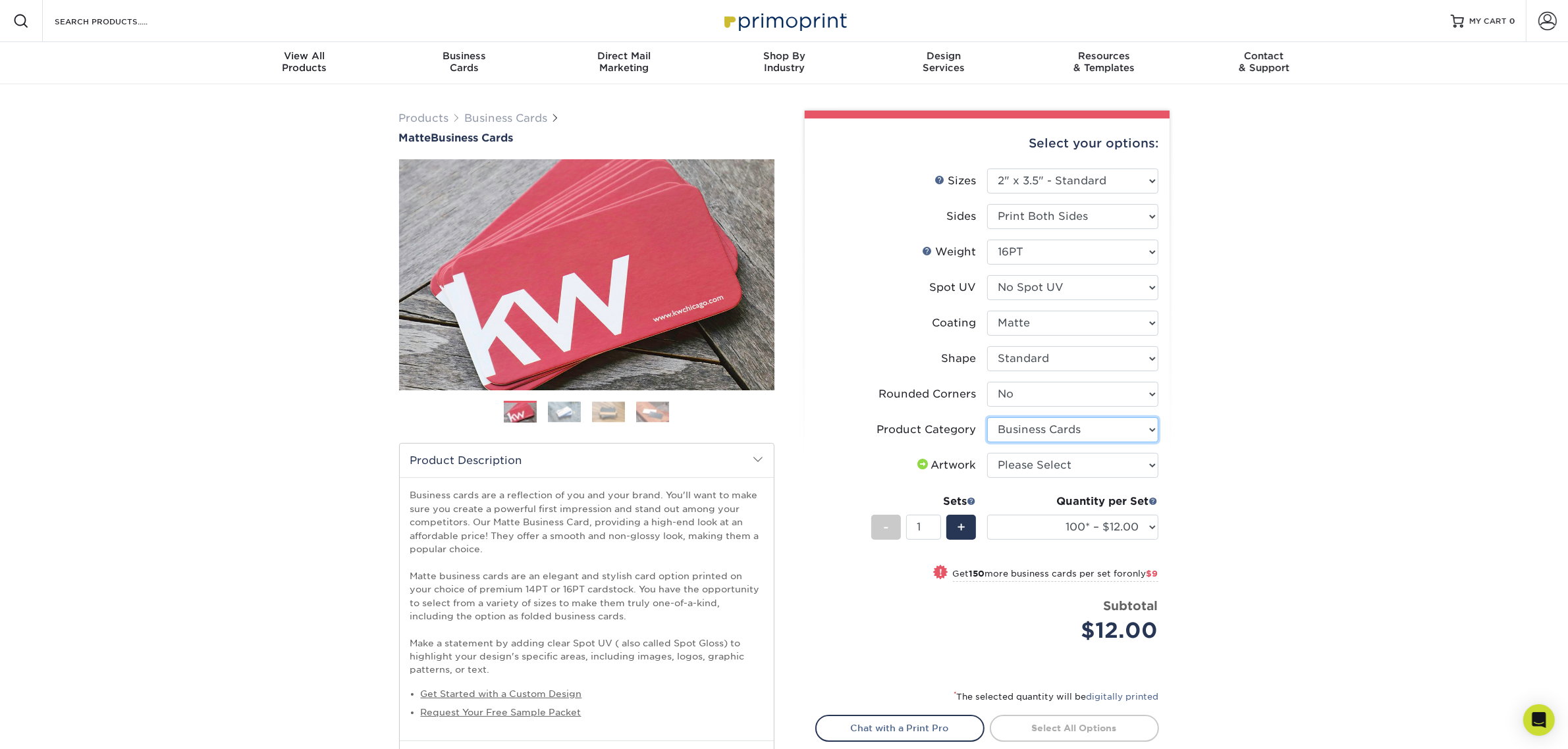 click on "Please Select Business Cards" at bounding box center [1073, 430] 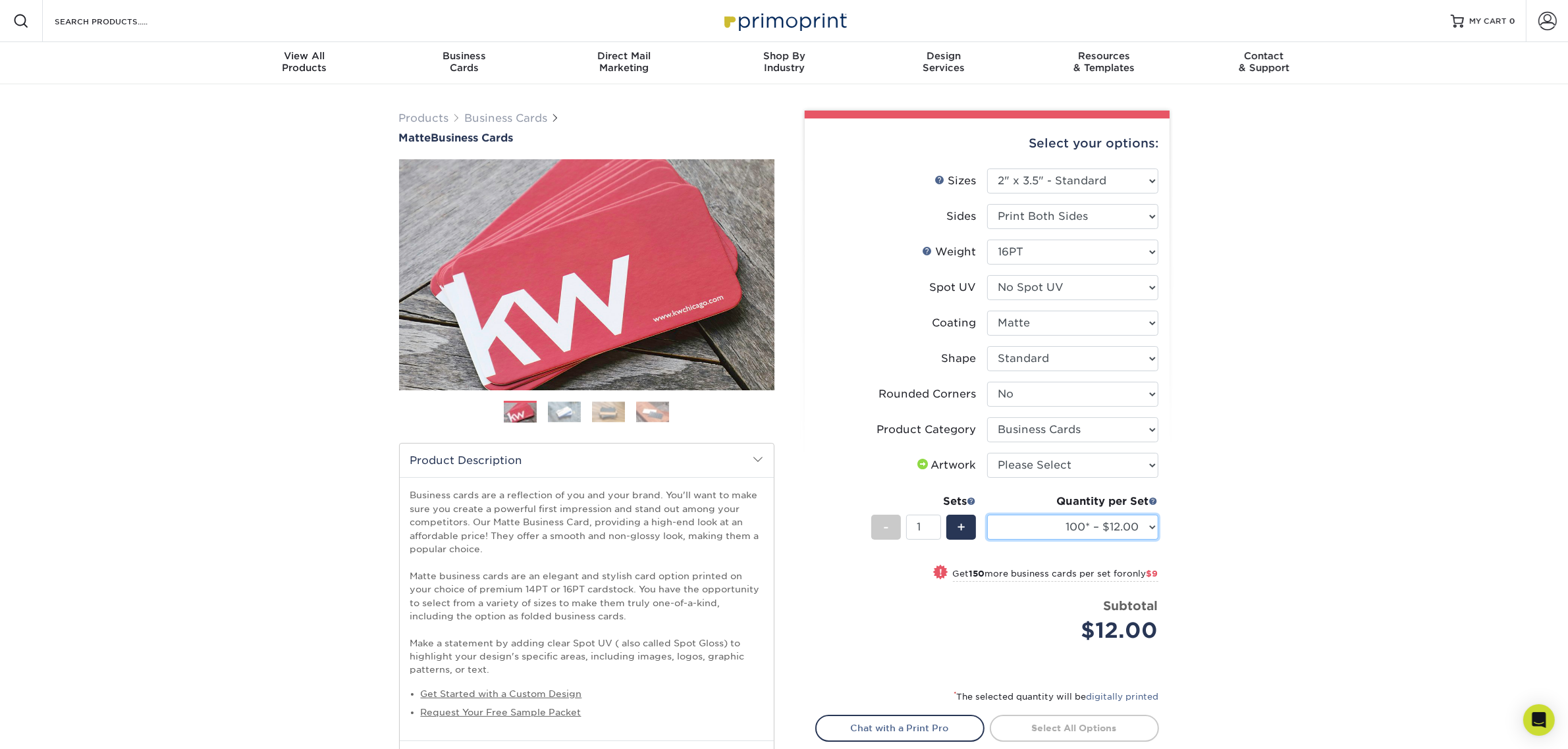 click on "100* – $12.00 250* – $21.00 500 – $42.00 1000 – $53.00 2500 – $95.00 5000 – $183.00 7500 – $269.00 10000 – $321.00 15000 – $474.00 20000 – $623.00 25000 – $771.00 30000 – $919.00 35000 – $1067.00 40000 – $1215.00 45000 – $1358.00 50000 – $1501.00 55000 – $1640.00 60000 – $1783.00 65000 – $1926.00 70000 – $2064.00 75000 – $2202.00 80000 – $2341.00 85000 – $2439.00 90000 – $2612.00 95000 – $2750.00 100000 – $2879.00" at bounding box center [1073, 527] 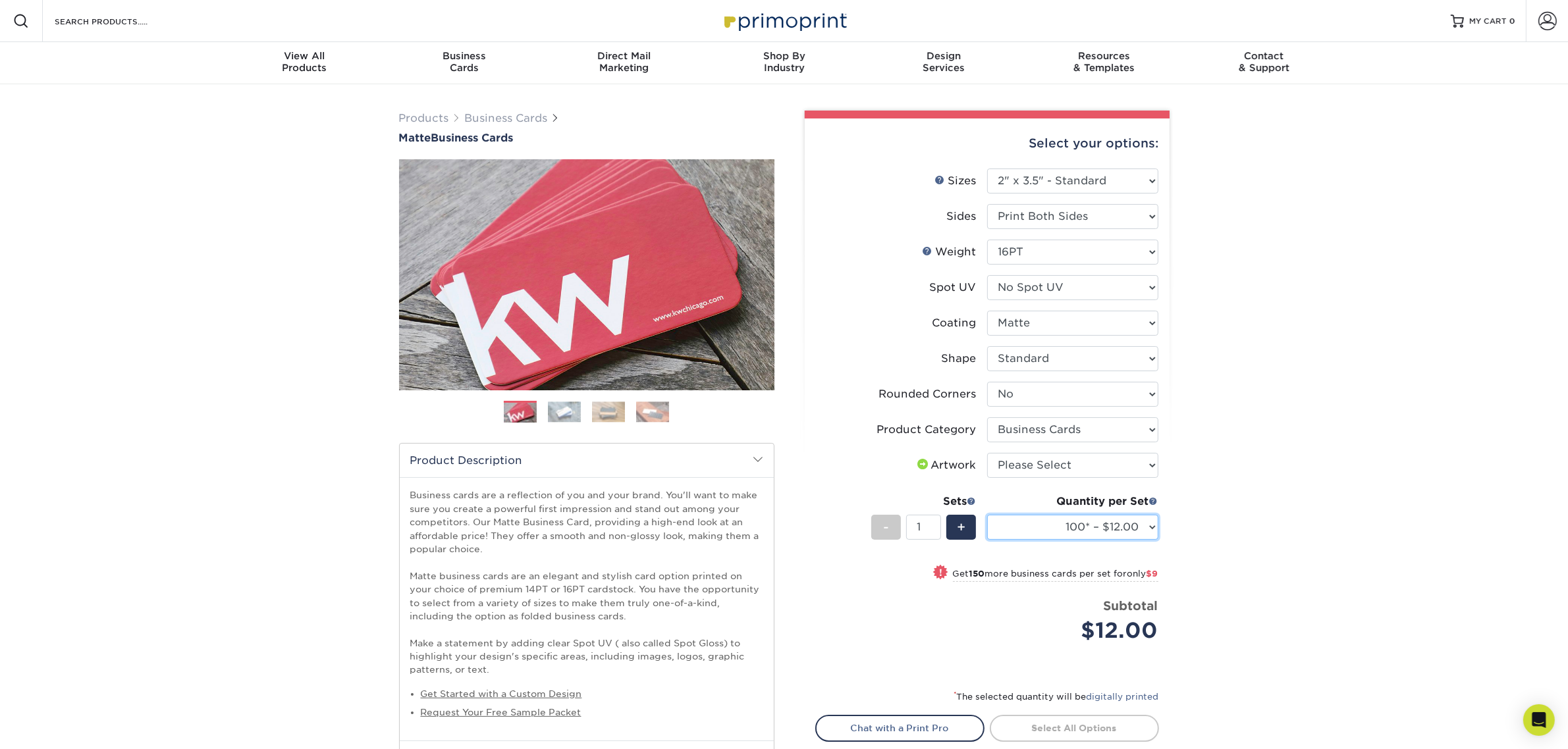 select on "1000 – $53.00" 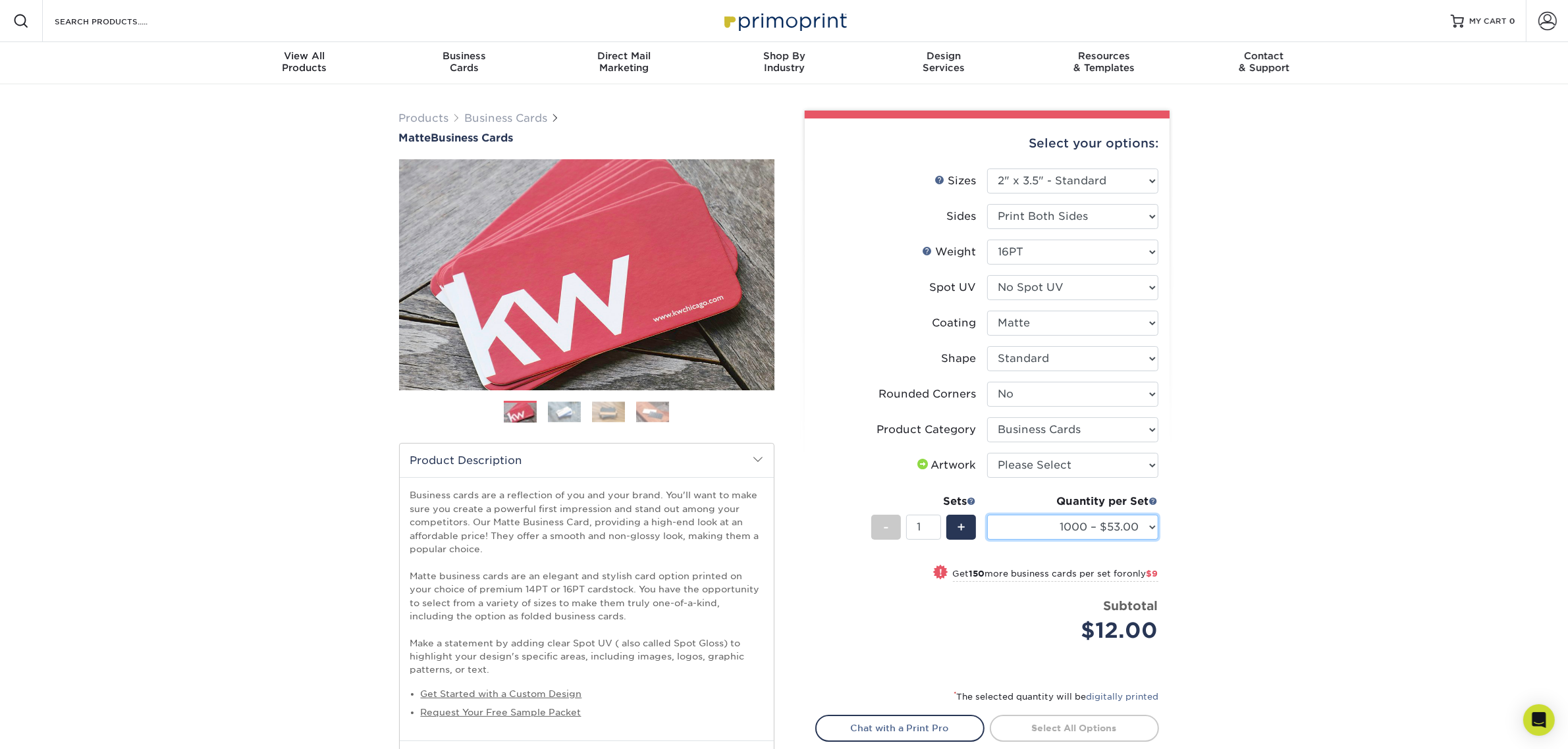 click on "100* – $12.00 250* – $21.00 500 – $42.00 1000 – $53.00 2500 – $95.00 5000 – $183.00 7500 – $269.00 10000 – $321.00 15000 – $474.00 20000 – $623.00 25000 – $771.00 30000 – $919.00 35000 – $1067.00 40000 – $1215.00 45000 – $1358.00 50000 – $1501.00 55000 – $1640.00 60000 – $1783.00 65000 – $1926.00 70000 – $2064.00 75000 – $2202.00 80000 – $2341.00 85000 – $2439.00 90000 – $2612.00 95000 – $2750.00 100000 – $2879.00" at bounding box center (1073, 527) 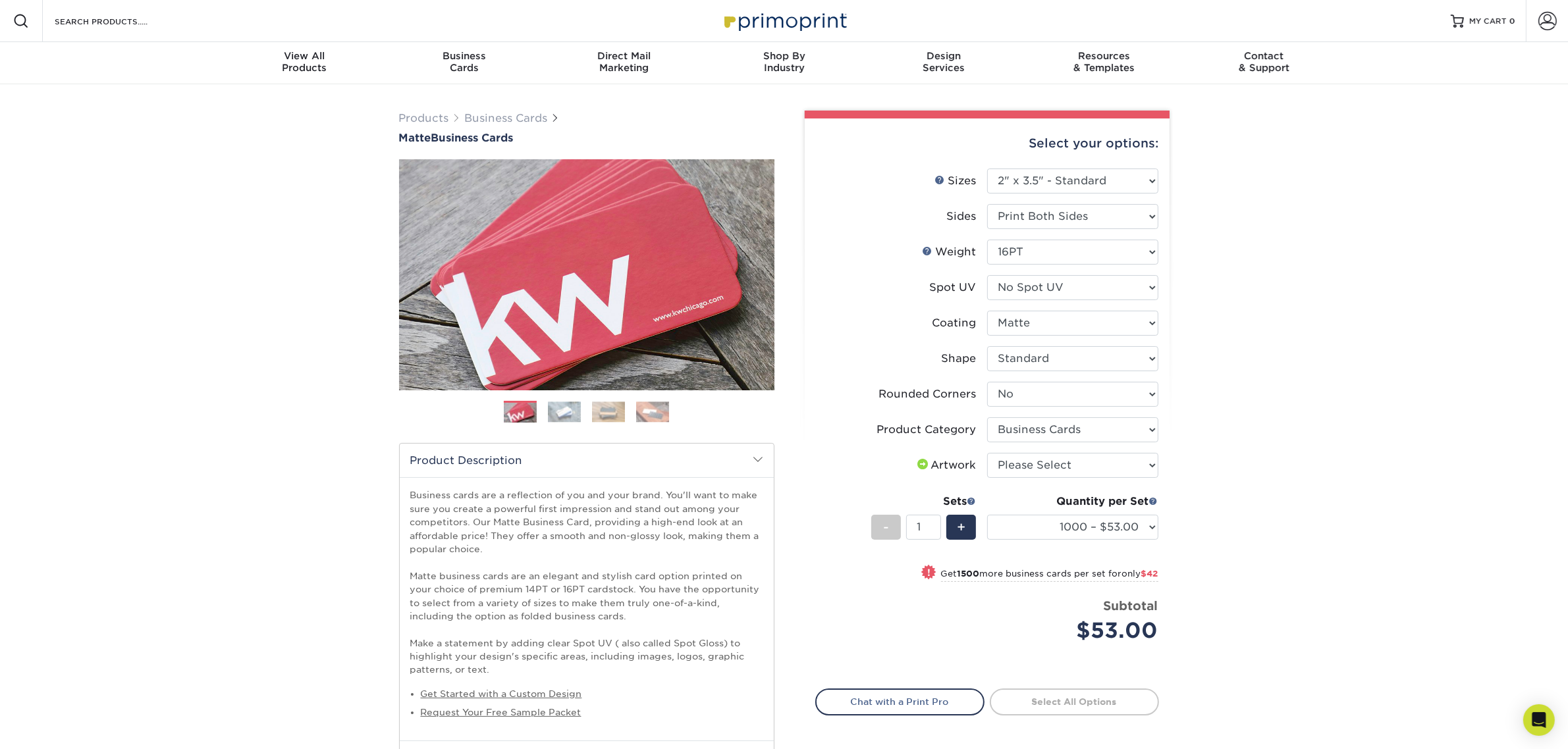 click on "Products
Business Cards
Matte  Business Cards
Previous Next
100 $ 9" at bounding box center [784, 490] 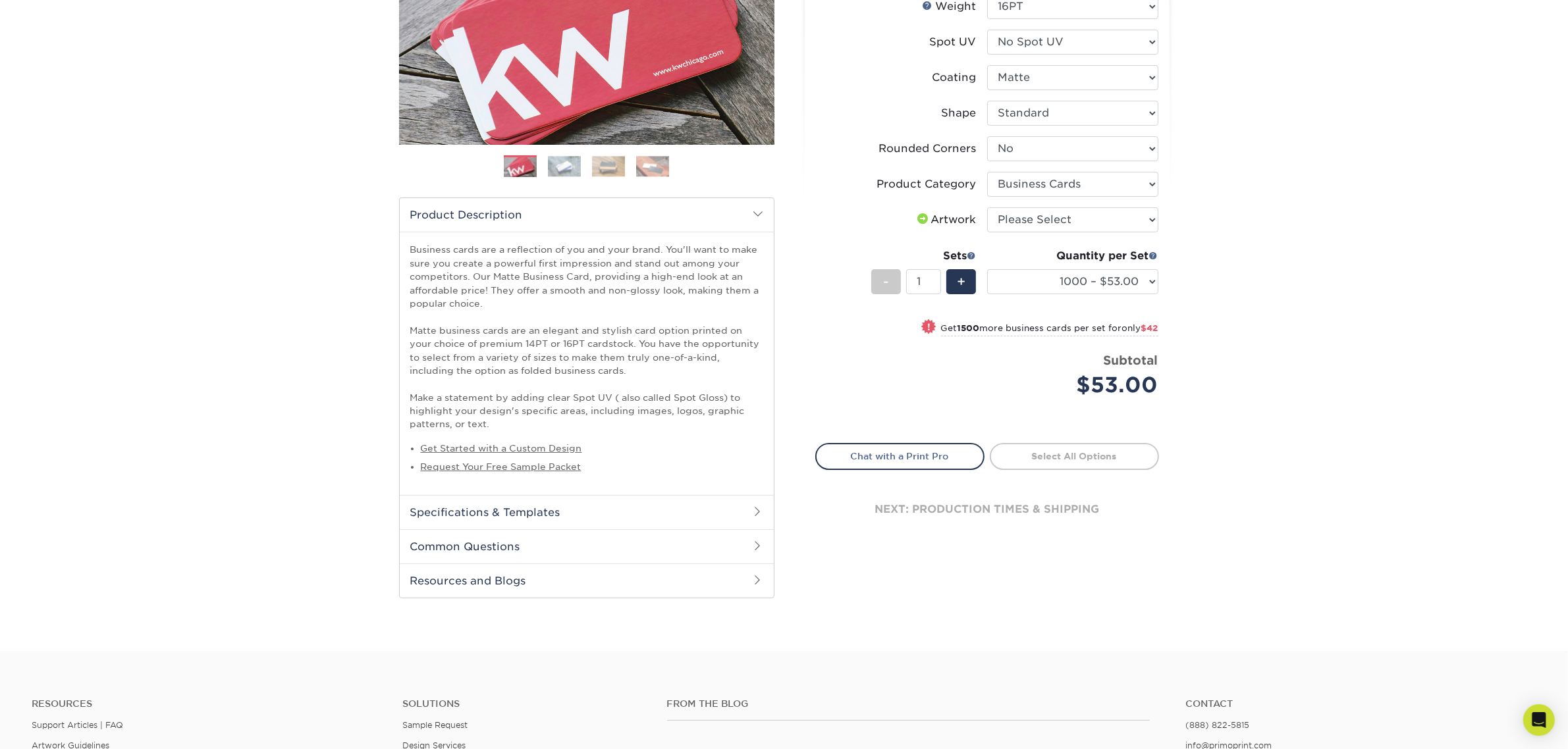 scroll, scrollTop: 247, scrollLeft: 0, axis: vertical 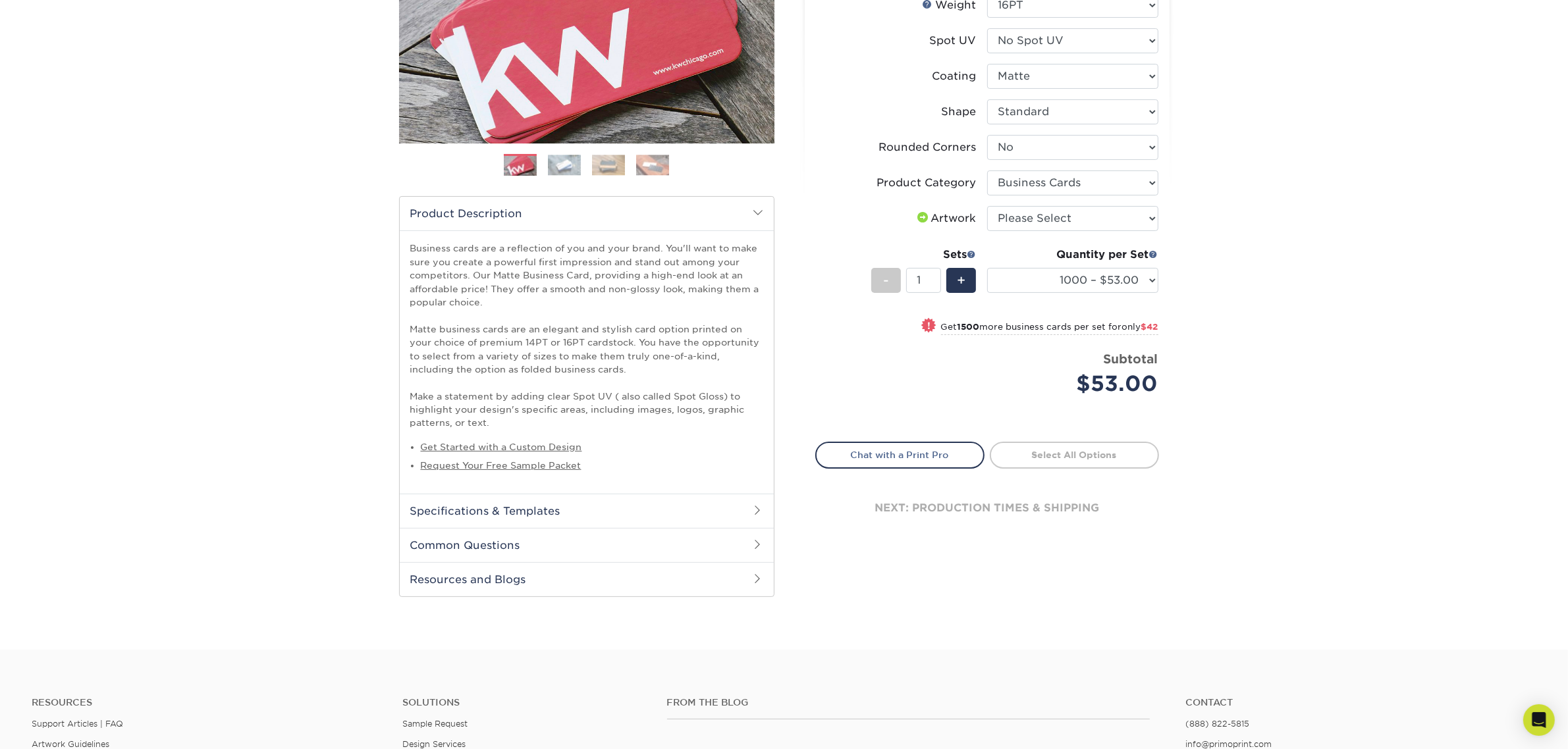 click on "Specifications & Templates" at bounding box center [587, 511] 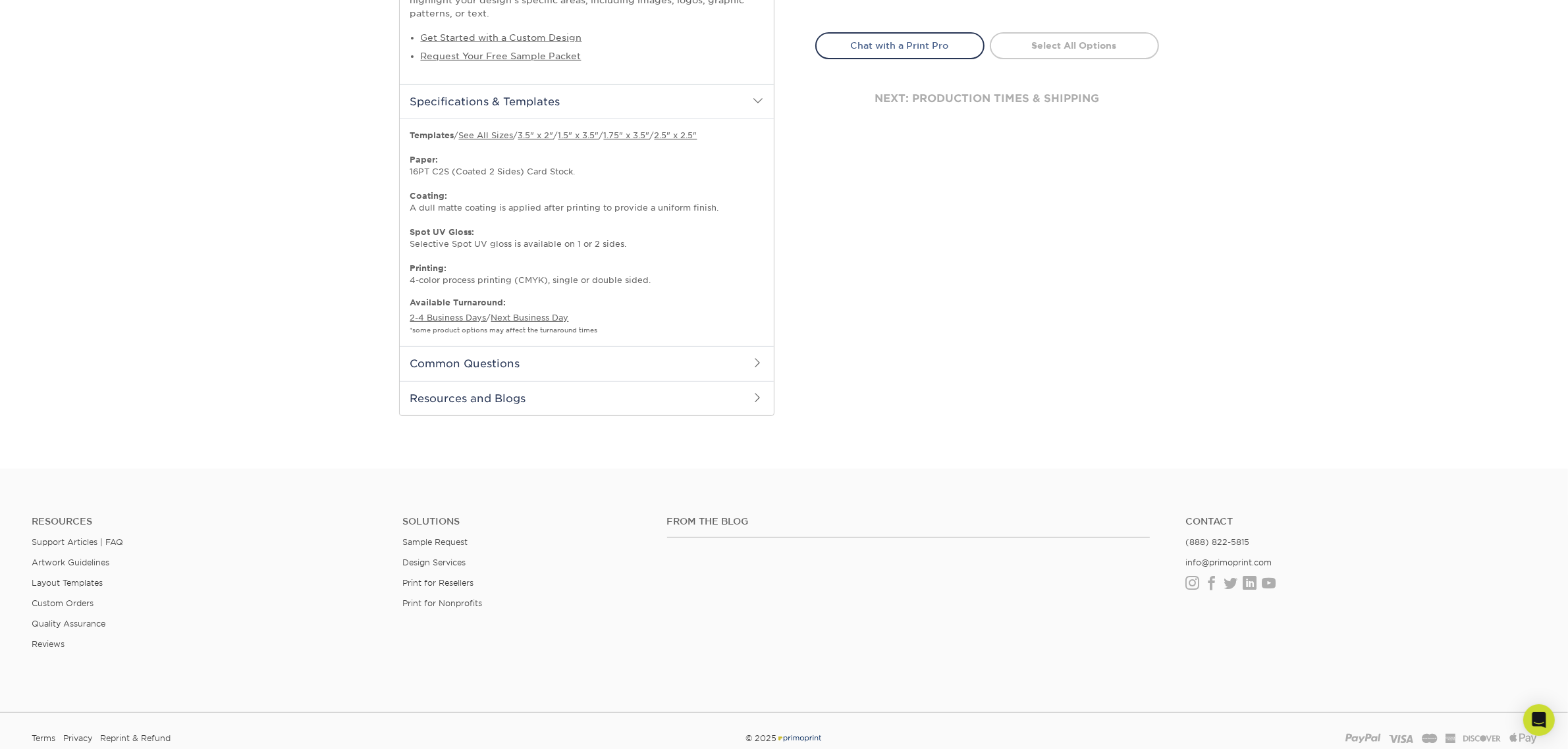scroll, scrollTop: 658, scrollLeft: 0, axis: vertical 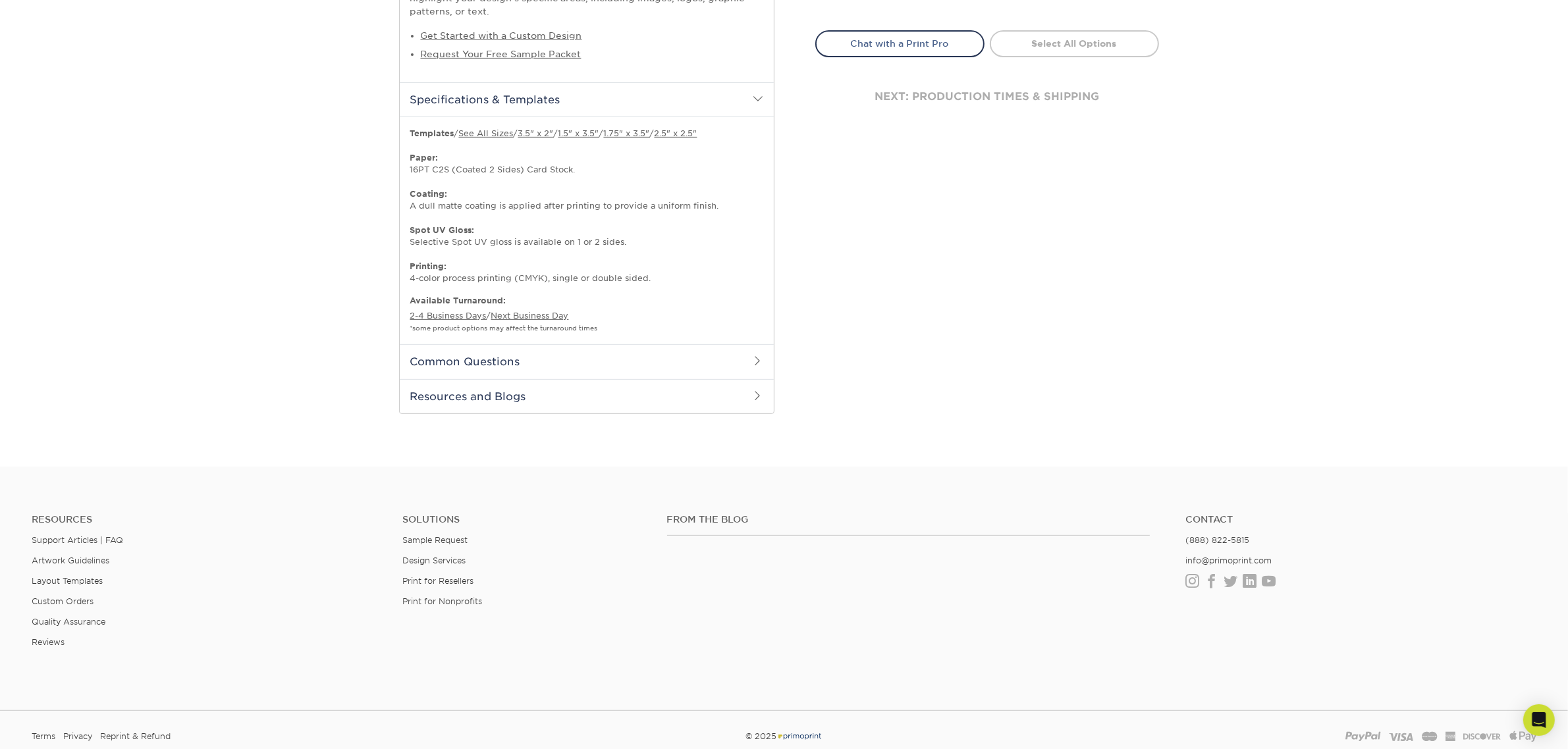 click on "Common Questions" at bounding box center (587, 361) 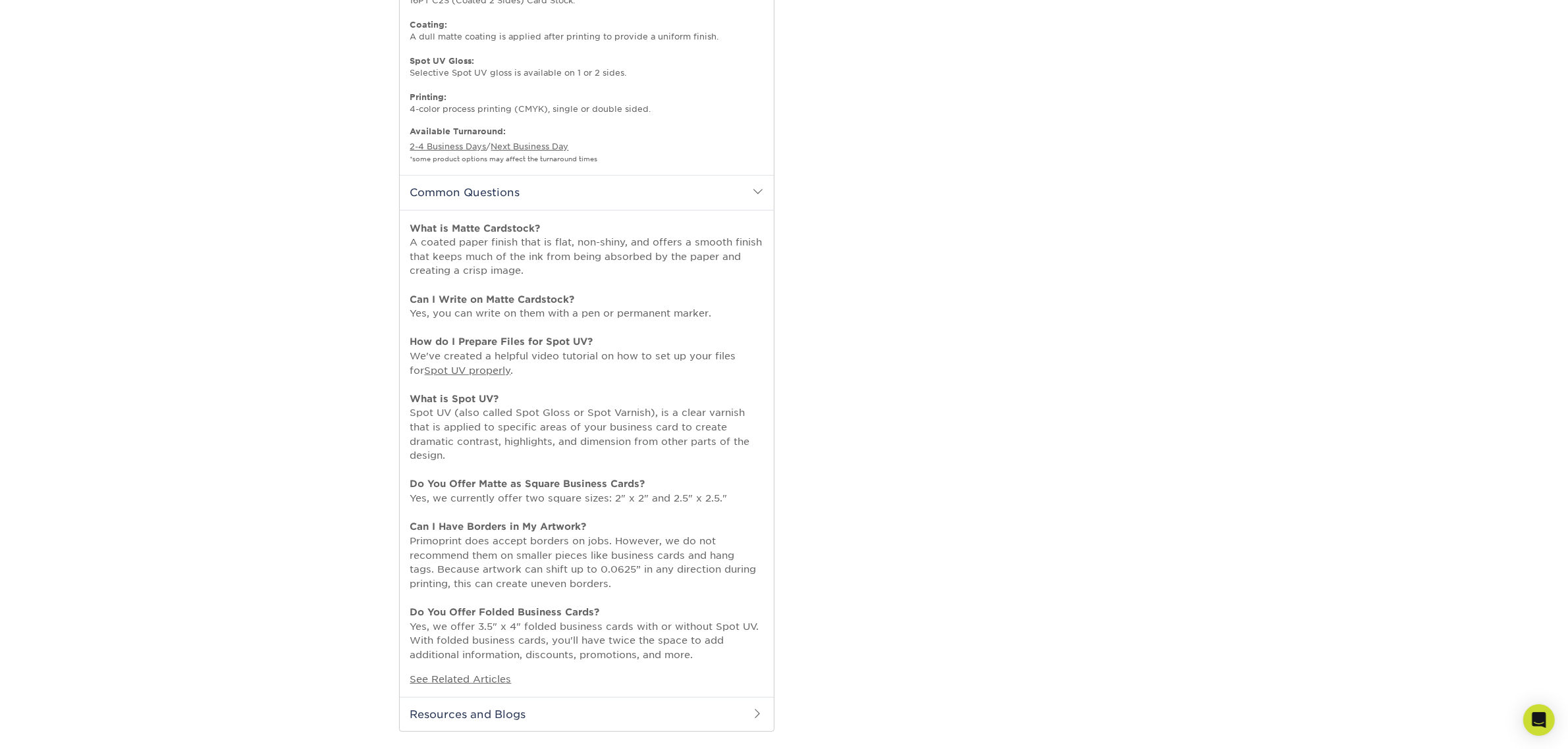 scroll, scrollTop: 905, scrollLeft: 0, axis: vertical 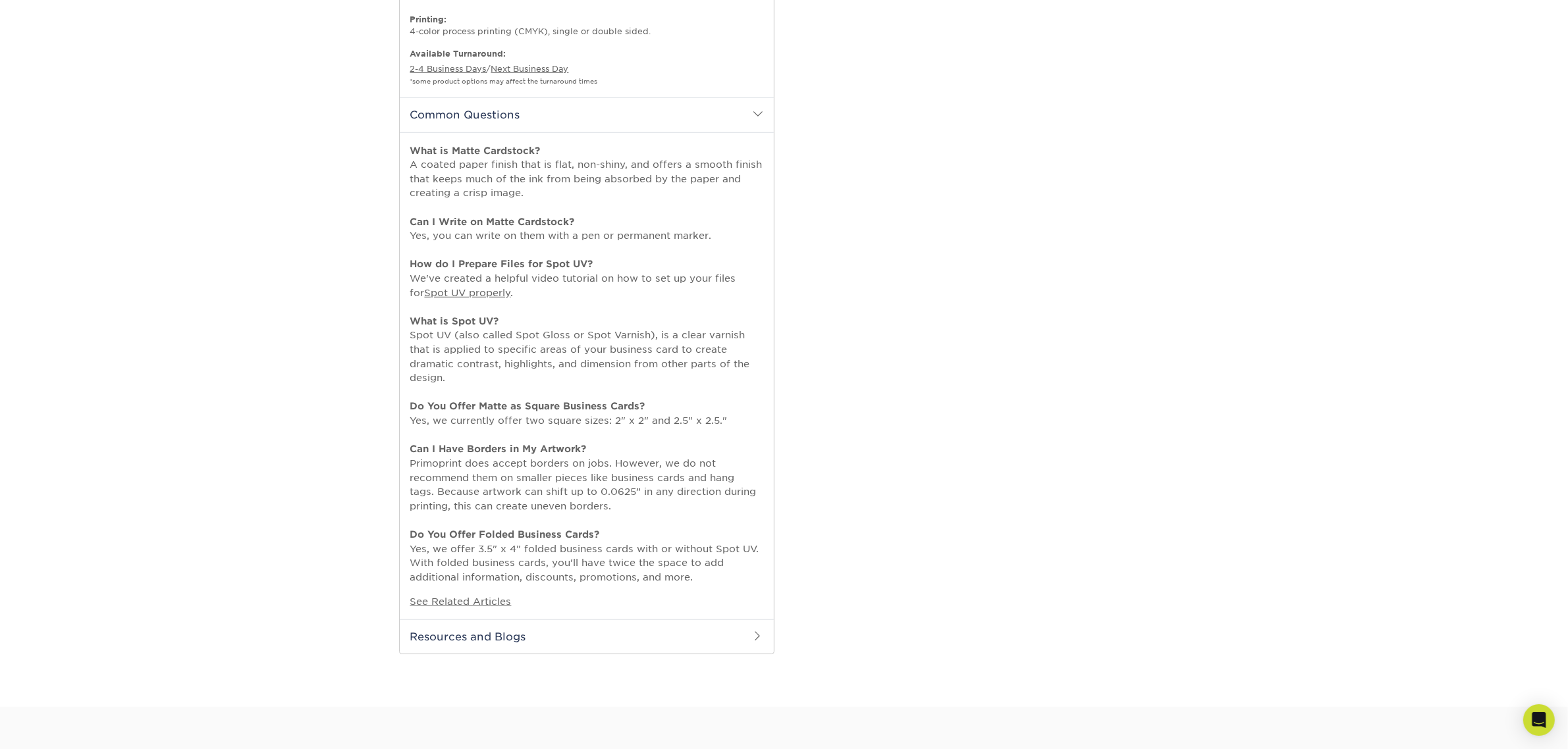 click on "Resources and Blogs" at bounding box center [587, 636] 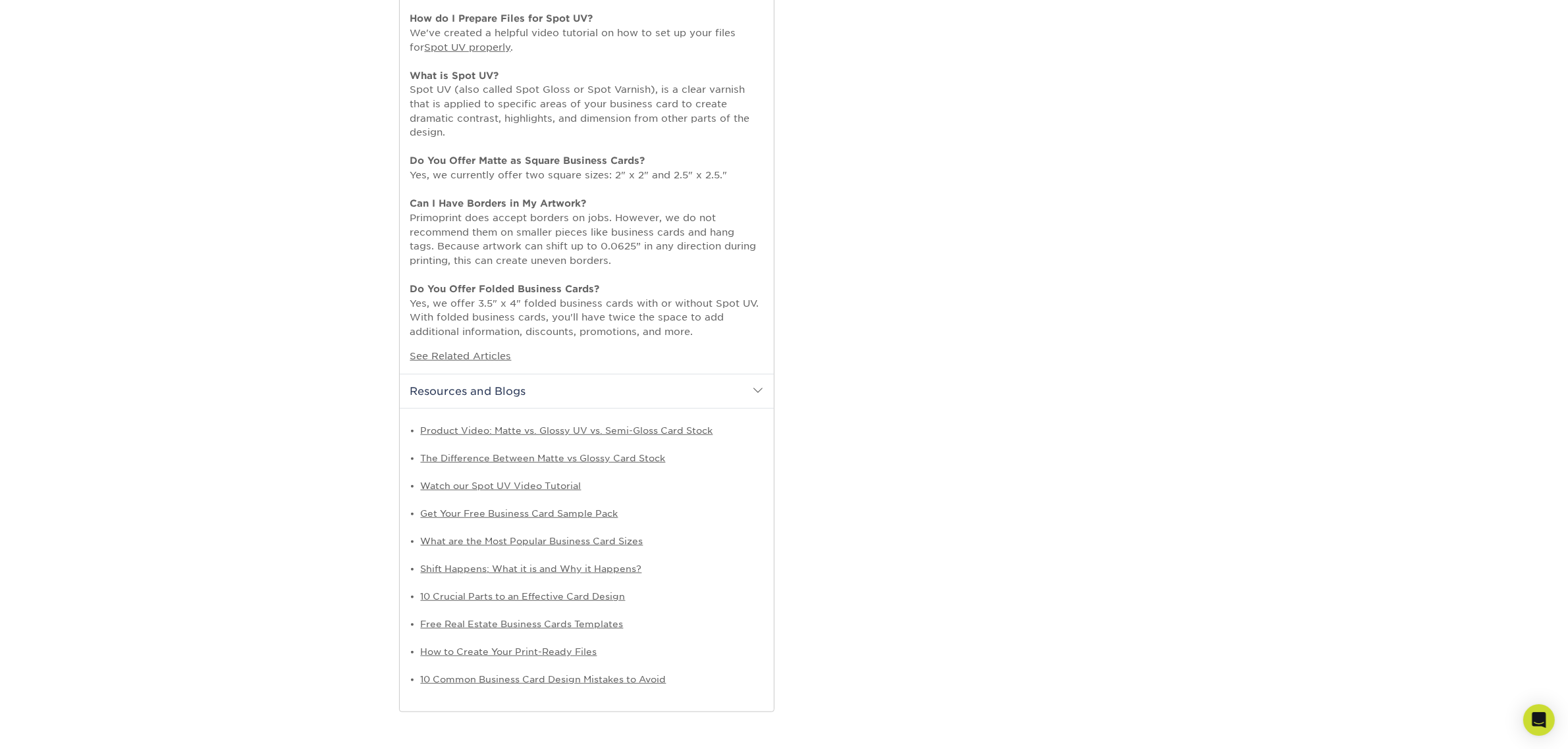 scroll, scrollTop: 1152, scrollLeft: 0, axis: vertical 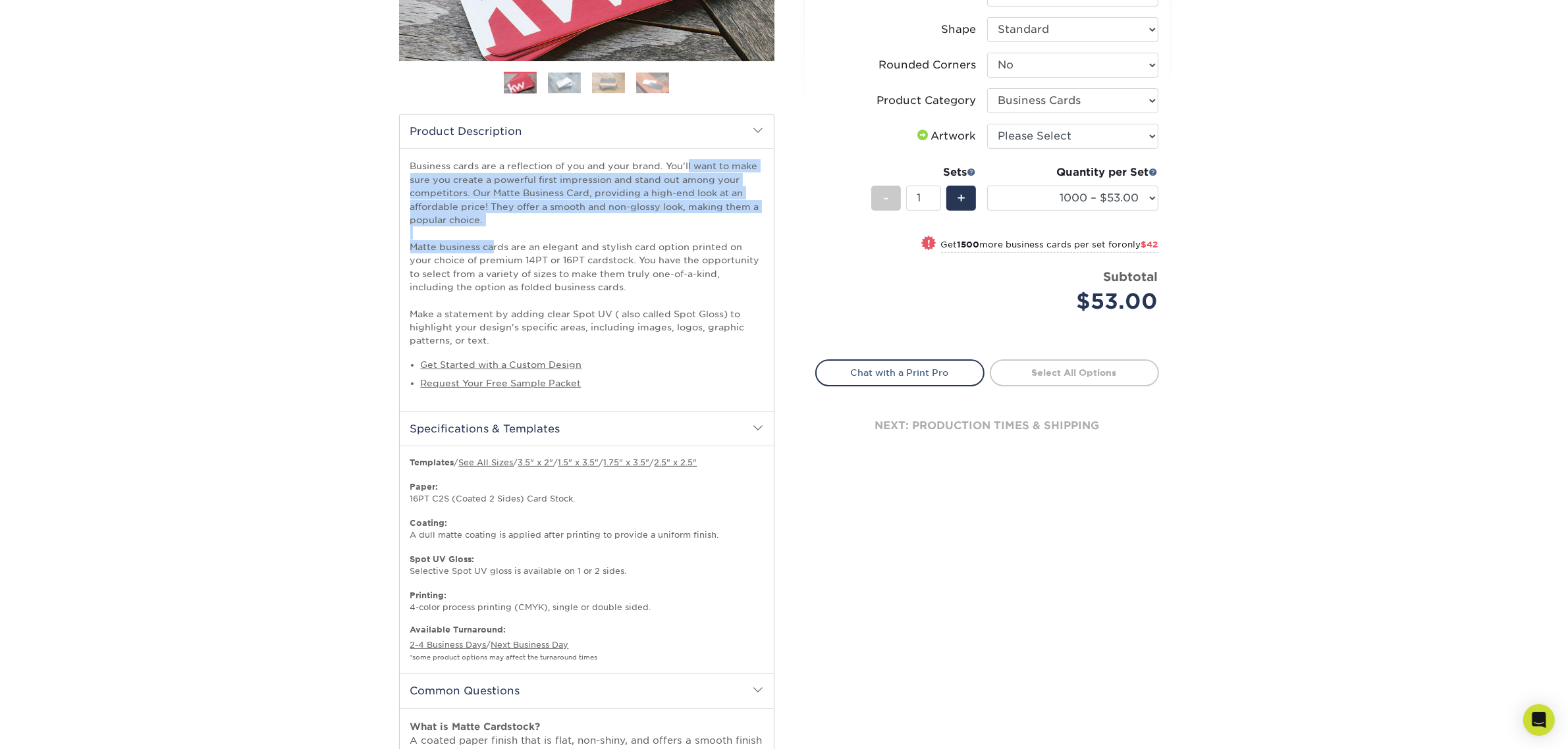 drag, startPoint x: 472, startPoint y: 163, endPoint x: 492, endPoint y: 253, distance: 92.19544 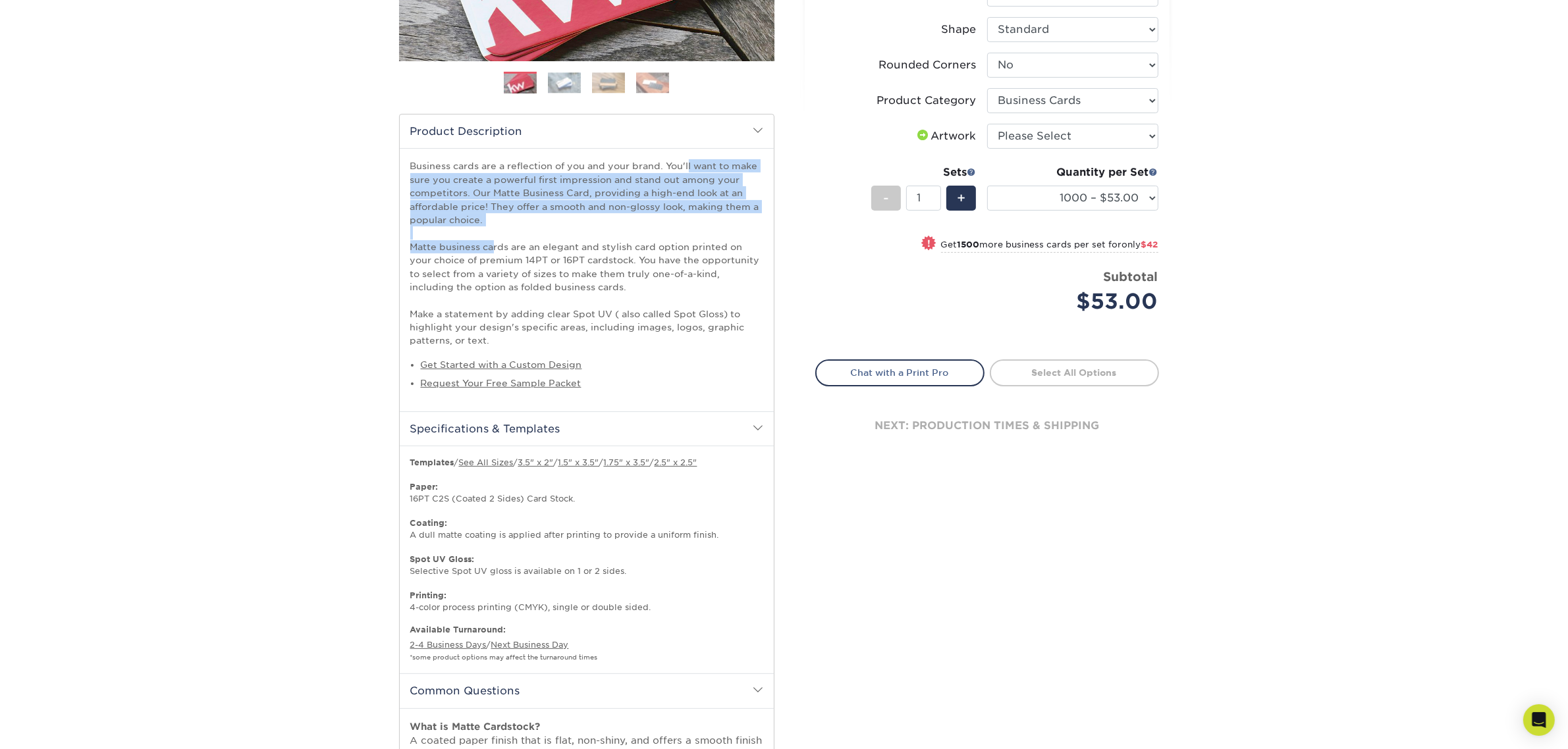 click on "Business cards are a reflection of you and your brand. You'll want to make sure you create a powerful first impression and stand out among your competitors. Our Matte Business Card, providing a high-end look at an affordable price! They offer a smooth and non-glossy look, making them a popular choice.
Matte business cards are an elegant and stylish card option printed on your choice of premium 14PT or 16PT cardstock. You have the opportunity to select from a variety of sizes to make them truly one-of-a-kind, including the option as folded business cards.
Make a statement by adding clear Spot UV ( also called Spot Gloss) to highlight your design's specific areas, including images, logos, graphic patterns, or text." at bounding box center [587, 253] 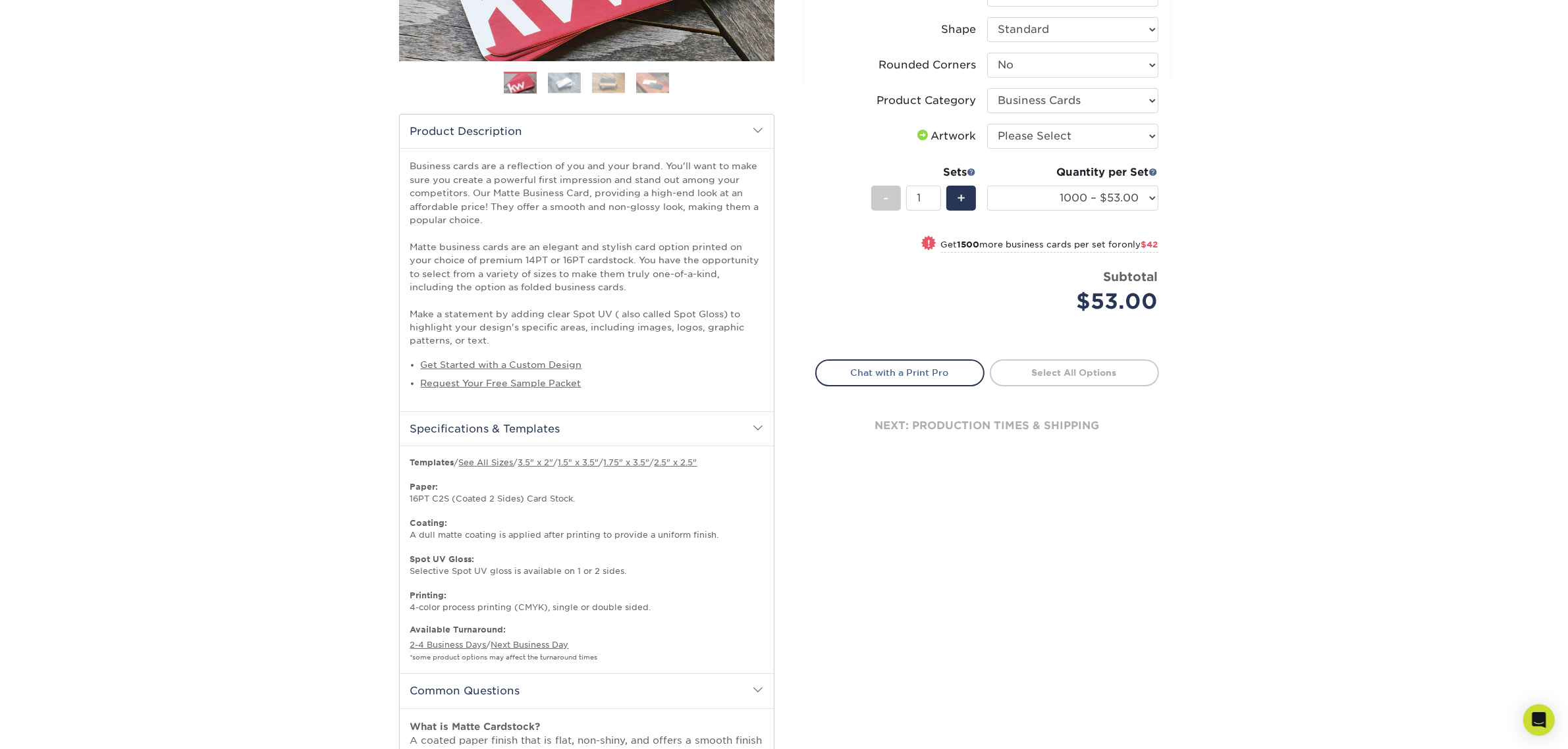 click on "Business cards are a reflection of you and your brand. You'll want to make sure you create a powerful first impression and stand out among your competitors. Our Matte Business Card, providing a high-end look at an affordable price! They offer a smooth and non-glossy look, making them a popular choice.
Matte business cards are an elegant and stylish card option printed on your choice of premium 14PT or 16PT cardstock. You have the opportunity to select from a variety of sizes to make them truly one-of-a-kind, including the option as folded business cards.
Make a statement by adding clear Spot UV ( also called Spot Gloss) to highlight your design's specific areas, including images, logos, graphic patterns, or text." at bounding box center [587, 253] 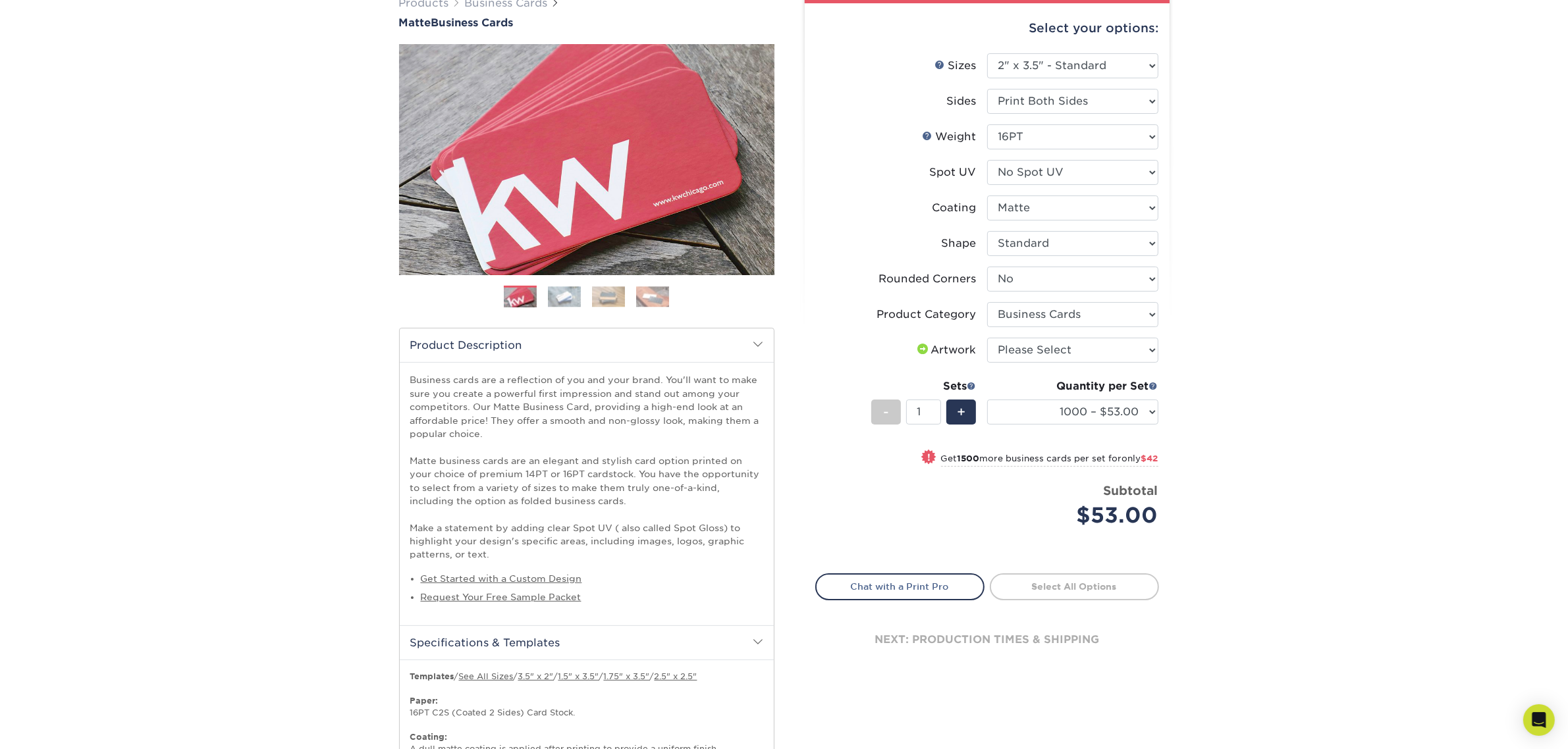 scroll, scrollTop: 0, scrollLeft: 0, axis: both 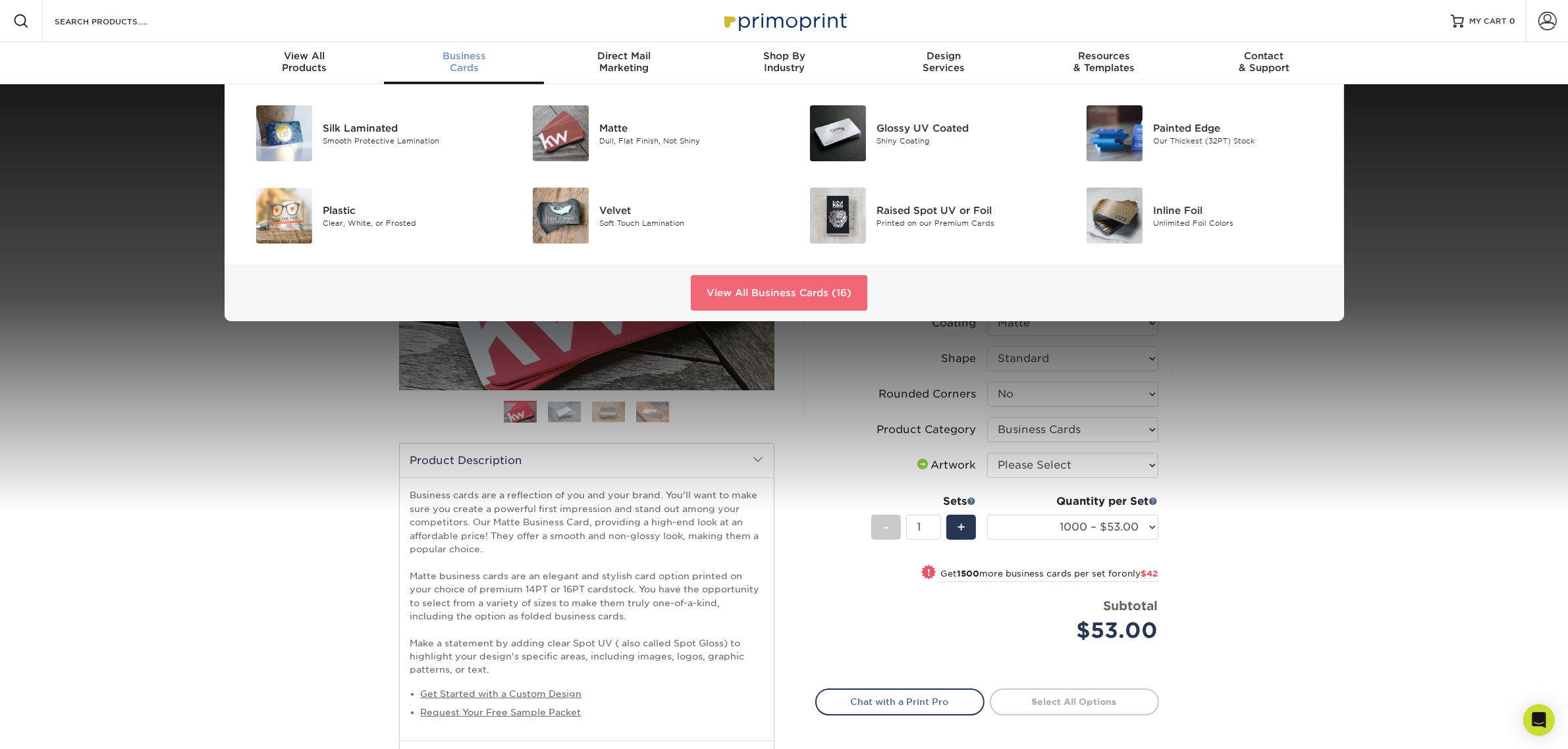 click on "View All Business Cards (16)" at bounding box center (779, 293) 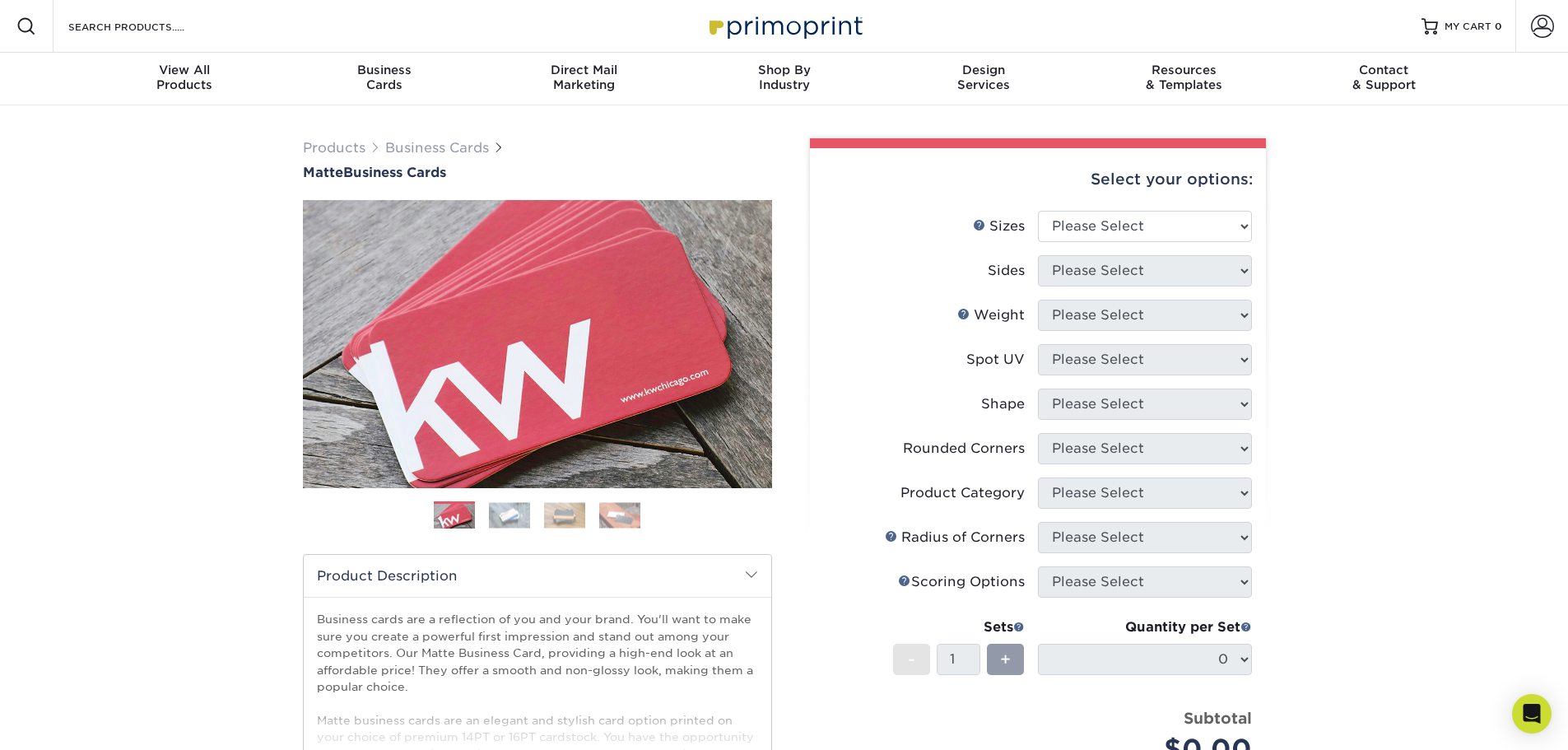 scroll, scrollTop: 0, scrollLeft: 0, axis: both 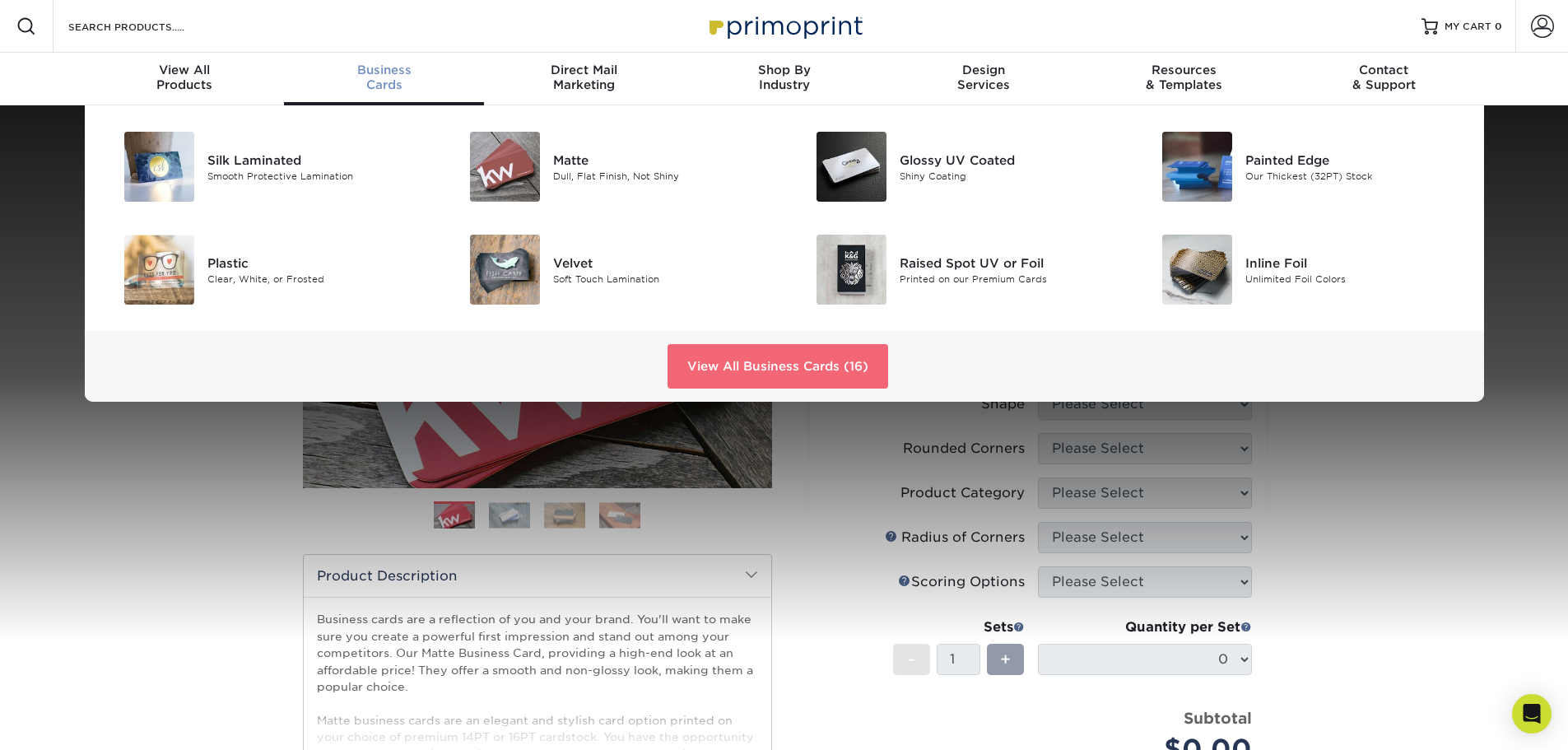 click on "View All Business Cards (16)" at bounding box center [778, 366] 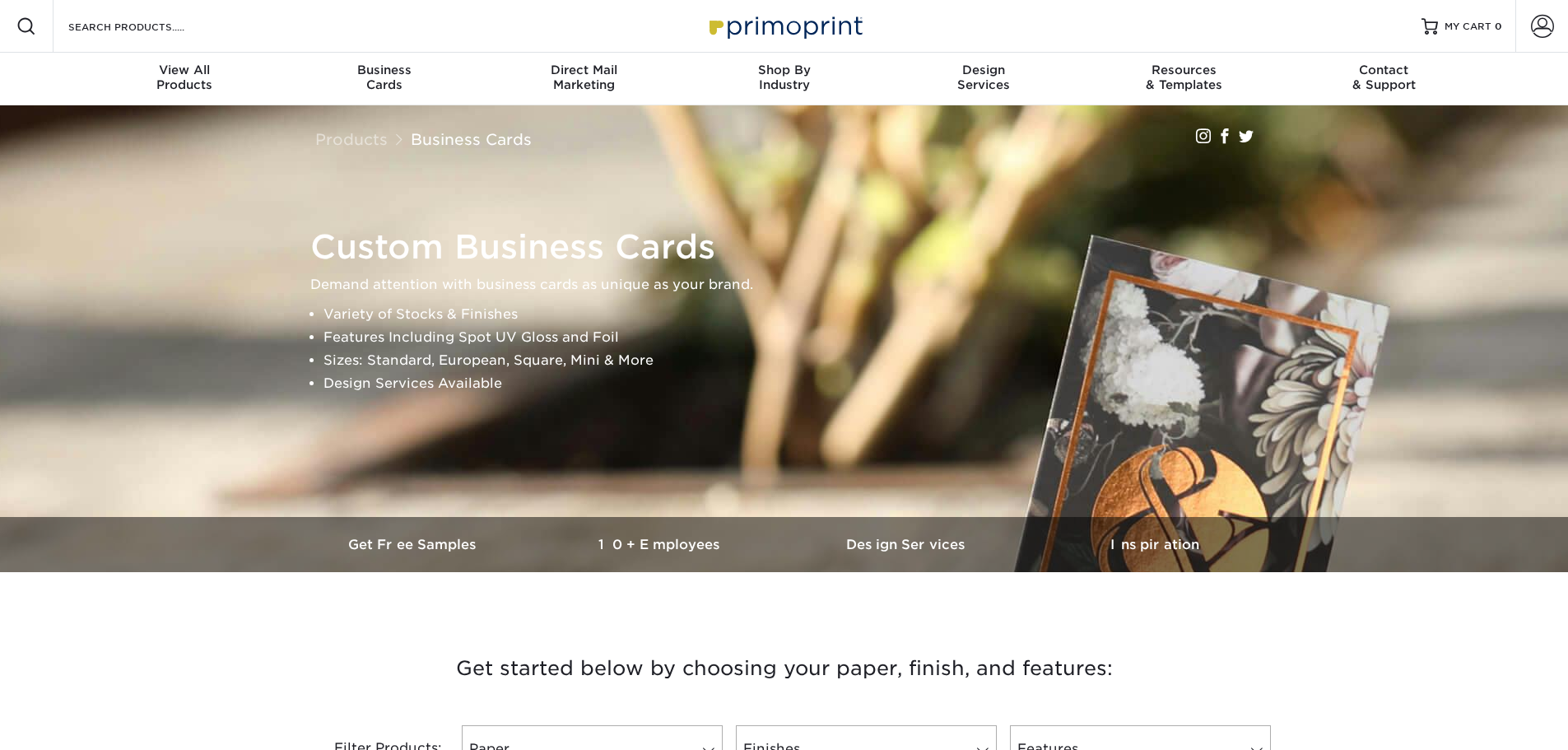 scroll, scrollTop: 0, scrollLeft: 0, axis: both 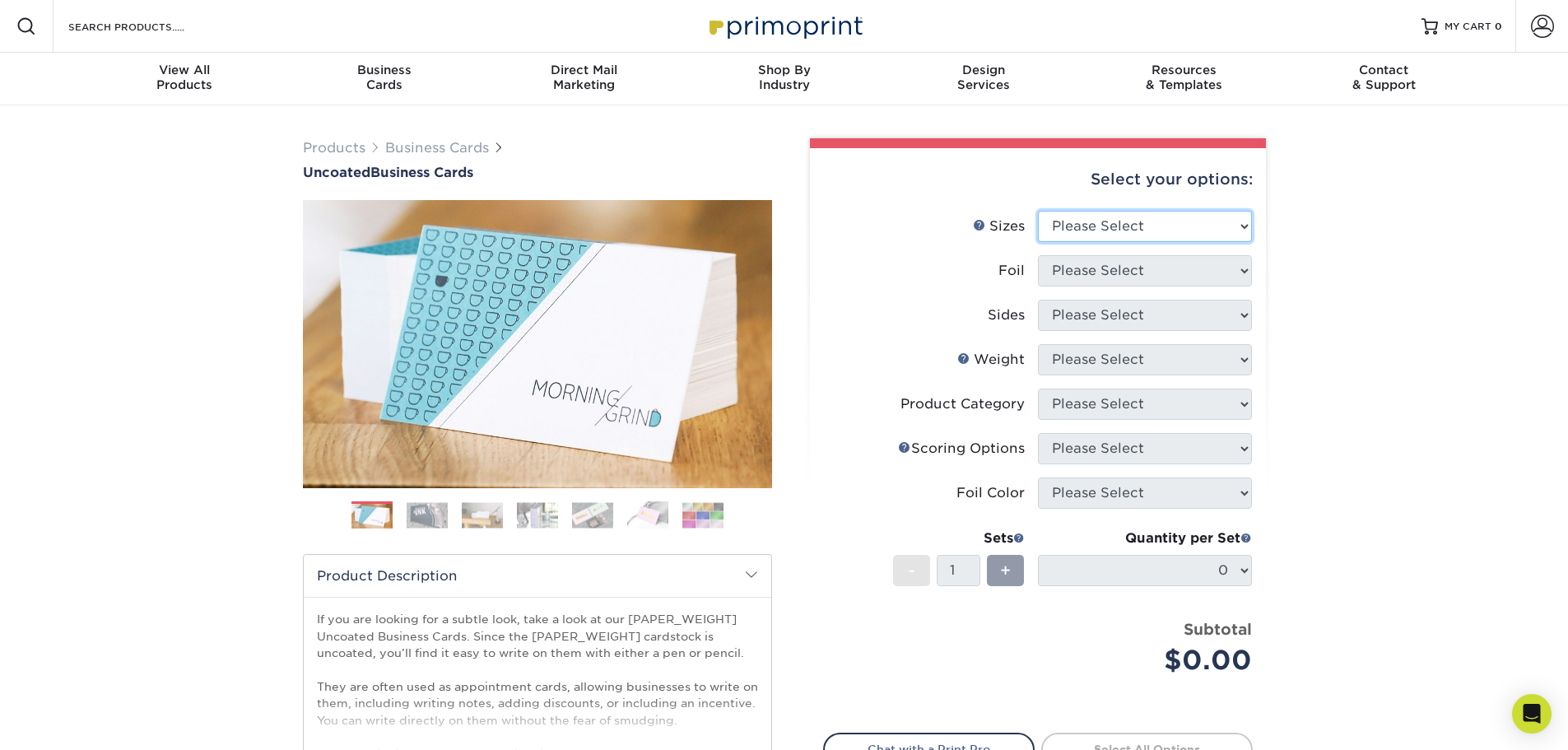 click on "Please Select
1.5" x 3.5"  - Mini
1.75" x 3.5" - Mini
2" x 3.5" - Standard
2" x 7" - Foldover Card
2.125" x 3.375" - European
2.5" x 2.5" - Square
3.5" x 4" - Foldover Card" at bounding box center (1145, 226) 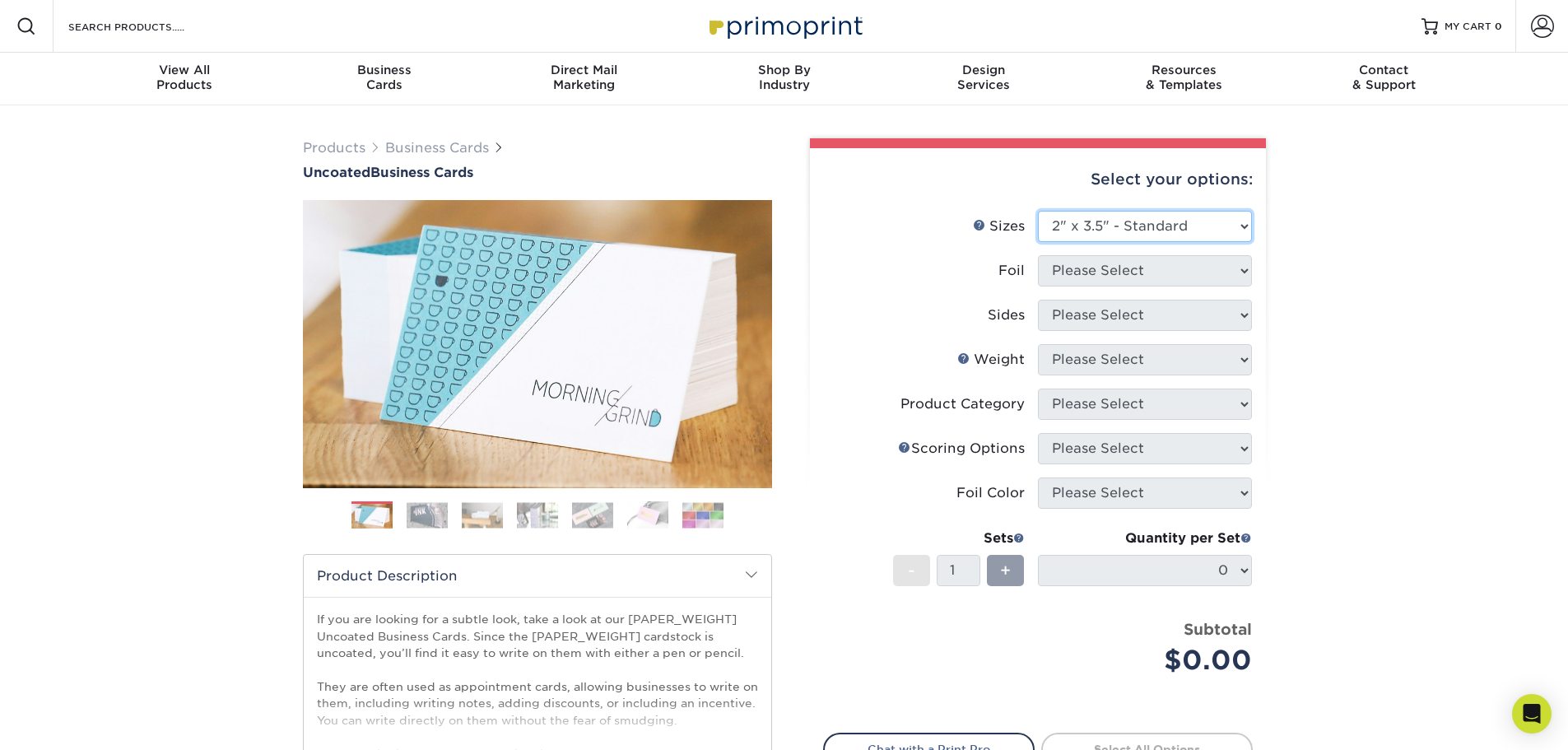 click on "Please Select
1.5" x 3.5"  - Mini
1.75" x 3.5" - Mini
2" x 3.5" - Standard
2" x 7" - Foldover Card
2.125" x 3.375" - European
2.5" x 2.5" - Square
3.5" x 4" - Foldover Card" at bounding box center (1145, 226) 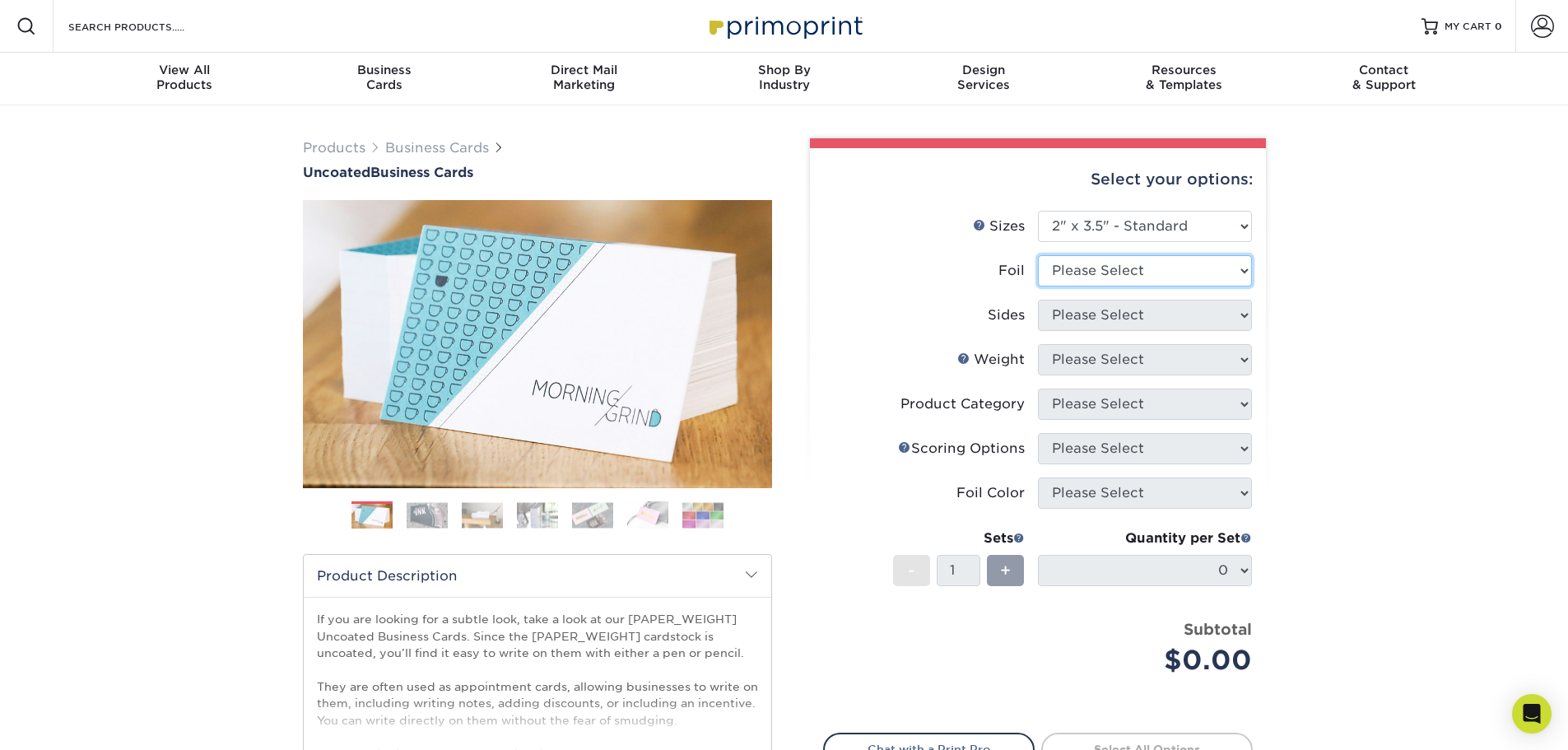 drag, startPoint x: 1174, startPoint y: 268, endPoint x: 1174, endPoint y: 286, distance: 18 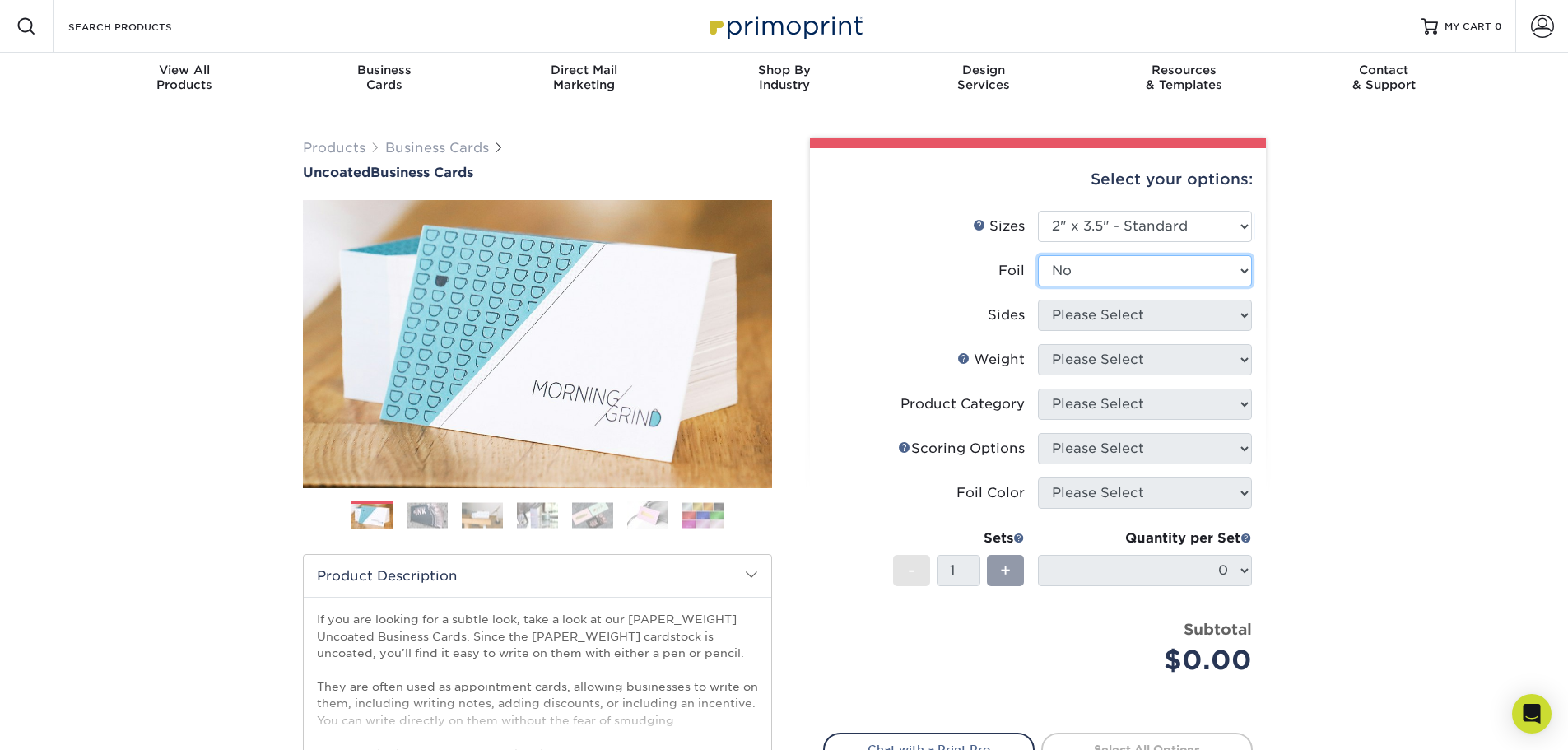 click on "Please Select Yes No" at bounding box center (1145, 271) 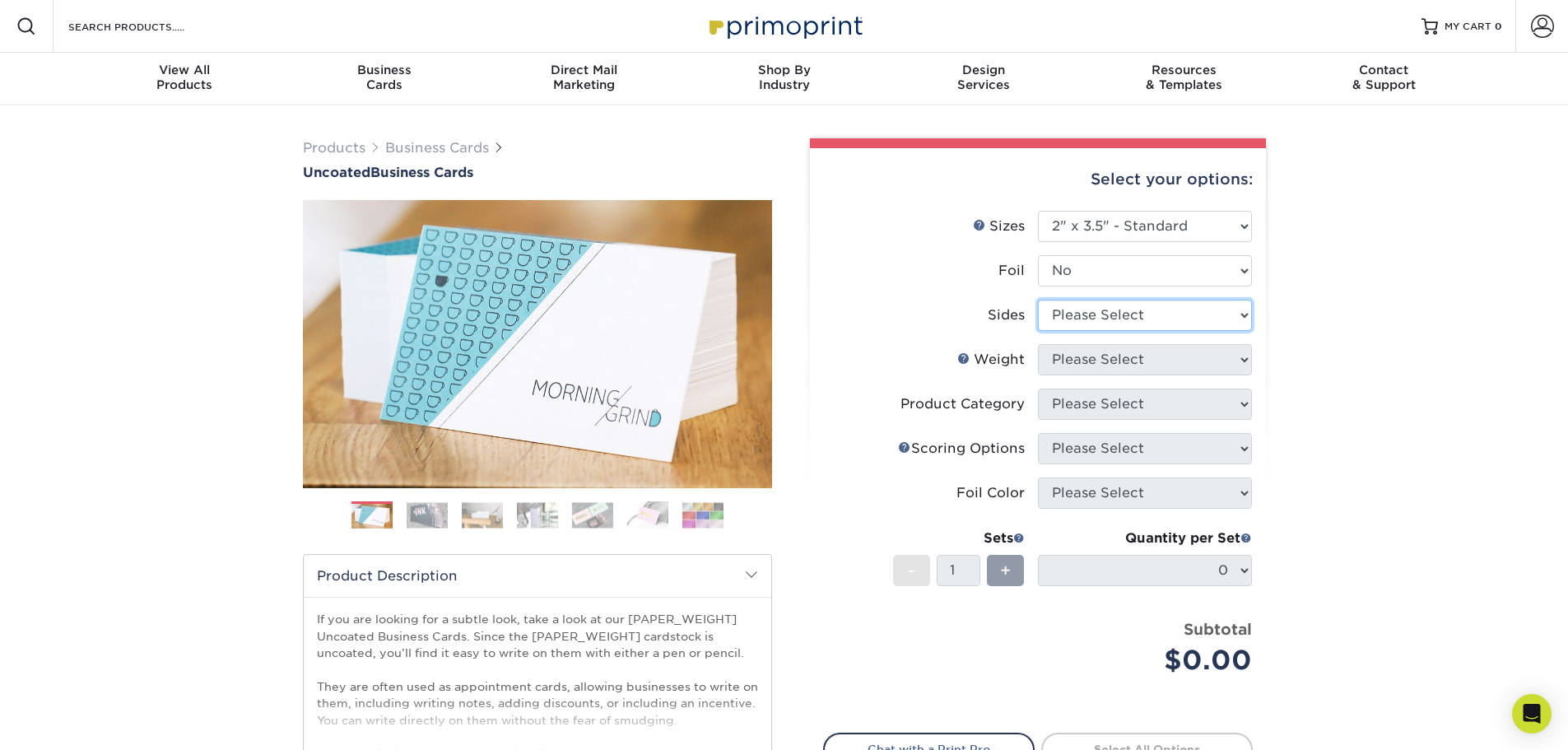 click on "Please Select Print Both Sides Print Front Only" at bounding box center [1145, 315] 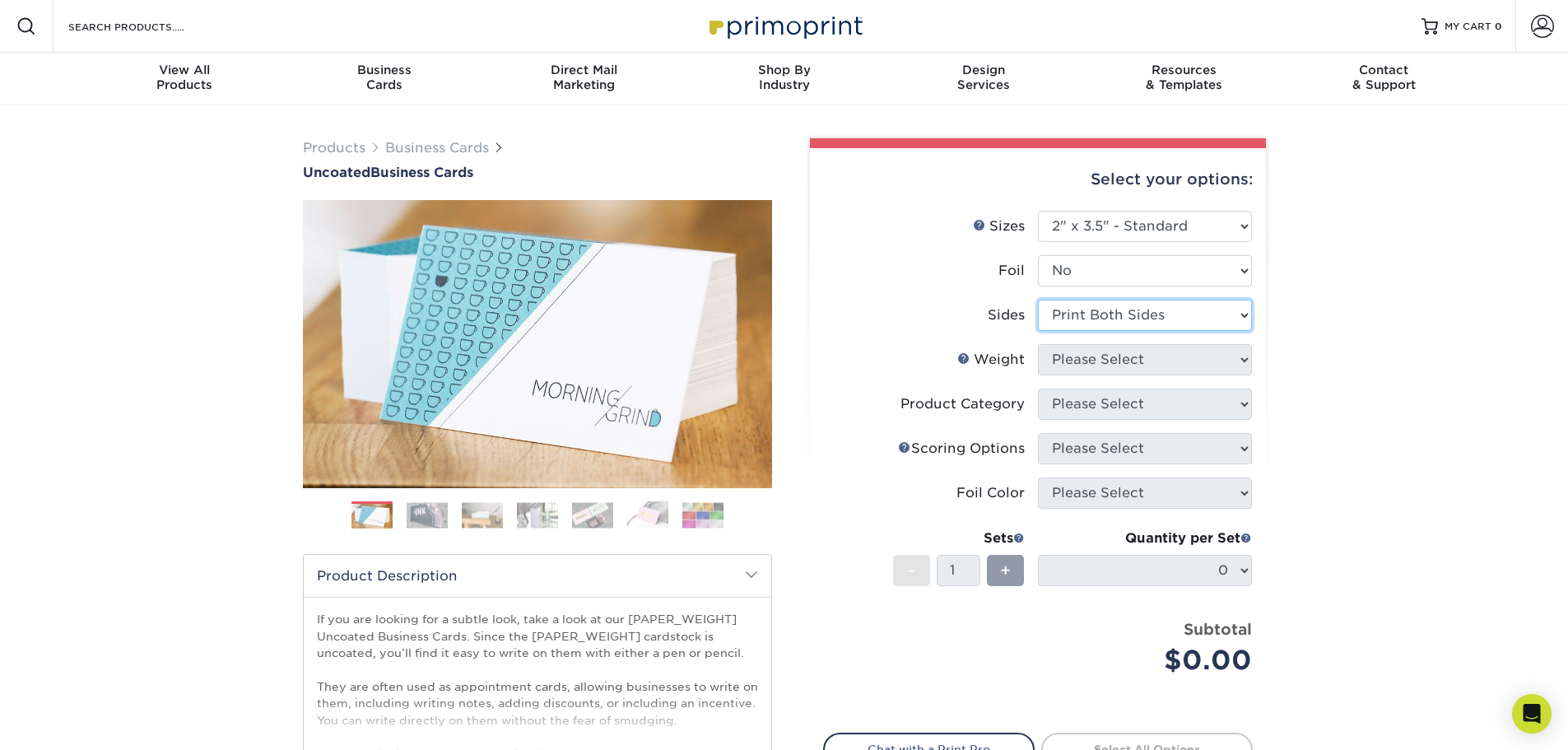click on "Please Select Print Both Sides Print Front Only" at bounding box center (1145, 315) 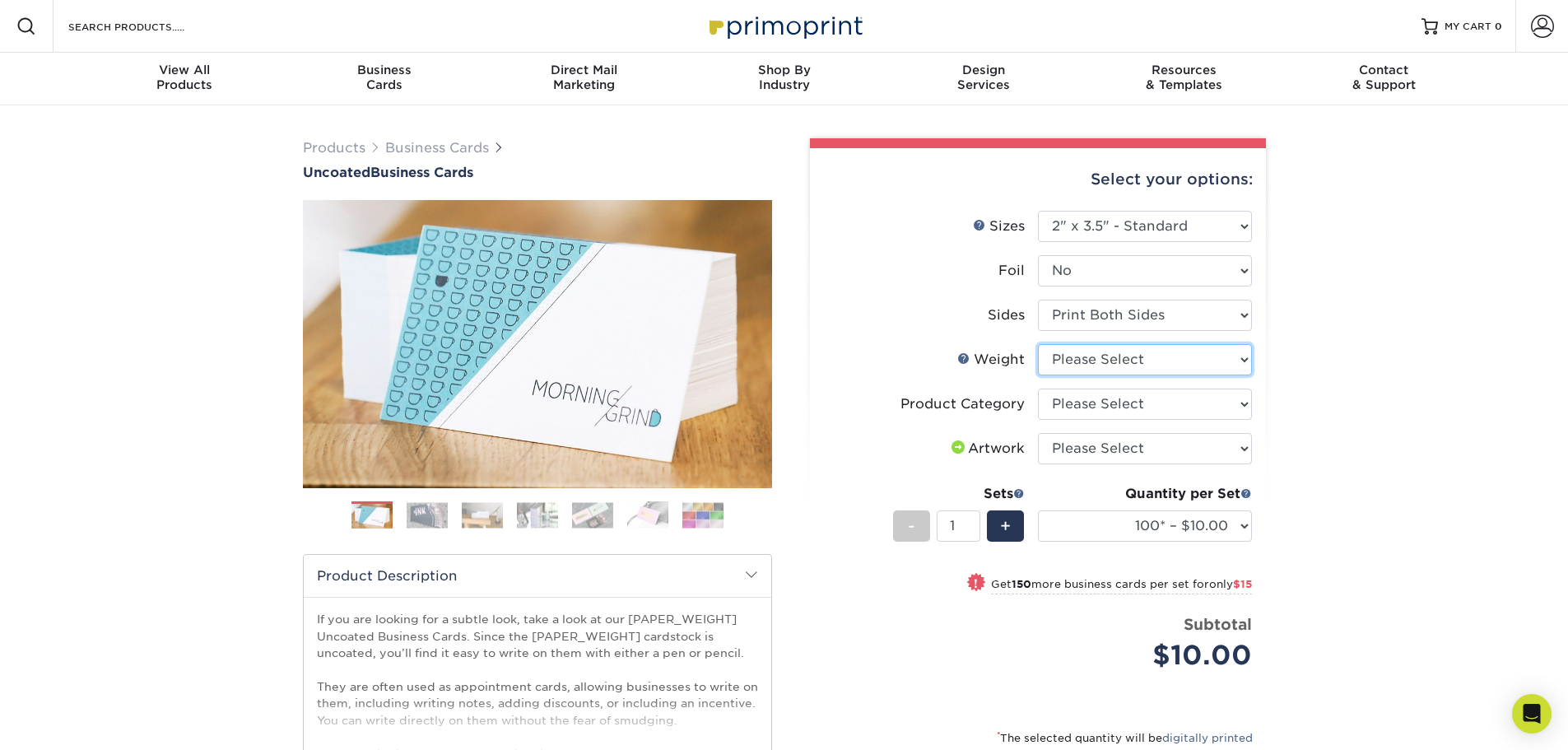 click on "Please Select 14PT Uncoated" at bounding box center [1145, 360] 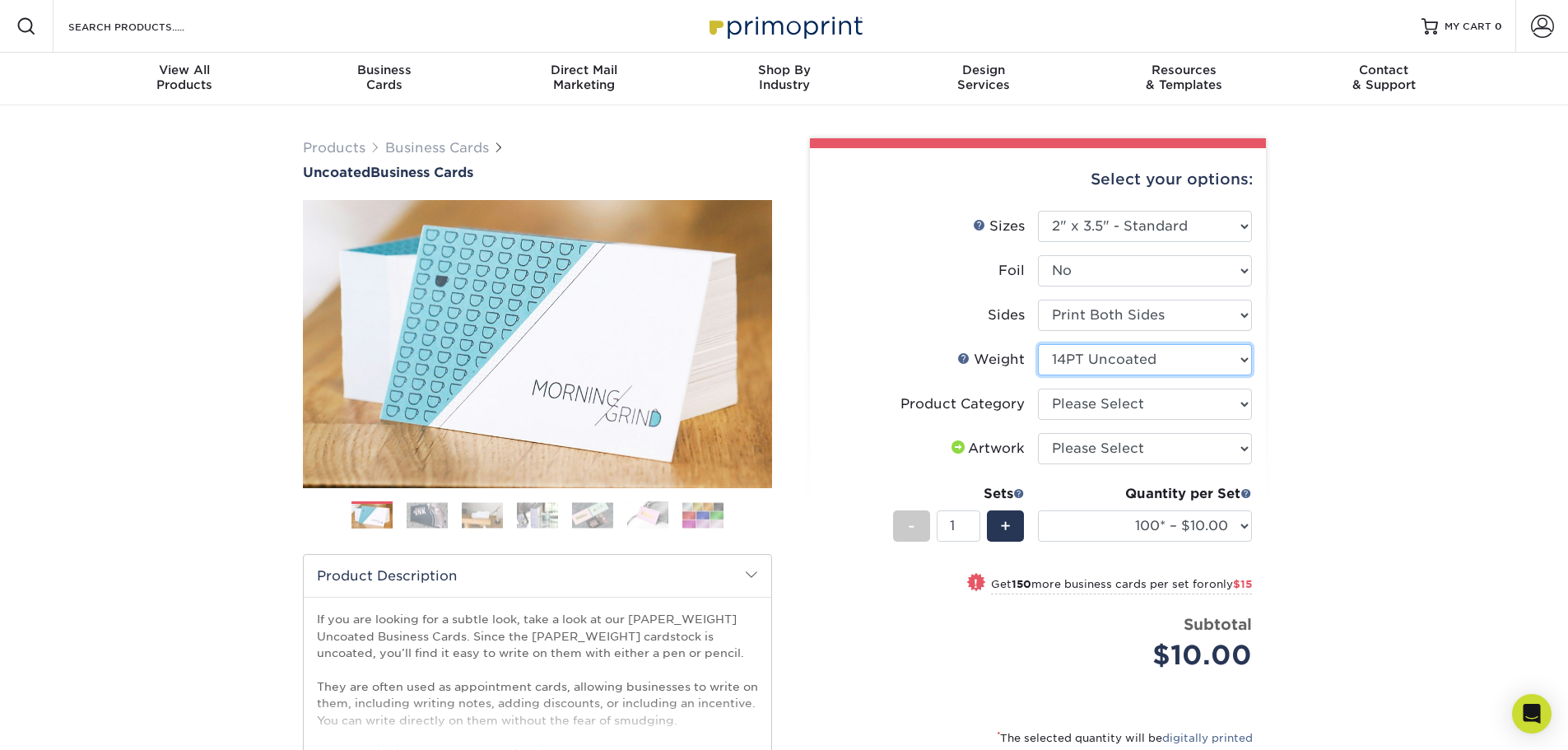 click on "Please Select 14PT Uncoated" at bounding box center (1145, 360) 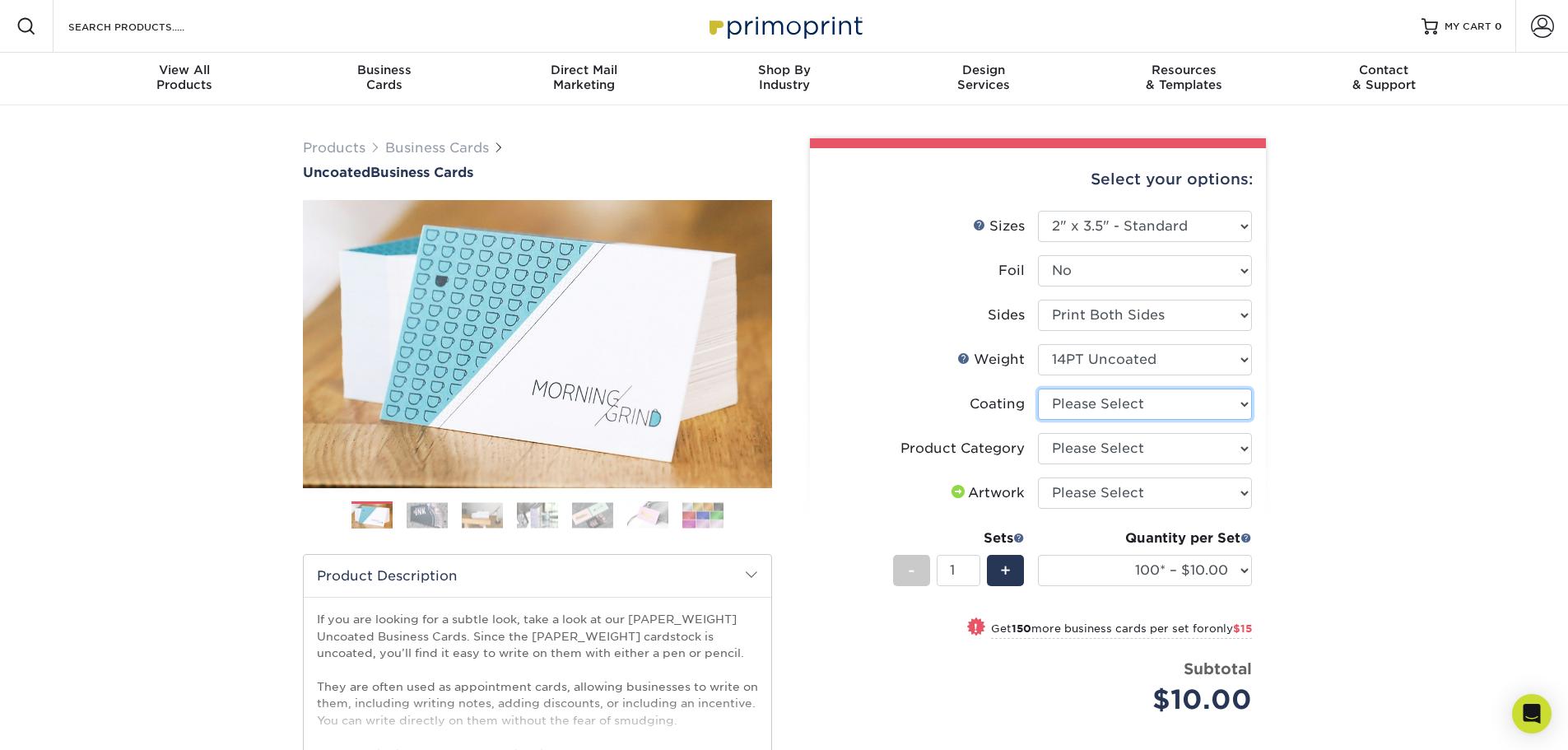 click at bounding box center (1145, 404) 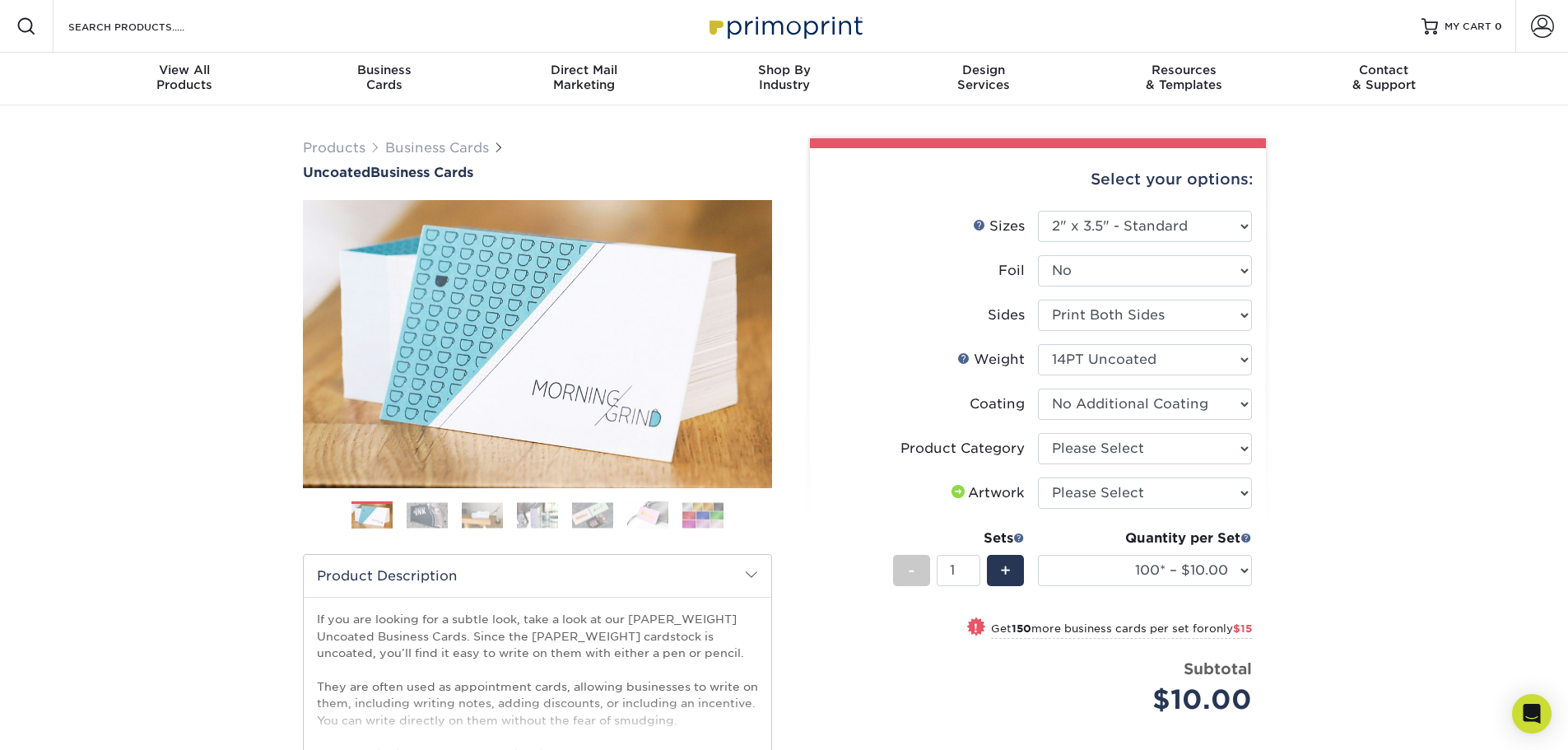 click at bounding box center (1145, 404) 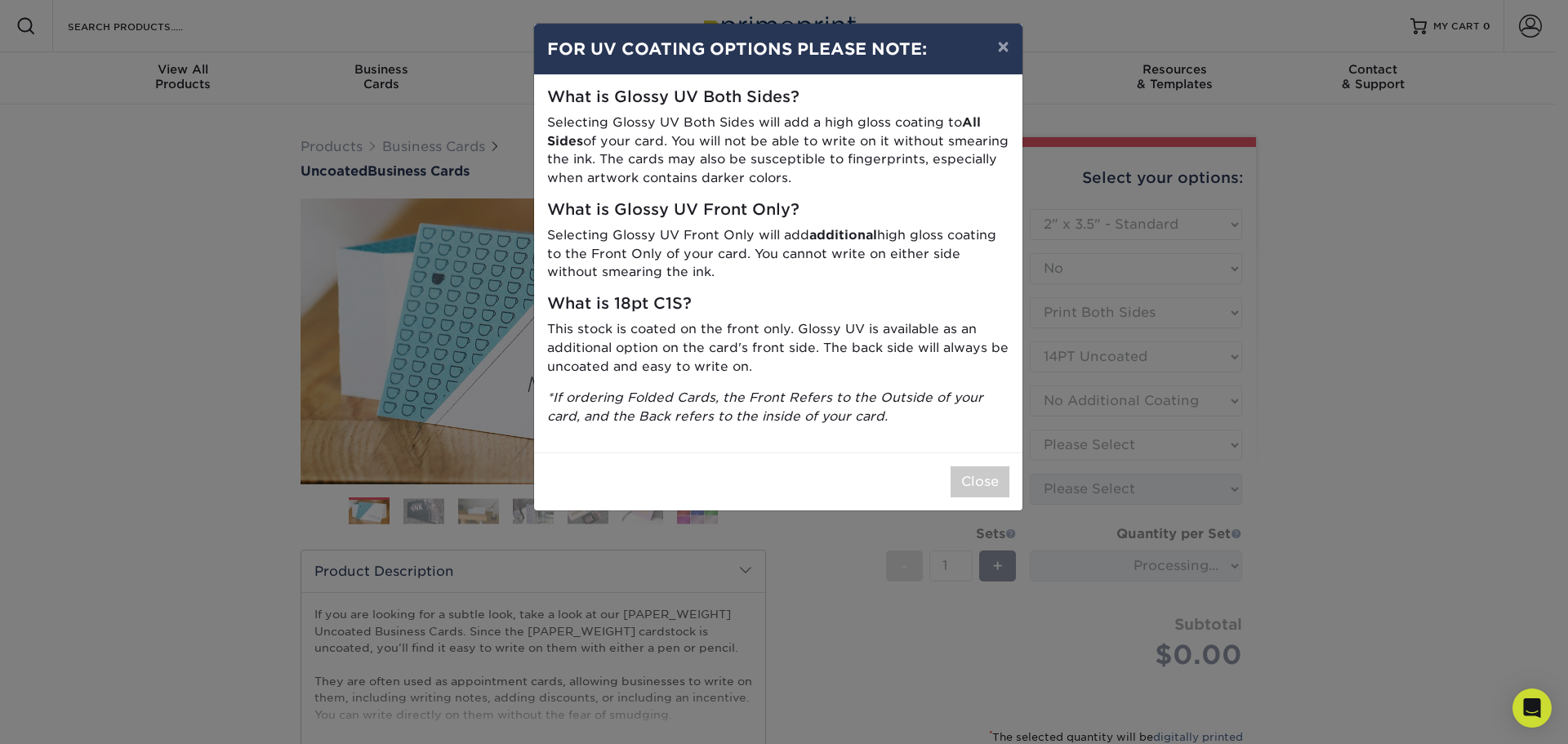click on "×
FOR UV COATING OPTIONS PLEASE NOTE:
What is Glossy UV Both Sides?
Selecting Glossy UV Both Sides will add a high gloss coating to  All Sides  of your card. You will not be able to write on it without smearing the ink. The cards may also be susceptible to fingerprints, especially when artwork contains darker colors.
What is Glossy UV Front Only?
Selecting Glossy UV Front Only will add  additional  high gloss coating to the Front Only of your card. You cannot write on either side without smearing the ink.
What is 18pt C1S?
This stock is coated on the front only. Glossy UV is available as an additional option on the card's front side. The back side will always be uncoated and easy to write on.
*If ordering Folded Cards, the Front Refers to the Outside of your card, and the Back refers to the inside of your card." at bounding box center [784, 372] 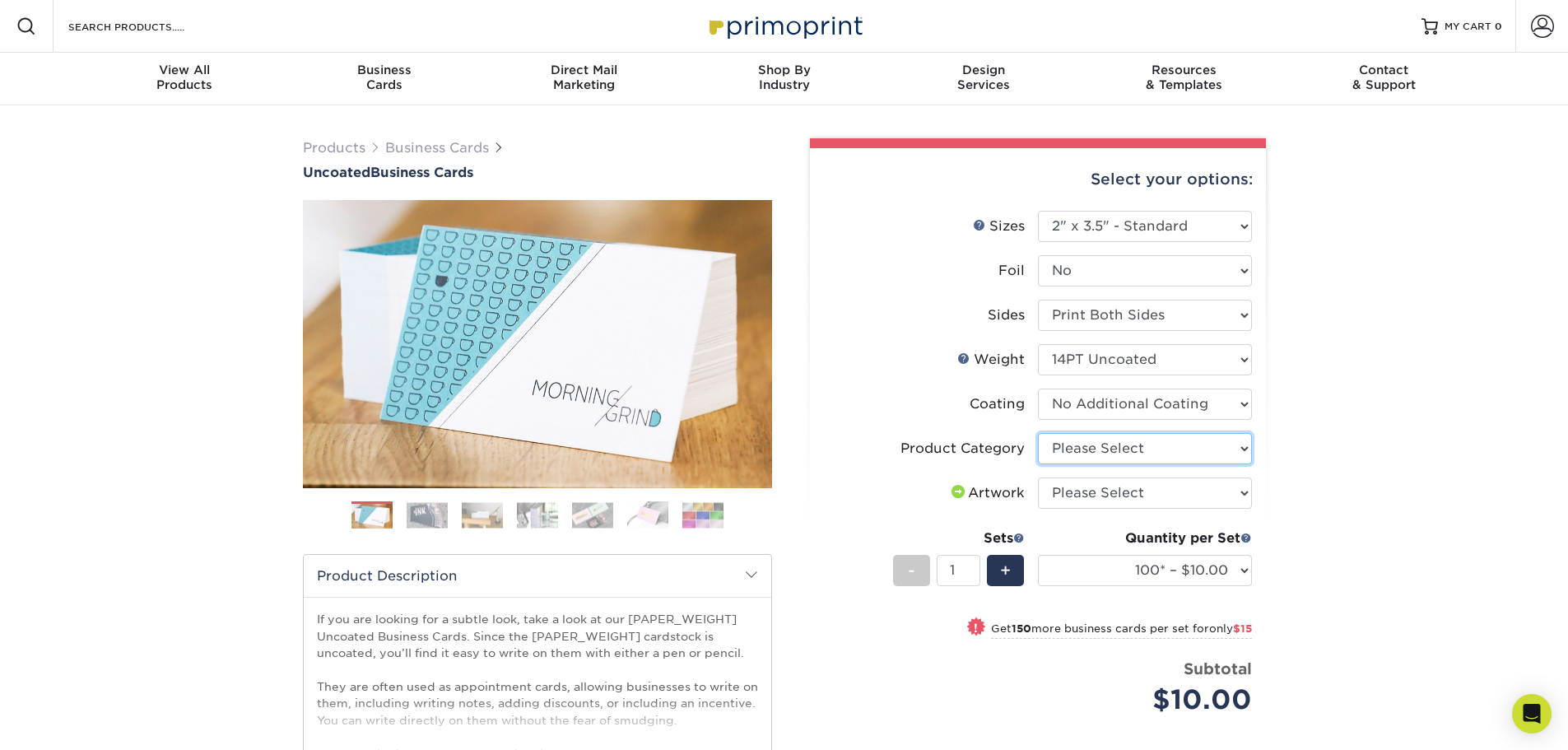 click on "Please Select Business Cards" at bounding box center (1145, 449) 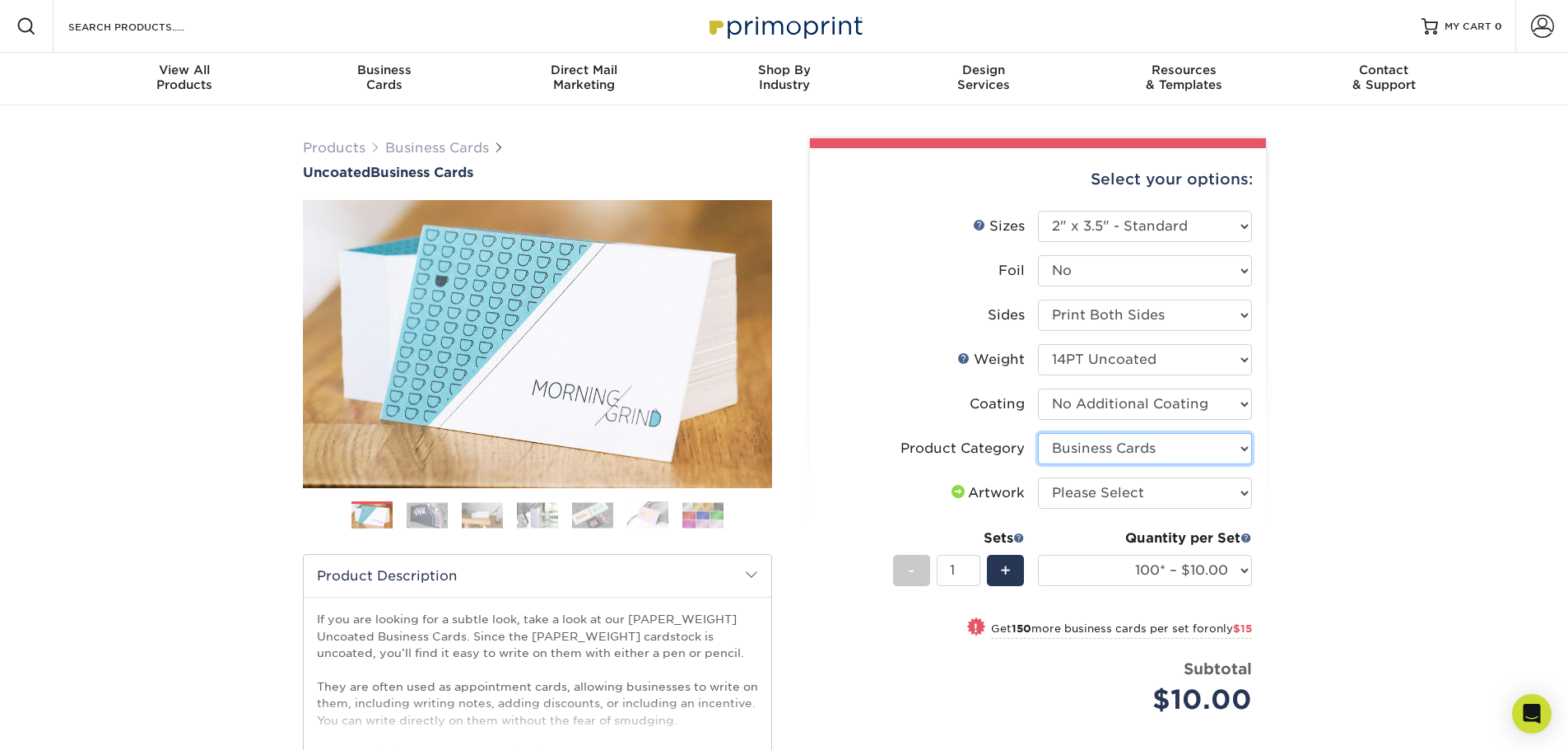 click on "Please Select Business Cards" at bounding box center (1145, 449) 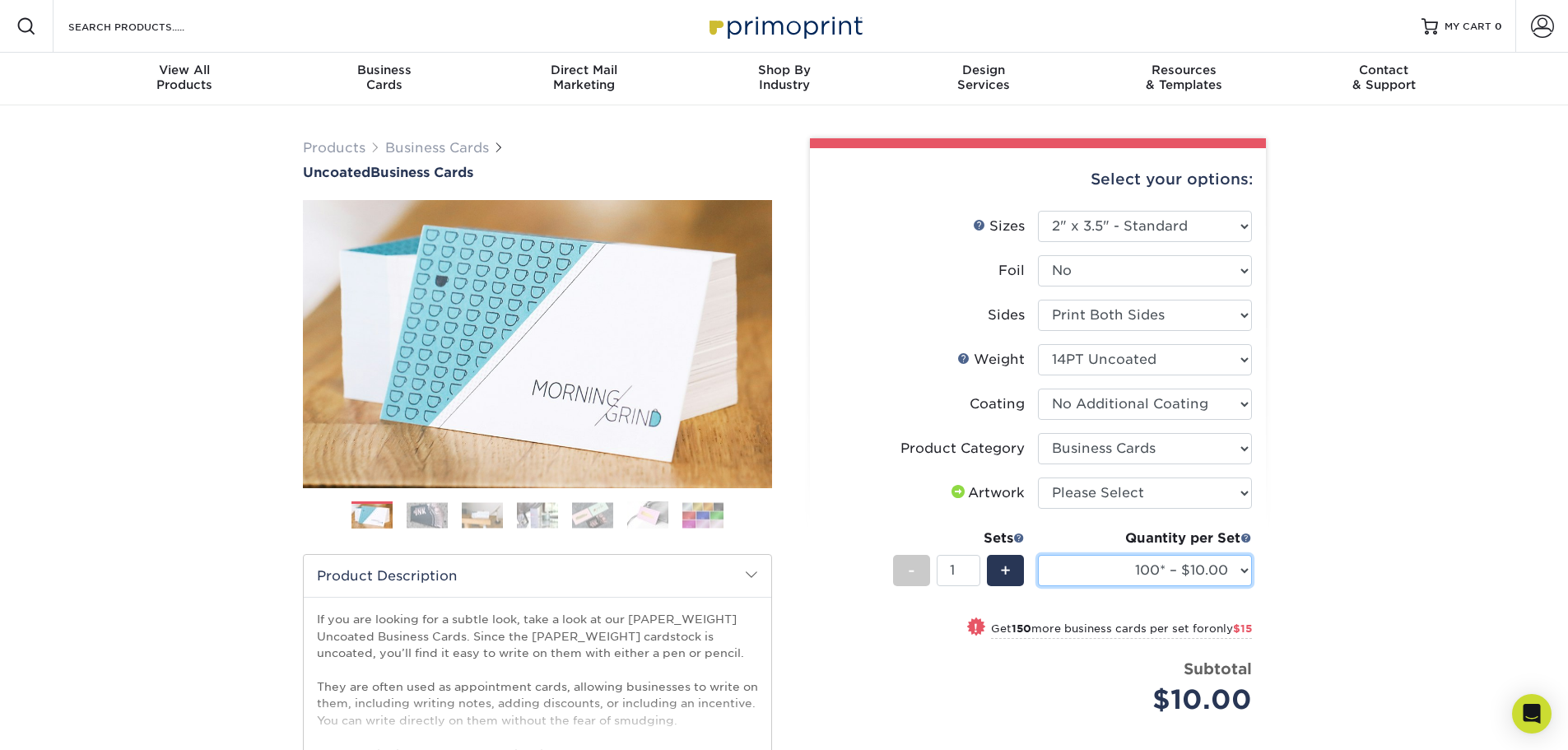 click on "100* – $10.00 250* – $25.00 500 – $50.00 1000 – $72.00 2500 – $125.00 5000 – $163.00 10000 – $307.00 15000 – $448.00 20000 – $610.00 25000 – $728.00 30000 – $853.00 35000 – $968.00 40000 – $1076.00 45000 – $1177.00 50000 – $1269.00" at bounding box center [1145, 571] 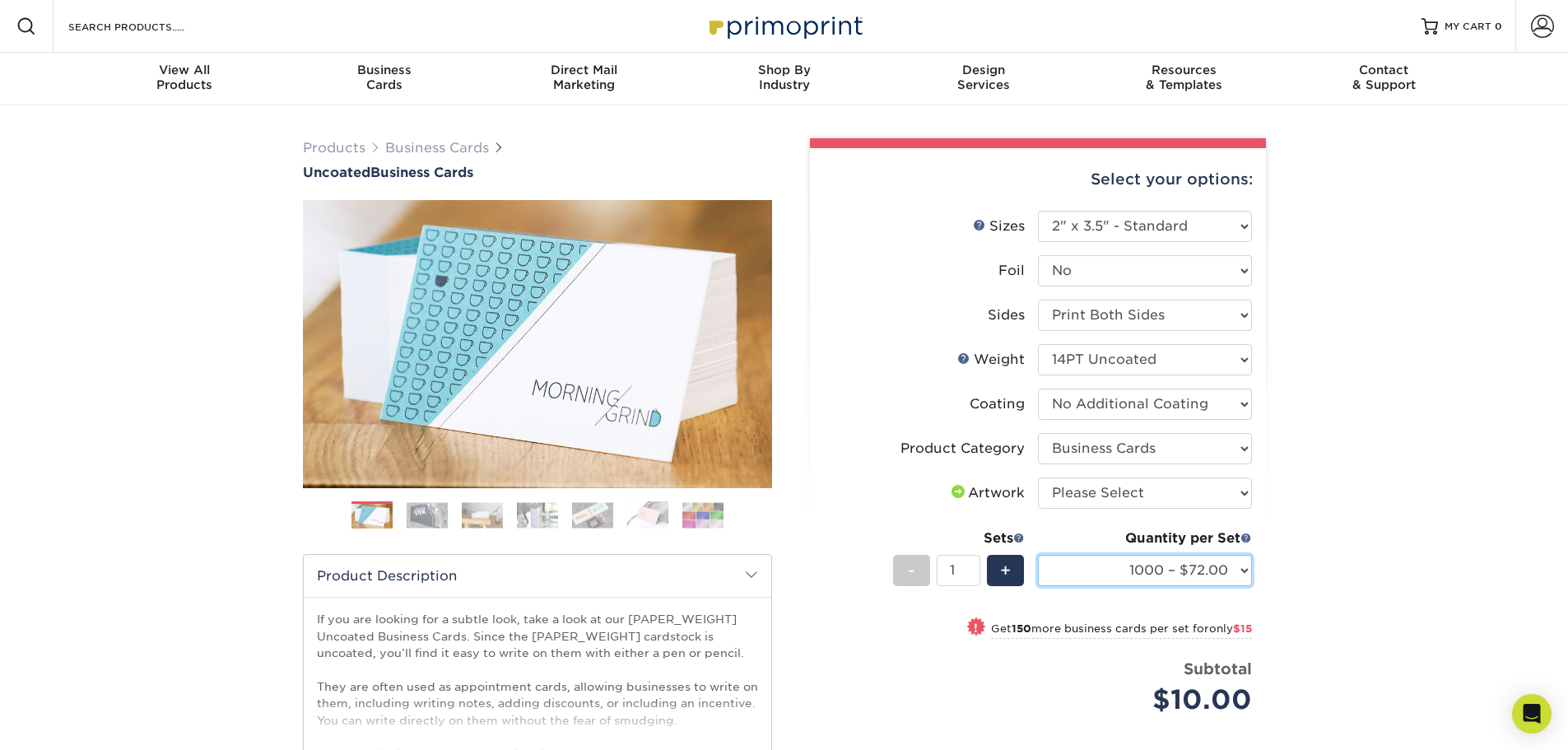 click on "100* – $10.00 250* – $25.00 500 – $50.00 1000 – $72.00 2500 – $125.00 5000 – $163.00 10000 – $307.00 15000 – $448.00 20000 – $610.00 25000 – $728.00 30000 – $853.00 35000 – $968.00 40000 – $1076.00 45000 – $1177.00 50000 – $1269.00" at bounding box center [1145, 571] 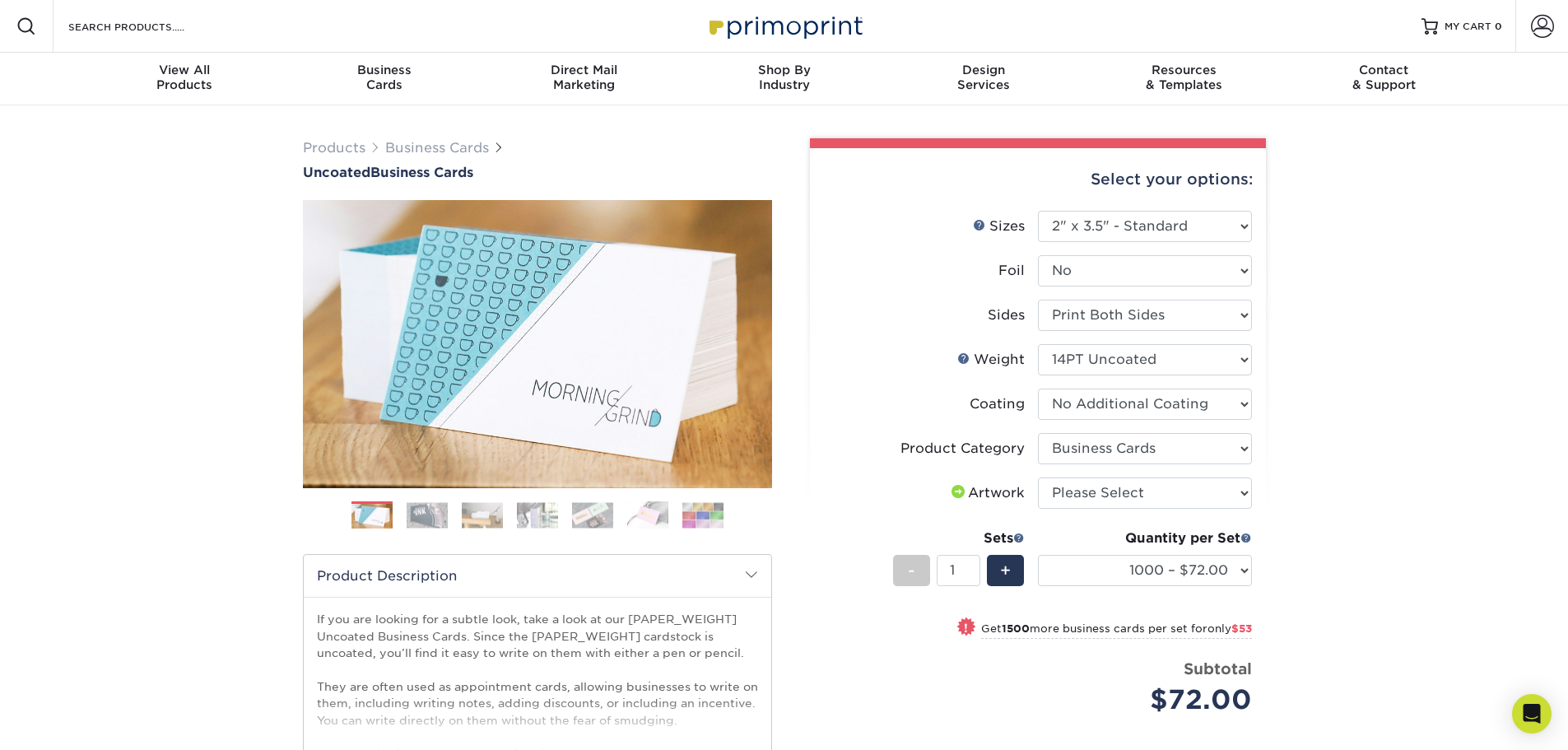 click at bounding box center [427, 515] 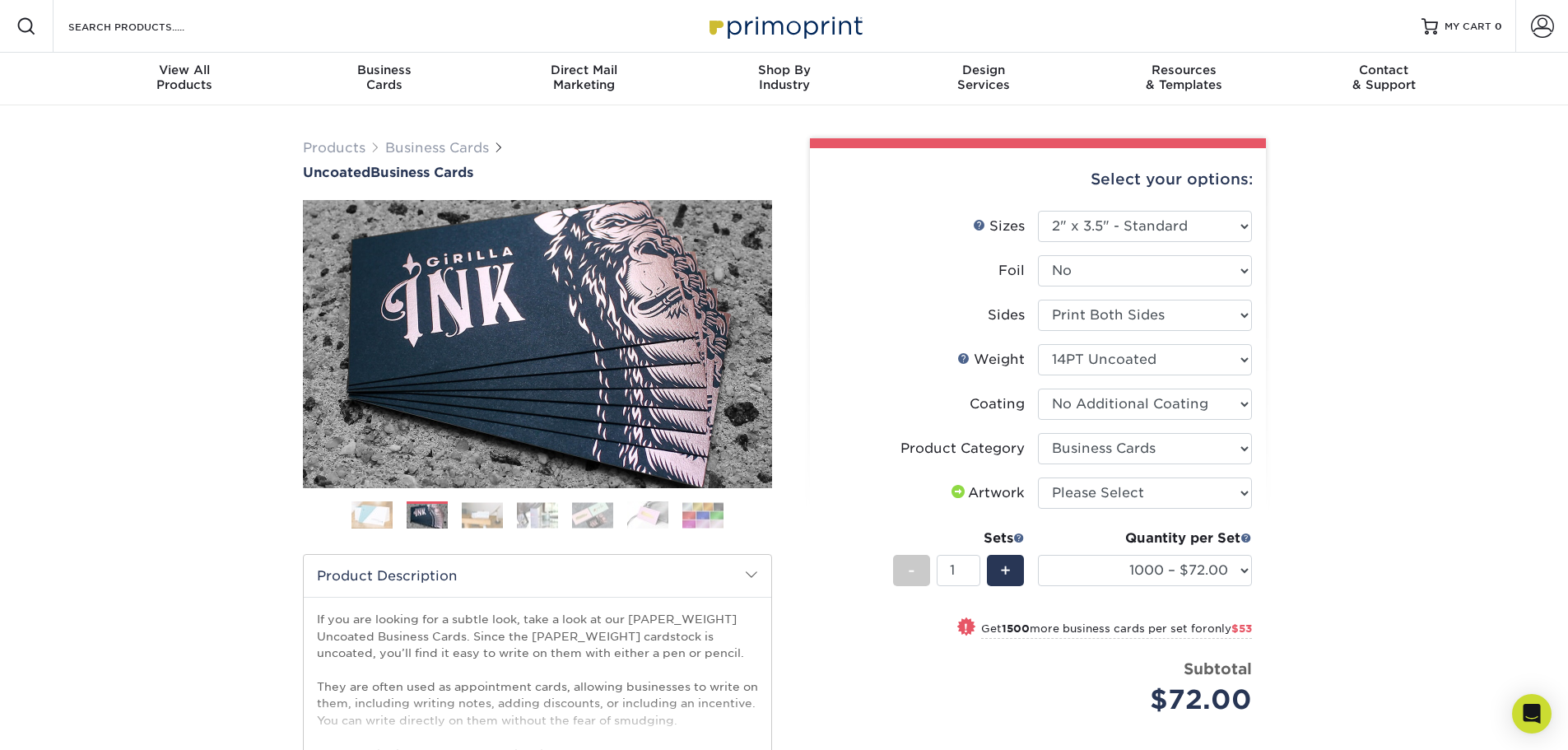 click at bounding box center (482, 515) 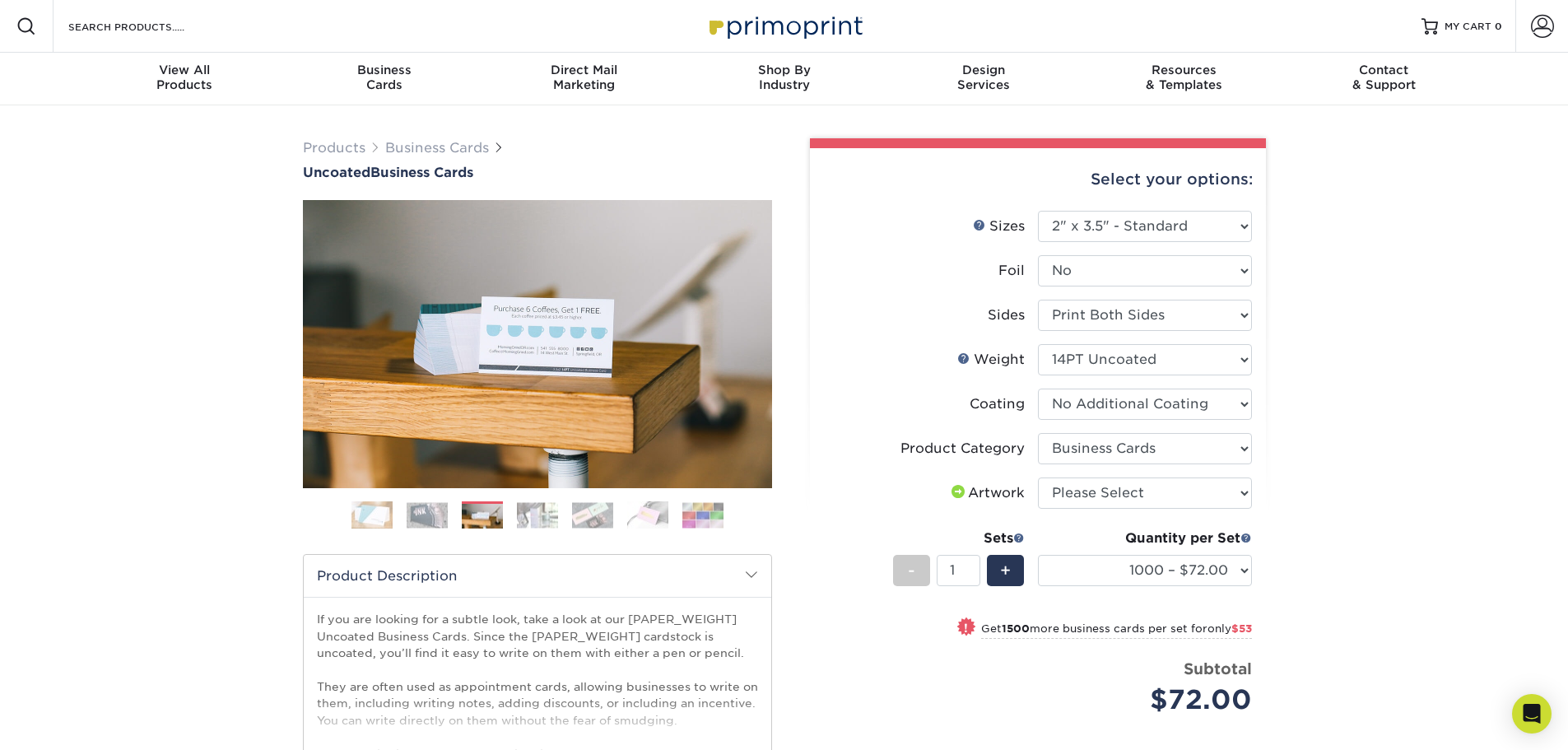 click at bounding box center [537, 521] 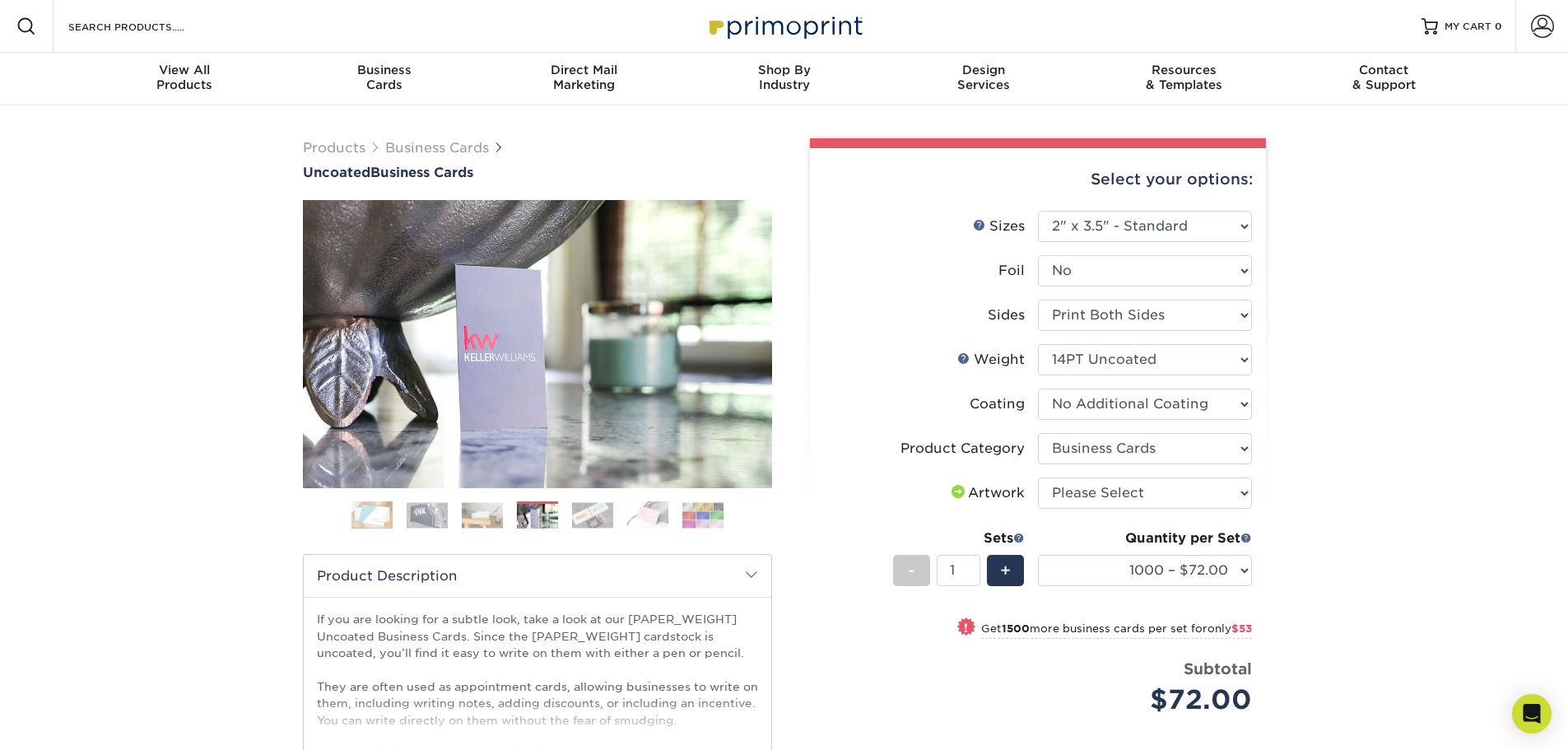 click at bounding box center [593, 515] 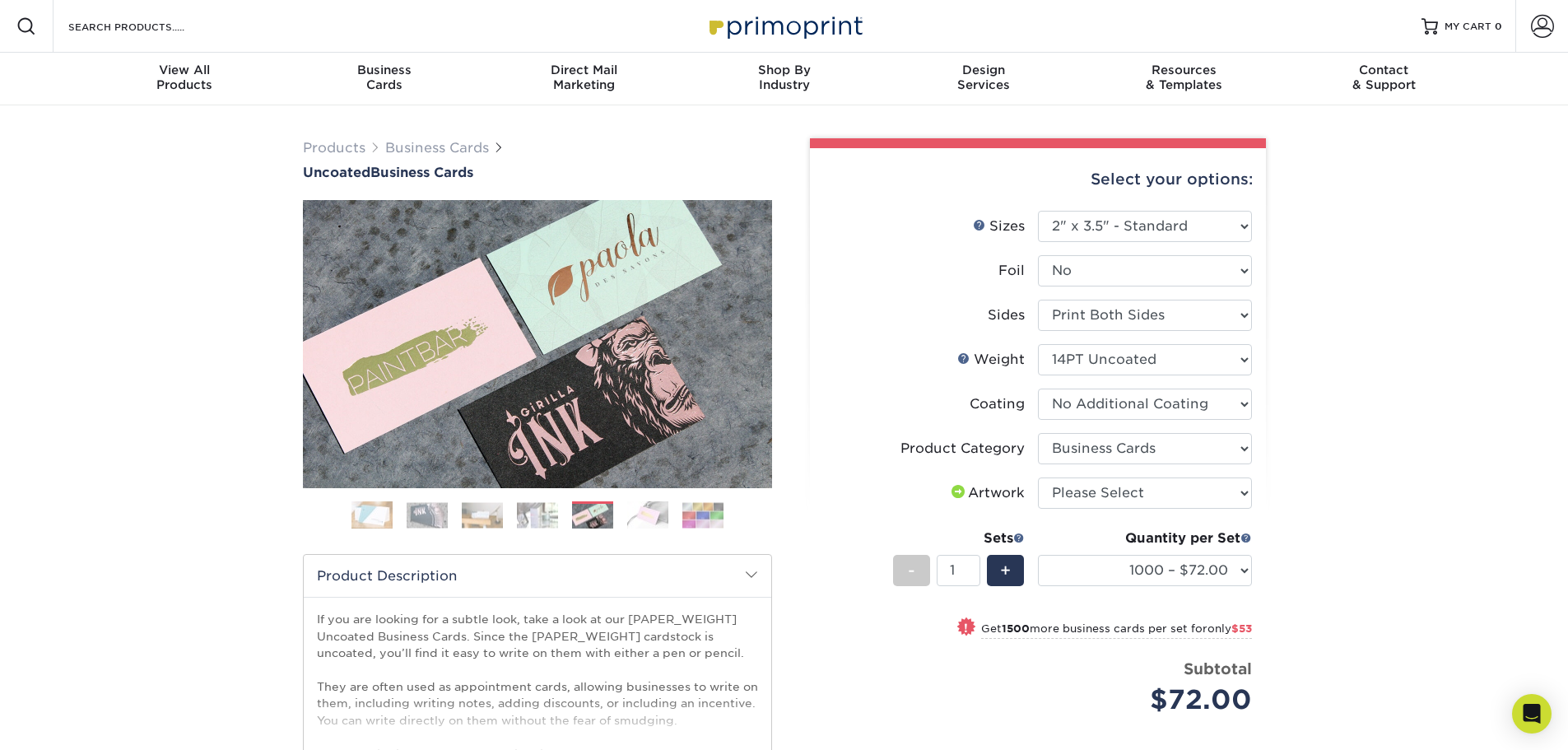 click at bounding box center [537, 521] 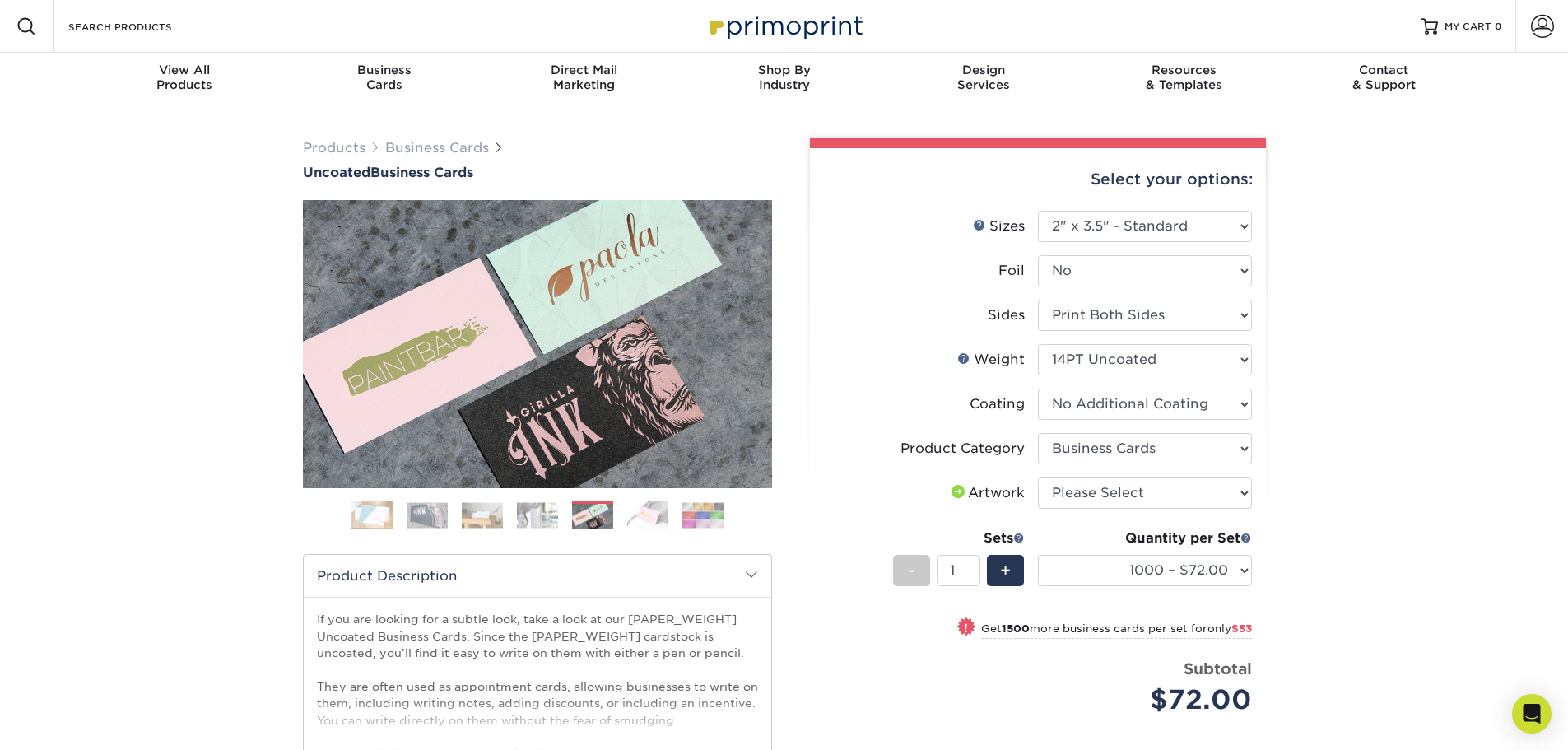 click at bounding box center (648, 515) 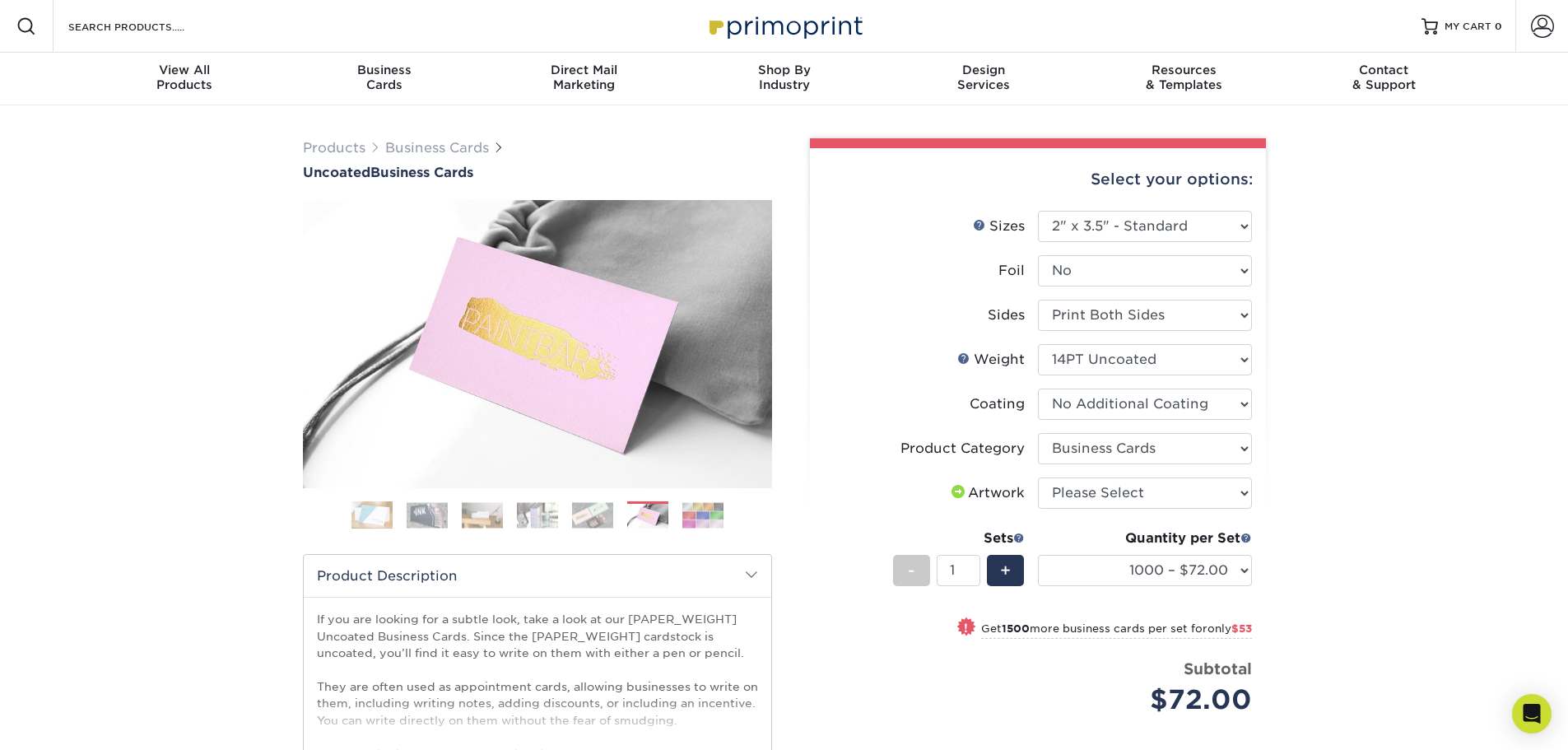 click at bounding box center [703, 515] 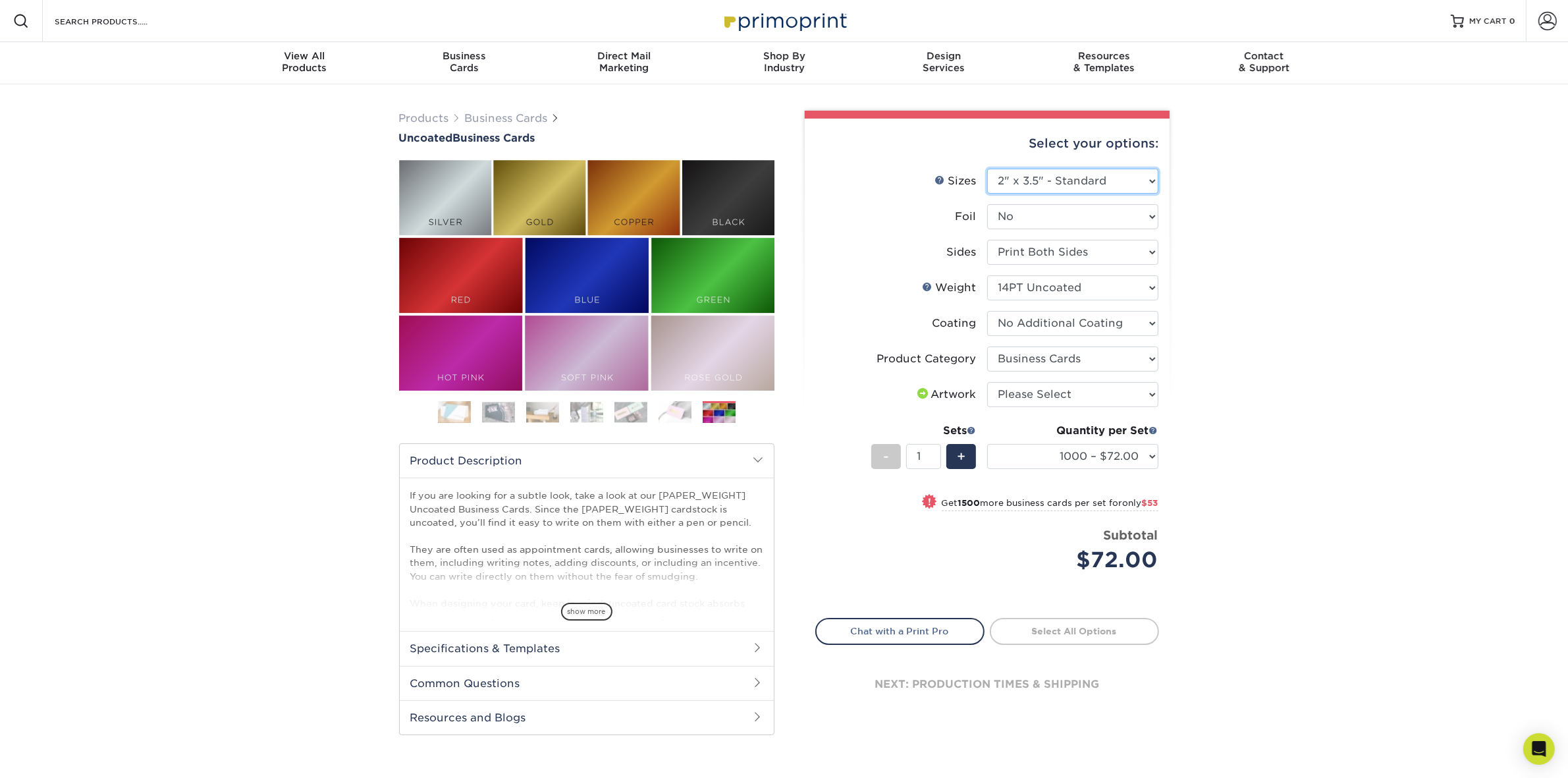 click on "Please Select
1.5" x 3.5"  - Mini
1.75" x 3.5" - Mini
2" x 3.5" - Standard
2" x 7" - Foldover Card
2.125" x 3.375" - European
2.5" x 2.5" - Square
3.5" x 4" - Foldover Card" at bounding box center (1073, 181) 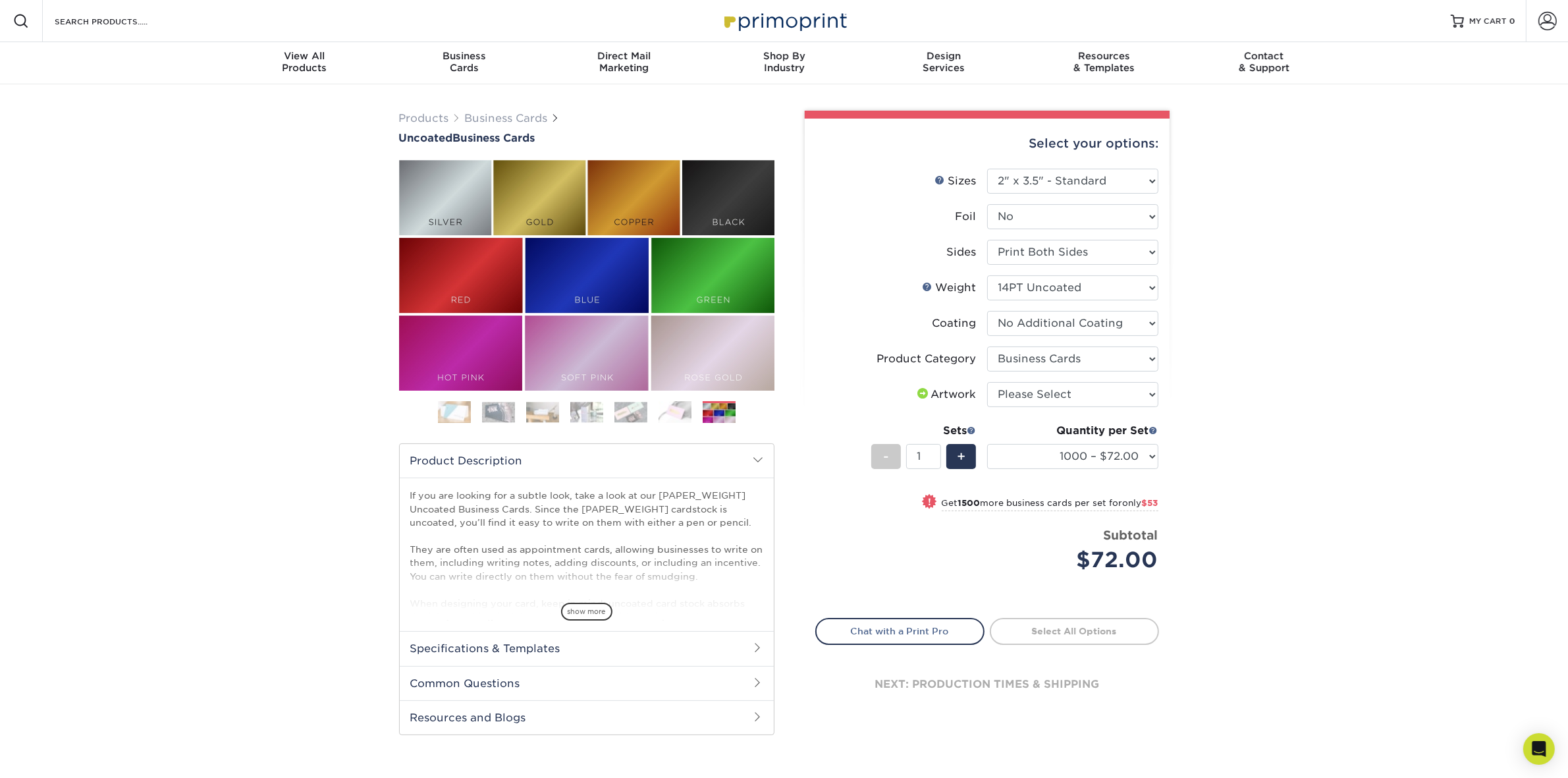 click at bounding box center (454, 412) 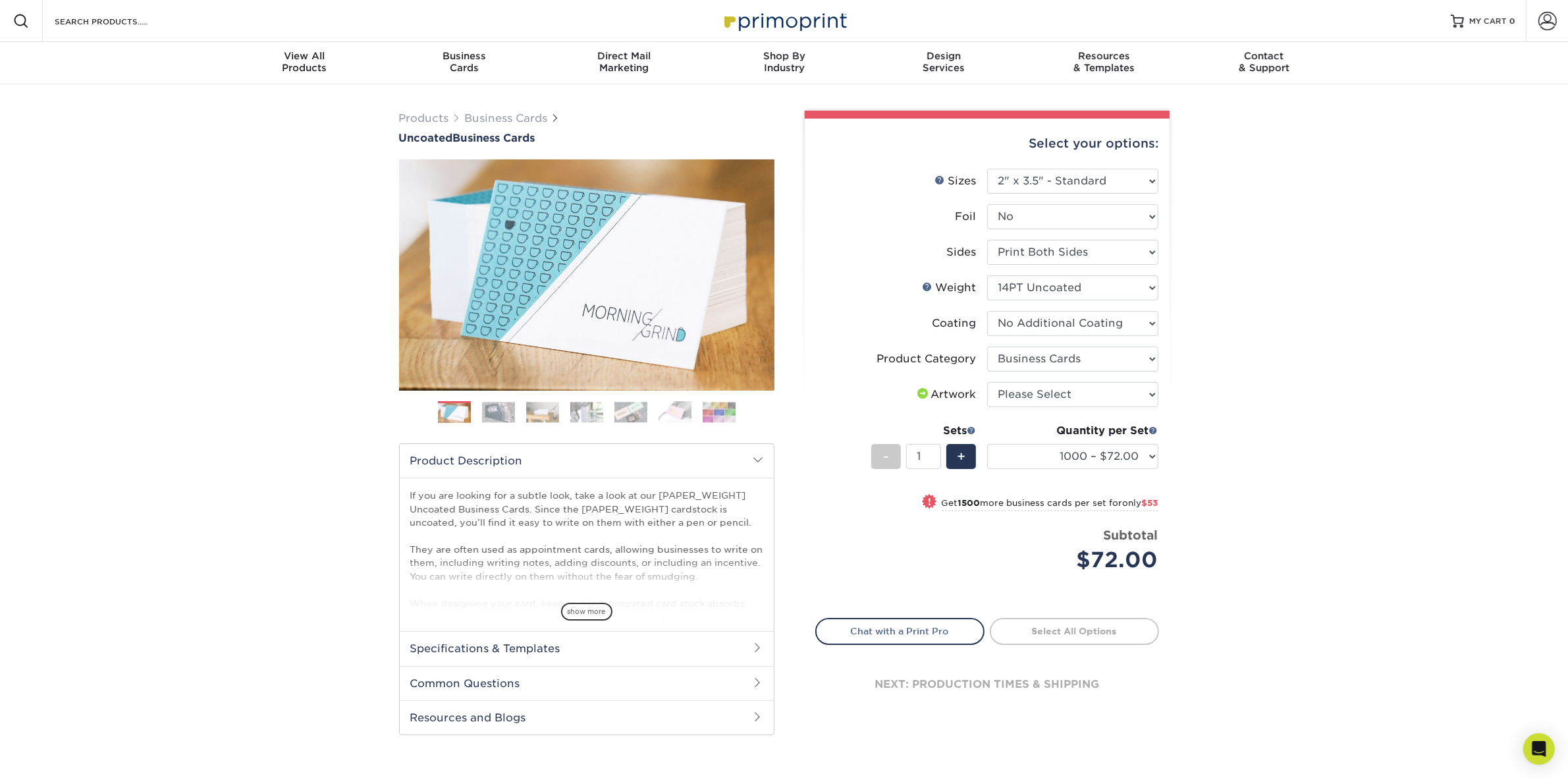 click at bounding box center [499, 412] 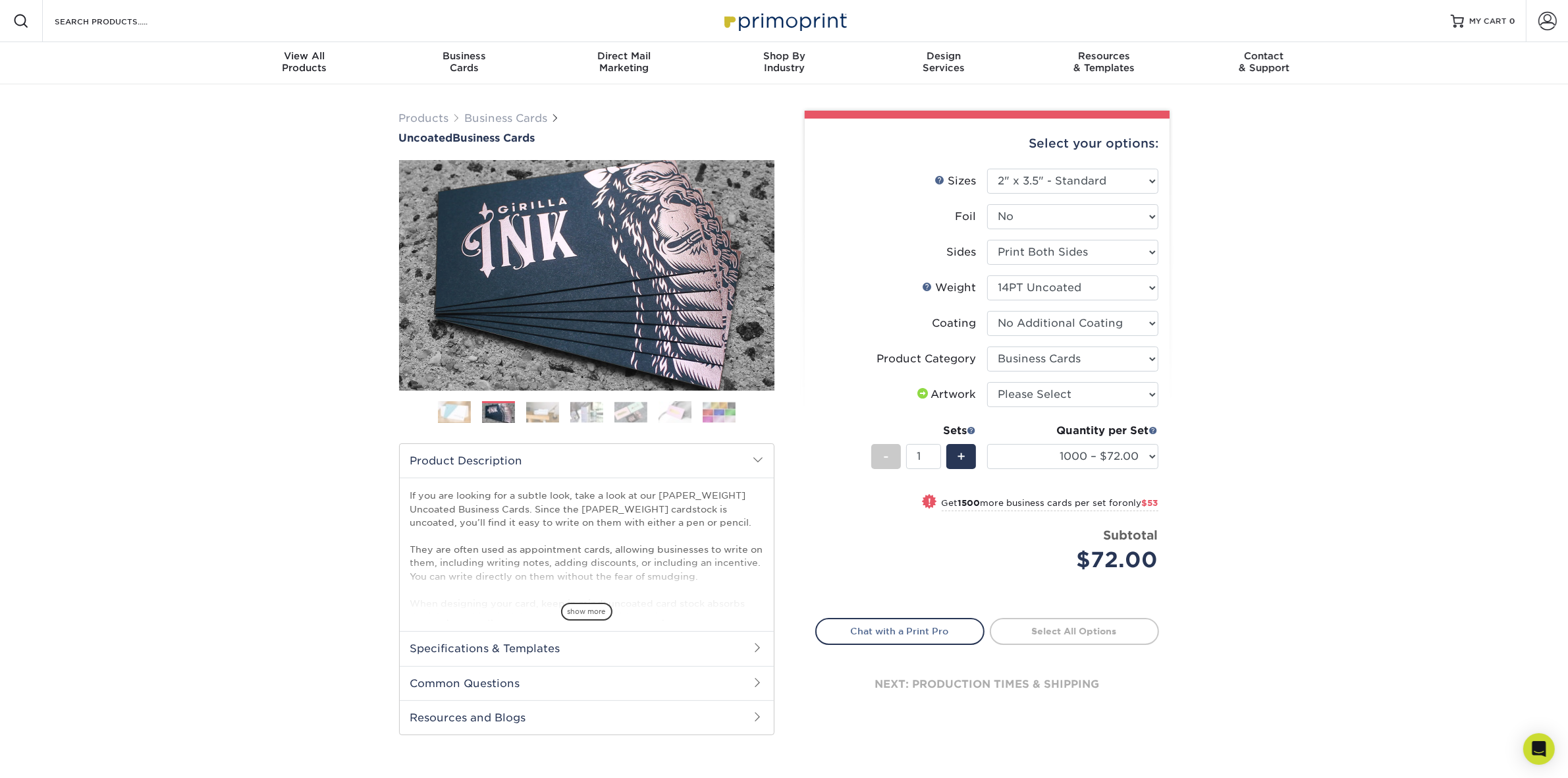 click at bounding box center (543, 412) 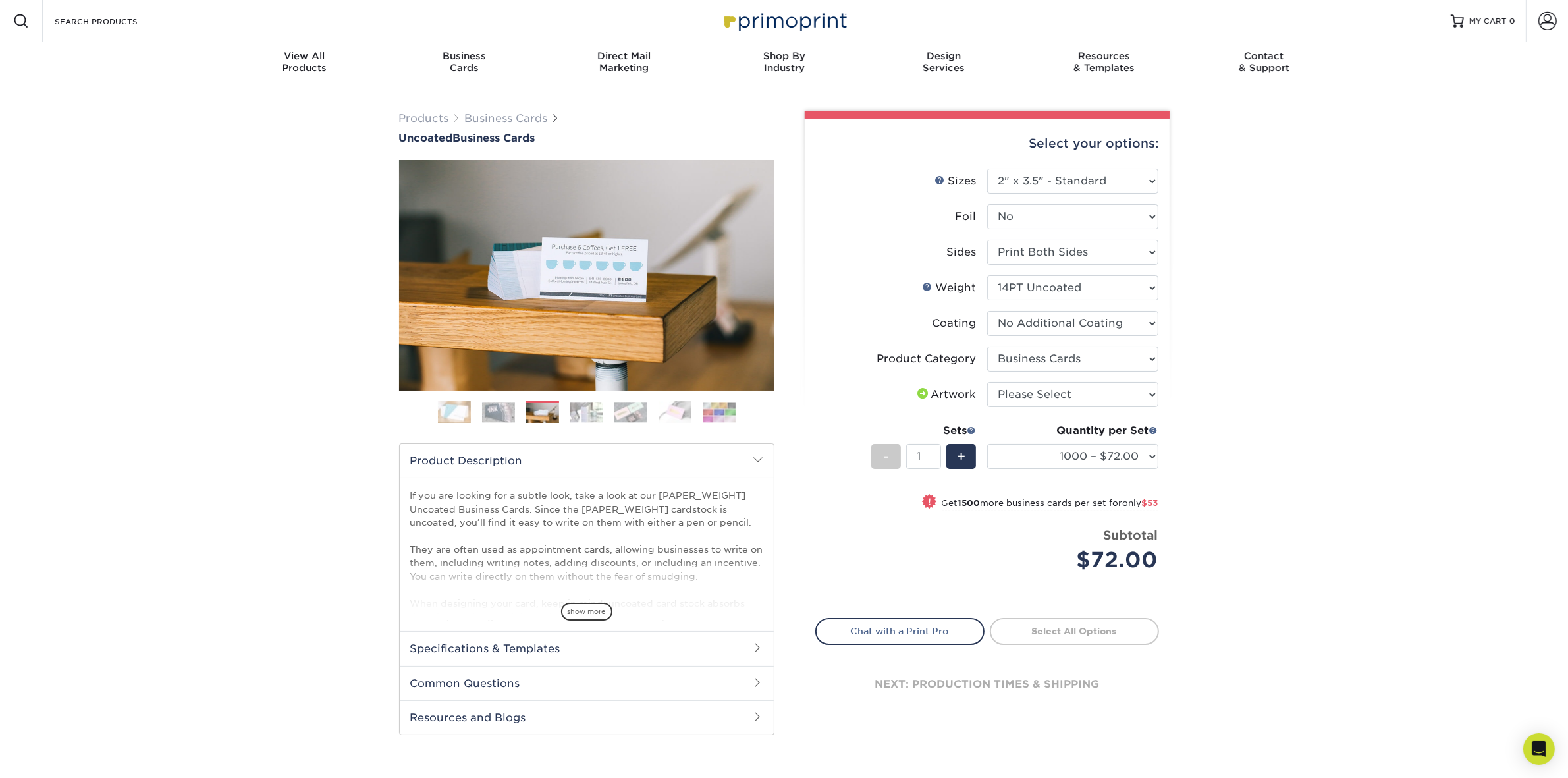 click at bounding box center (587, 412) 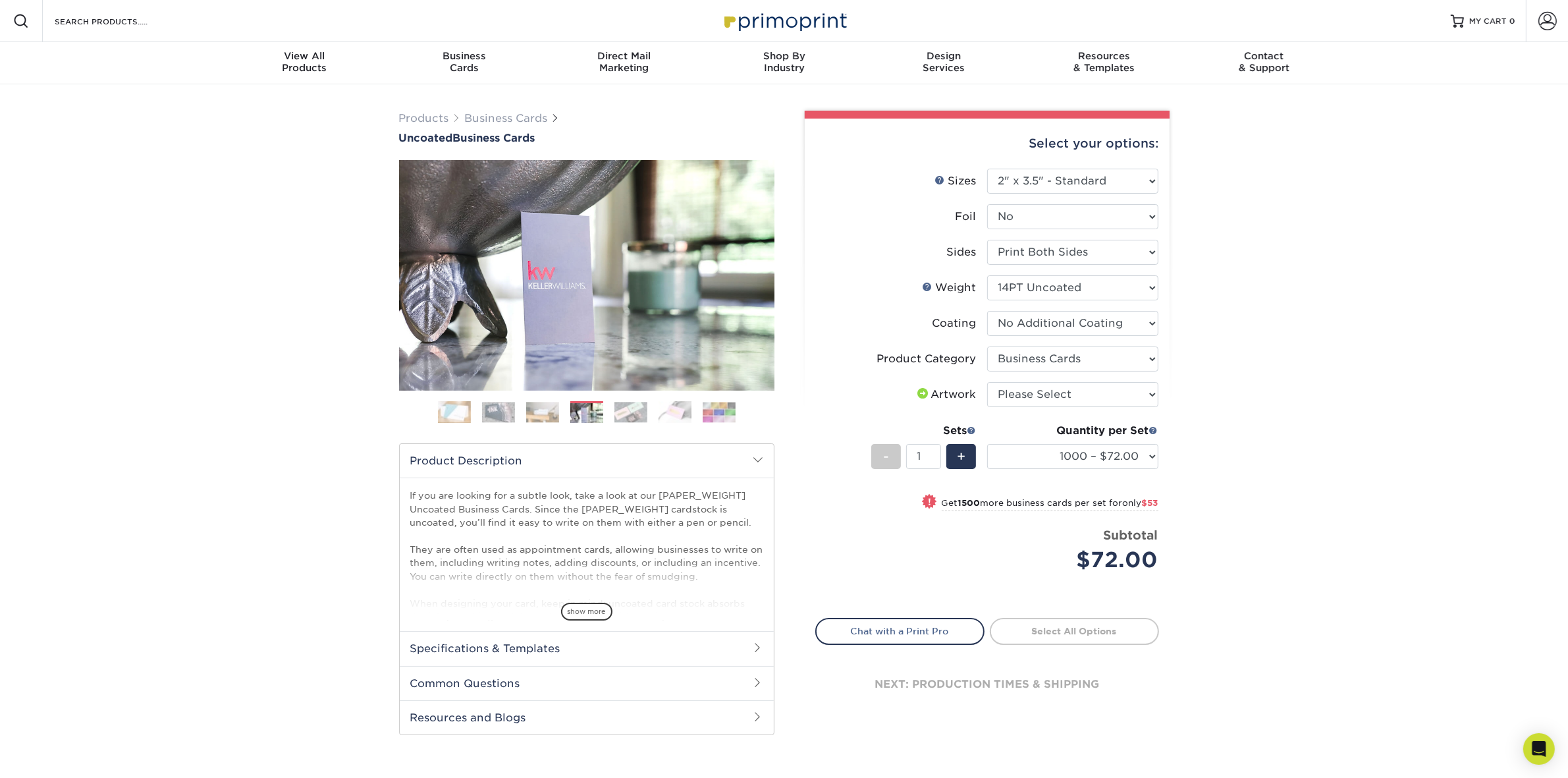 click at bounding box center (631, 412) 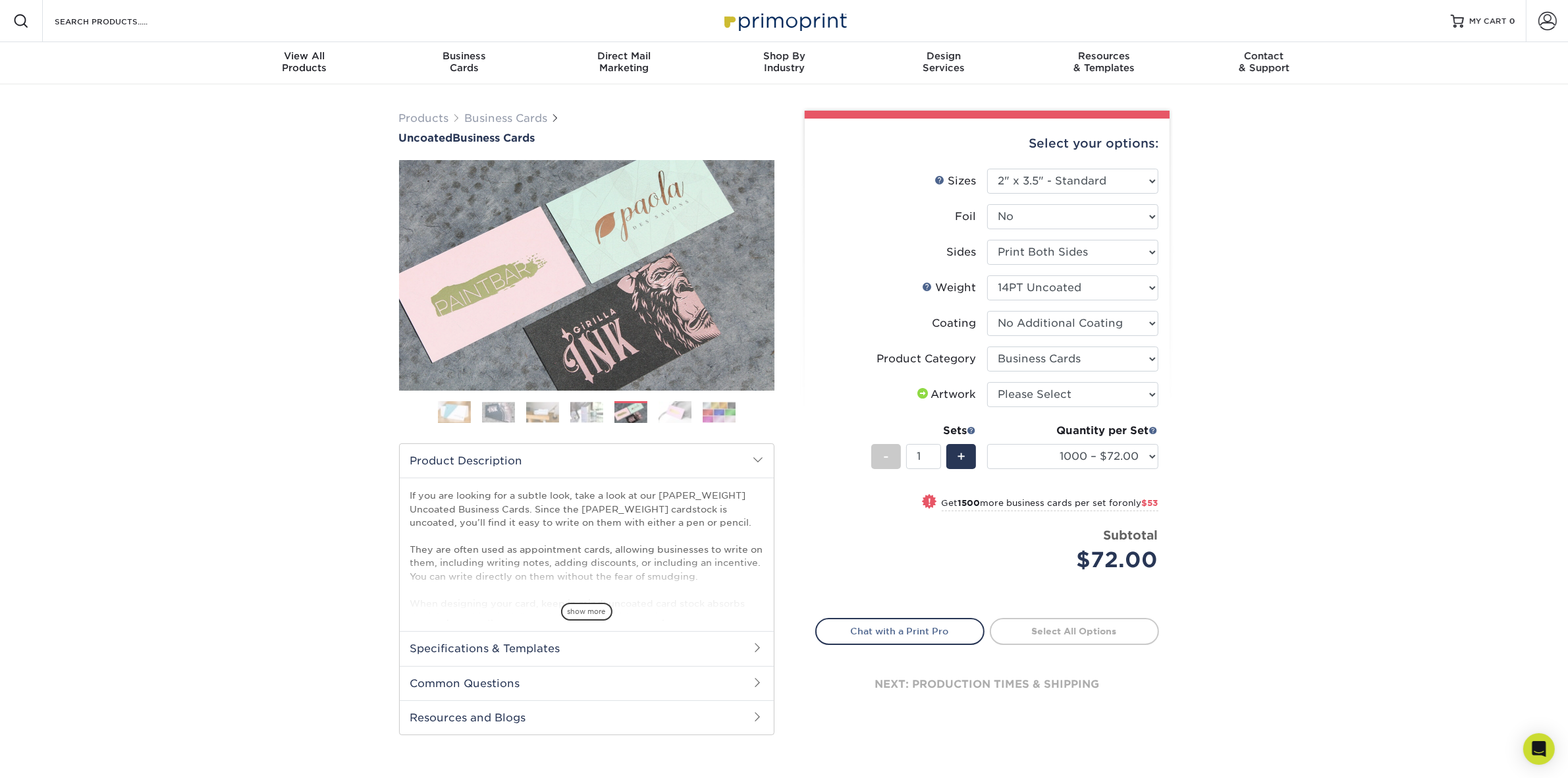 click at bounding box center [675, 412] 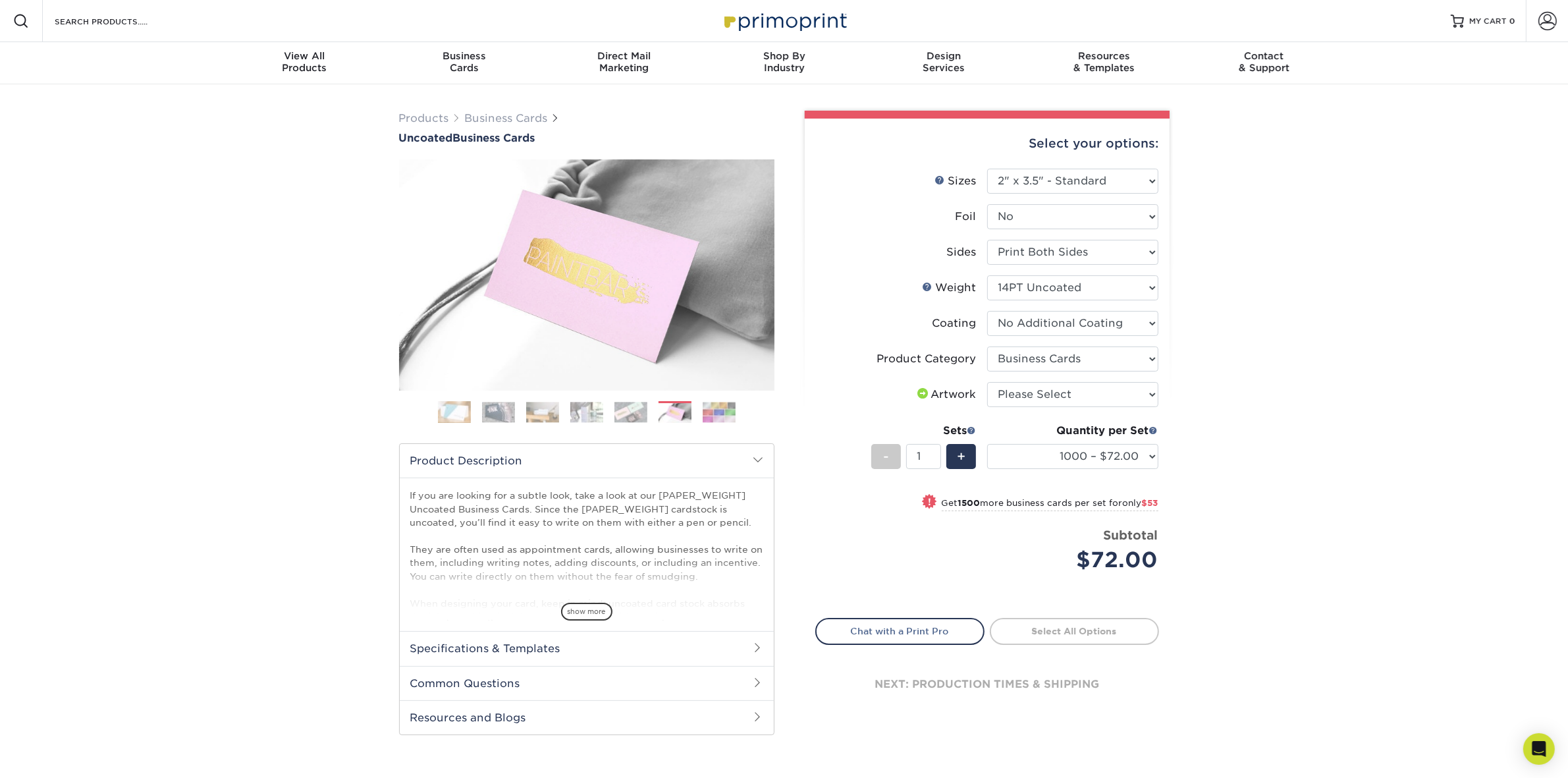 click at bounding box center [719, 412] 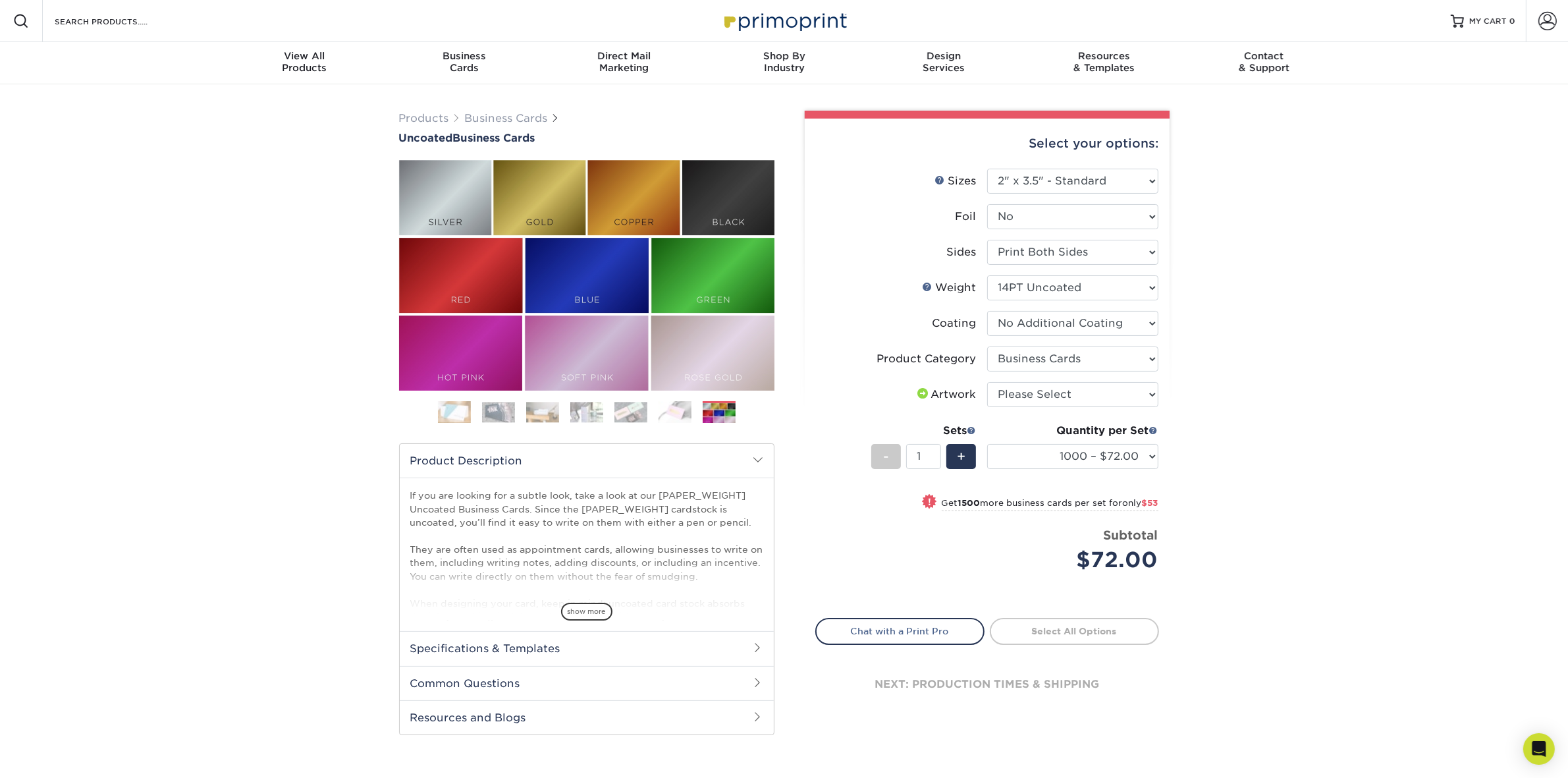 click at bounding box center (631, 412) 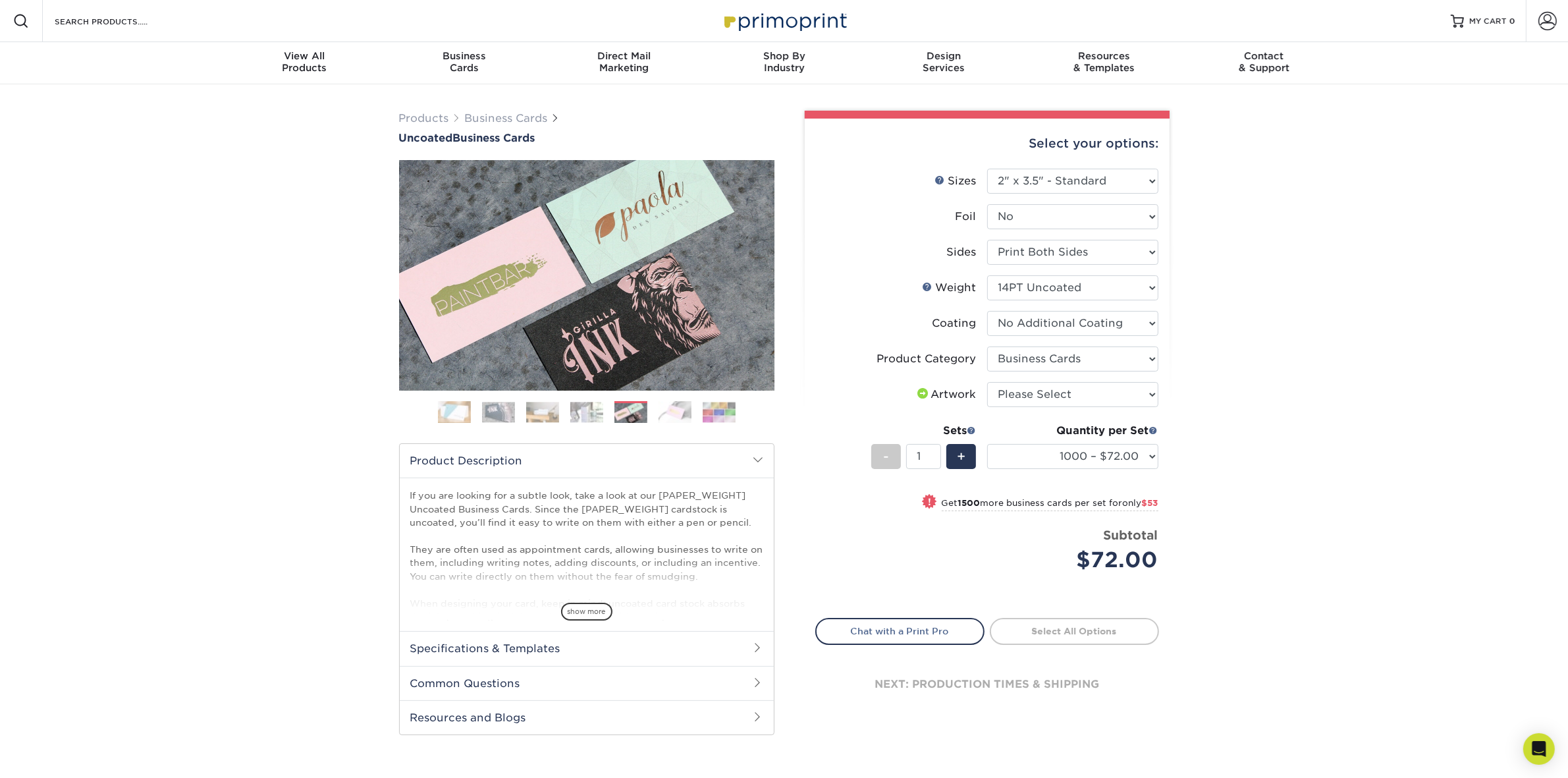 click at bounding box center [587, 412] 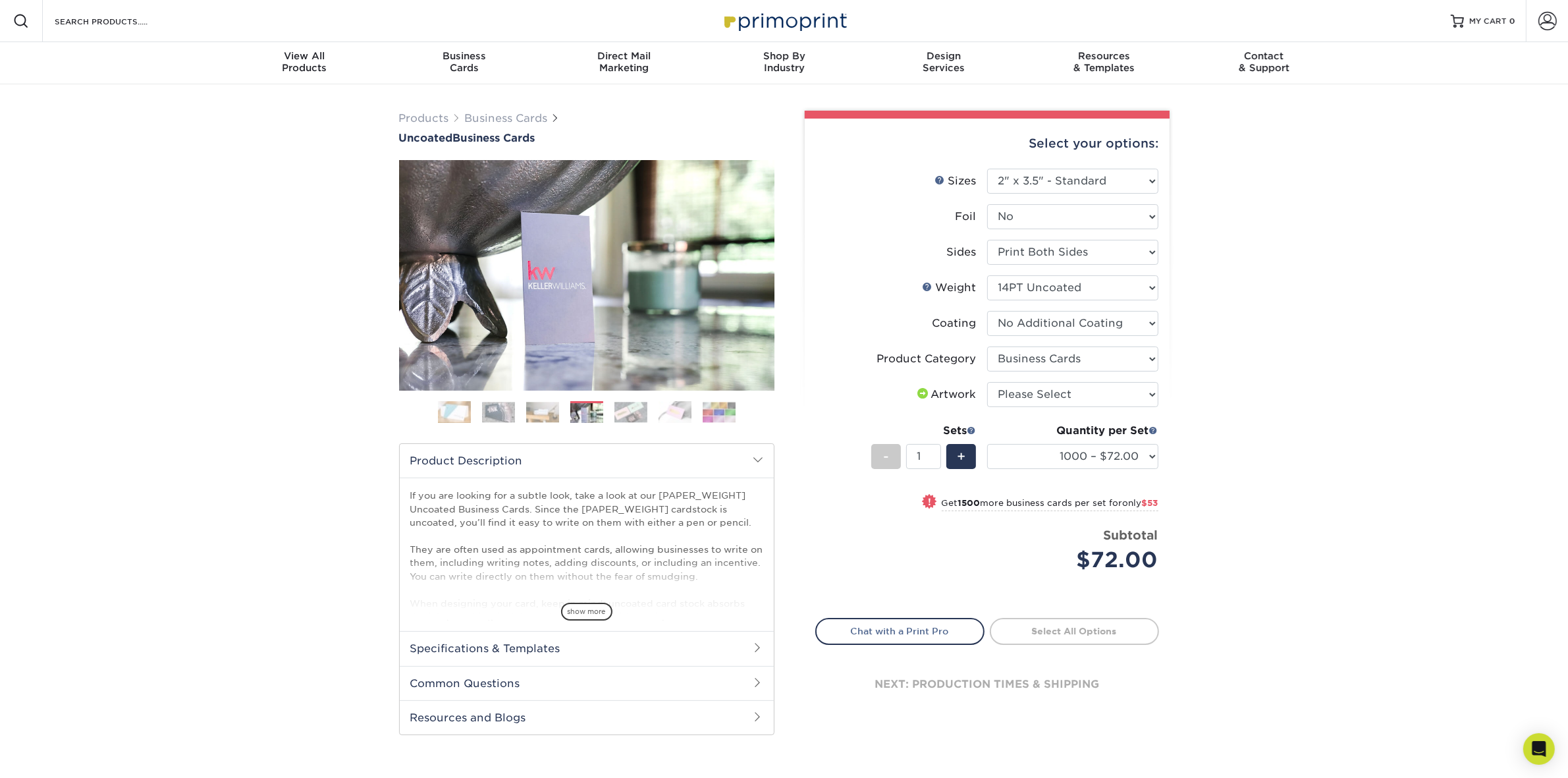 click on "Products
Business Cards
Uncoated  Business Cards
Previous Next
100" at bounding box center [784, 436] 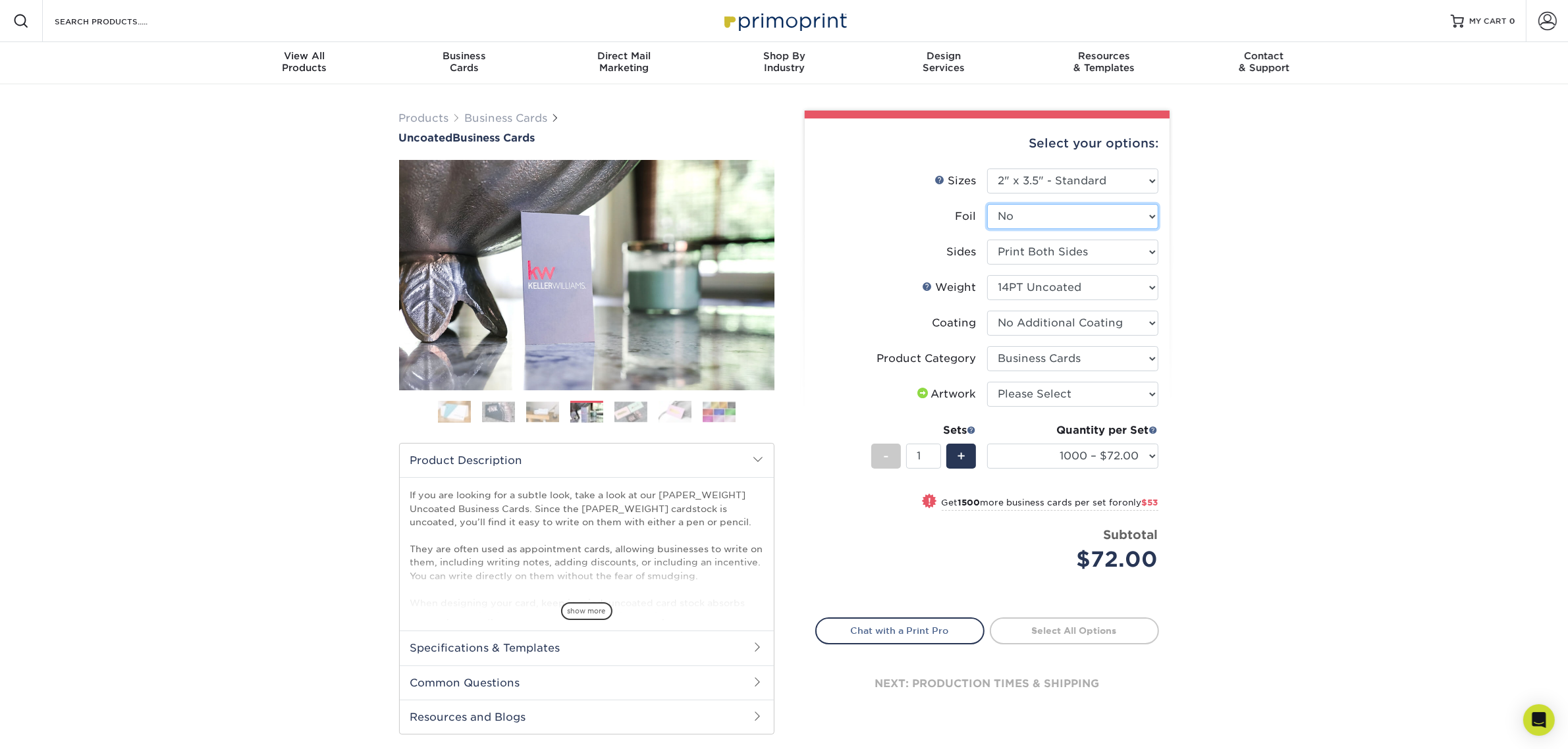 click on "Please Select Yes No" at bounding box center [1073, 217] 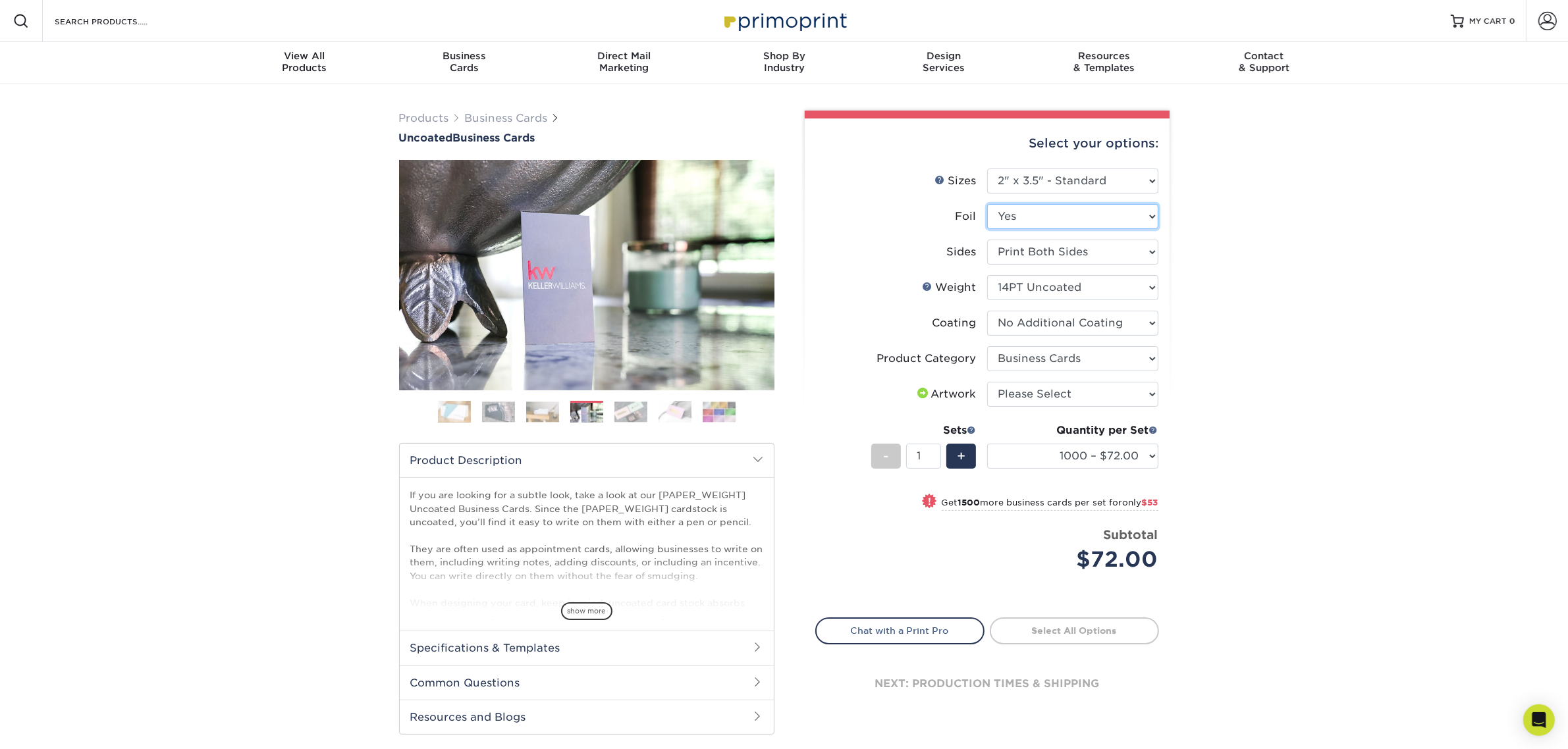 click on "Please Select Yes No" at bounding box center [1073, 217] 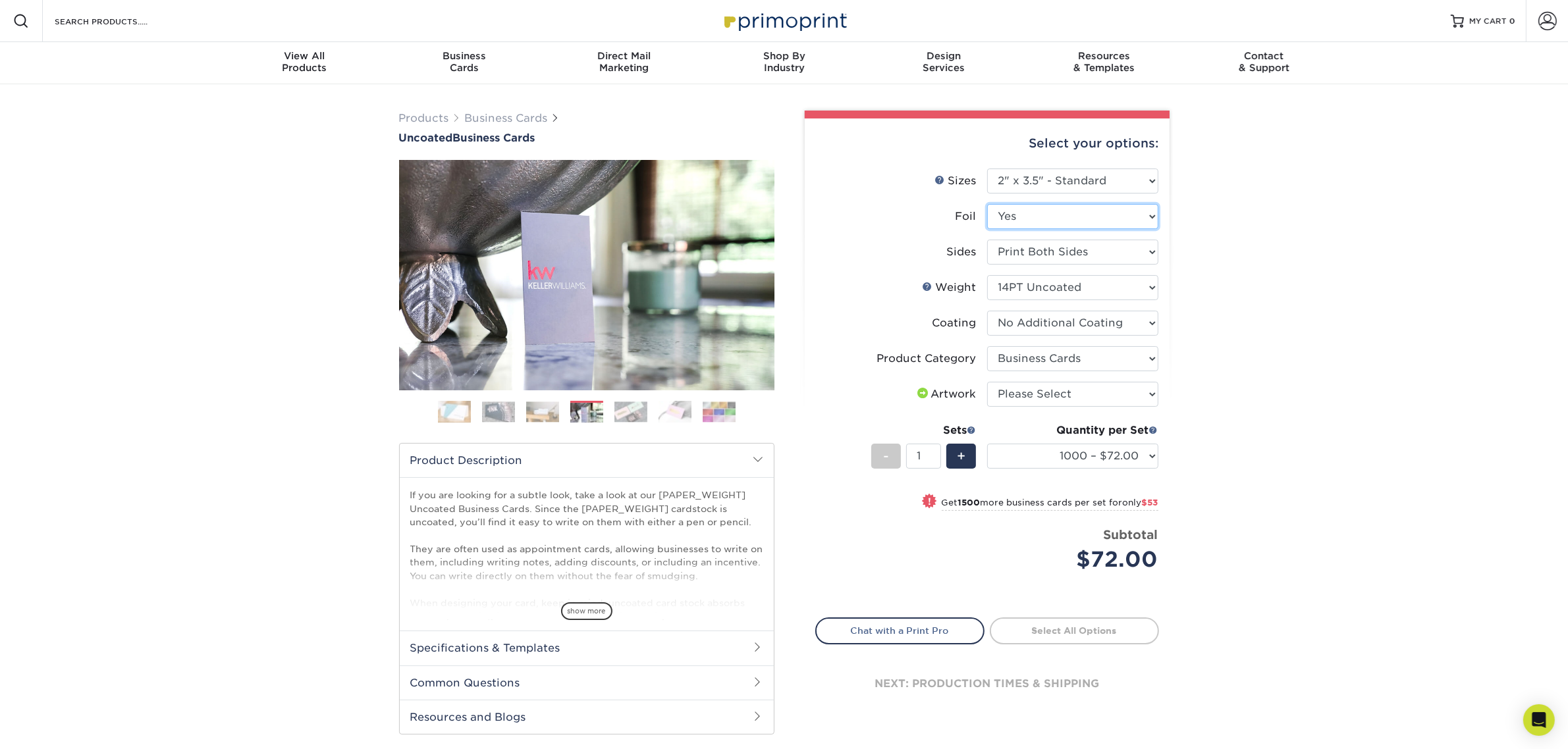 select on "-1" 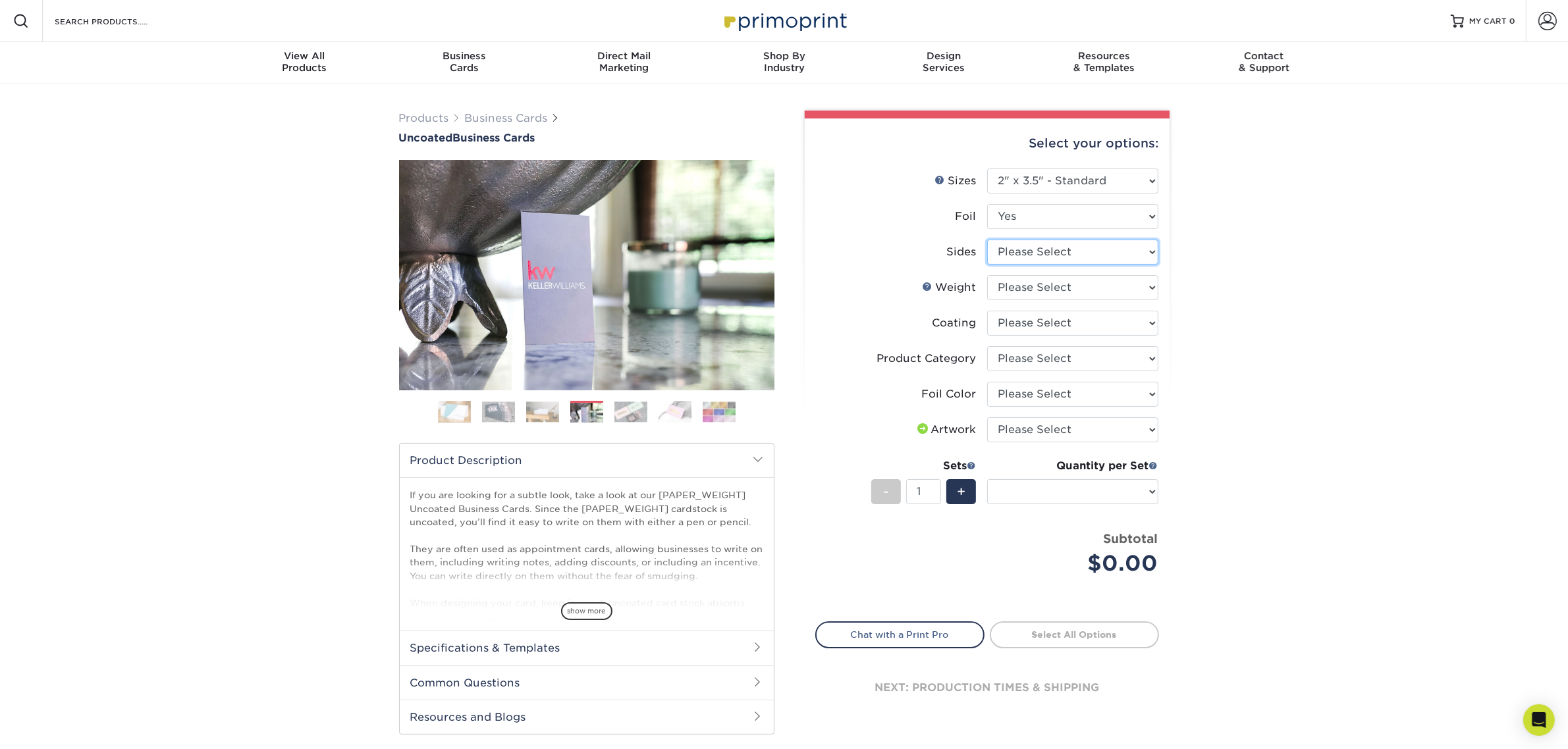 click on "Please Select Print Both Sides - Foil Back Only Print Both Sides - Foil Both Sides Print Both Sides - Foil Front Only Print Front Only - Foil Front Only" at bounding box center (1073, 252) 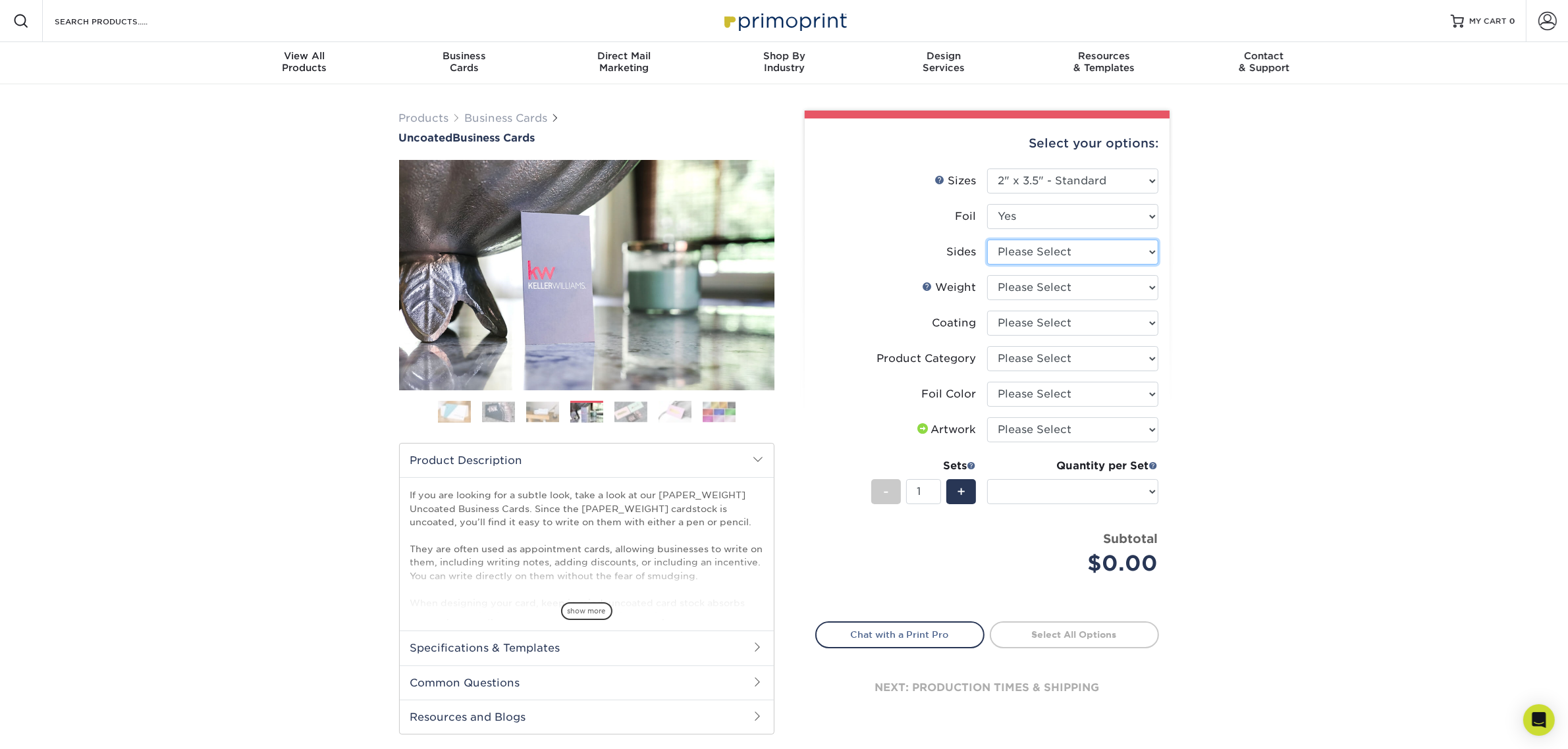 select on "34527644-b4fd-4ffb-9092-1318eefcd9d9" 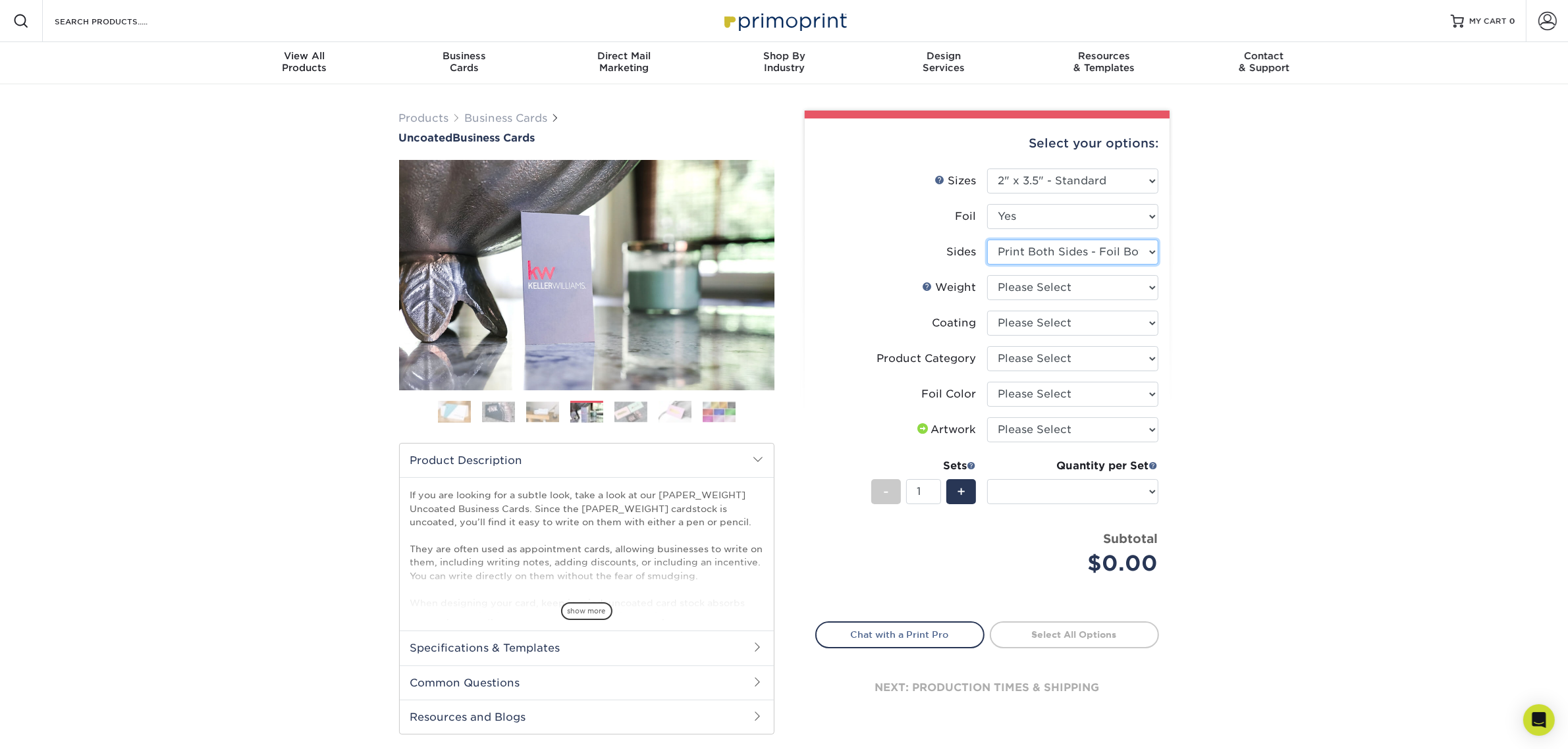 click on "Please Select Print Both Sides - Foil Back Only Print Both Sides - Foil Both Sides Print Both Sides - Foil Front Only Print Front Only - Foil Front Only" at bounding box center [1073, 252] 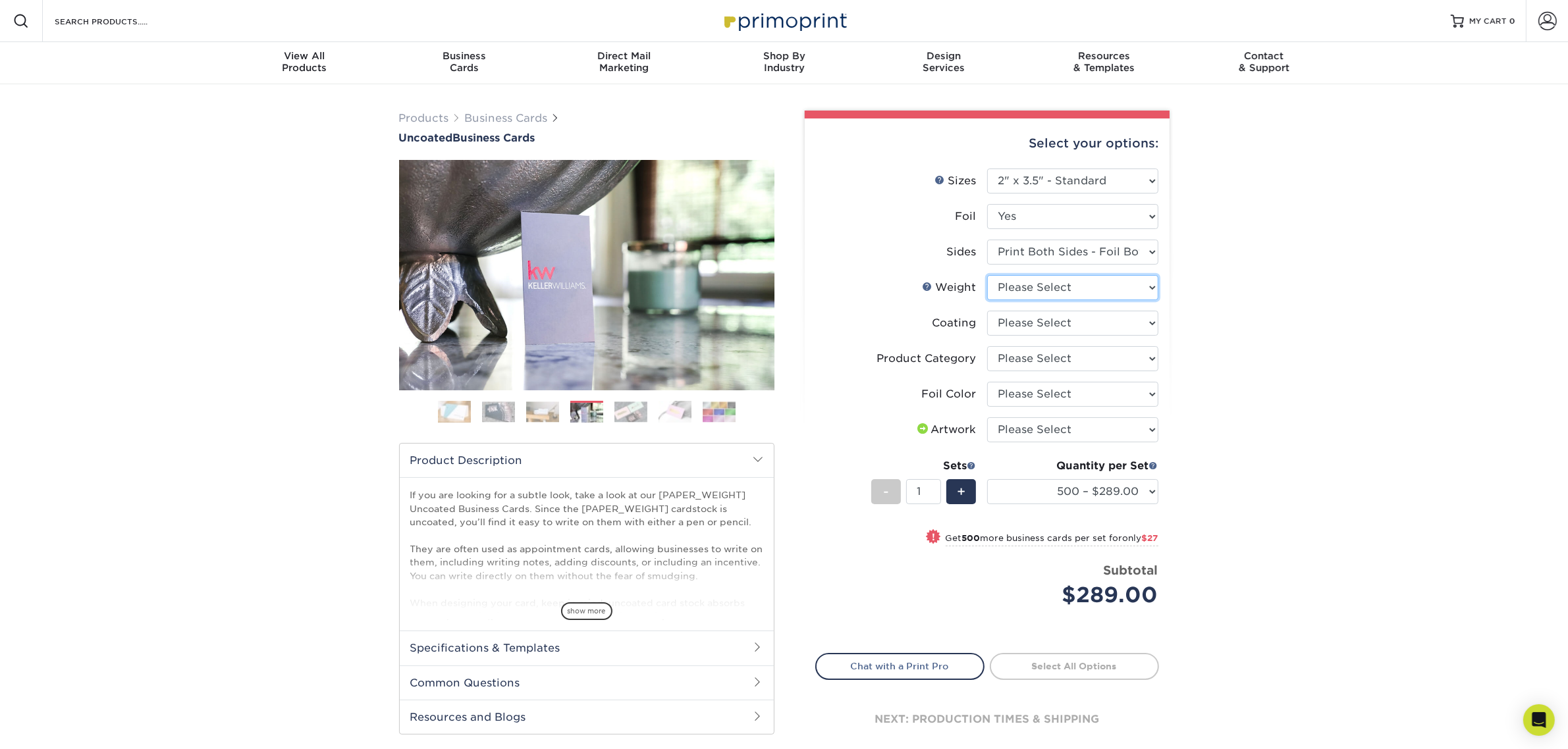 click on "Please Select 14PT Uncoated" at bounding box center (1073, 288) 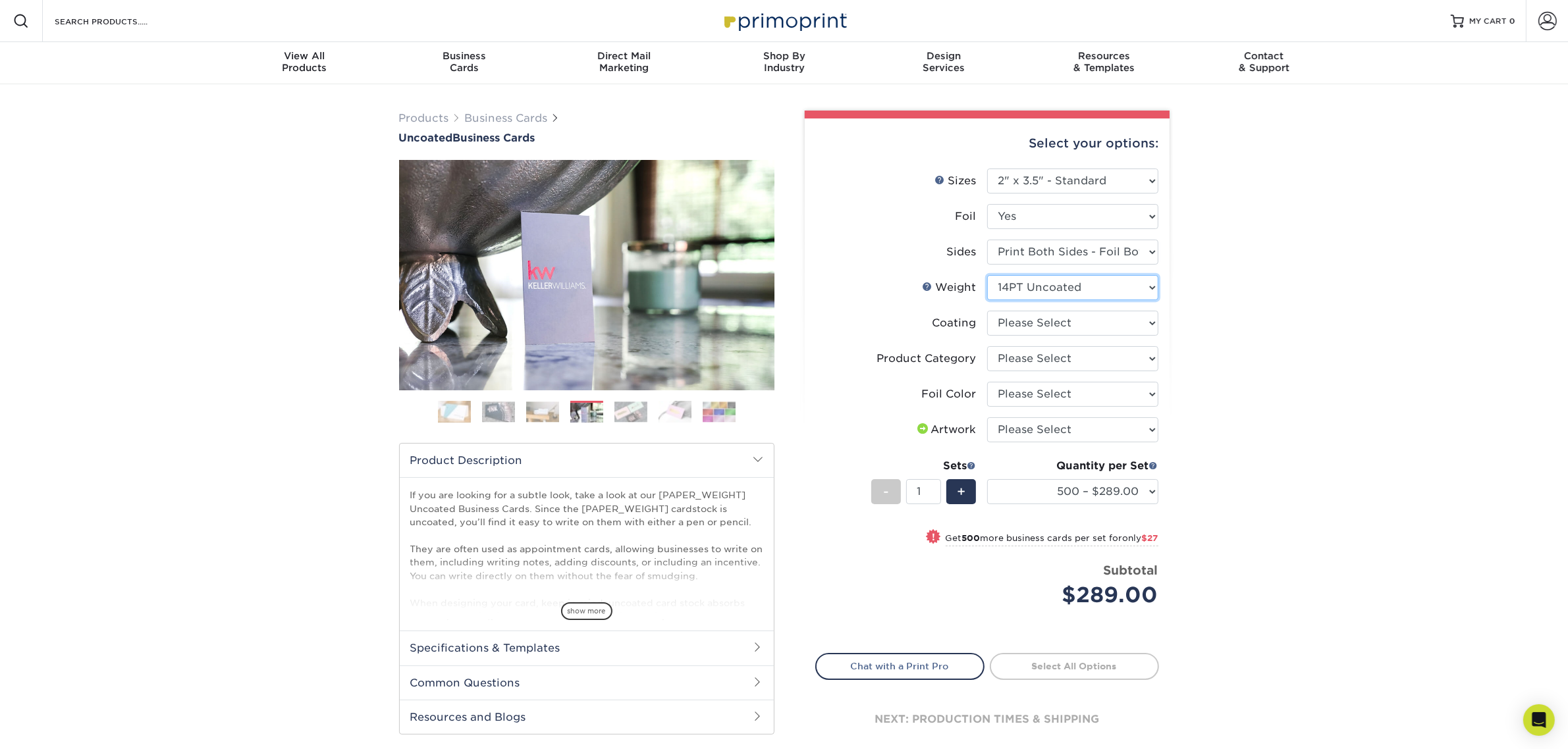 click on "Please Select 14PT Uncoated" at bounding box center (1073, 288) 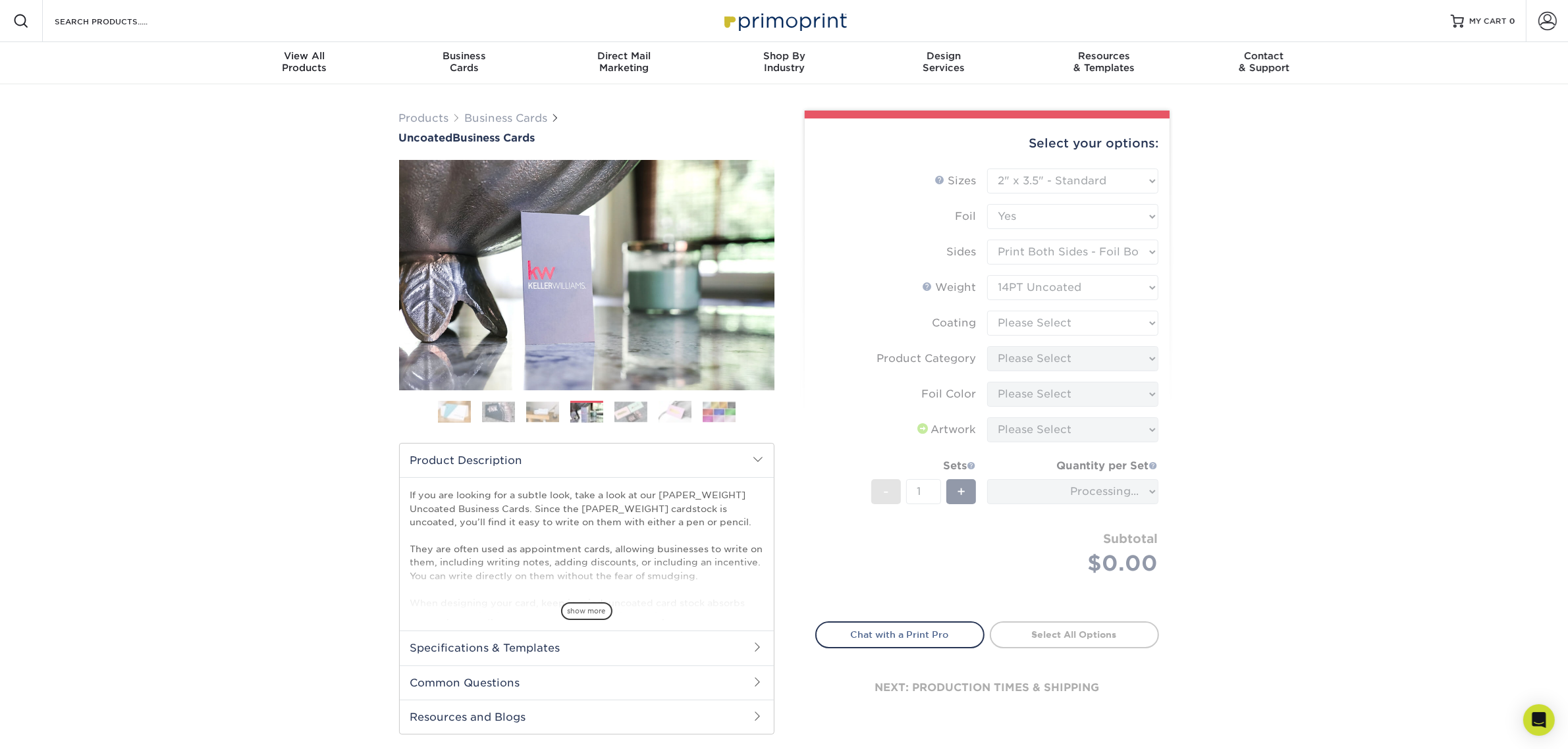 click on "Sizes Help Sizes
Please Select
1.5" x 3.5"  - Mini
1.75" x 3.5" - Mini 2" x 3.5" - Standard Foil Yes No -" at bounding box center (987, 387) 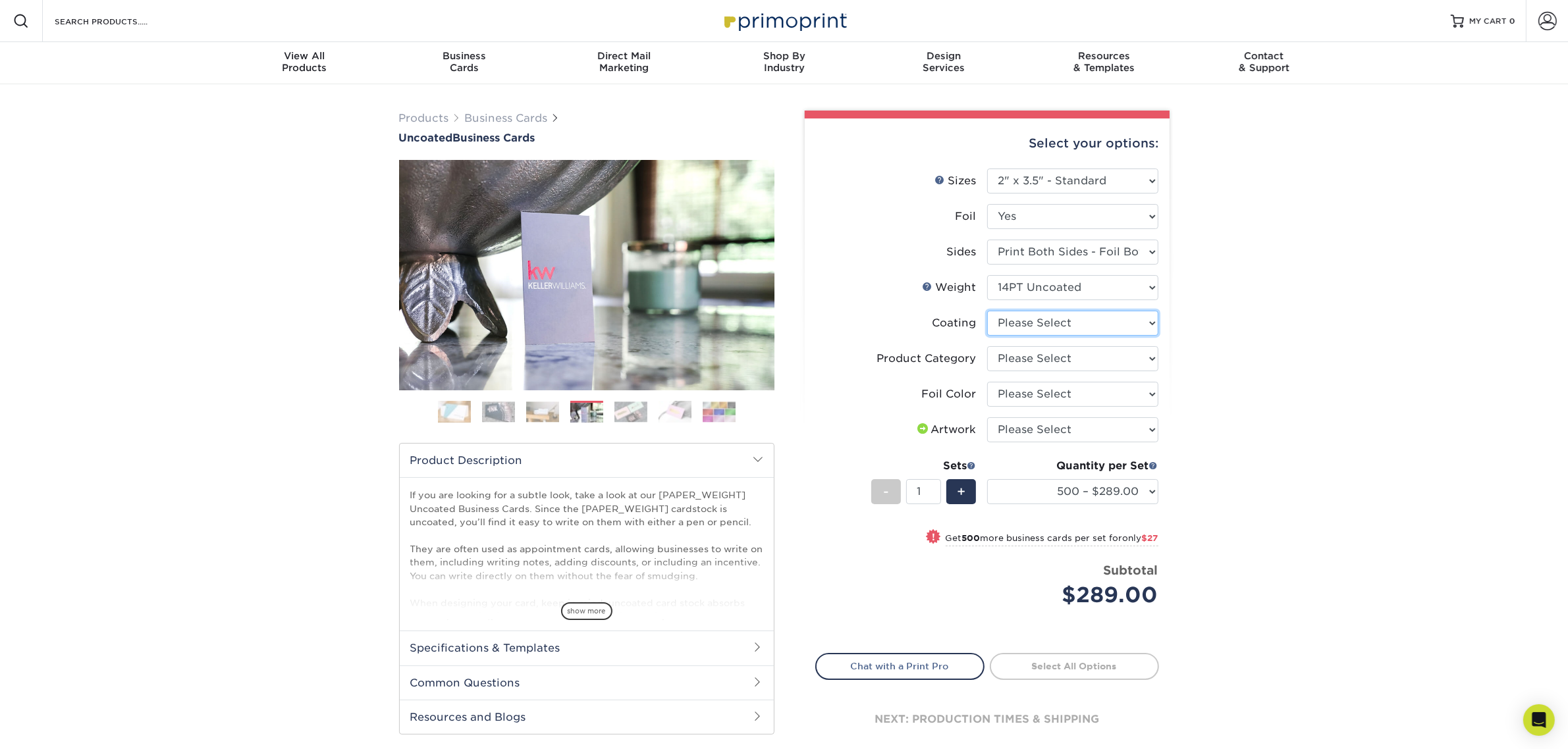 click at bounding box center [1073, 323] 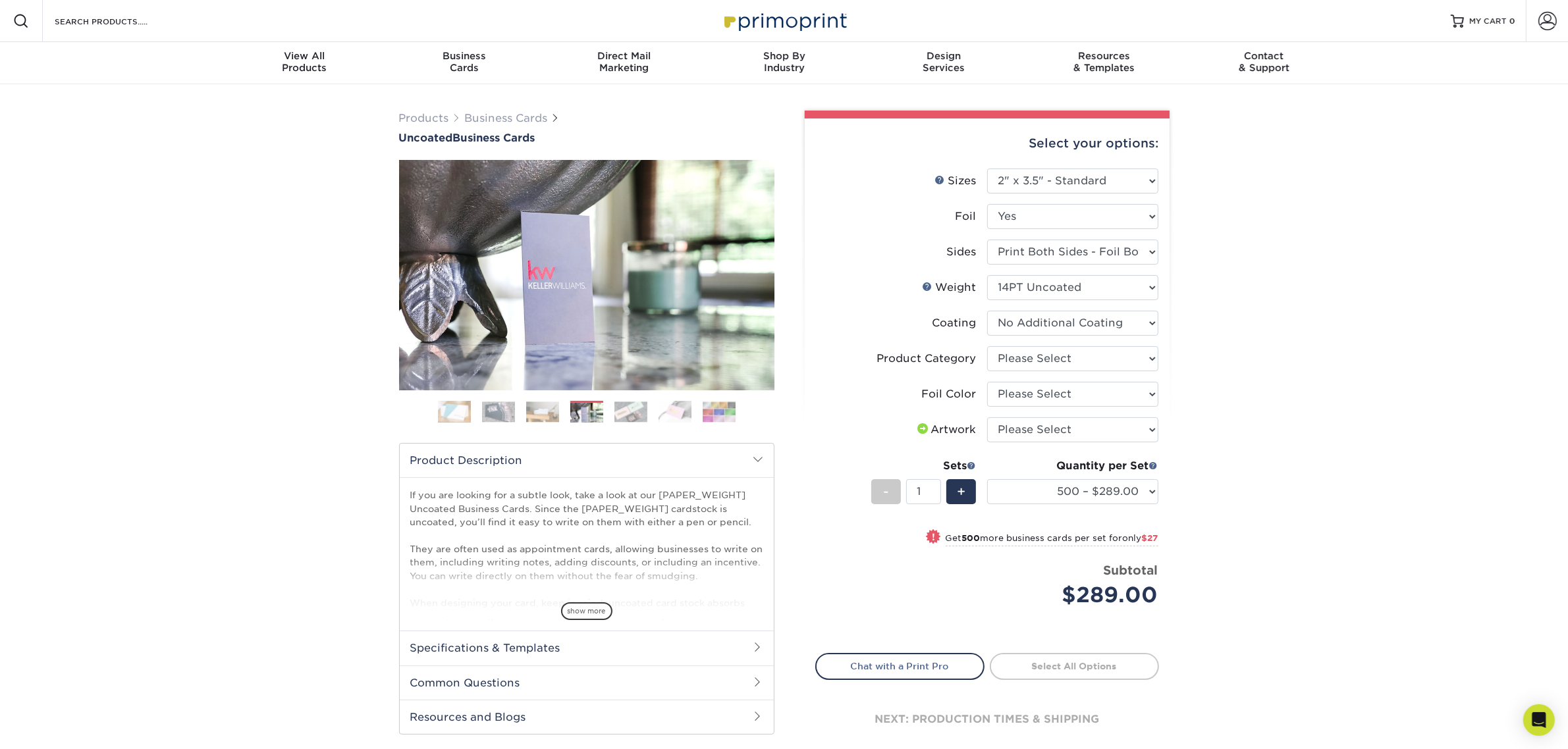 click at bounding box center (1073, 323) 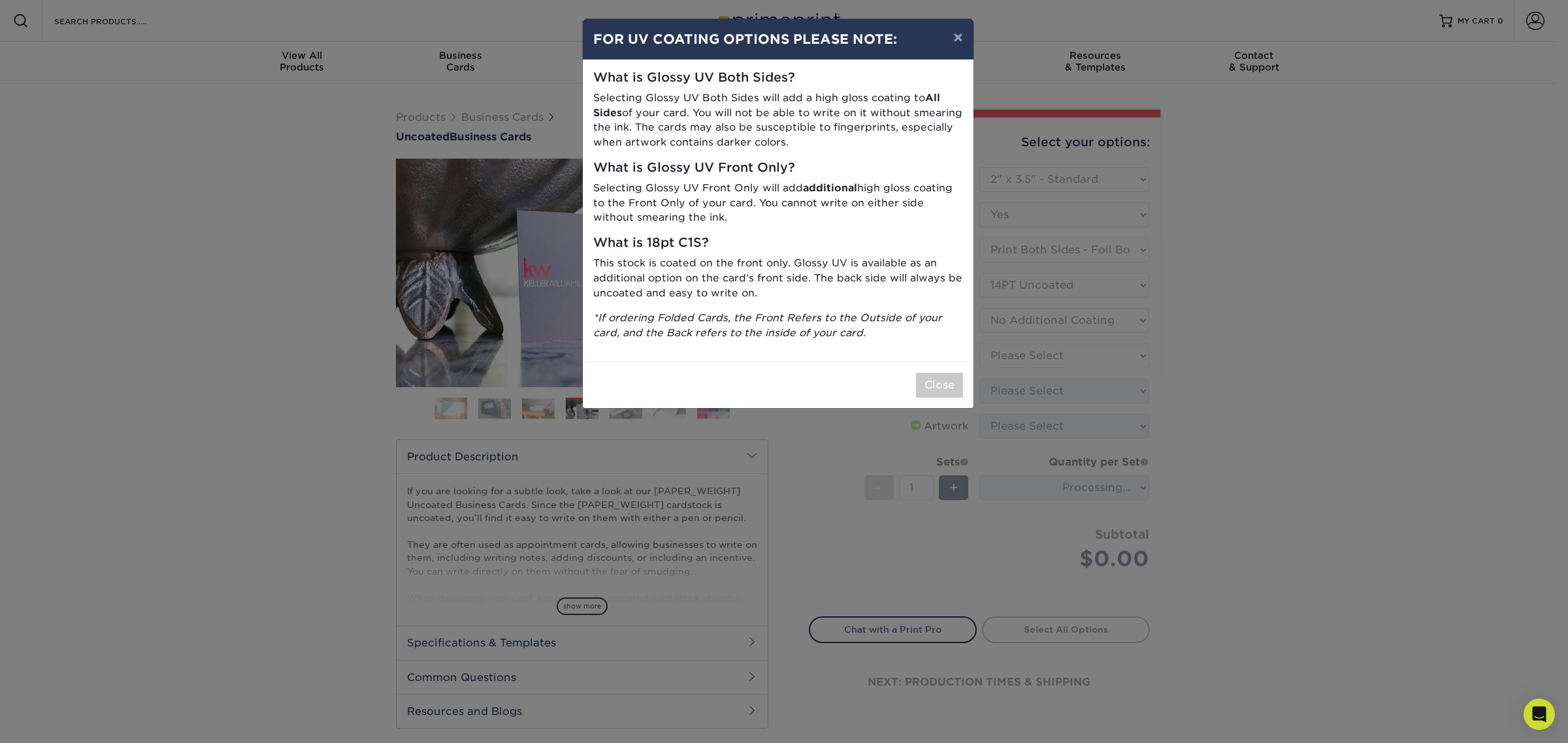 click on "×
FOR UV COATING OPTIONS PLEASE NOTE:
What is Glossy UV Both Sides?
Selecting Glossy UV Both Sides will add a high gloss coating to  All Sides  of your card. You will not be able to write on it without smearing the ink. The cards may also be susceptible to fingerprints, especially when artwork contains darker colors.
What is Glossy UV Front Only?
Selecting Glossy UV Front Only will add  additional  high gloss coating to the Front Only of your card. You cannot write on either side without smearing the ink.
What is 18pt C1S?
This stock is coated on the front only. Glossy UV is available as an additional option on the card's front side. The back side will always be uncoated and easy to write on.
*If ordering Folded Cards, the Front Refers to the Outside of your card, and the Back refers to the inside of your card." at bounding box center (784, 372) 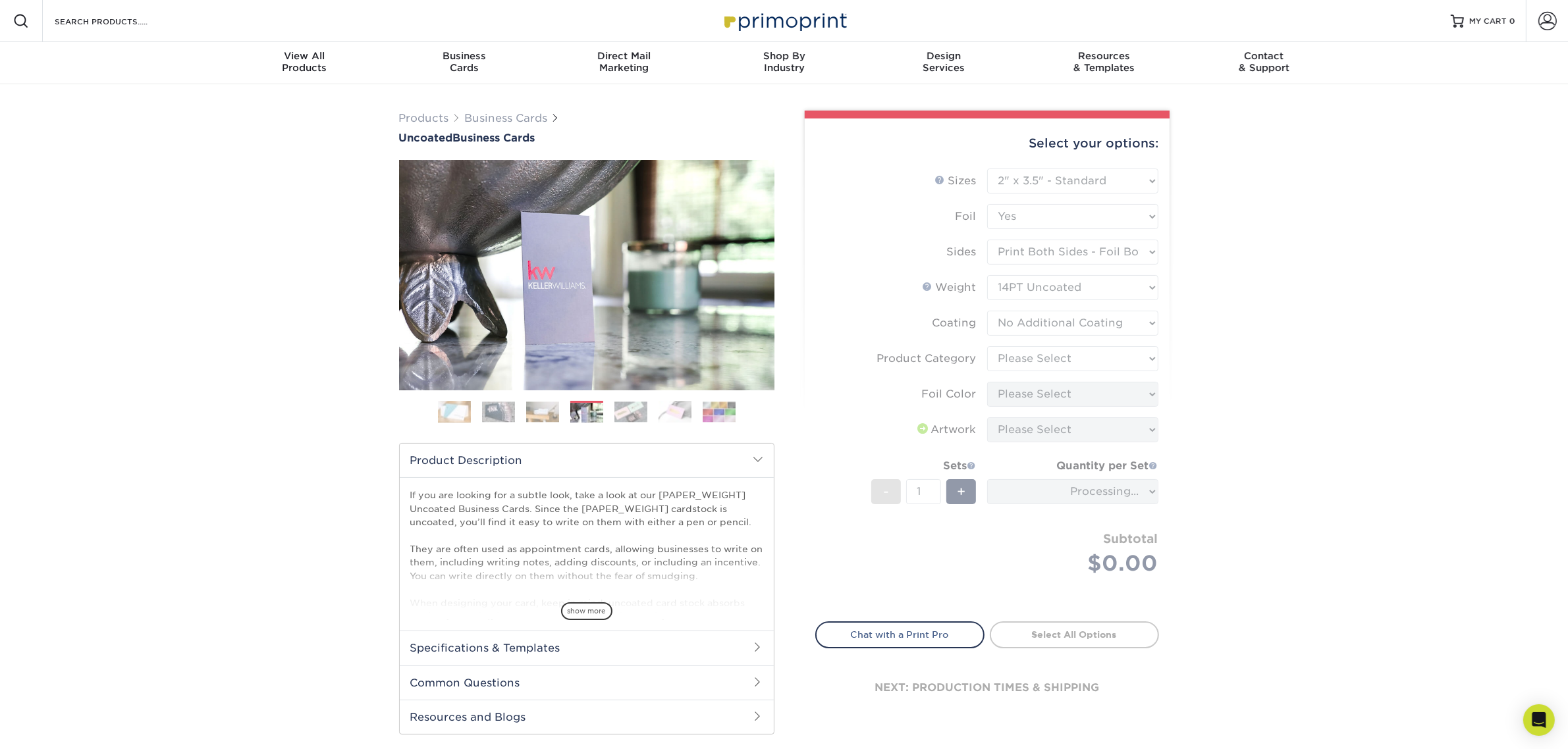 click on "Sizes Help Sizes
Please Select
1.5" x 3.5"  - Mini
1.75" x 3.5" - Mini 2" x 3.5" - Standard Foil Yes No -" at bounding box center [987, 387] 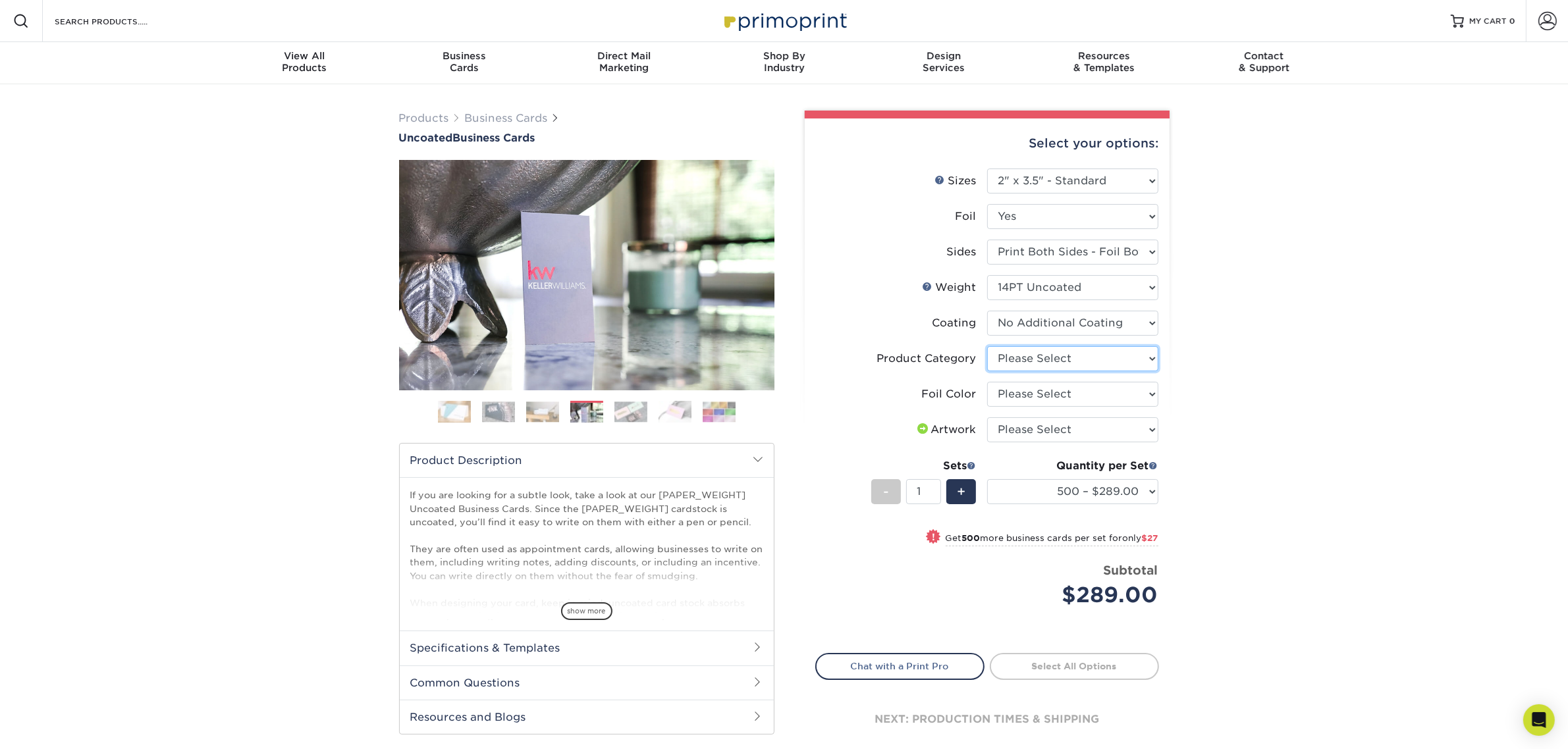 click on "Please Select Business Cards" at bounding box center [1073, 359] 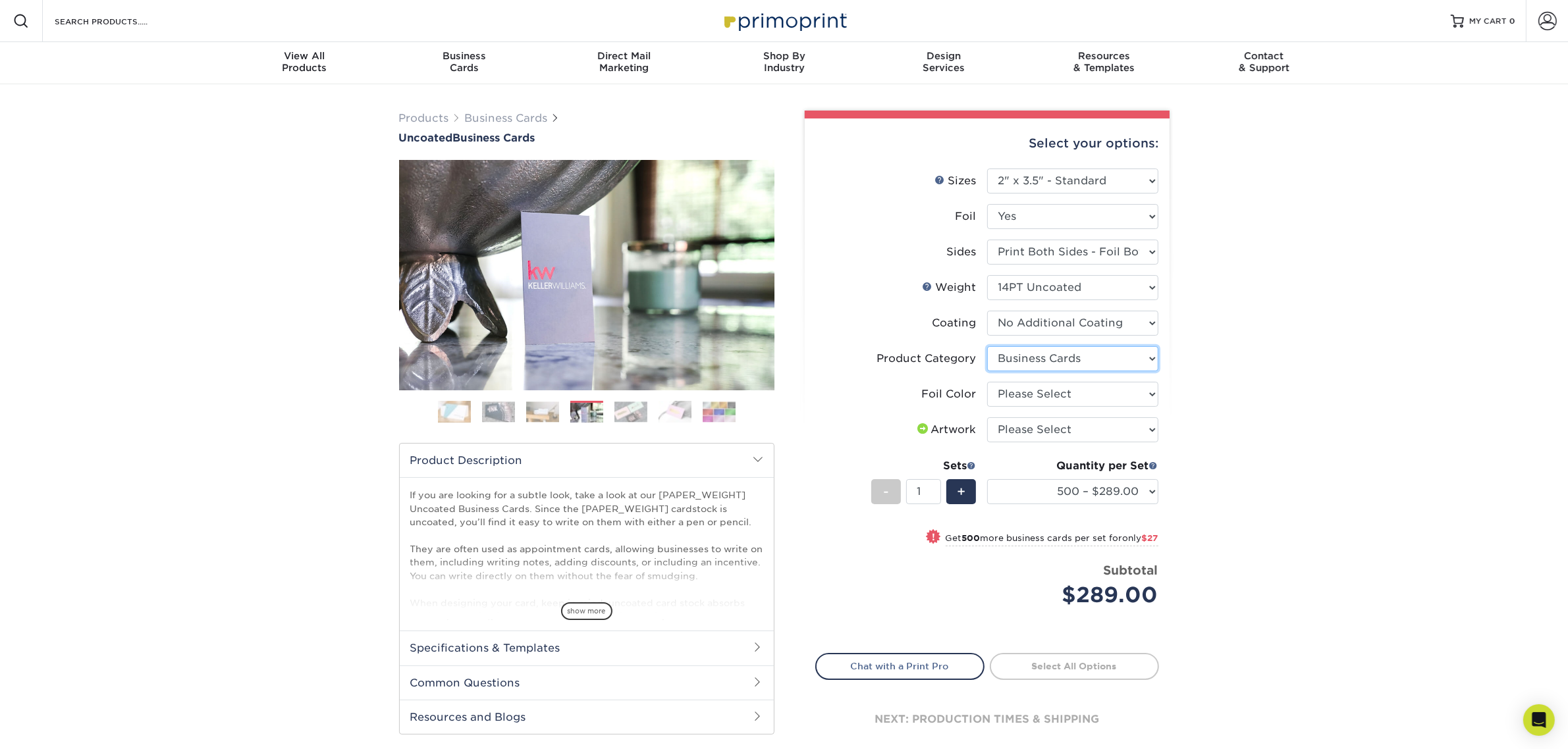 click on "Please Select Business Cards" at bounding box center (1073, 359) 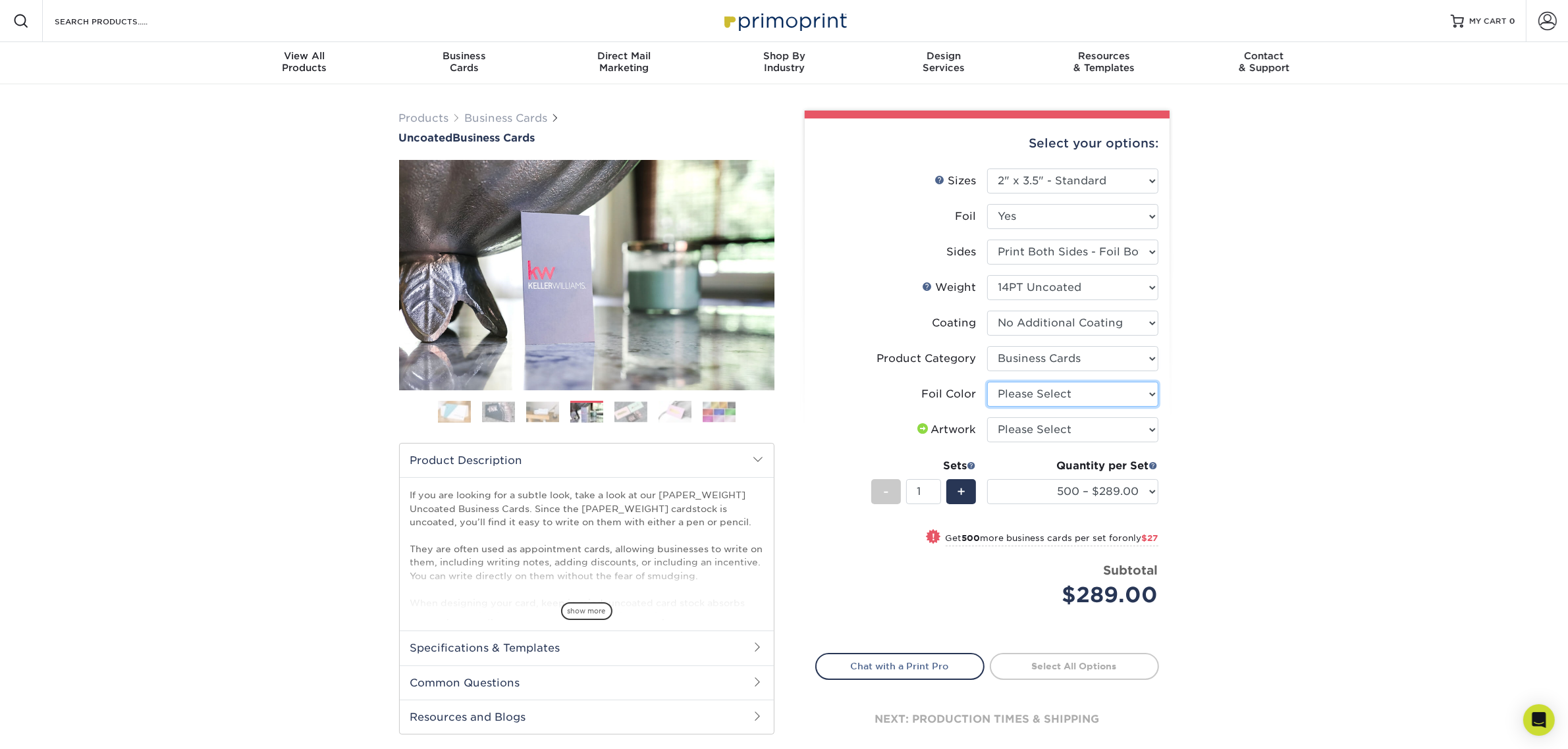 click on "Please Select Silver Foil Black Foil Blue Foil Copper Foil Gold Foil Red Foil Rose Gold Foil" at bounding box center (1073, 394) 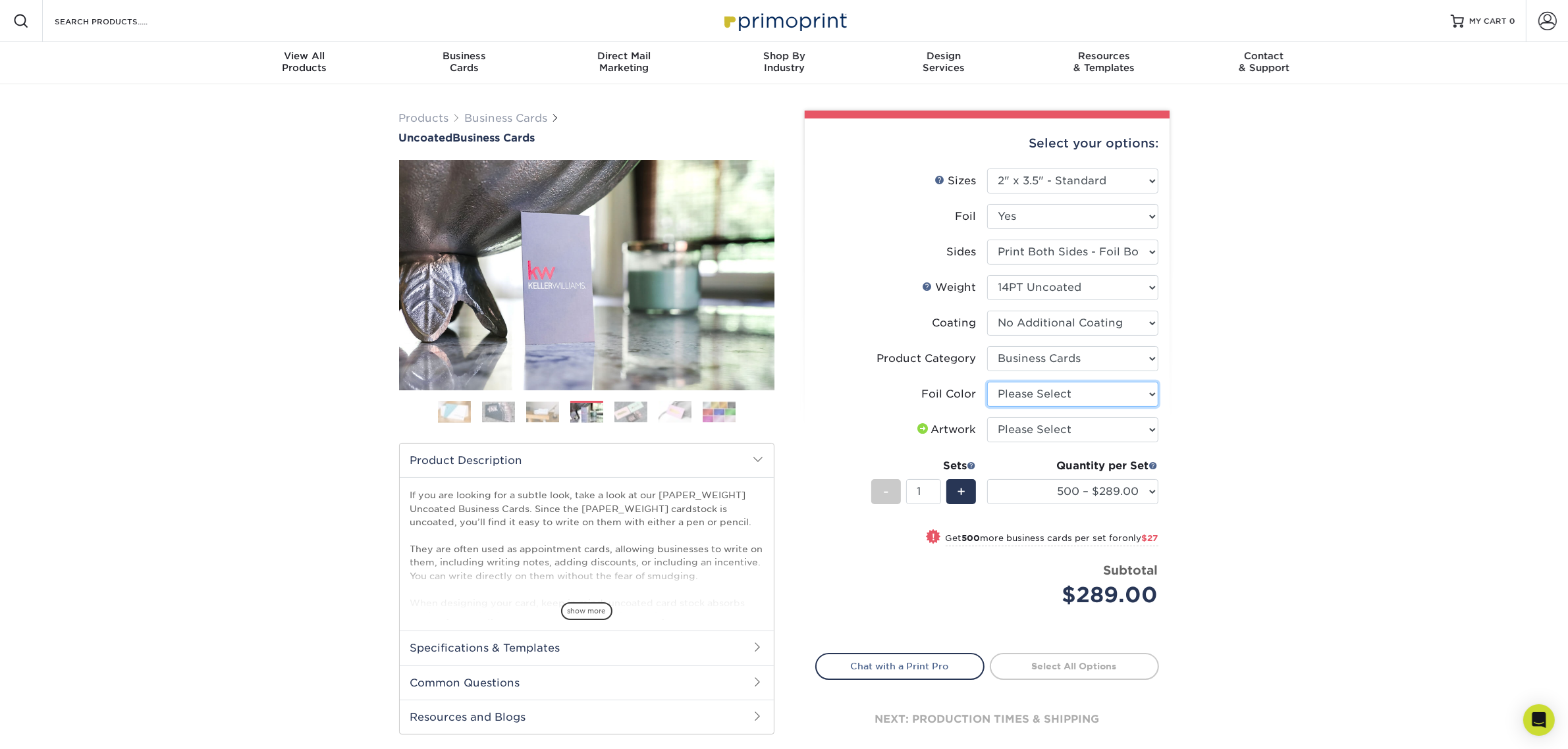 select on "19c808c5-3f38-4156-b693-40e0d033f953" 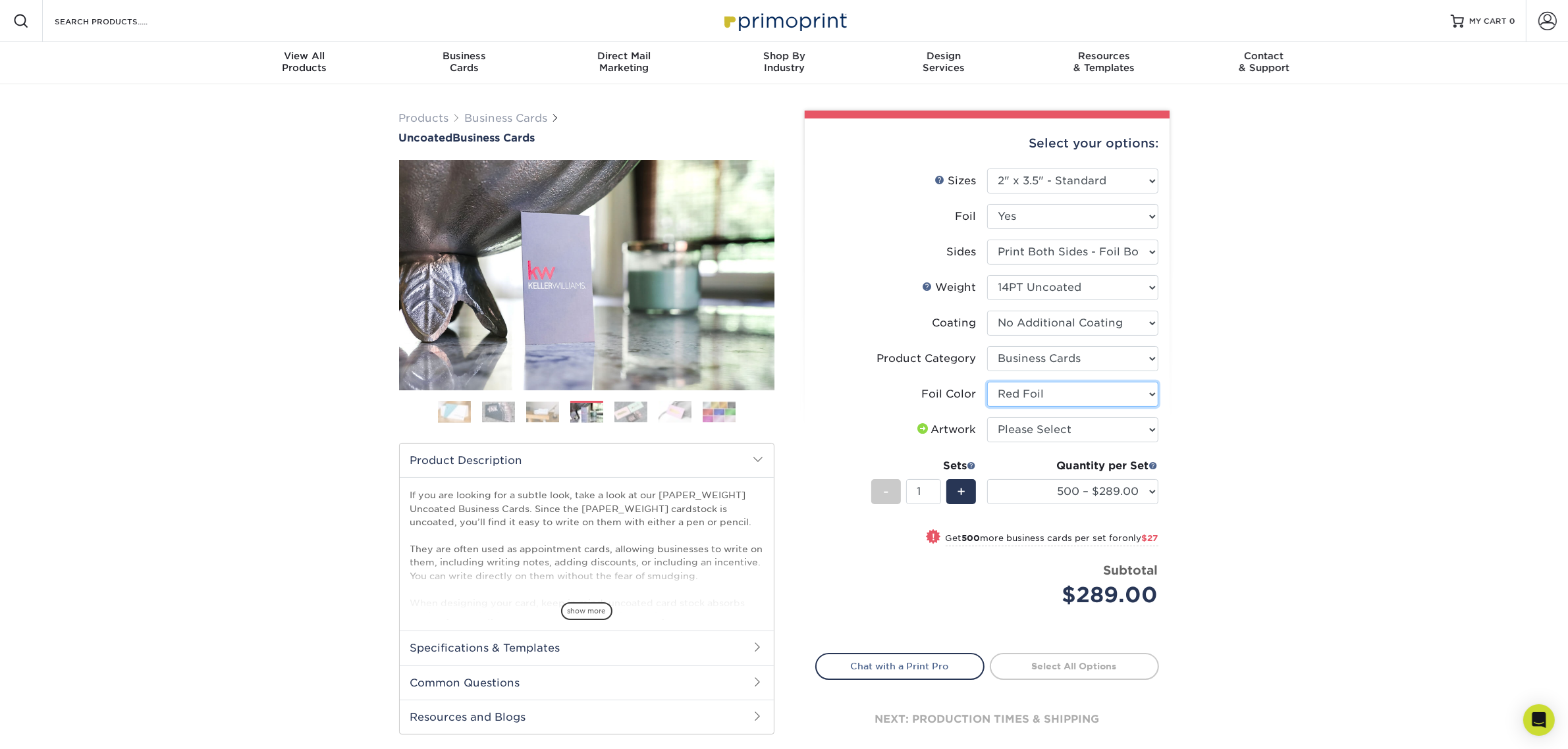 click on "Please Select Silver Foil Black Foil Blue Foil Copper Foil Gold Foil Red Foil Rose Gold Foil" at bounding box center [1073, 394] 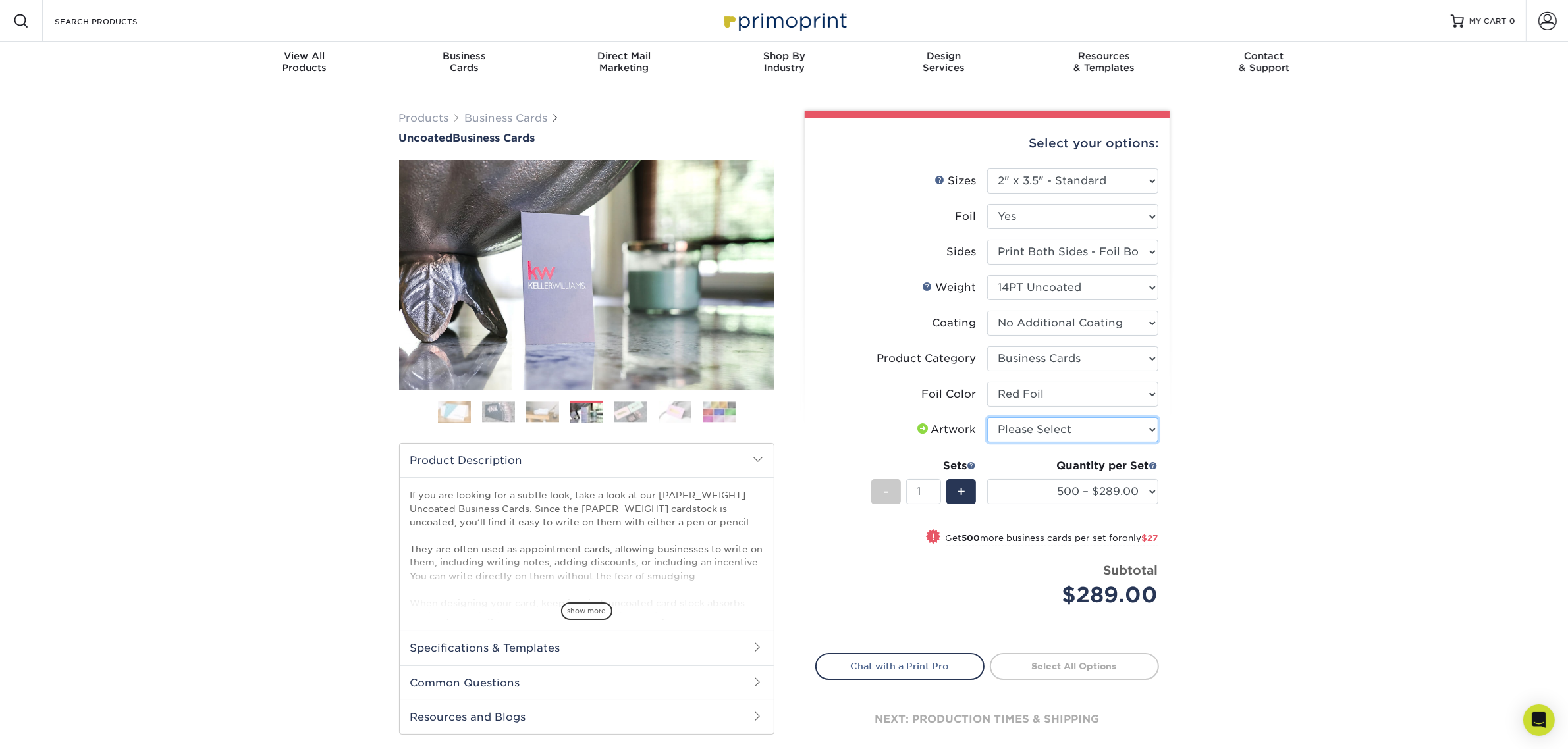 click on "Please Select I will upload files I need a design - $100" at bounding box center (1073, 430) 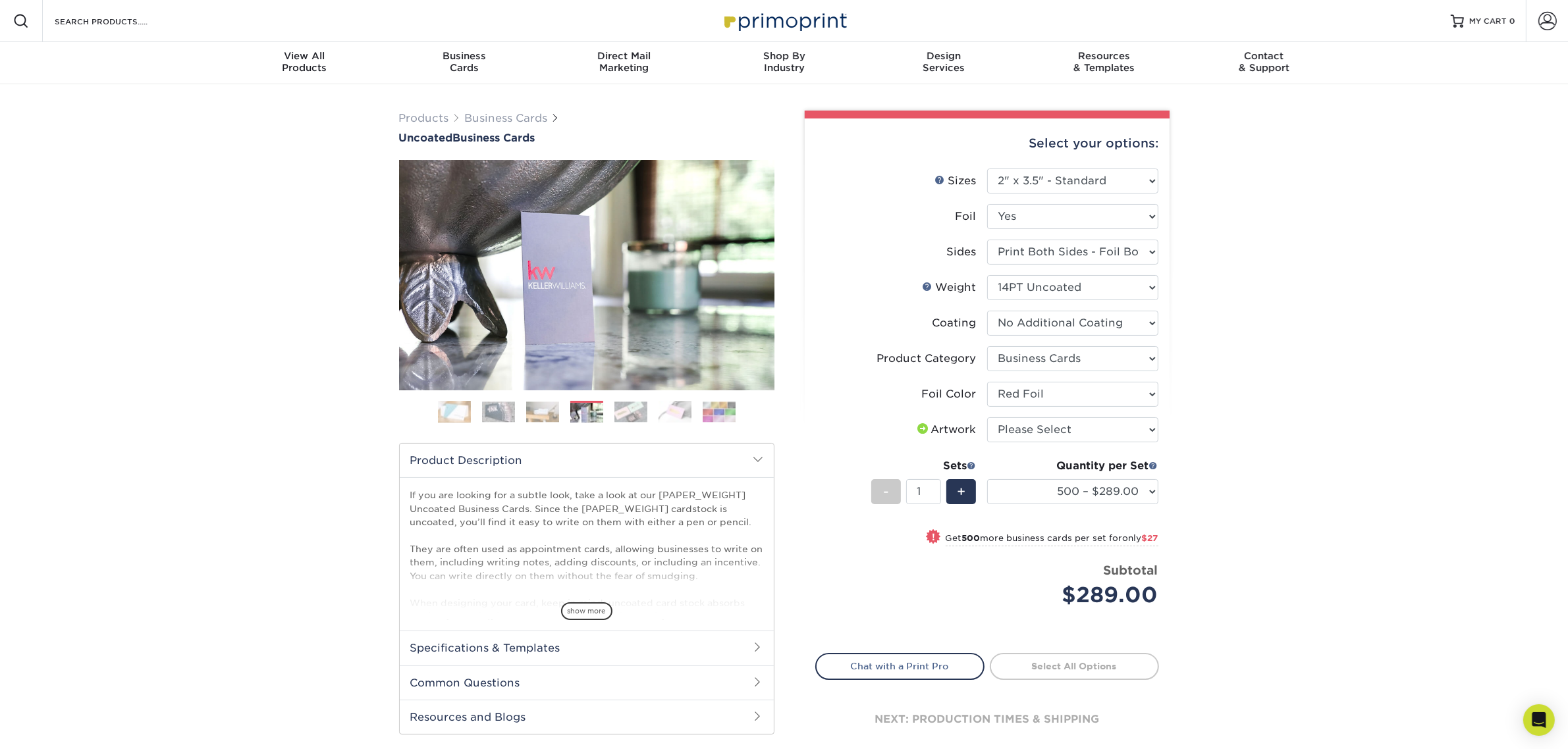 click on "Products
Business Cards
Uncoated  Business Cards
Previous Next
100" at bounding box center (784, 445) 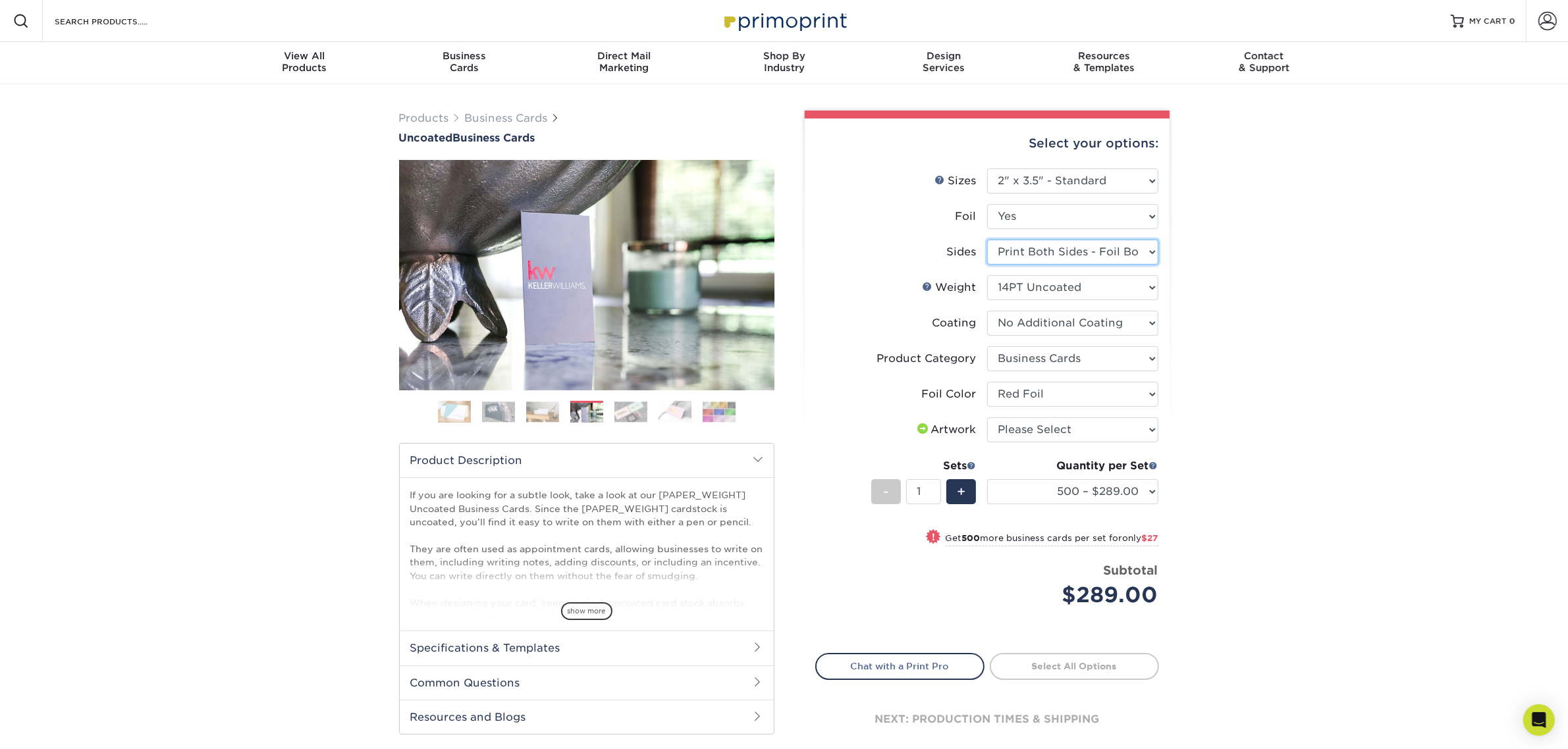 click on "Please Select Print Both Sides - Foil Back Only Print Both Sides - Foil Both Sides Print Both Sides - Foil Front Only Print Front Only - Foil Front Only" at bounding box center [1073, 252] 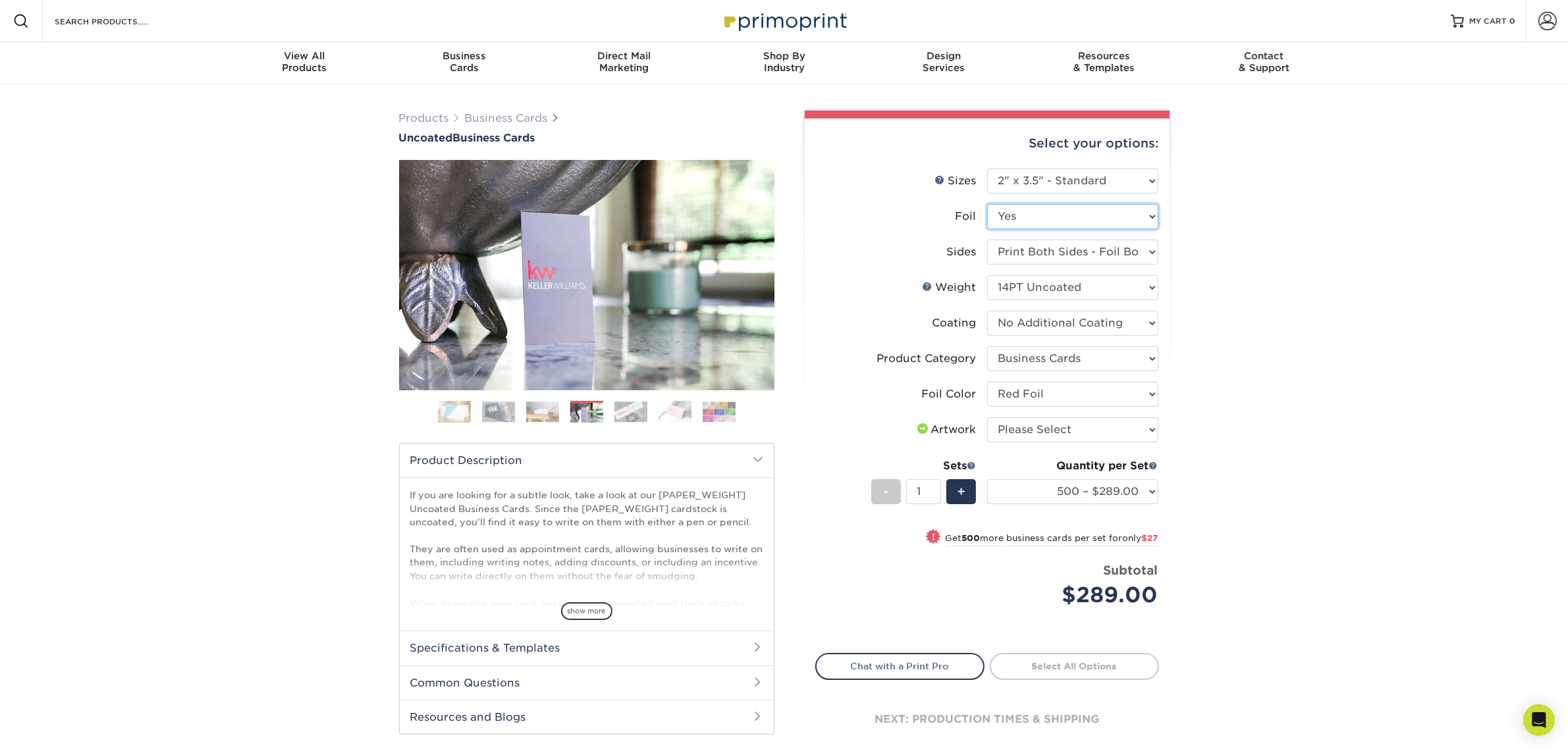 click on "Please Select Yes No" at bounding box center (1073, 217) 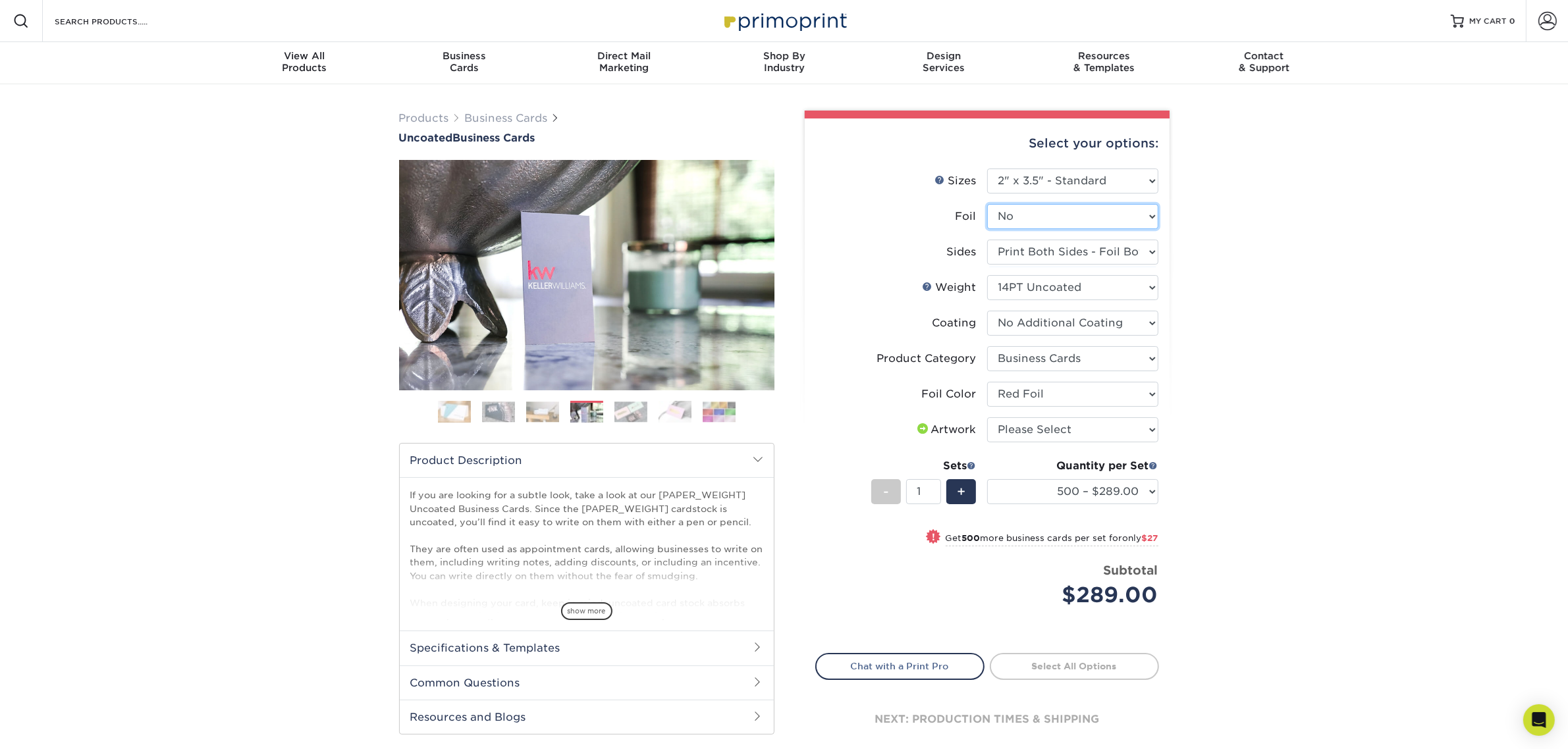 click on "Please Select Yes No" at bounding box center [1073, 217] 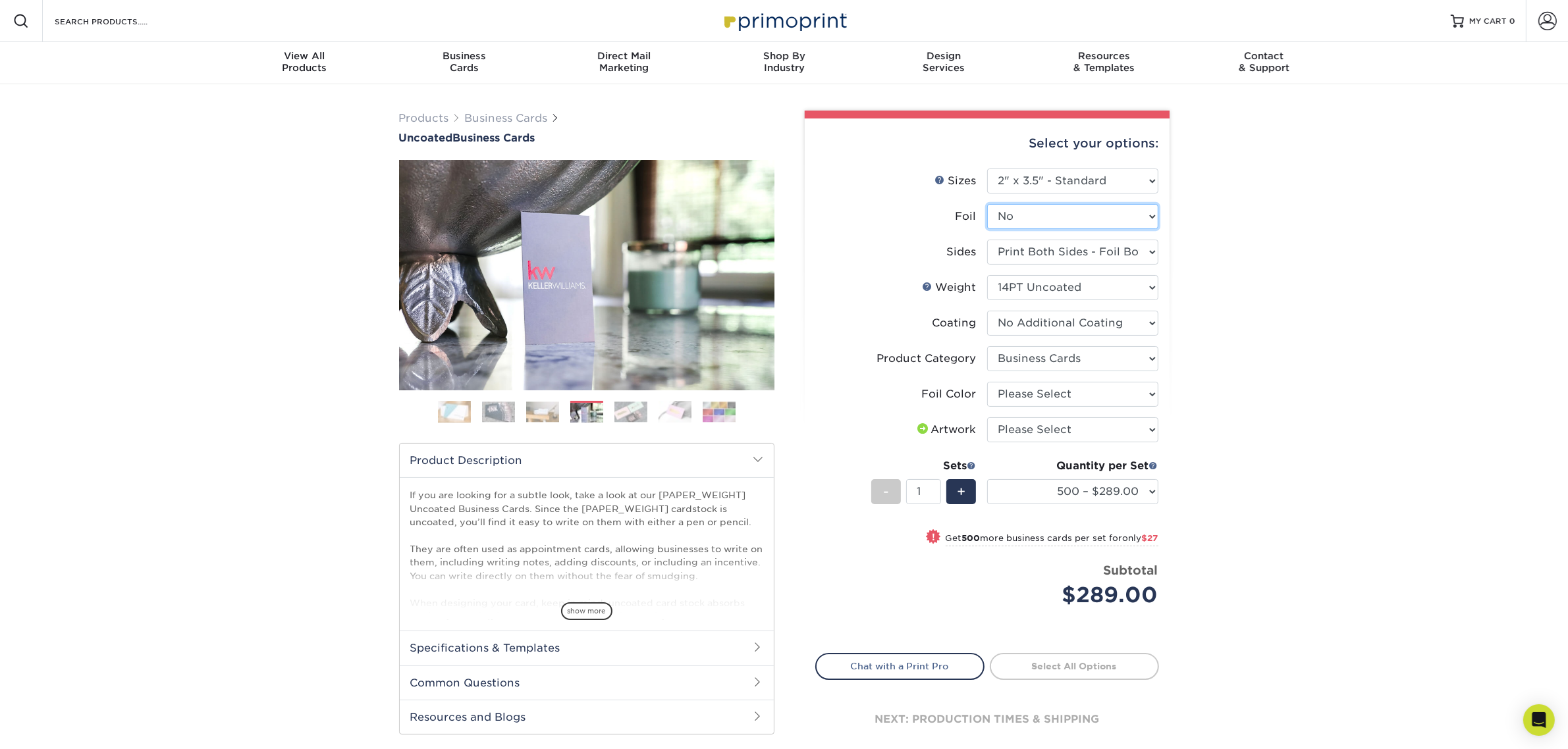 select on "-1" 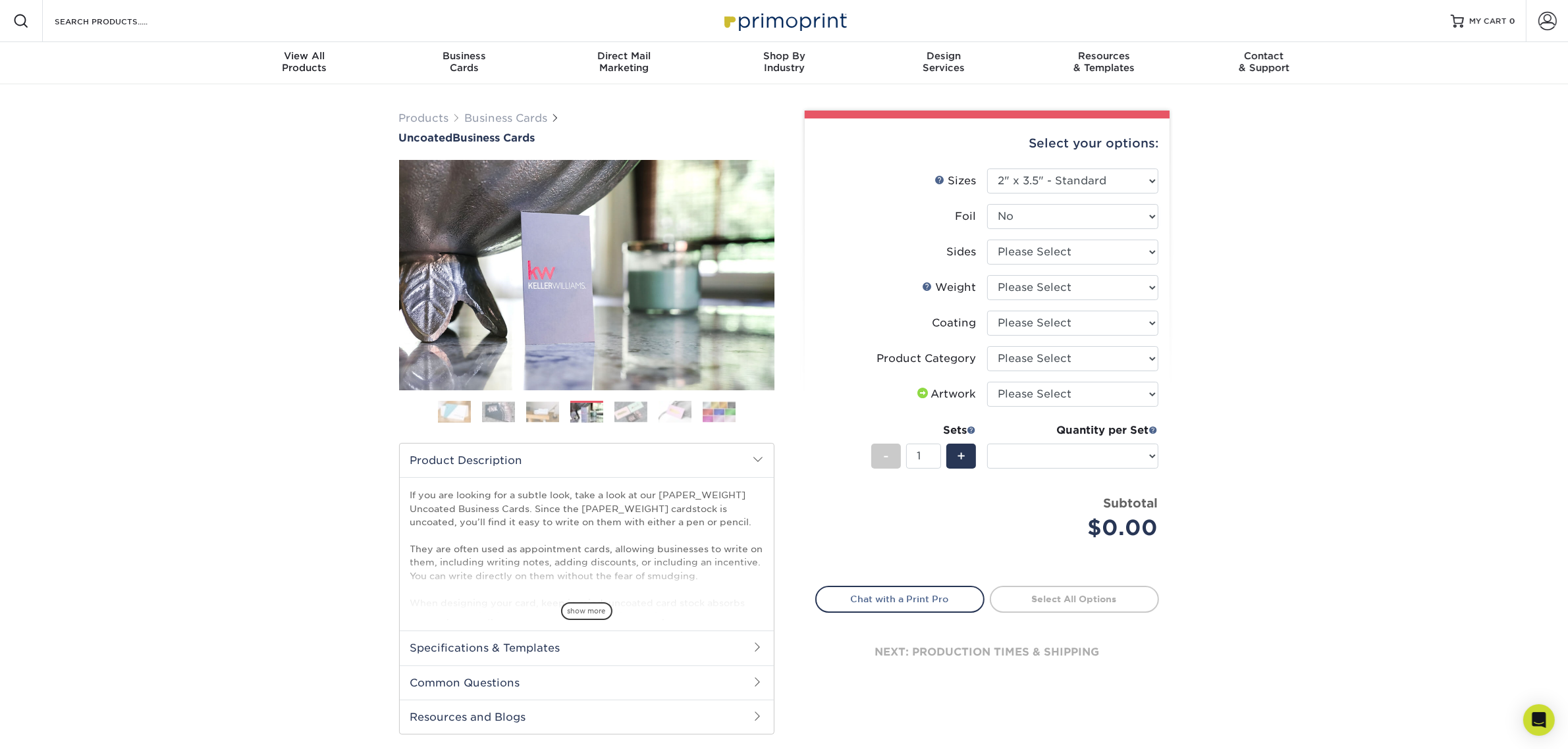 drag, startPoint x: 1443, startPoint y: 422, endPoint x: 1368, endPoint y: 429, distance: 75.32596 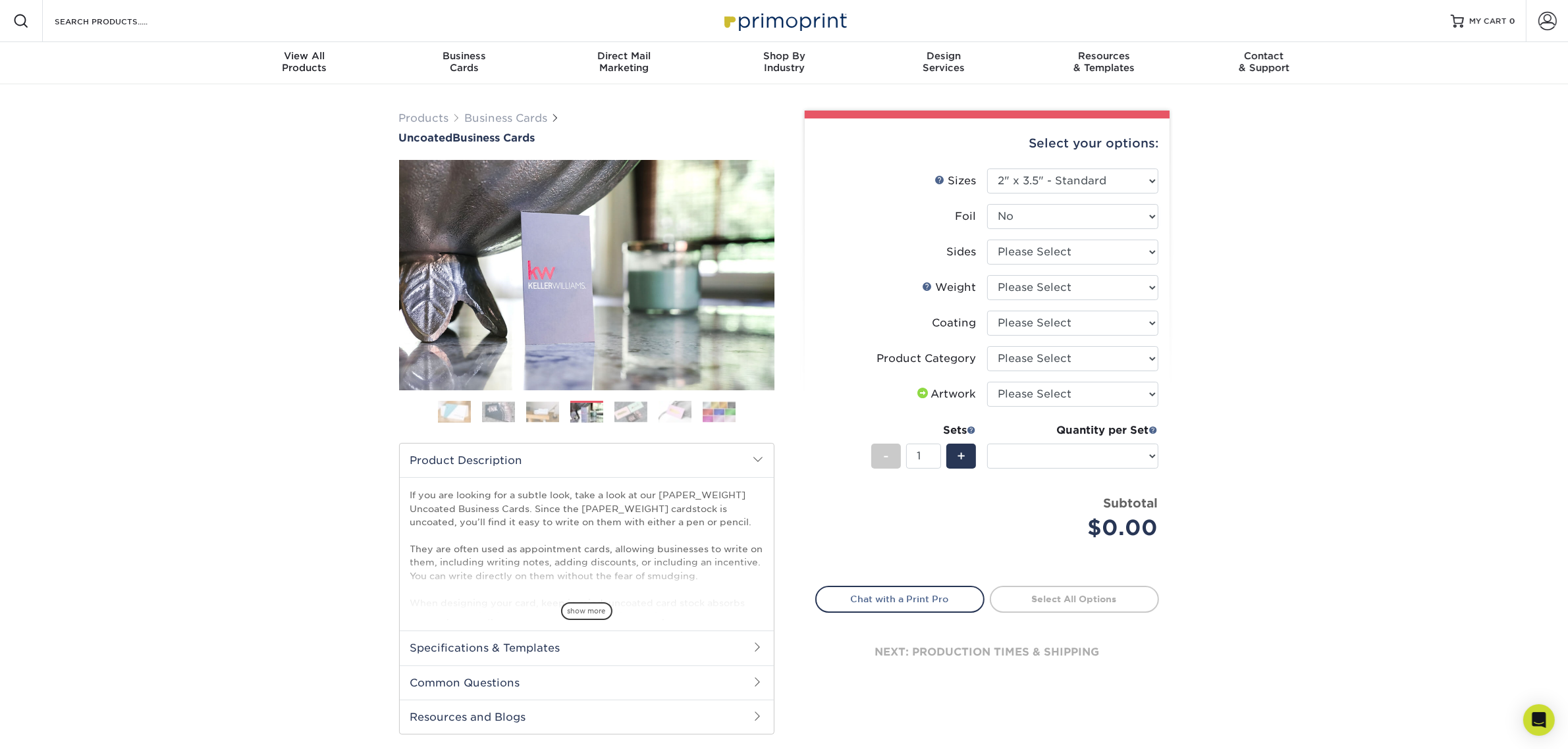 click on "Products
Business Cards
Uncoated  Business Cards
Previous Next
100" at bounding box center (784, 436) 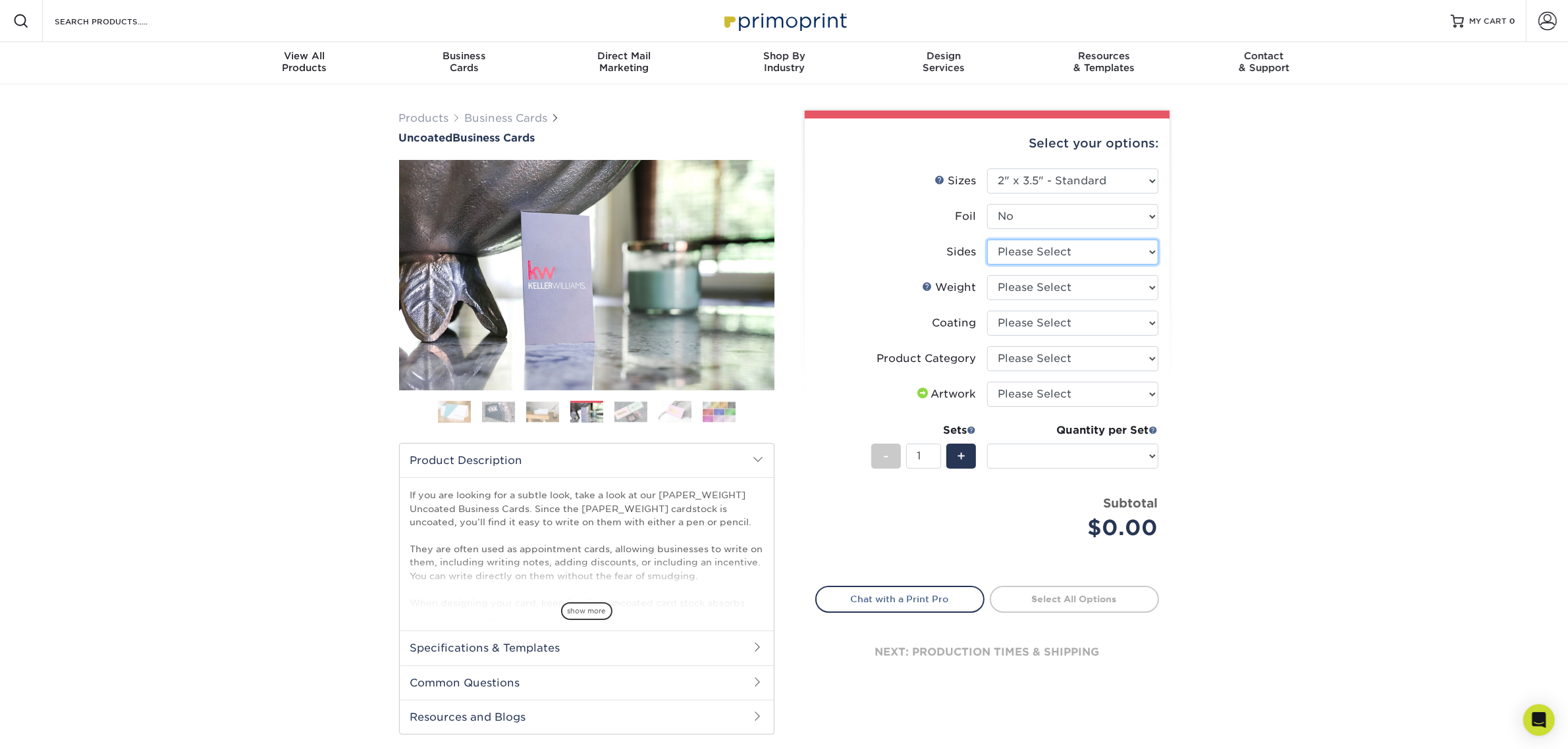 click on "Please Select Print Both Sides Print Front Only" at bounding box center [1073, 252] 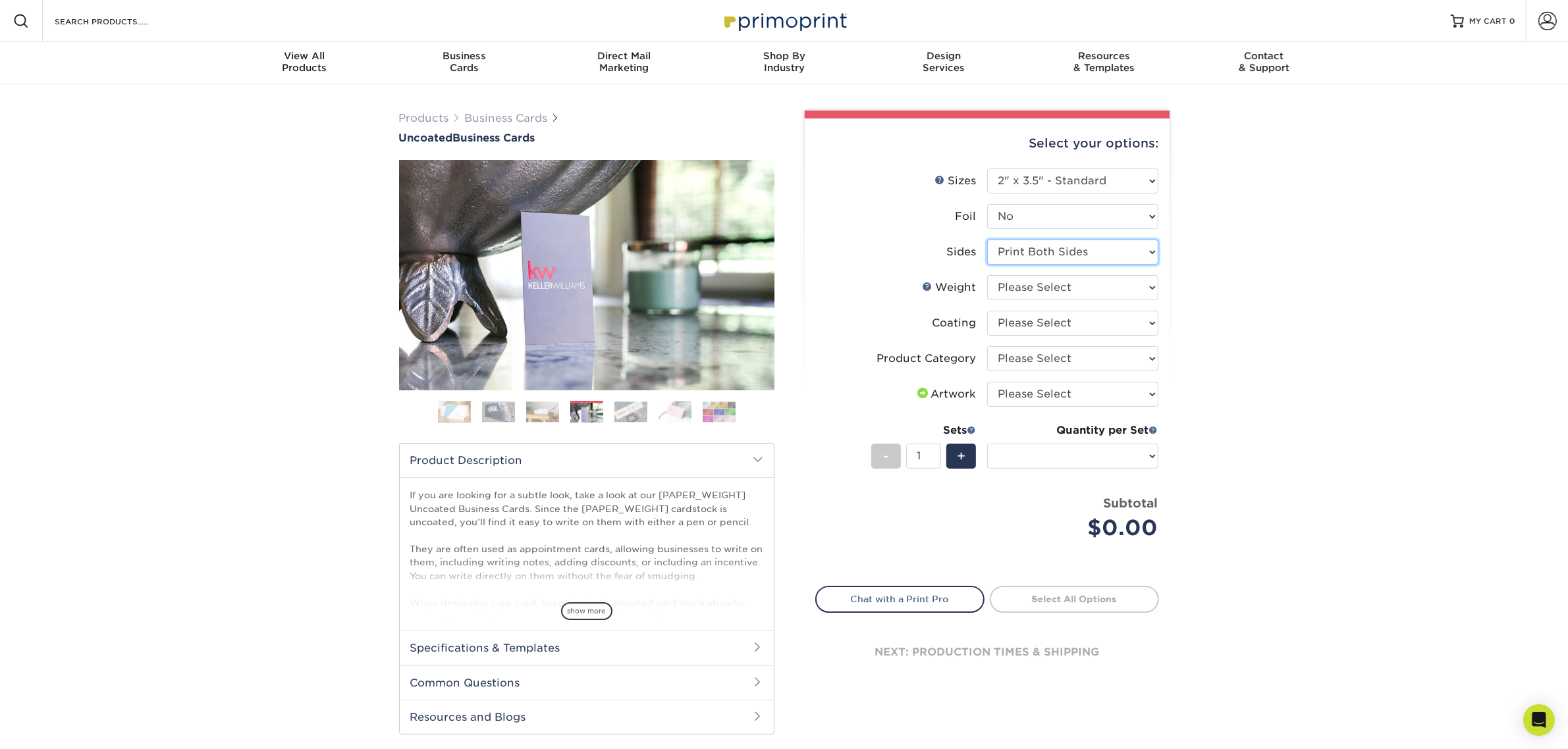 click on "Please Select Print Both Sides Print Front Only" at bounding box center (1073, 252) 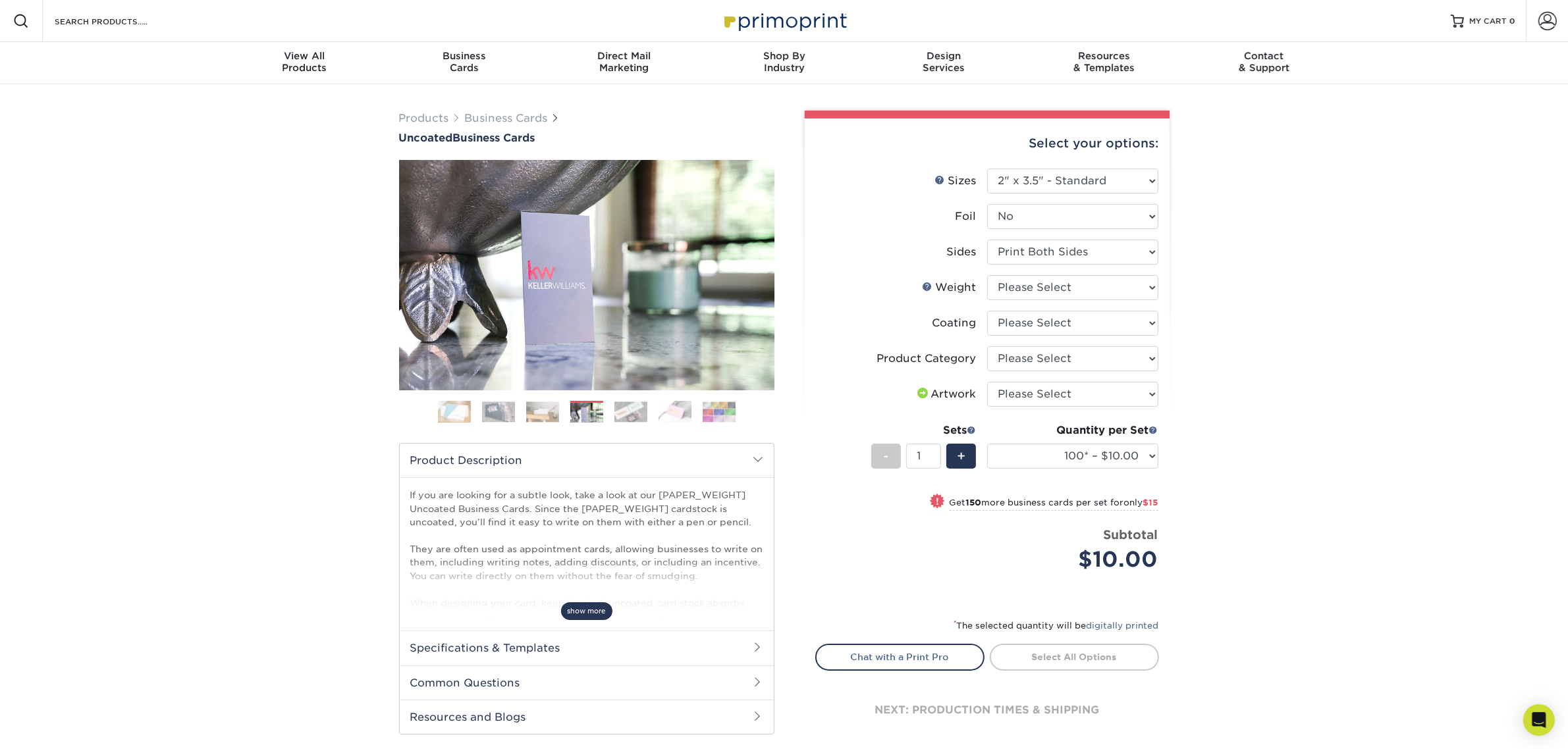 click on "show more" at bounding box center (587, 611) 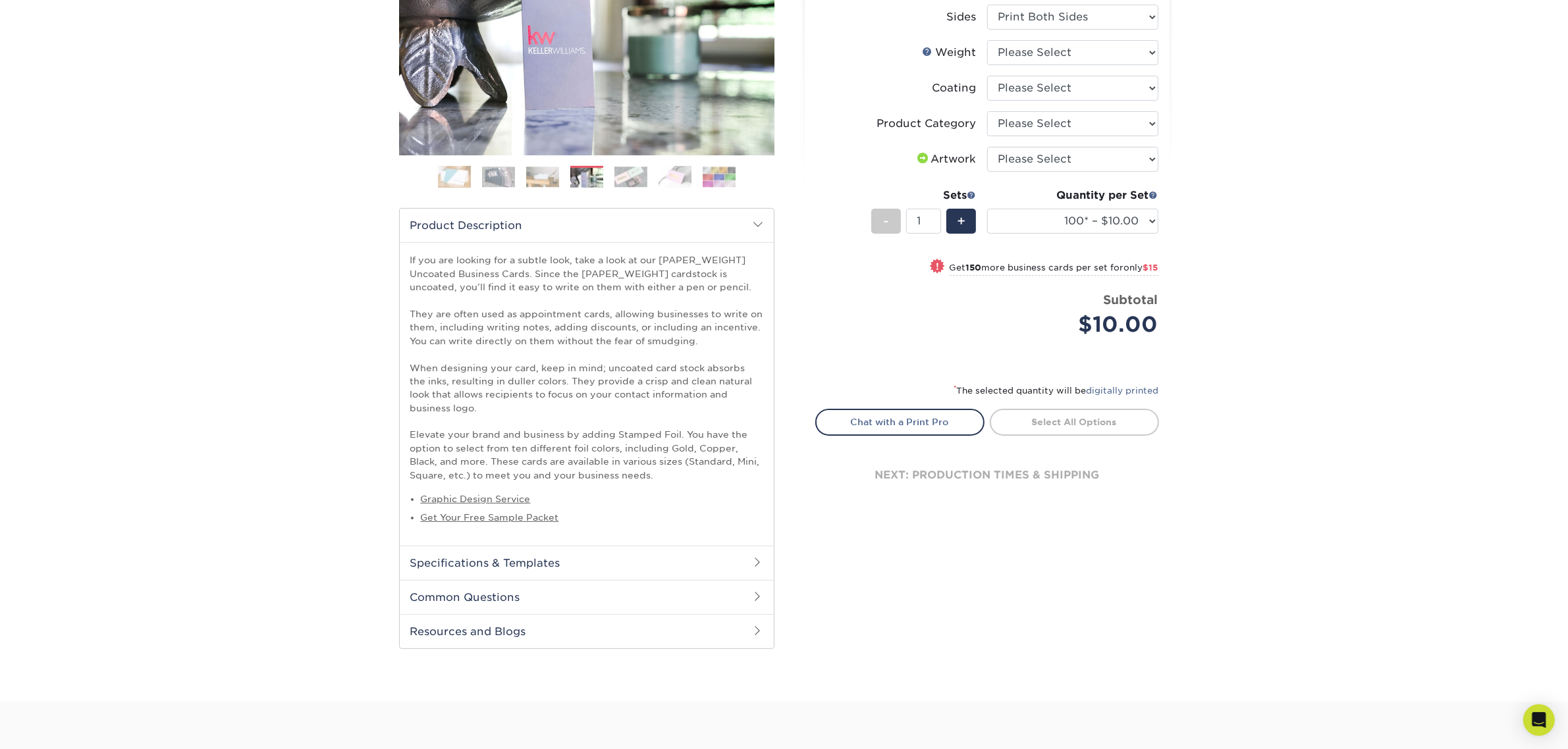 scroll, scrollTop: 82, scrollLeft: 0, axis: vertical 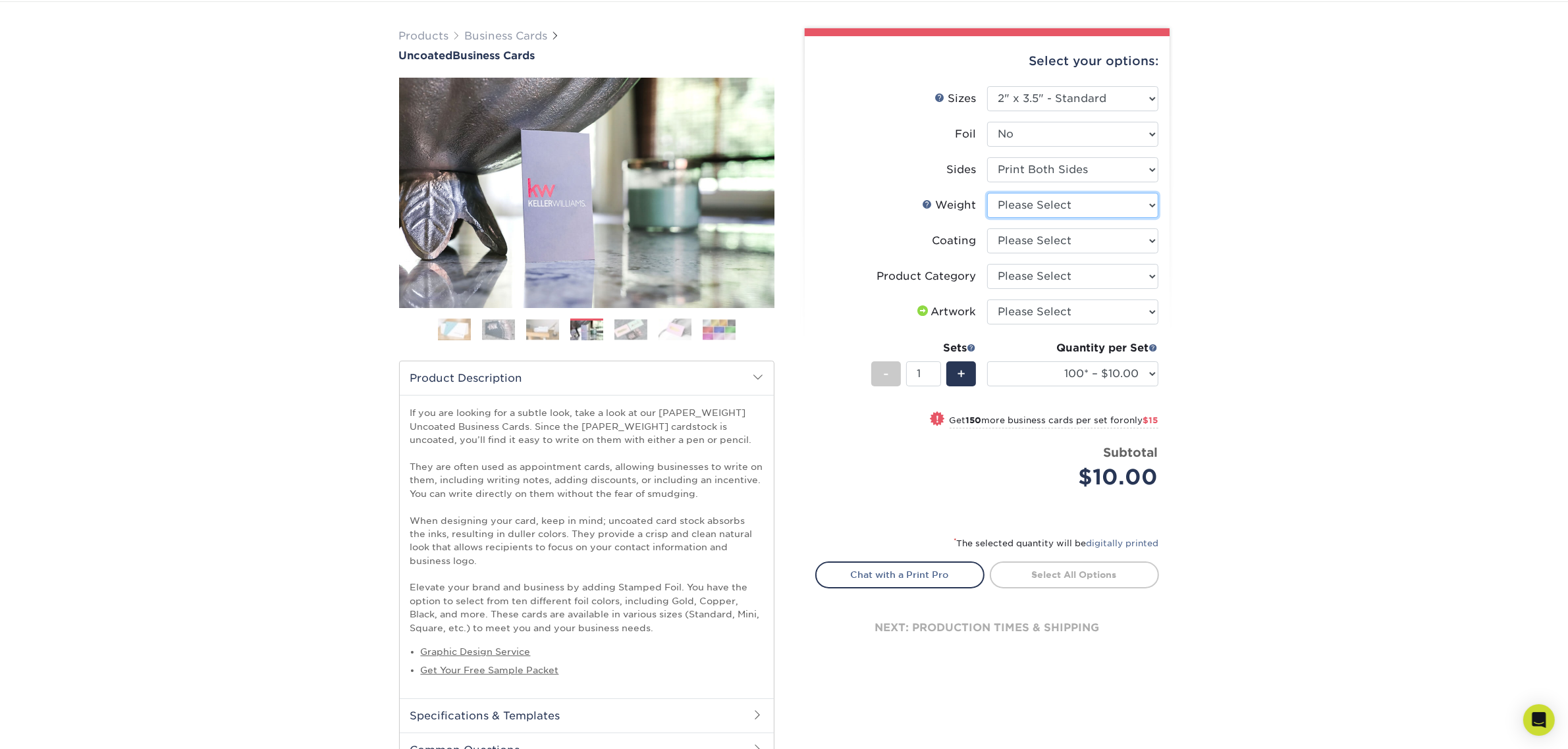 click on "Please Select 14PT Uncoated" at bounding box center (1073, 205) 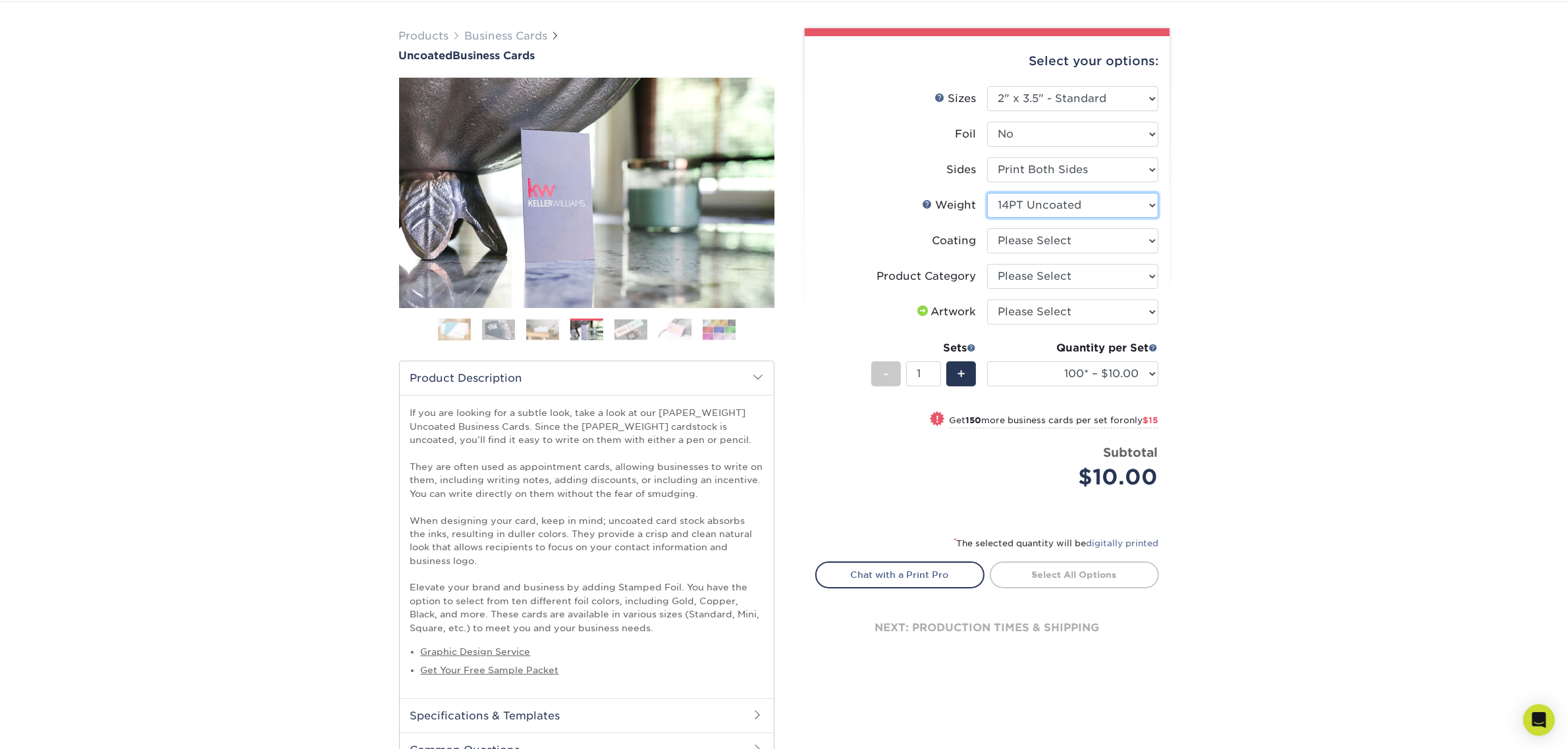 click on "Please Select 14PT Uncoated" at bounding box center [1073, 205] 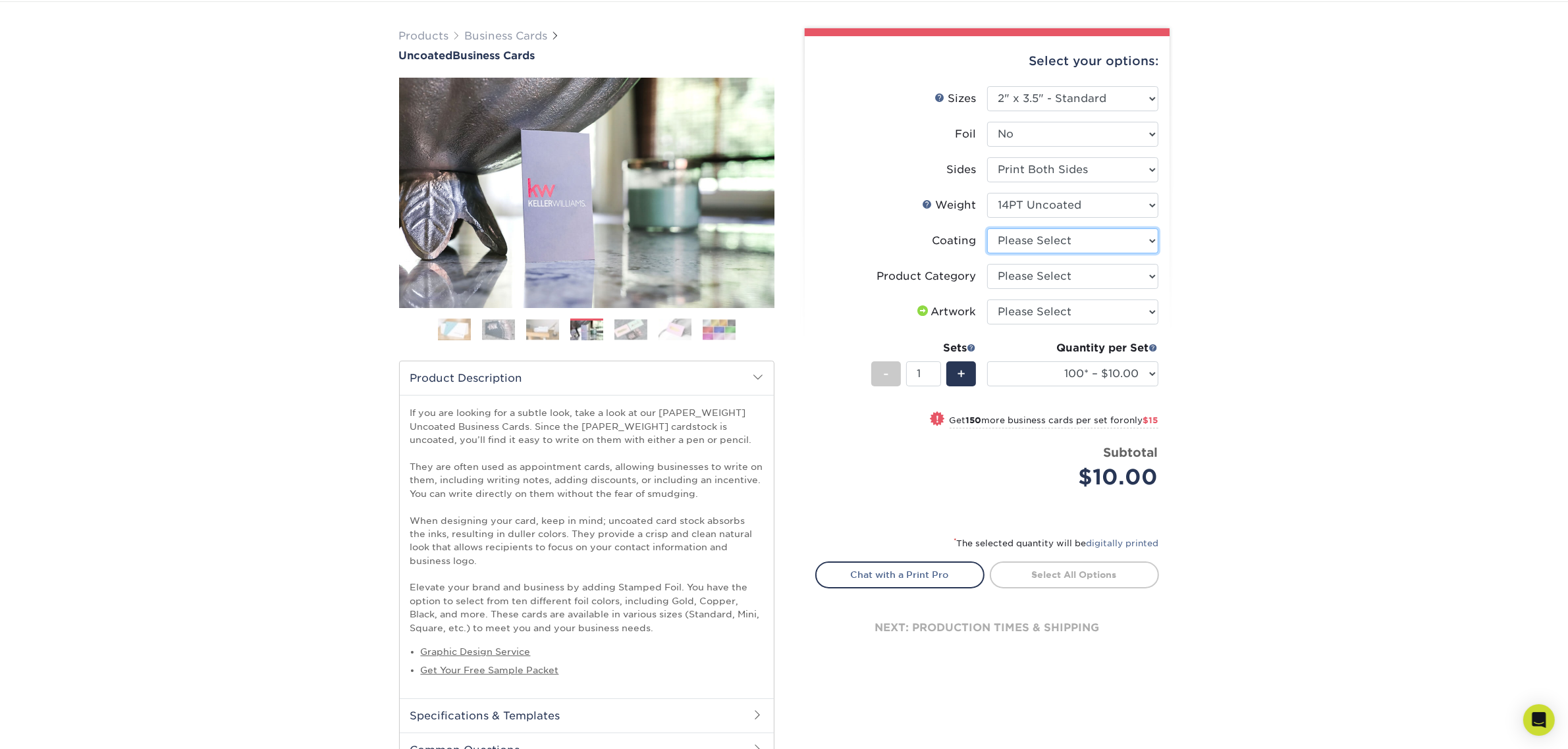 click at bounding box center (1073, 241) 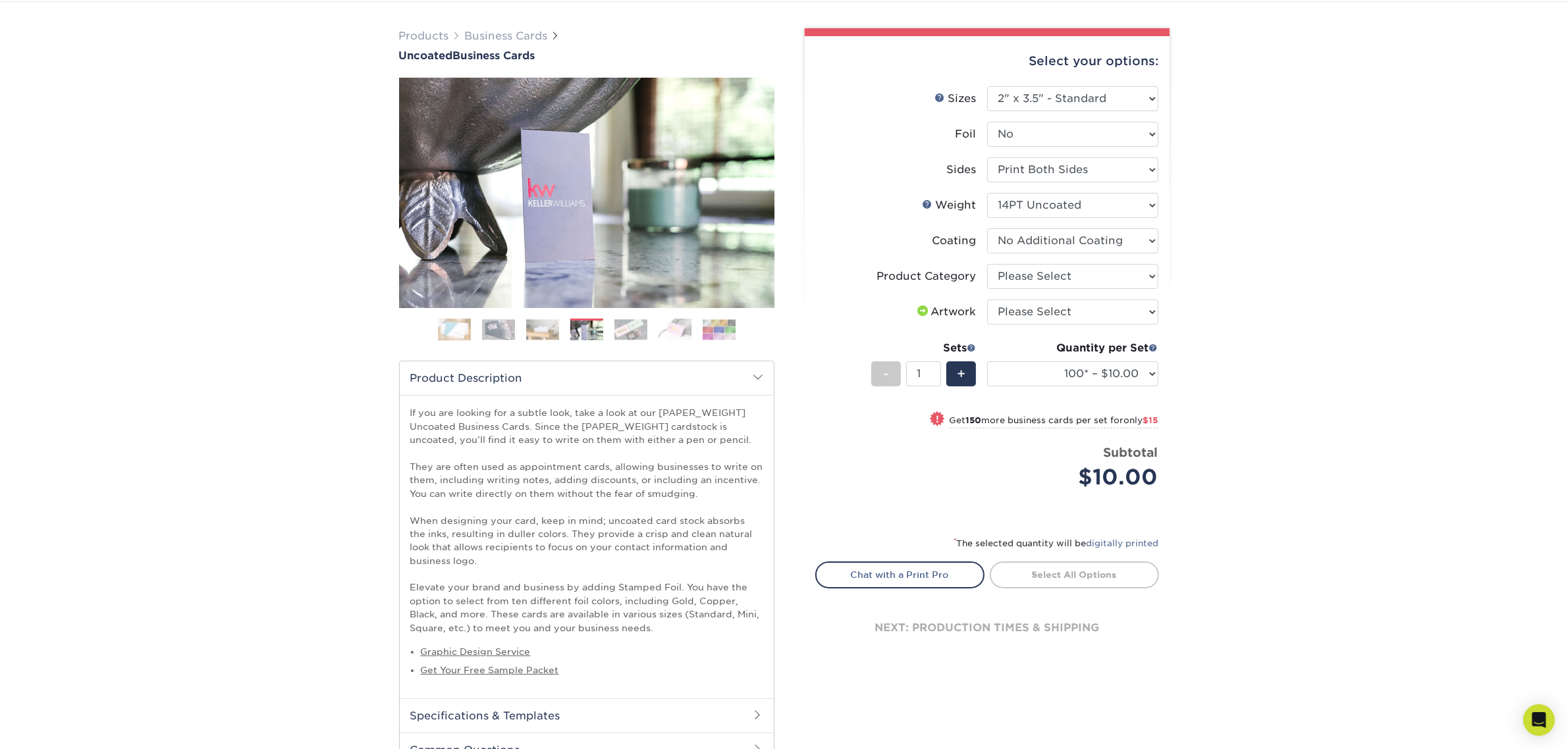 click at bounding box center [1073, 241] 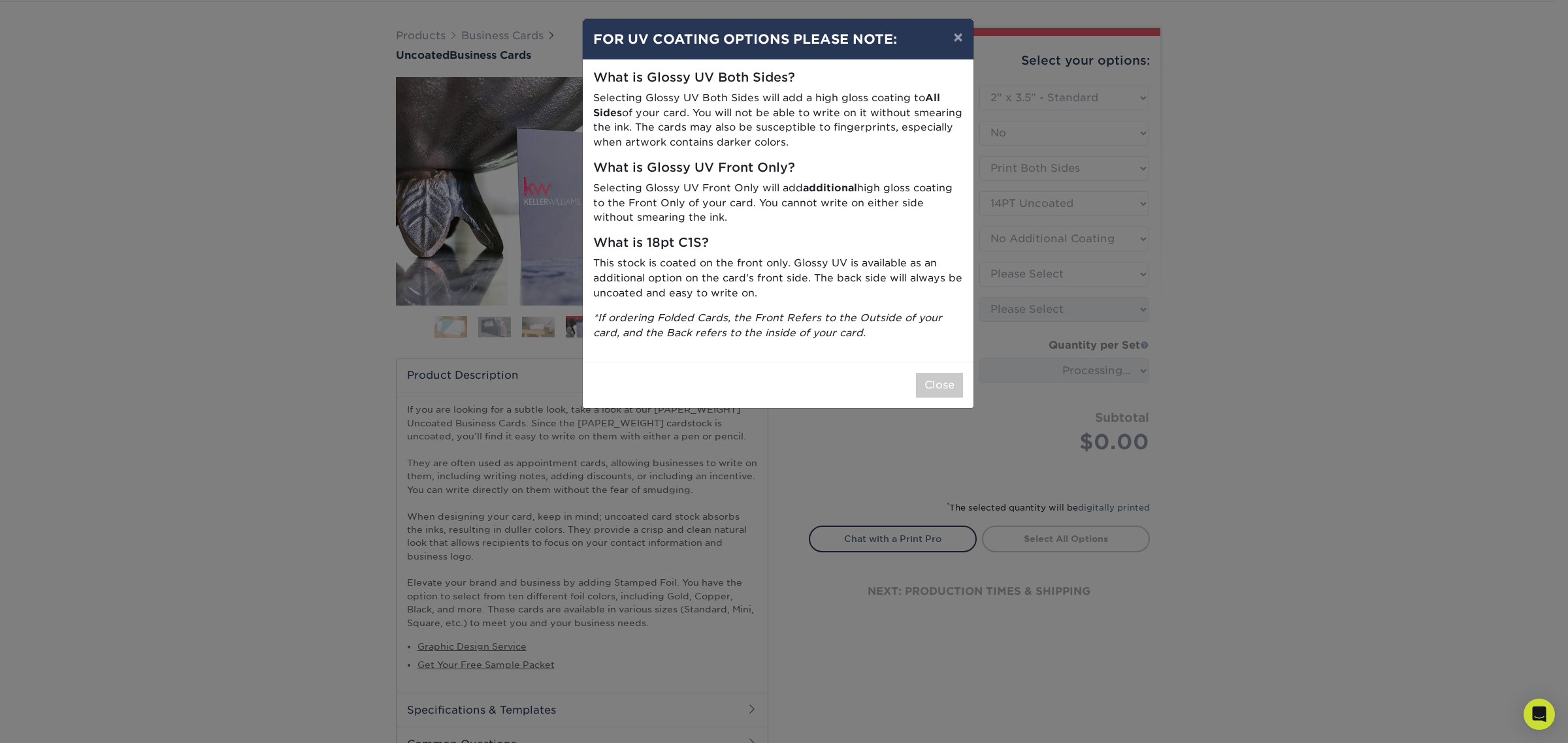 click on "×
FOR UV COATING OPTIONS PLEASE NOTE:
What is Glossy UV Both Sides?
Selecting Glossy UV Both Sides will add a high gloss coating to  All Sides  of your card. You will not be able to write on it without smearing the ink. The cards may also be susceptible to fingerprints, especially when artwork contains darker colors.
What is Glossy UV Front Only?
Selecting Glossy UV Front Only will add  additional  high gloss coating to the Front Only of your card. You cannot write on either side without smearing the ink.
What is 18pt C1S?
This stock is coated on the front only. Glossy UV is available as an additional option on the card's front side. The back side will always be uncoated and easy to write on.
*If ordering Folded Cards, the Front Refers to the Outside of your card, and the Back refers to the inside of your card." at bounding box center (784, 372) 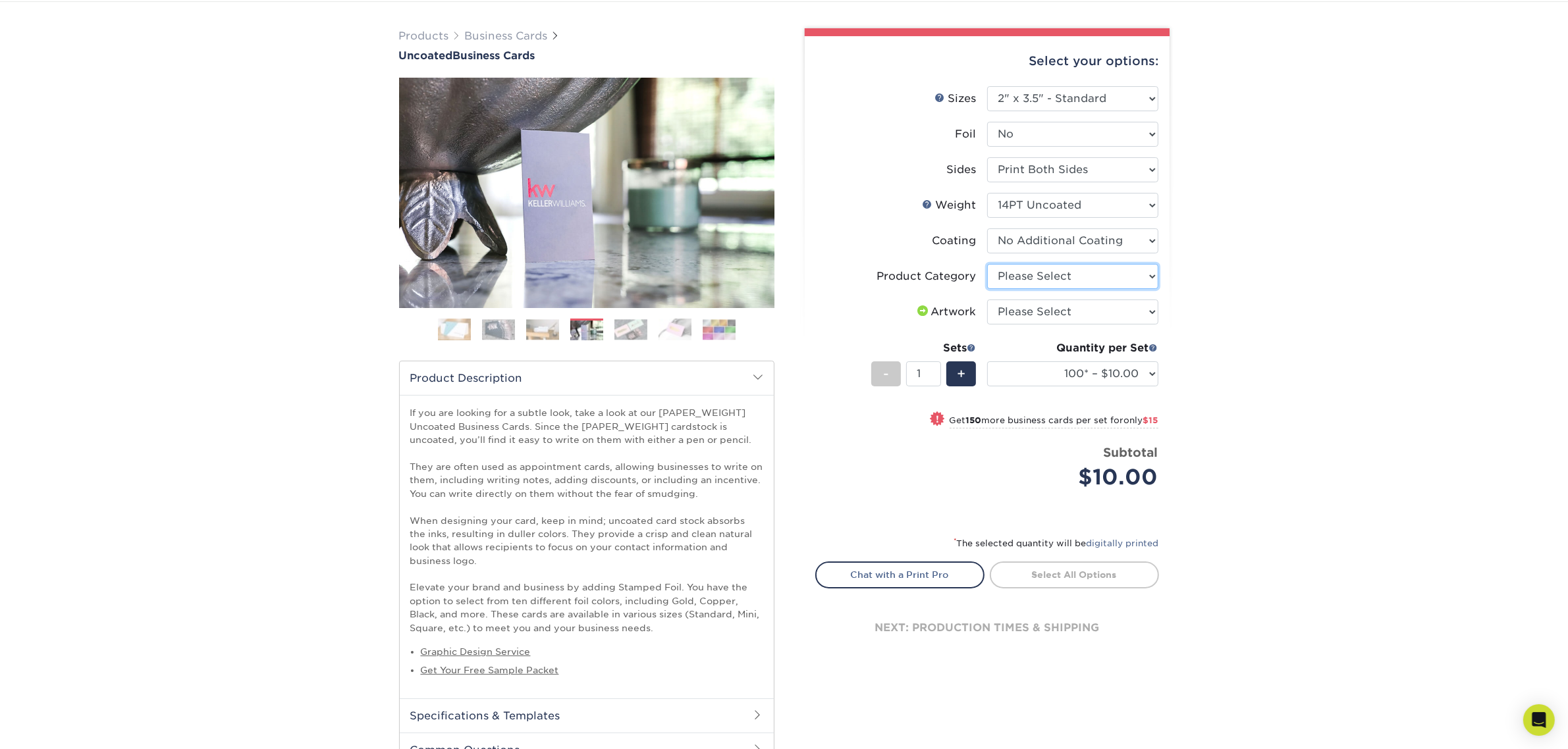 click on "Please Select Business Cards" at bounding box center (1073, 276) 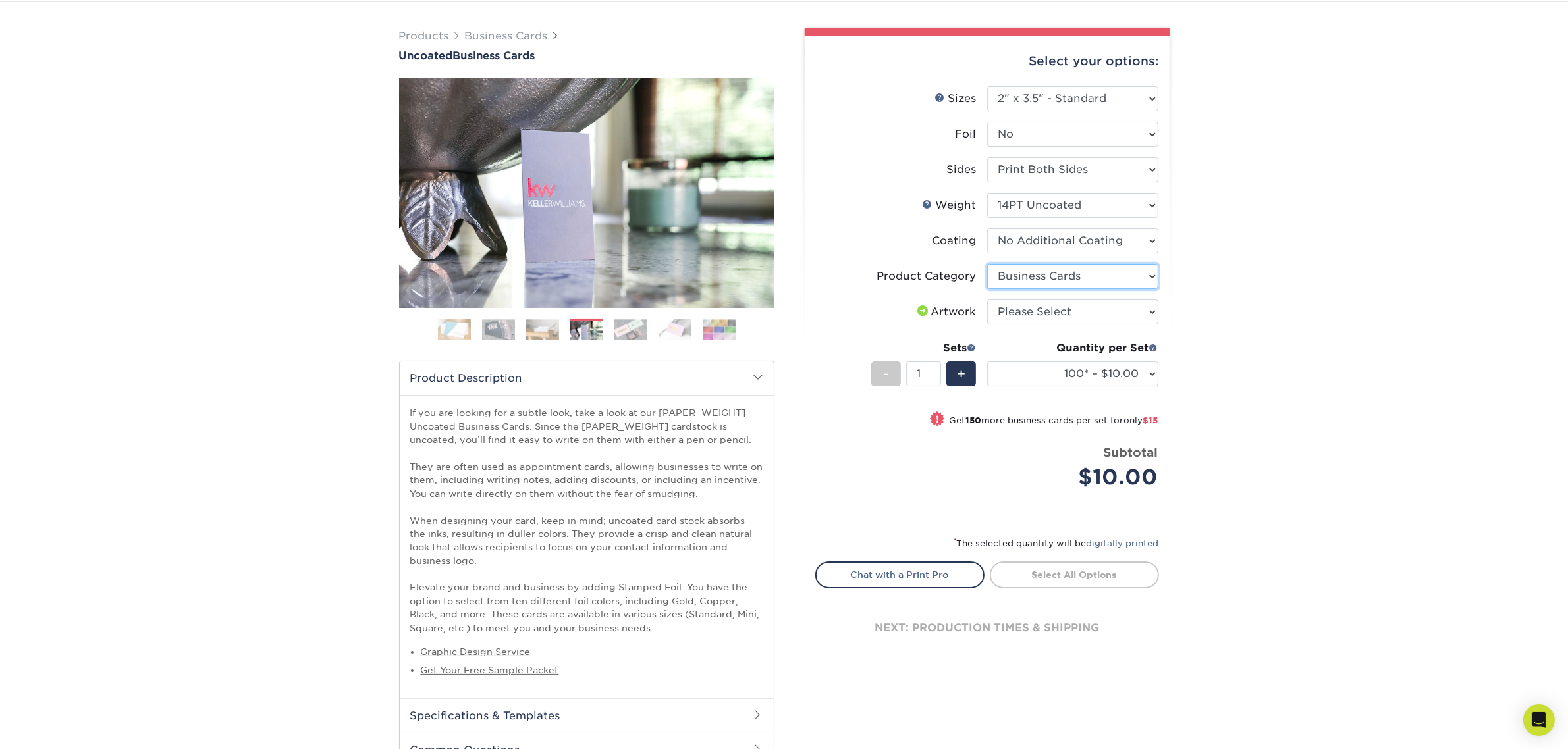 click on "Please Select Business Cards" at bounding box center (1073, 276) 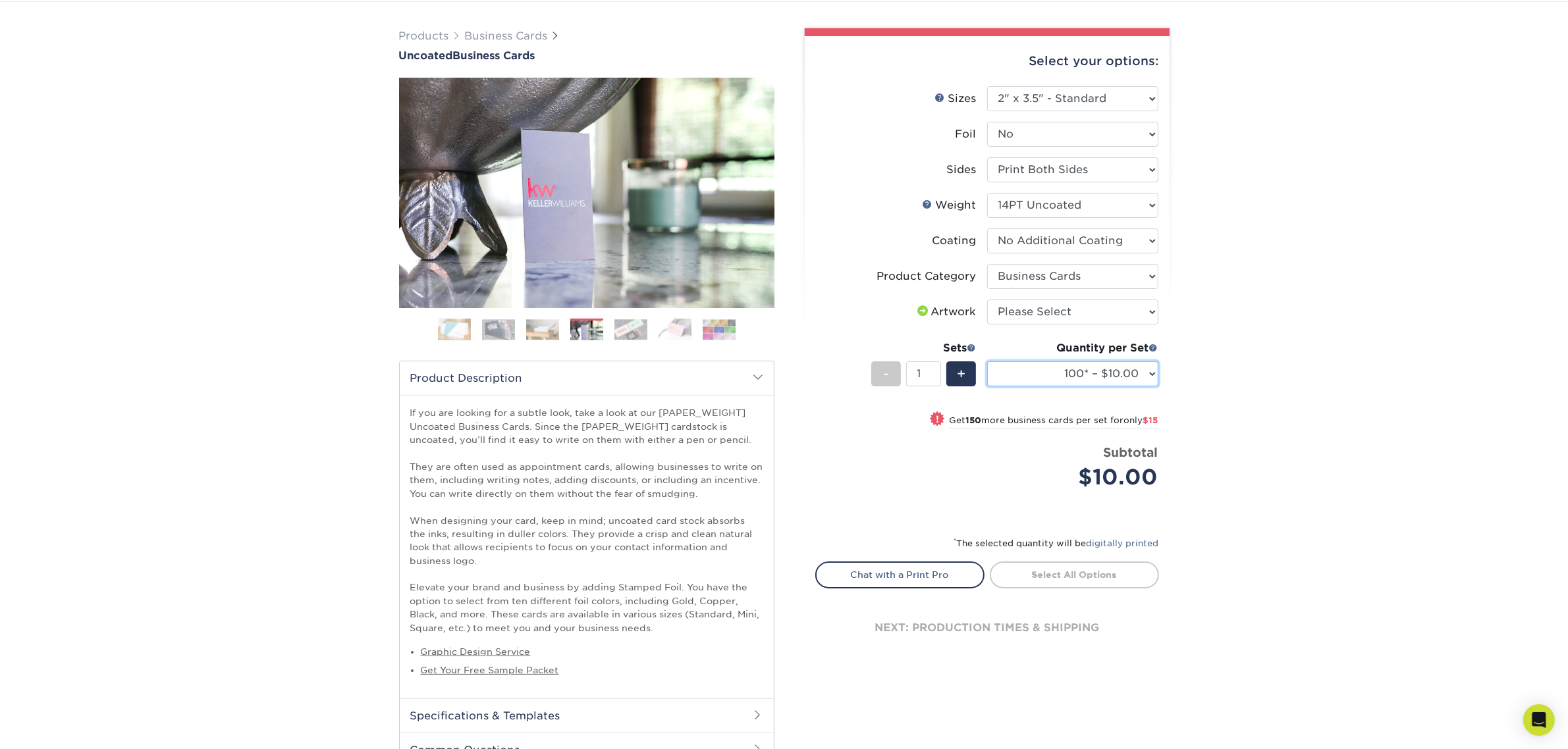 drag, startPoint x: 1090, startPoint y: 364, endPoint x: 1091, endPoint y: 373, distance: 9.055385 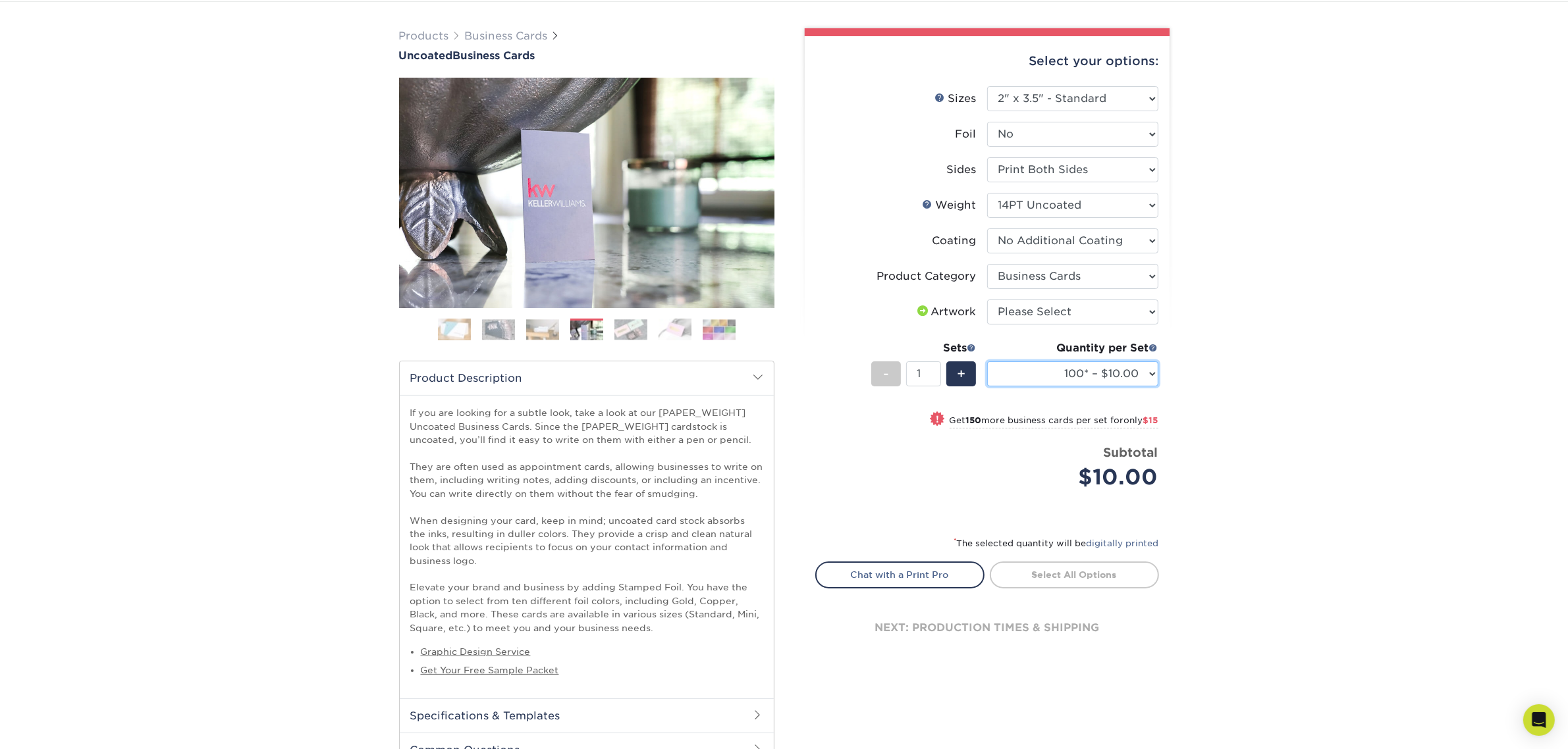select on "1000 – $72.00" 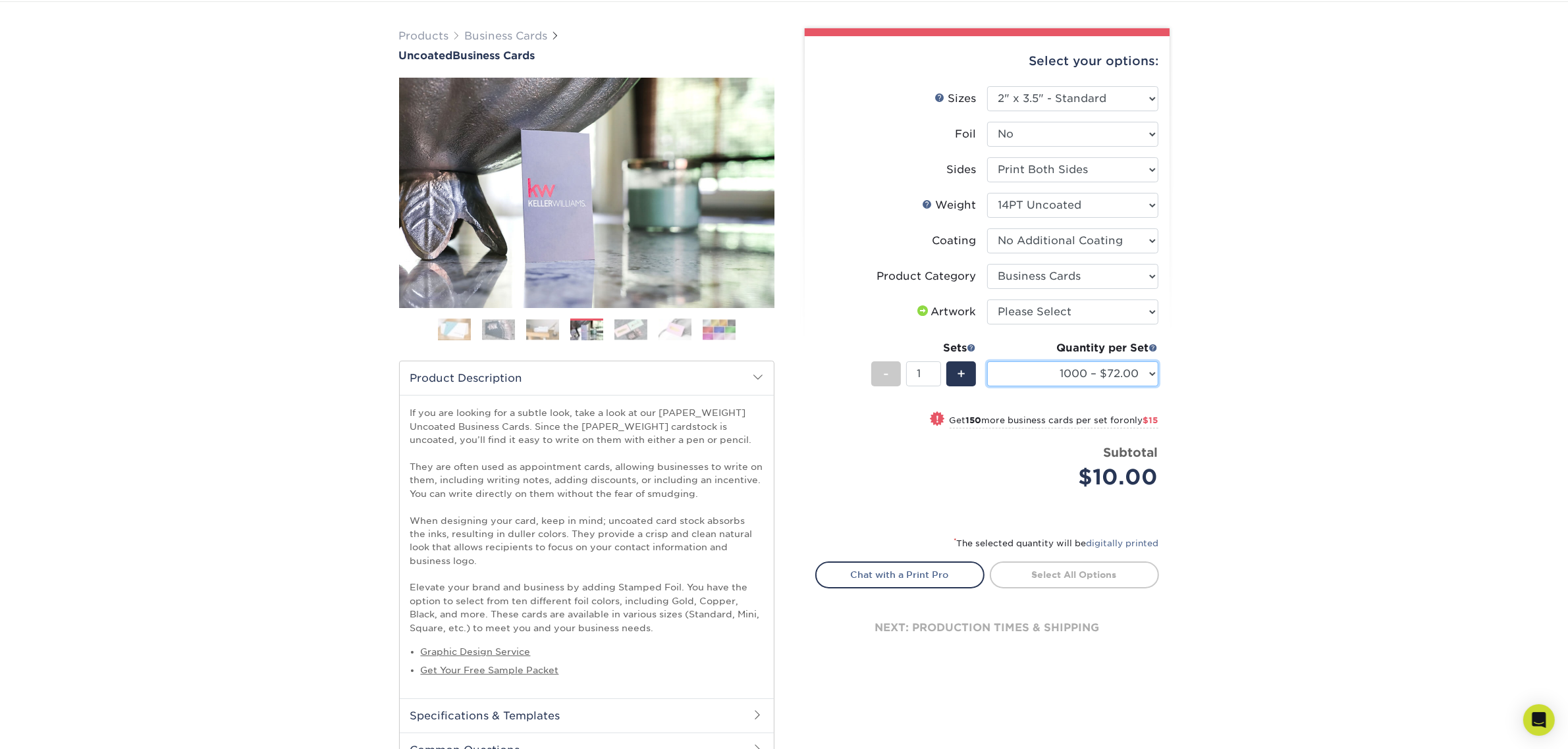 click on "100* – $10.00 250* – $25.00 500 – $50.00 1000 – $72.00 2500 – $125.00 5000 – $163.00 10000 – $307.00 15000 – $448.00 20000 – $610.00 25000 – $728.00 30000 – $853.00 35000 – $968.00 40000 – $1076.00 45000 – $1177.00 50000 – $1269.00" at bounding box center (1073, 374) 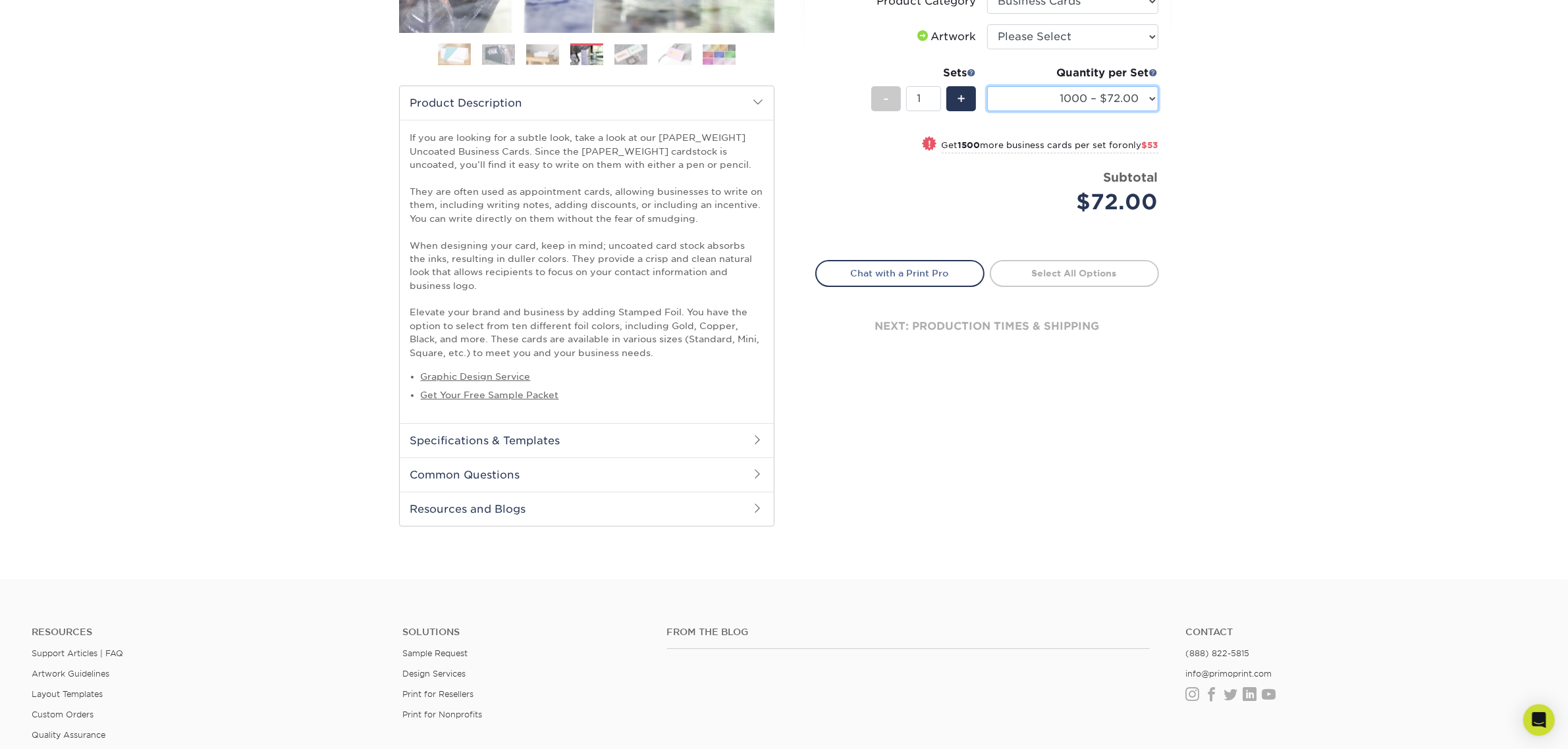 scroll, scrollTop: 494, scrollLeft: 0, axis: vertical 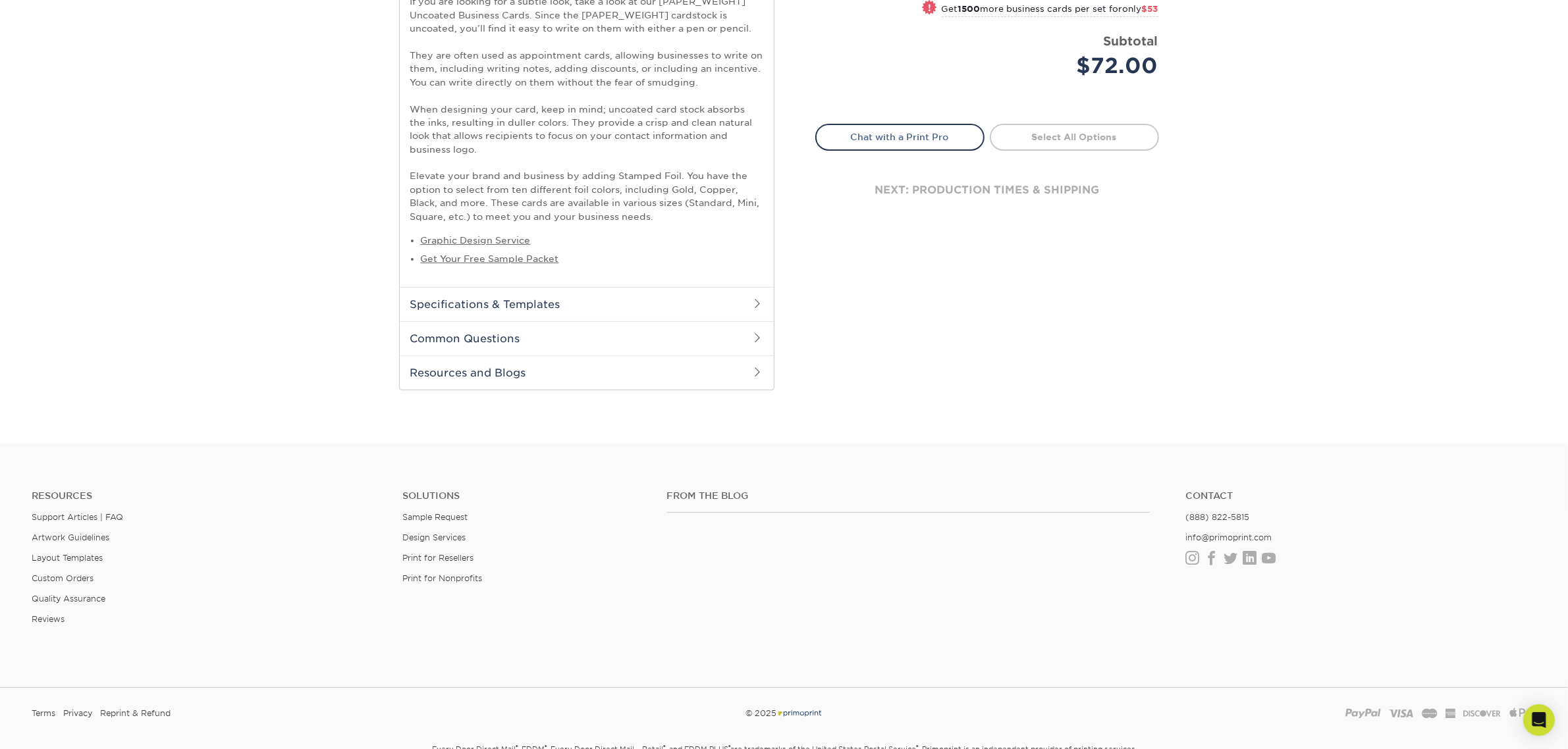 click on "Resources and Blogs" at bounding box center (587, 373) 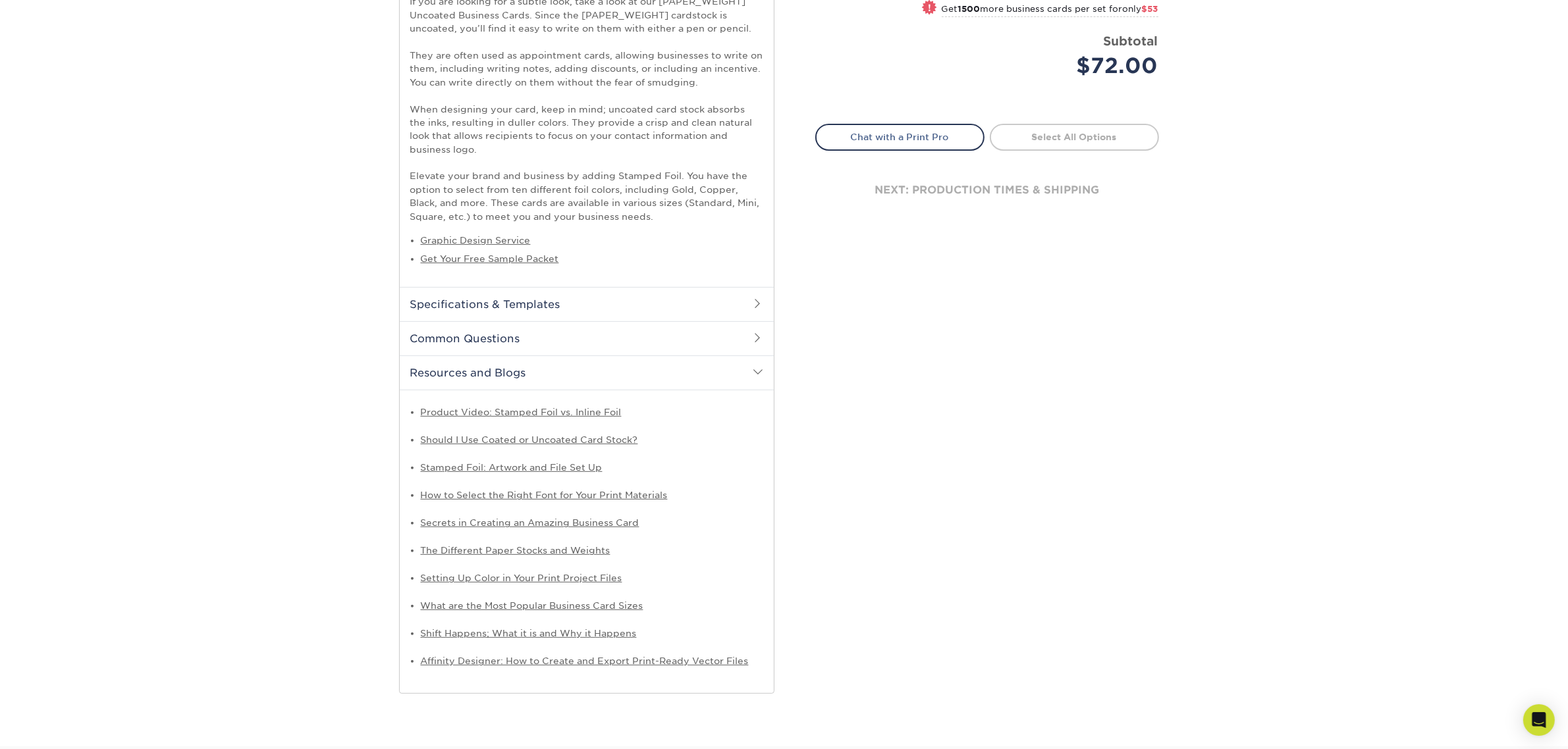 click on "Common Questions" at bounding box center (587, 338) 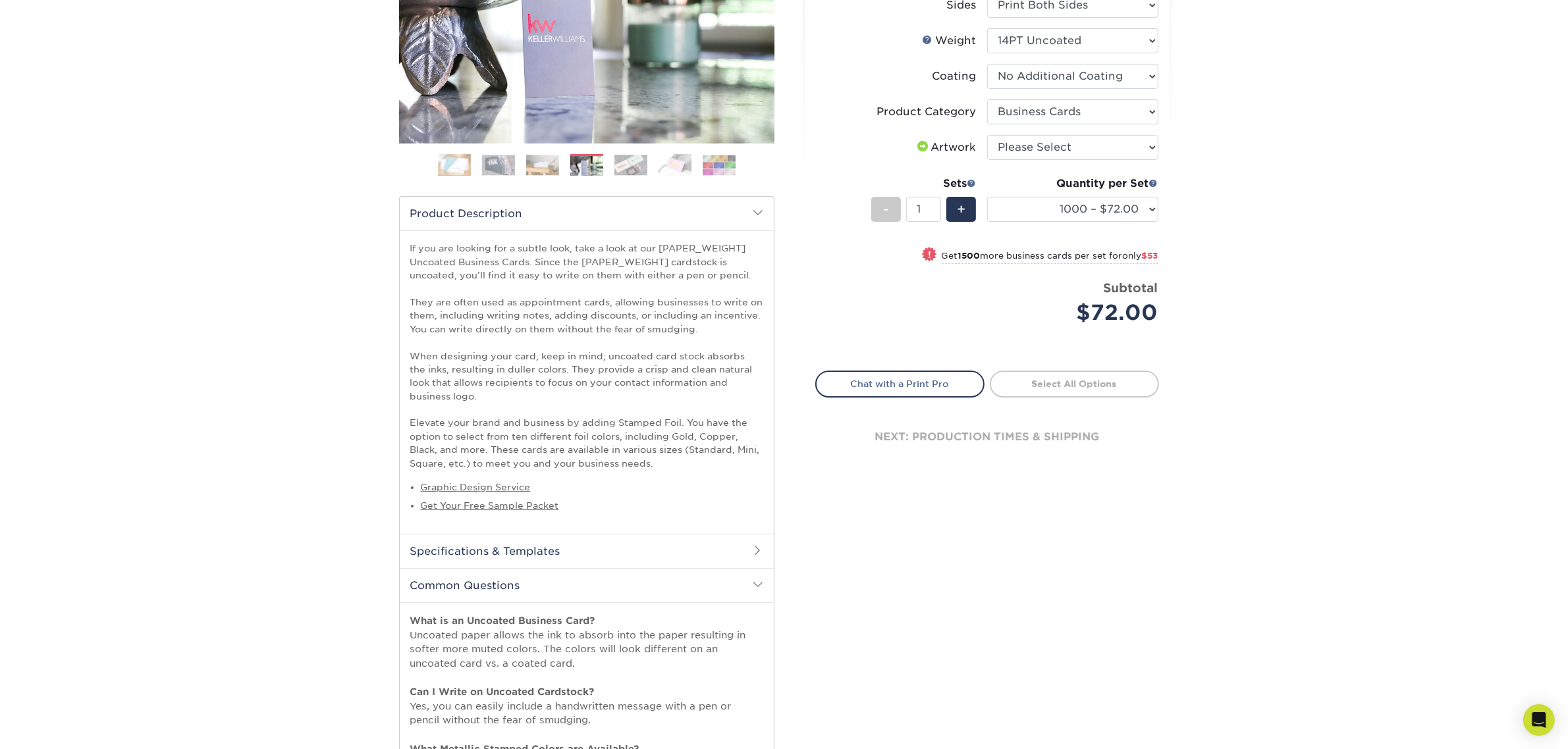 scroll, scrollTop: 0, scrollLeft: 0, axis: both 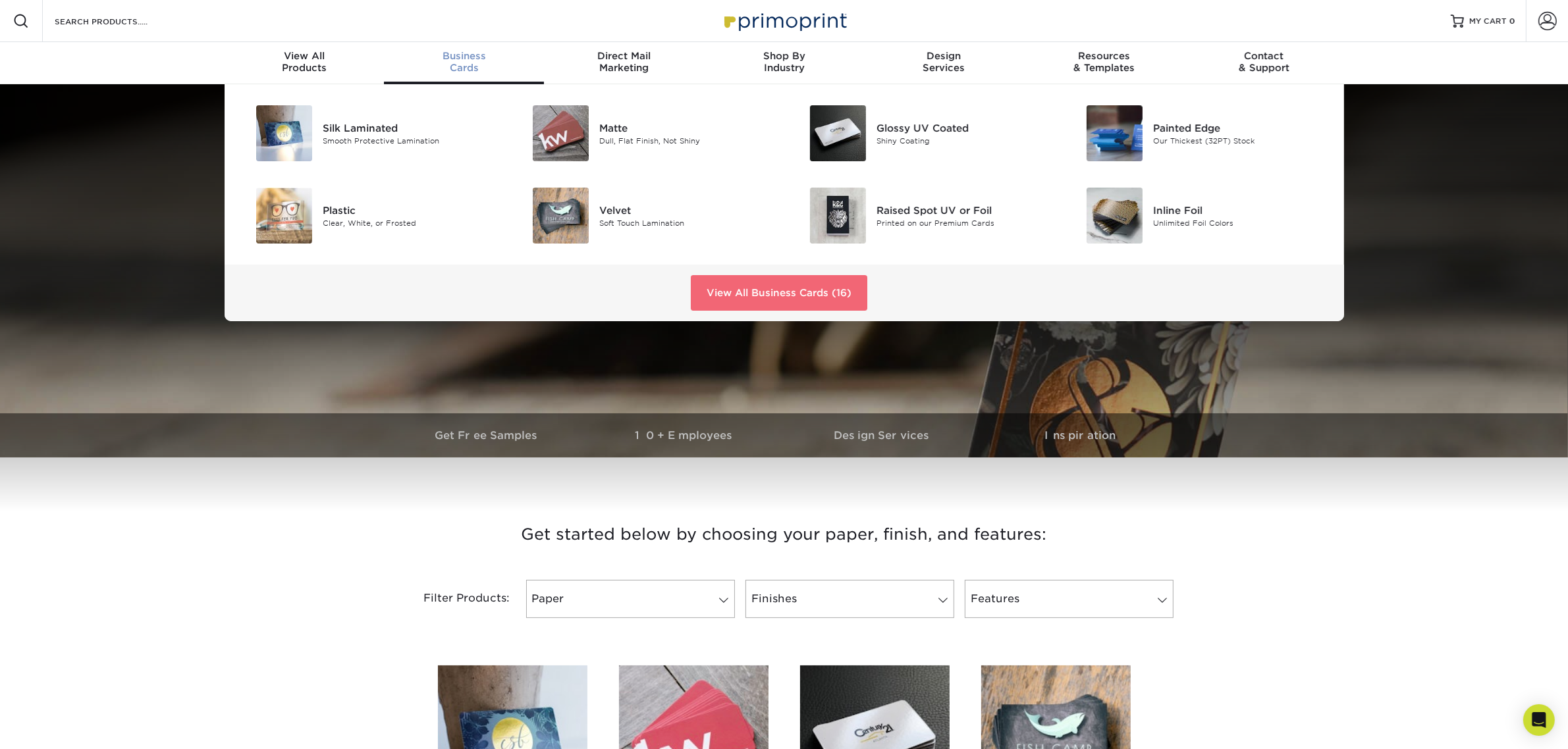 click on "View All Business Cards (16)" at bounding box center (779, 293) 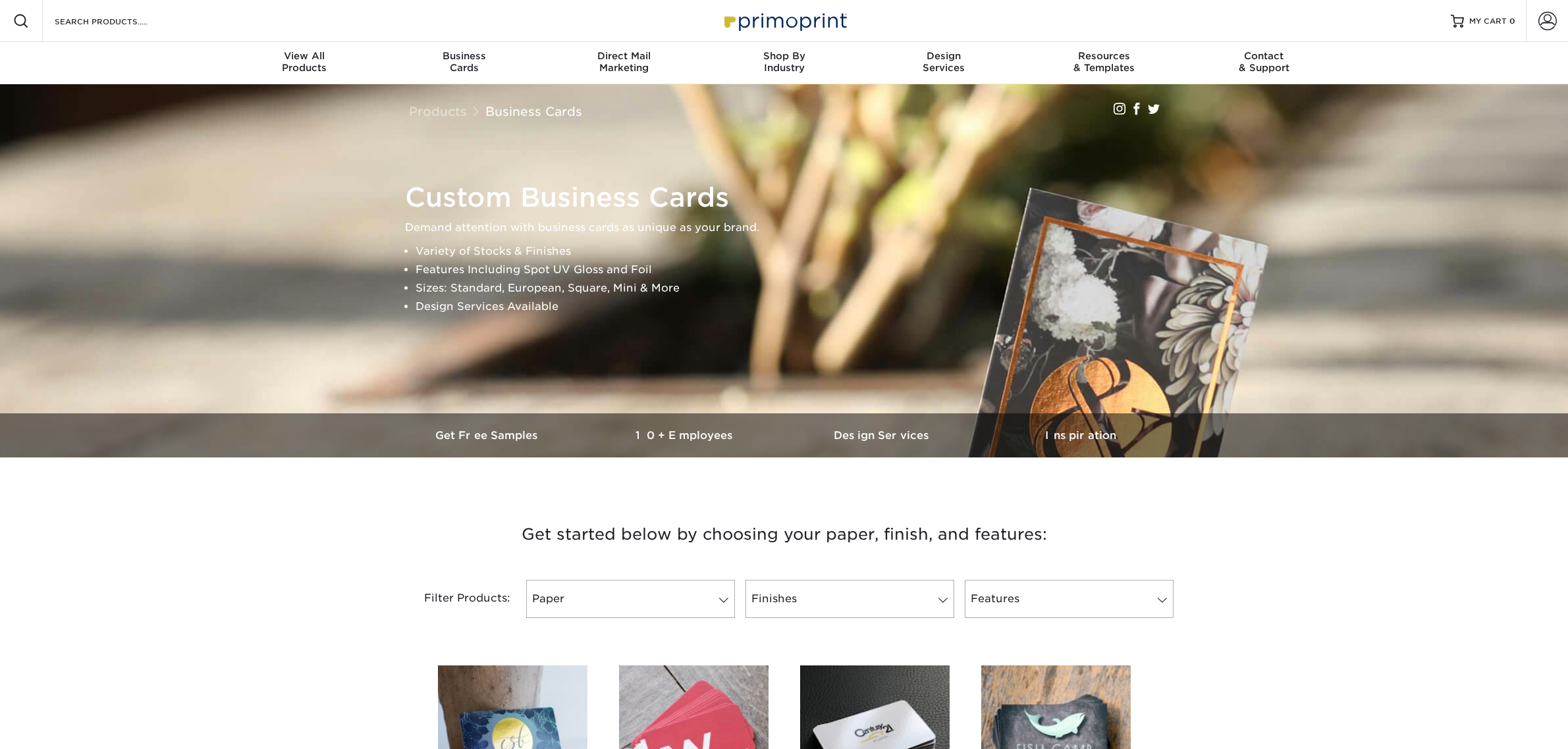 scroll, scrollTop: 0, scrollLeft: 0, axis: both 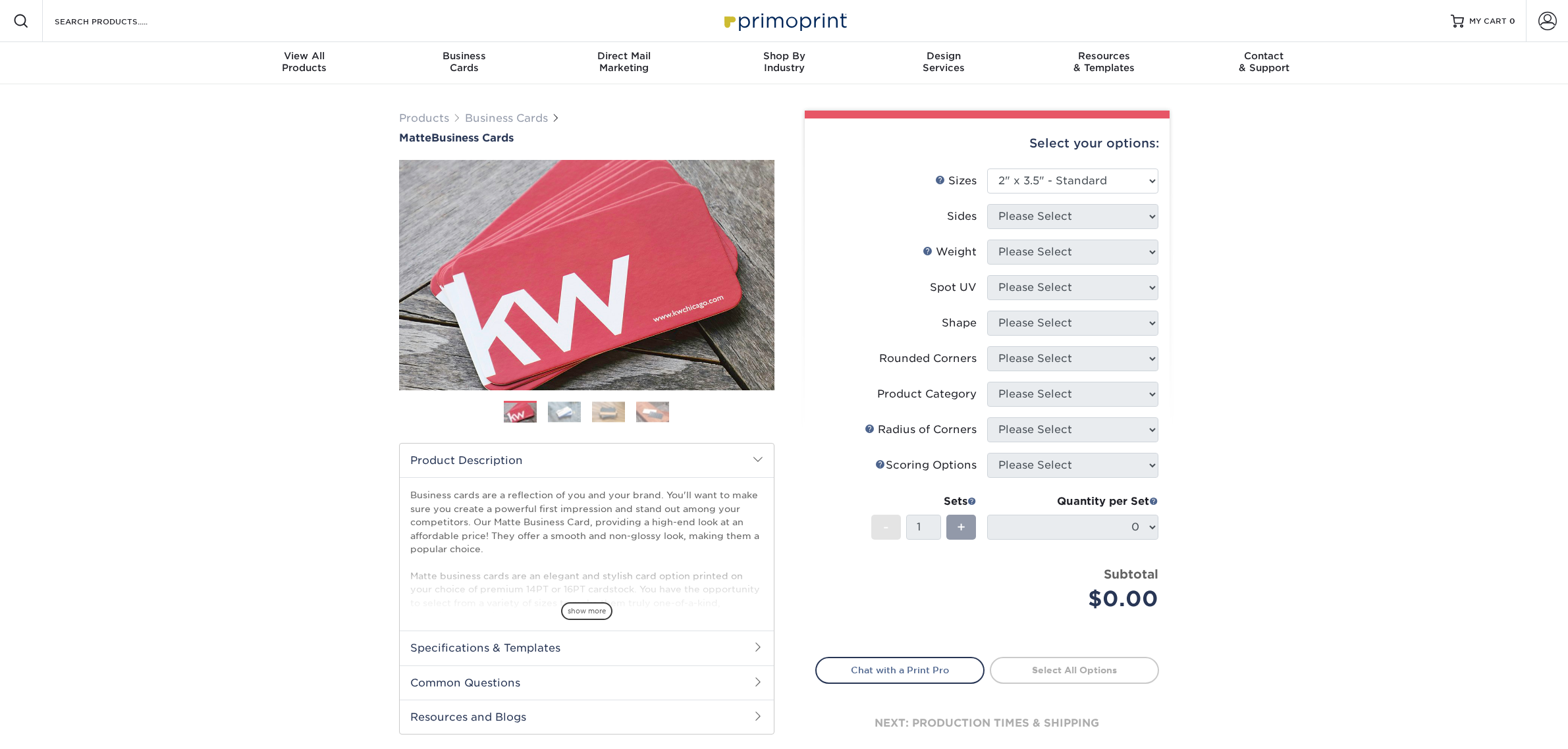 select on "2.00x3.50" 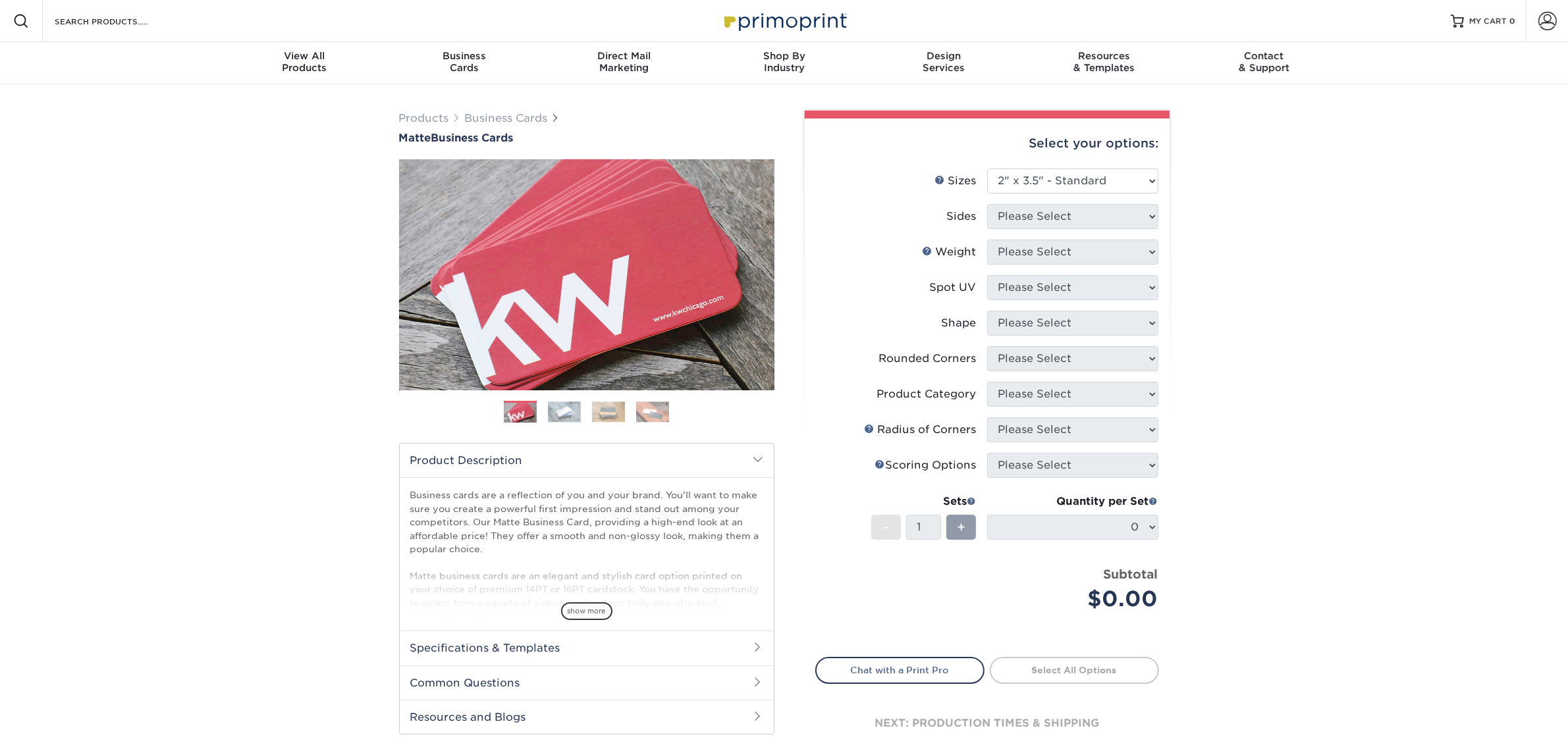 scroll, scrollTop: 0, scrollLeft: 0, axis: both 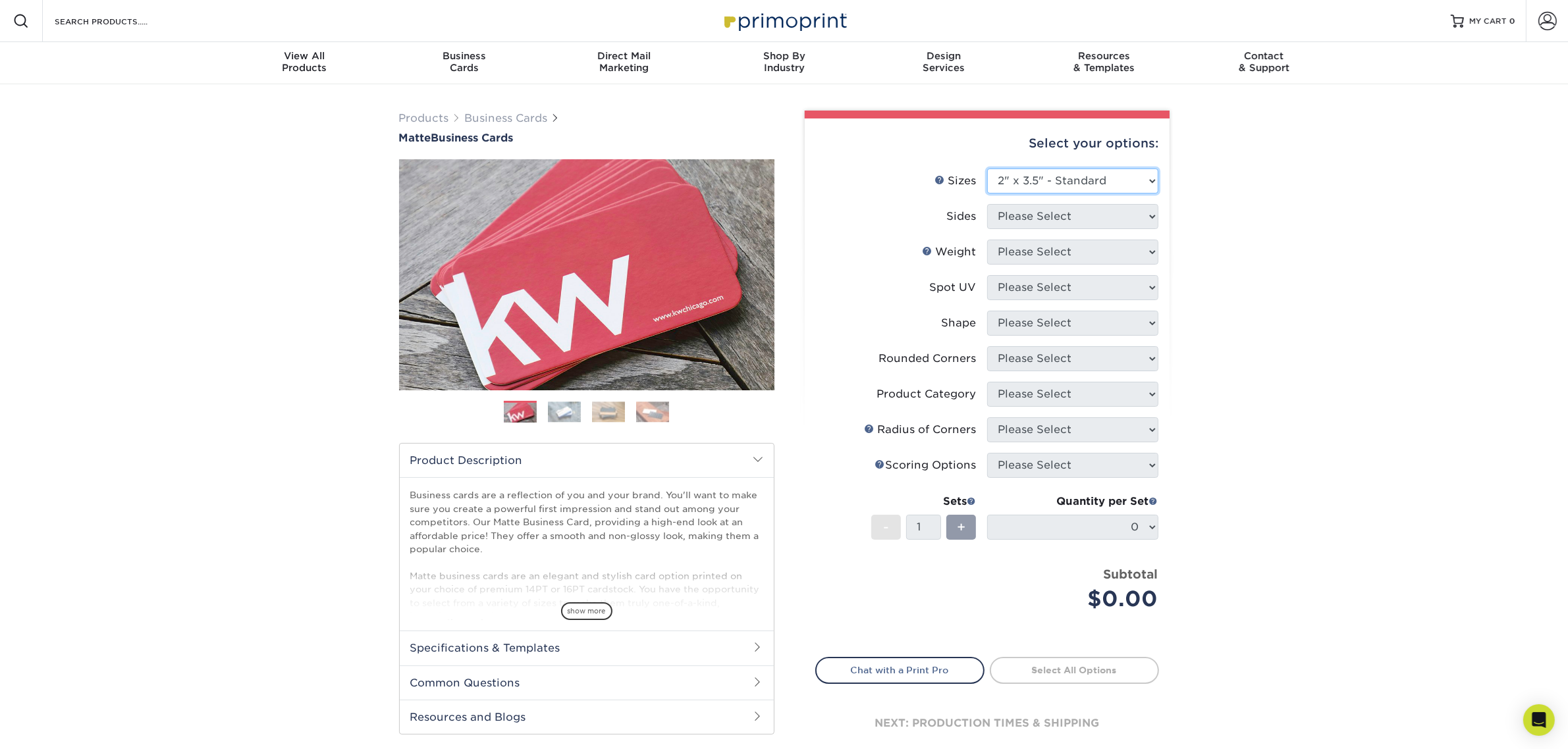 click on "Please Select
1.5" x 3.5"  - Mini
1.75" x 3.5" - Mini
2" x 2" - Square
2" x 3" - Mini
2" x 3.5" - Standard
2" x 7" - Foldover Card
2.125" x 3.375" - European
2.5" x 2.5" - Square 3.5" x 4" - Foldover Card" at bounding box center (1073, 181) 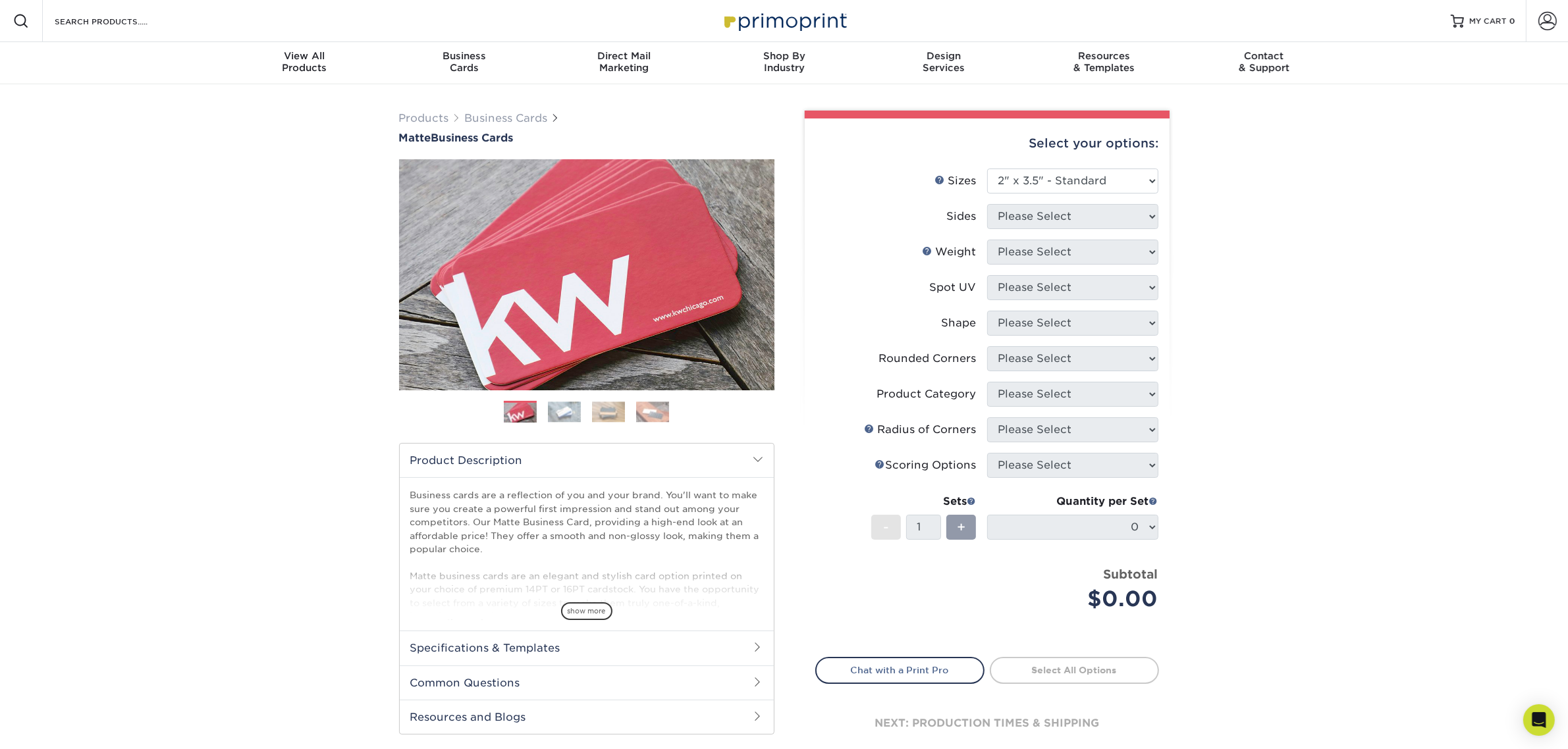 click on "Products
Business Cards
Matte  Business Cards
Previous Next
100 $ 9" at bounding box center (784, 447) 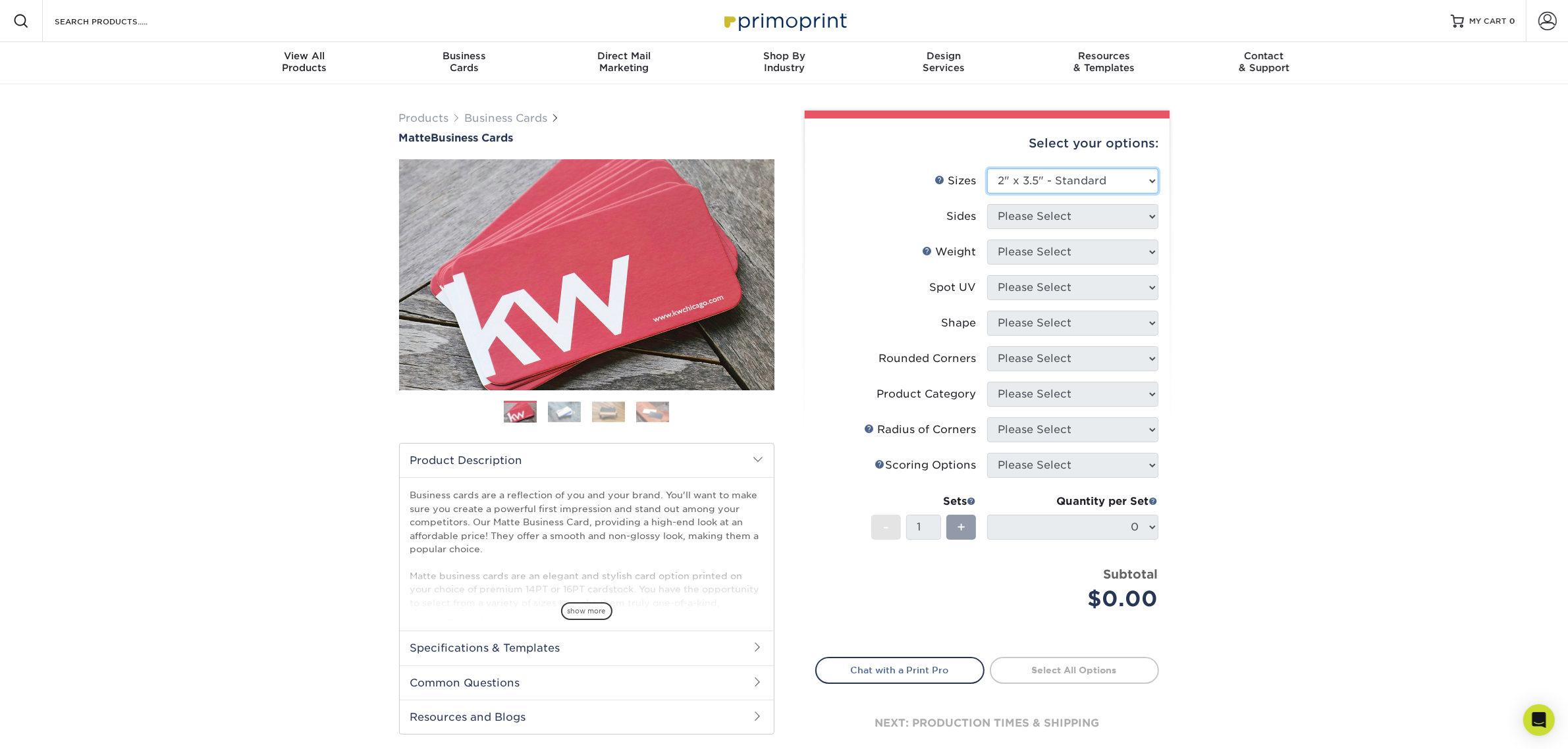 click on "Please Select
1.5" x 3.5"  - Mini
1.75" x 3.5" - Mini
2" x 2" - Square
2" x 3" - Mini
2" x 3.5" - Standard
2" x 7" - Foldover Card
2.125" x 3.375" - European
2.5" x 2.5" - Square 3.5" x 4" - Foldover Card" at bounding box center [1073, 181] 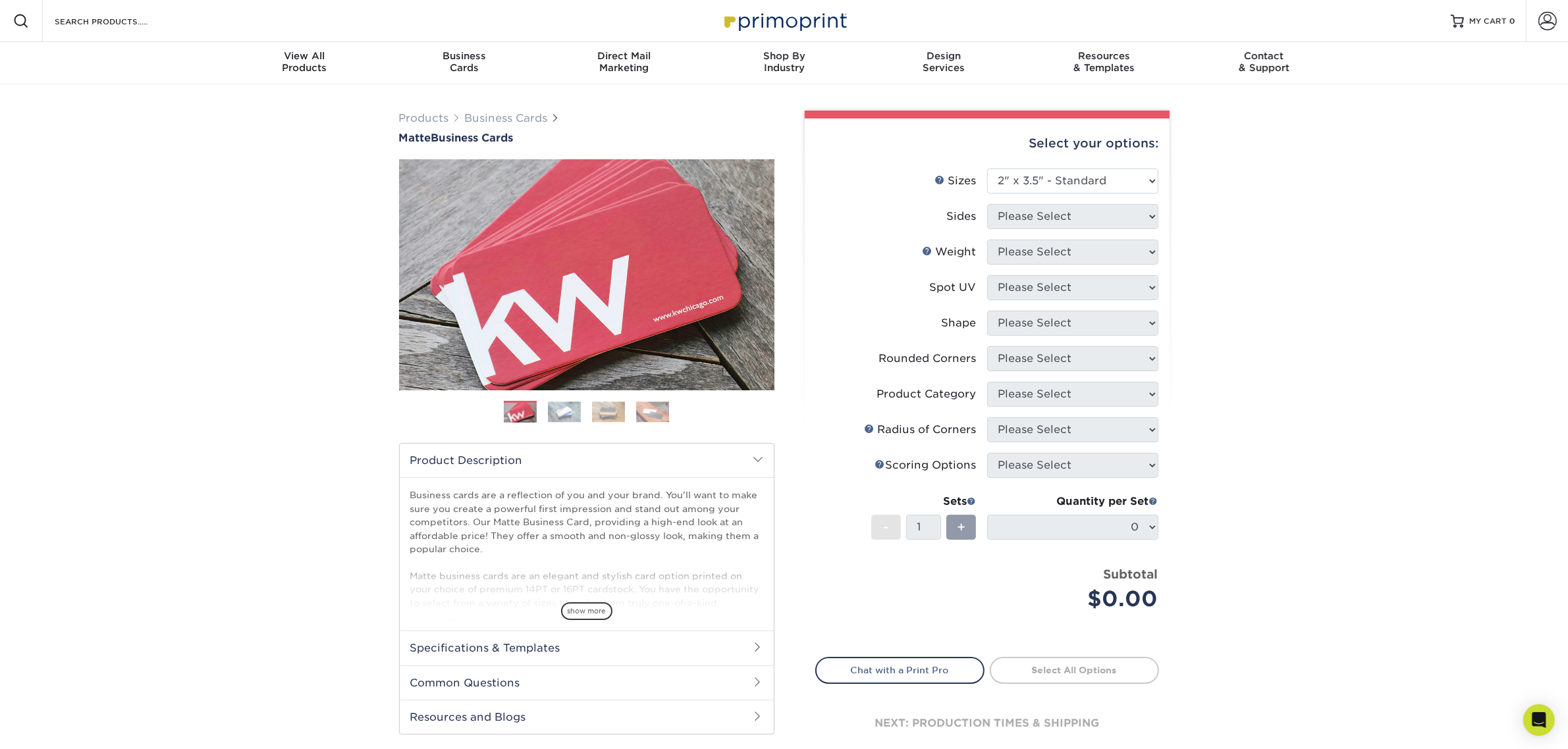 click on "Spot UV" at bounding box center [902, 288] 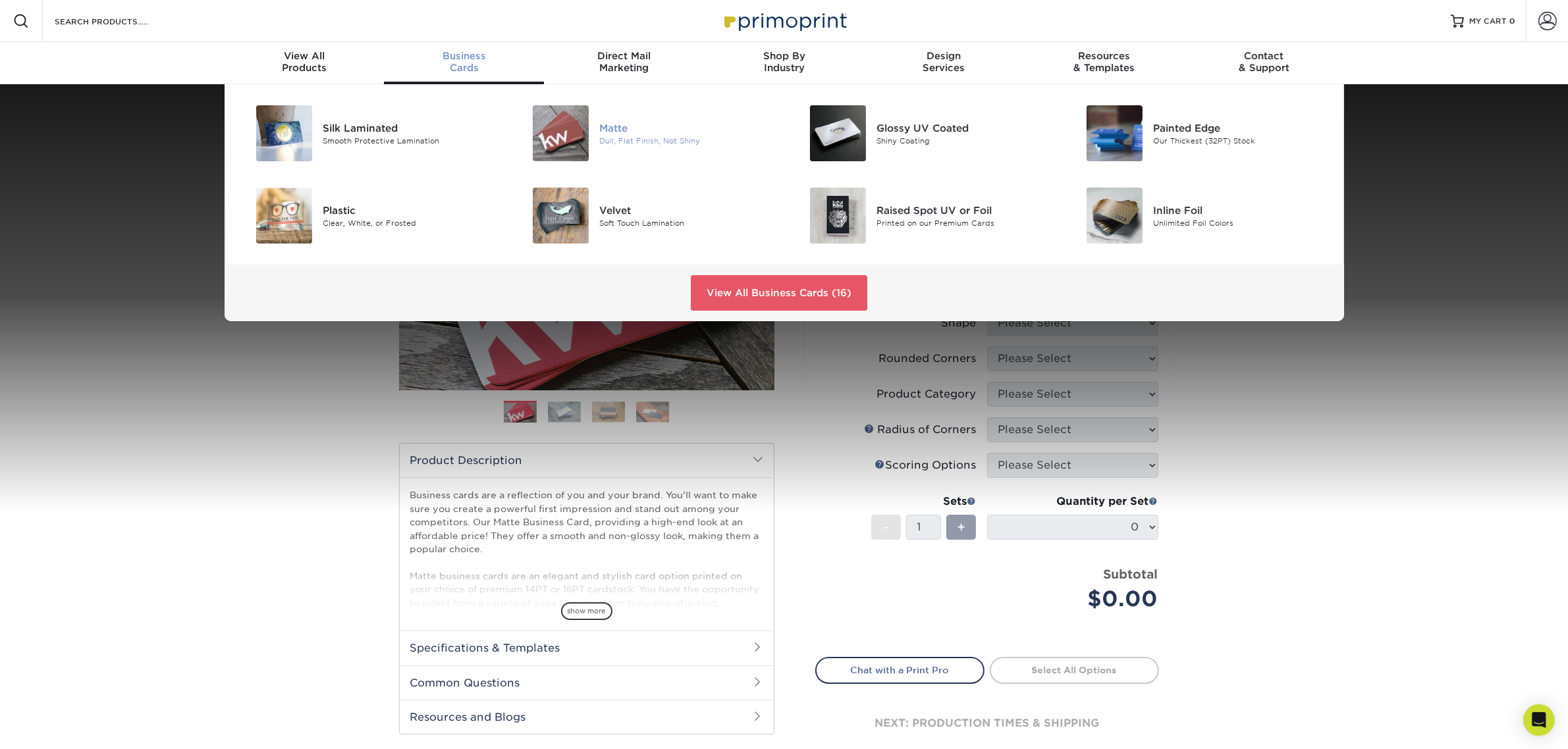 click on "Dull, Flat Finish, Not Shiny" at bounding box center [686, 140] 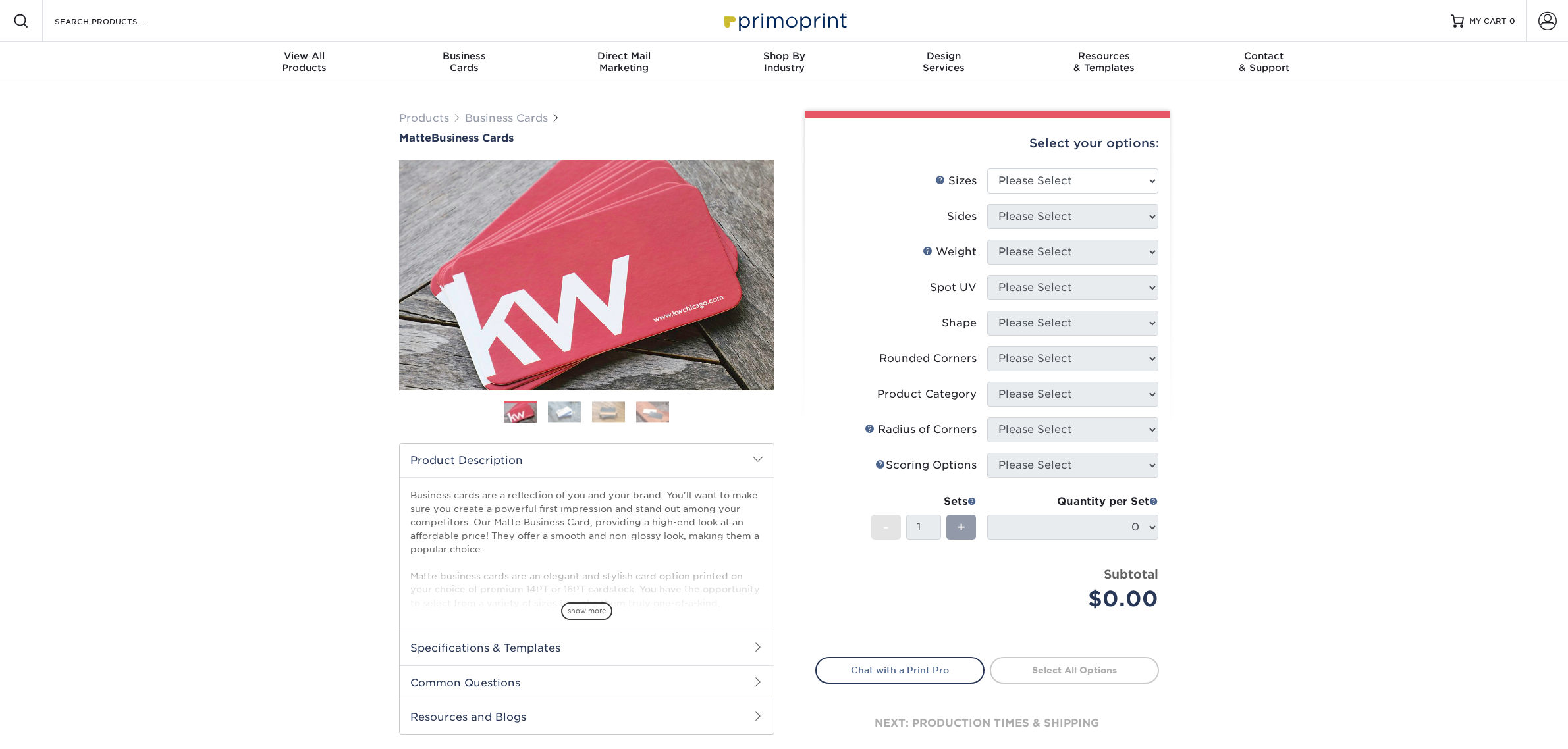 scroll, scrollTop: 0, scrollLeft: 0, axis: both 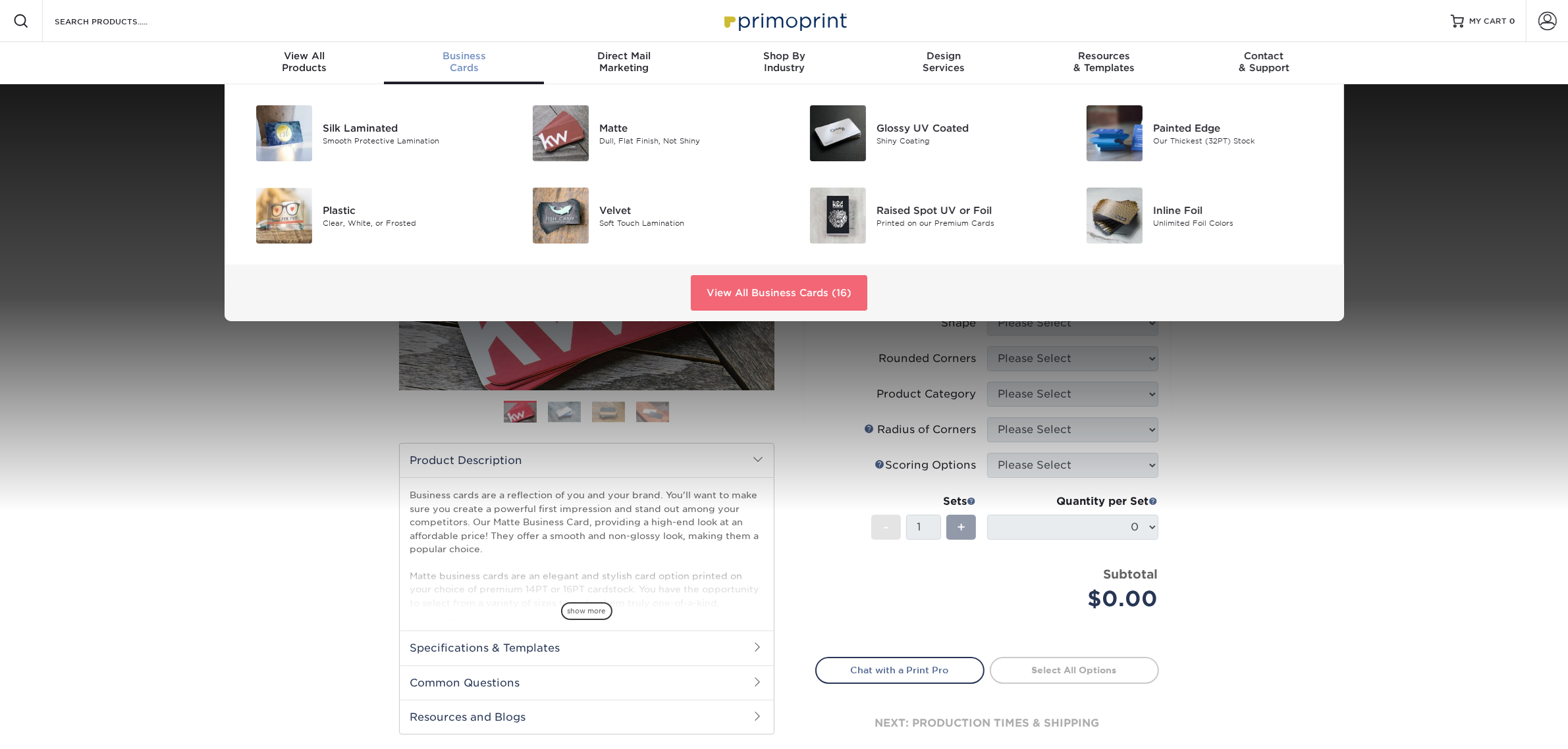 click on "View All Business Cards (16)" at bounding box center [779, 293] 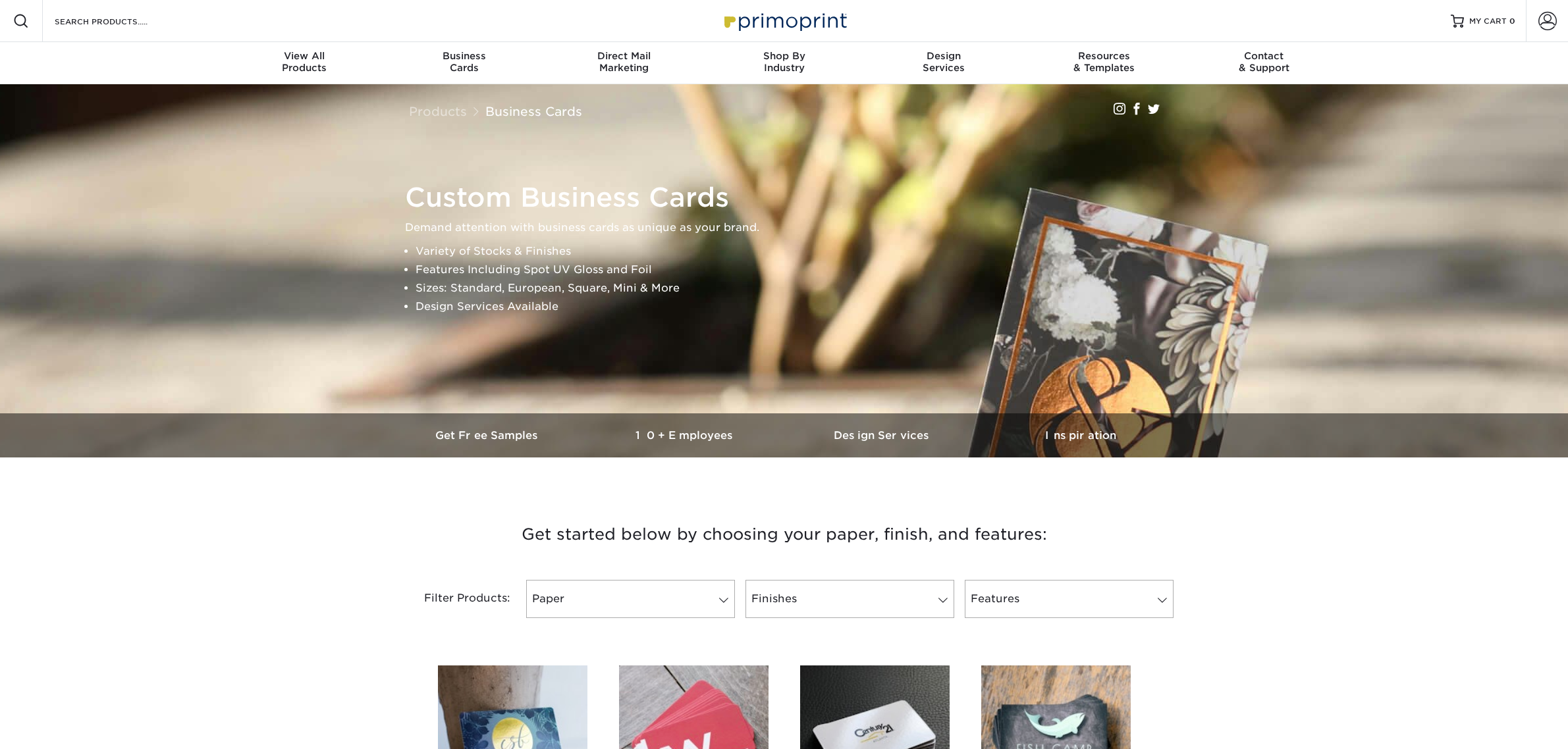 scroll, scrollTop: 546, scrollLeft: 0, axis: vertical 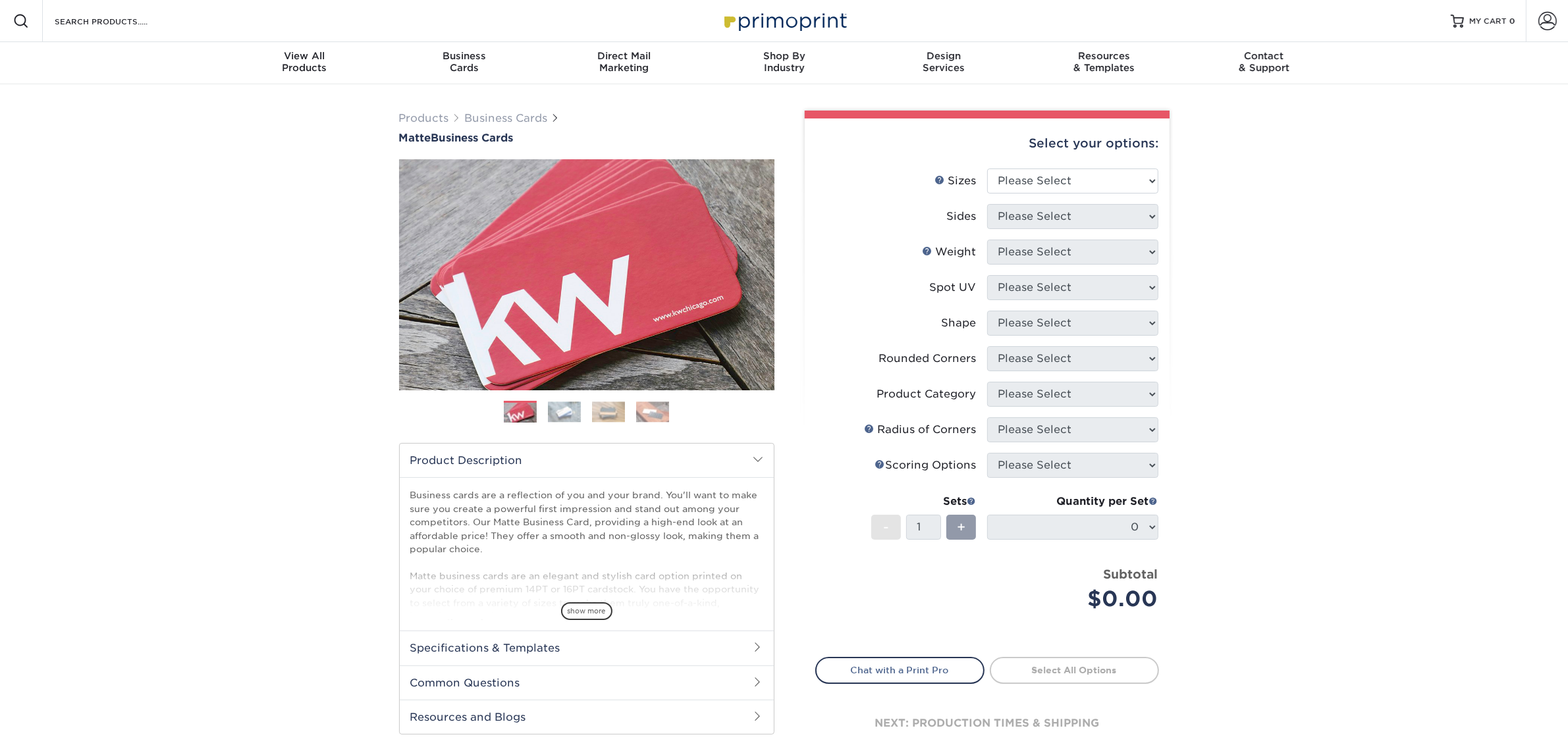 click on "Products
Business Cards
Matte  Business Cards
Previous Next
100 $ 9" at bounding box center (784, 447) 